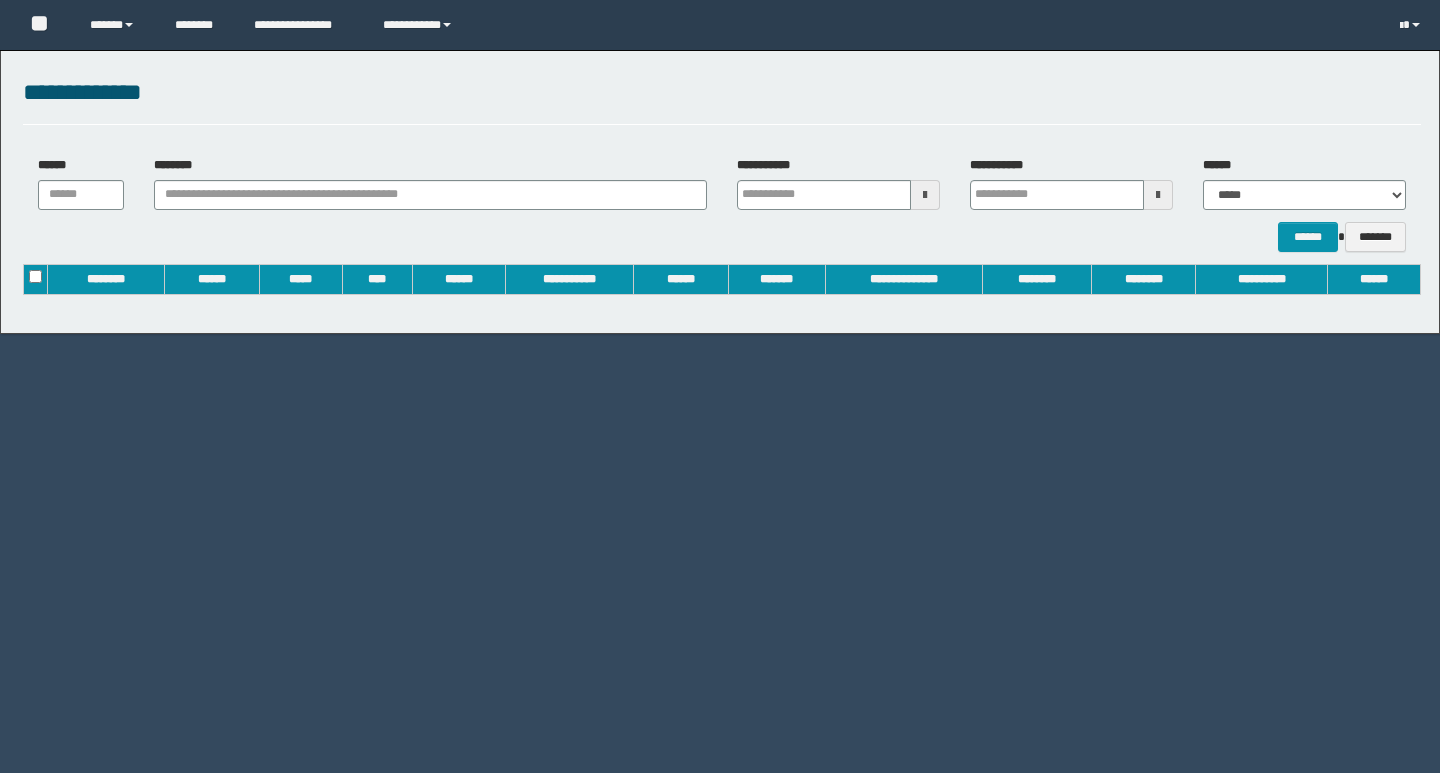 scroll, scrollTop: 0, scrollLeft: 0, axis: both 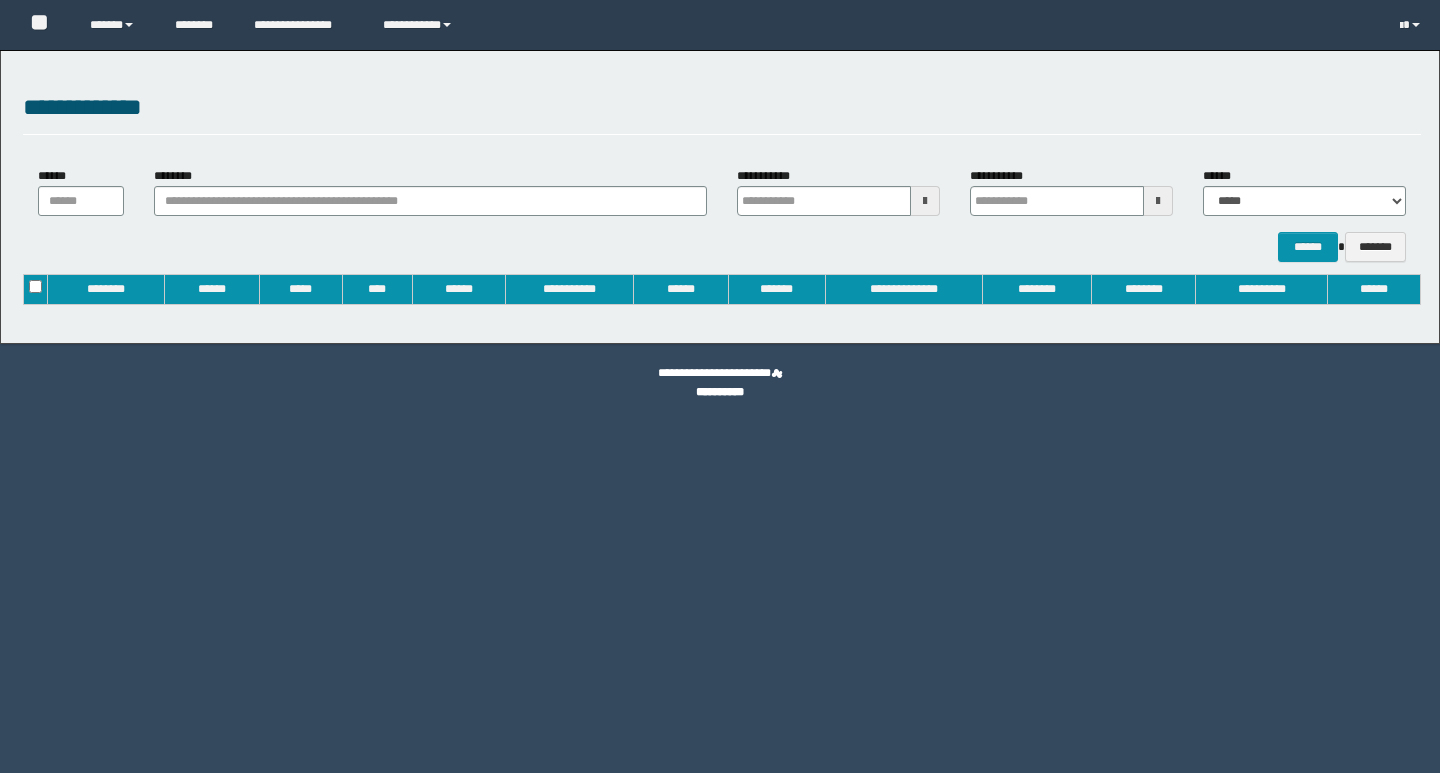 type on "**********" 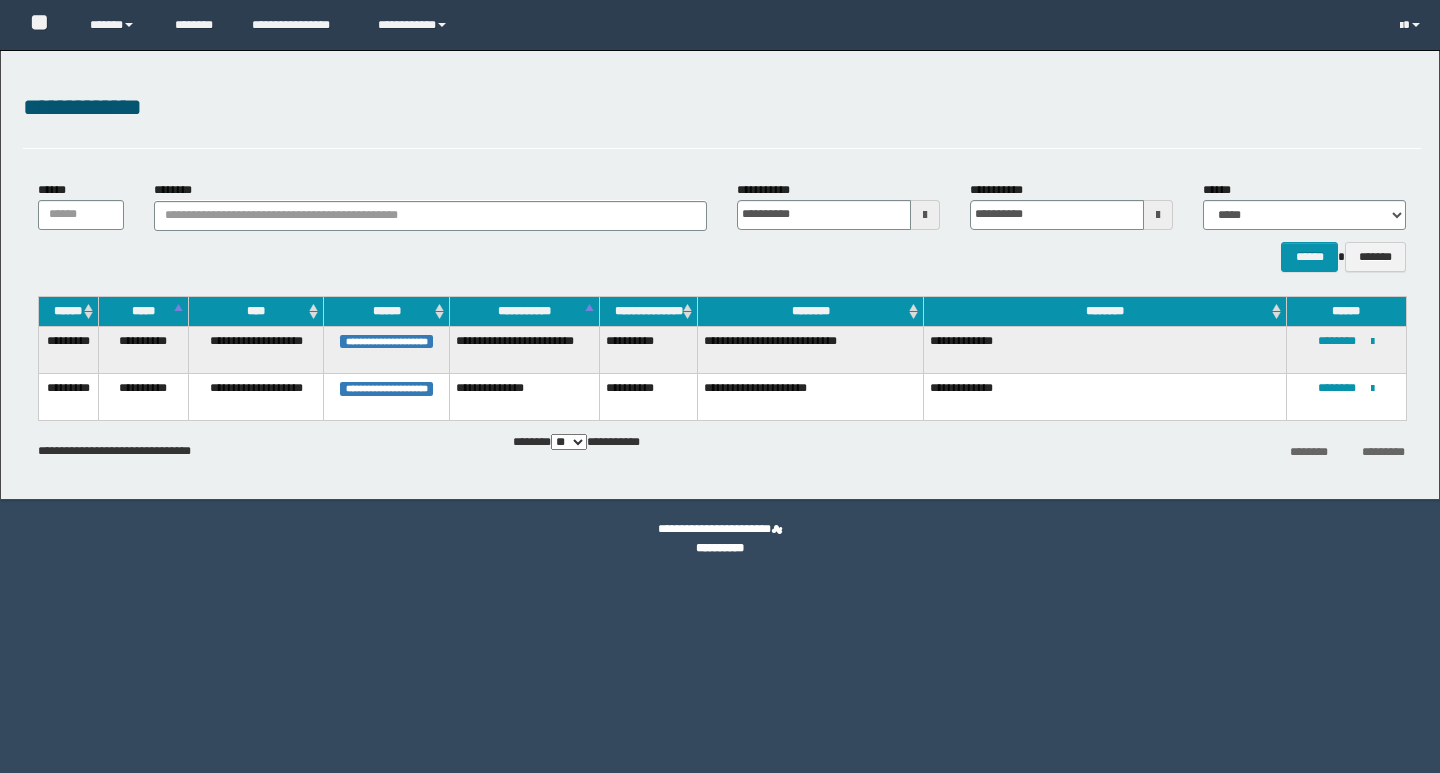 scroll, scrollTop: 0, scrollLeft: 0, axis: both 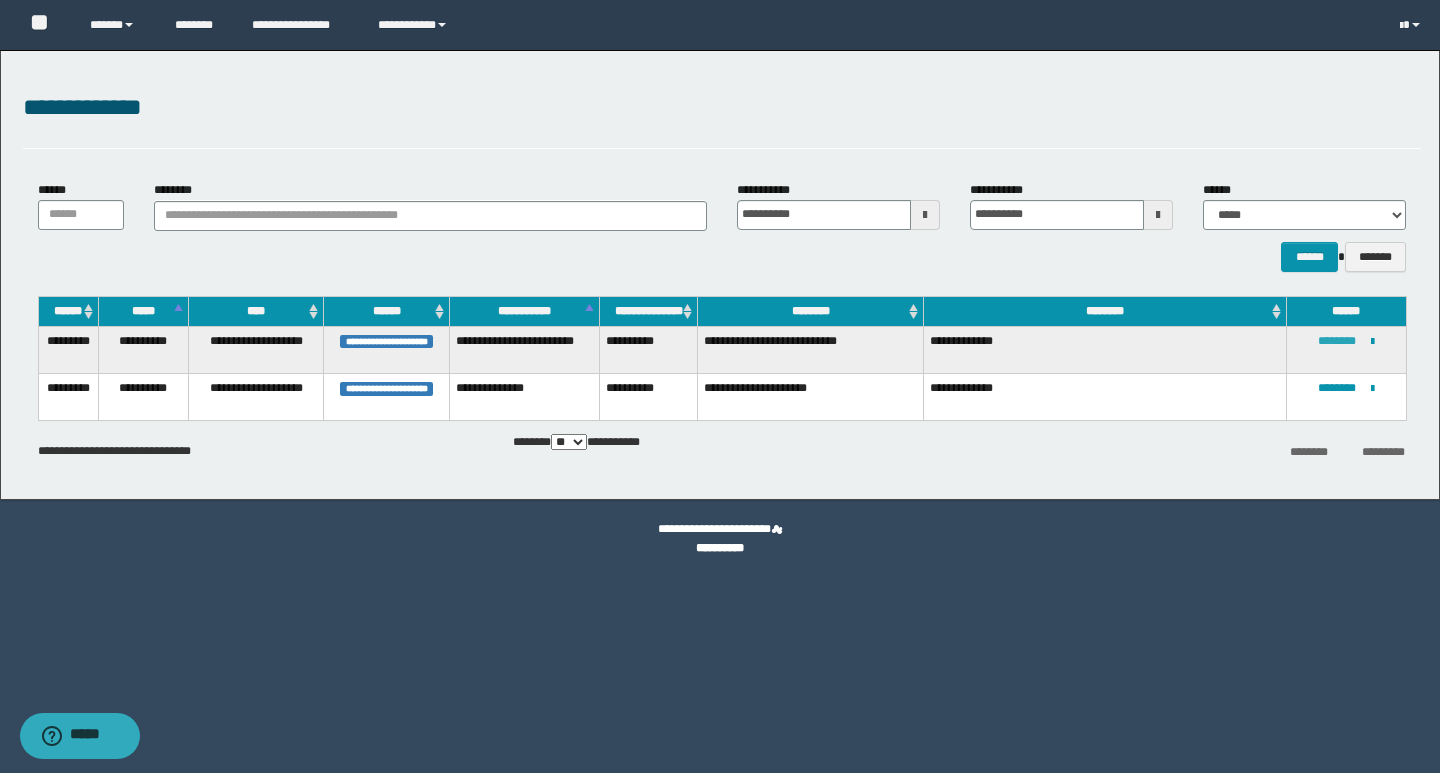 click on "********" at bounding box center [1337, 341] 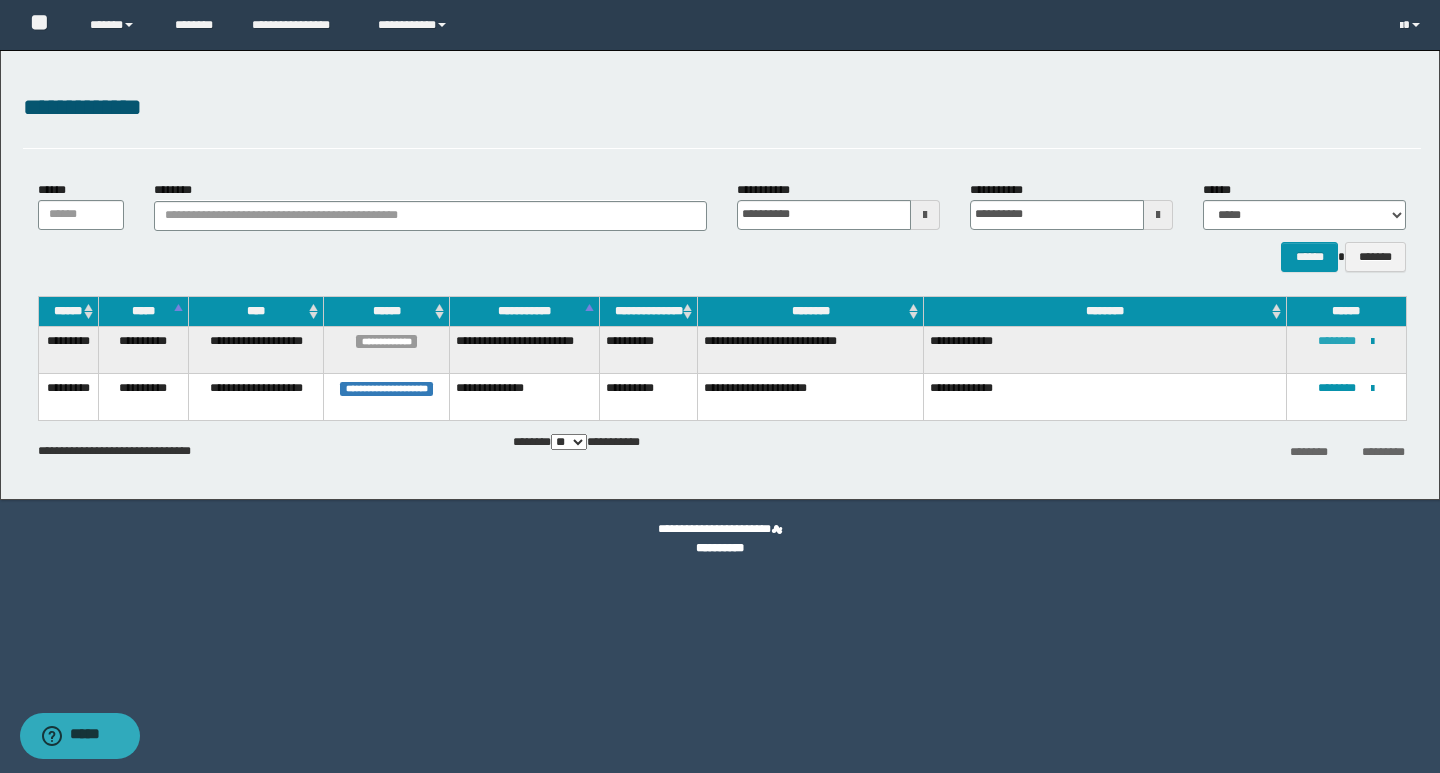 click on "********" at bounding box center [1337, 341] 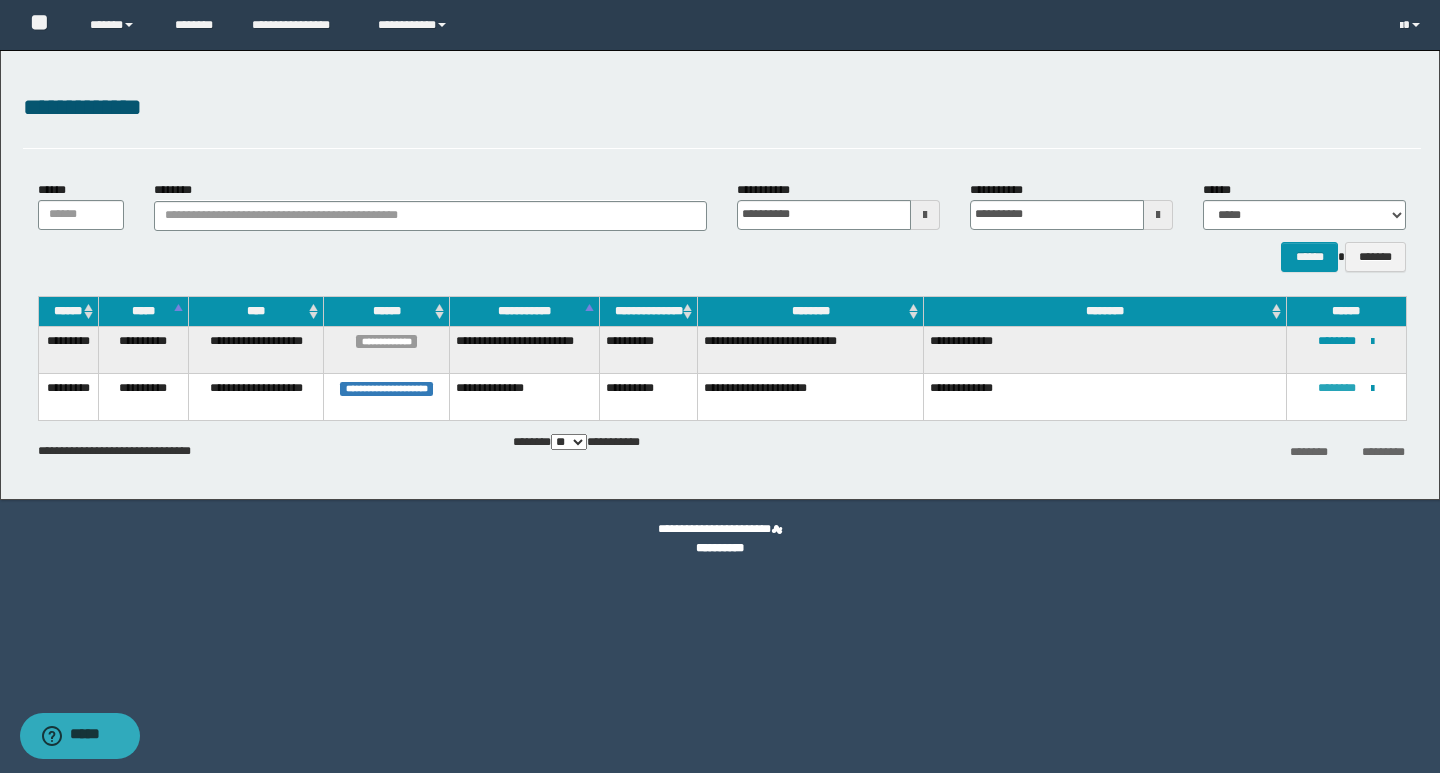 click on "********" at bounding box center [1337, 388] 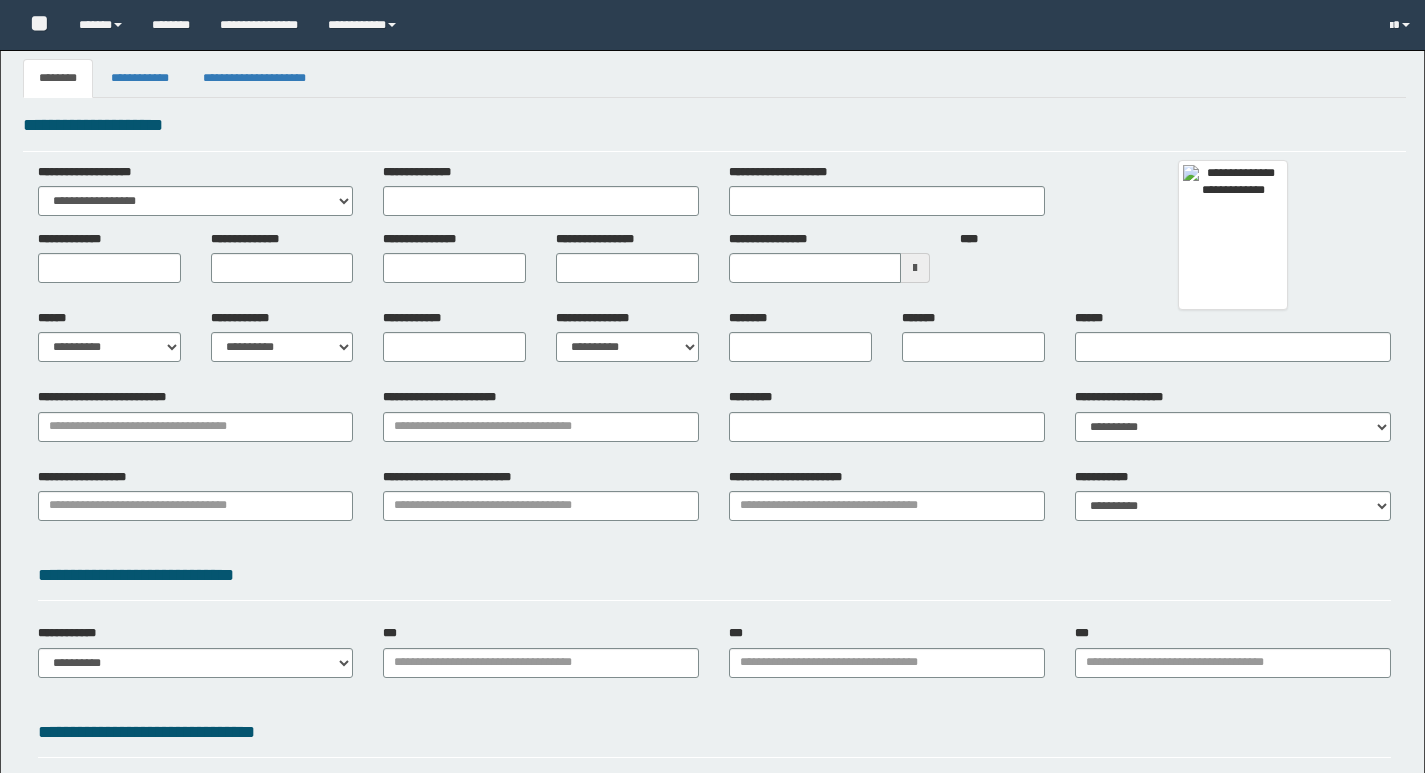 type 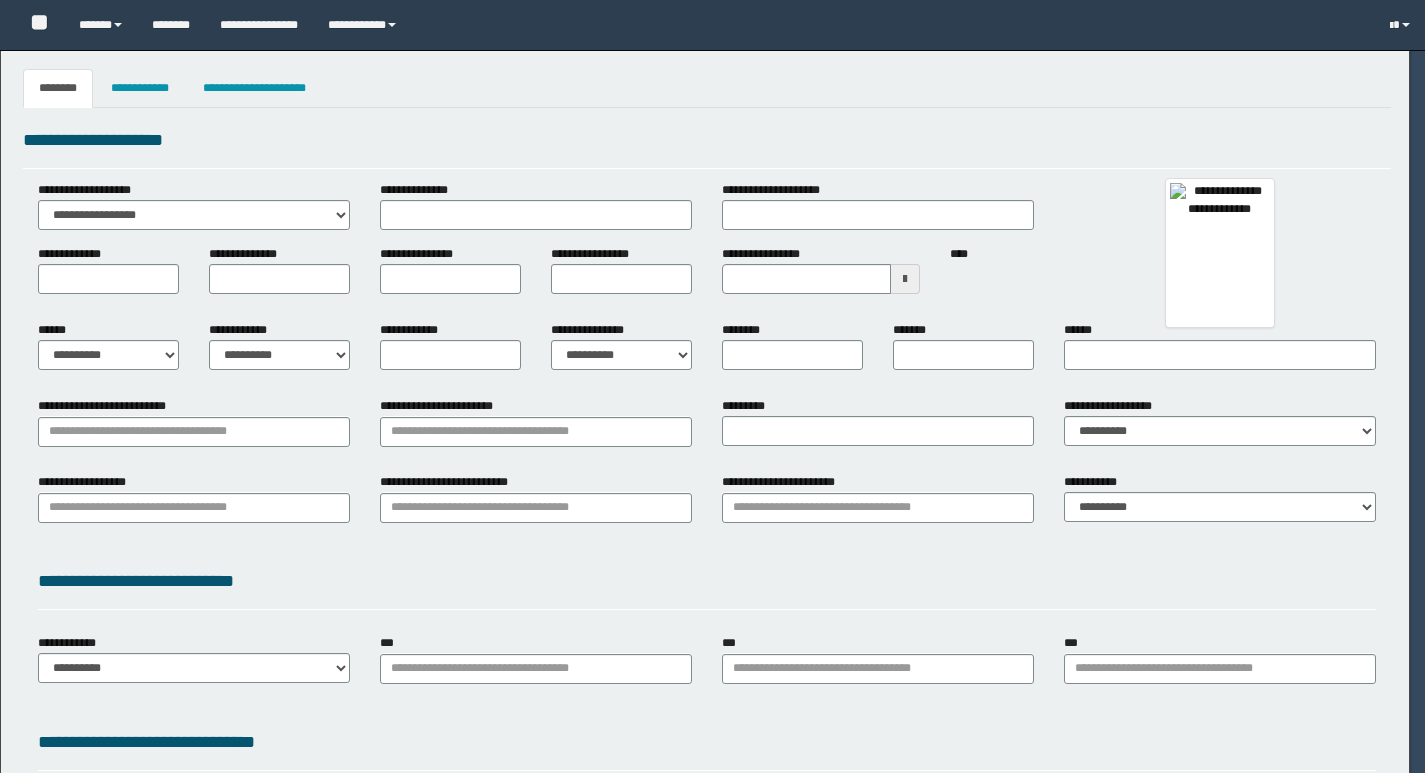 select on "***" 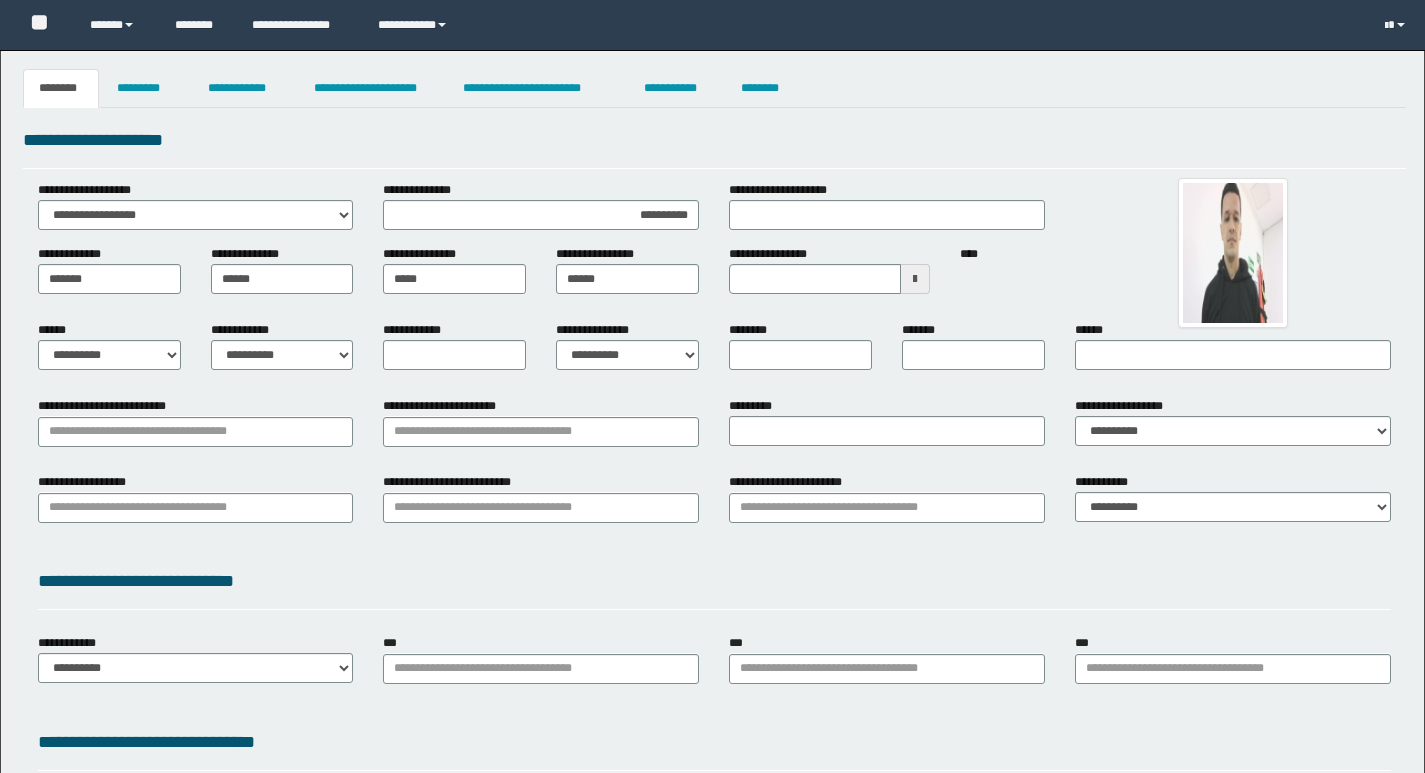 scroll, scrollTop: 0, scrollLeft: 0, axis: both 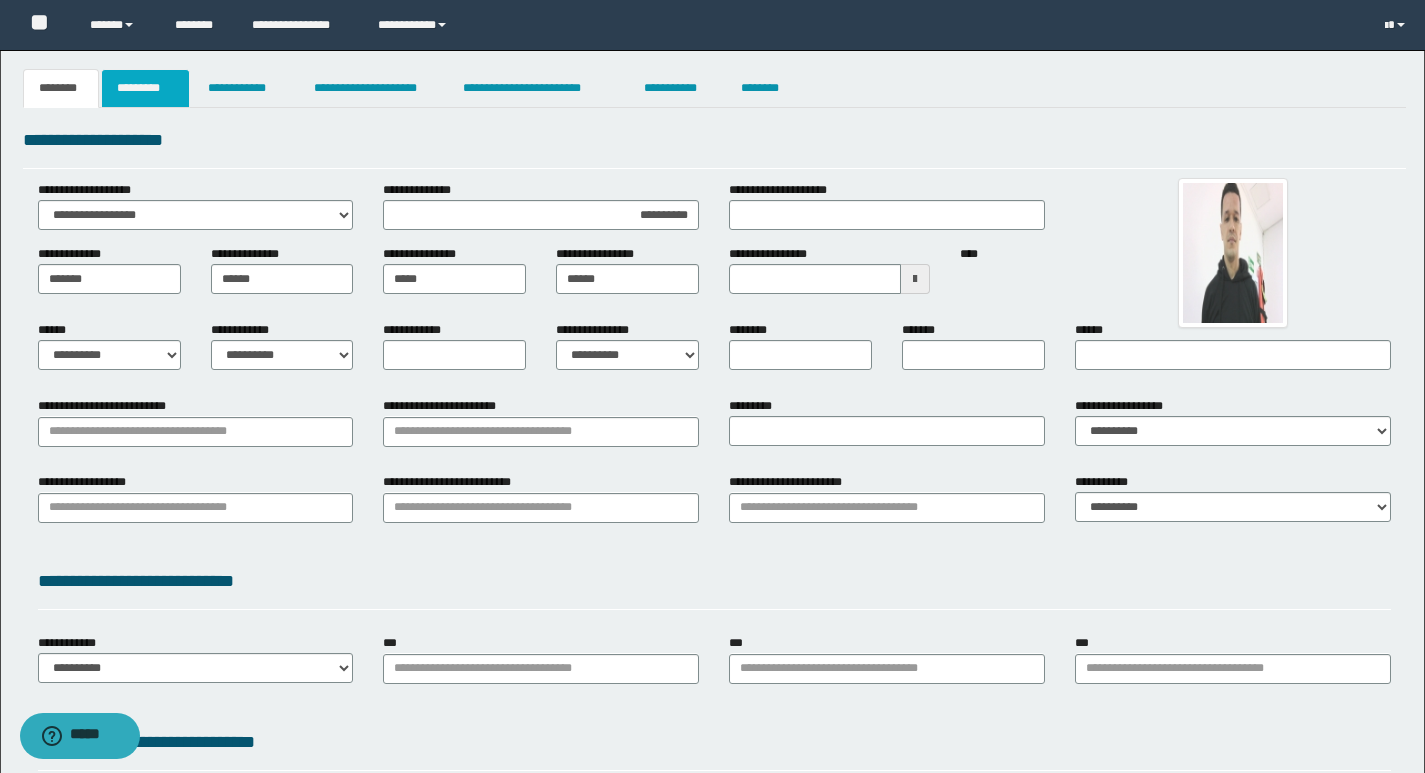 click on "*********" at bounding box center (145, 88) 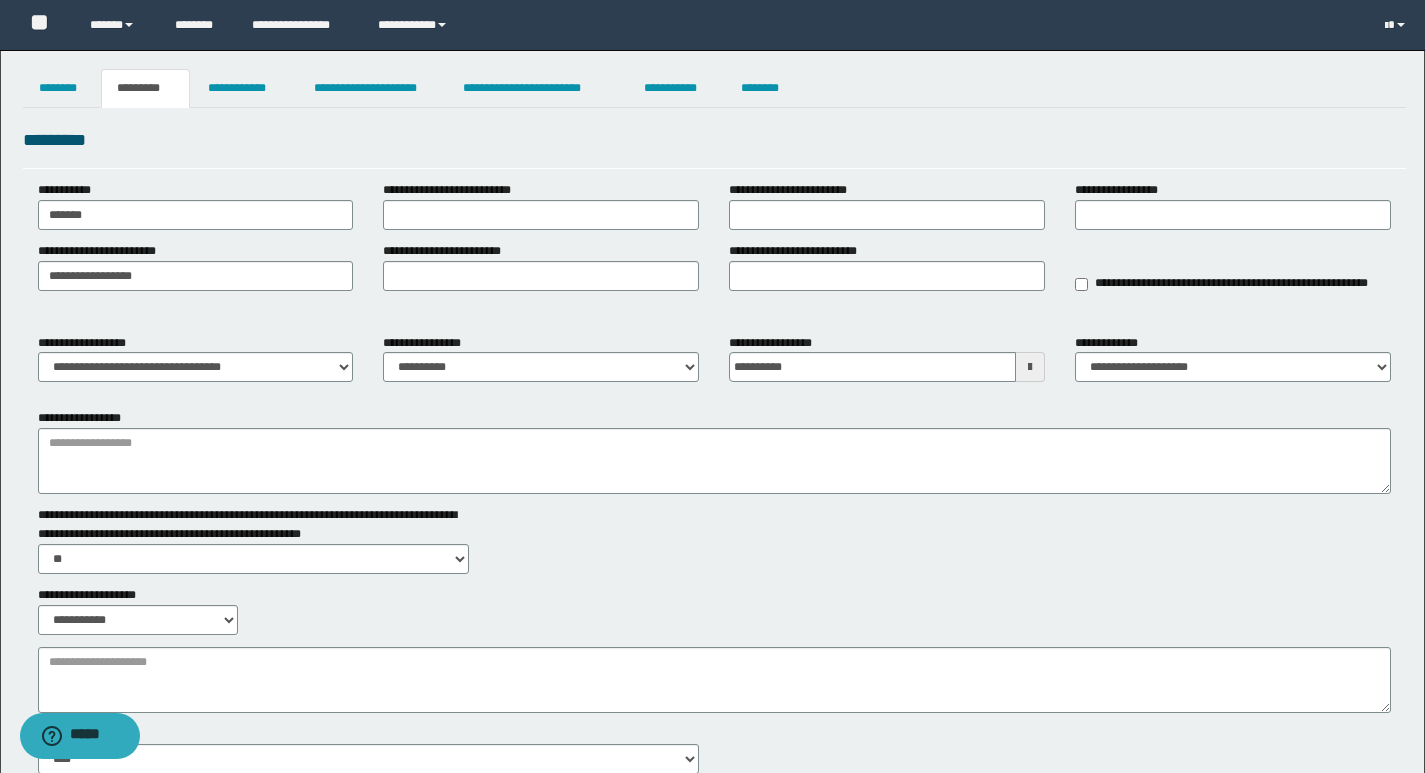 scroll, scrollTop: 100, scrollLeft: 0, axis: vertical 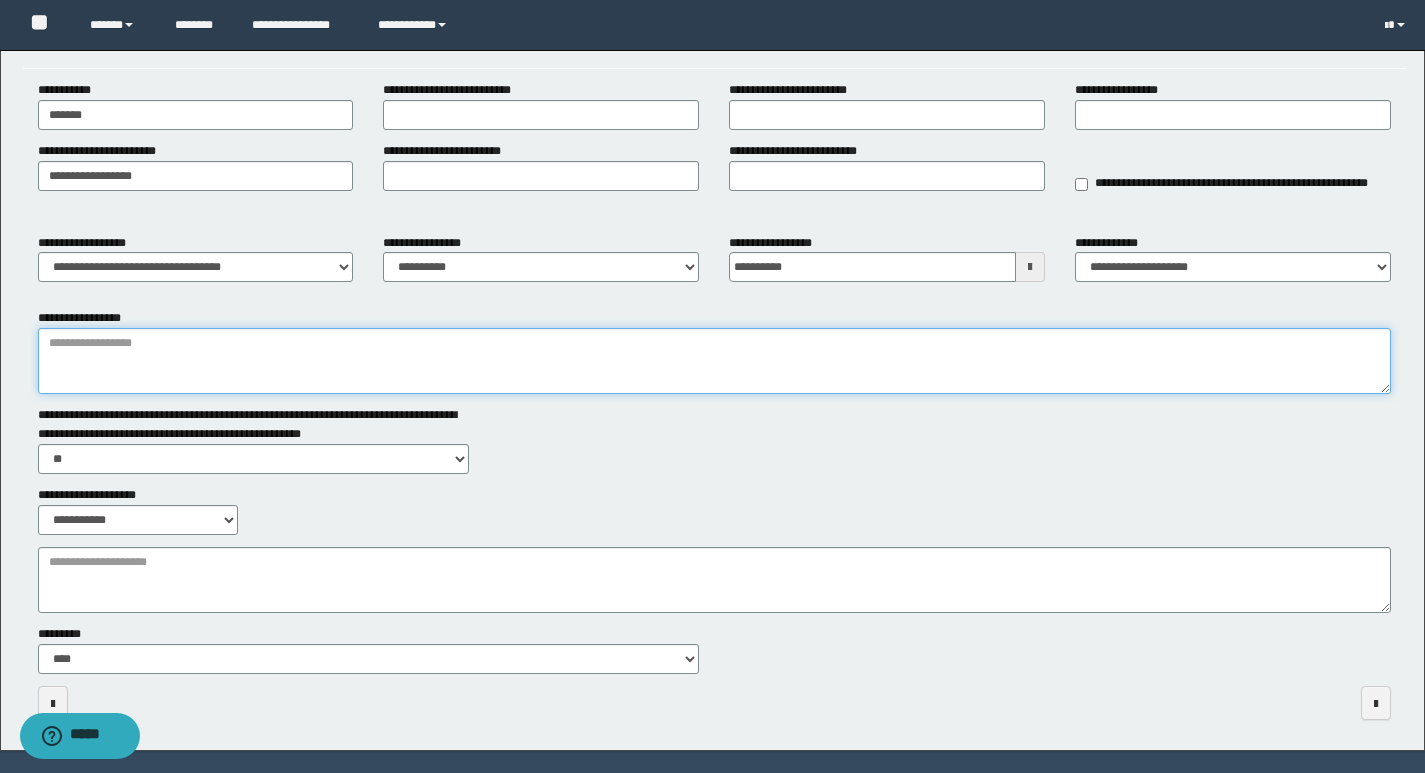 click on "**********" at bounding box center (714, 361) 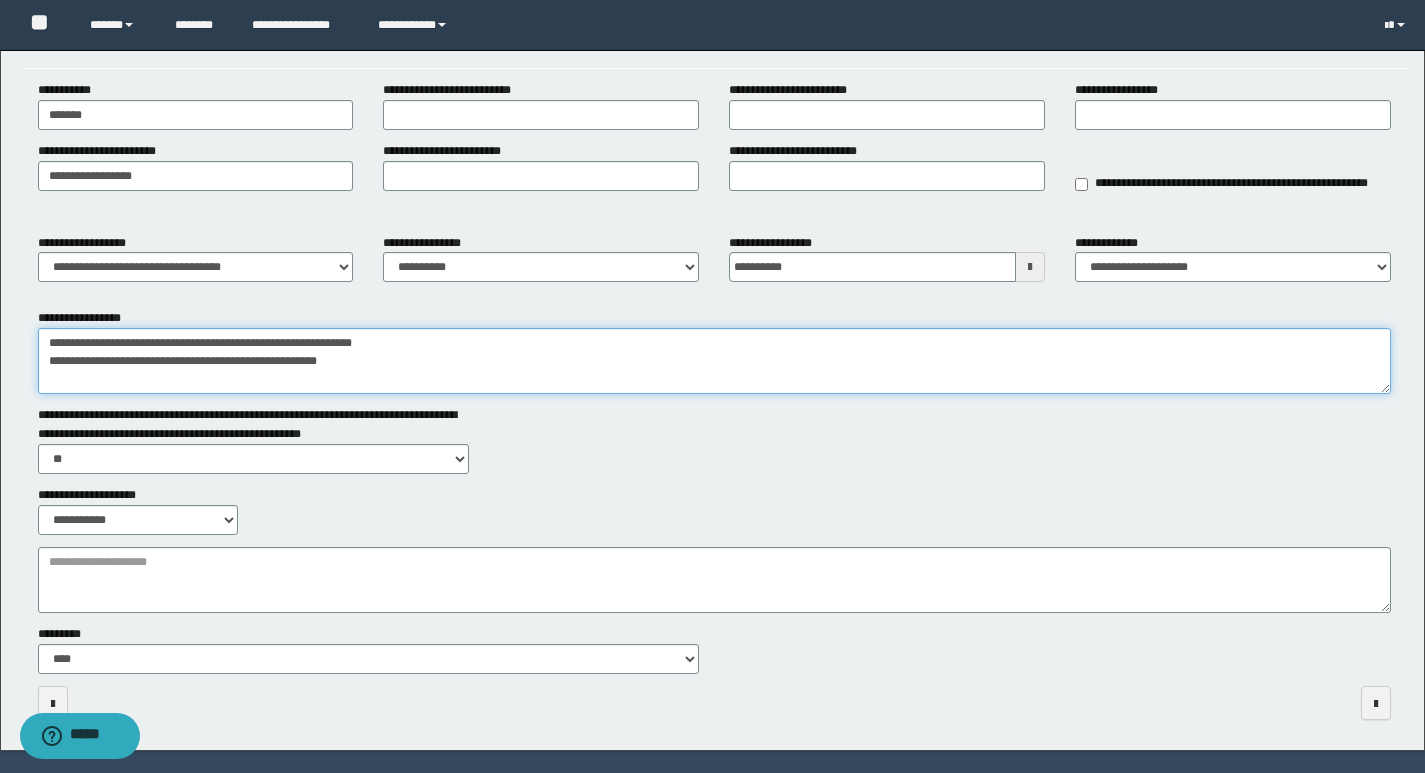drag, startPoint x: 367, startPoint y: 362, endPoint x: 0, endPoint y: 353, distance: 367.11035 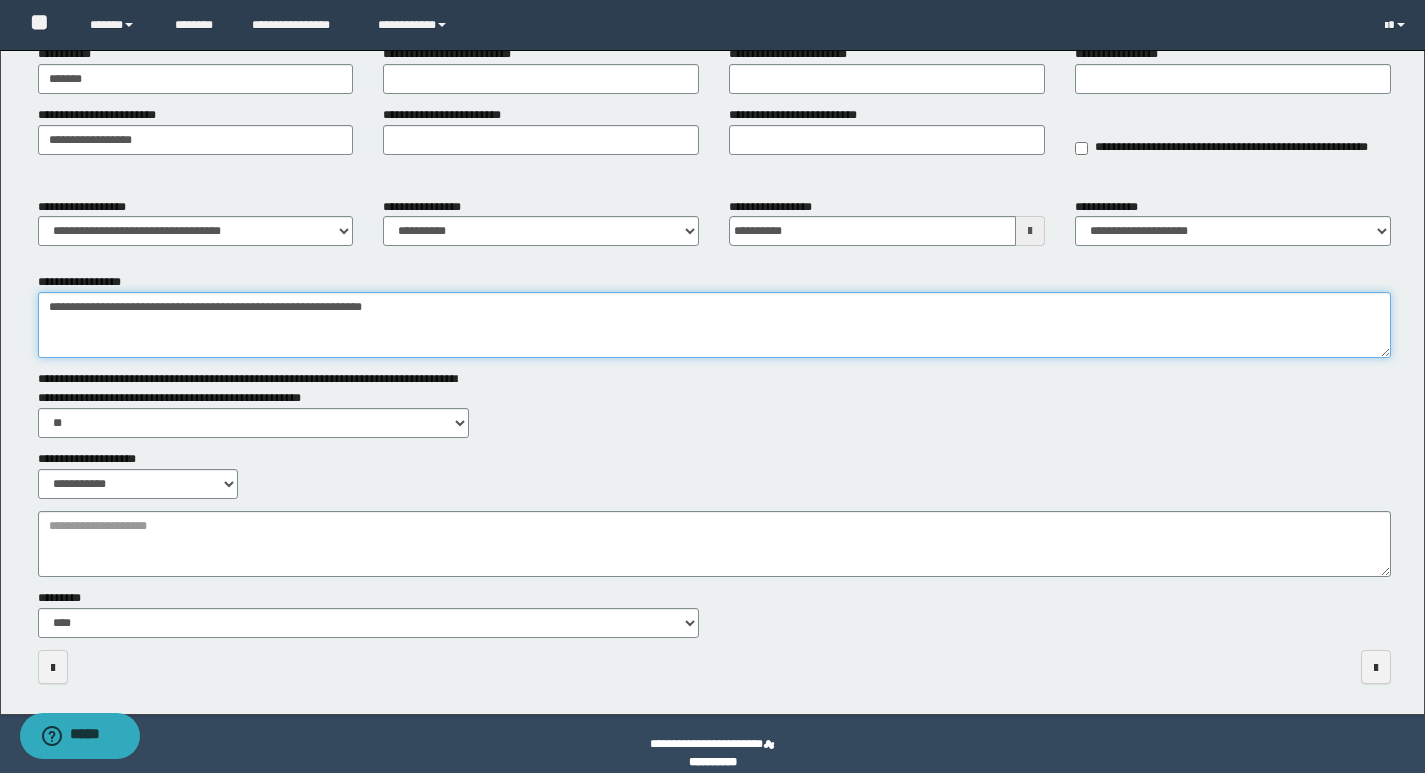 scroll, scrollTop: 155, scrollLeft: 0, axis: vertical 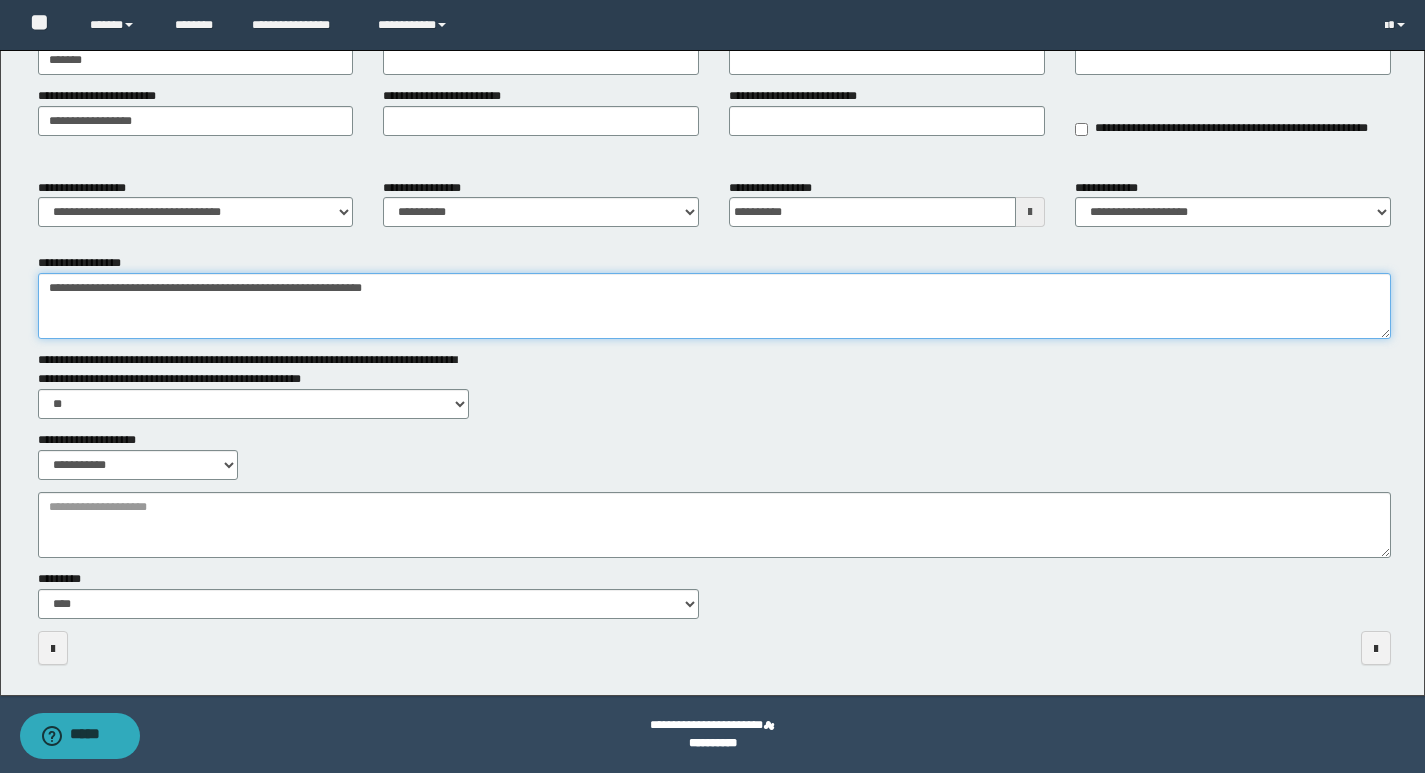 type on "**********" 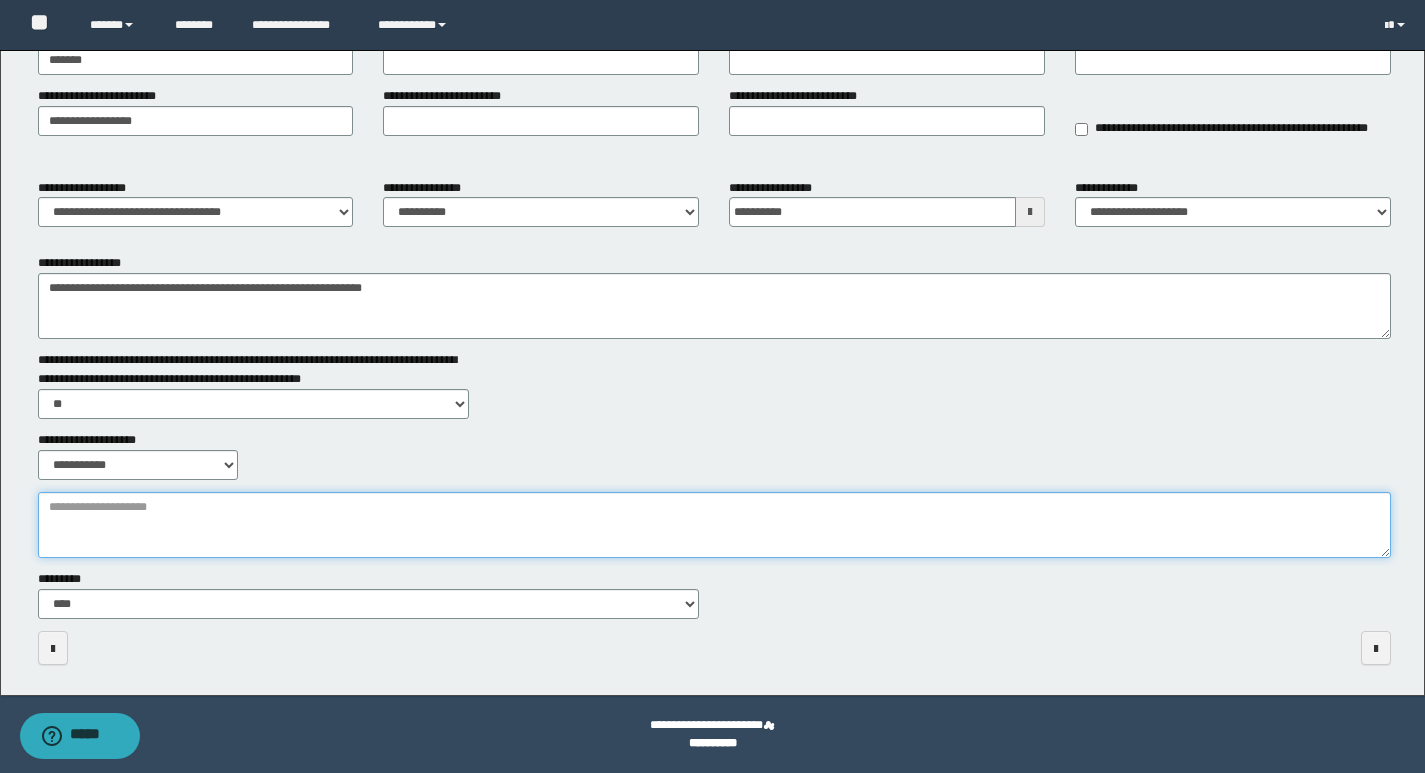 click on "**********" at bounding box center (714, 525) 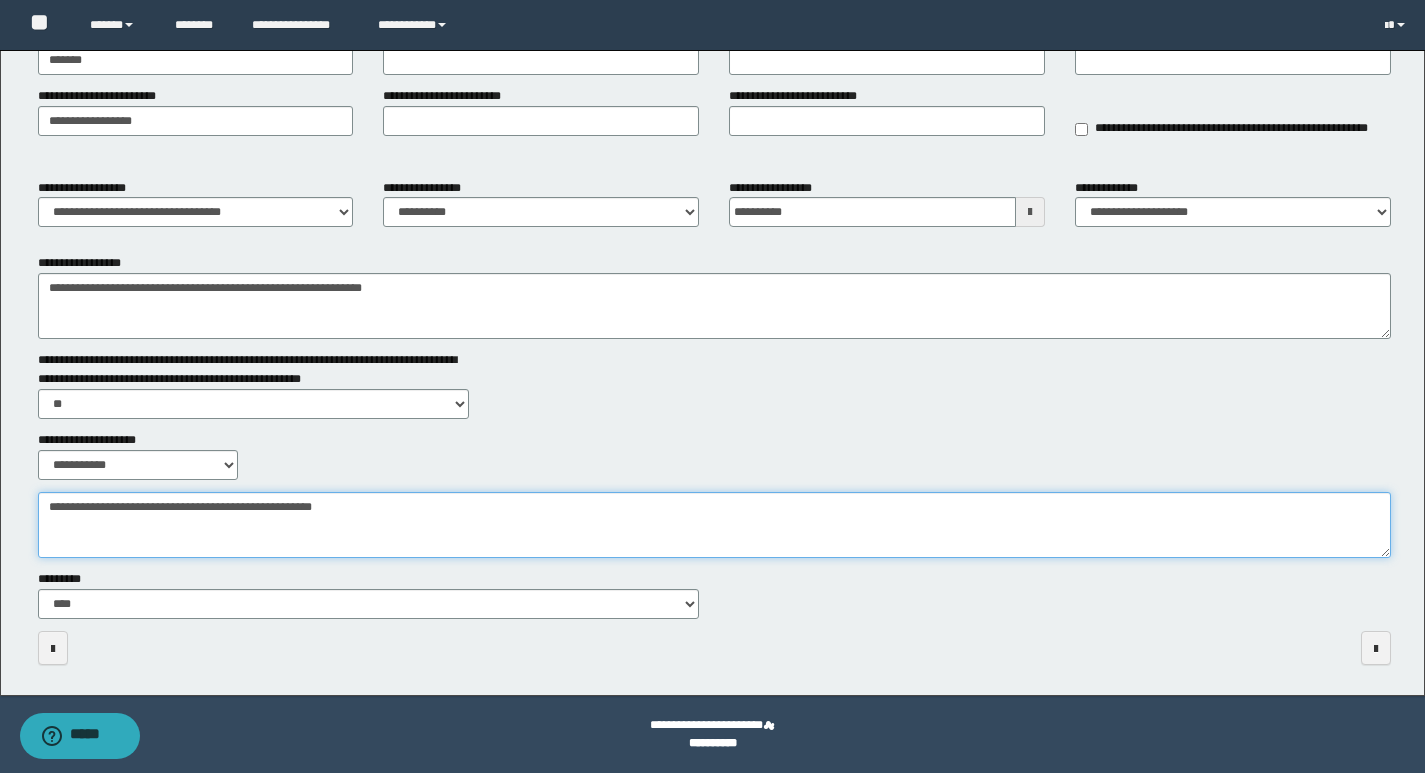 type on "**********" 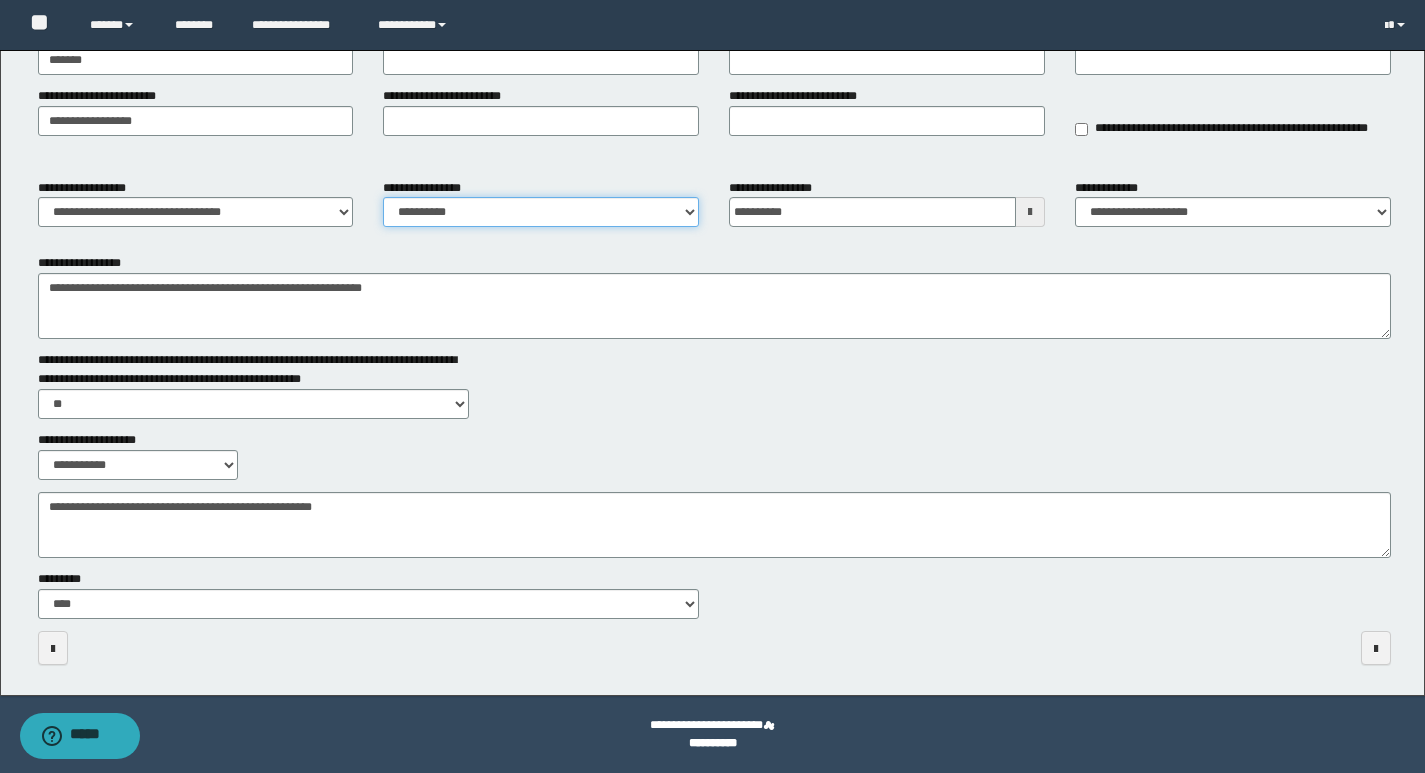 click on "**********" at bounding box center [541, 212] 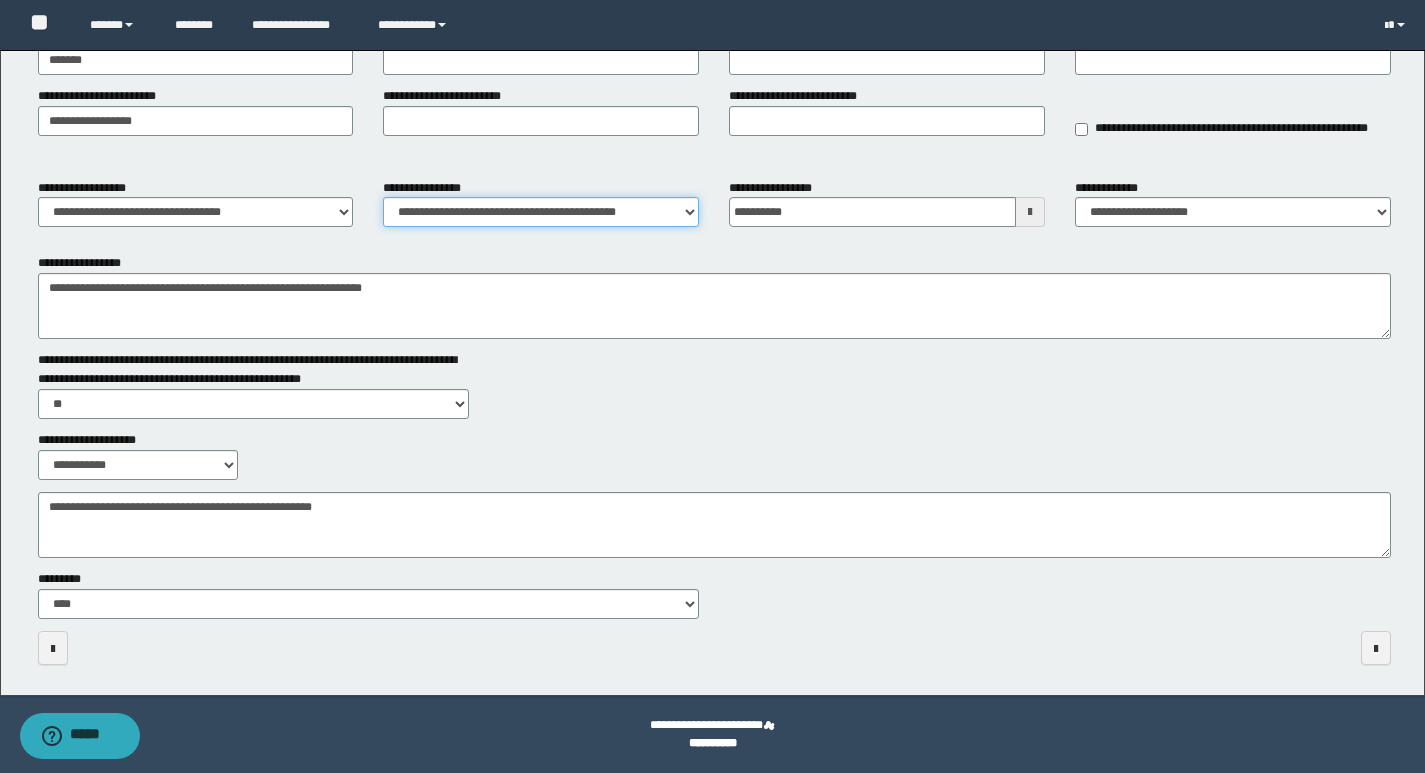 click on "**********" at bounding box center [541, 212] 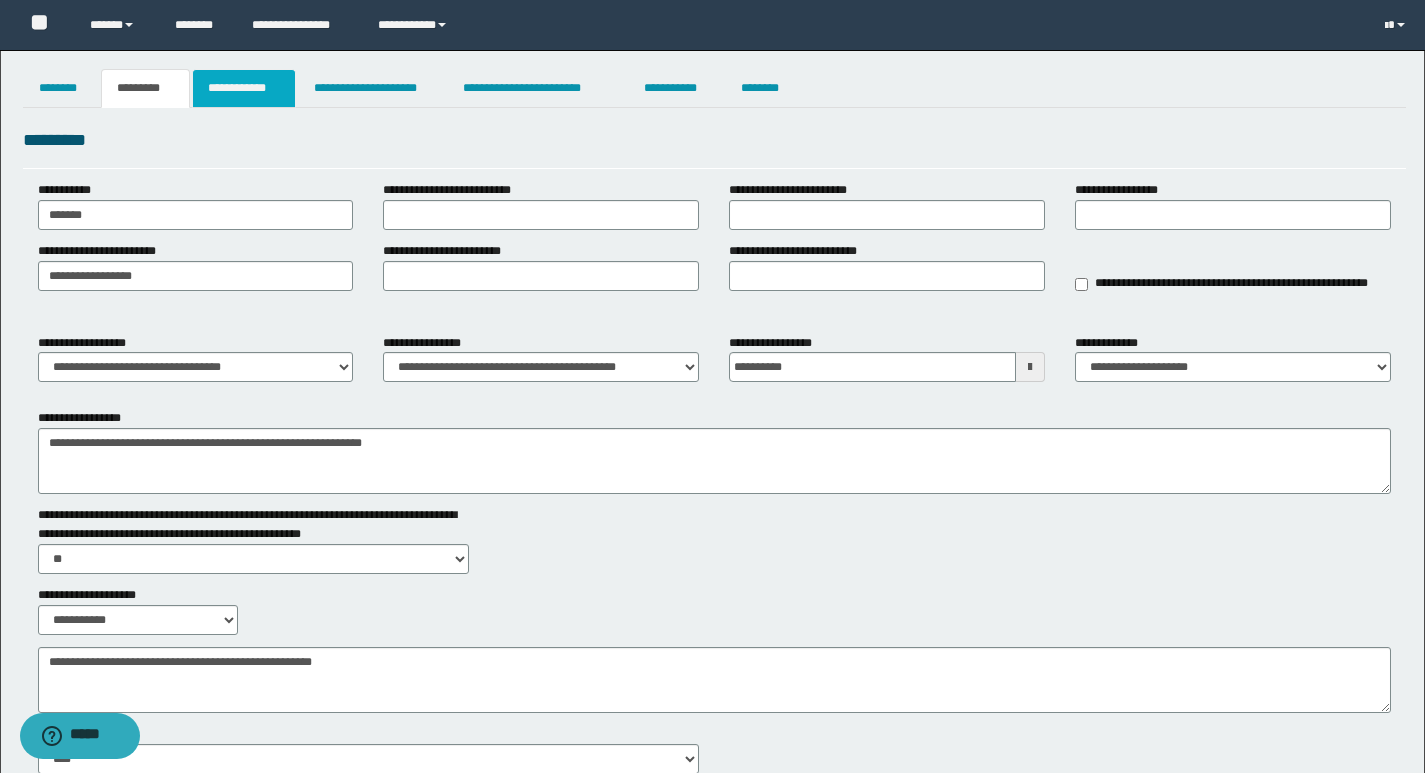 click on "**********" at bounding box center (244, 88) 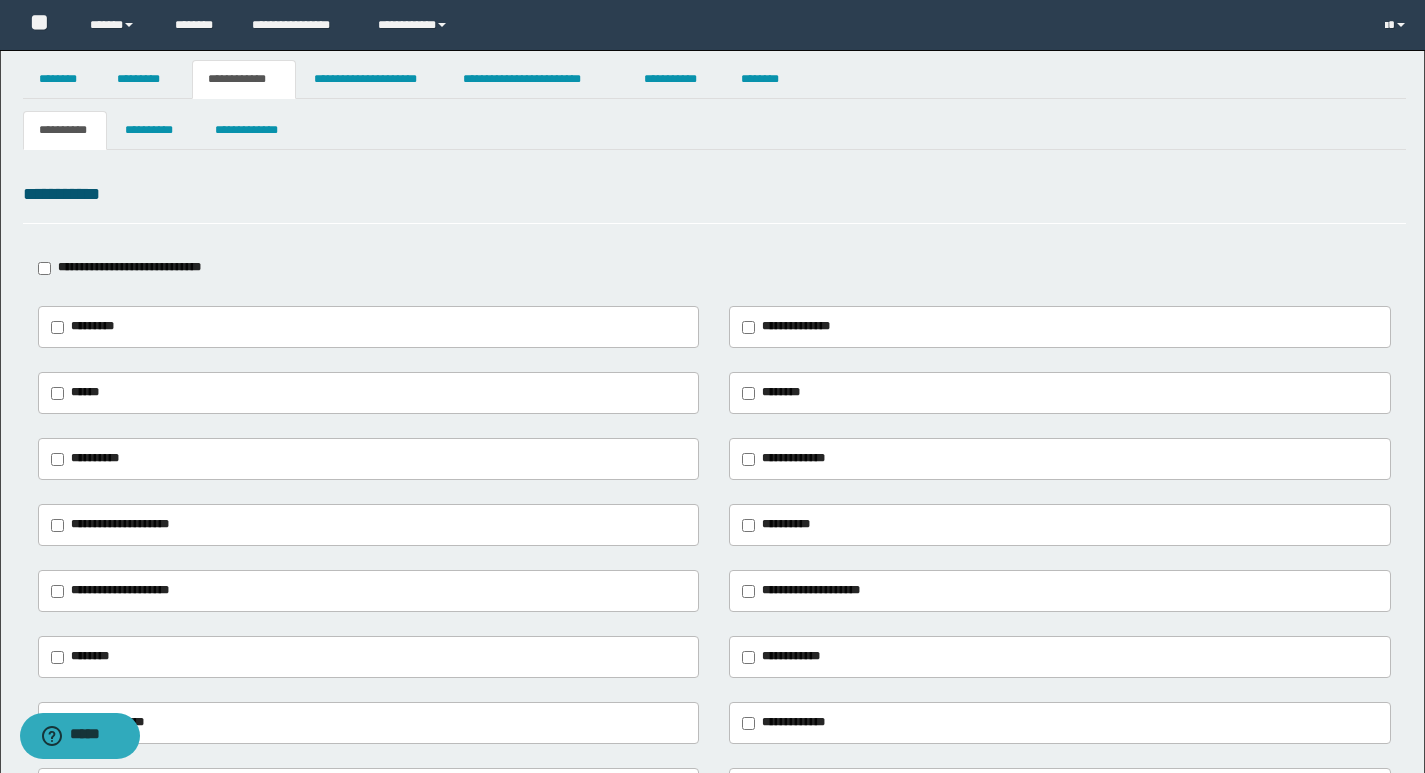 scroll, scrollTop: 0, scrollLeft: 0, axis: both 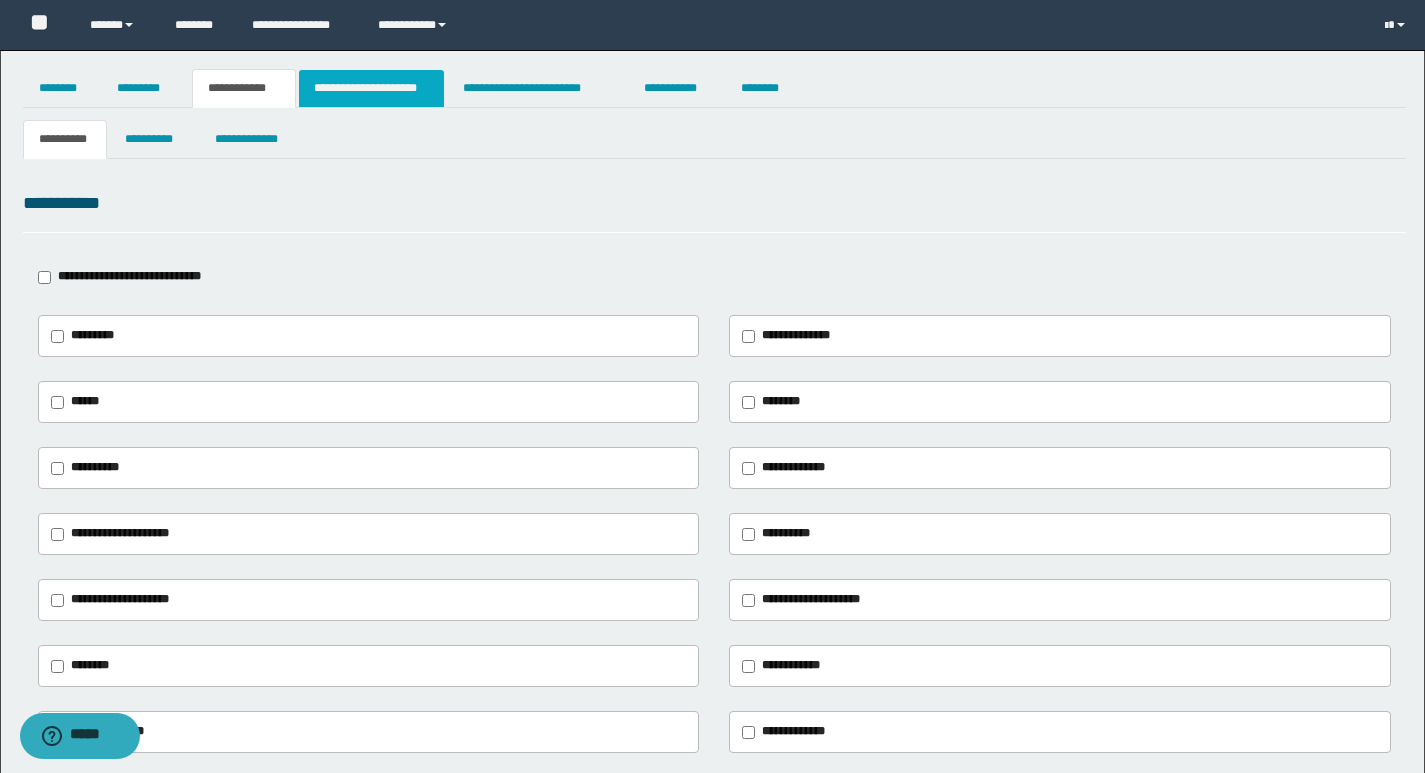 click on "**********" at bounding box center (371, 88) 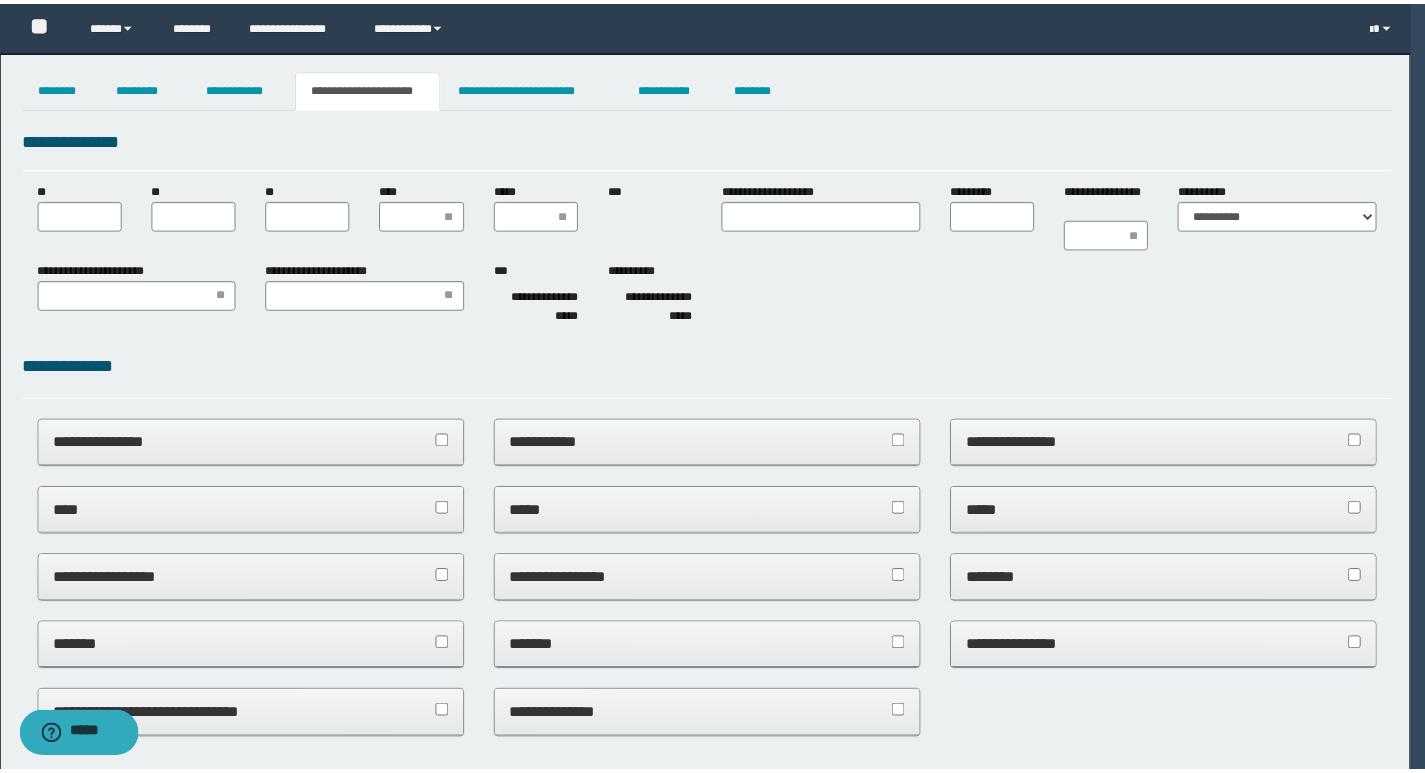scroll, scrollTop: 0, scrollLeft: 0, axis: both 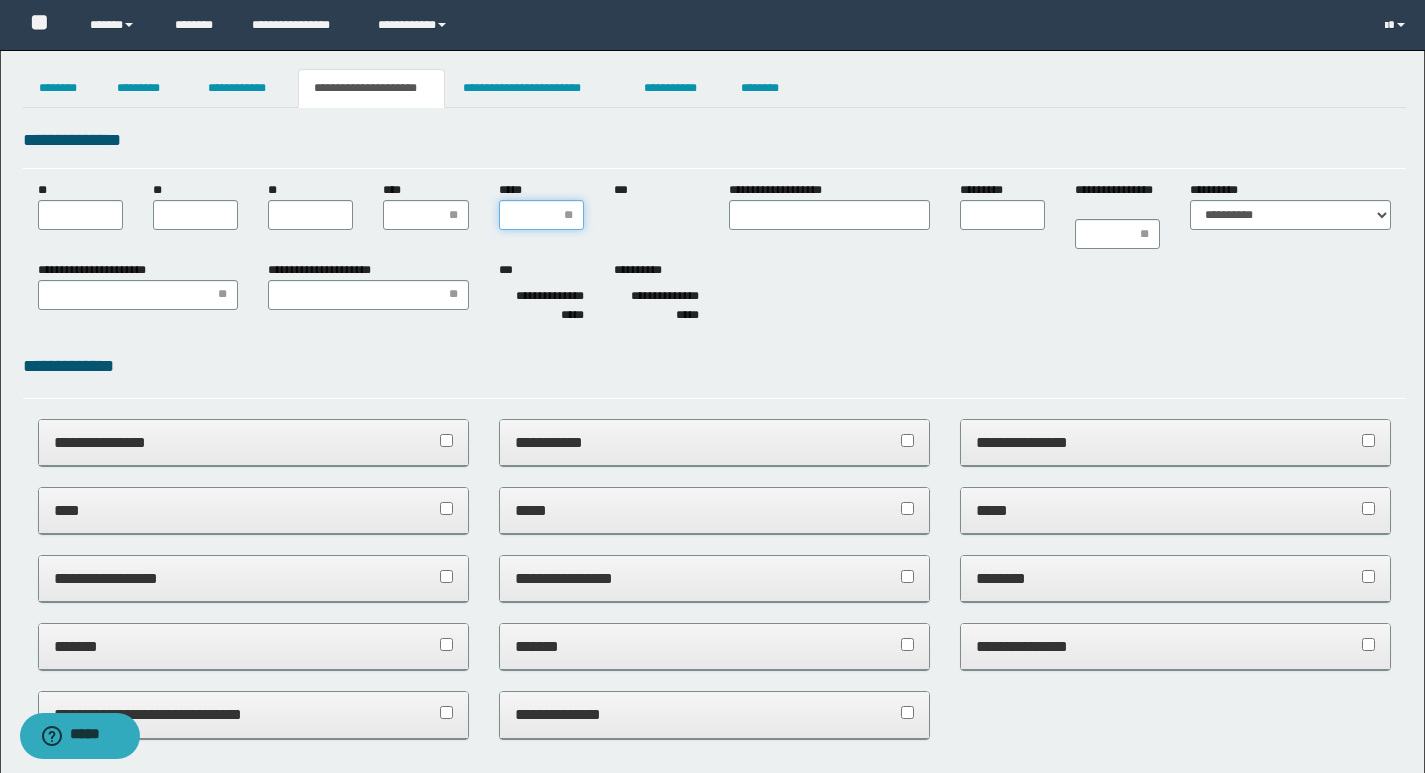 click on "*****" at bounding box center (541, 215) 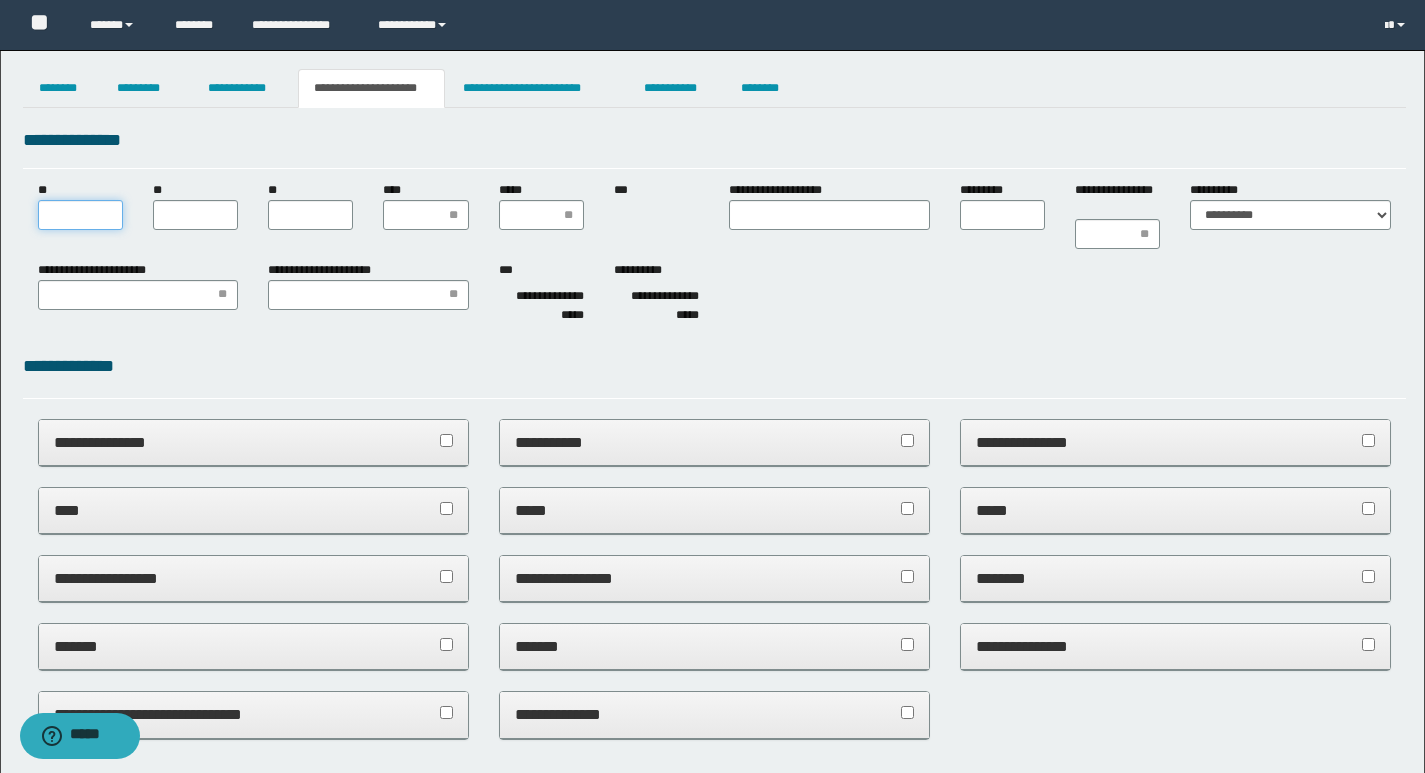 click on "**" at bounding box center (80, 215) 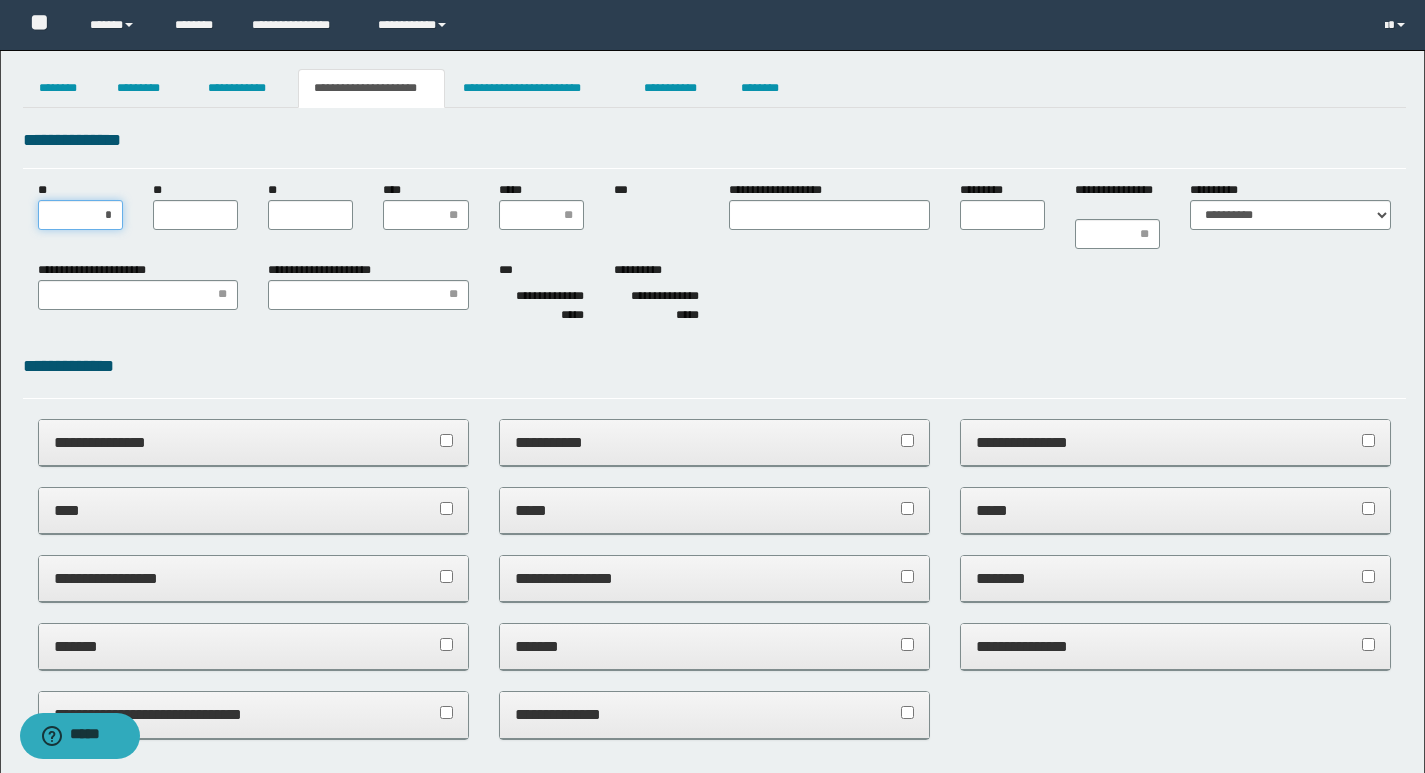 type on "**" 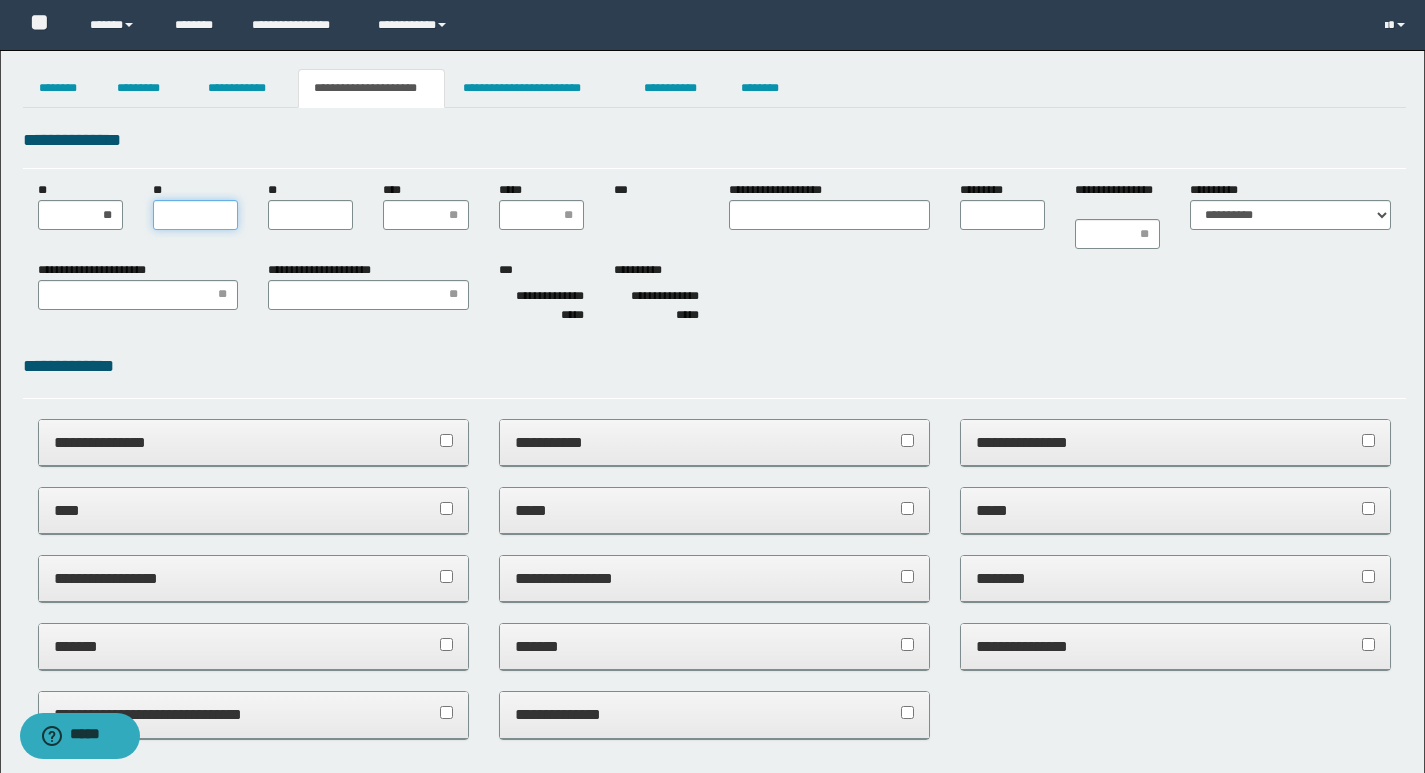 click on "**" at bounding box center [195, 215] 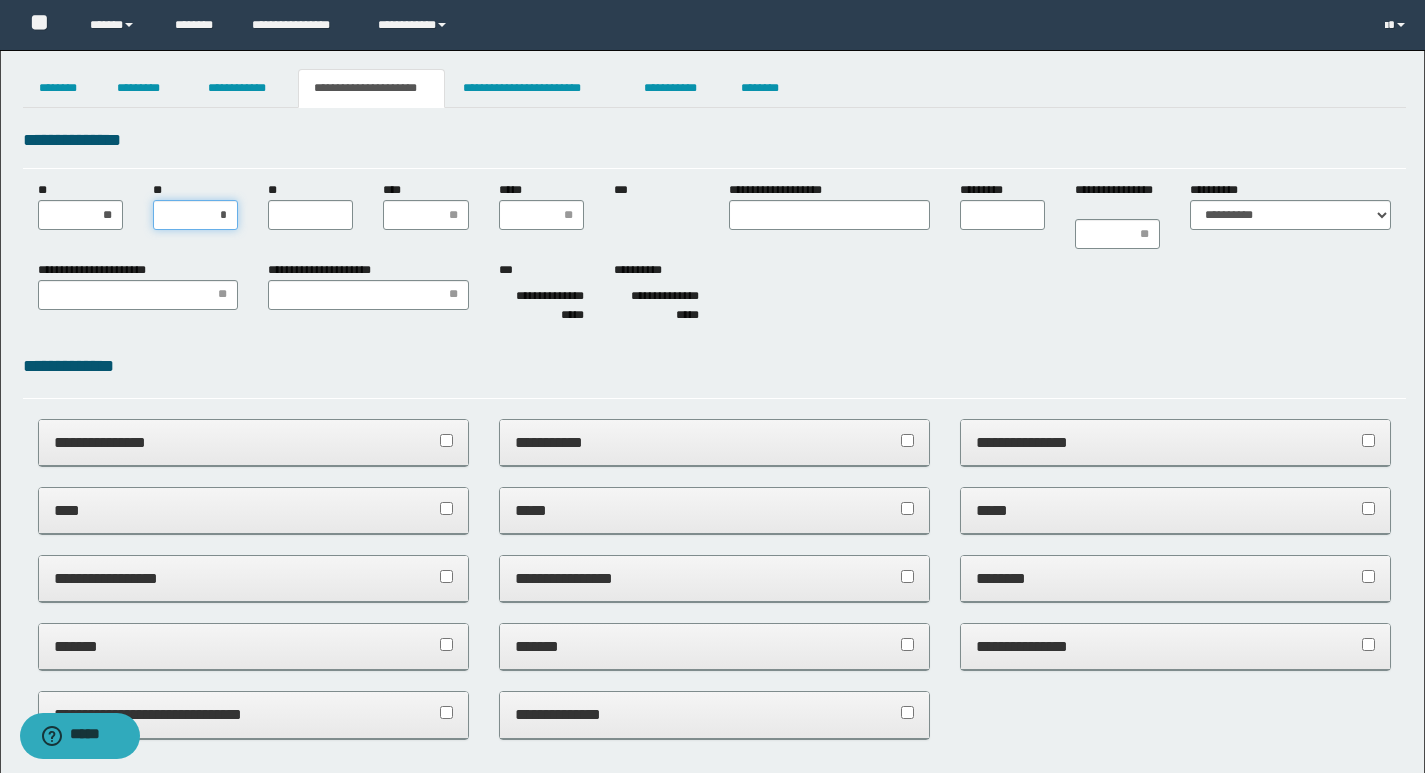 type on "**" 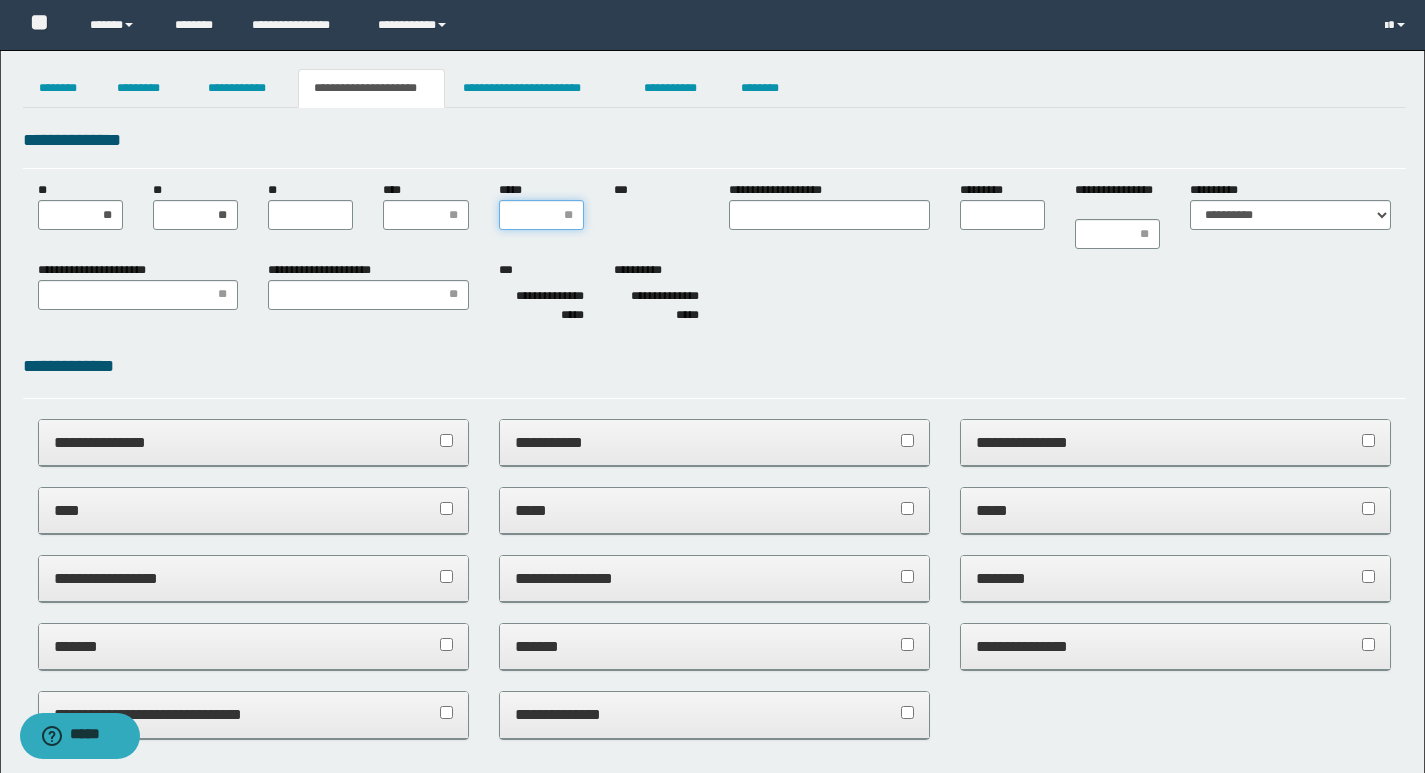 click on "*****" at bounding box center [541, 215] 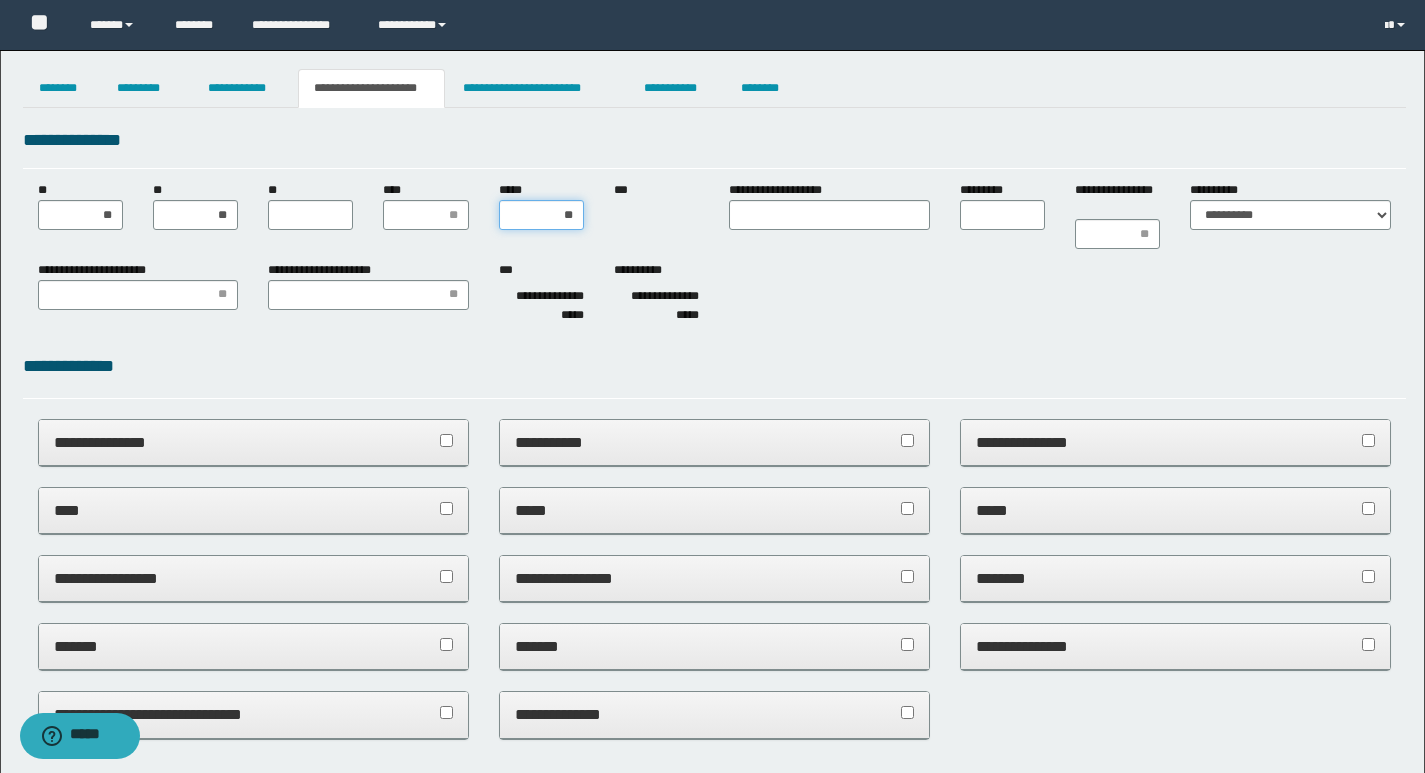 type on "***" 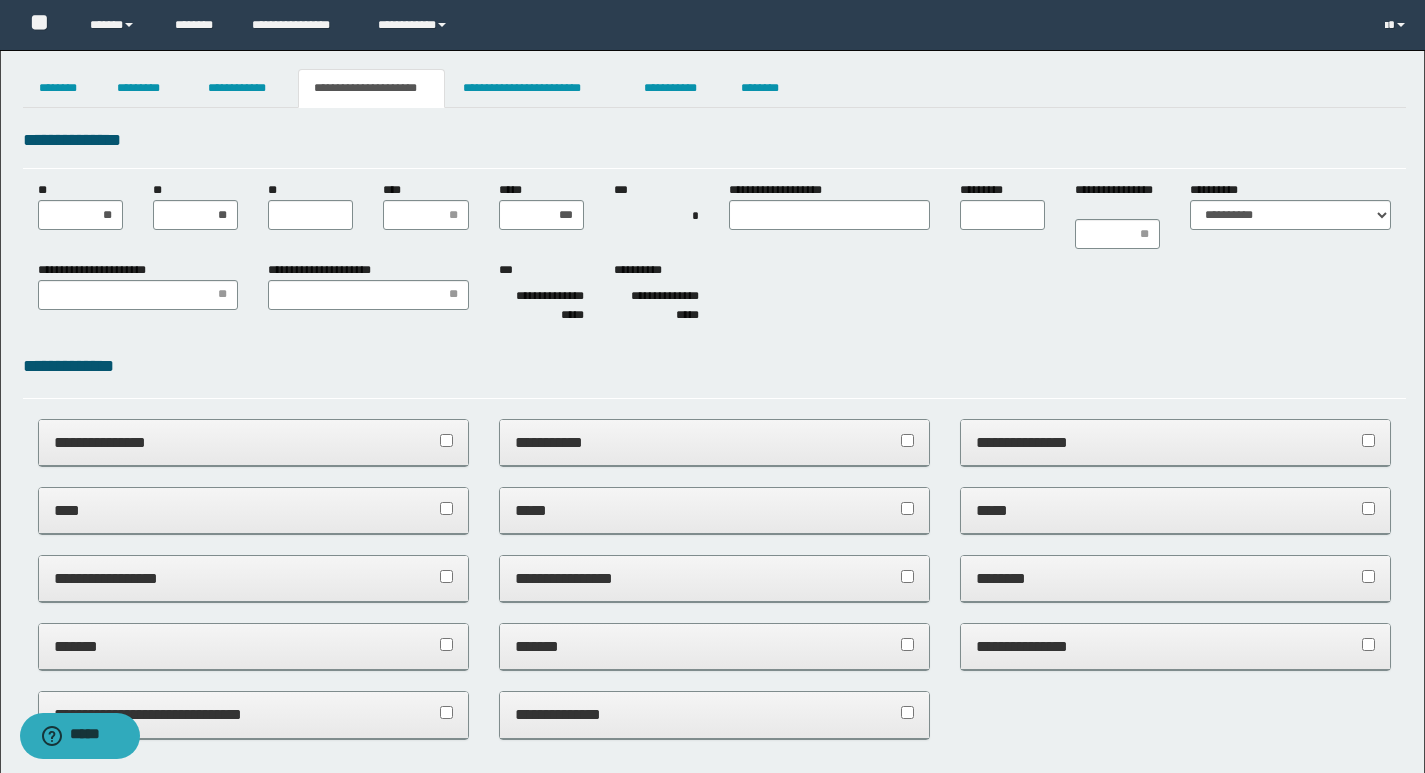 click on "**" at bounding box center [310, 205] 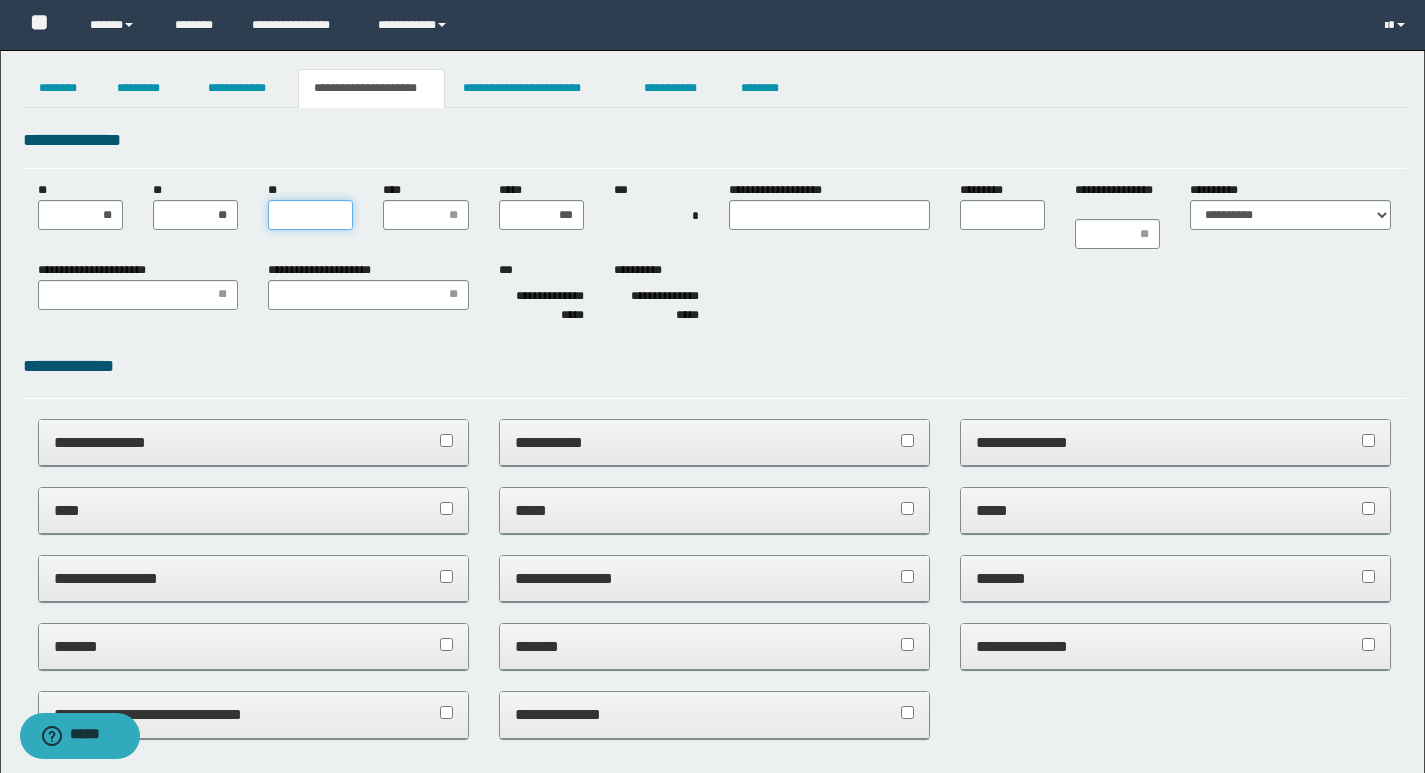 click on "**" at bounding box center (310, 215) 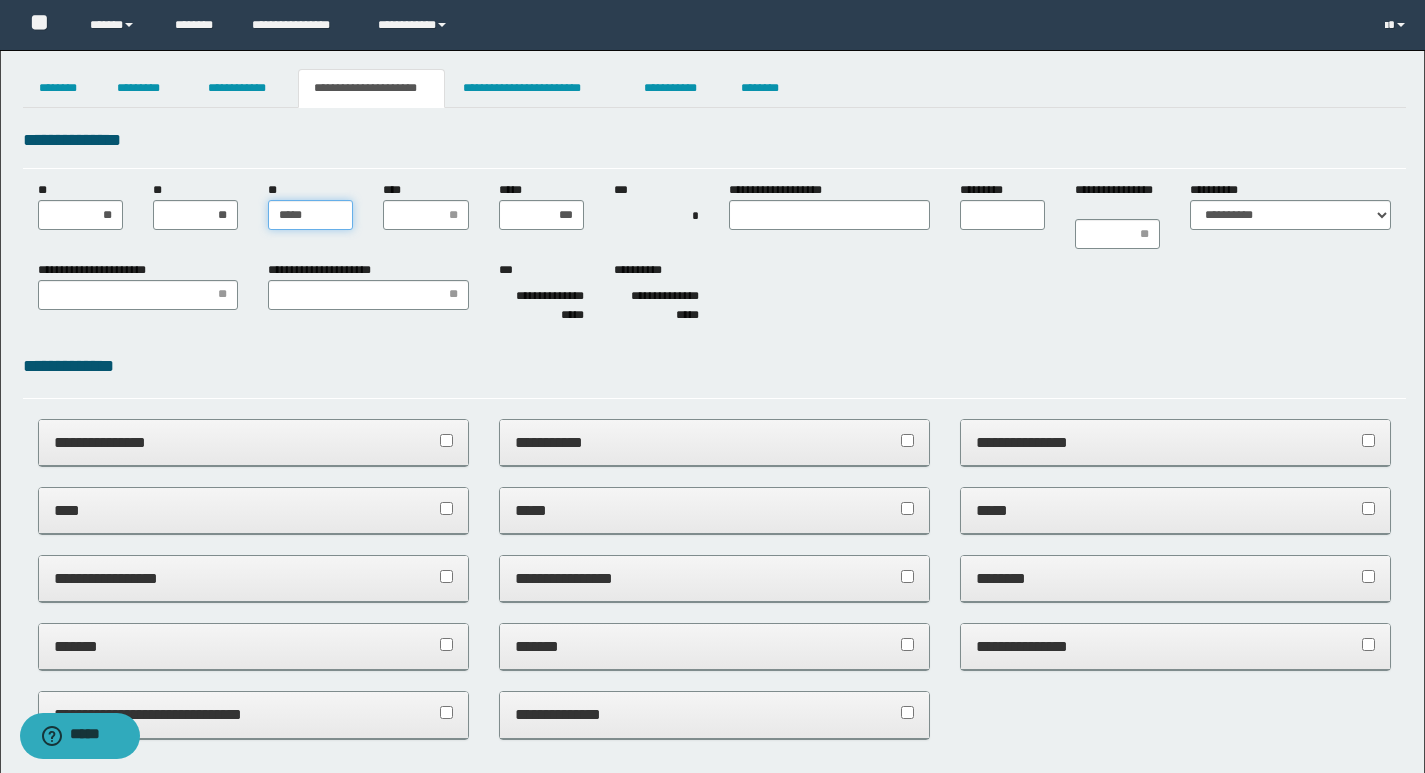 type on "******" 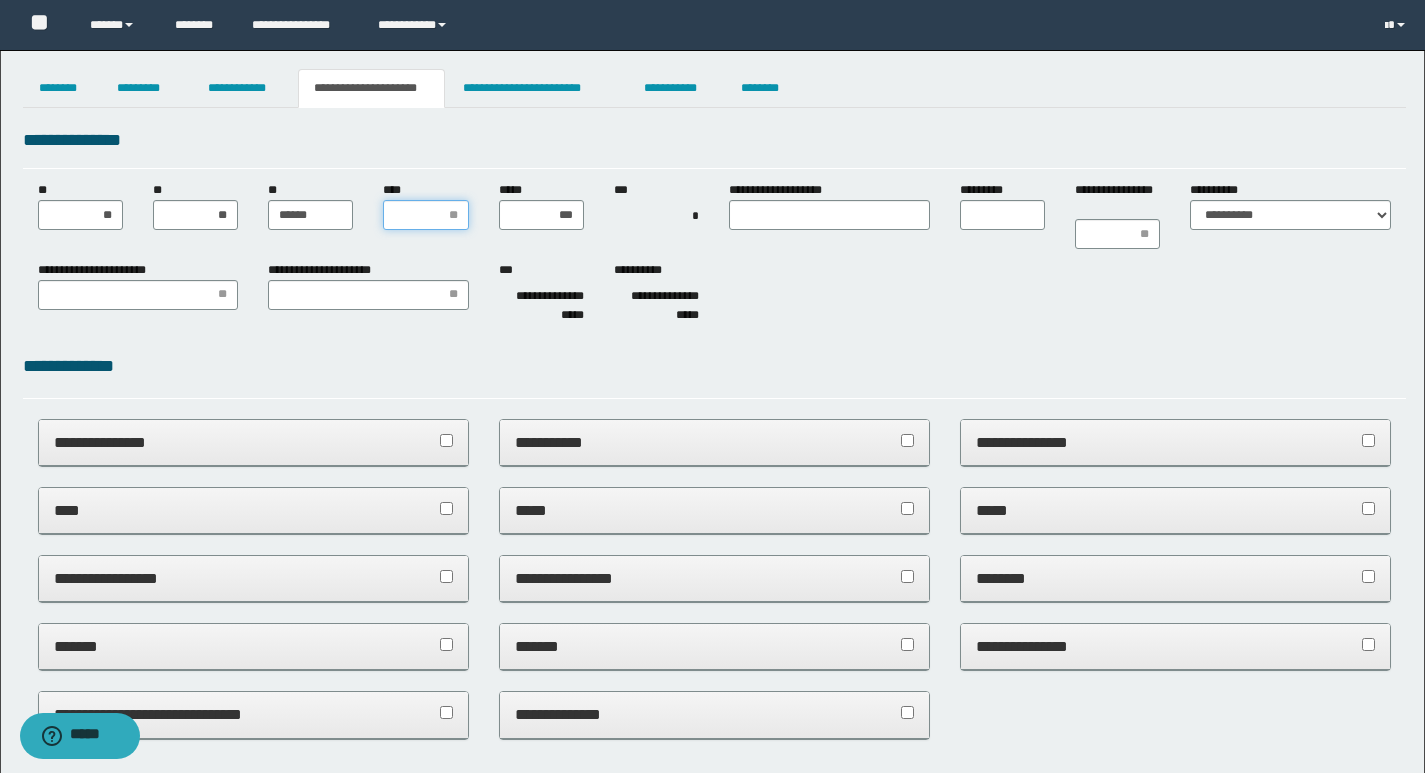 click on "****" at bounding box center [425, 215] 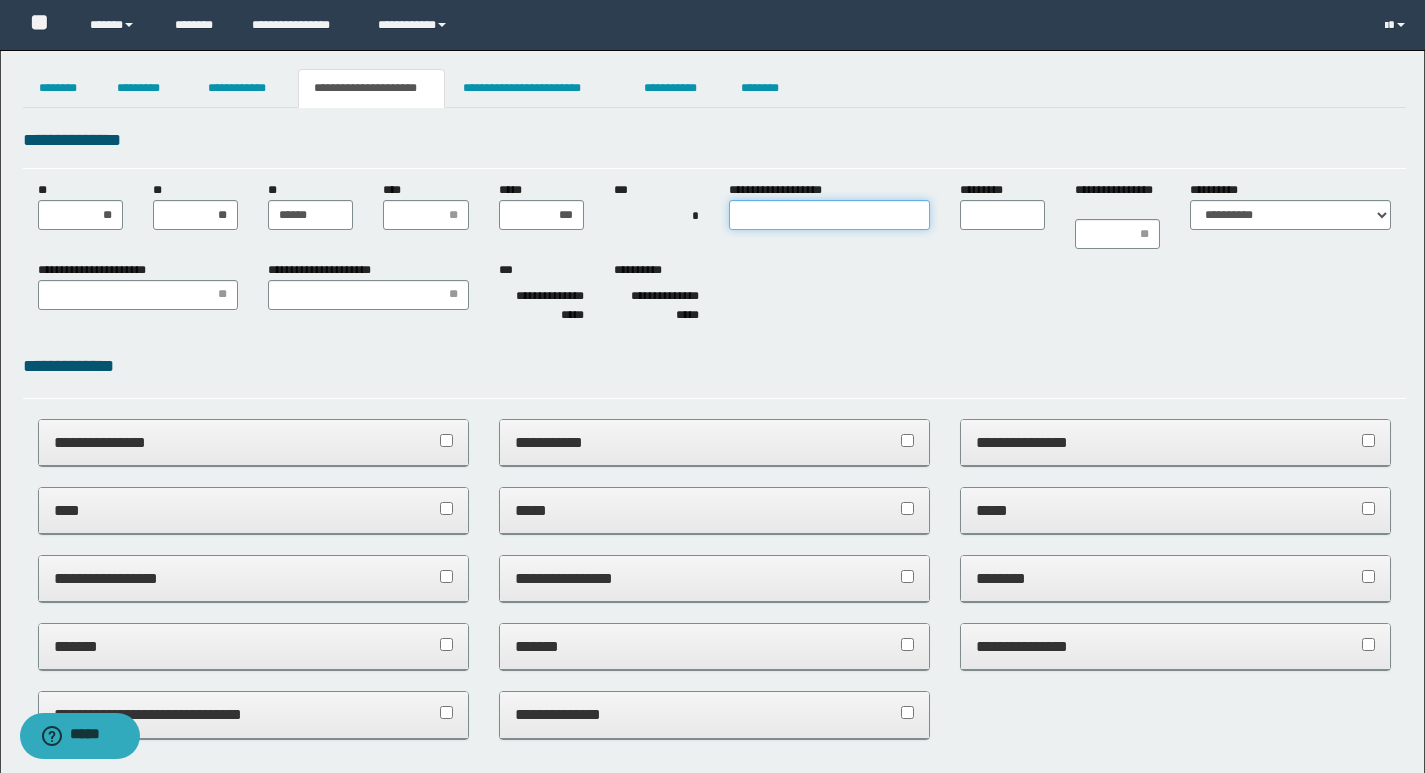 click on "**********" at bounding box center (829, 215) 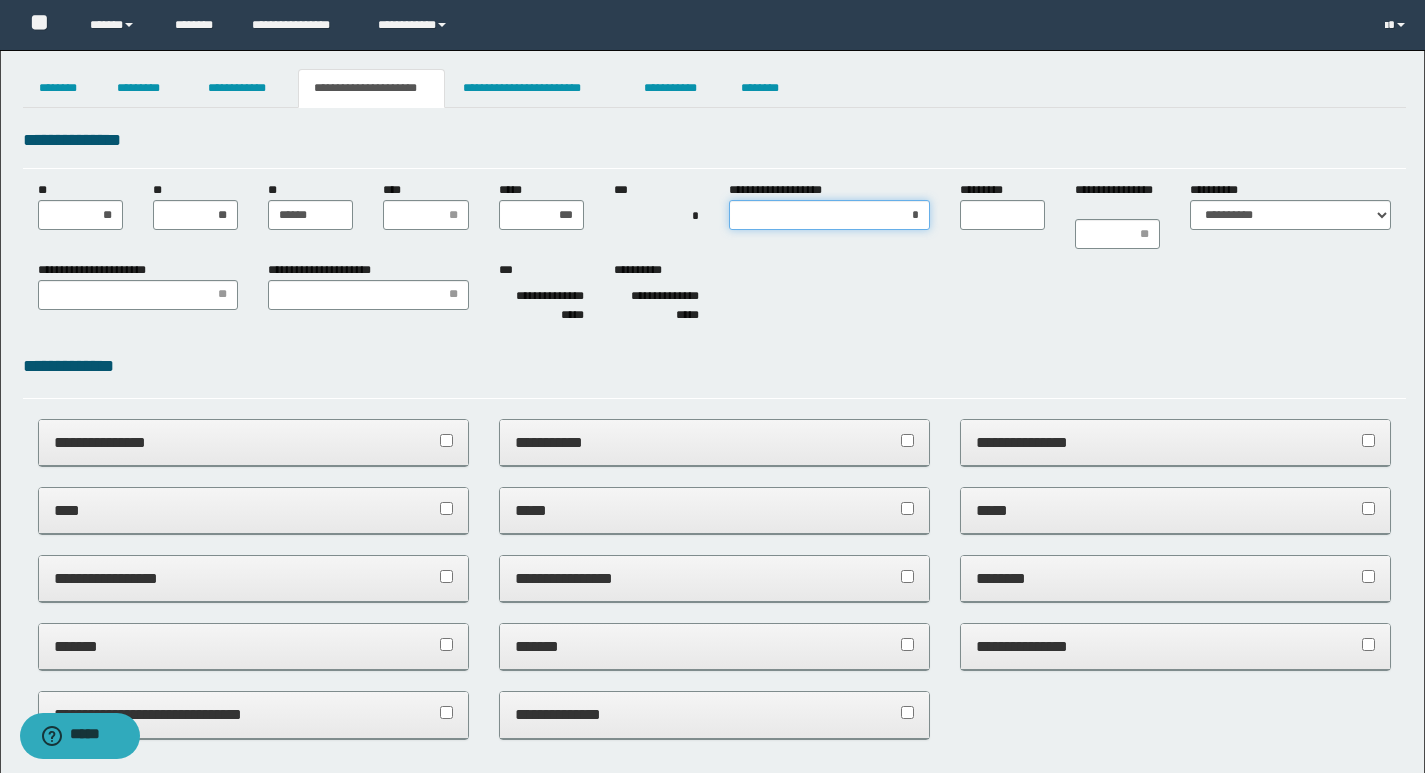 type on "**" 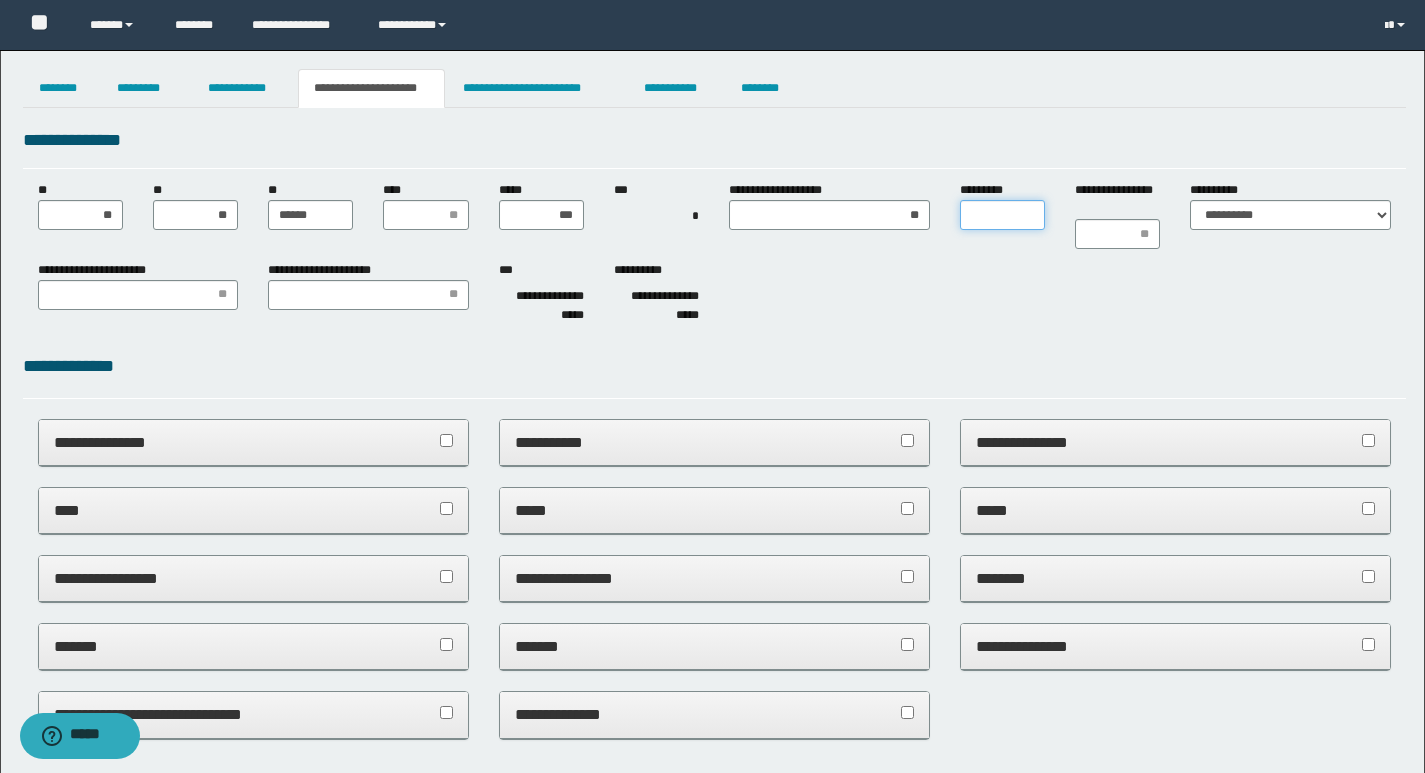 click on "*********" at bounding box center (1002, 215) 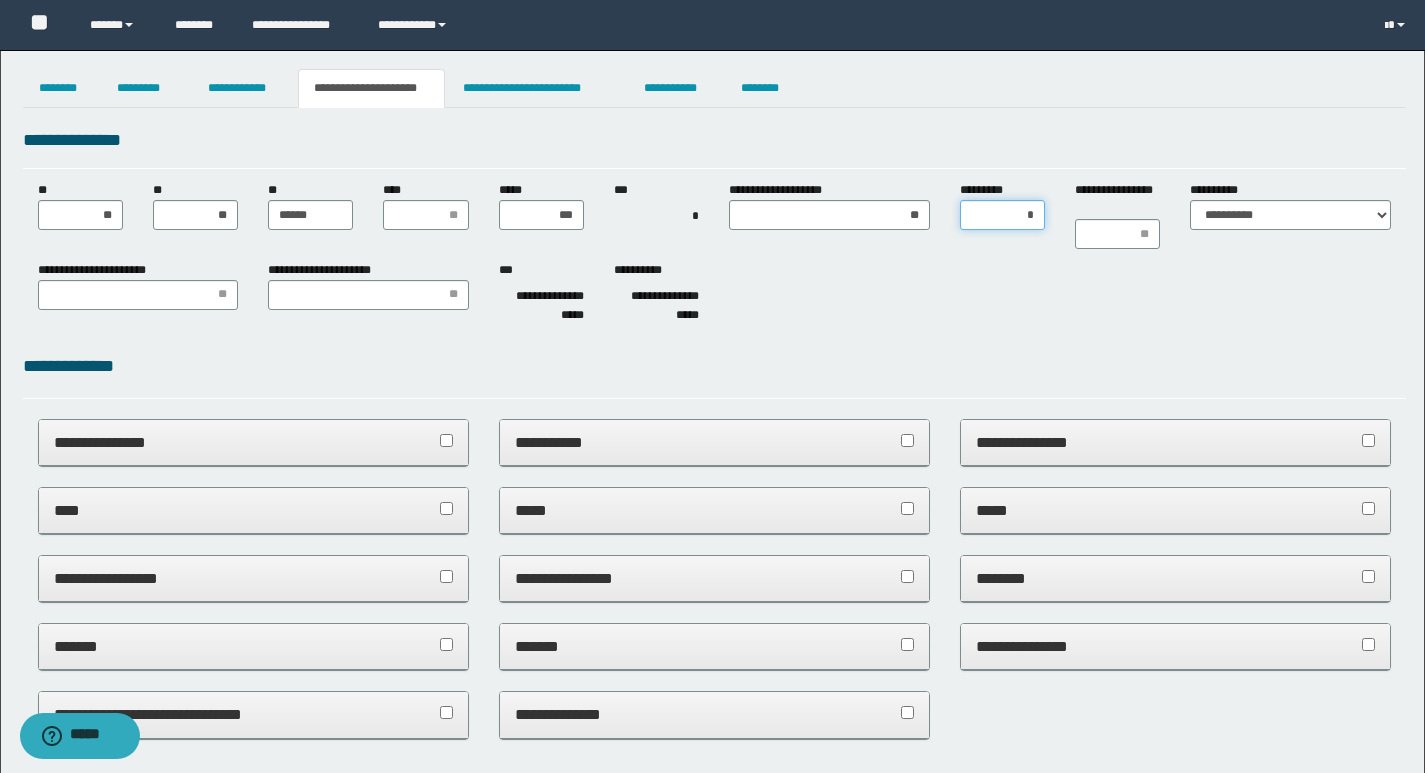type on "**" 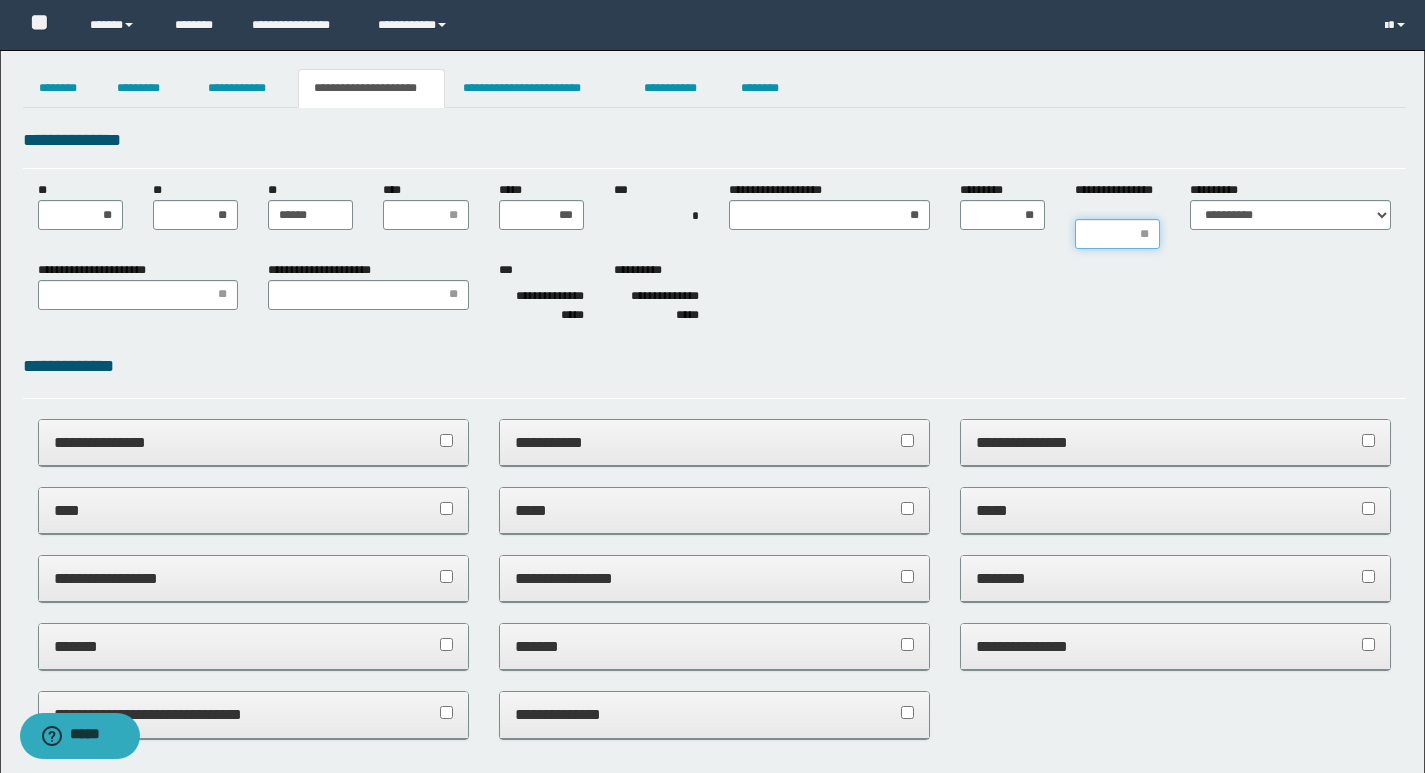 click on "**********" at bounding box center (1117, 234) 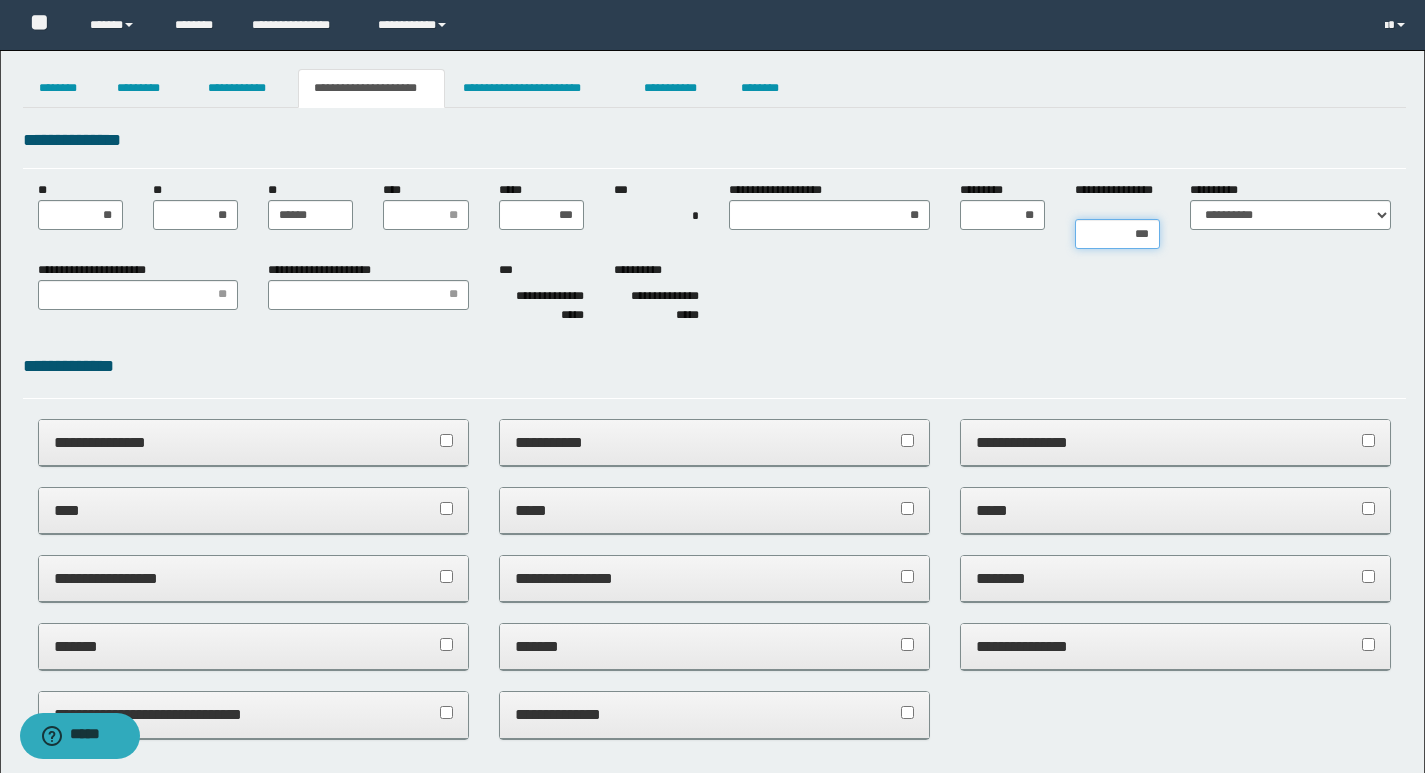 type on "****" 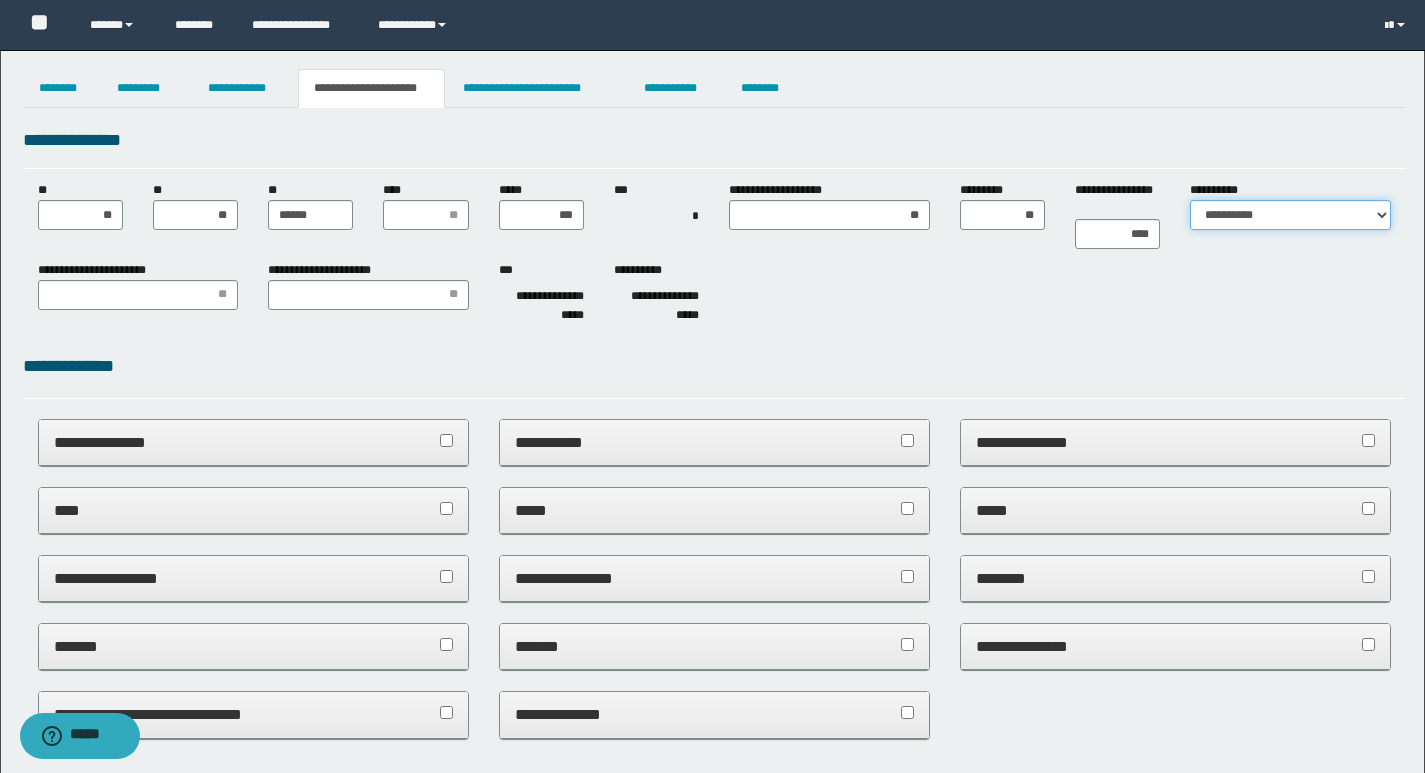 click on "**********" at bounding box center (1290, 215) 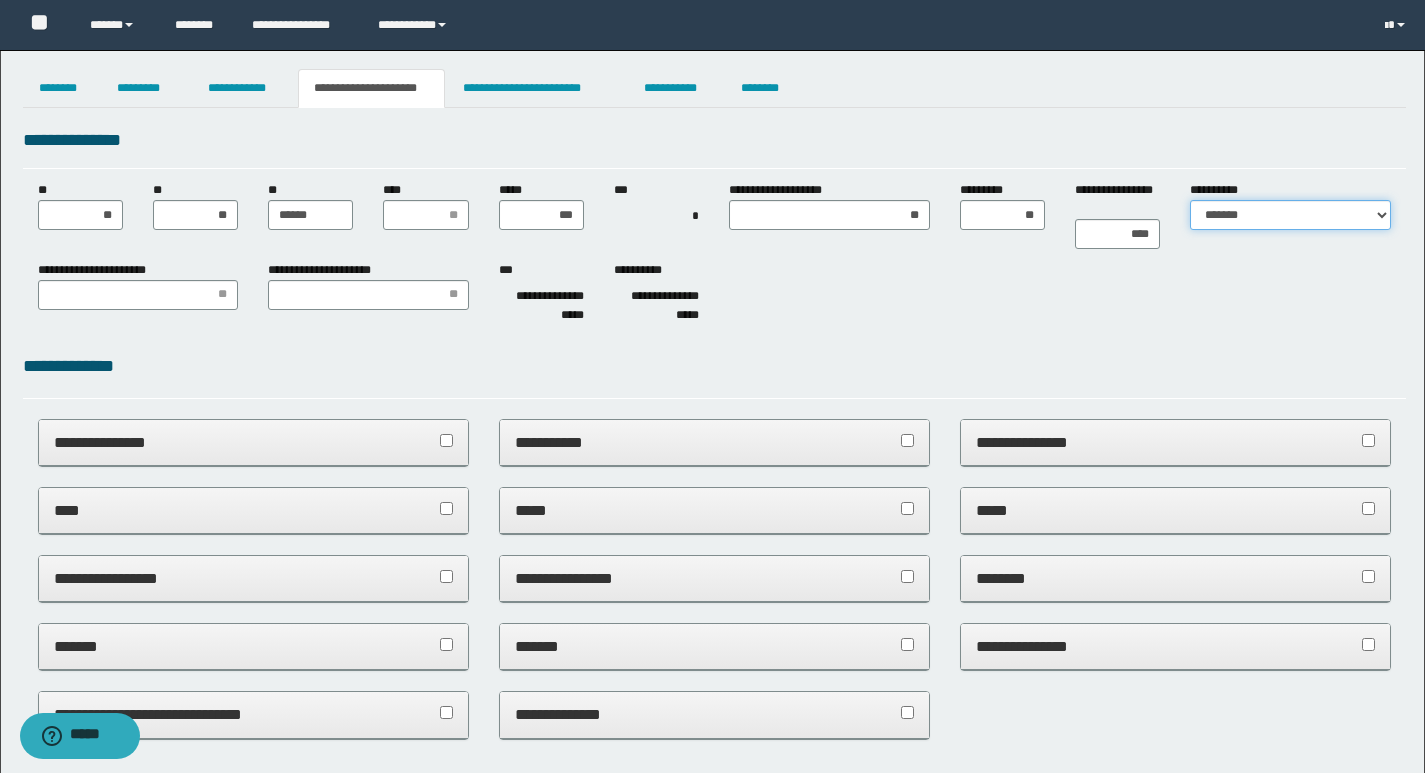 click on "**********" at bounding box center [1290, 215] 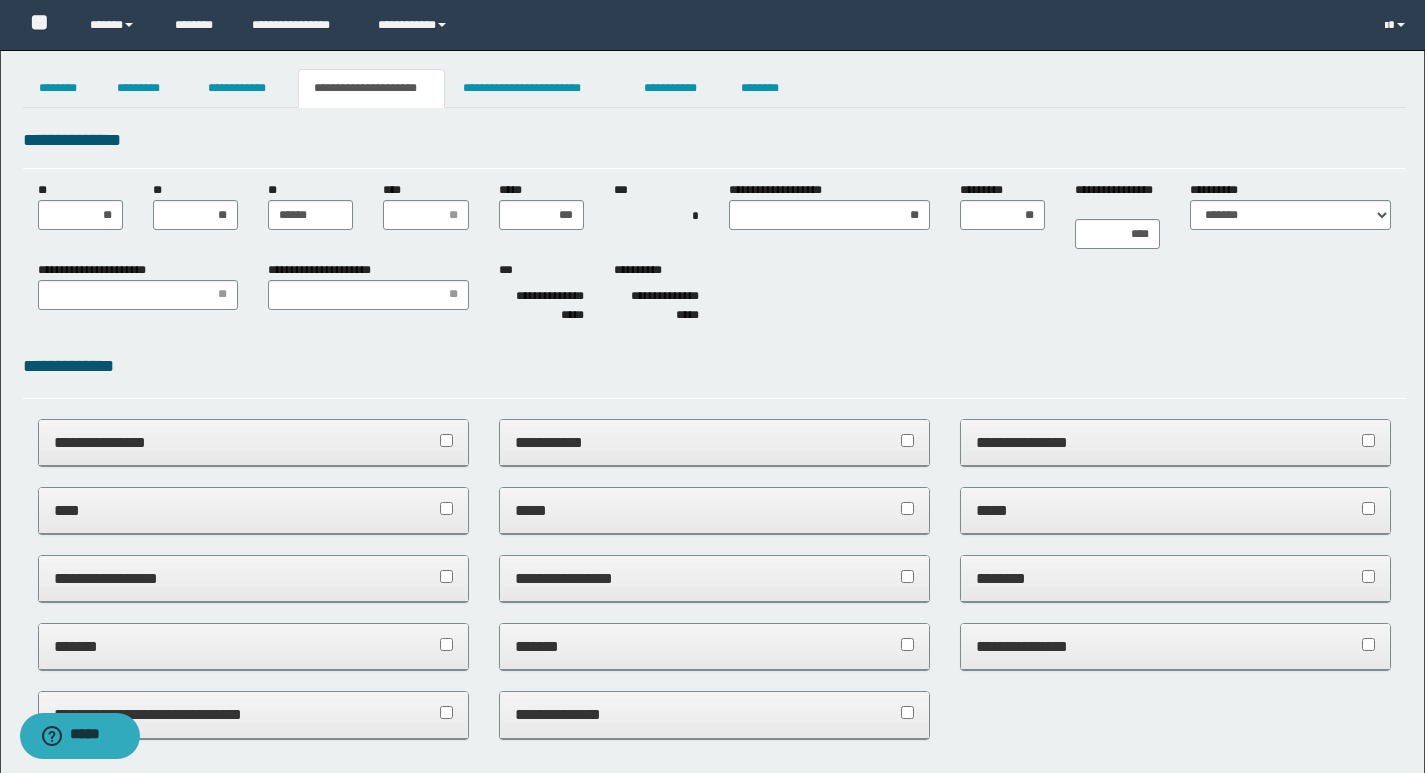 click on "**********" at bounding box center (714, 296) 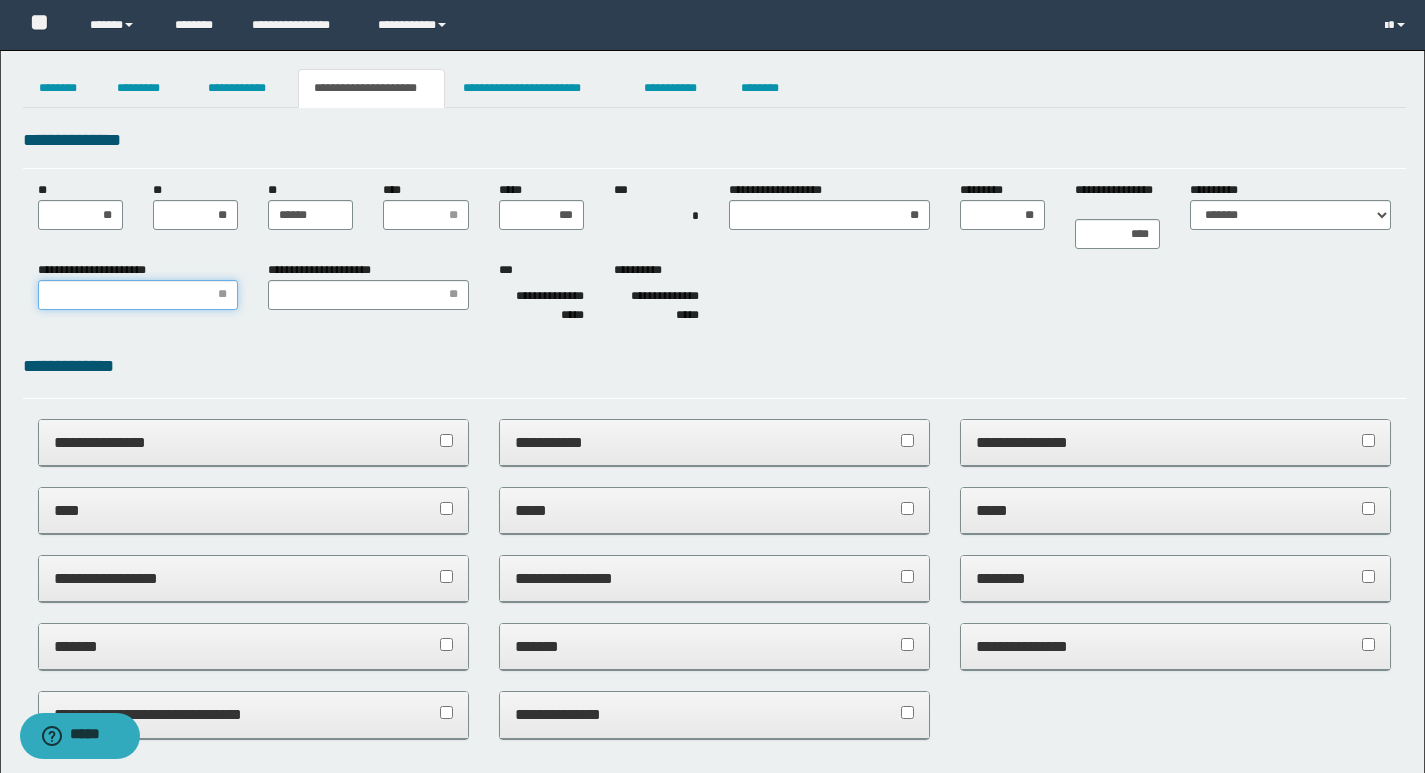 click on "**********" at bounding box center (138, 295) 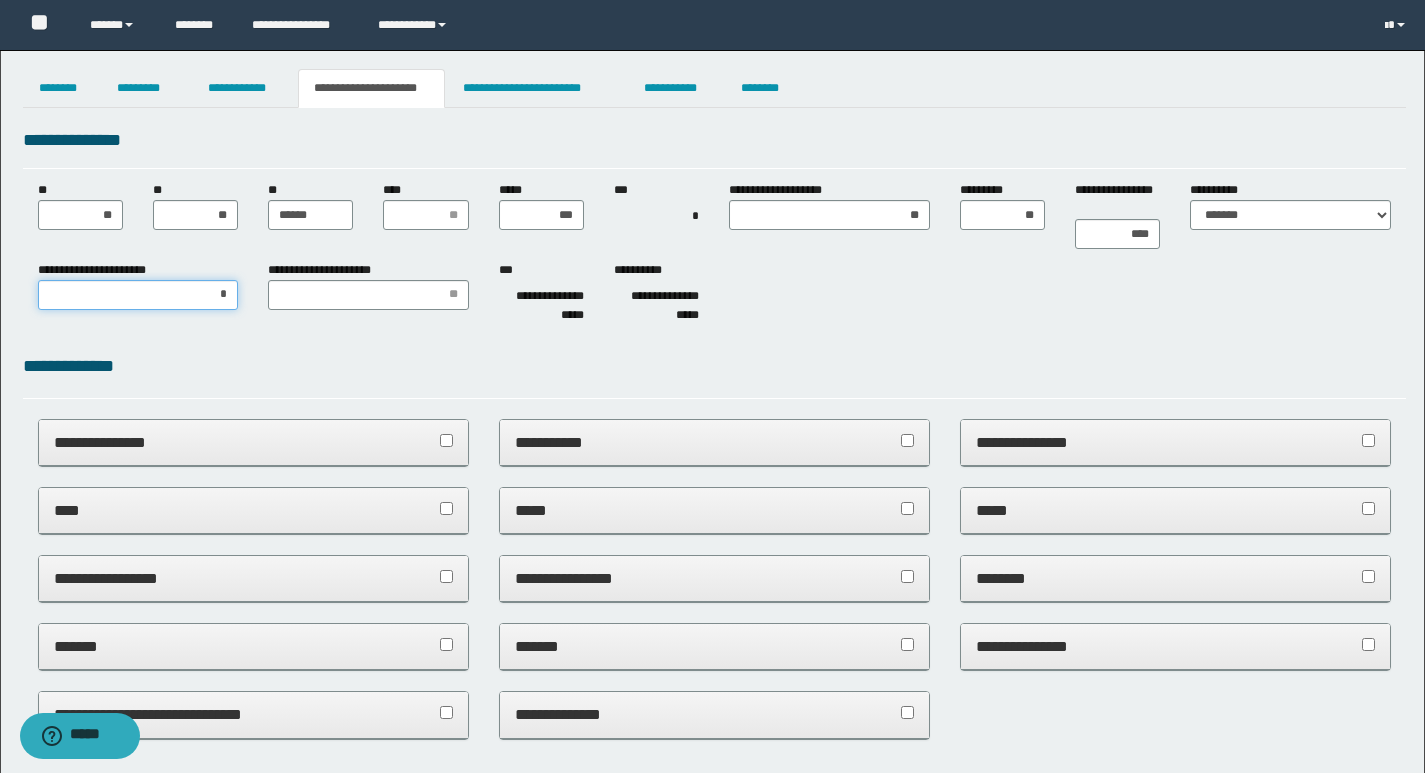type on "**" 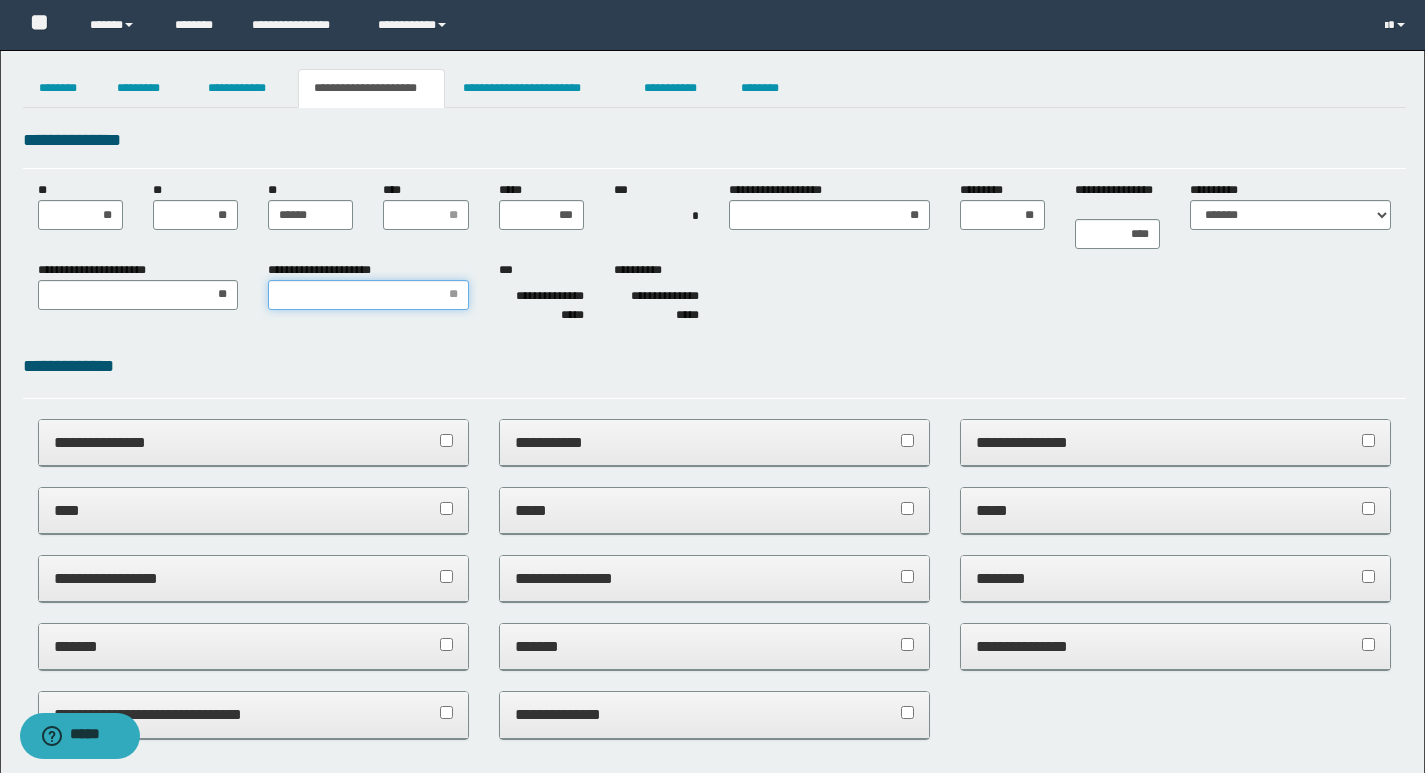 click on "**********" at bounding box center (368, 295) 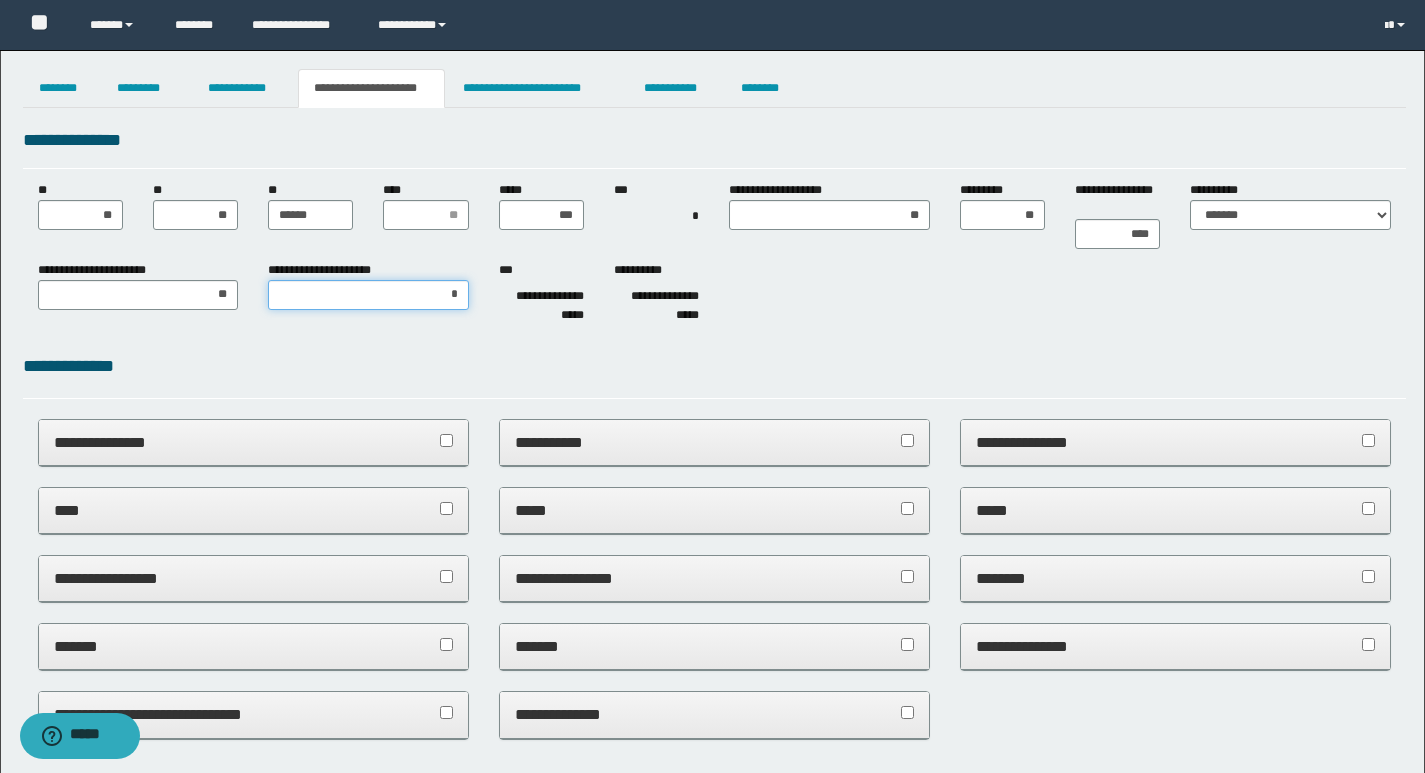 type on "**" 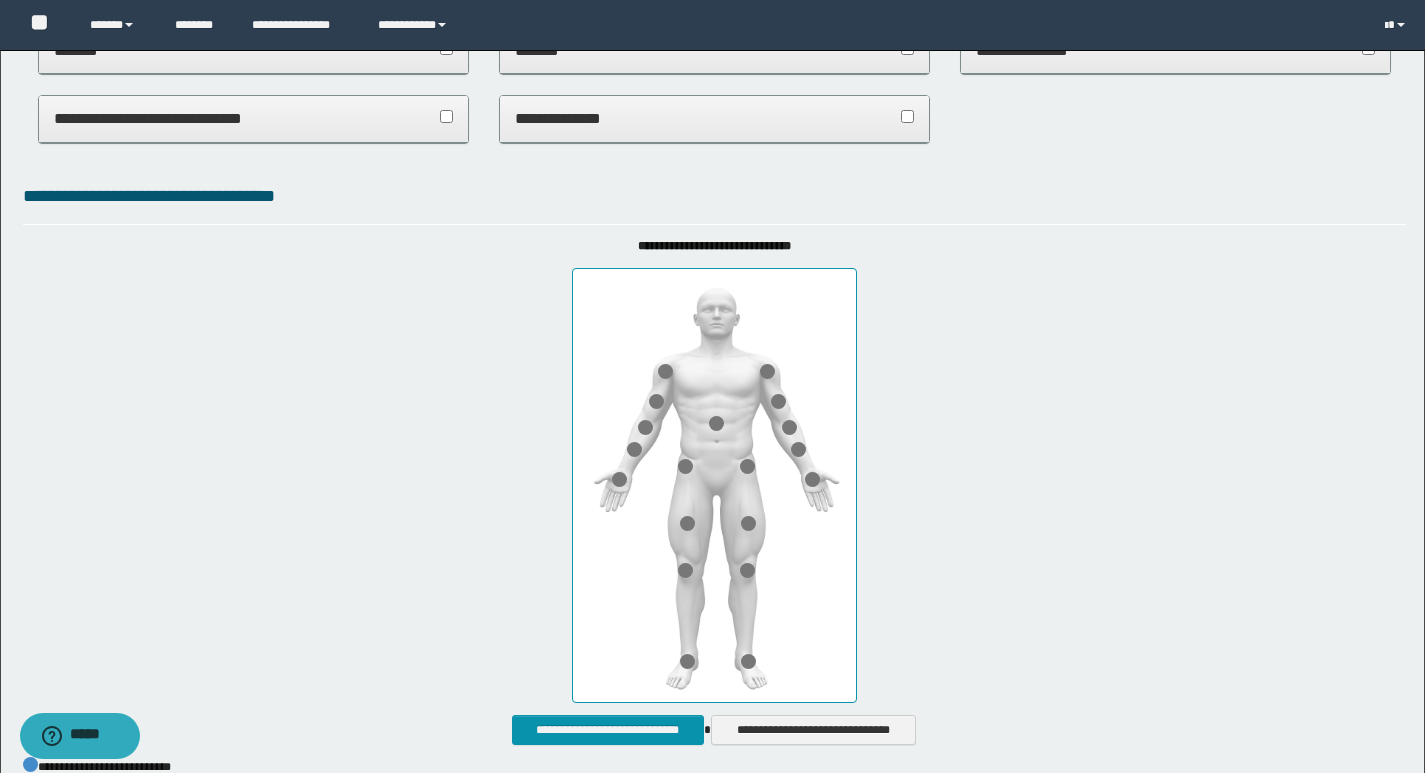 scroll, scrollTop: 1000, scrollLeft: 0, axis: vertical 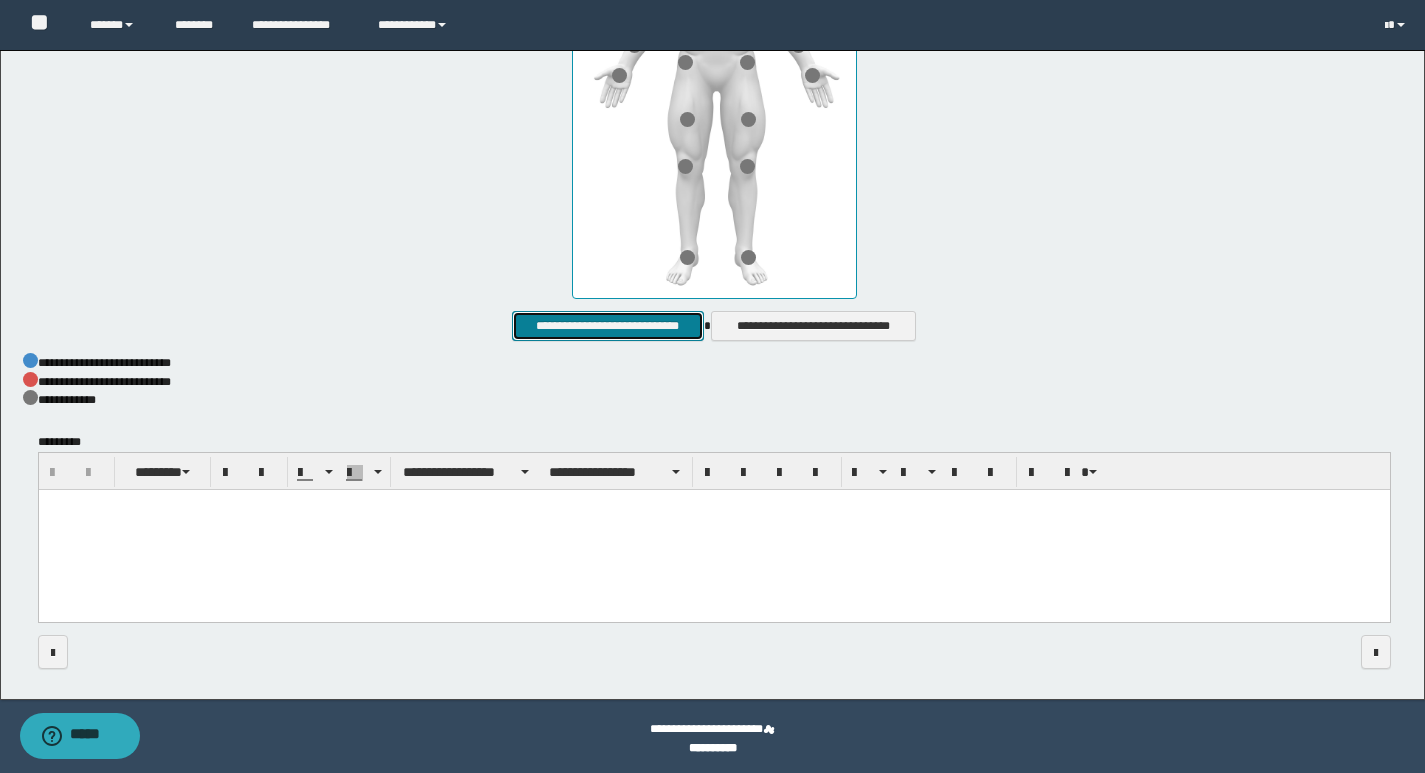click on "**********" at bounding box center [607, 326] 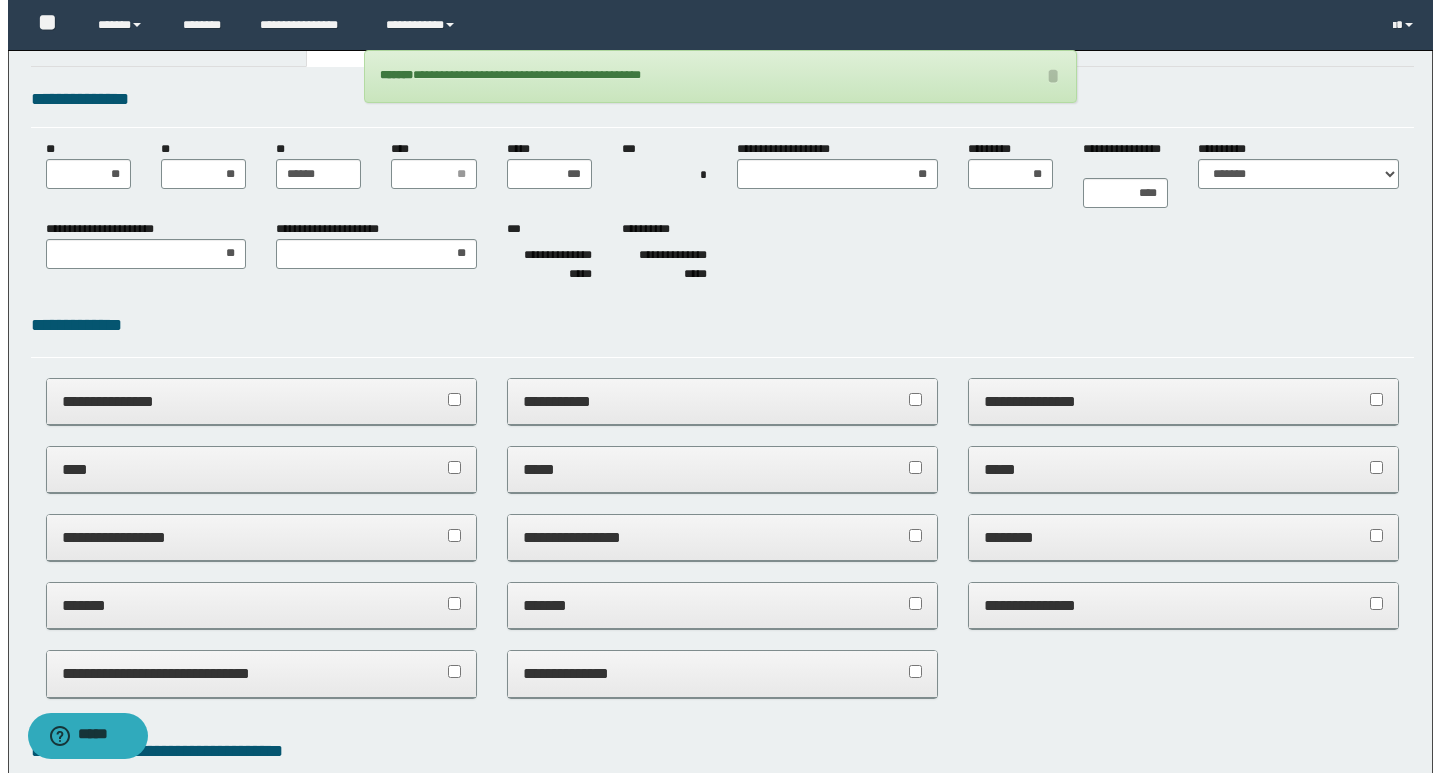 scroll, scrollTop: 0, scrollLeft: 0, axis: both 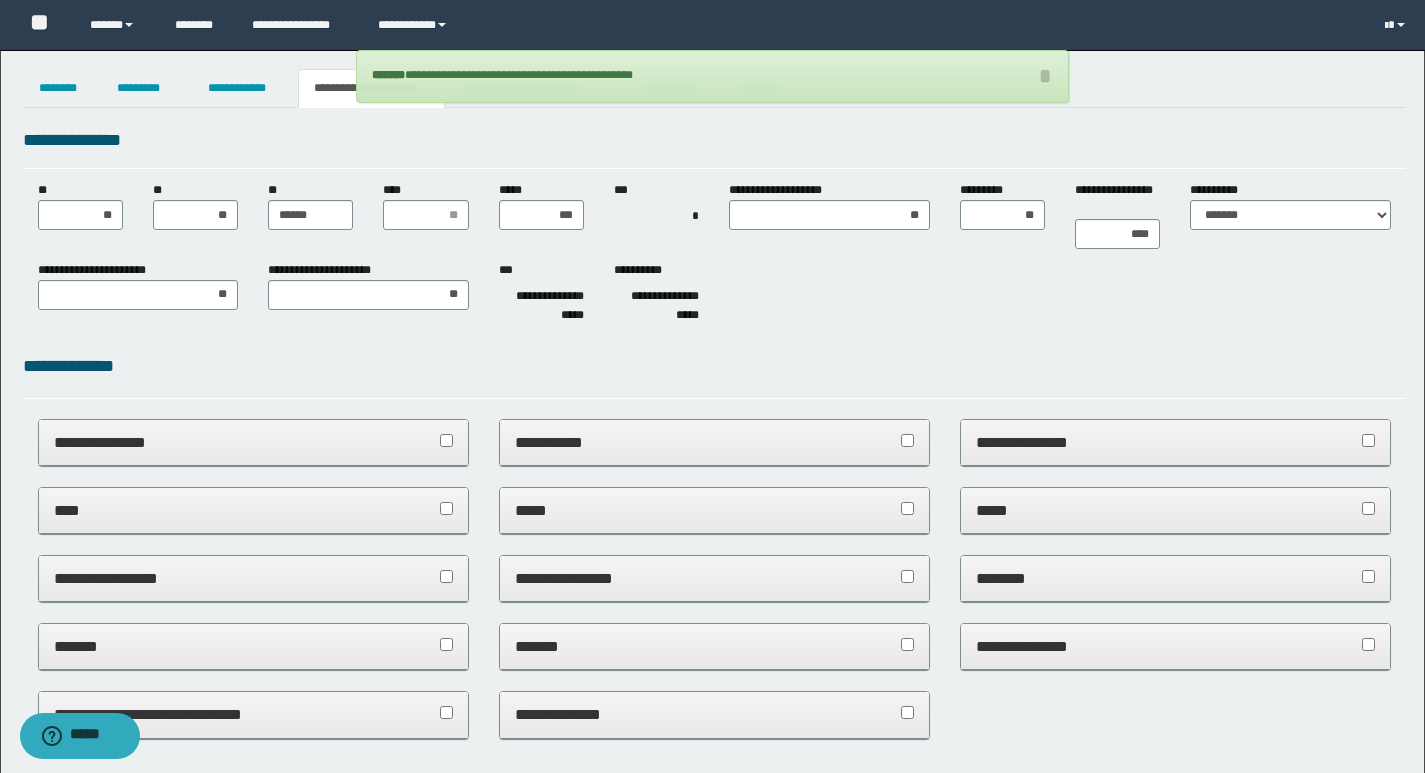 click on "**********" at bounding box center [714, 140] 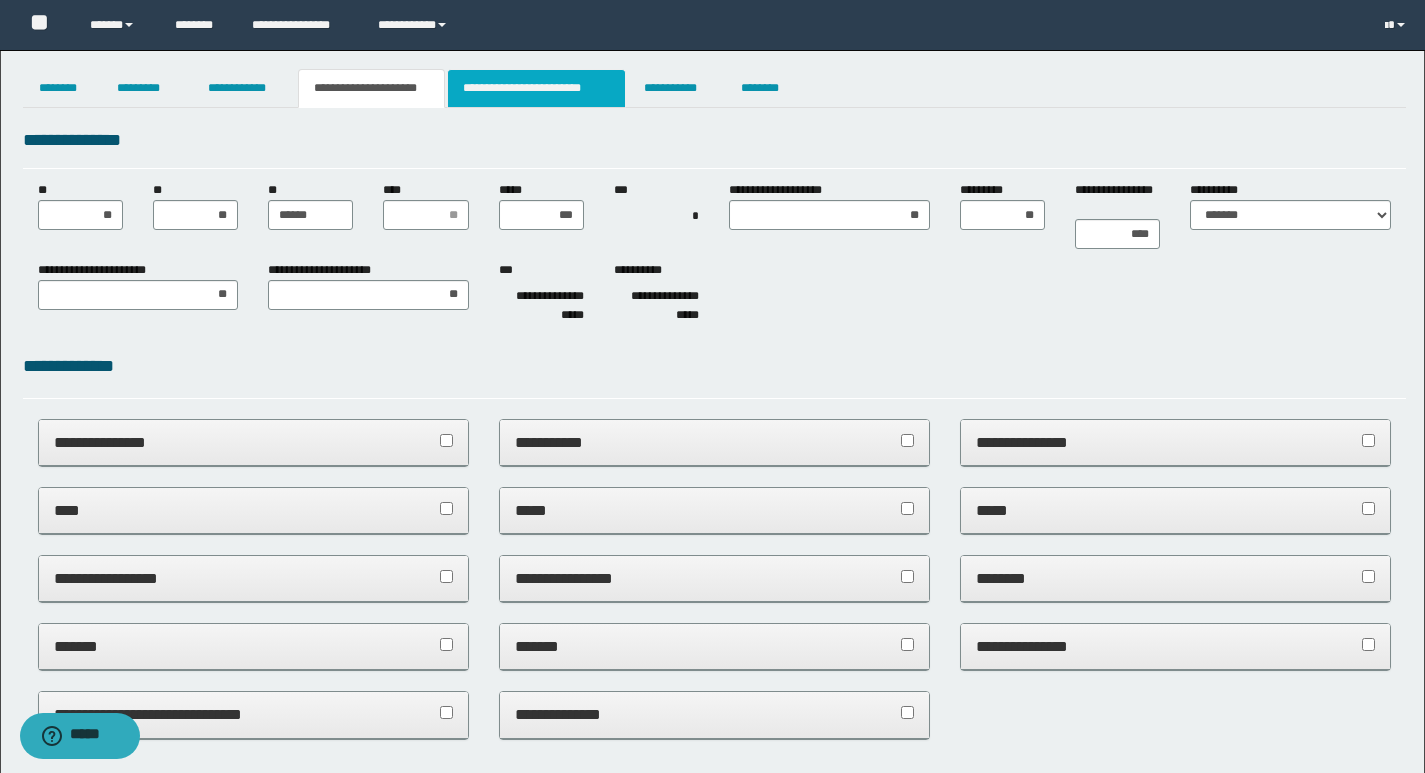 click on "**********" at bounding box center (537, 88) 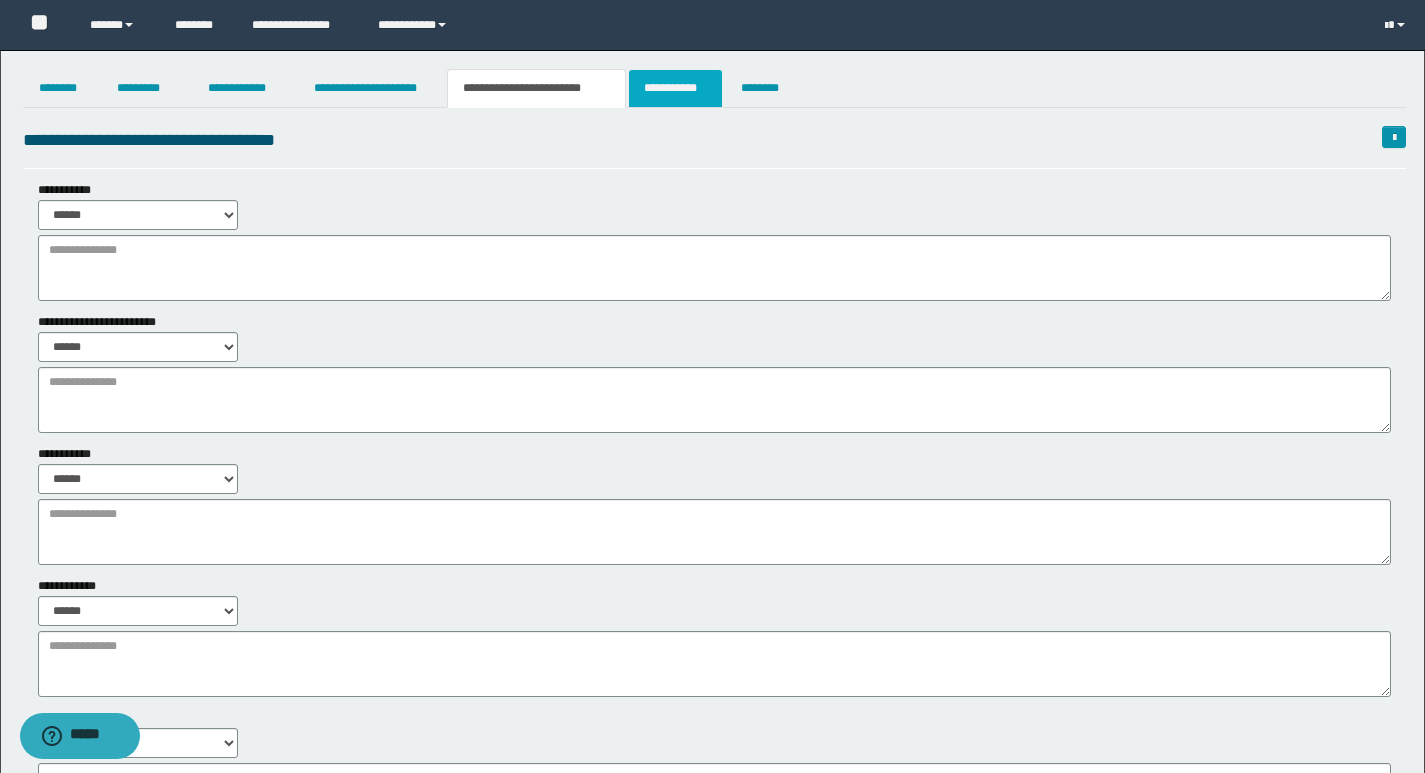 click on "**********" at bounding box center (675, 88) 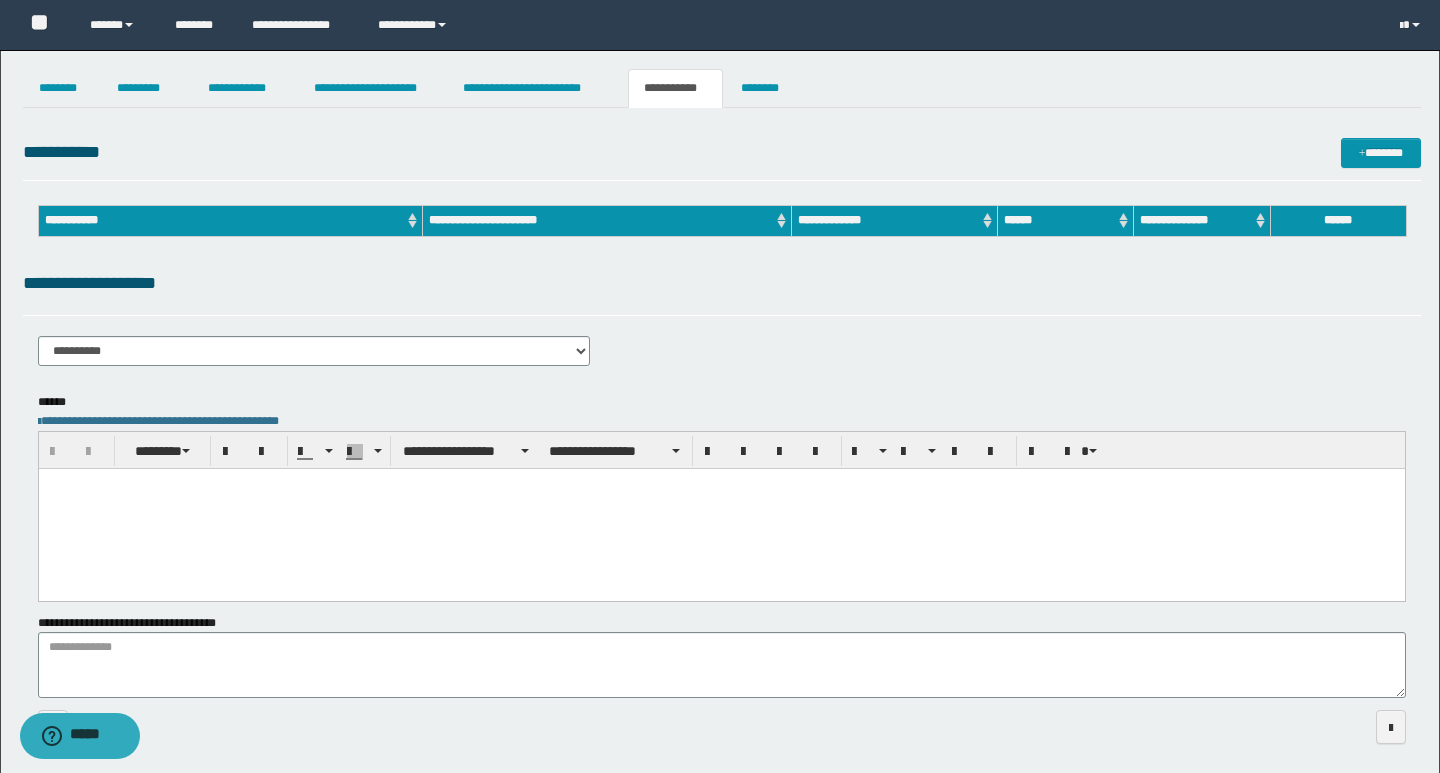 scroll, scrollTop: 0, scrollLeft: 0, axis: both 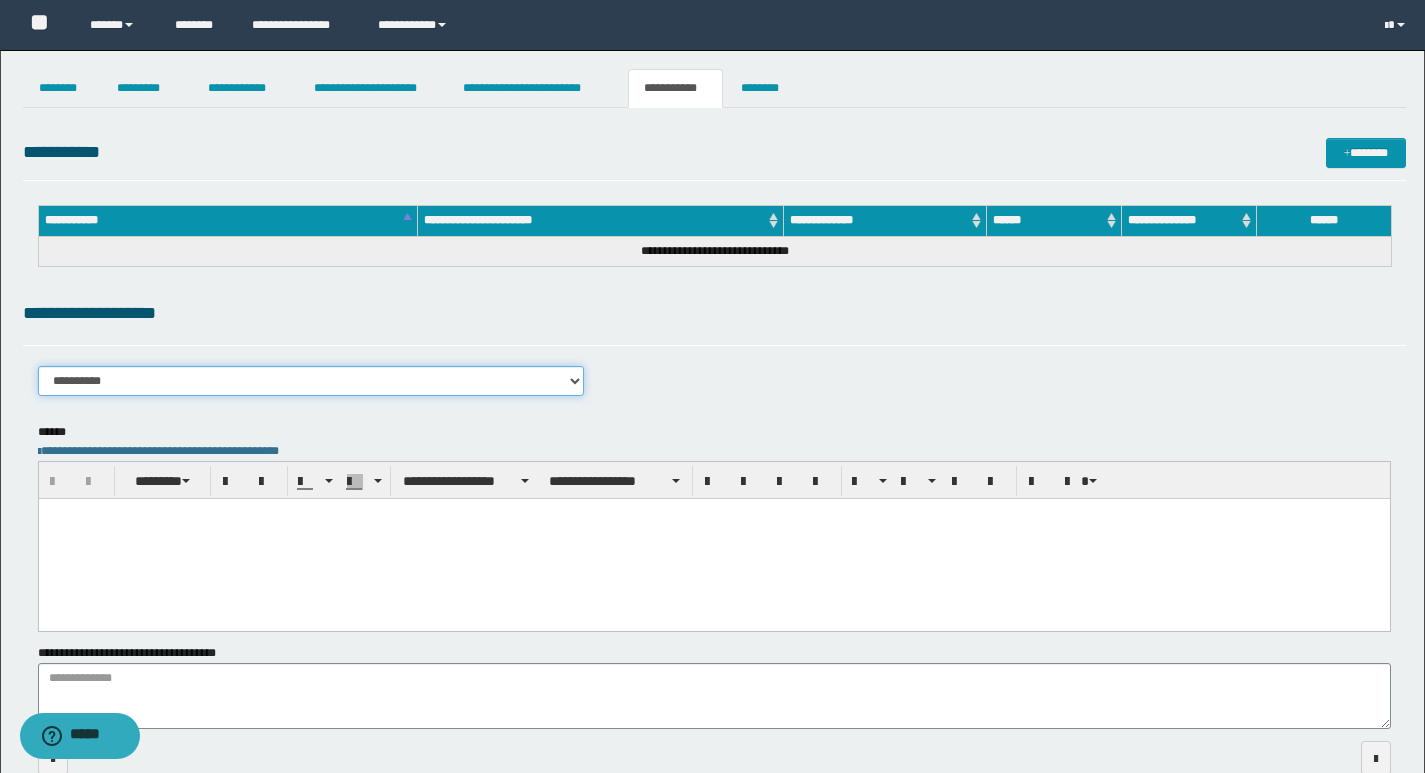click on "**********" at bounding box center (311, 381) 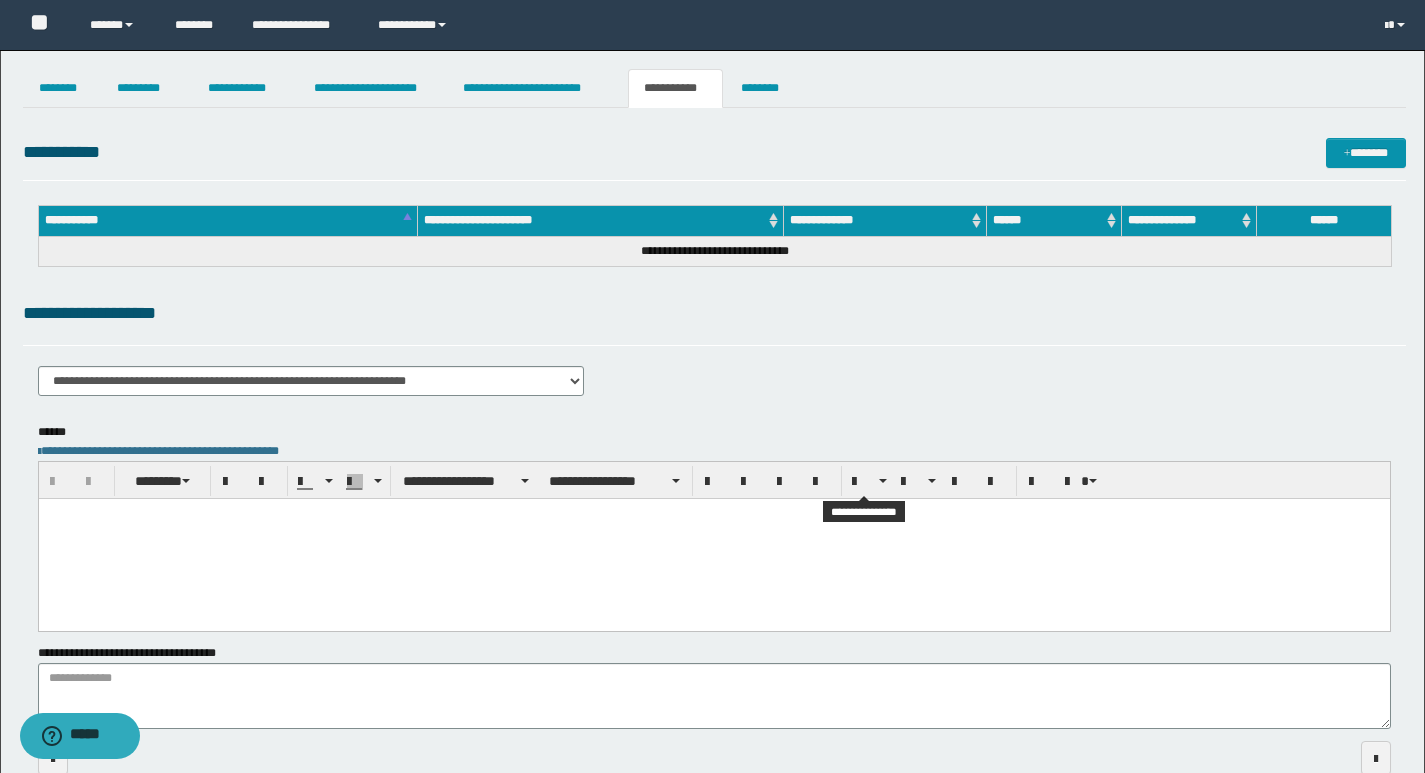 click on "**********" at bounding box center (714, 447) 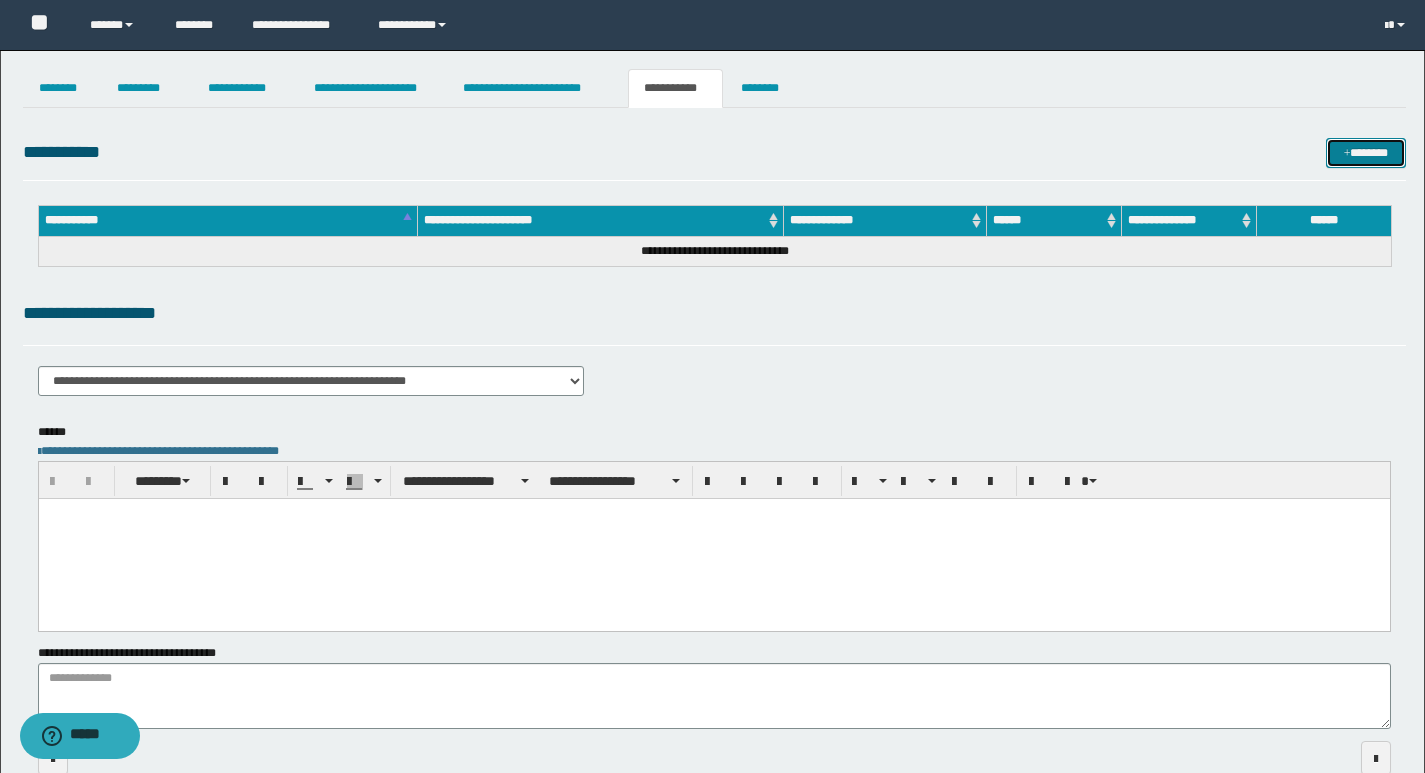 click at bounding box center [1347, 154] 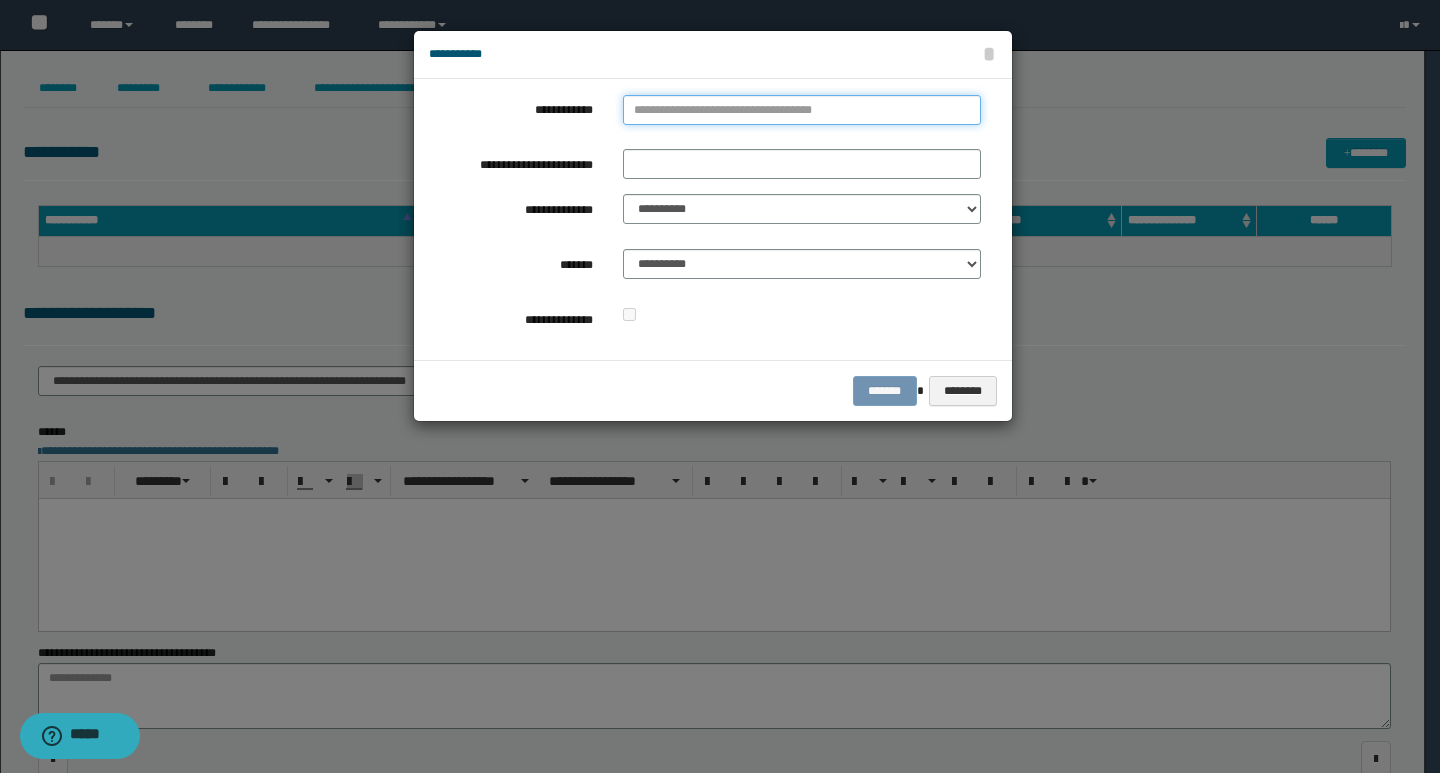 click on "**********" at bounding box center (802, 110) 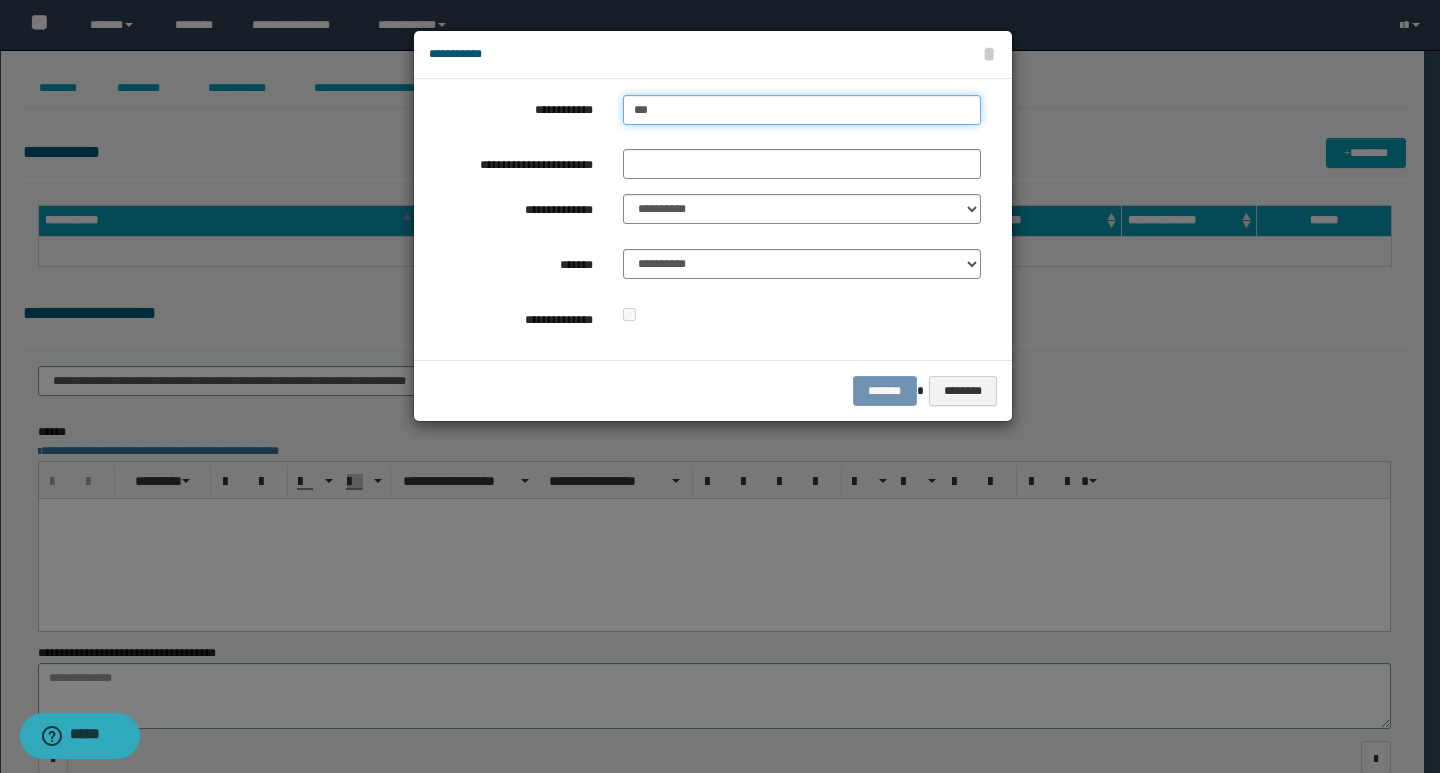 type on "****" 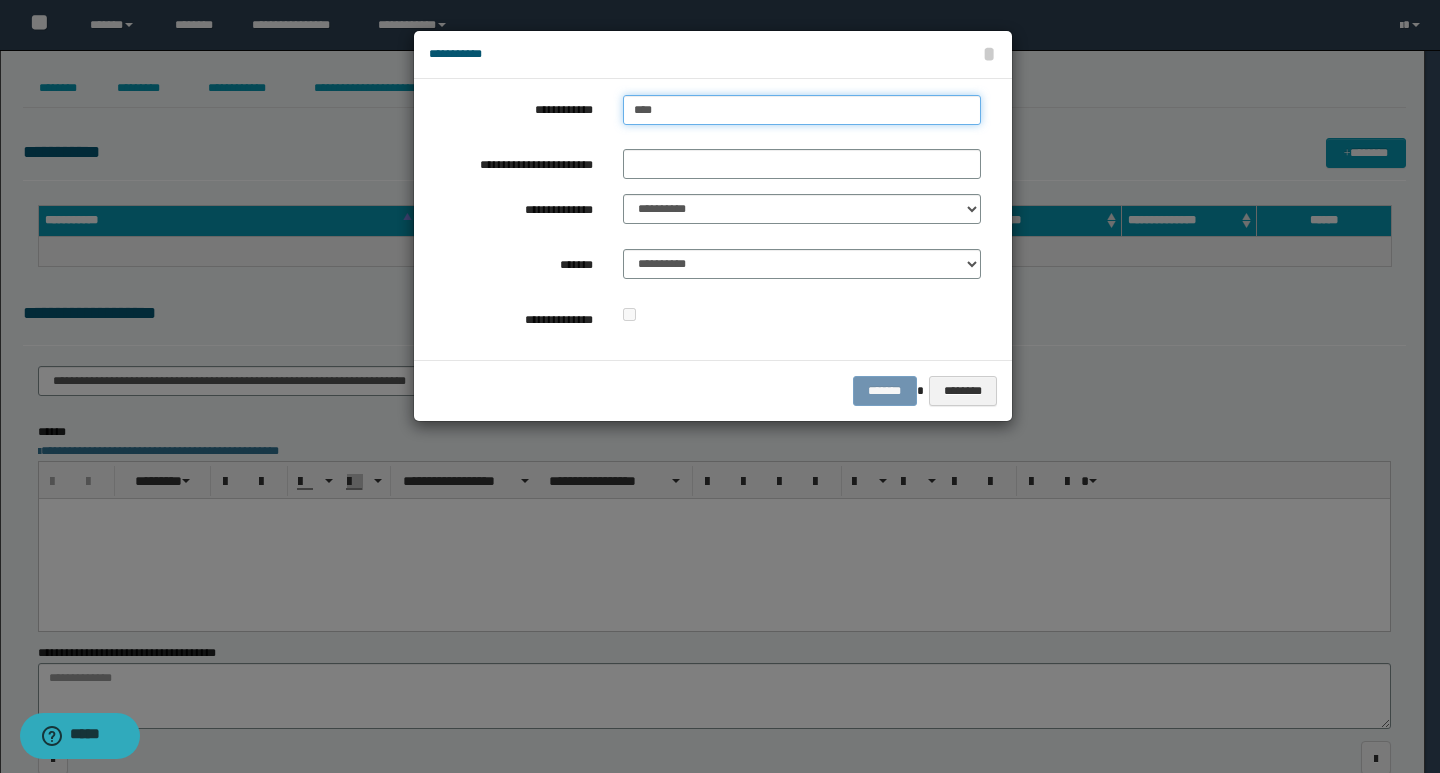type on "****" 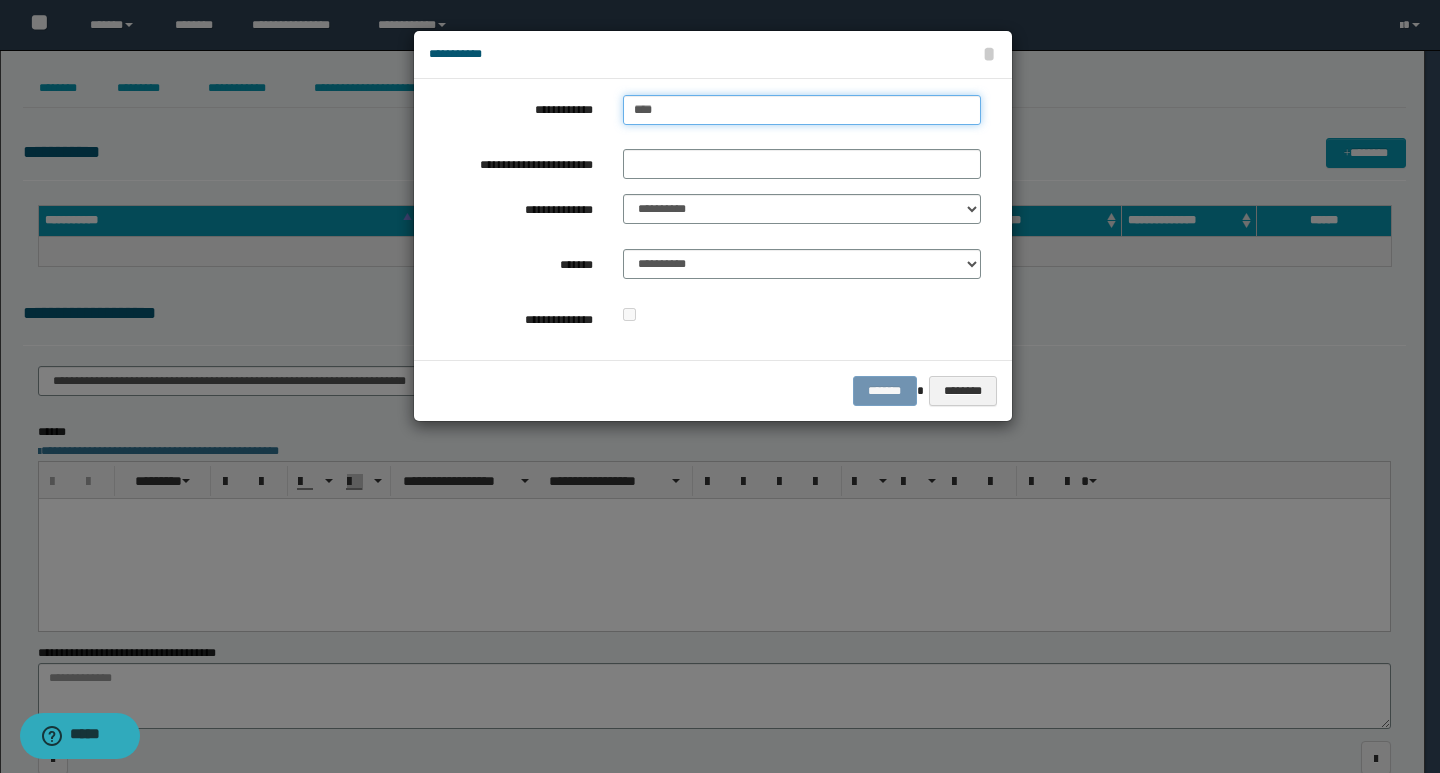type on "****" 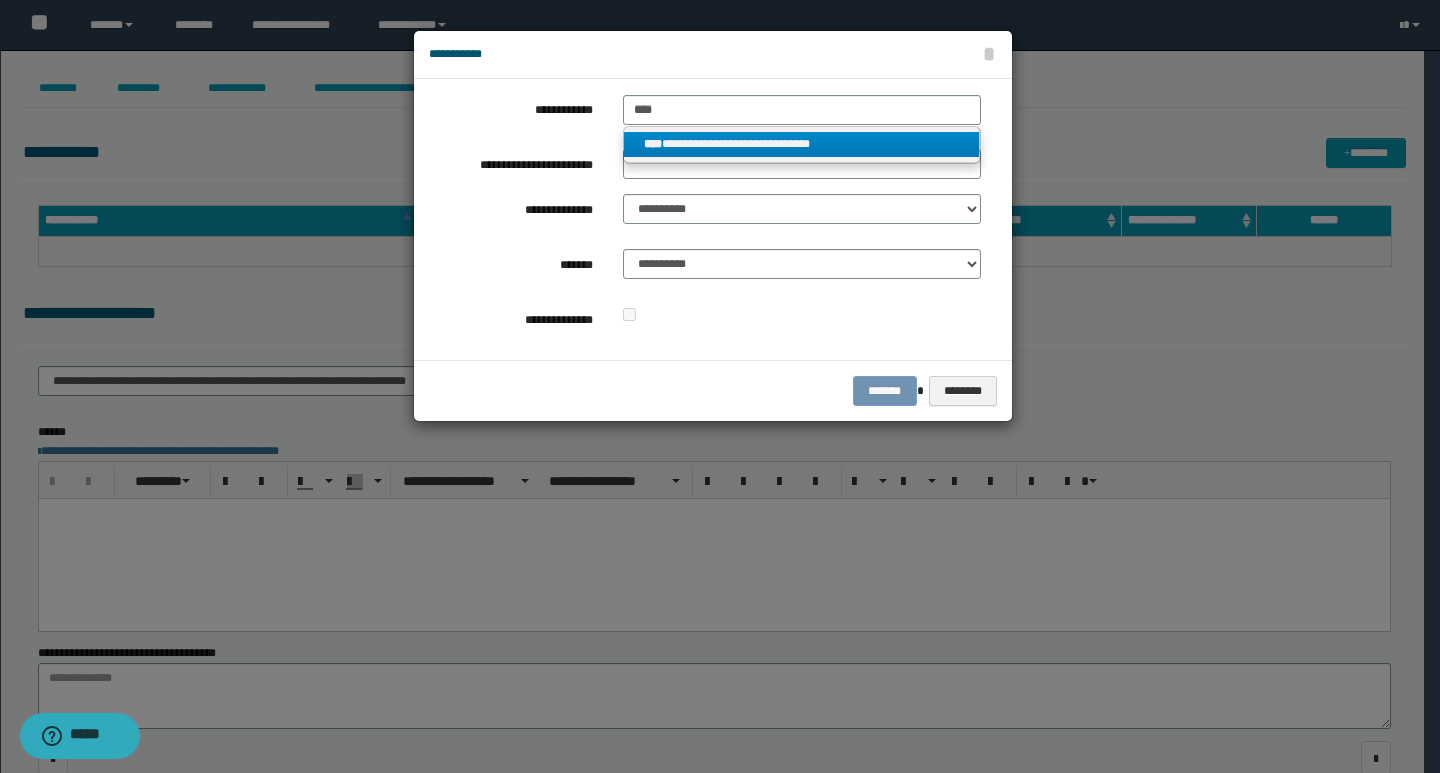 click on "****" at bounding box center [653, 144] 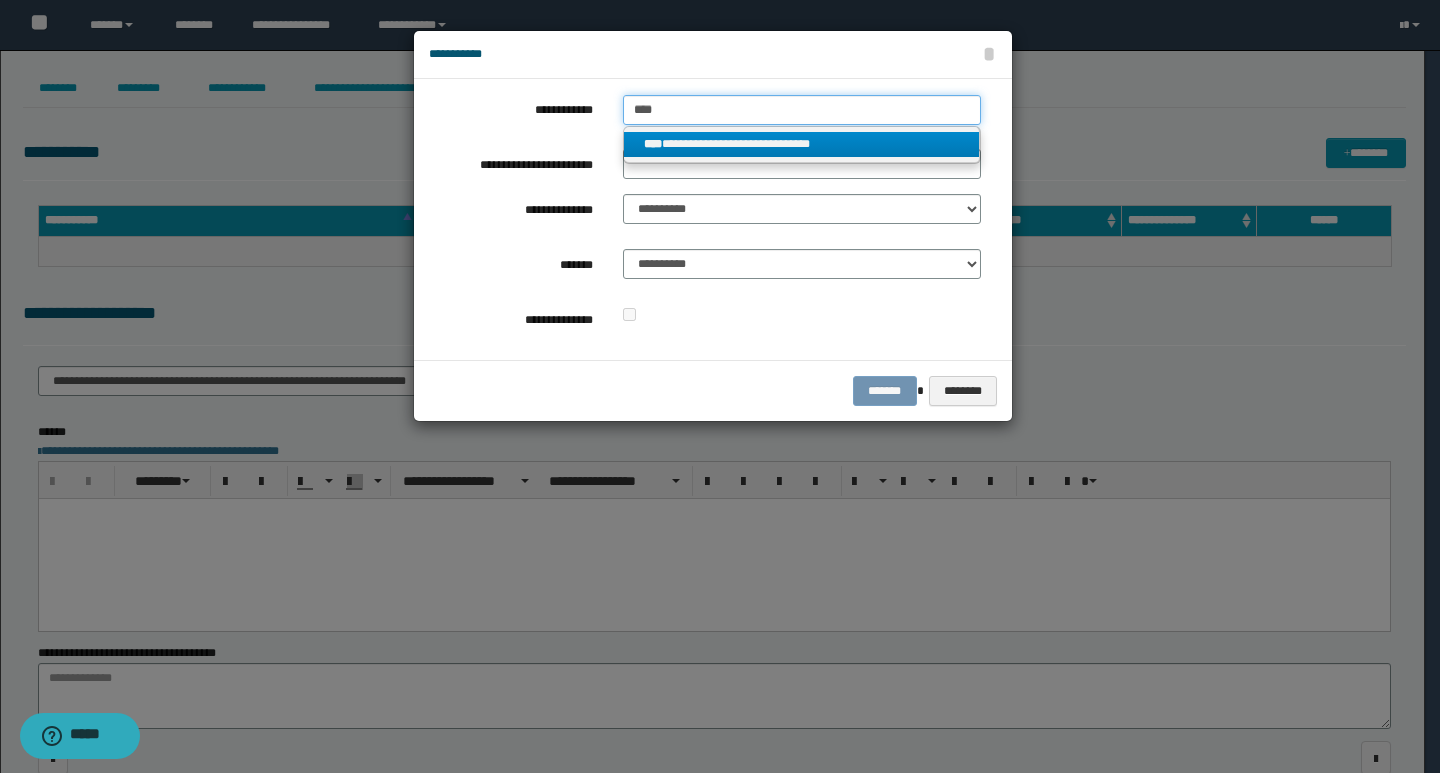 type 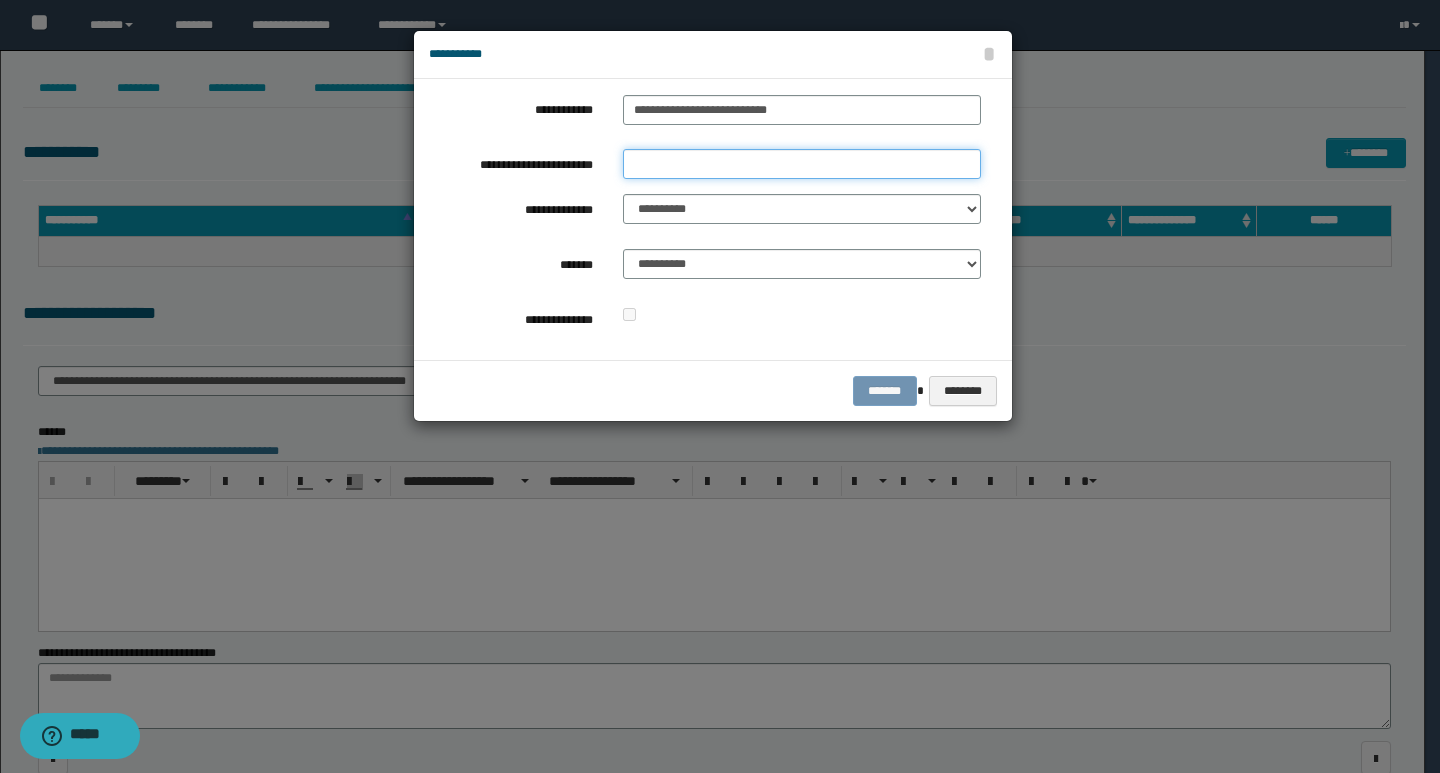 click on "**********" at bounding box center [802, 164] 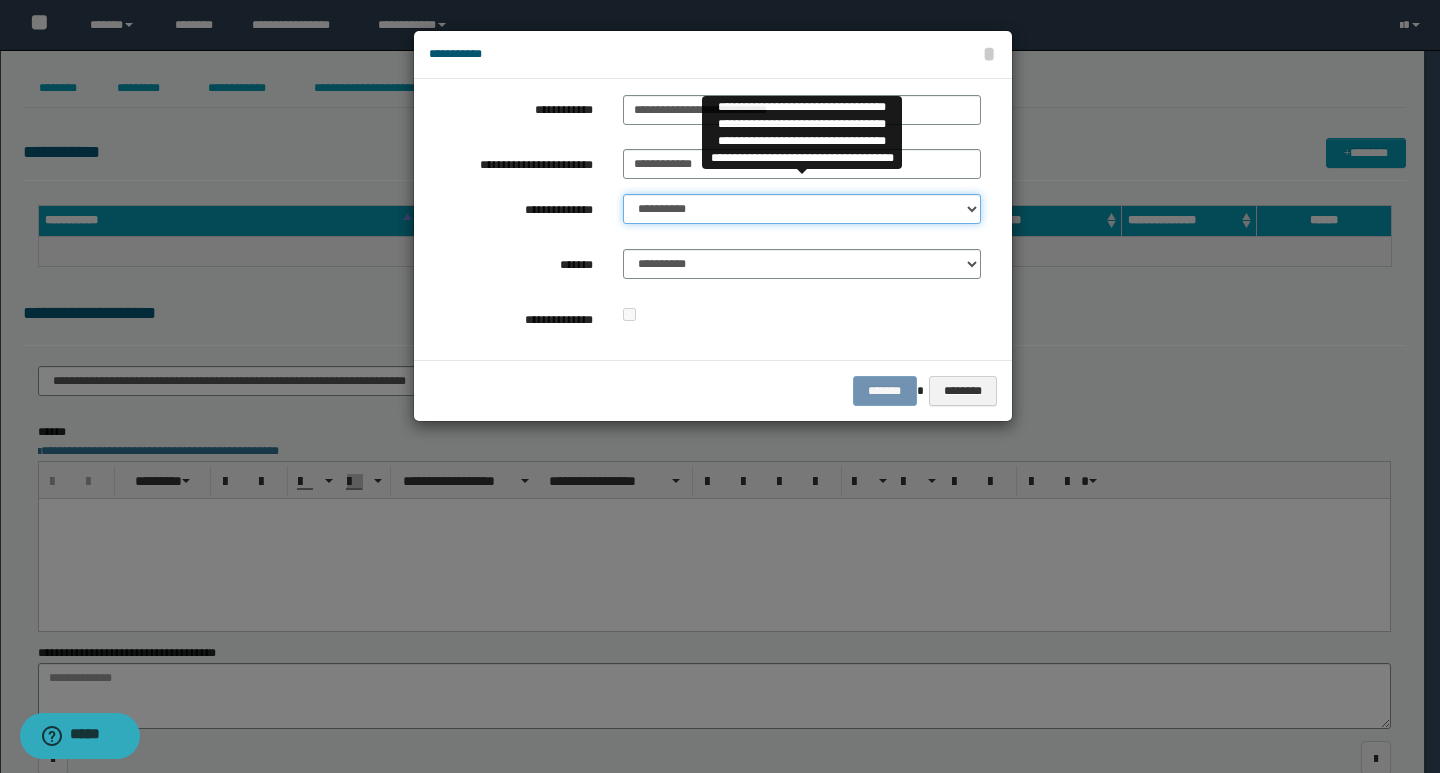 click on "**********" at bounding box center (802, 209) 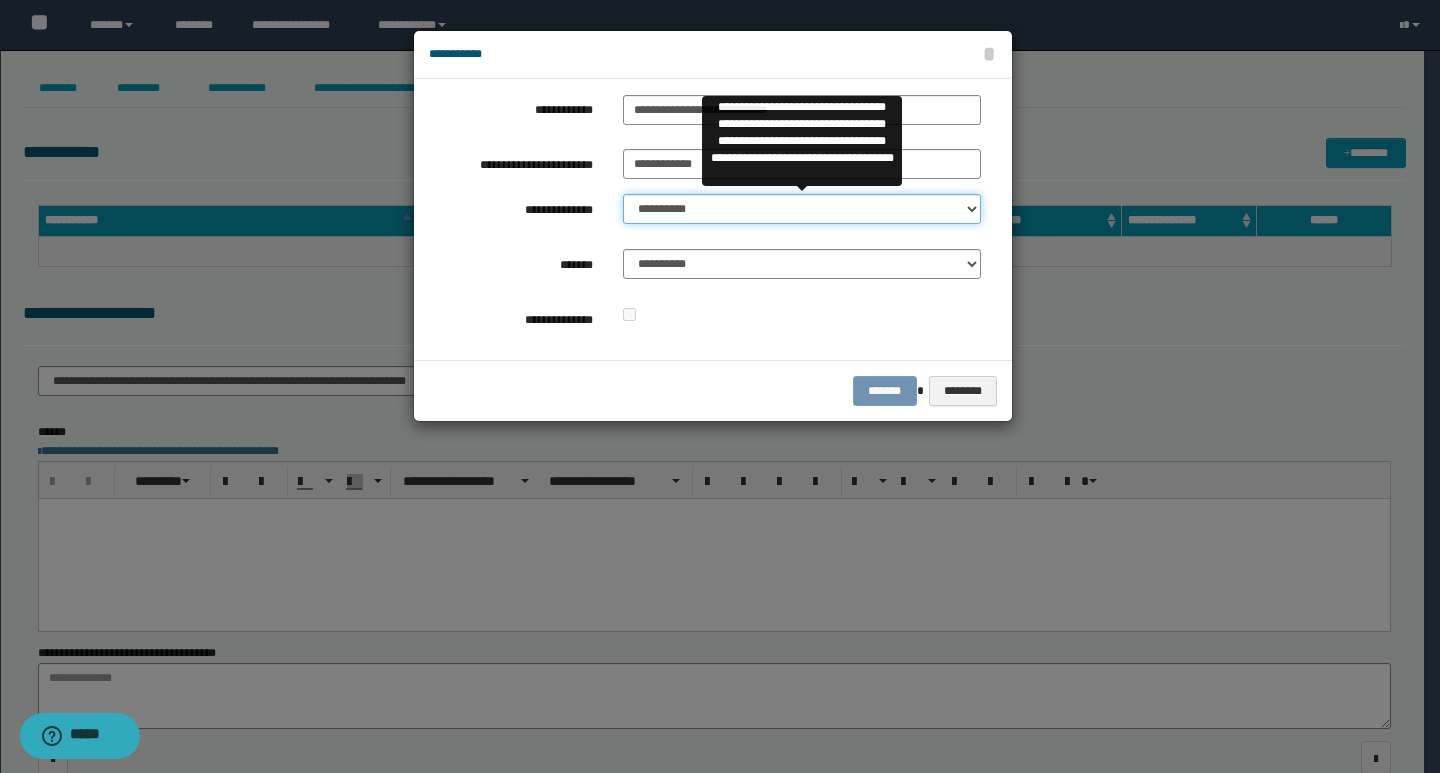 select on "**" 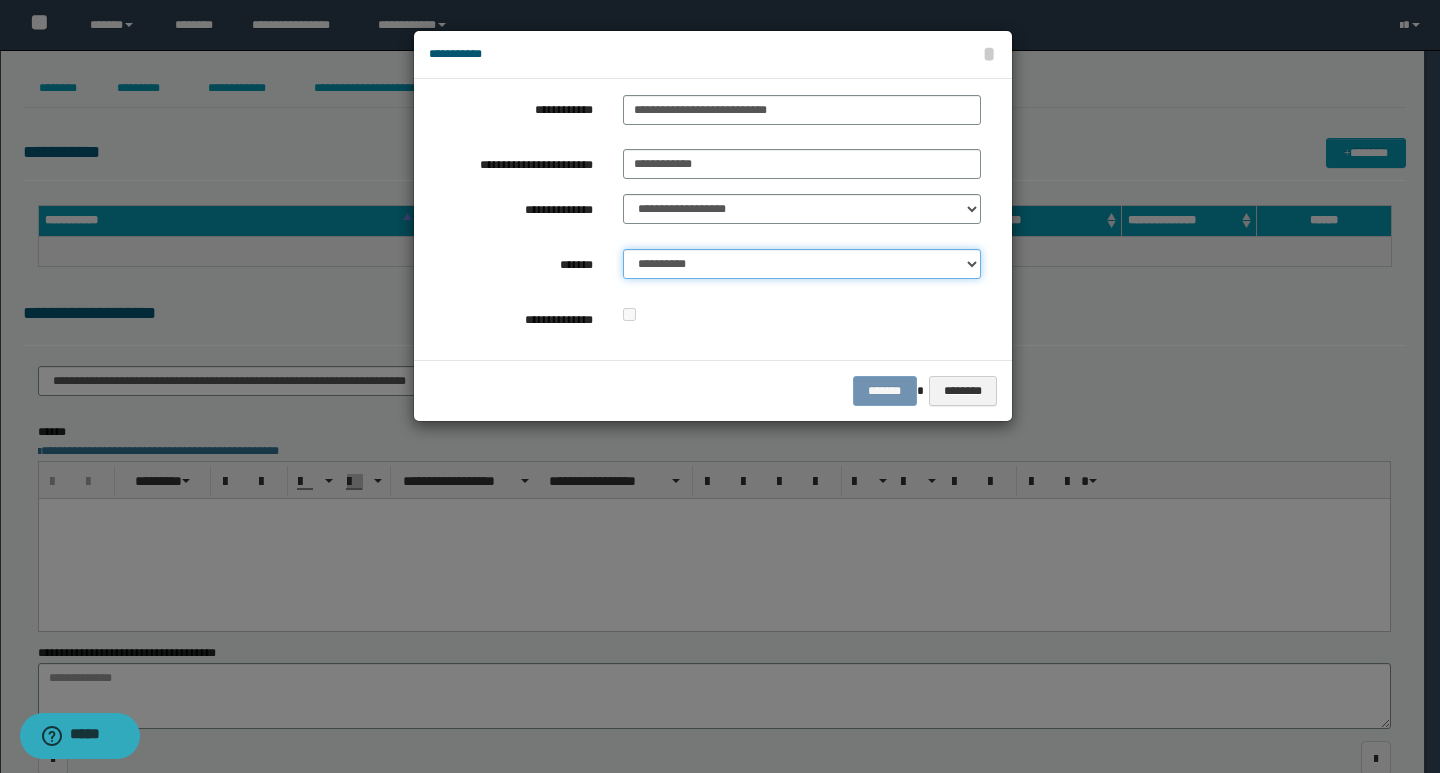 click on "**********" at bounding box center (802, 264) 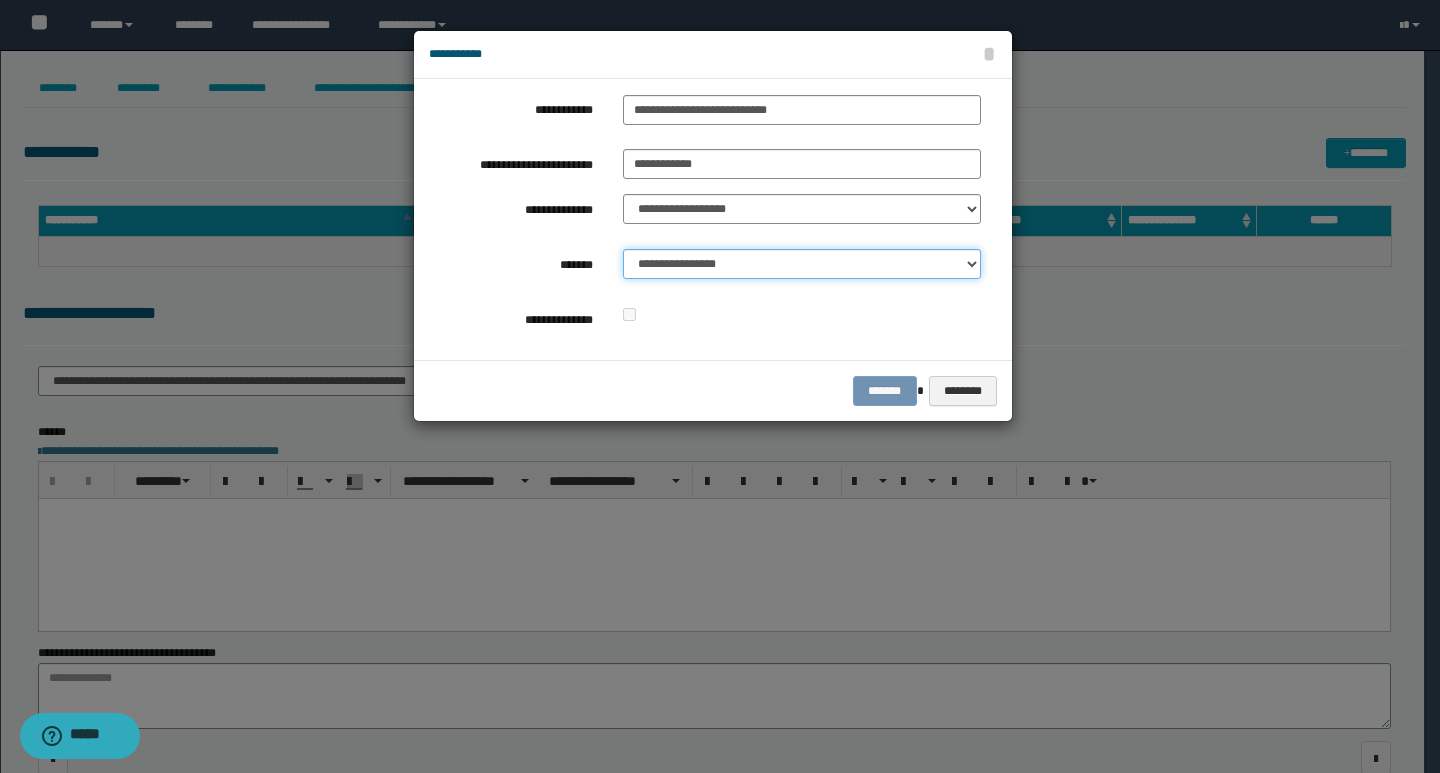 click on "**********" at bounding box center [802, 264] 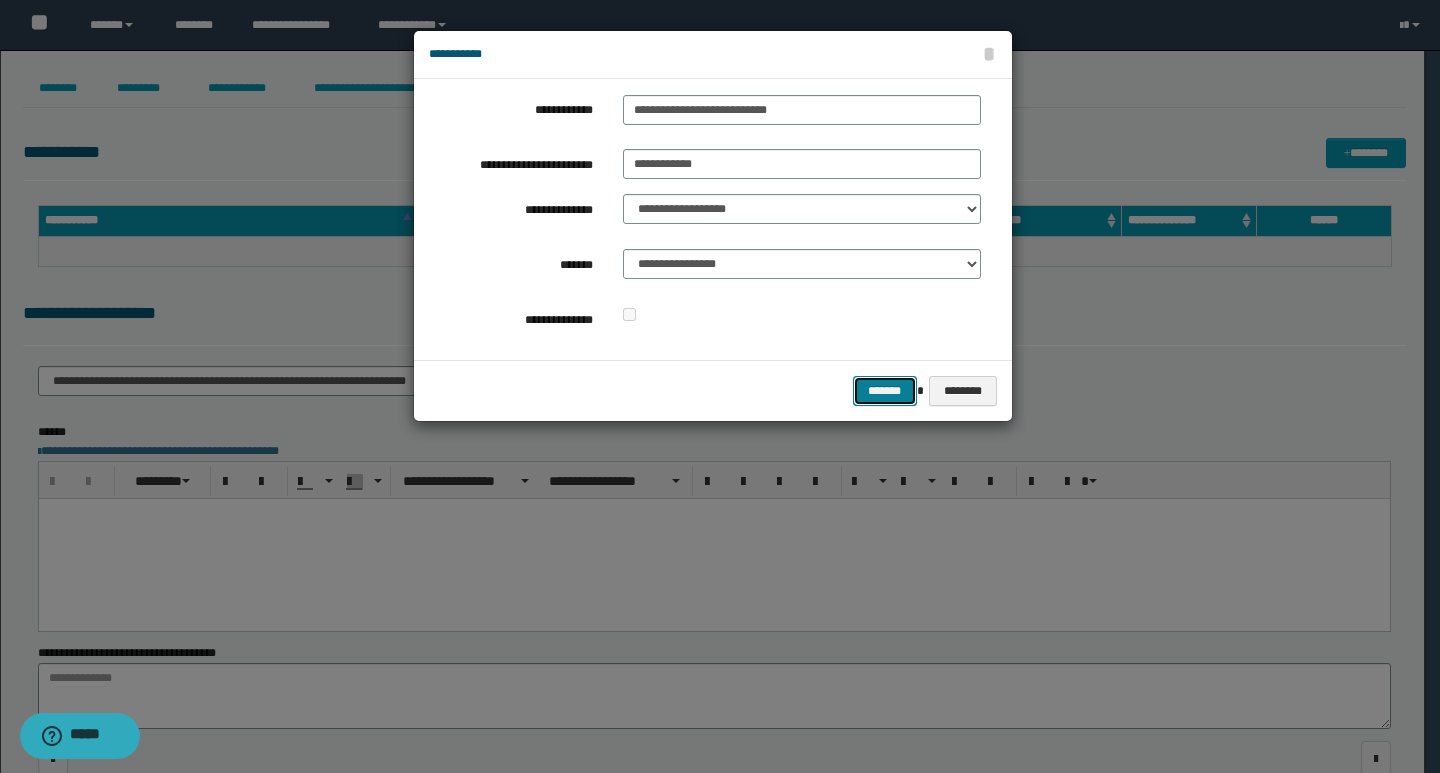 click on "*******" at bounding box center (885, 391) 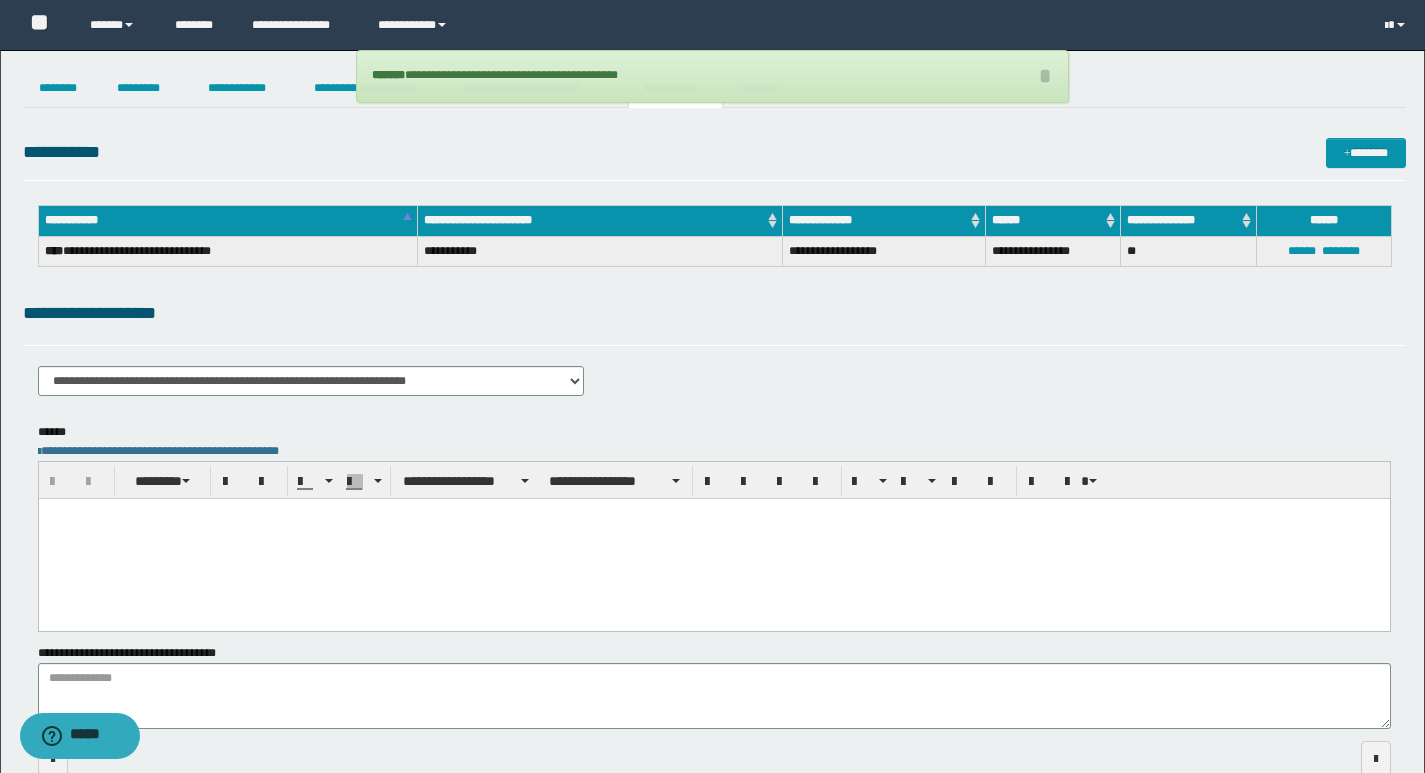 click on "**********" at bounding box center [714, 313] 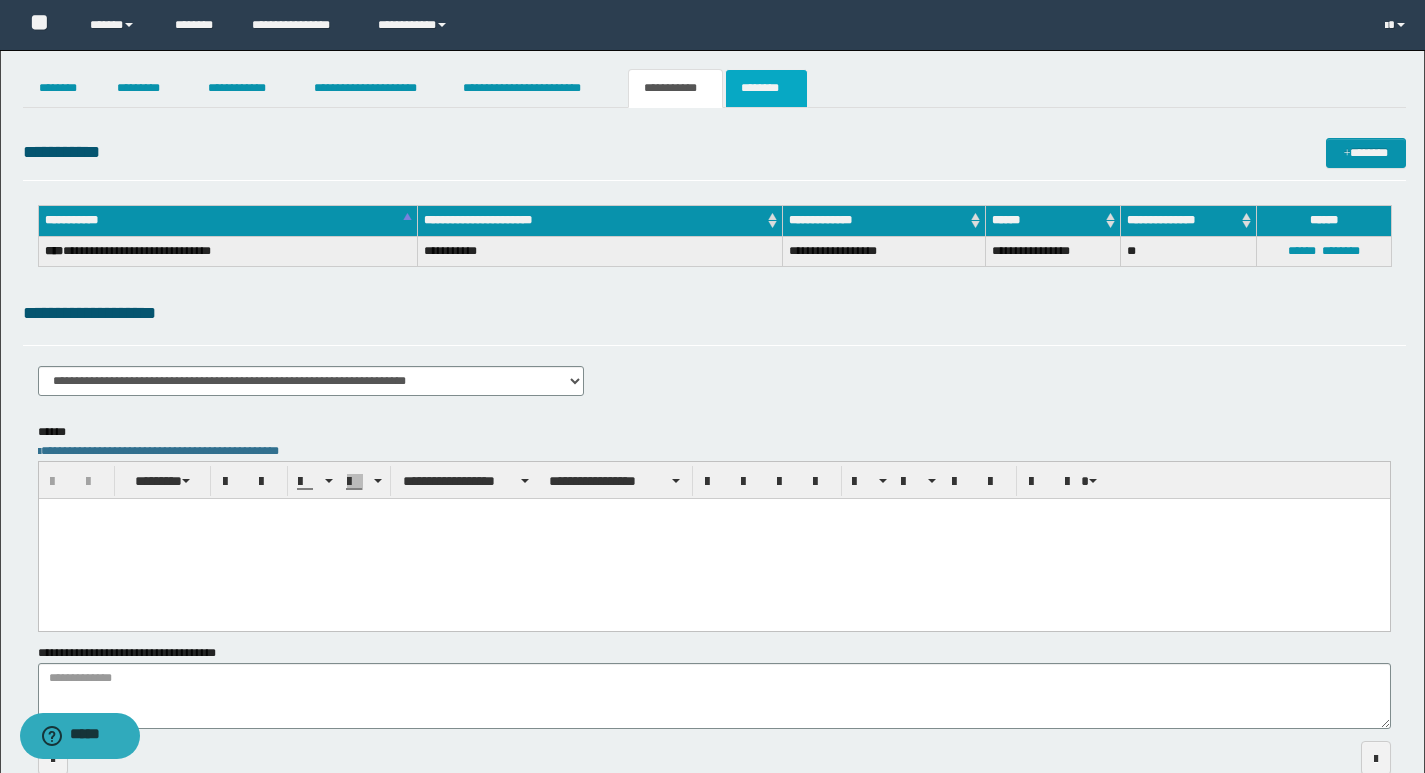 click on "********" at bounding box center (766, 88) 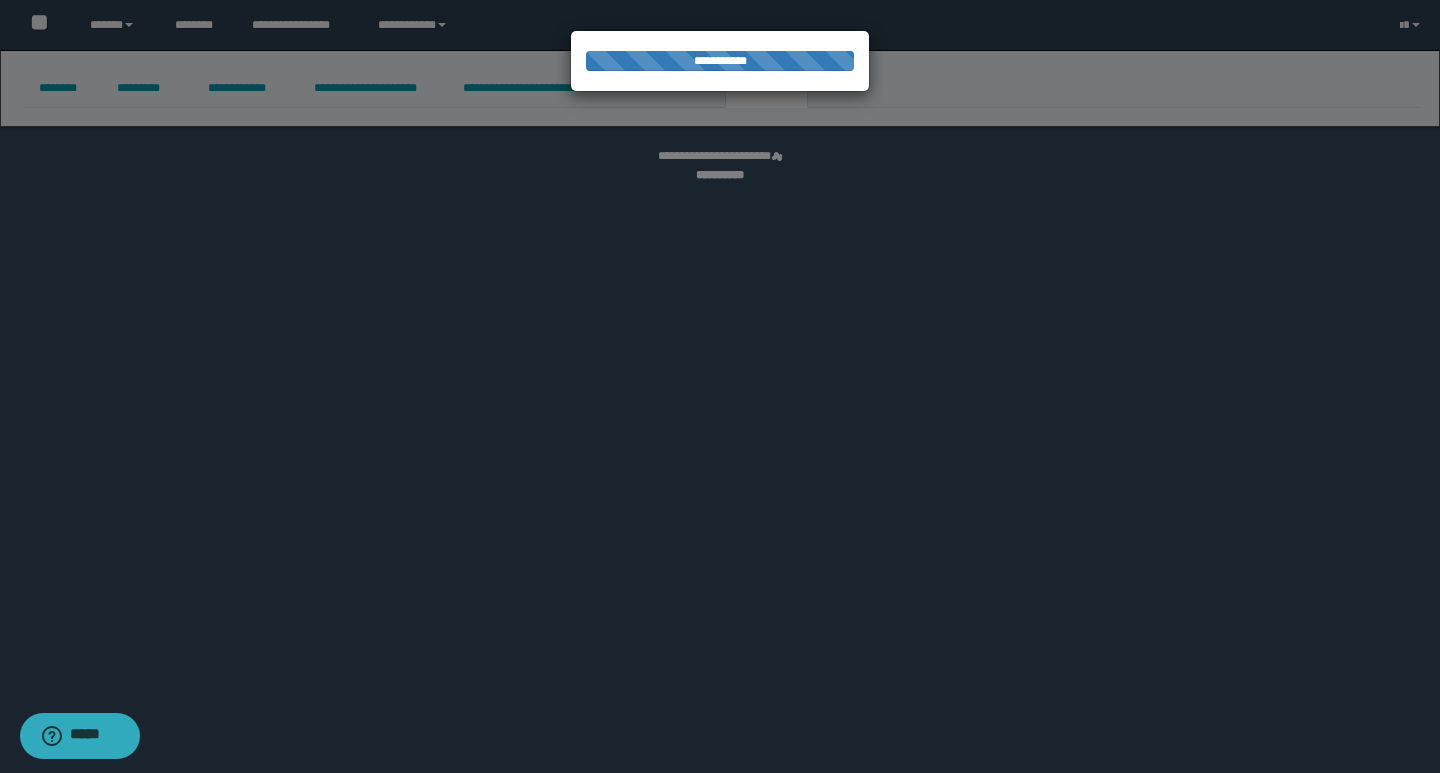 select 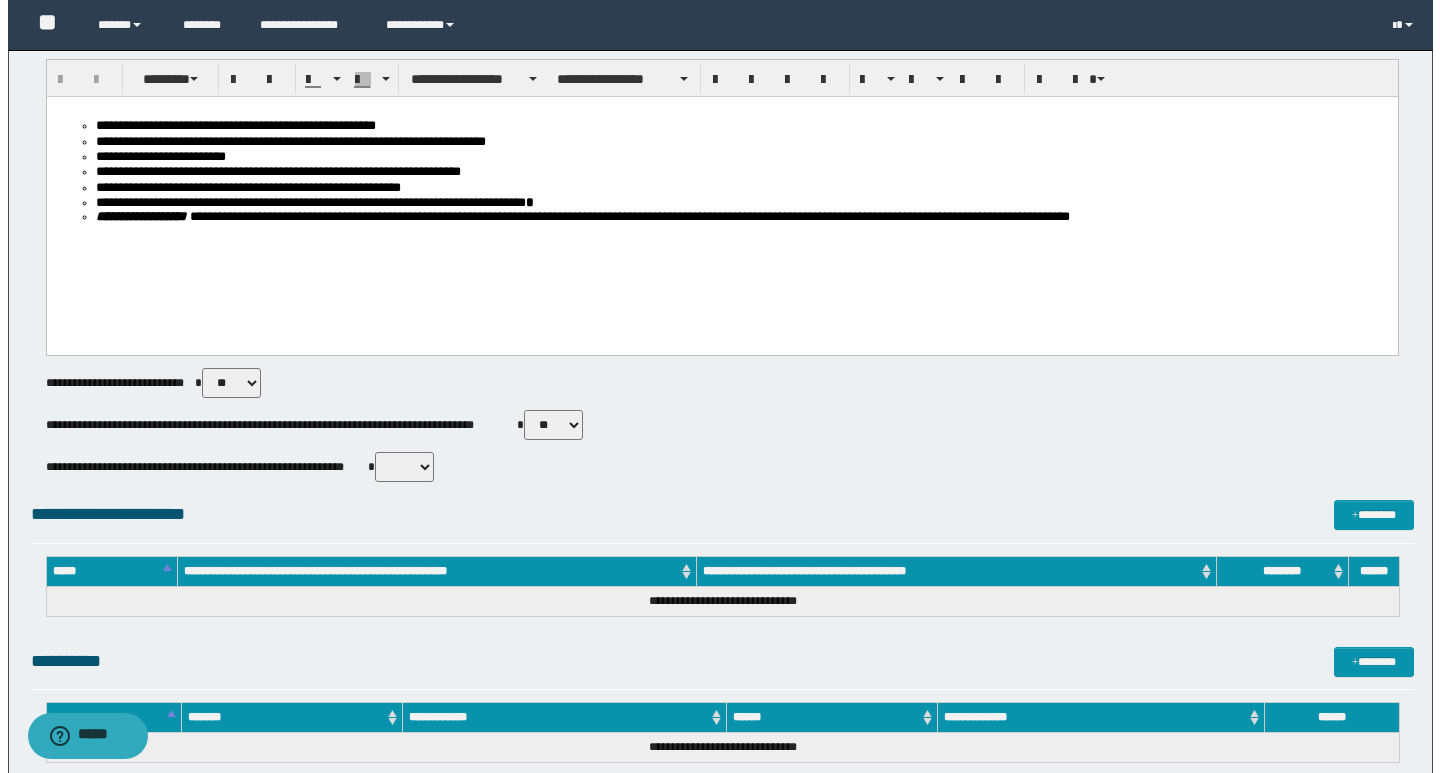 scroll, scrollTop: 877, scrollLeft: 0, axis: vertical 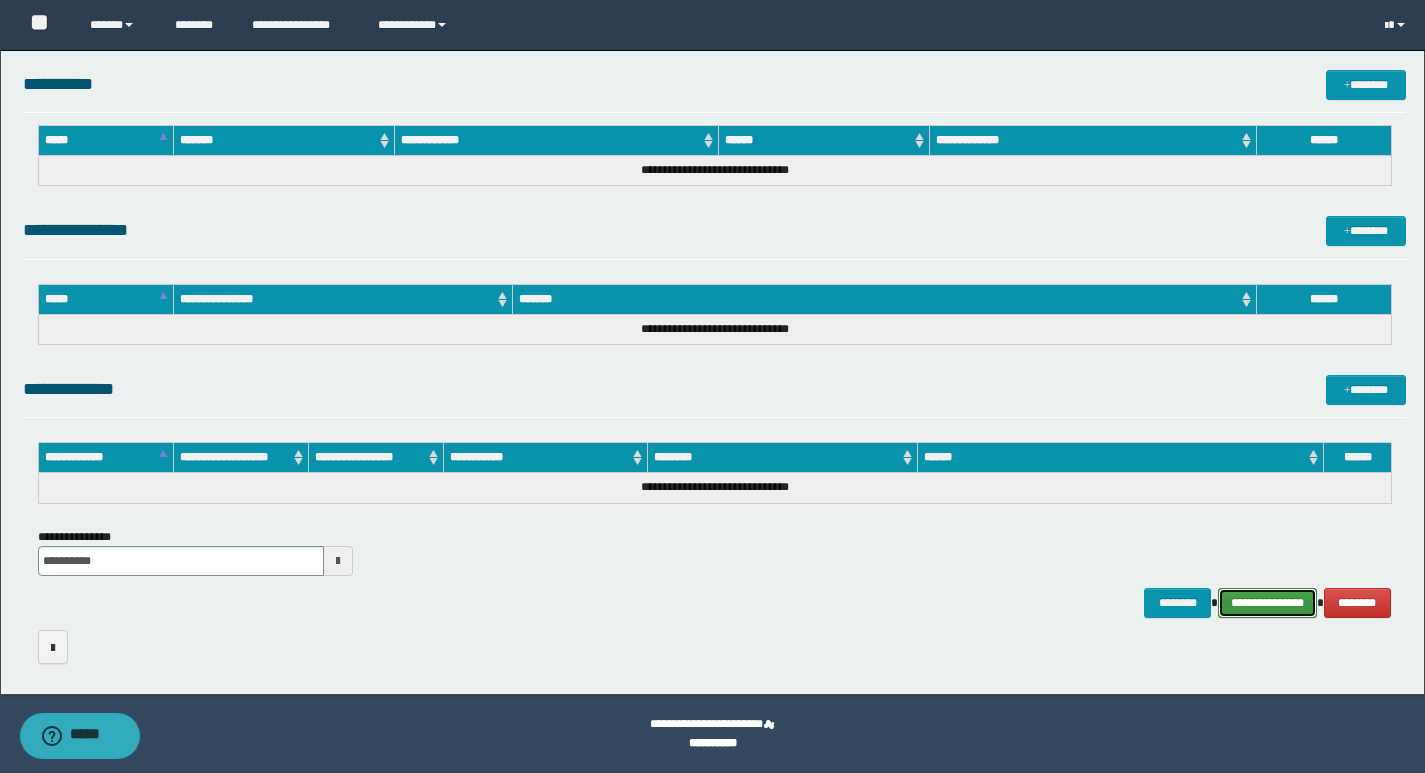 click on "**********" at bounding box center (1267, 603) 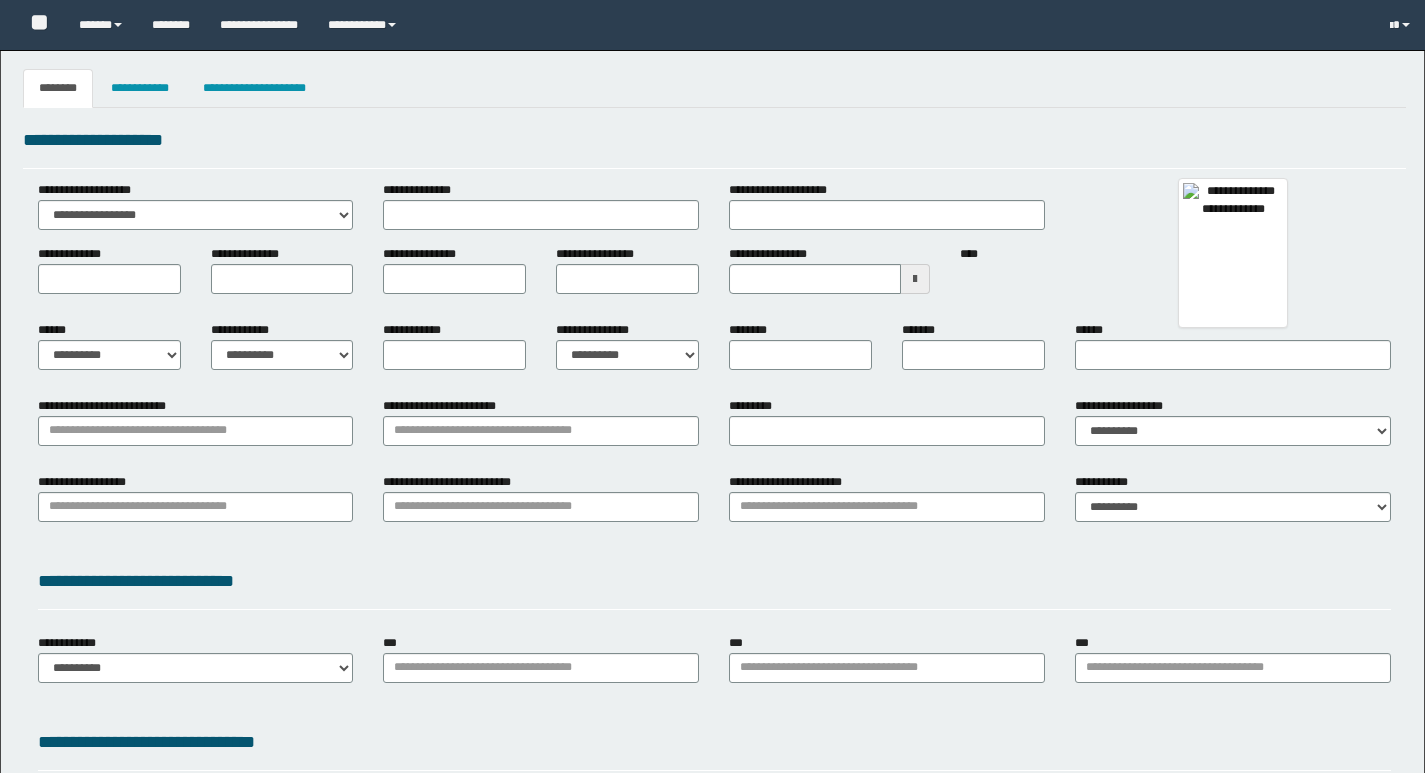 type 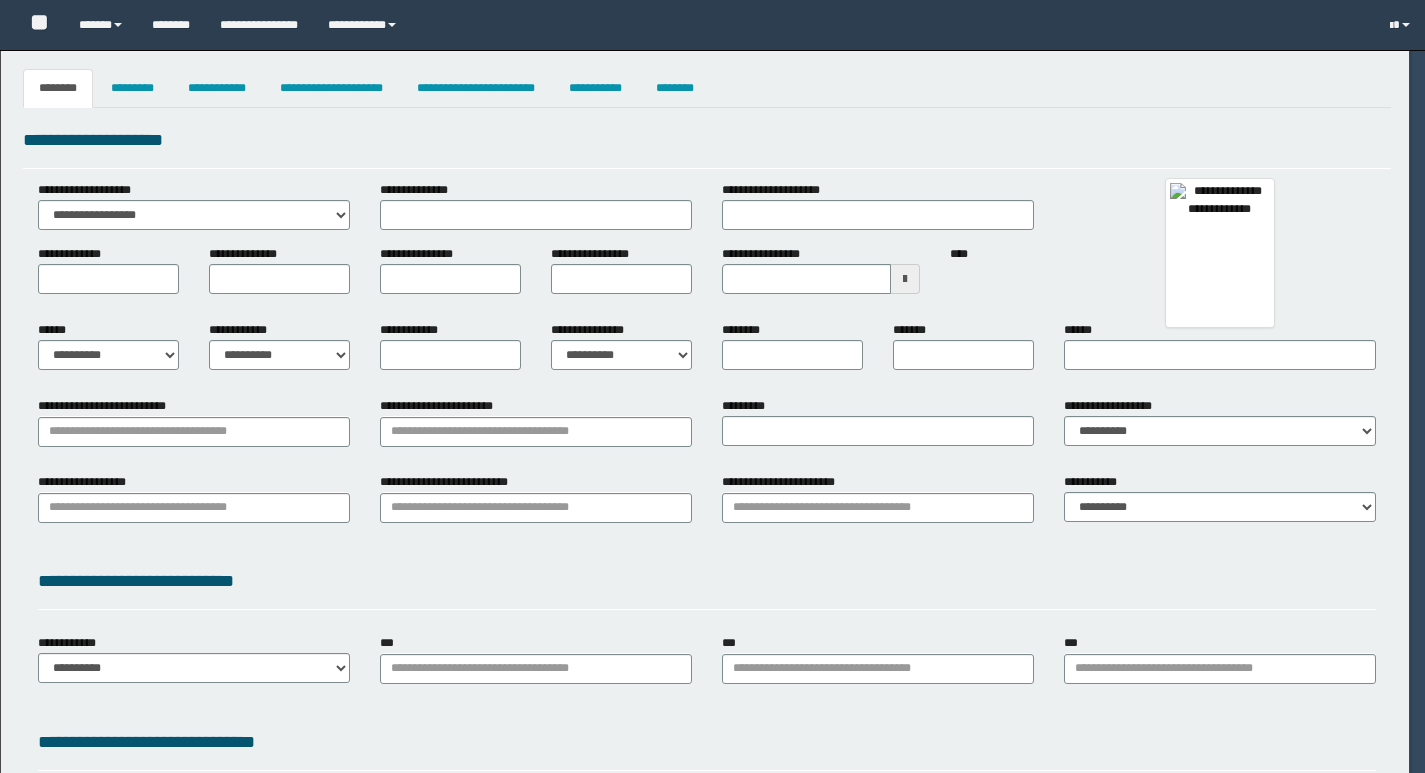 type on "**********" 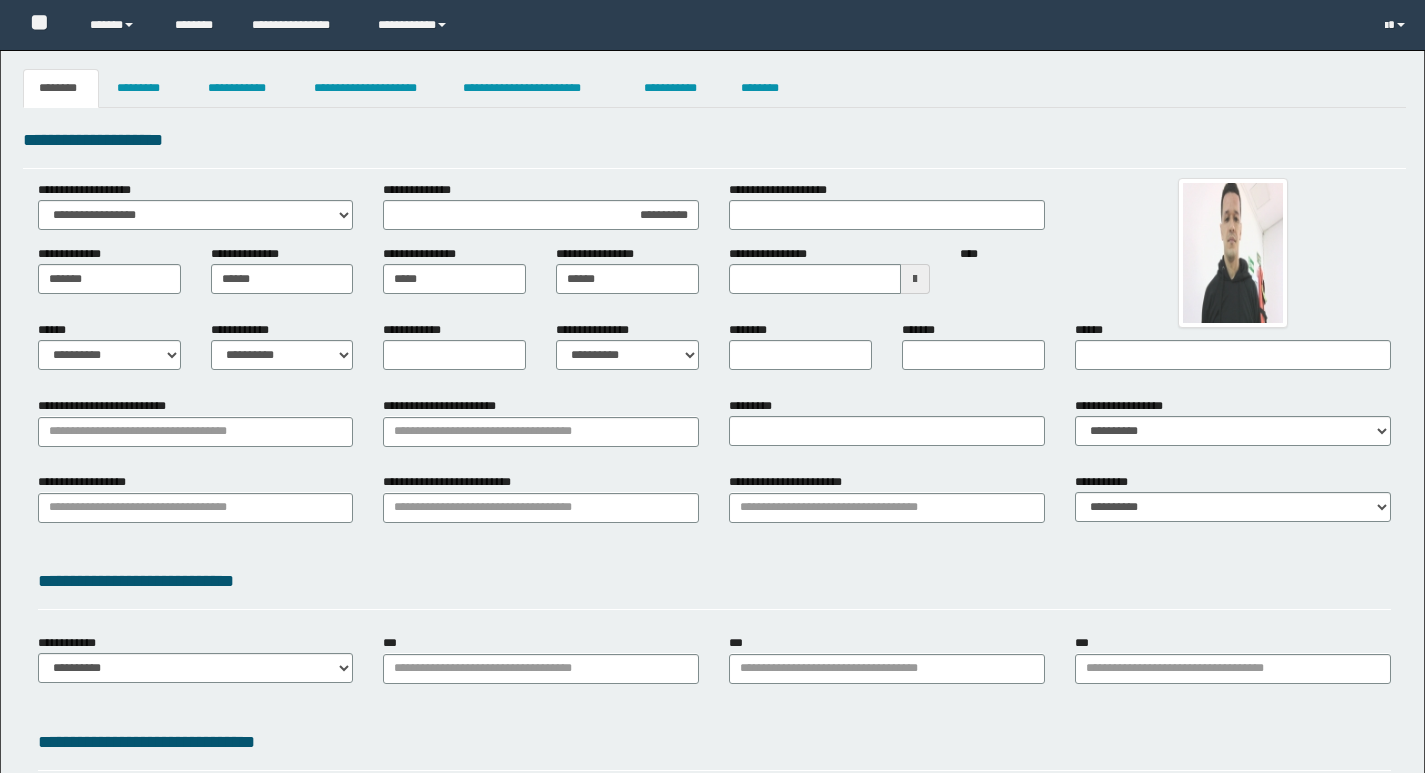 scroll, scrollTop: 0, scrollLeft: 0, axis: both 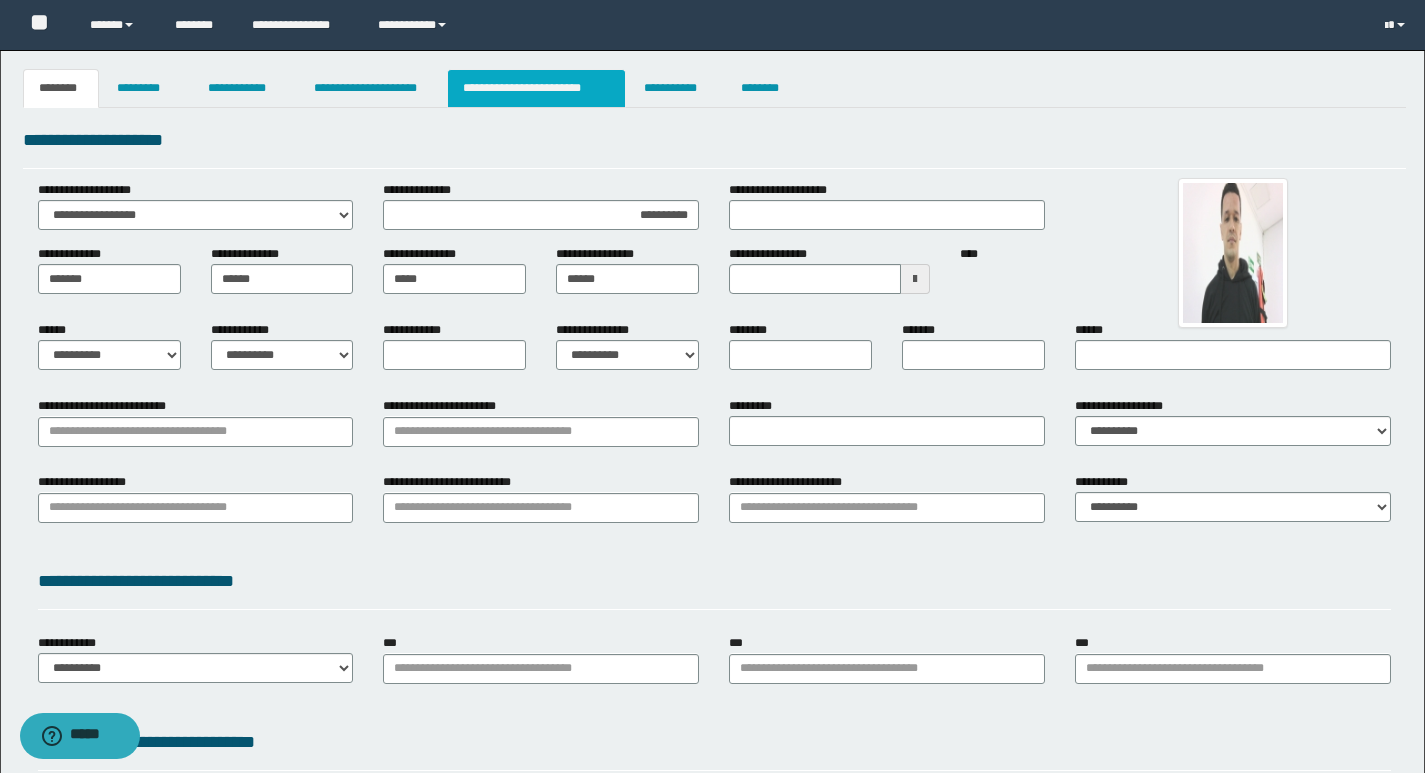 click on "**********" at bounding box center [537, 88] 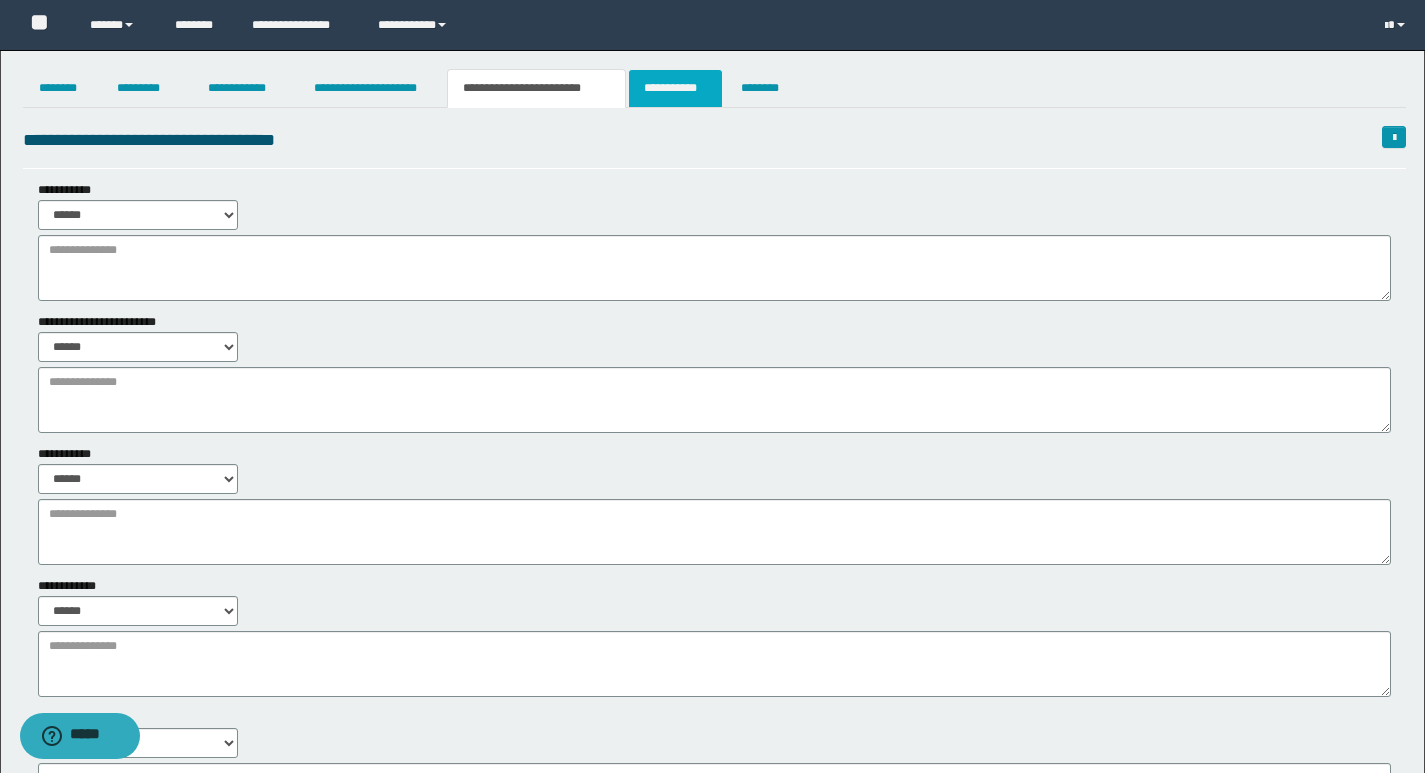 click on "**********" at bounding box center (675, 88) 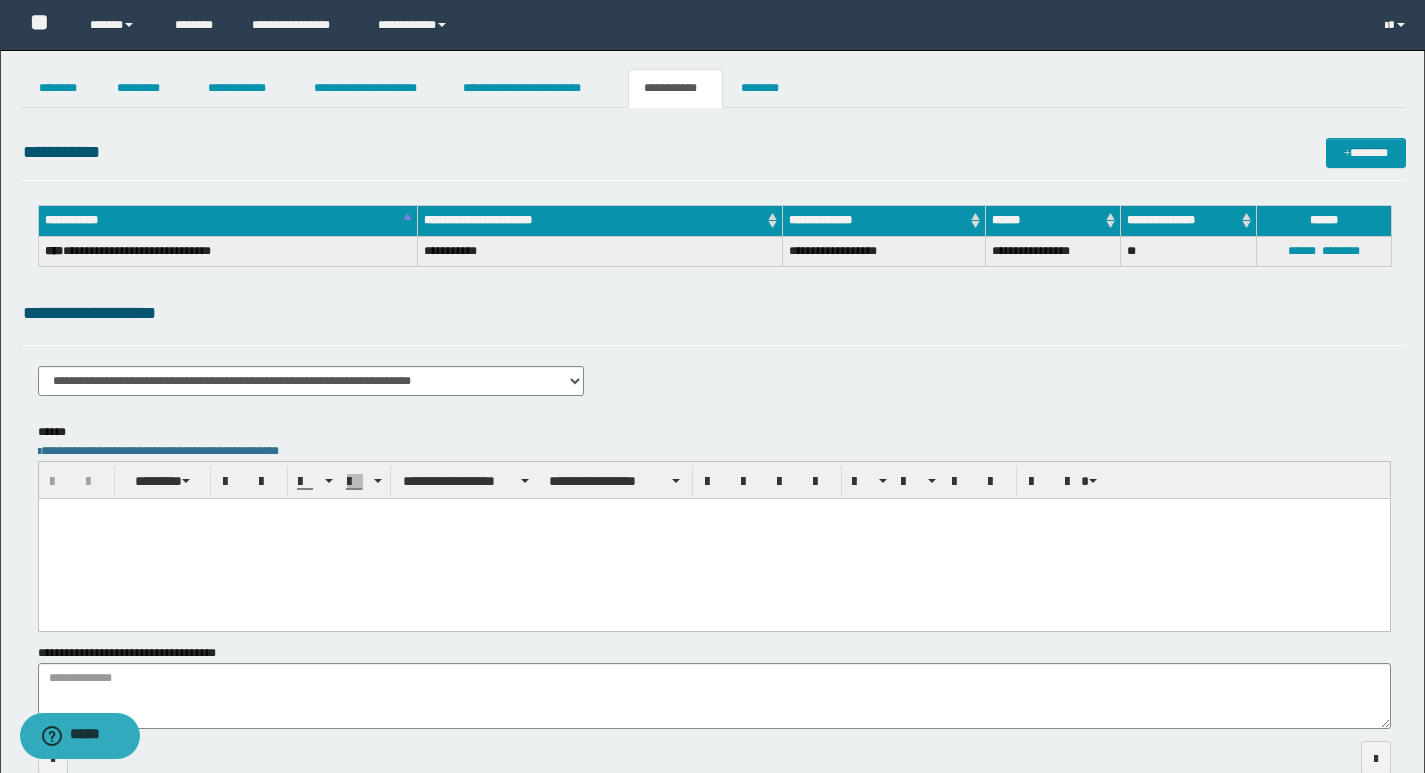 scroll, scrollTop: 0, scrollLeft: 0, axis: both 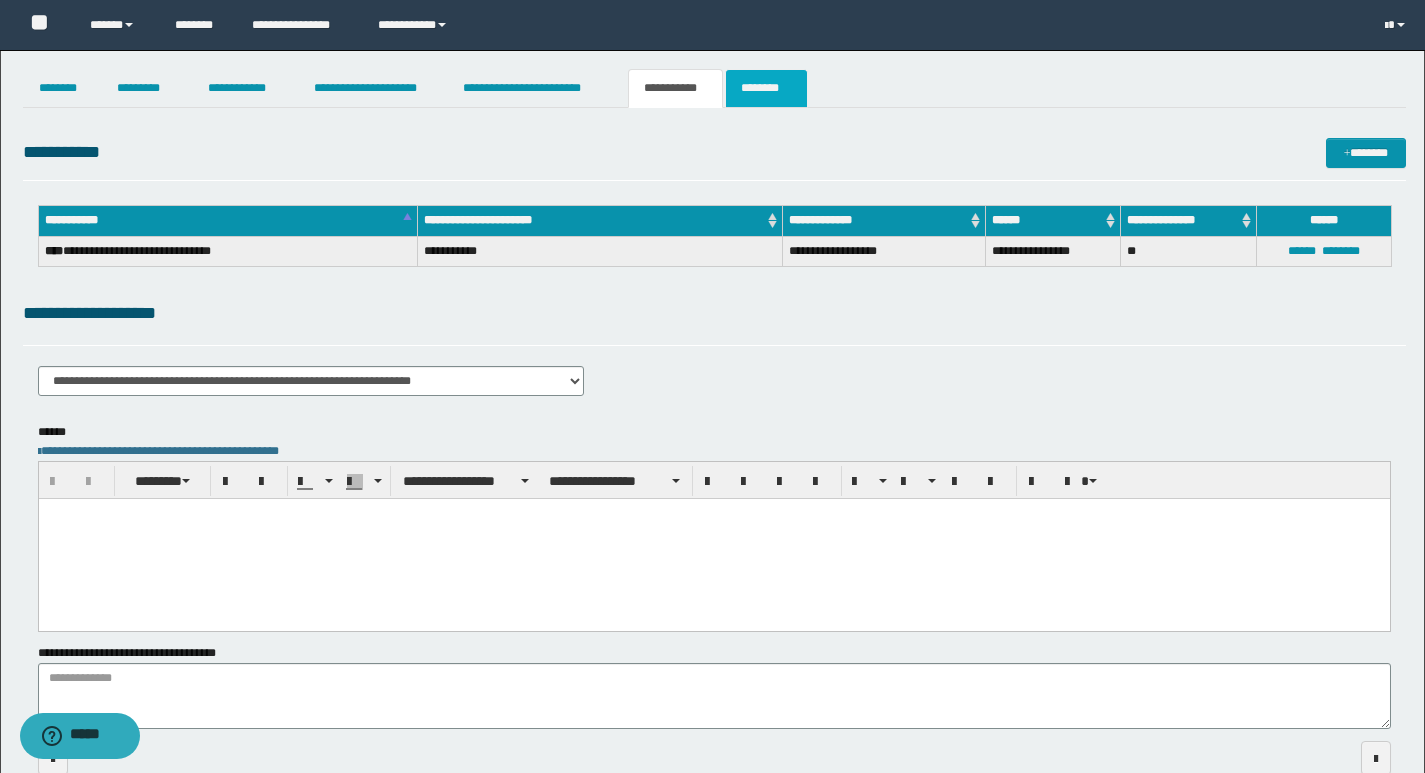 click on "********" at bounding box center [766, 88] 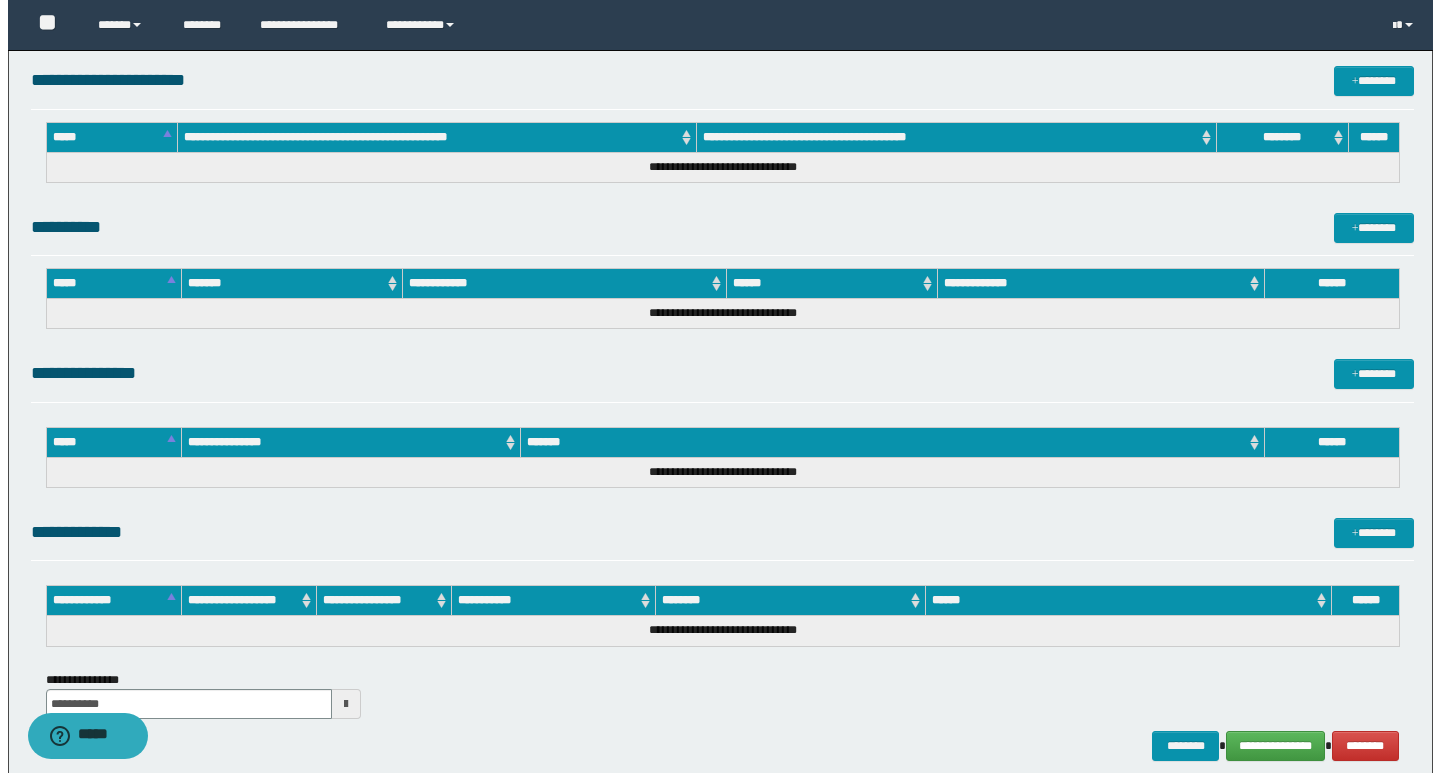 scroll, scrollTop: 877, scrollLeft: 0, axis: vertical 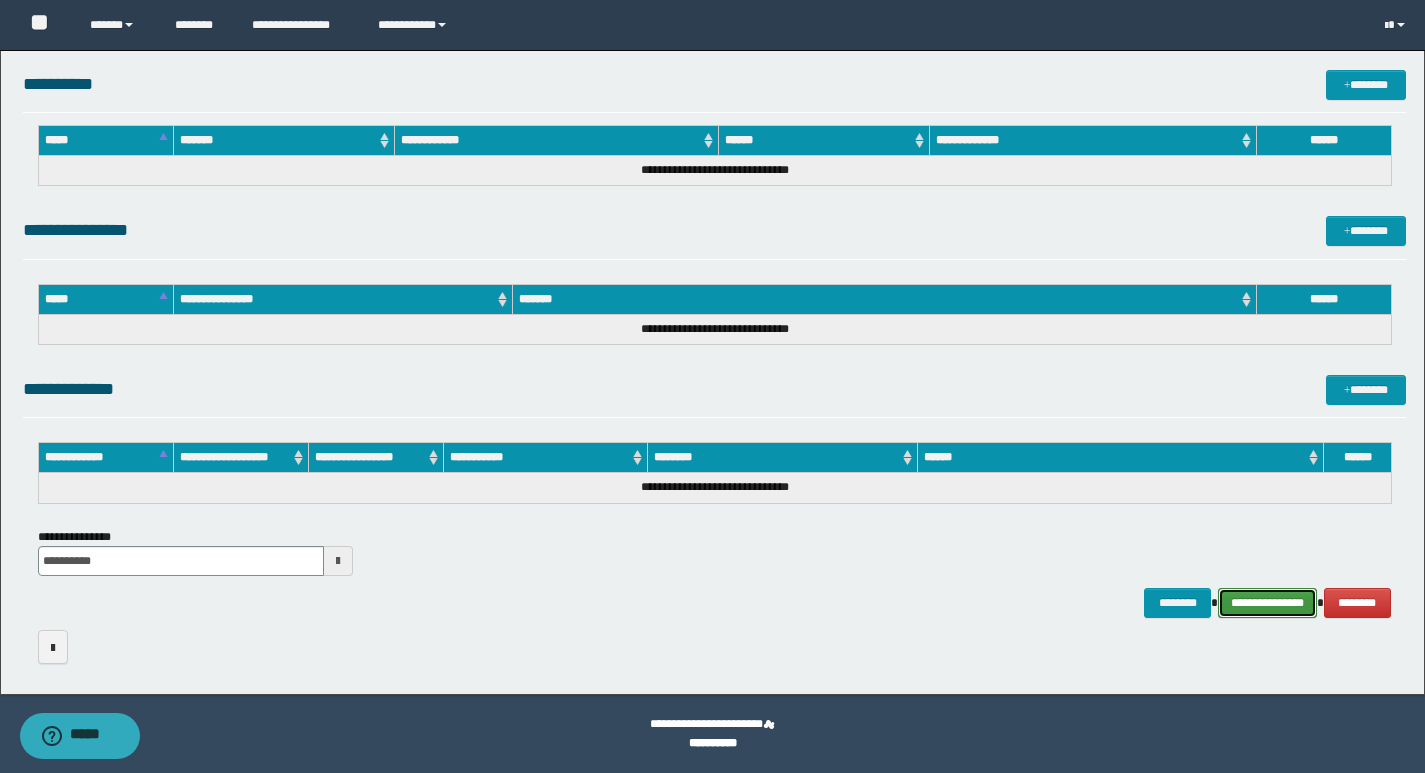 click on "**********" at bounding box center [1267, 603] 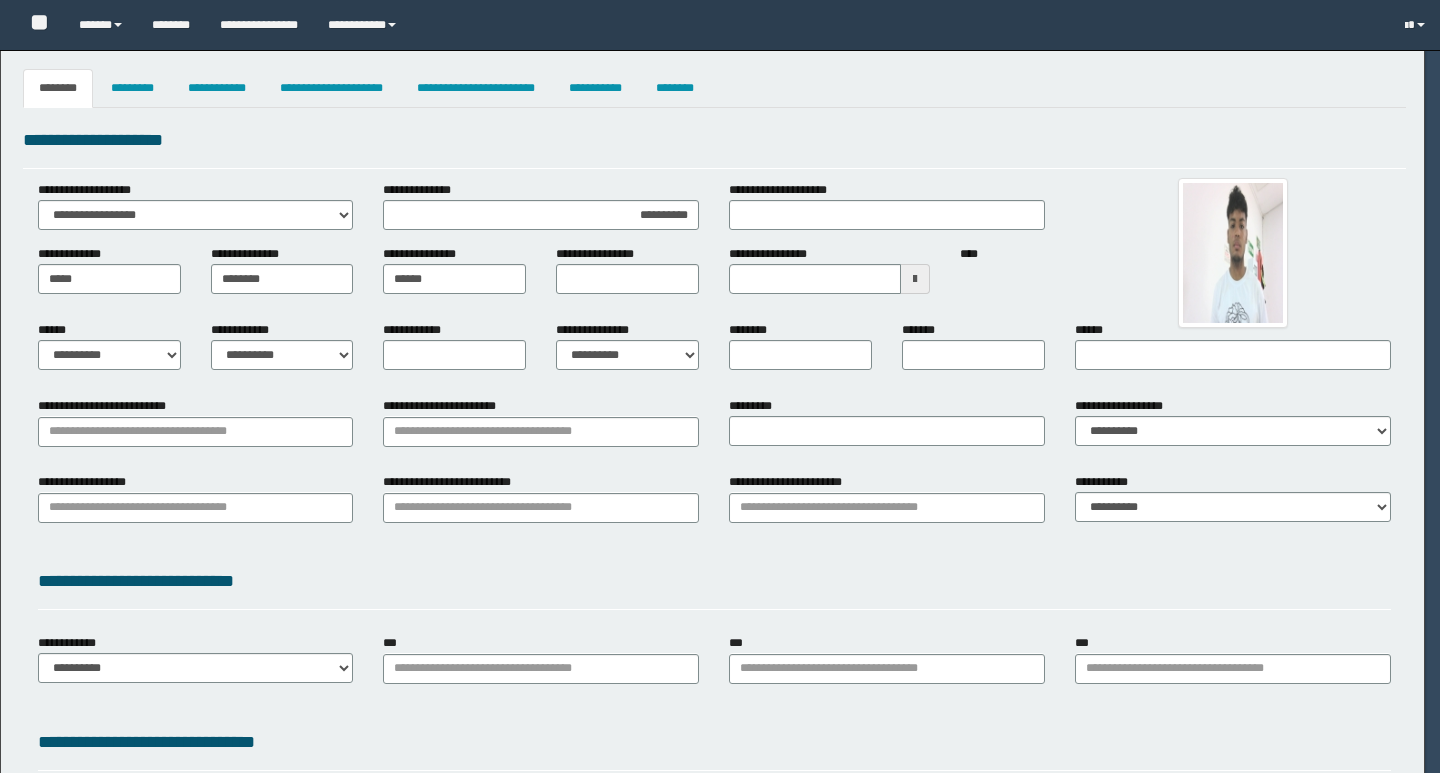 select on "***" 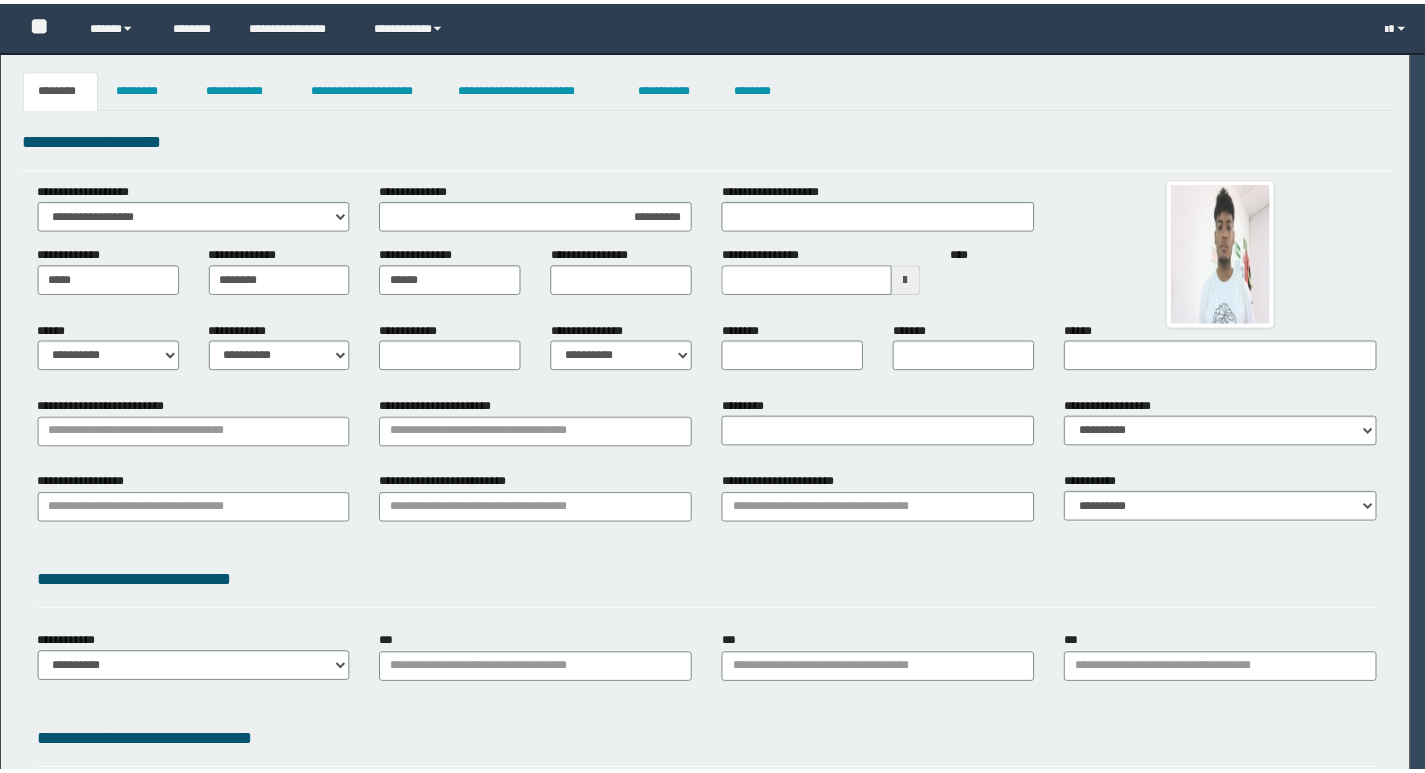 scroll, scrollTop: 0, scrollLeft: 0, axis: both 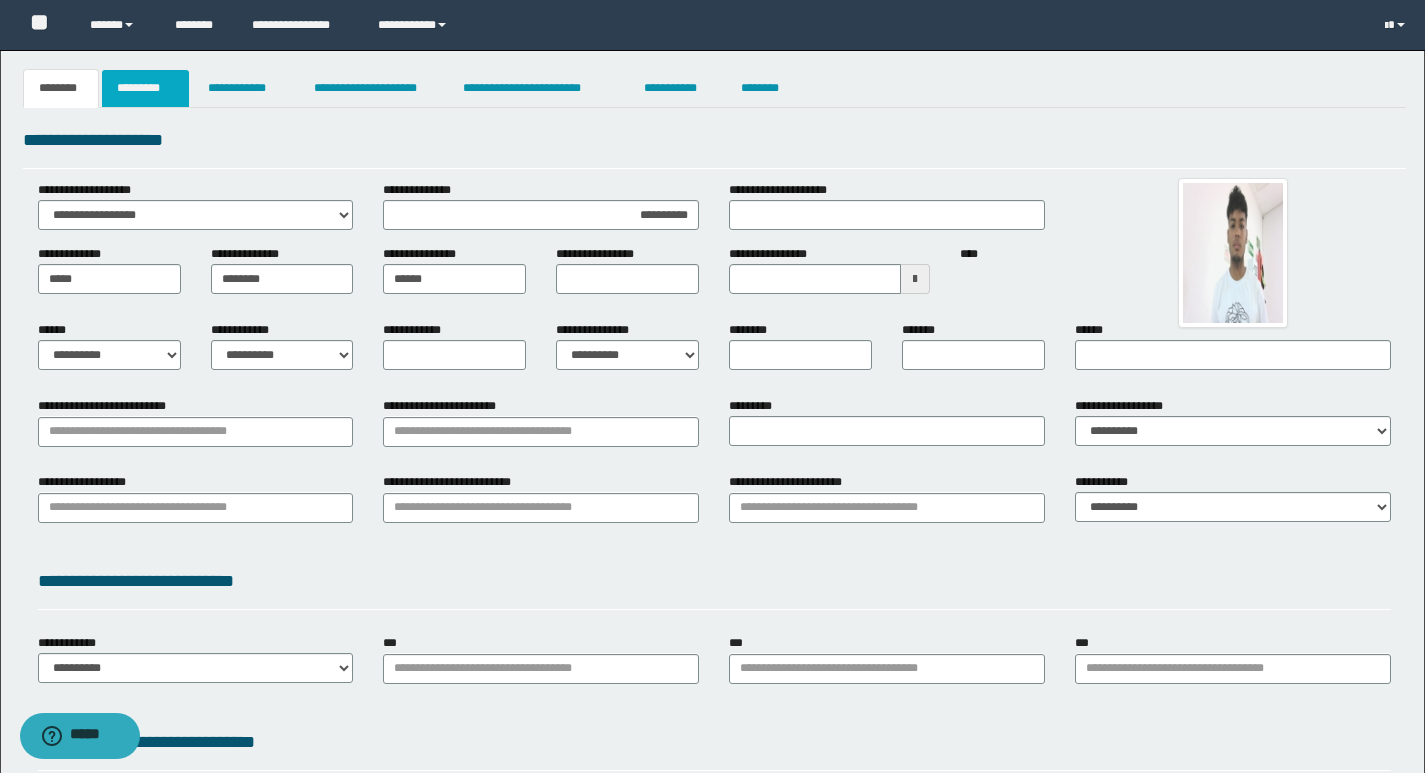 click on "*********" at bounding box center [145, 88] 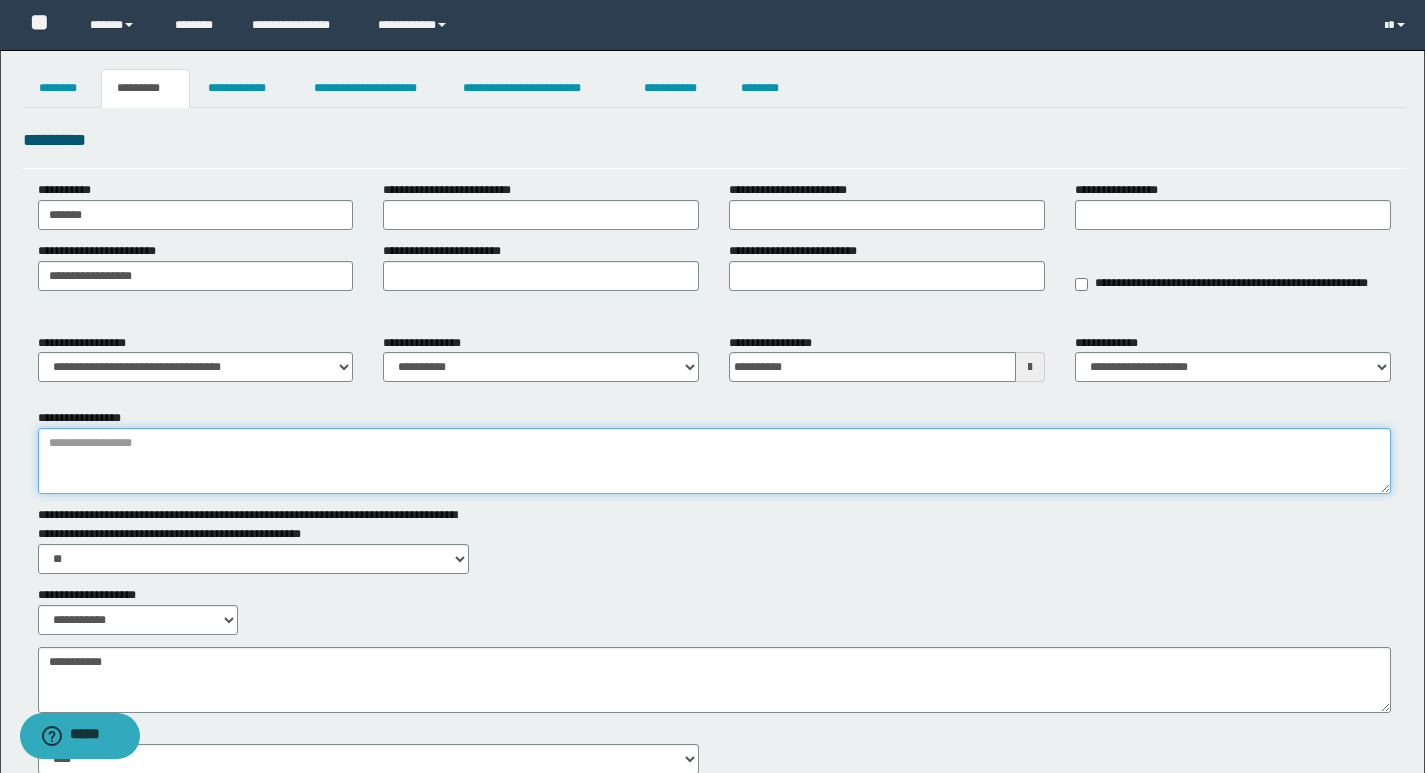 click on "**********" at bounding box center (714, 461) 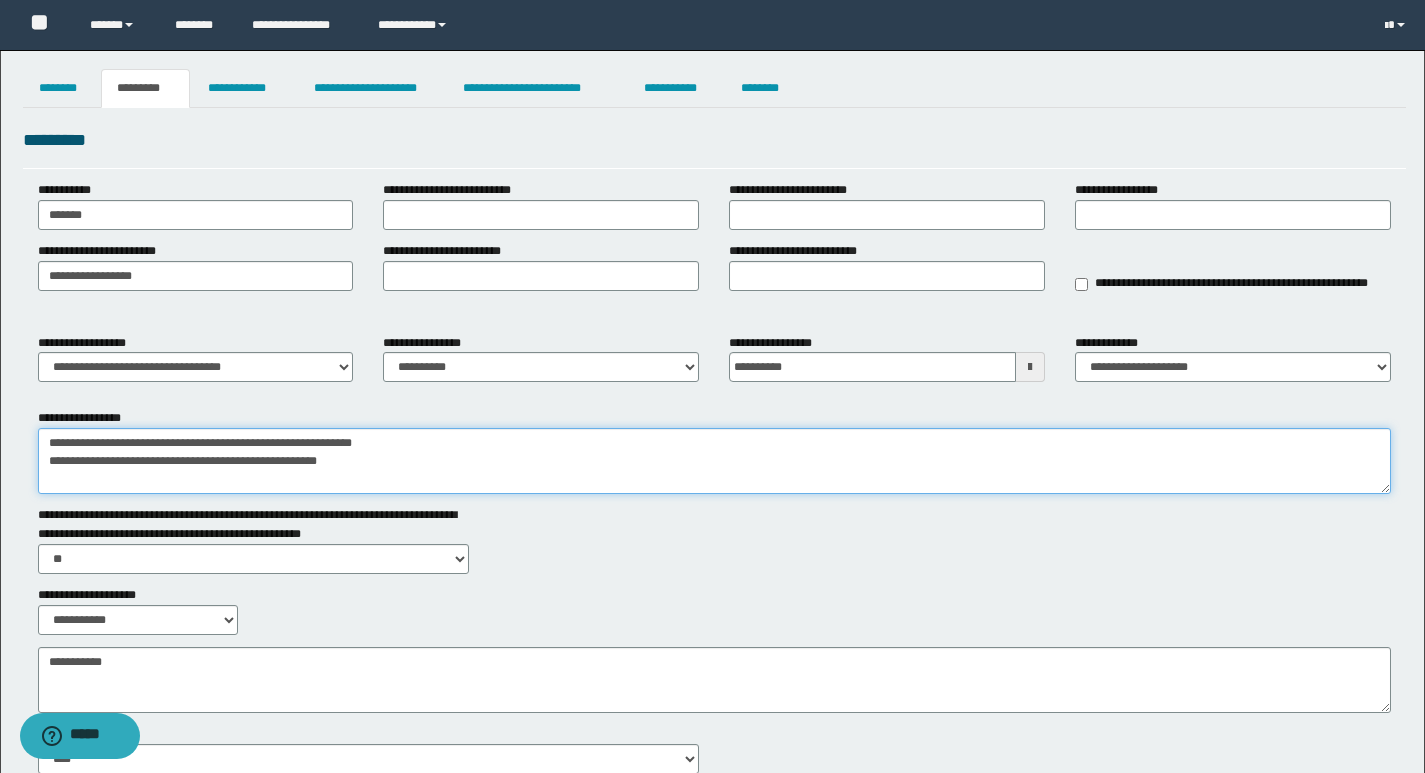 drag, startPoint x: 341, startPoint y: 462, endPoint x: 41, endPoint y: 462, distance: 300 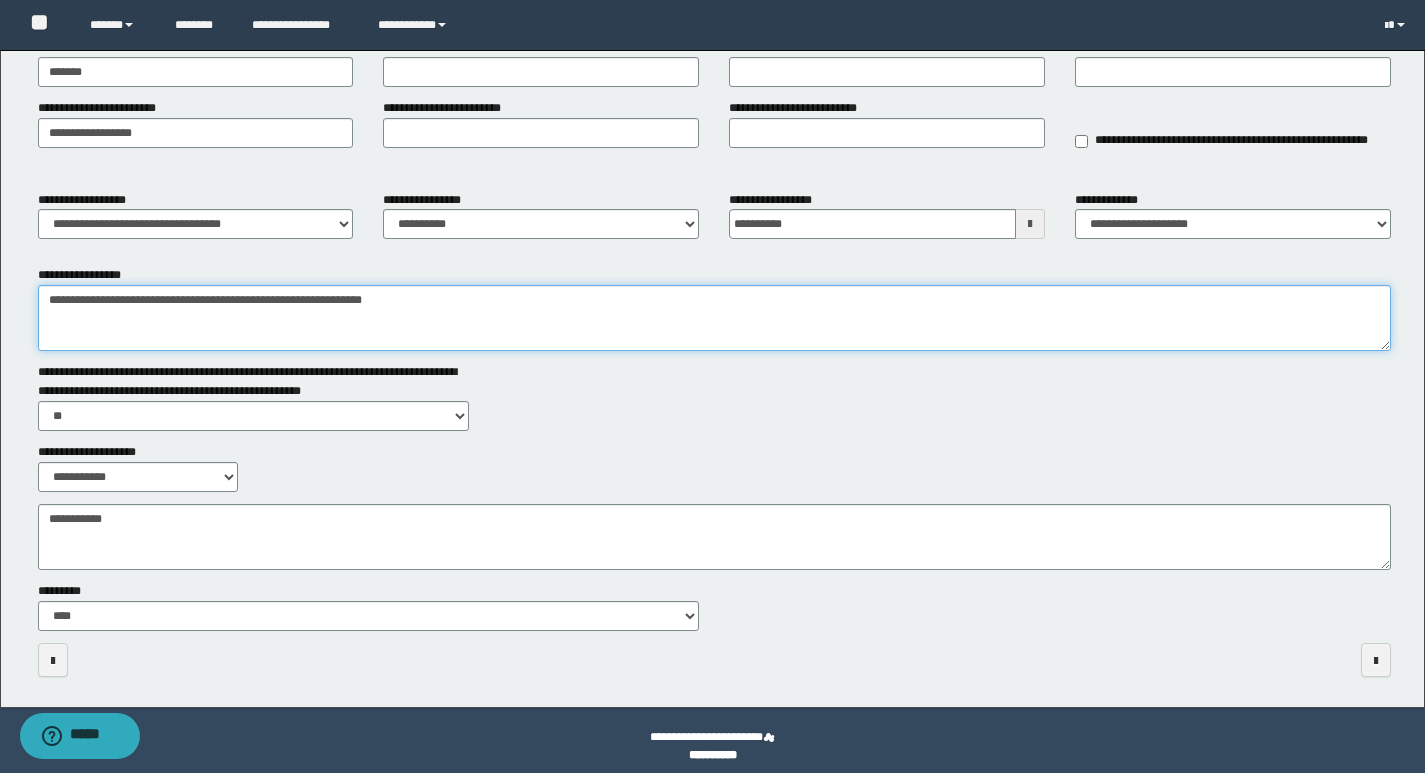 scroll, scrollTop: 155, scrollLeft: 0, axis: vertical 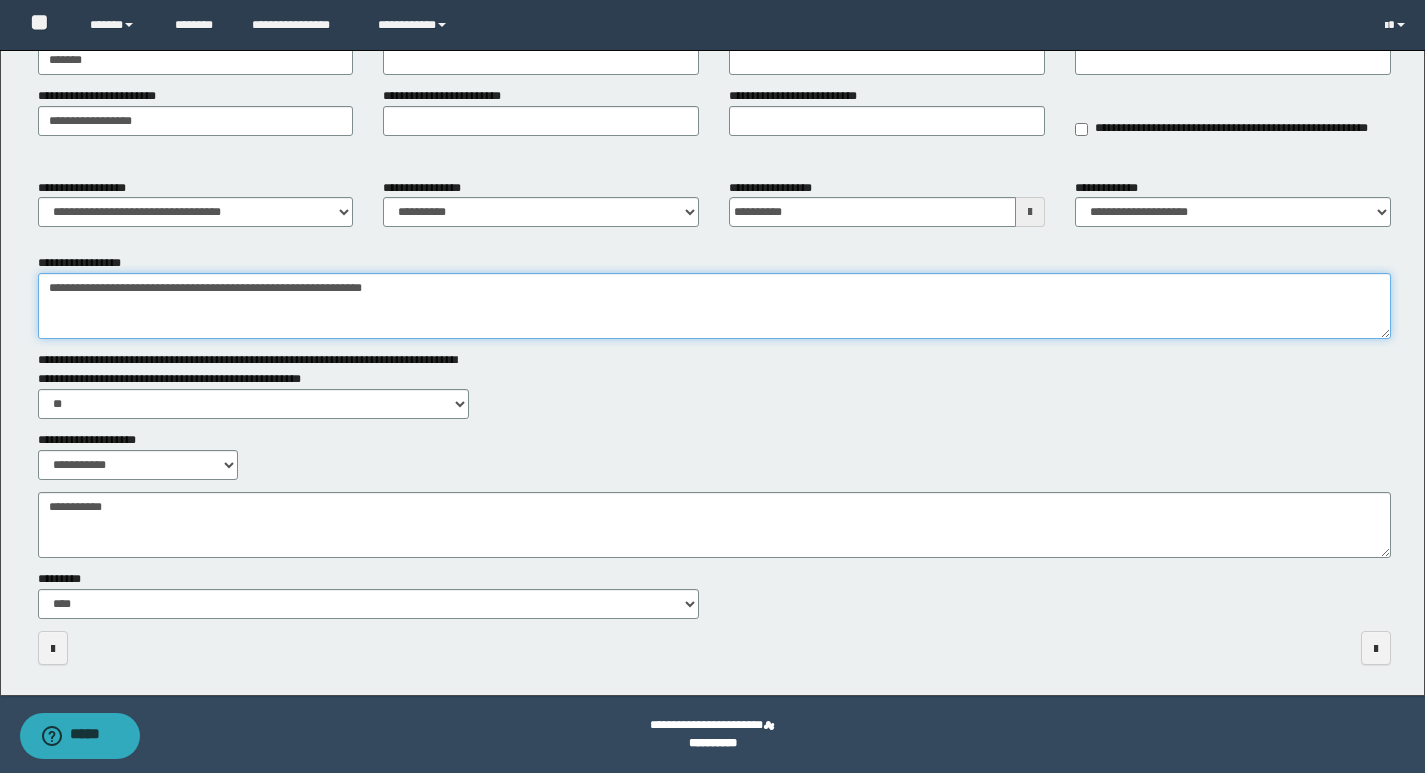 type on "**********" 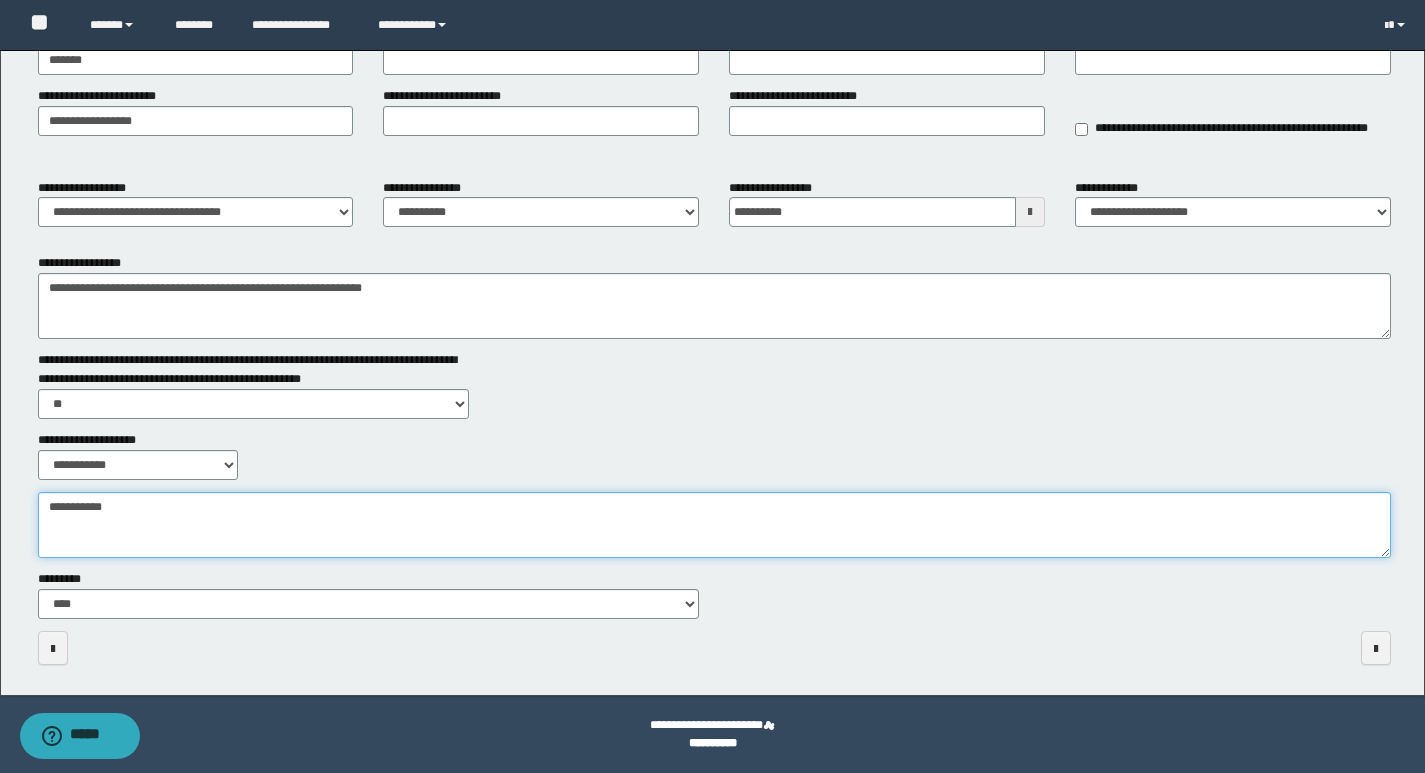 click on "**********" at bounding box center (714, 525) 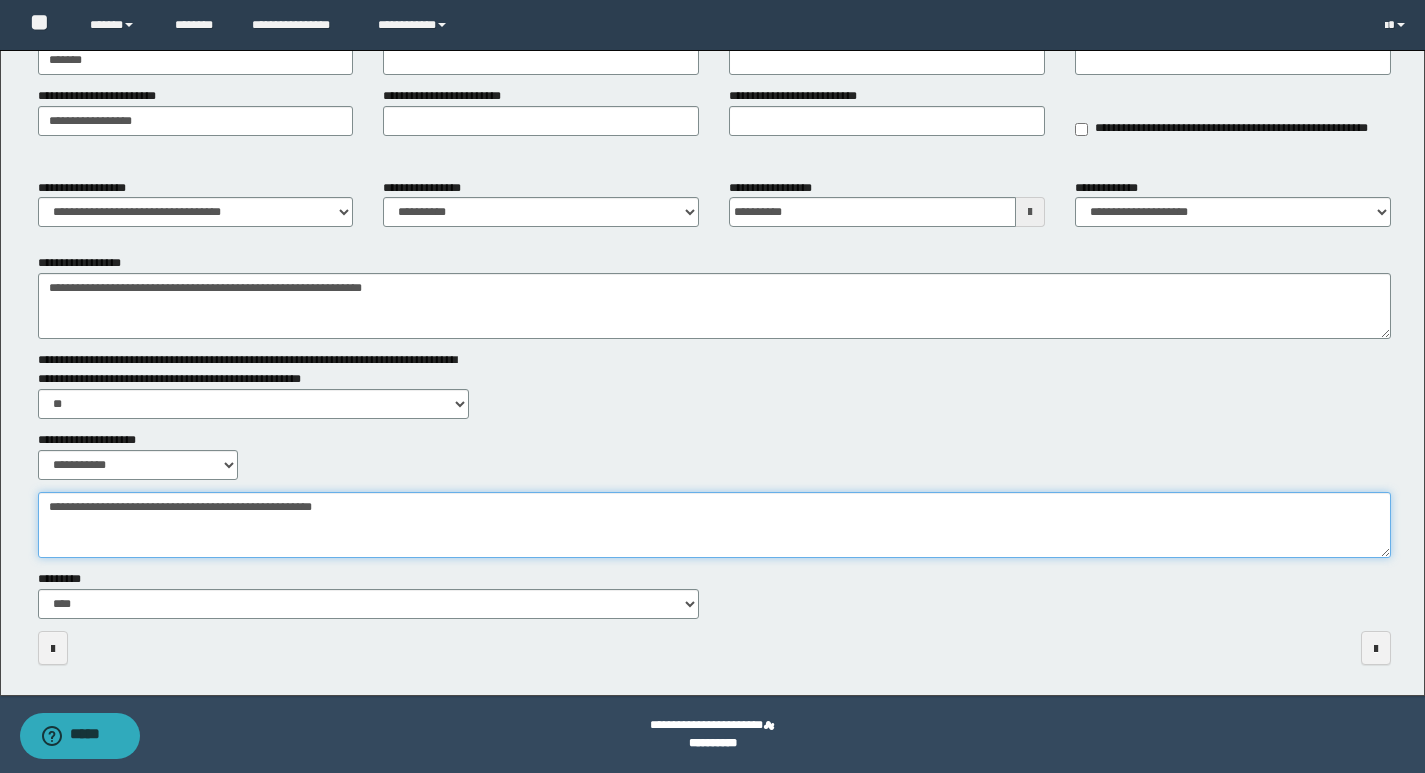 type on "**********" 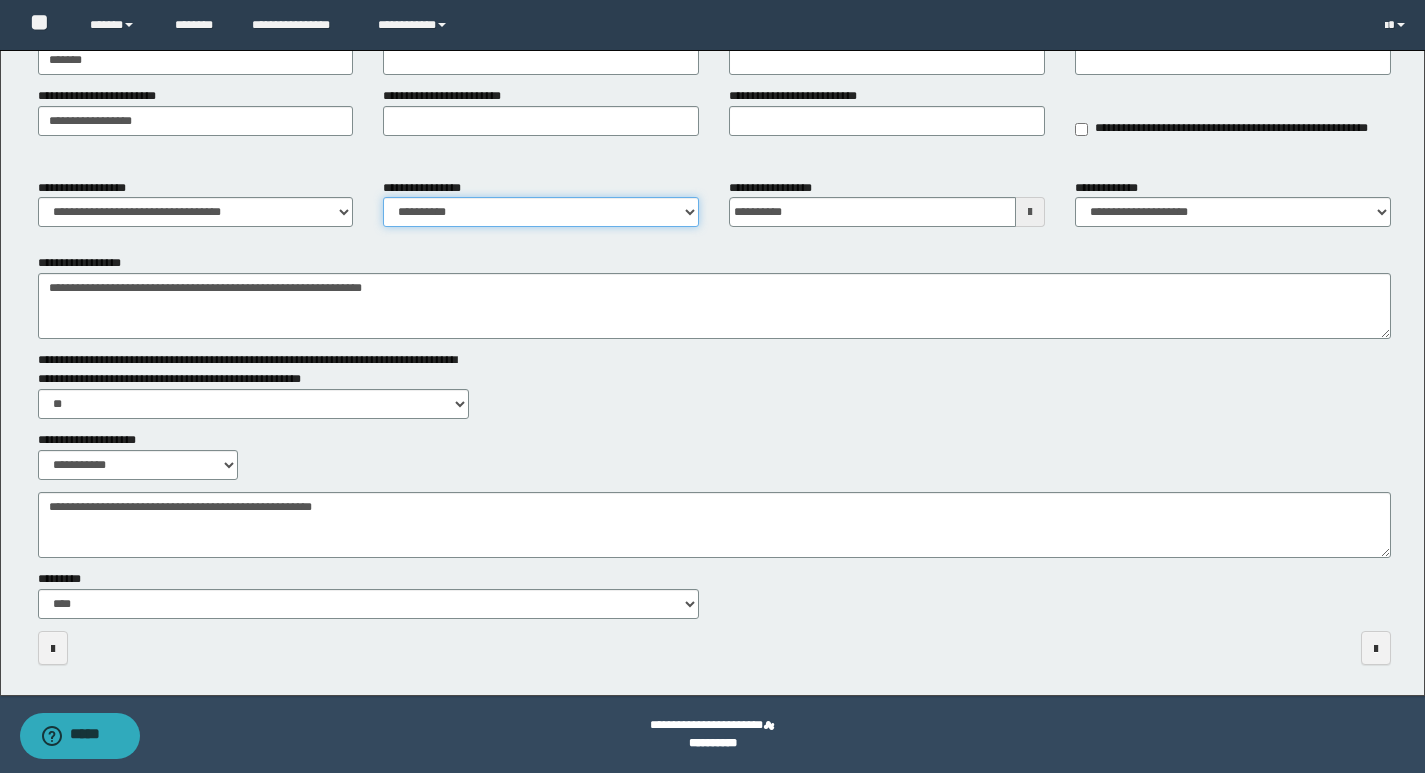 click on "**********" at bounding box center [541, 212] 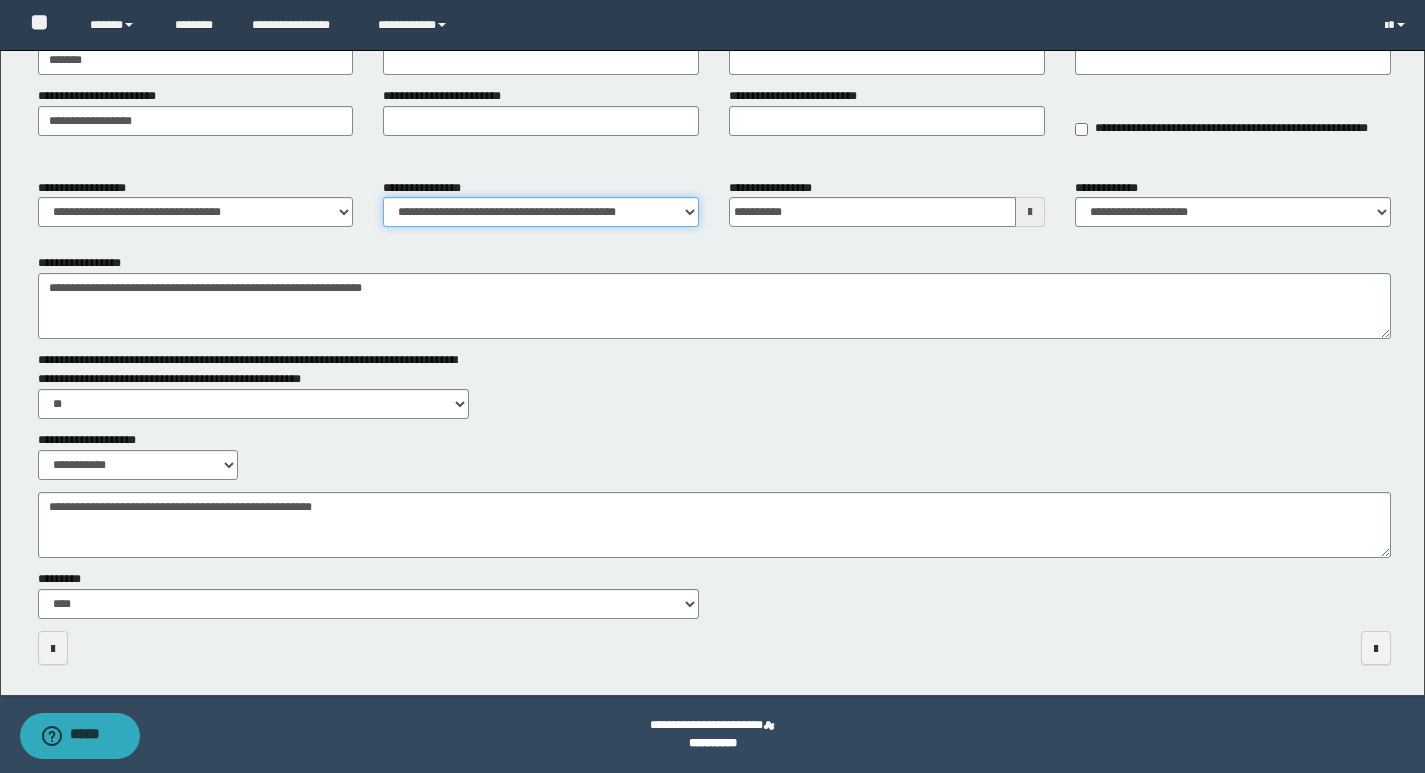click on "**********" at bounding box center (541, 212) 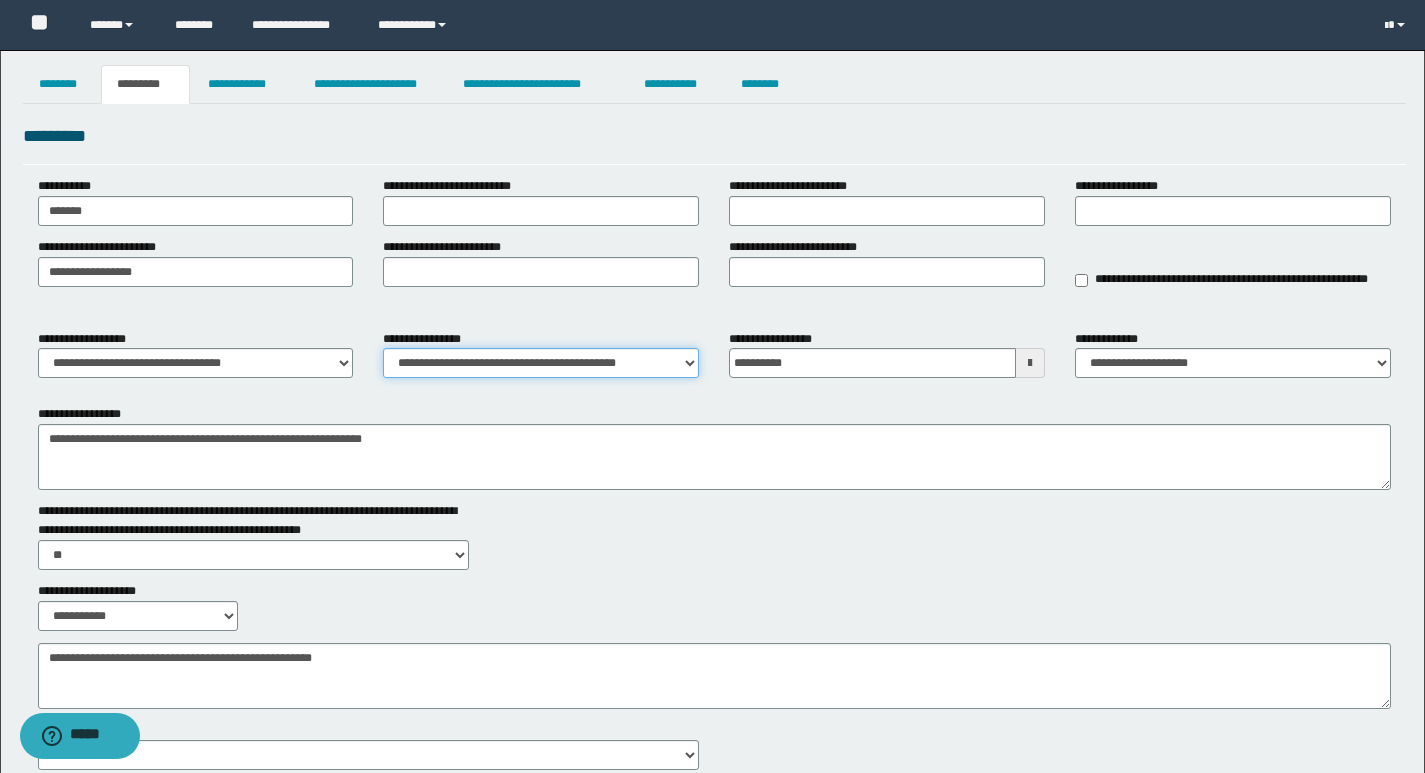 scroll, scrollTop: 0, scrollLeft: 0, axis: both 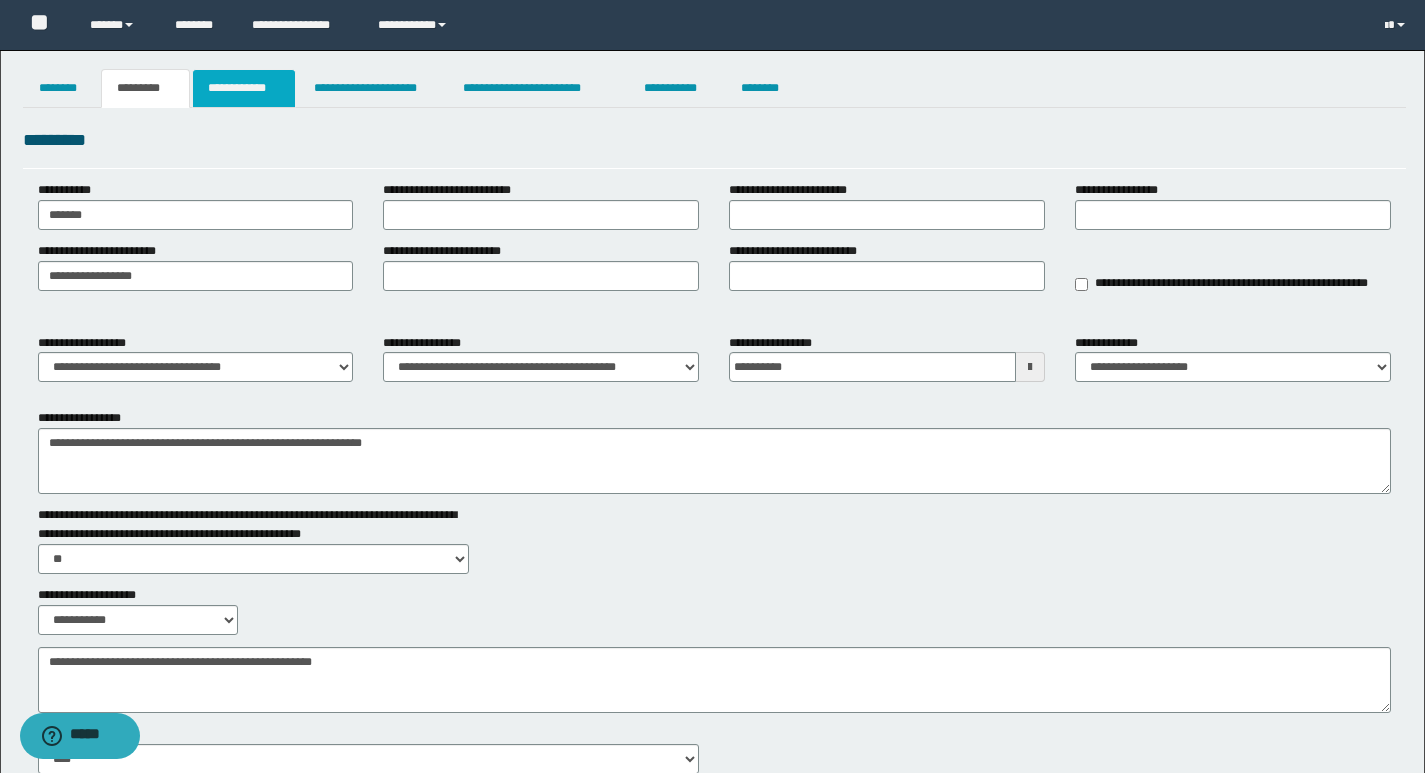 click on "**********" at bounding box center [244, 88] 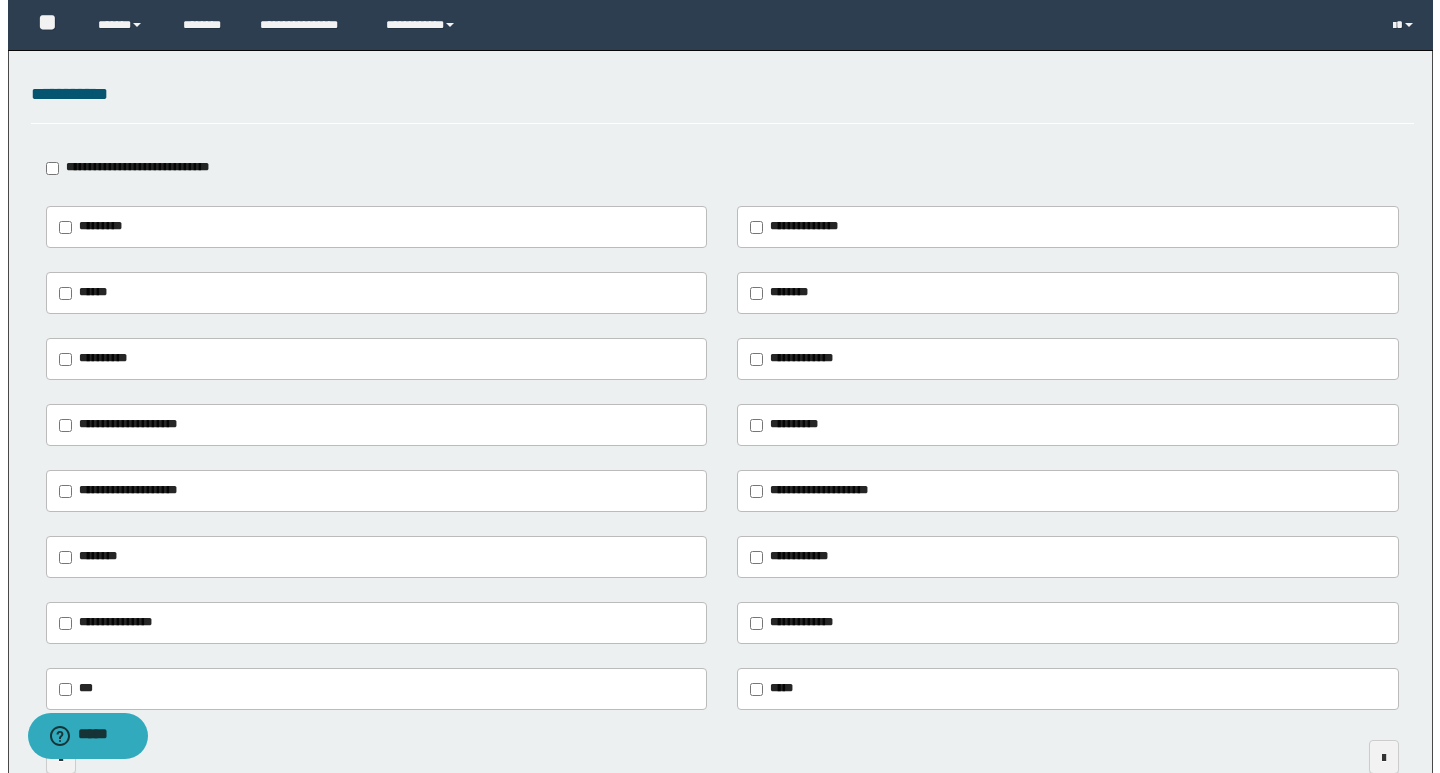 scroll, scrollTop: 0, scrollLeft: 0, axis: both 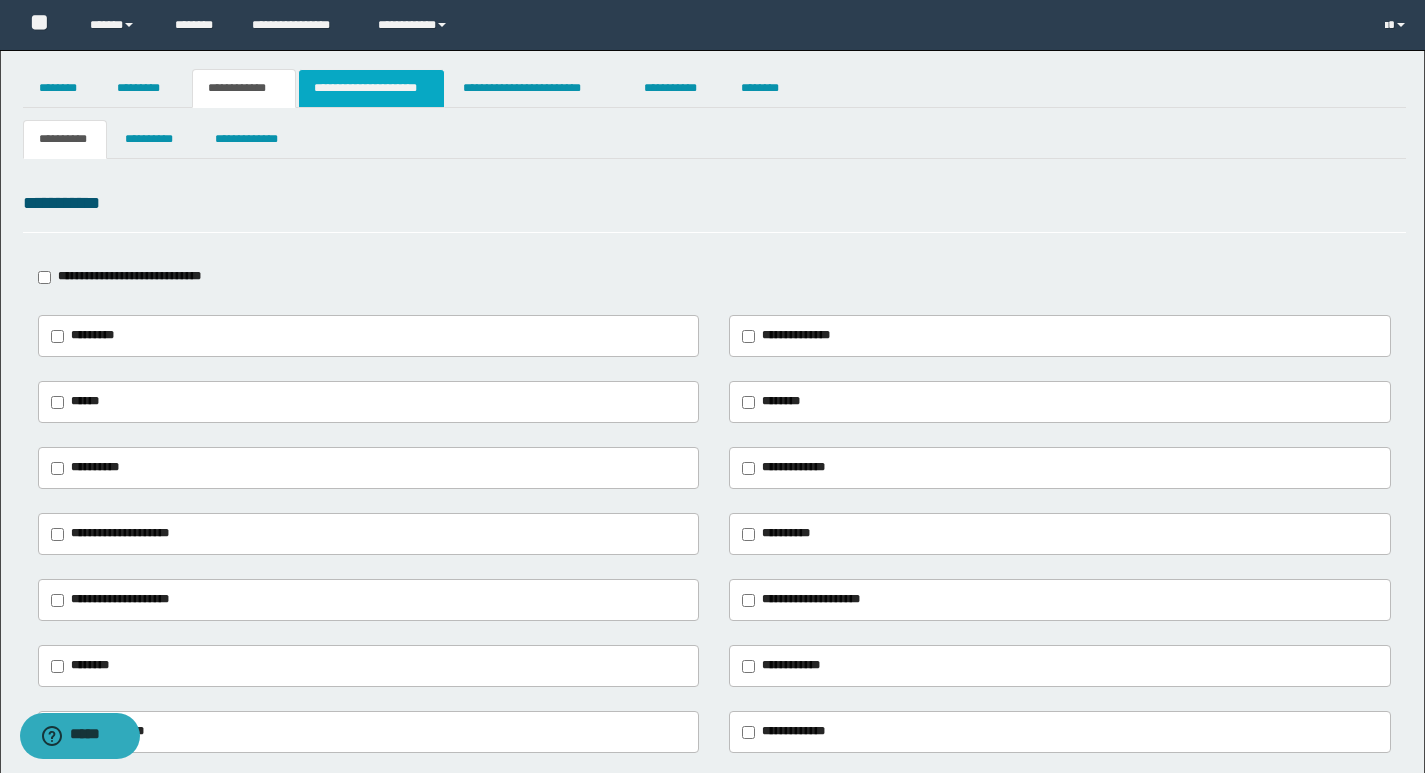 click on "**********" at bounding box center (371, 88) 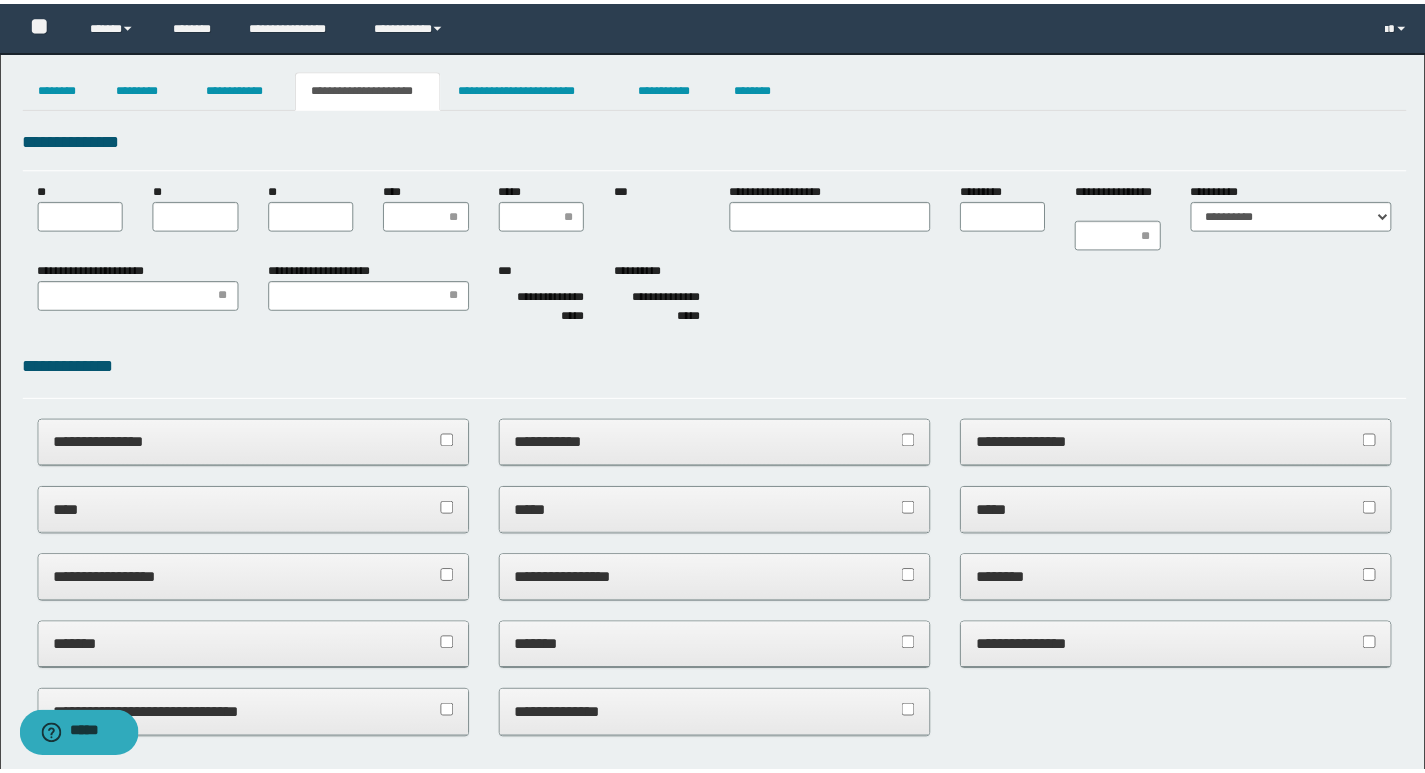 scroll, scrollTop: 0, scrollLeft: 0, axis: both 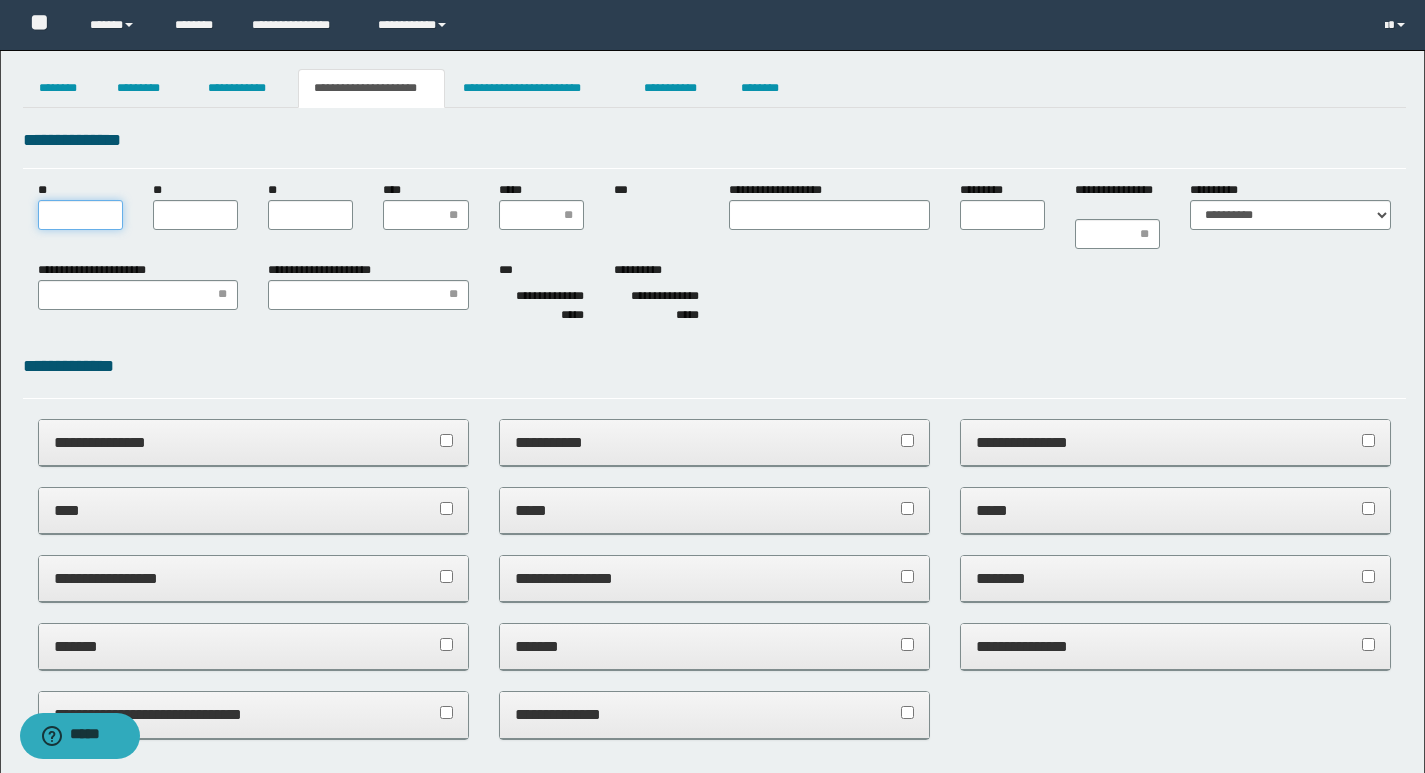 click on "**" at bounding box center [80, 215] 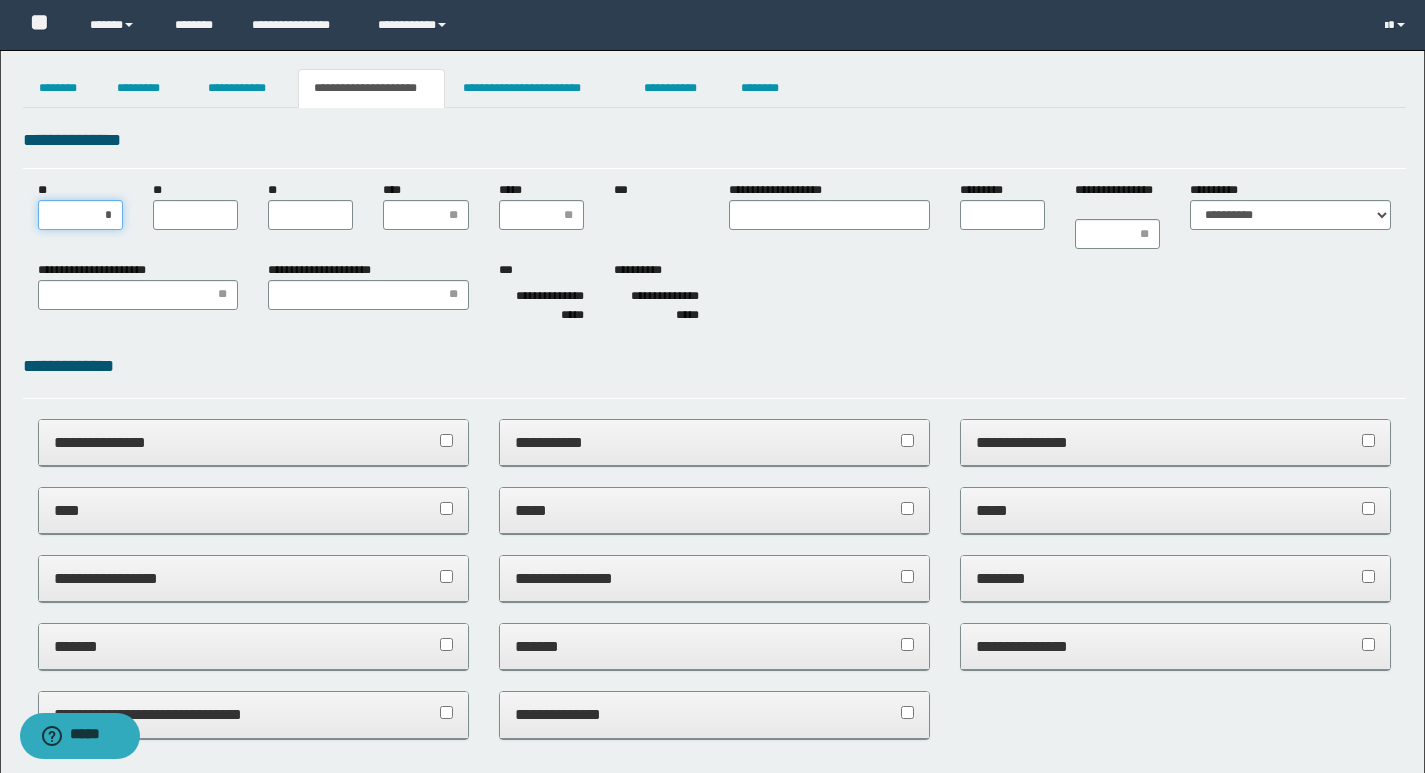 type on "**" 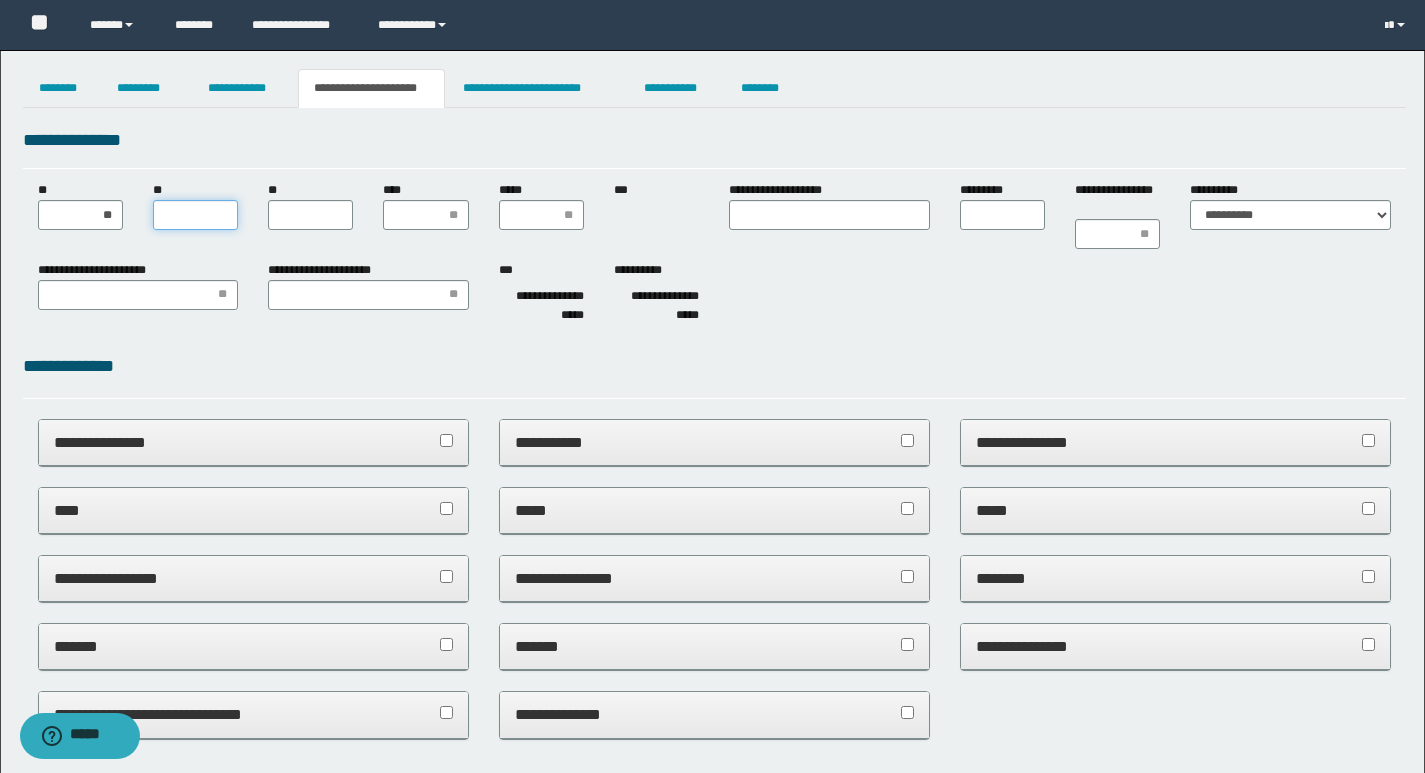 click on "**" at bounding box center [195, 215] 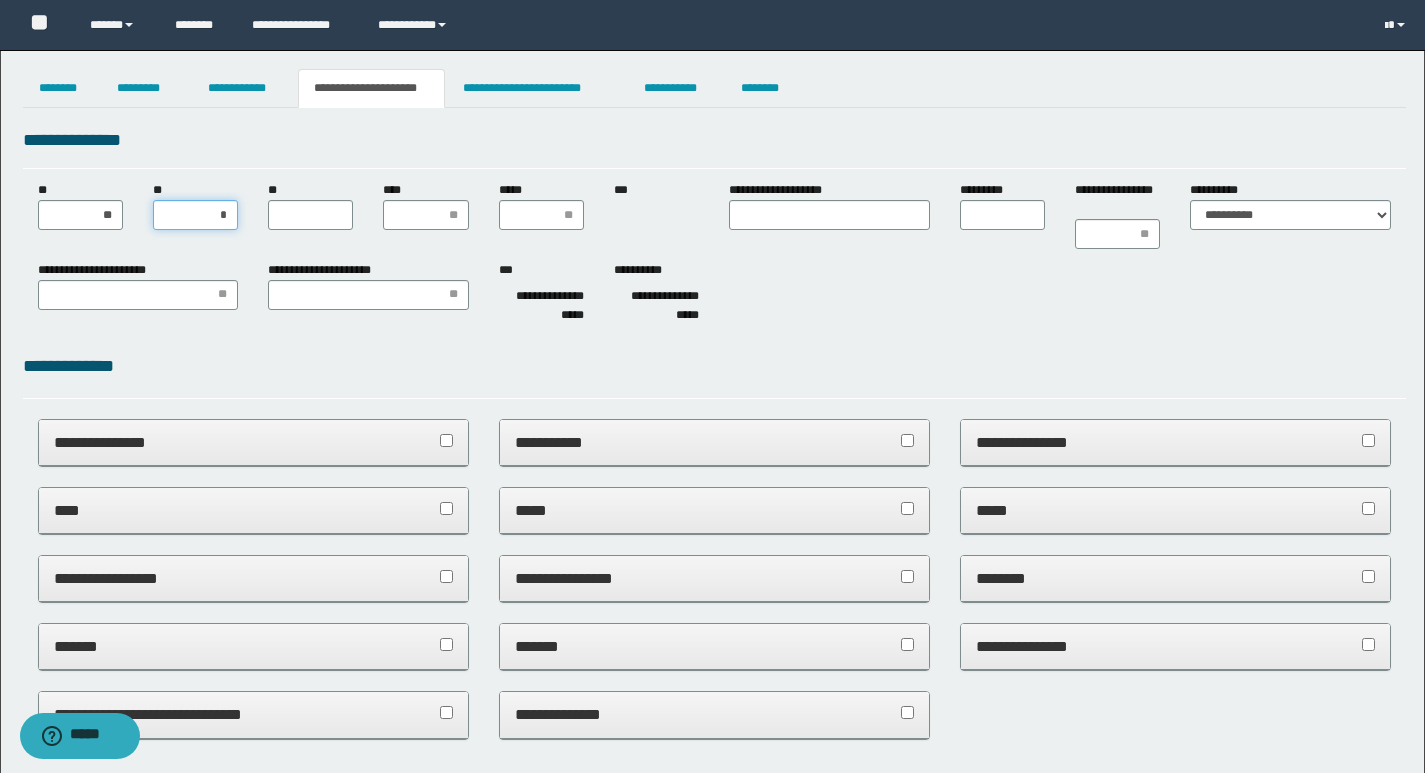 type on "**" 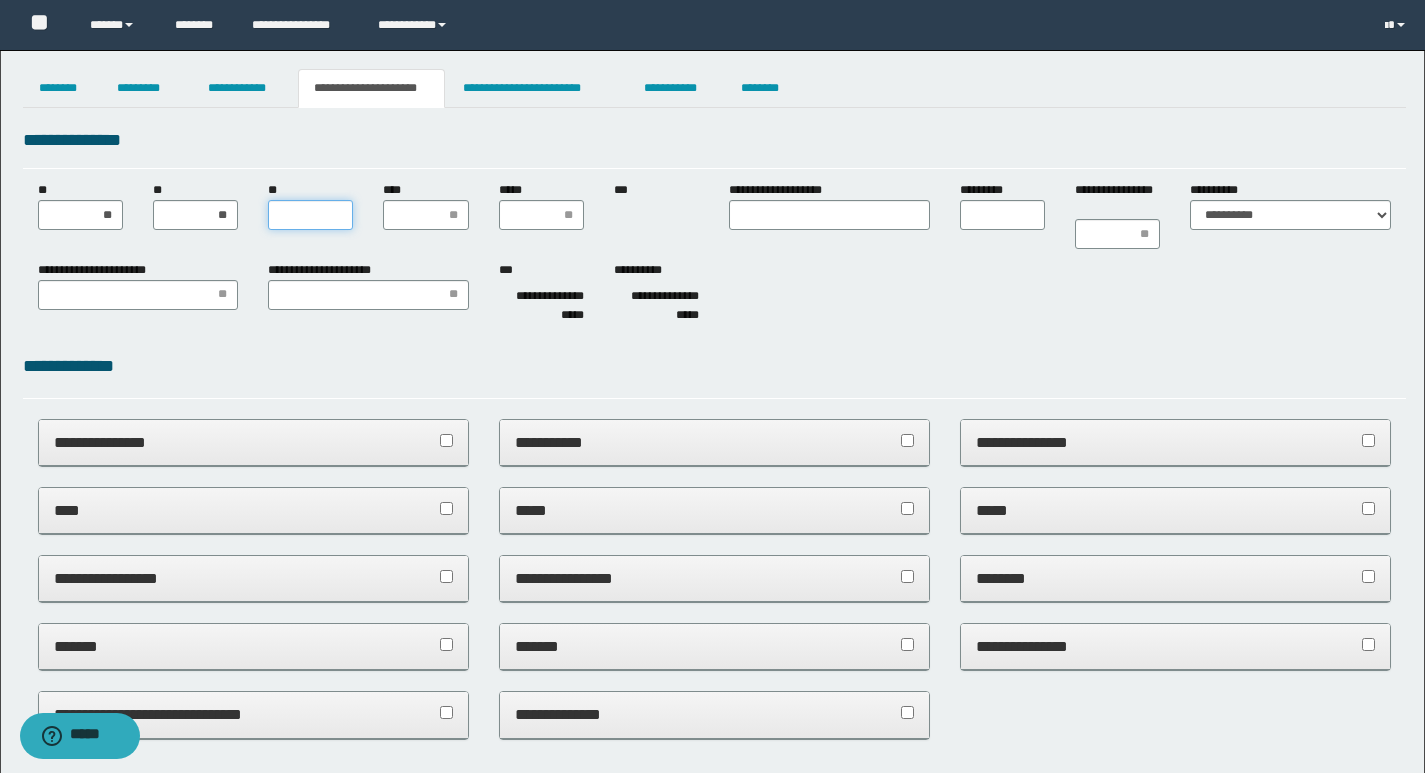 click on "**" at bounding box center (310, 215) 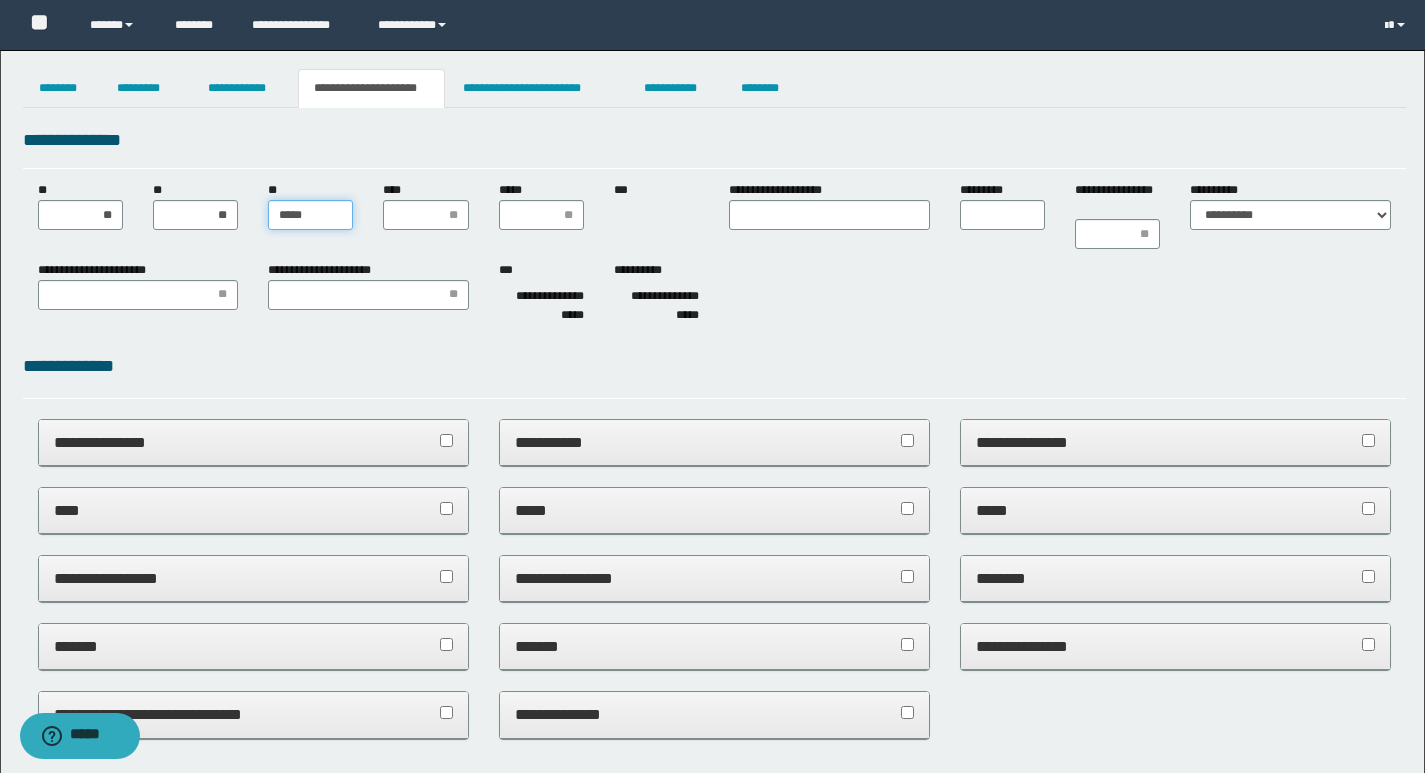 type on "******" 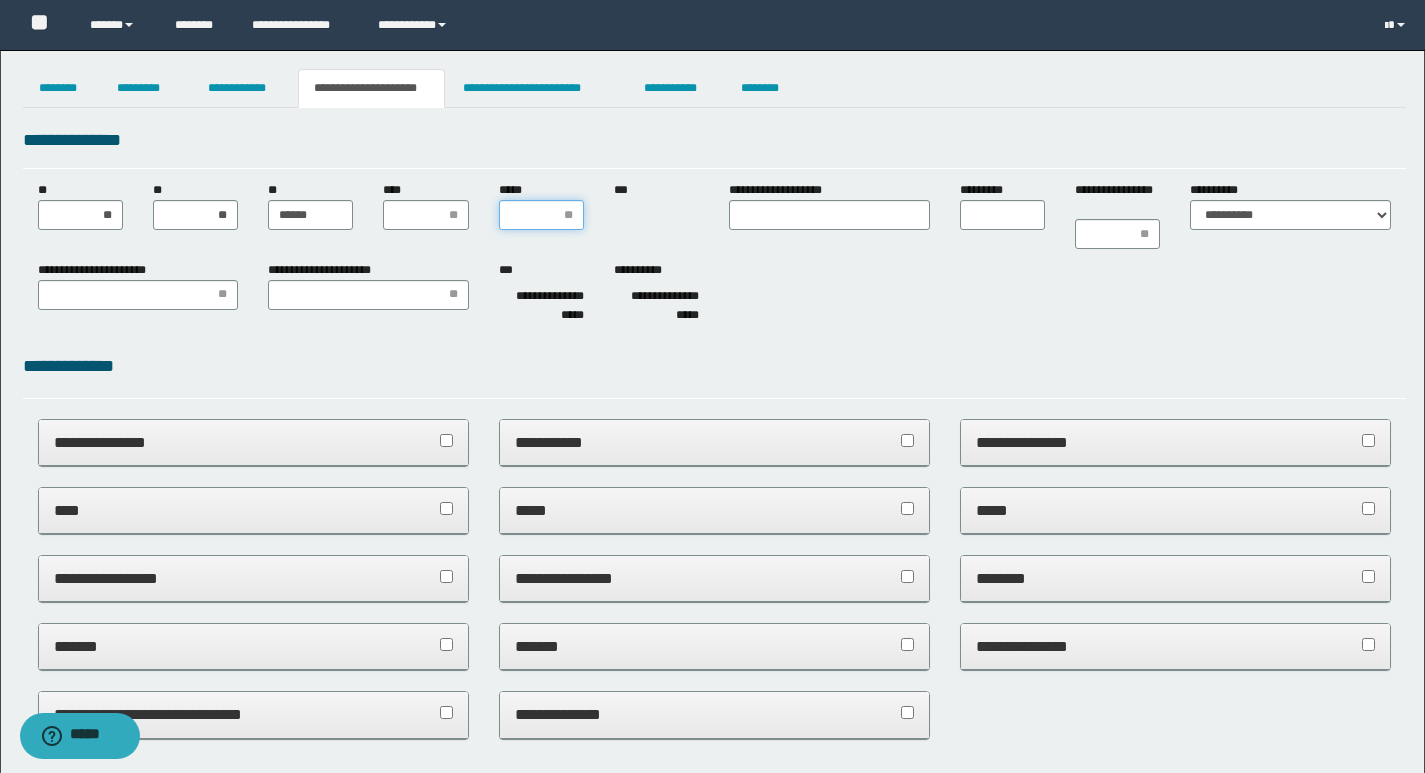 click on "*****" at bounding box center [541, 215] 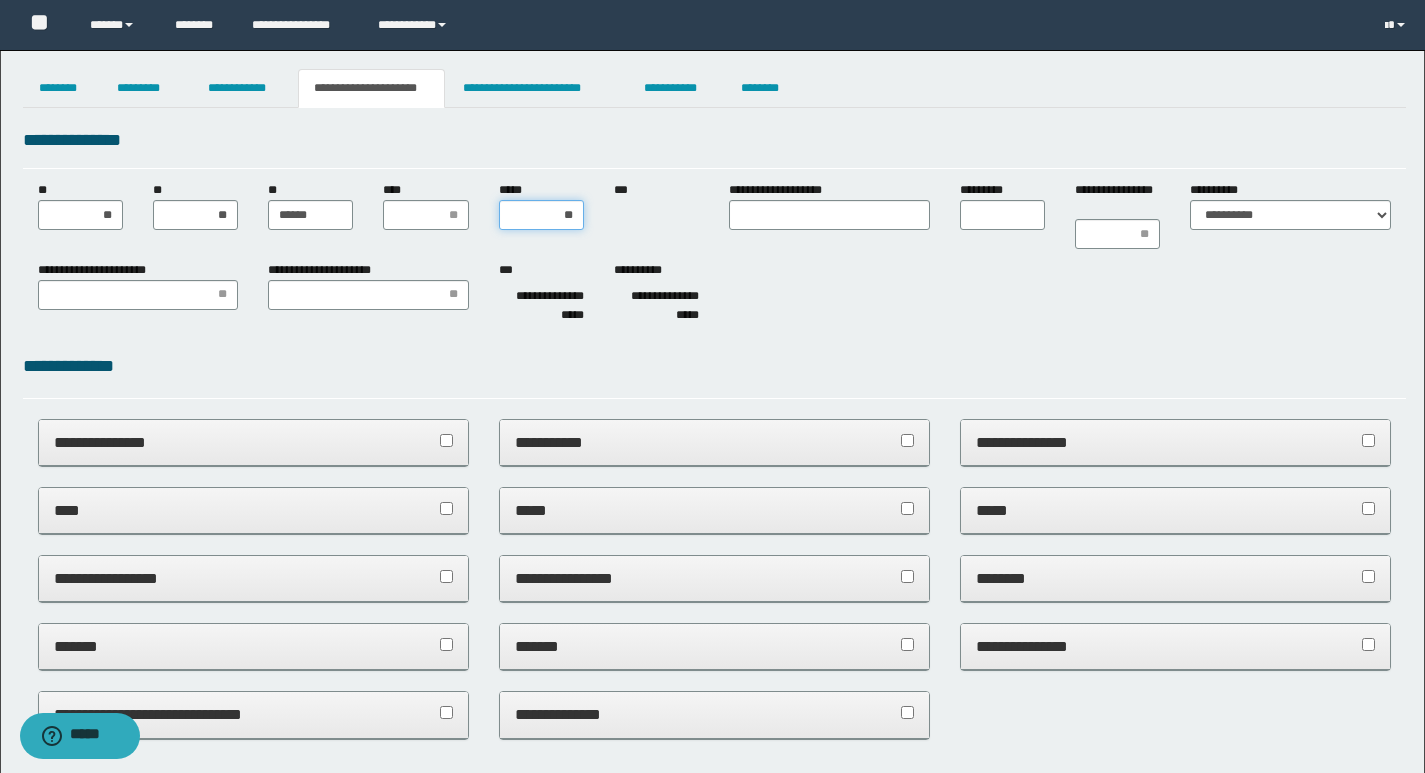 type on "***" 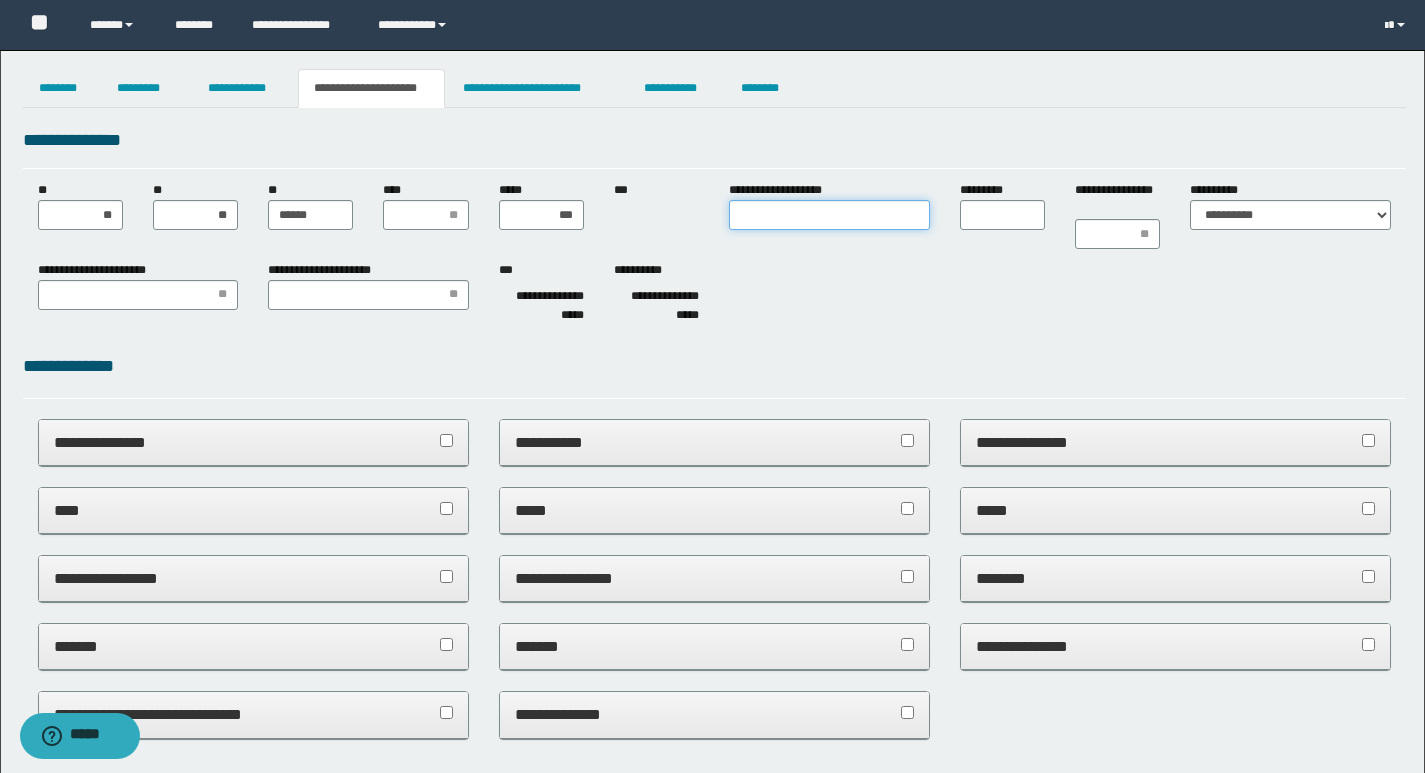 click on "**********" at bounding box center [829, 215] 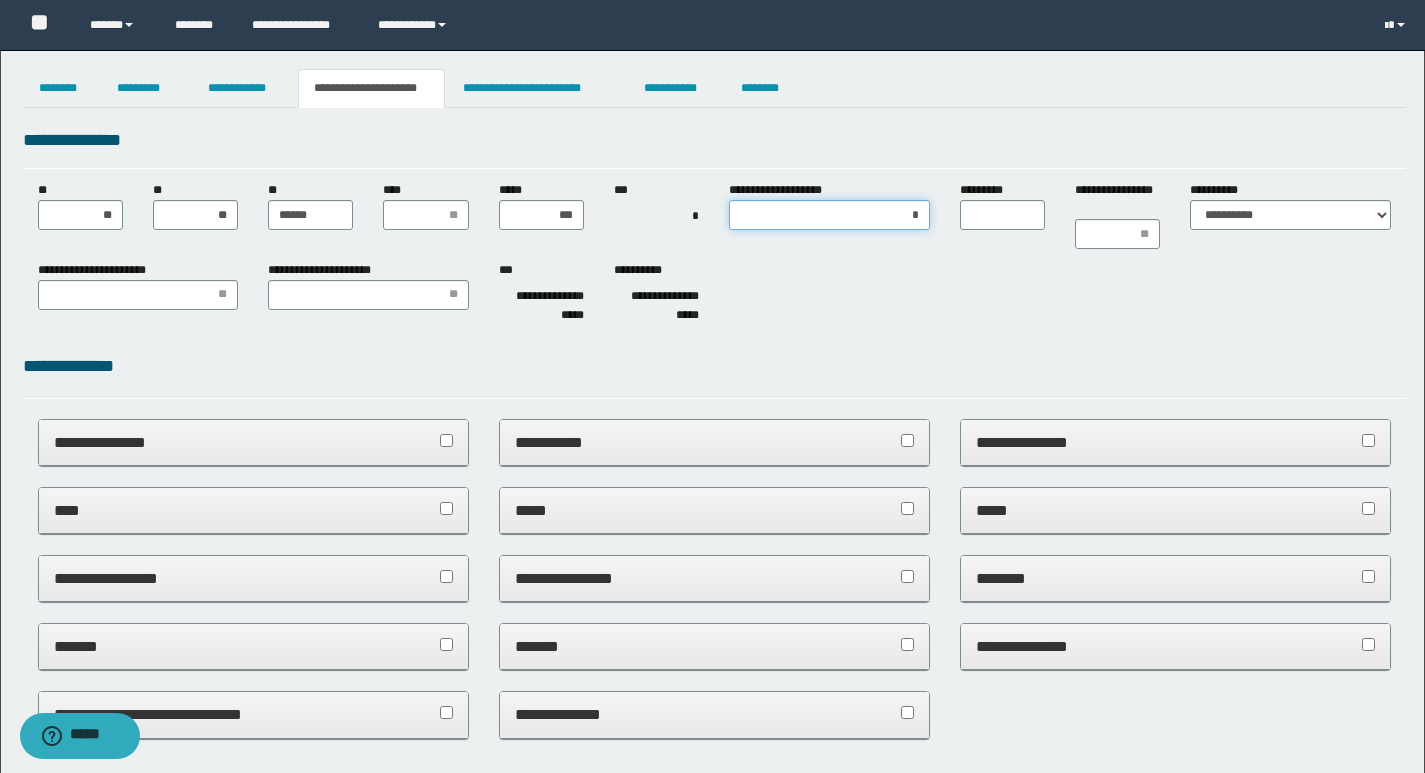 type on "**" 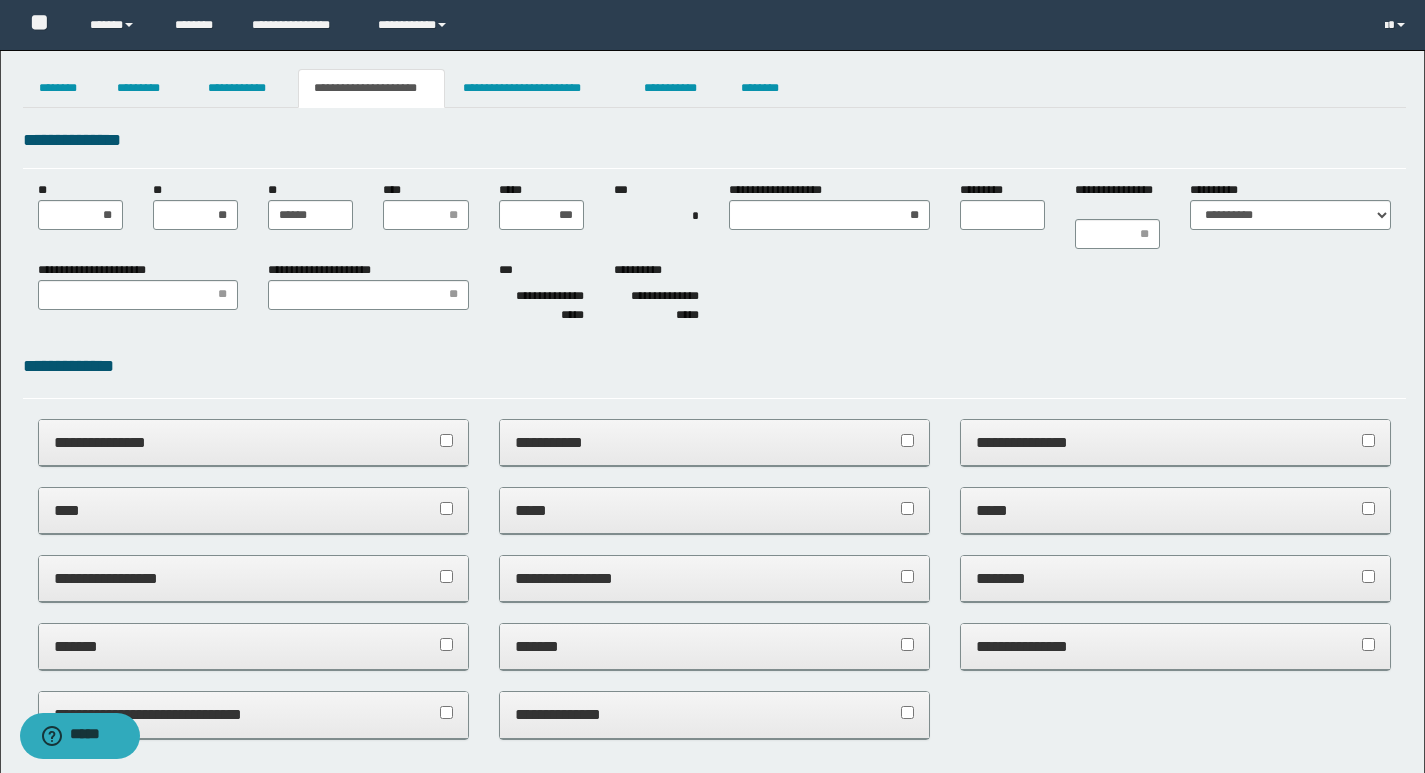 click on "*********" at bounding box center [985, 190] 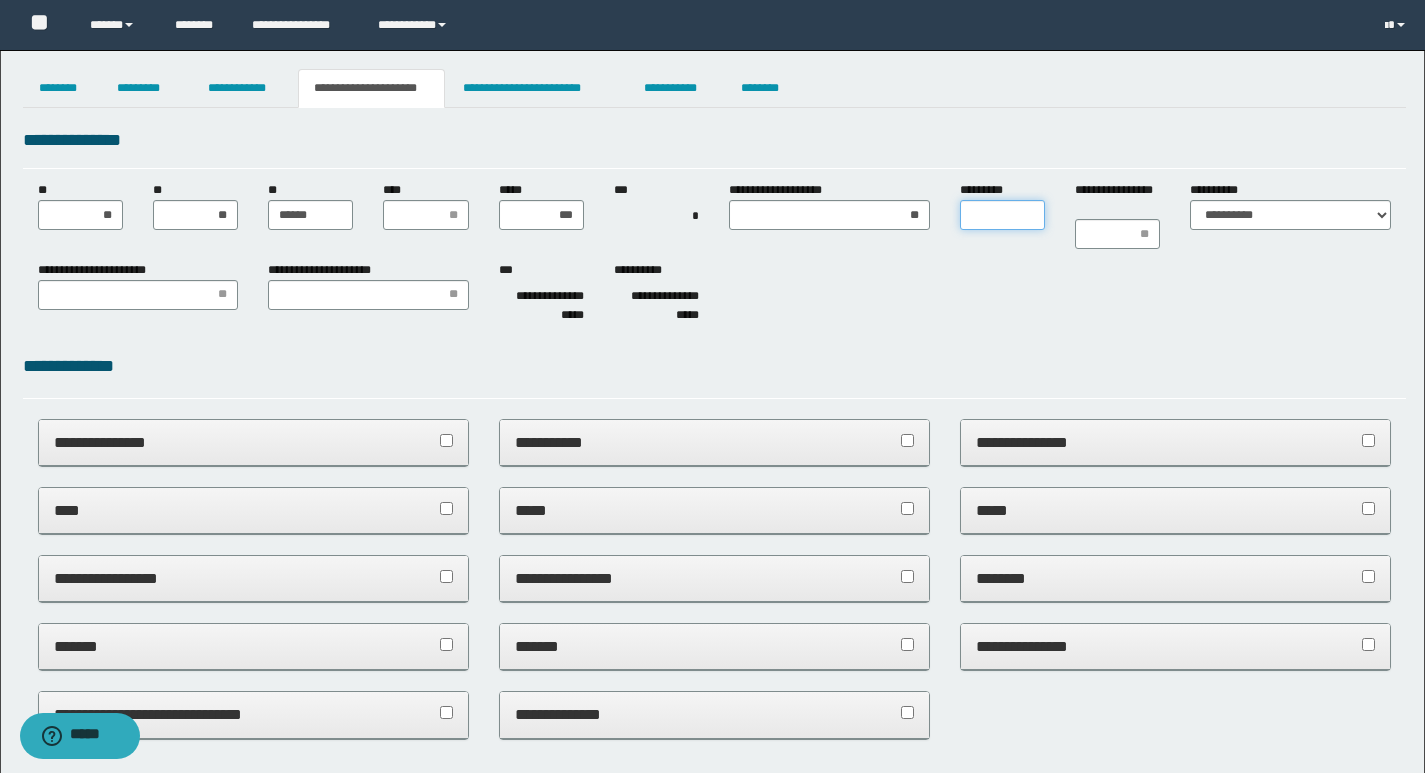 click on "*********" at bounding box center [1002, 215] 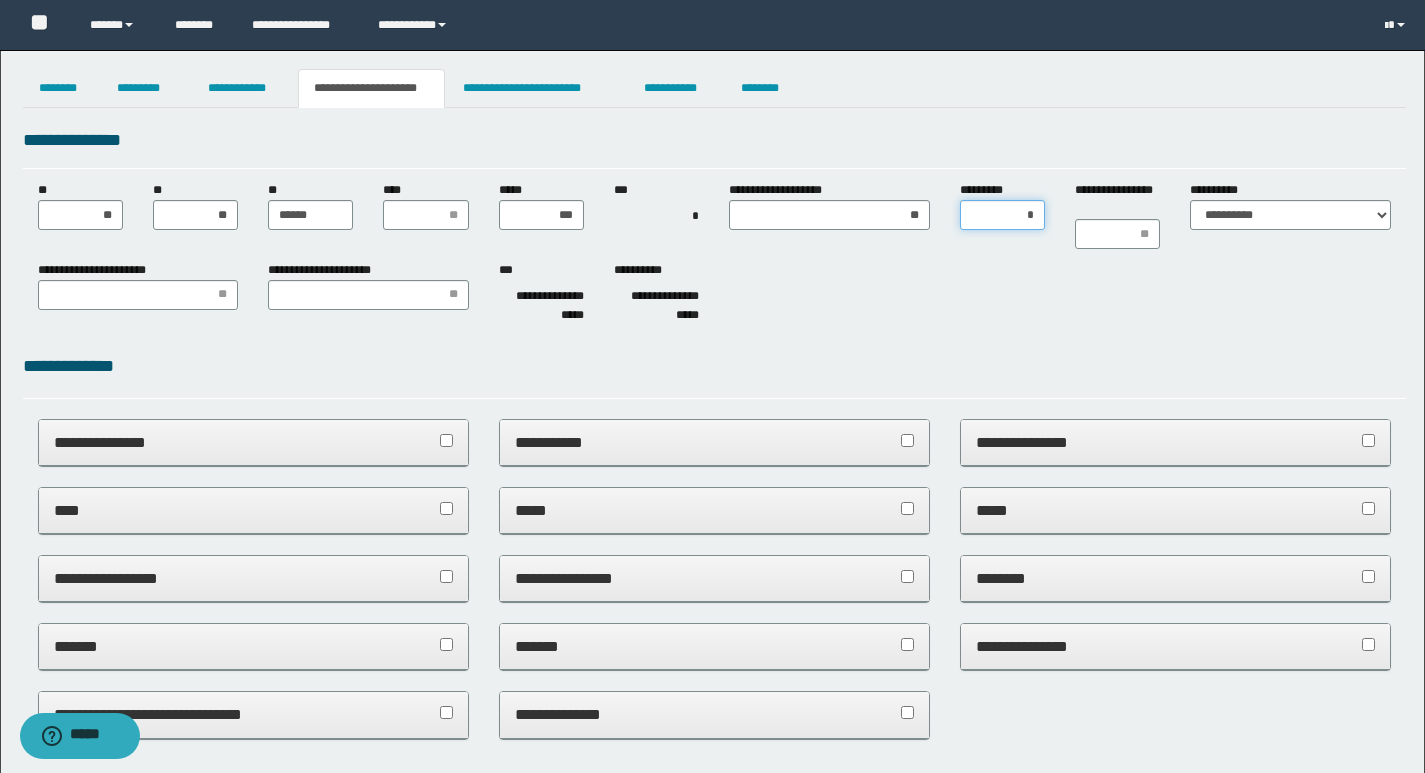 type on "**" 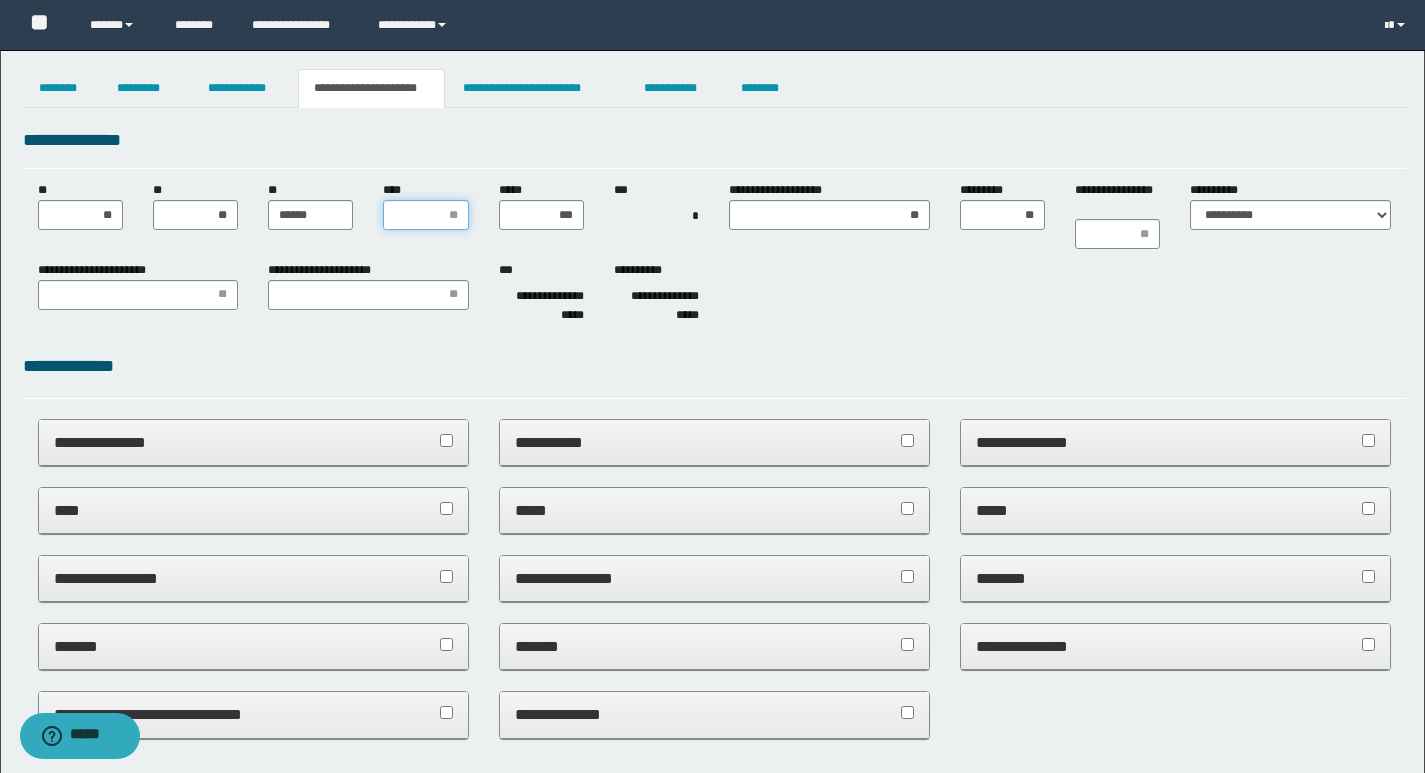 click on "****" at bounding box center (425, 215) 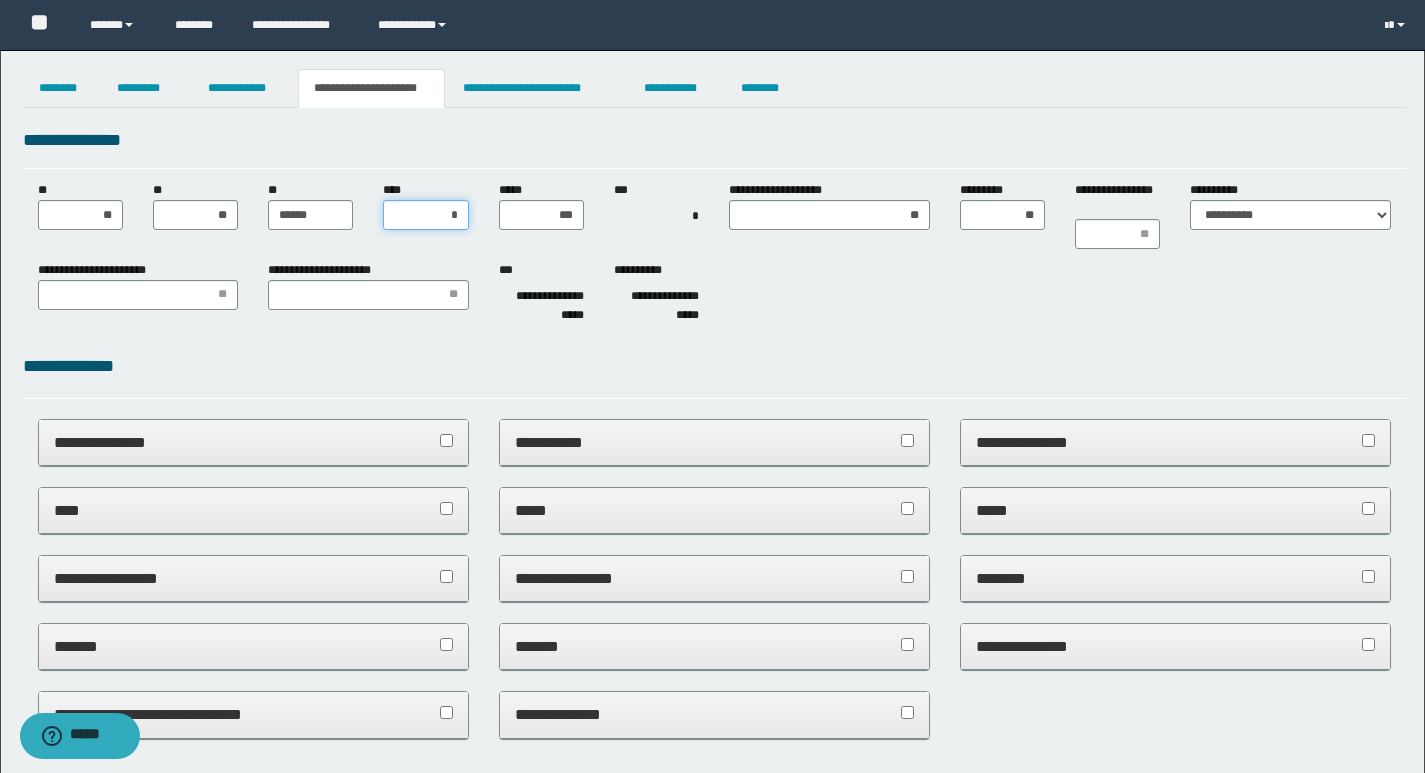 type on "**" 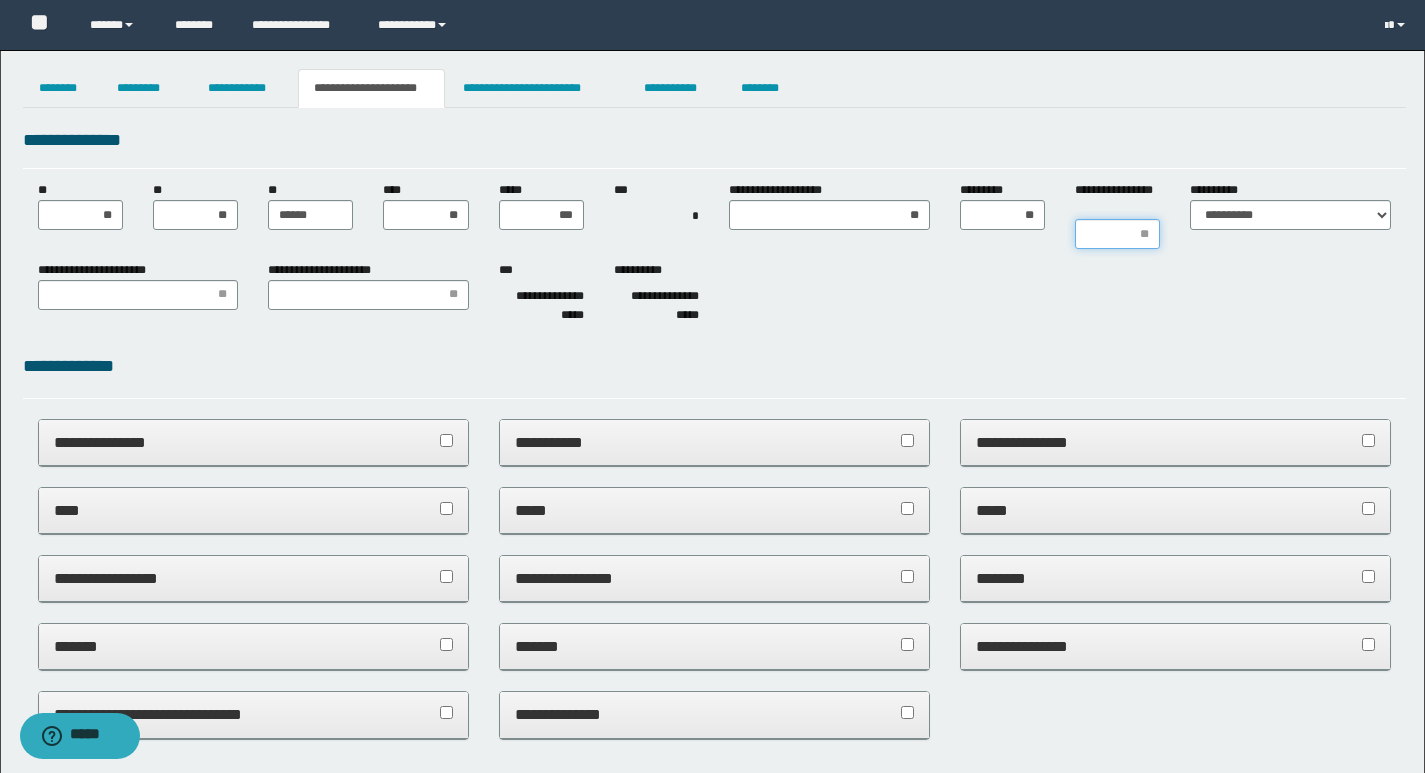 click on "**********" at bounding box center (1117, 234) 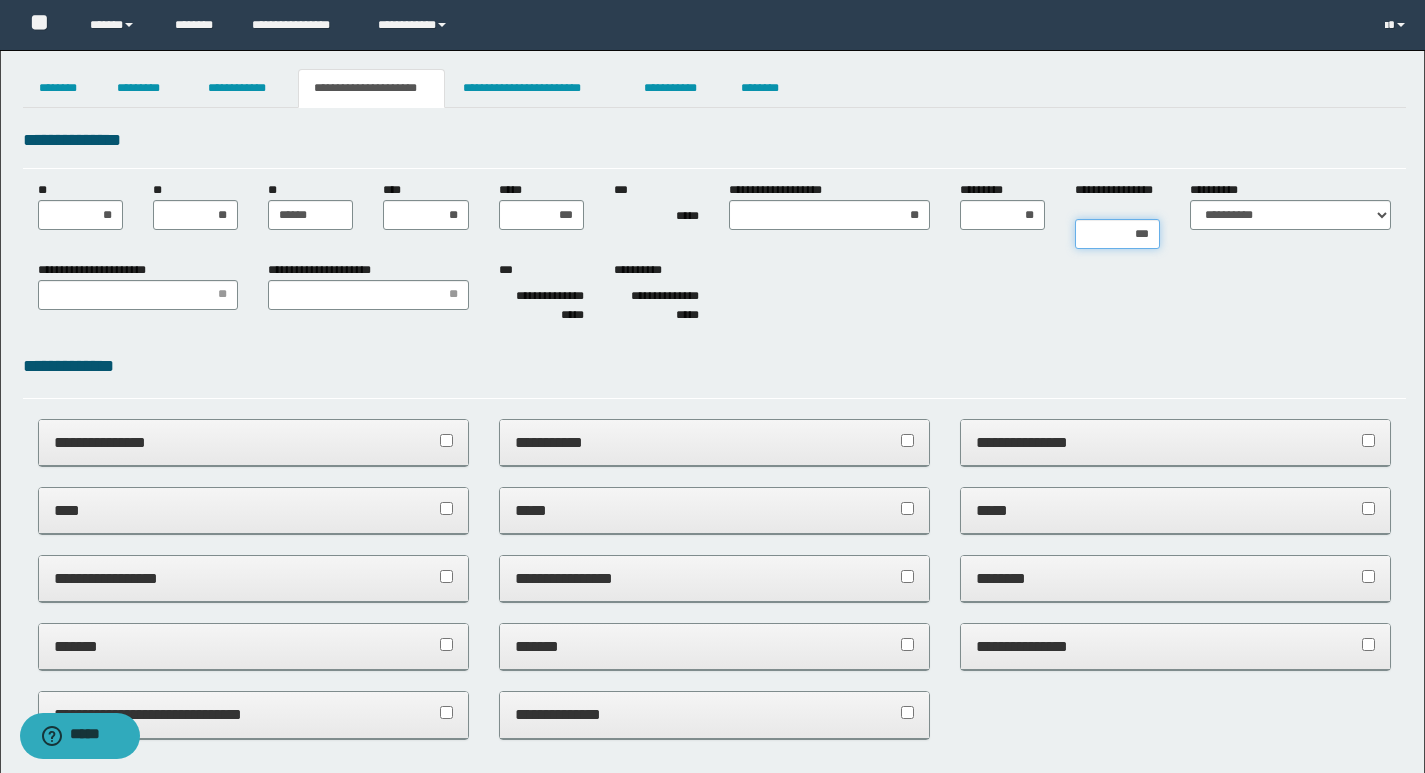 type on "****" 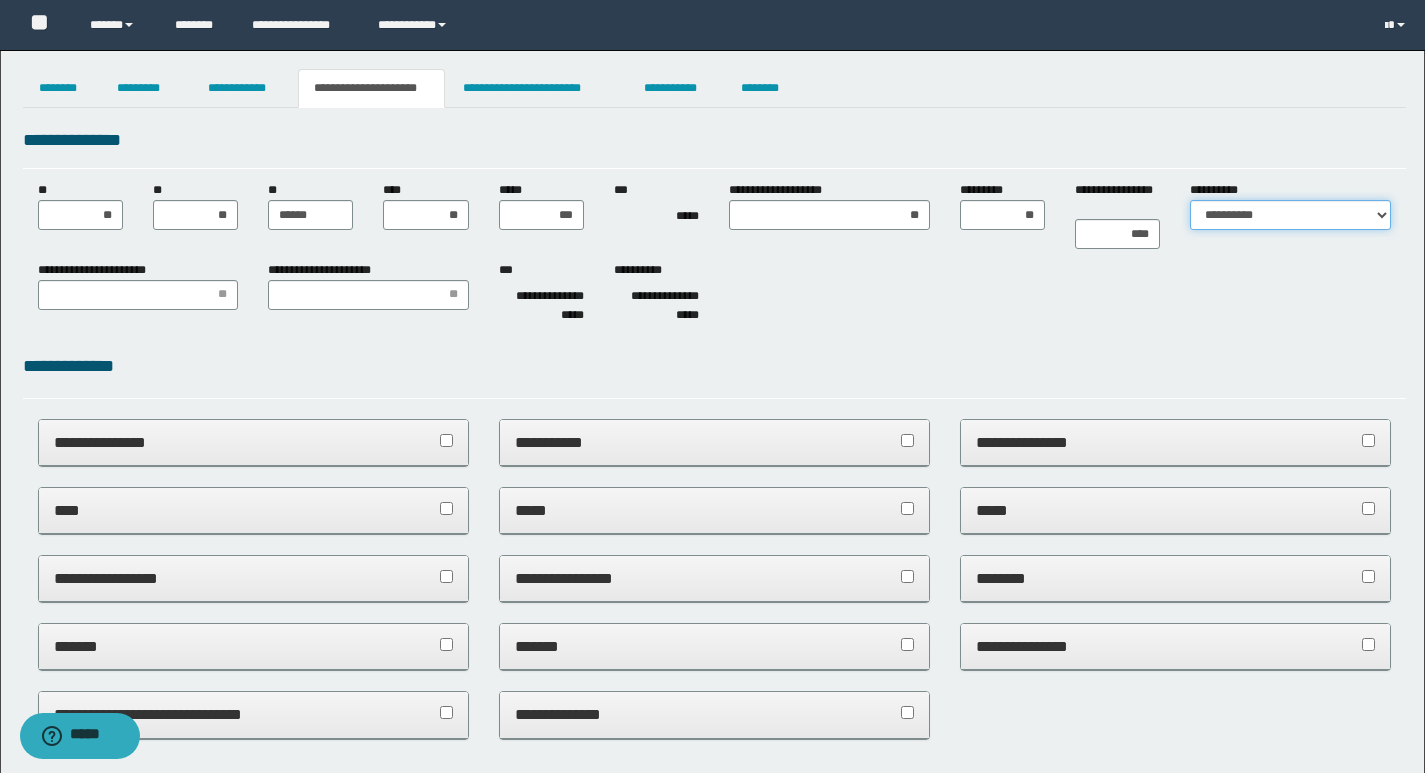 click on "**********" at bounding box center (1290, 215) 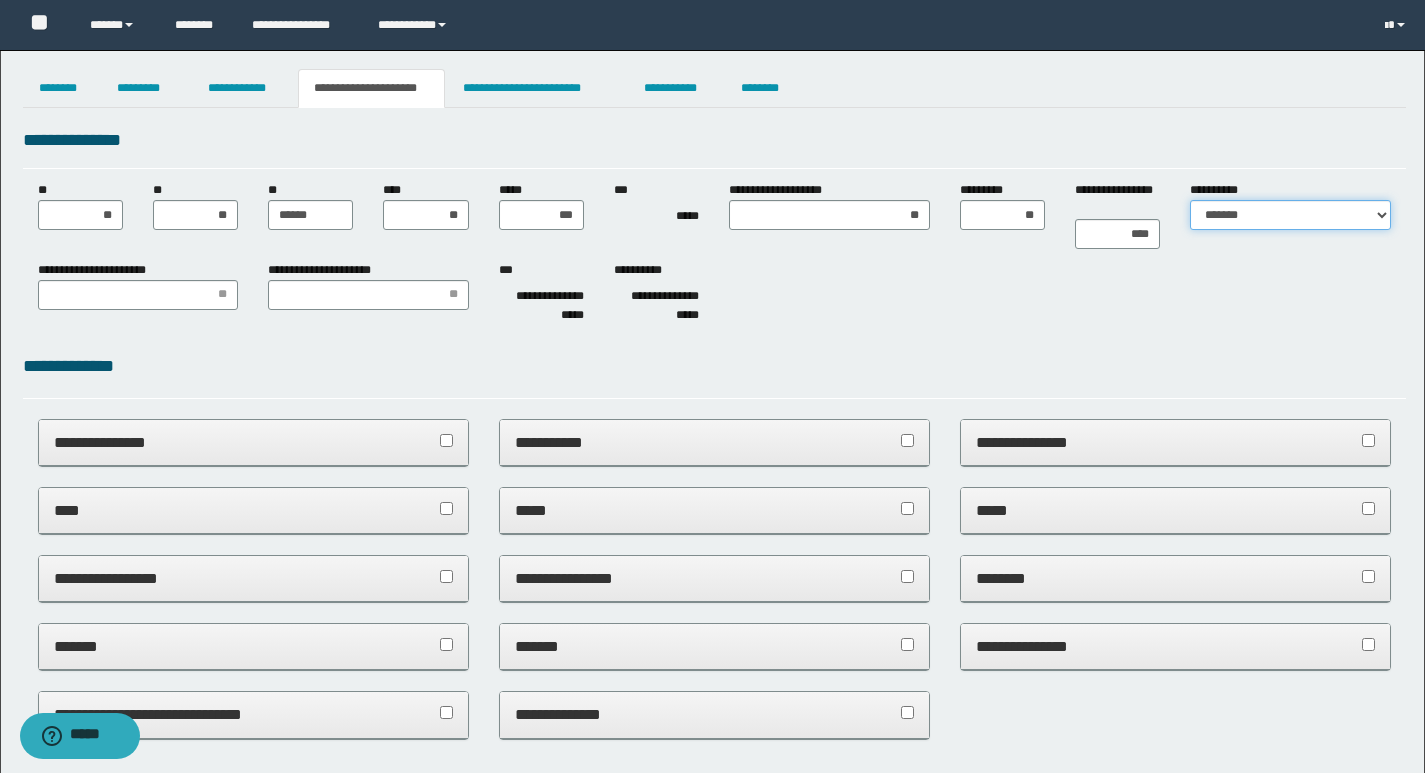 click on "**********" at bounding box center [1290, 215] 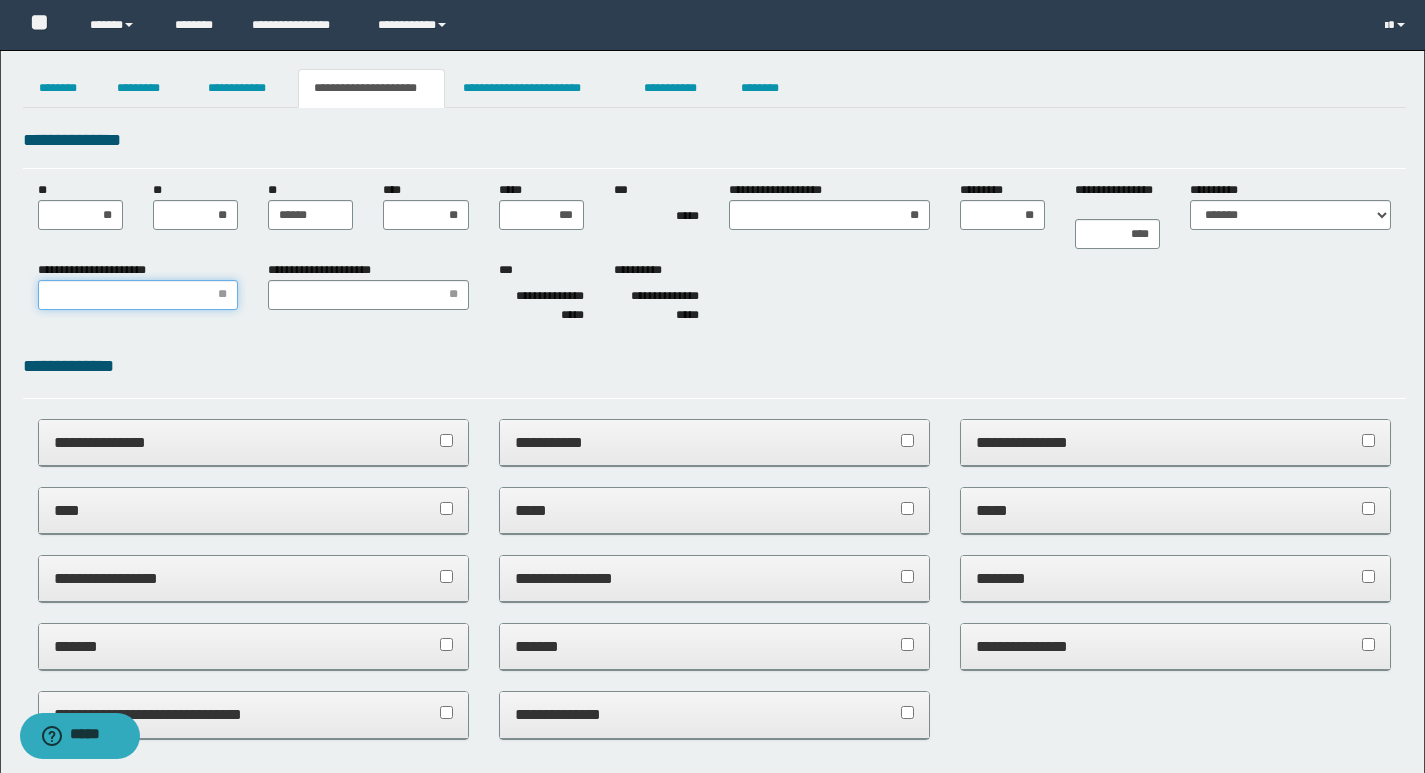 click on "**********" at bounding box center [138, 295] 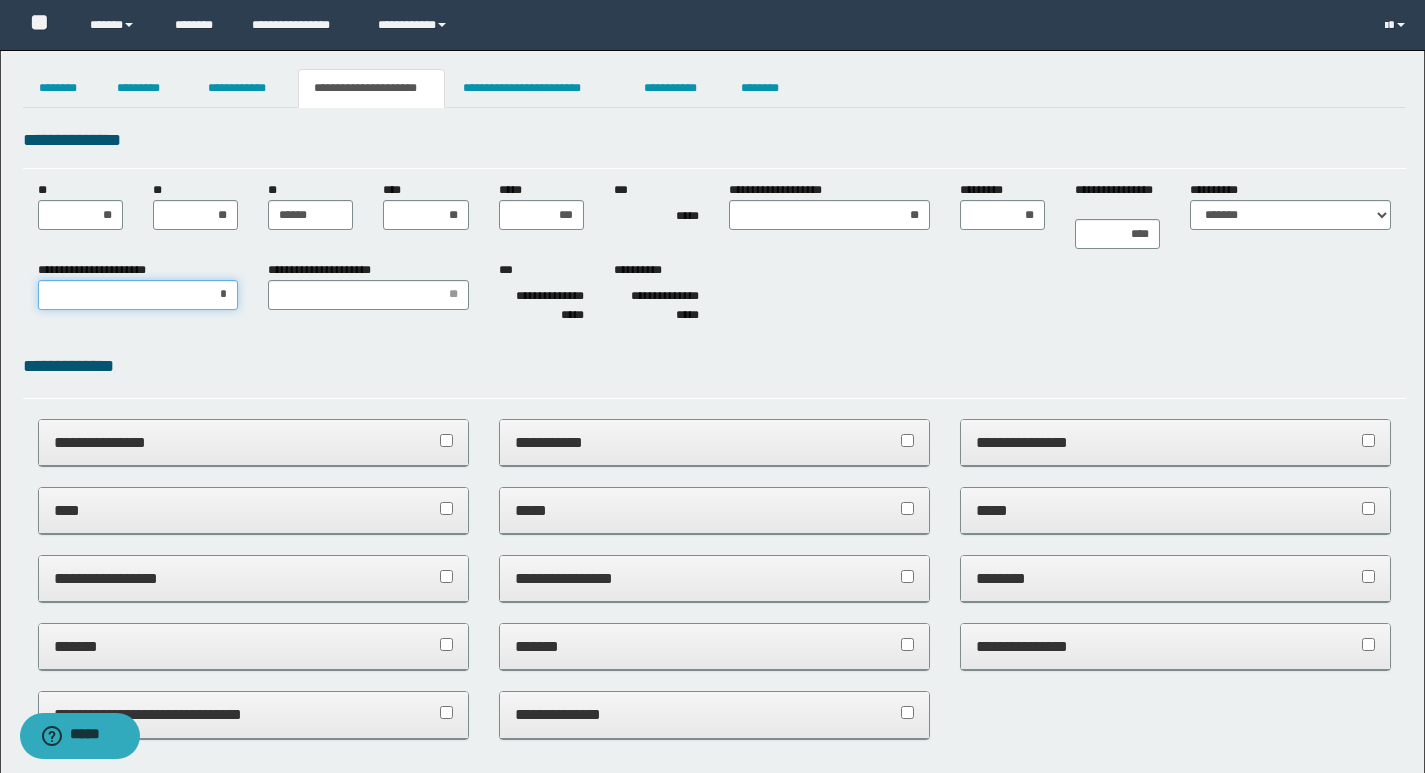type on "**" 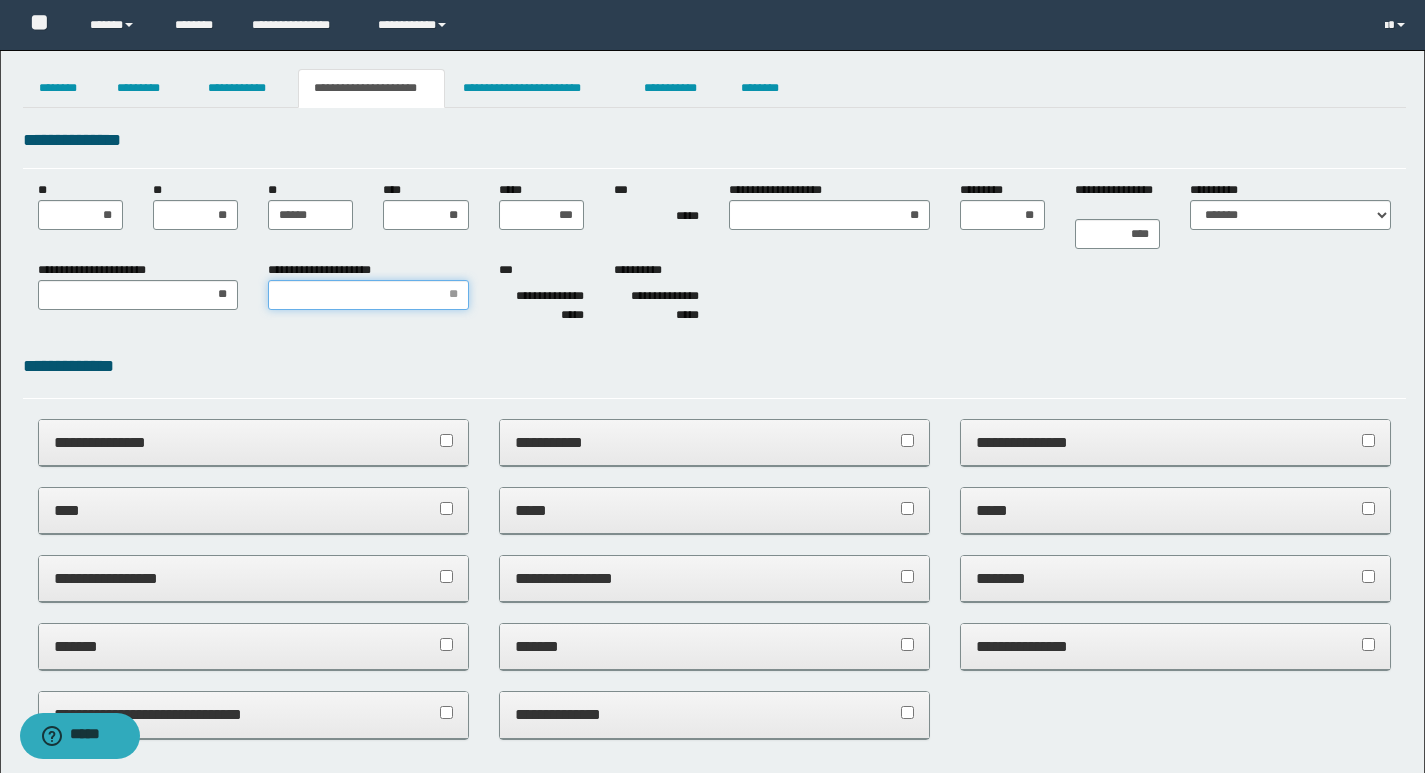 click on "**********" at bounding box center [368, 295] 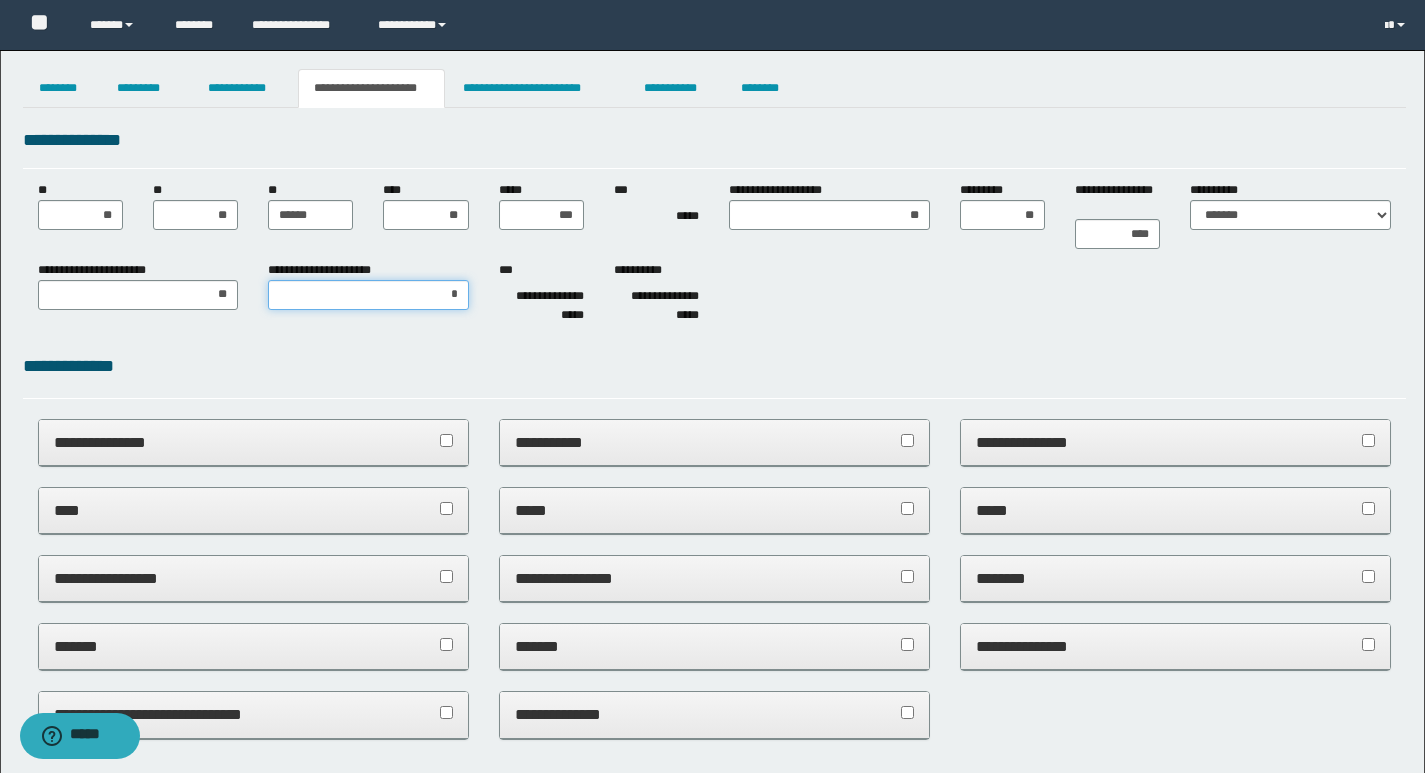 type on "**" 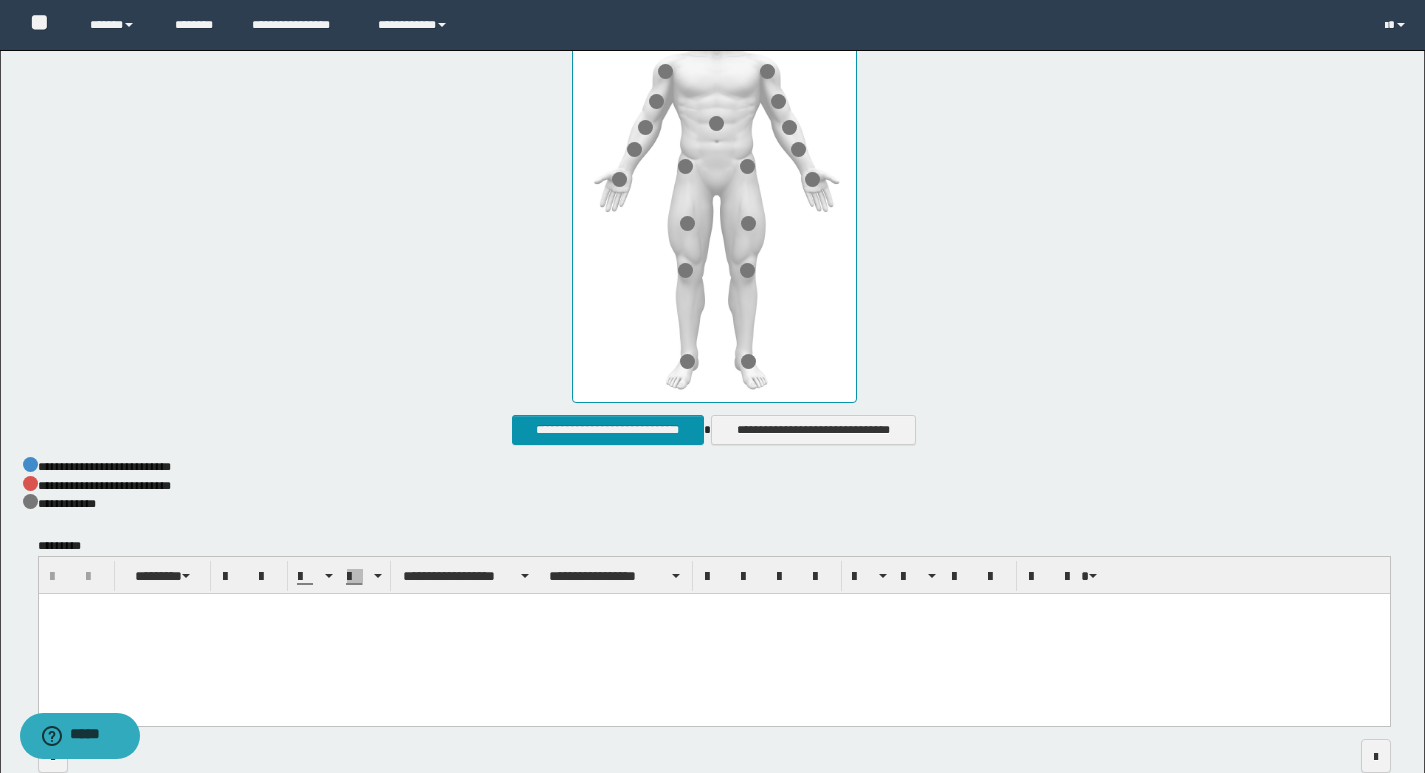 scroll, scrollTop: 900, scrollLeft: 0, axis: vertical 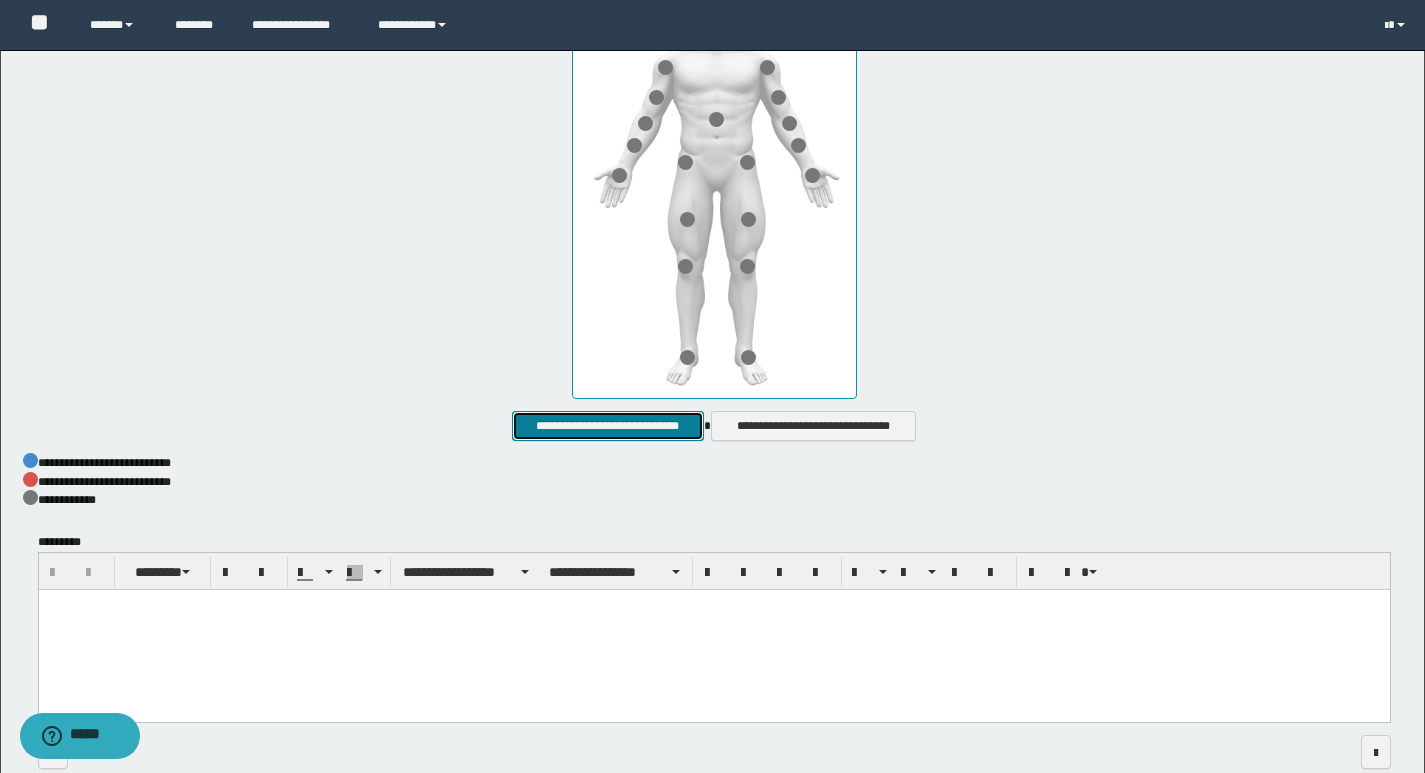 click on "**********" at bounding box center (607, 426) 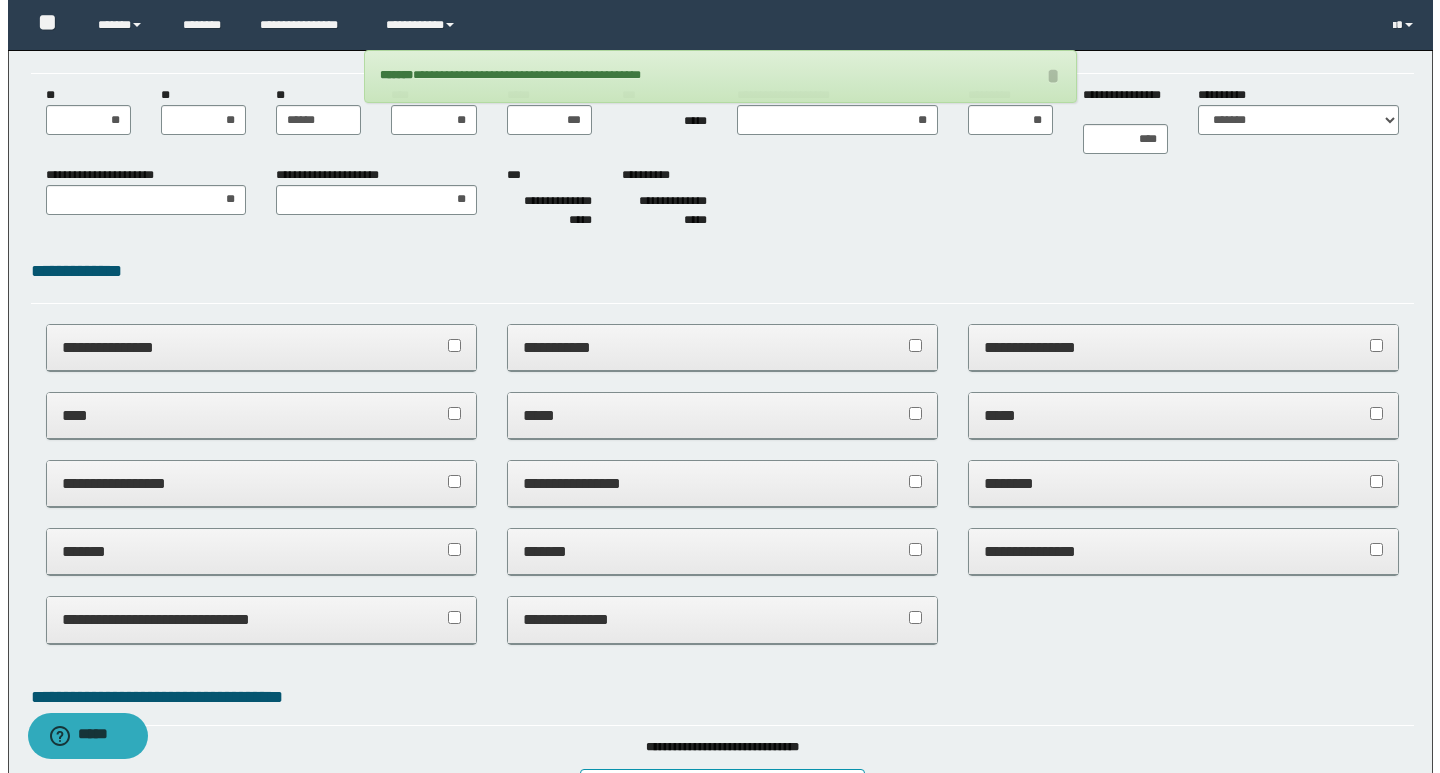 scroll, scrollTop: 0, scrollLeft: 0, axis: both 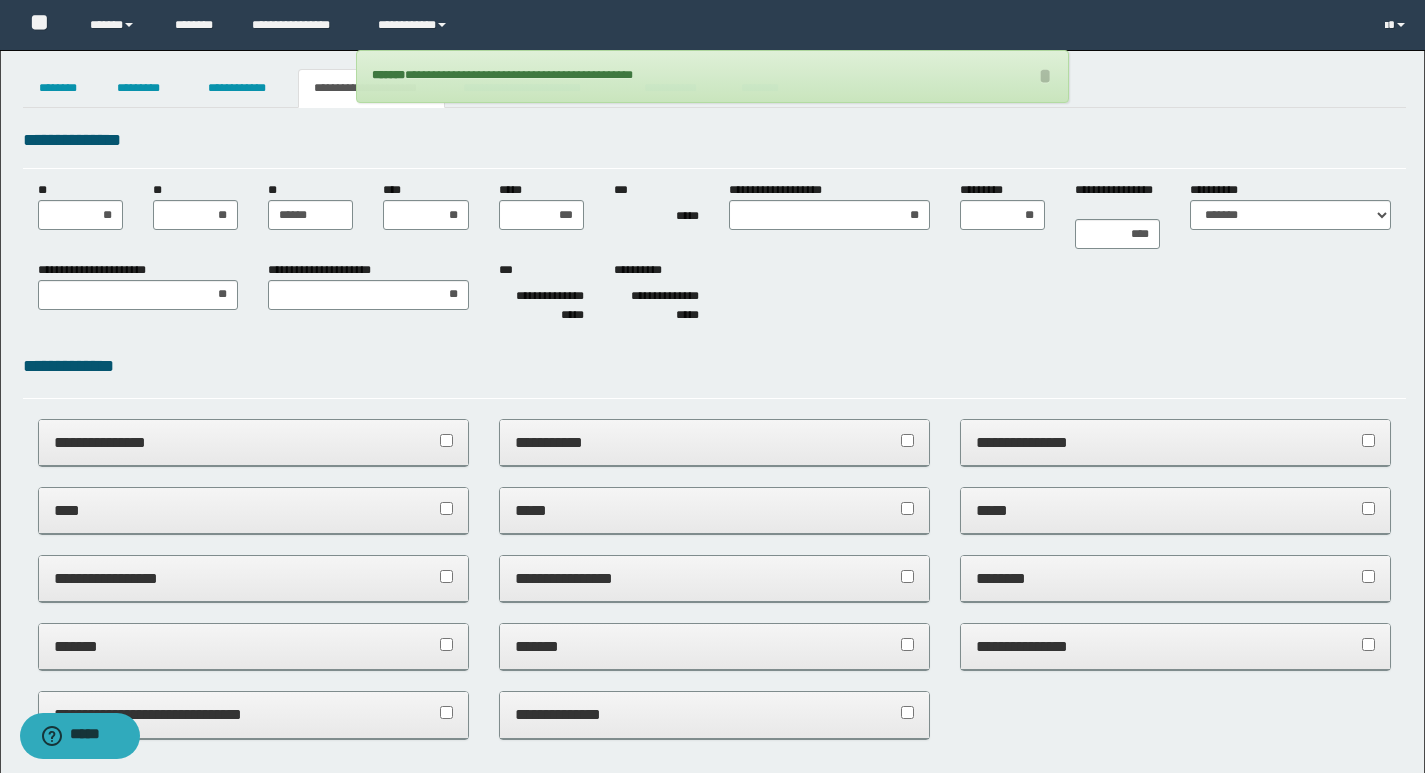 click on "**********" at bounding box center (712, 875) 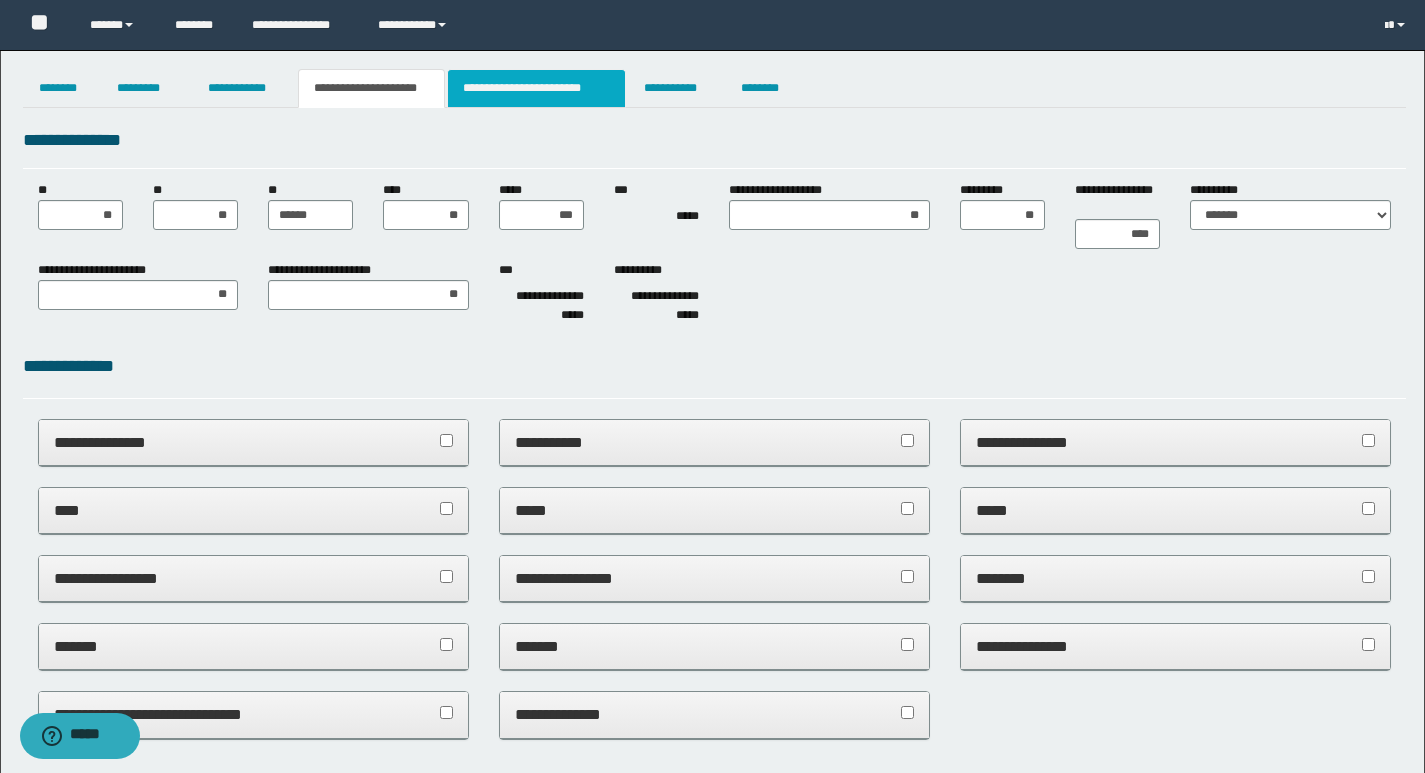 click on "**********" at bounding box center (537, 88) 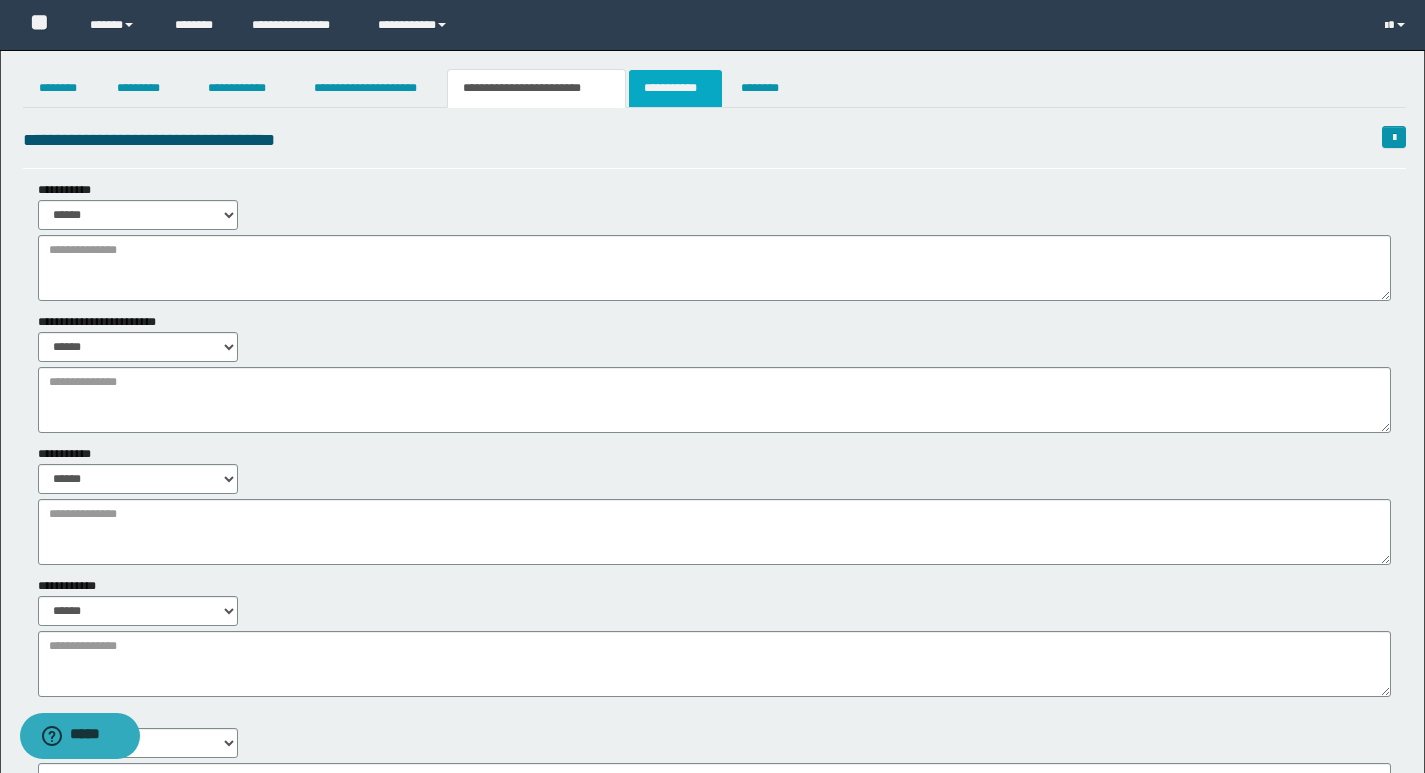 click on "**********" at bounding box center (675, 88) 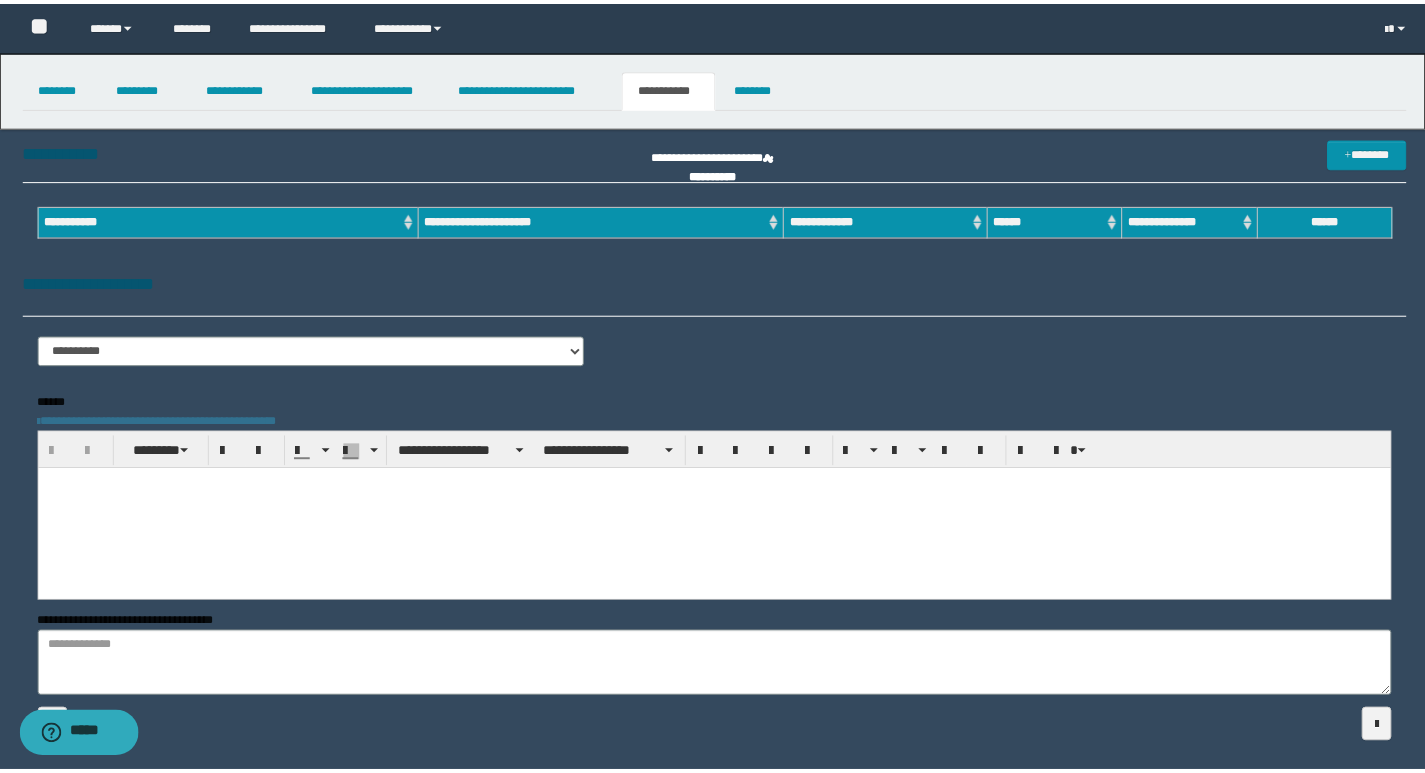 scroll, scrollTop: 0, scrollLeft: 0, axis: both 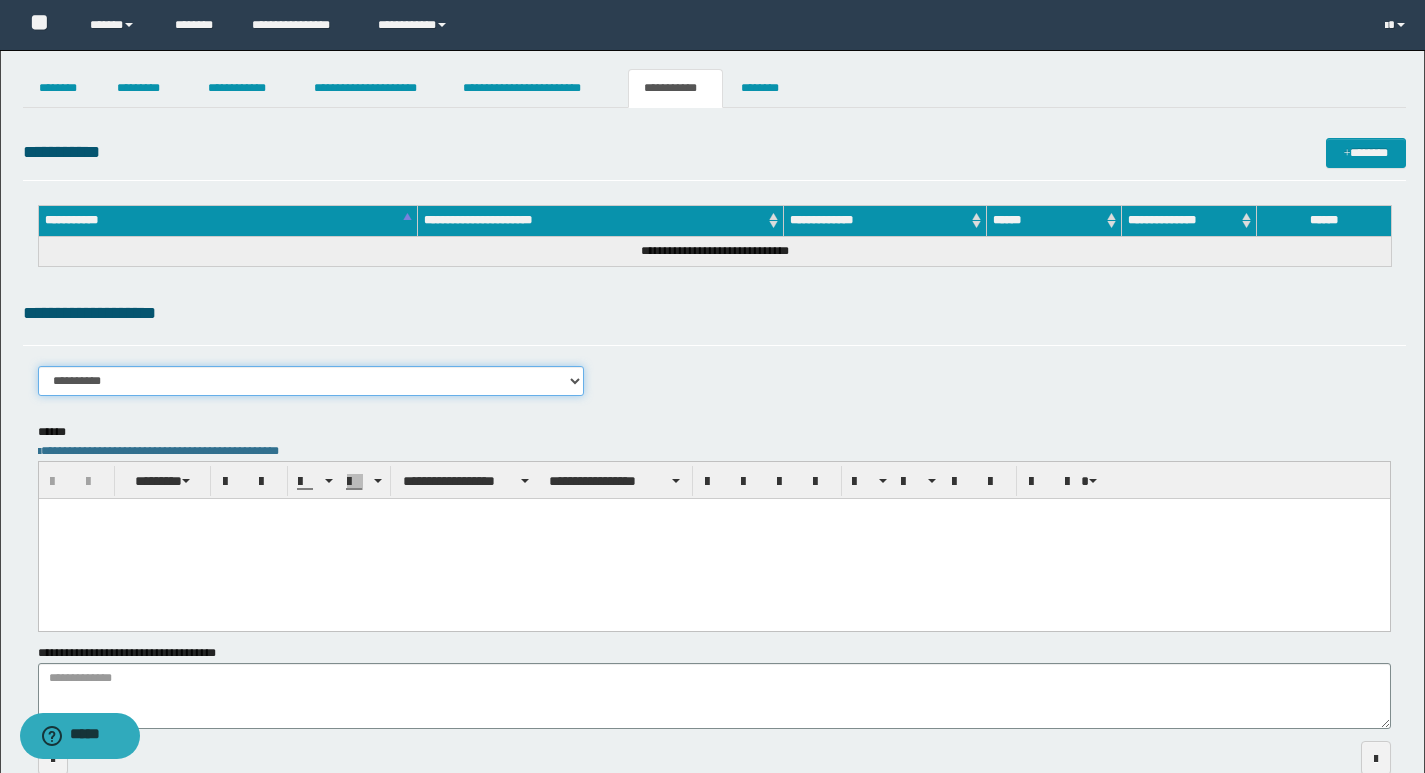 click on "**********" at bounding box center (311, 381) 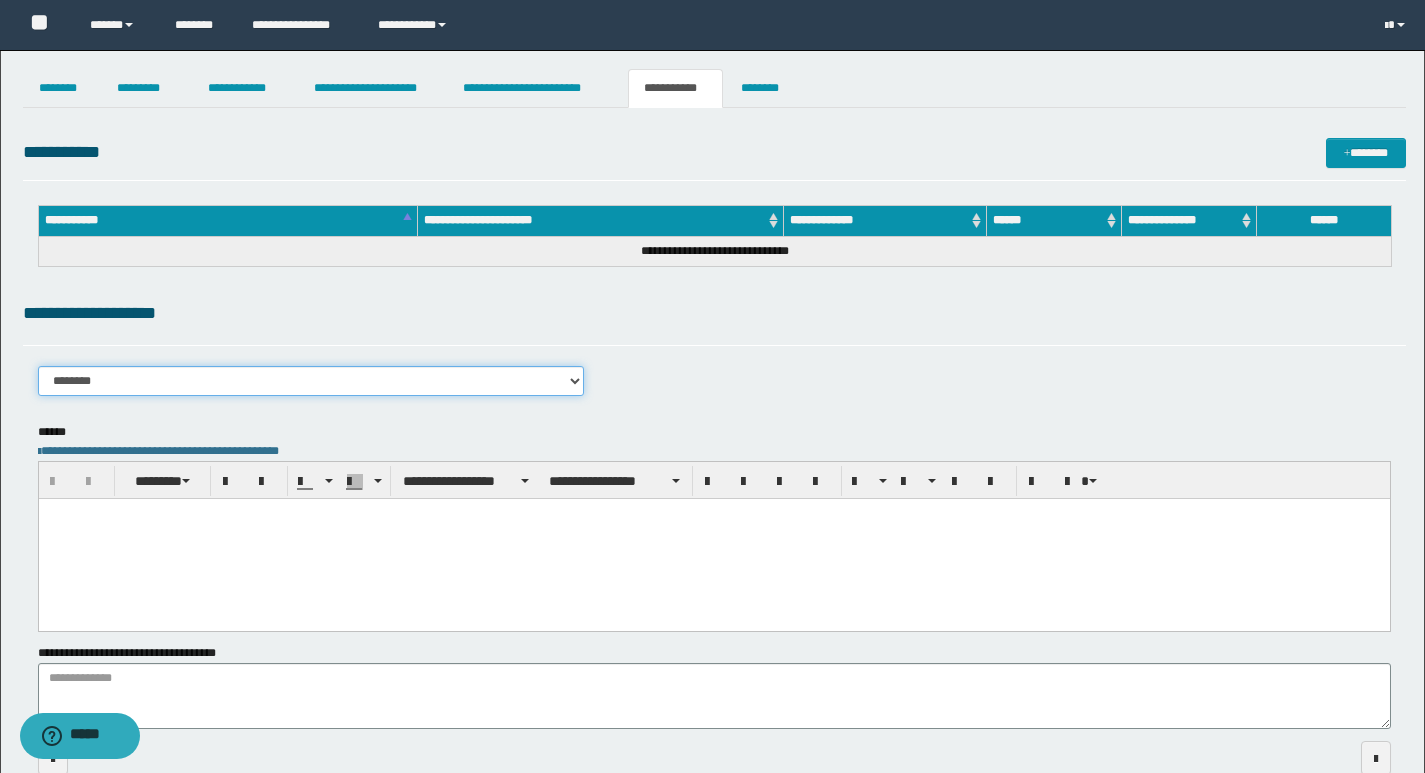 click on "**********" at bounding box center [311, 381] 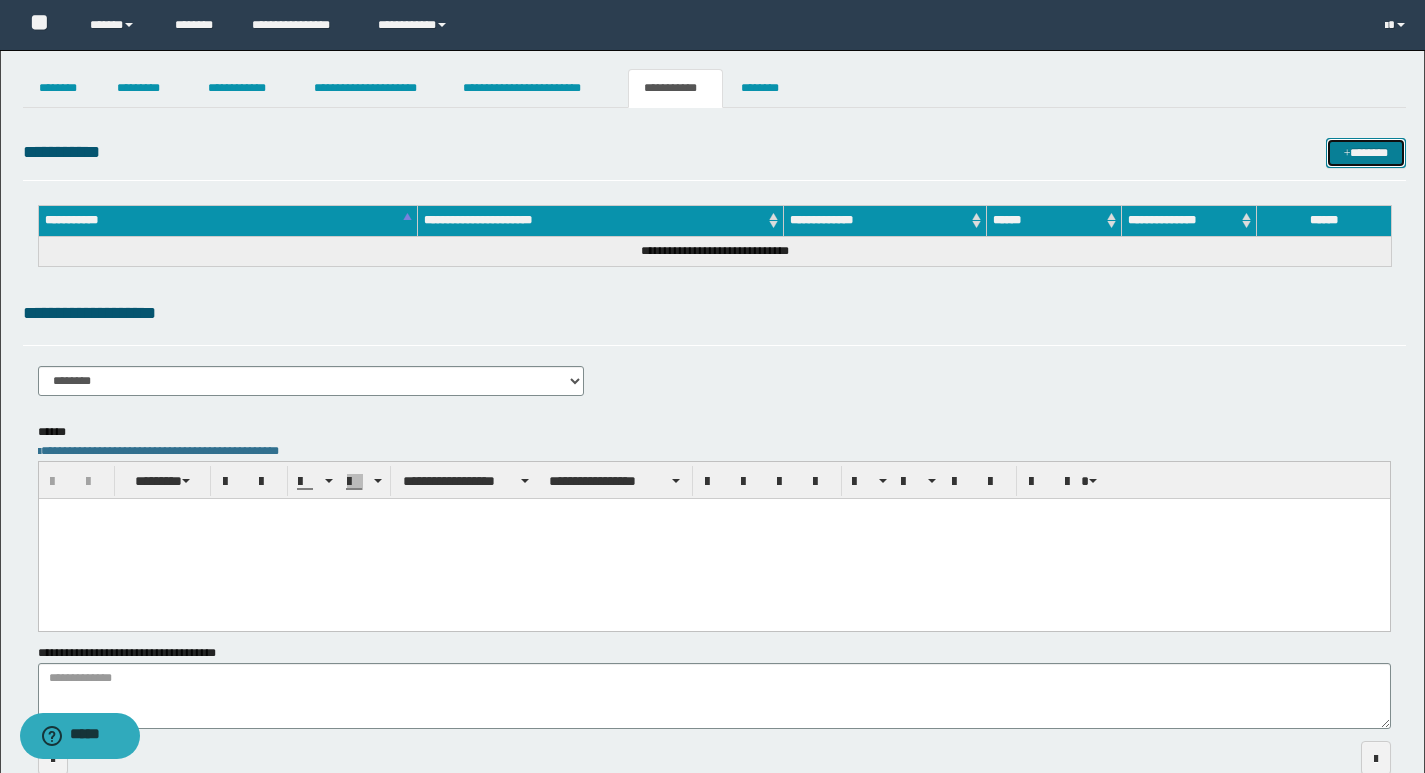 click on "*******" at bounding box center [1366, 153] 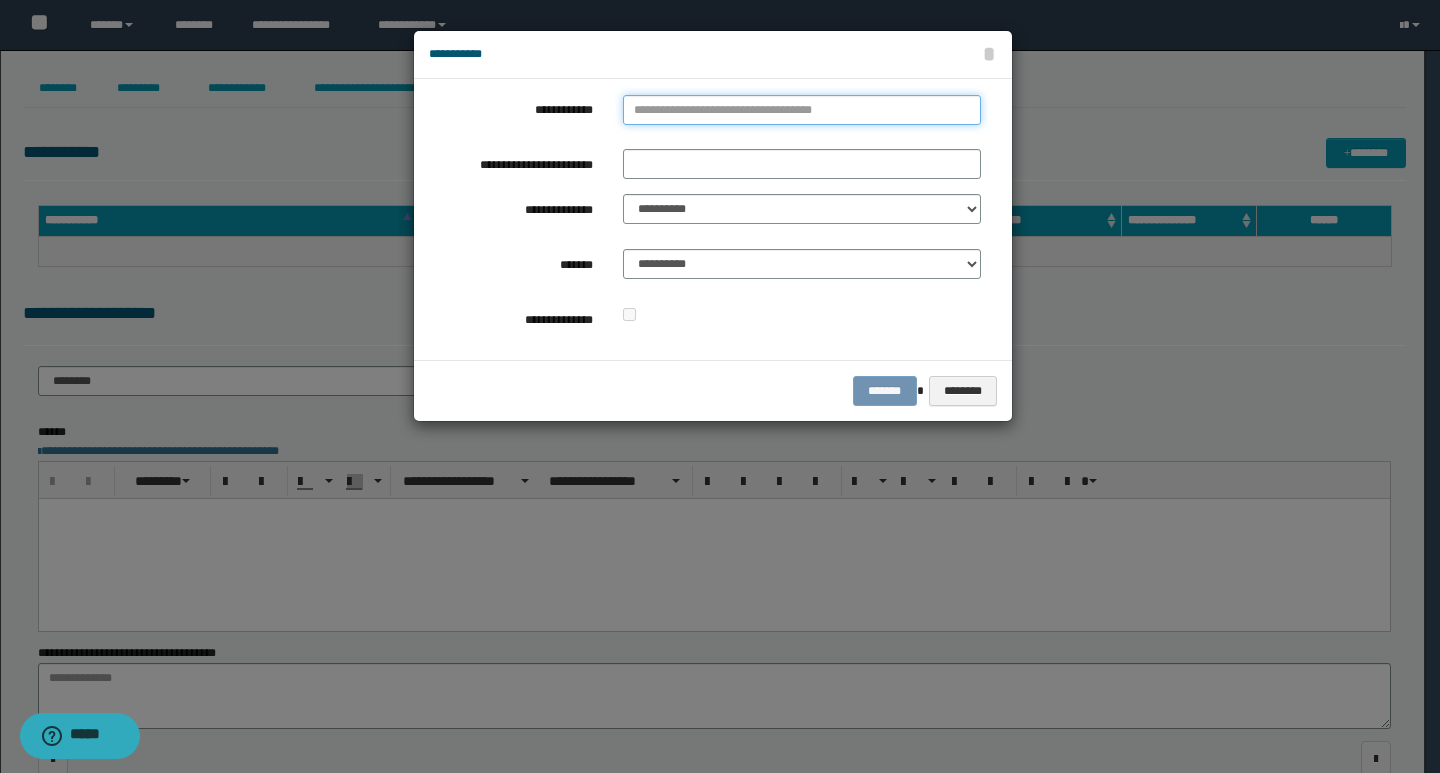 click on "**********" at bounding box center [802, 110] 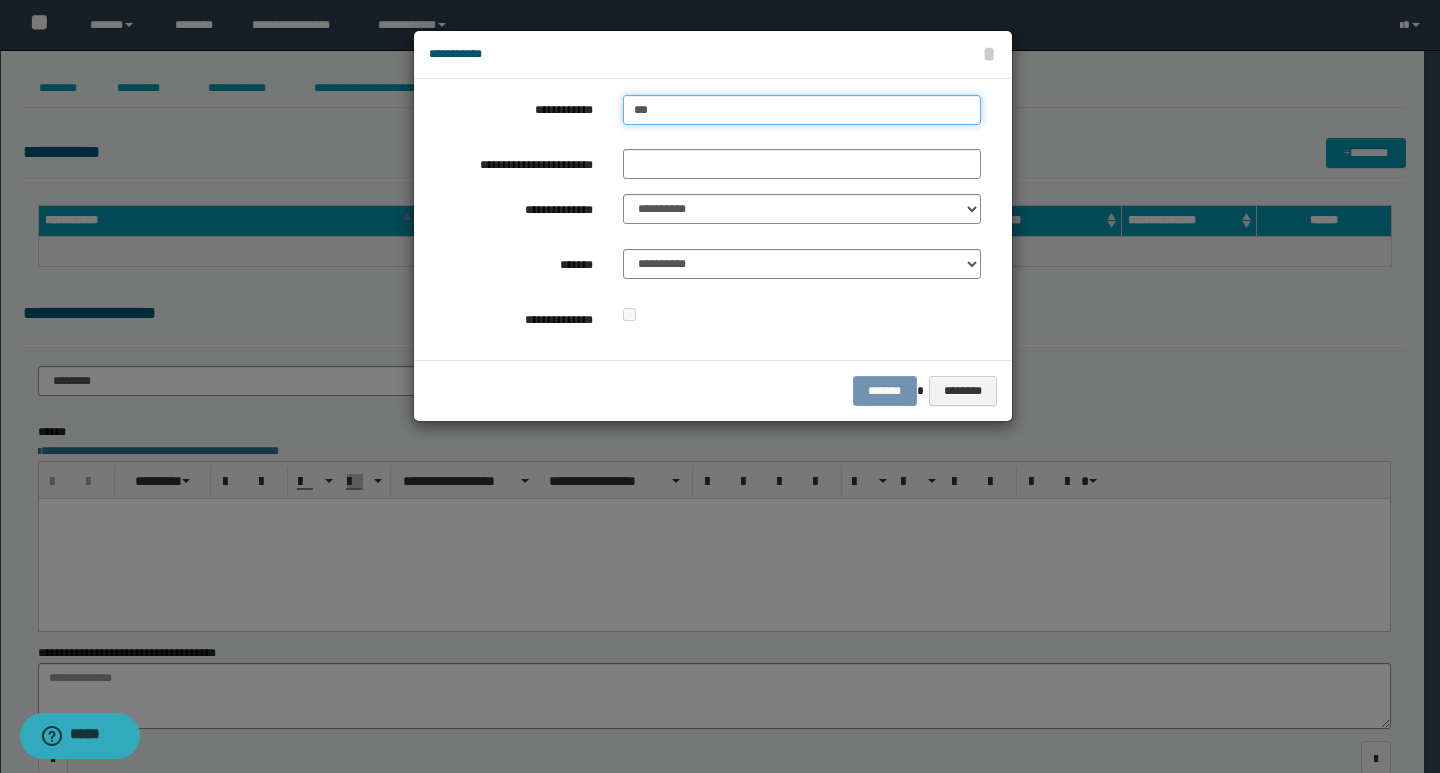 type on "****" 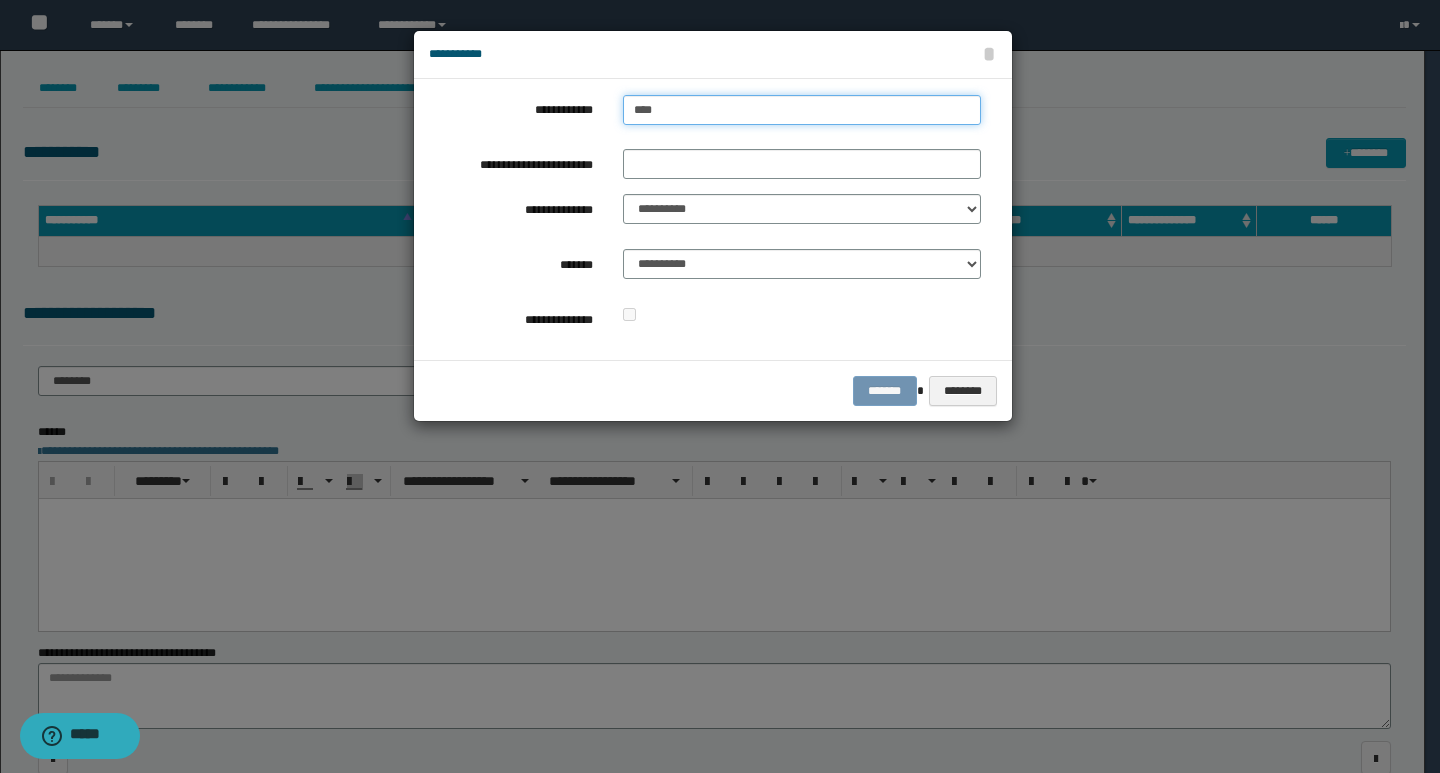 type on "****" 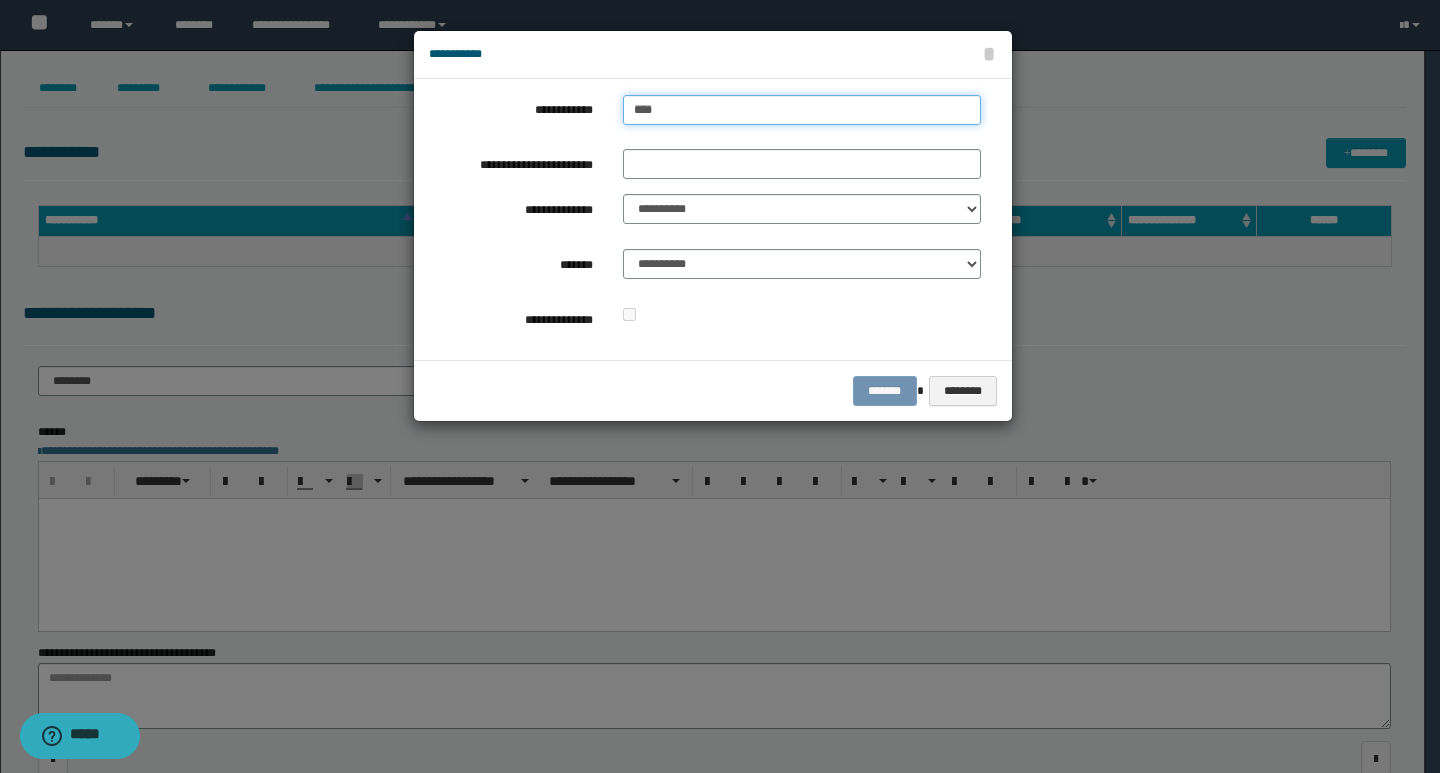 type on "****" 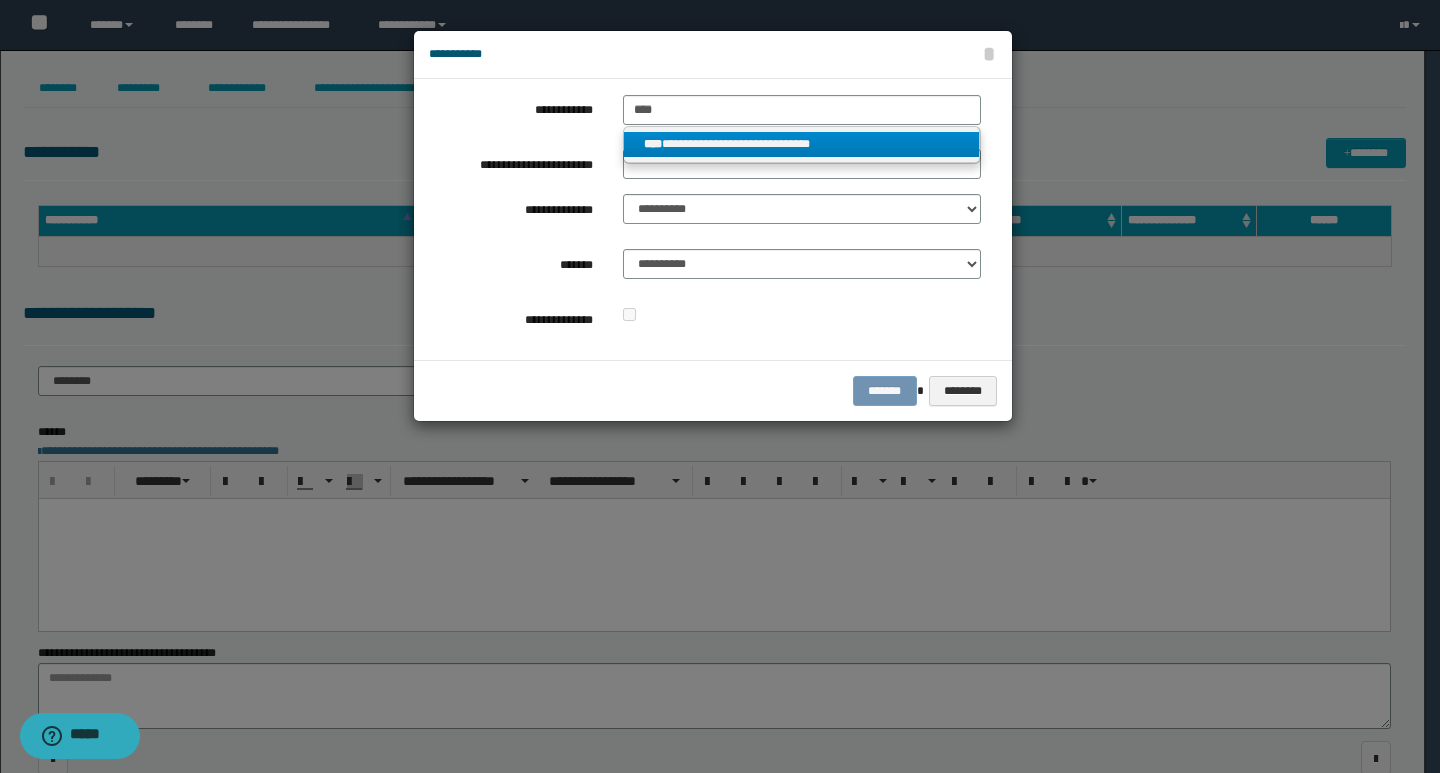 click on "**********" at bounding box center [802, 144] 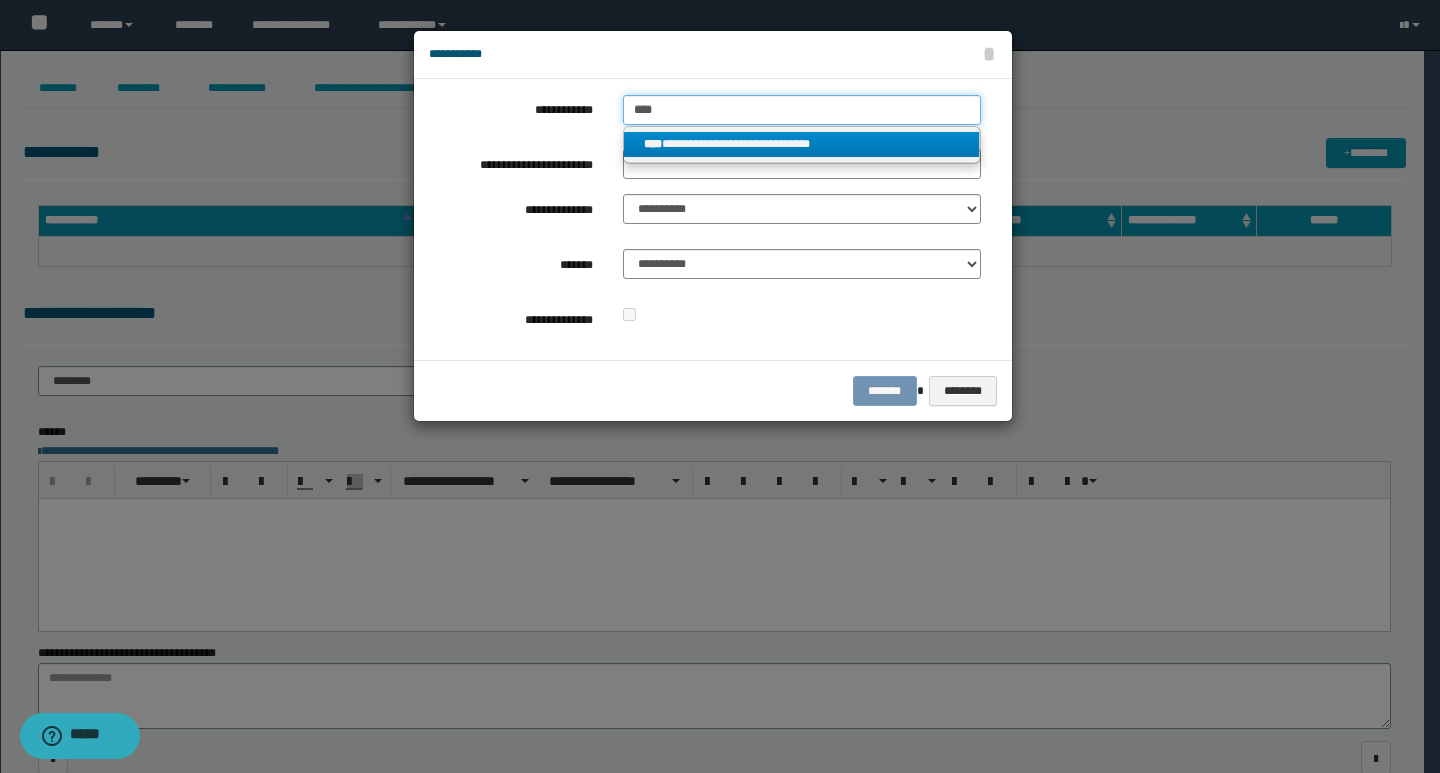 type 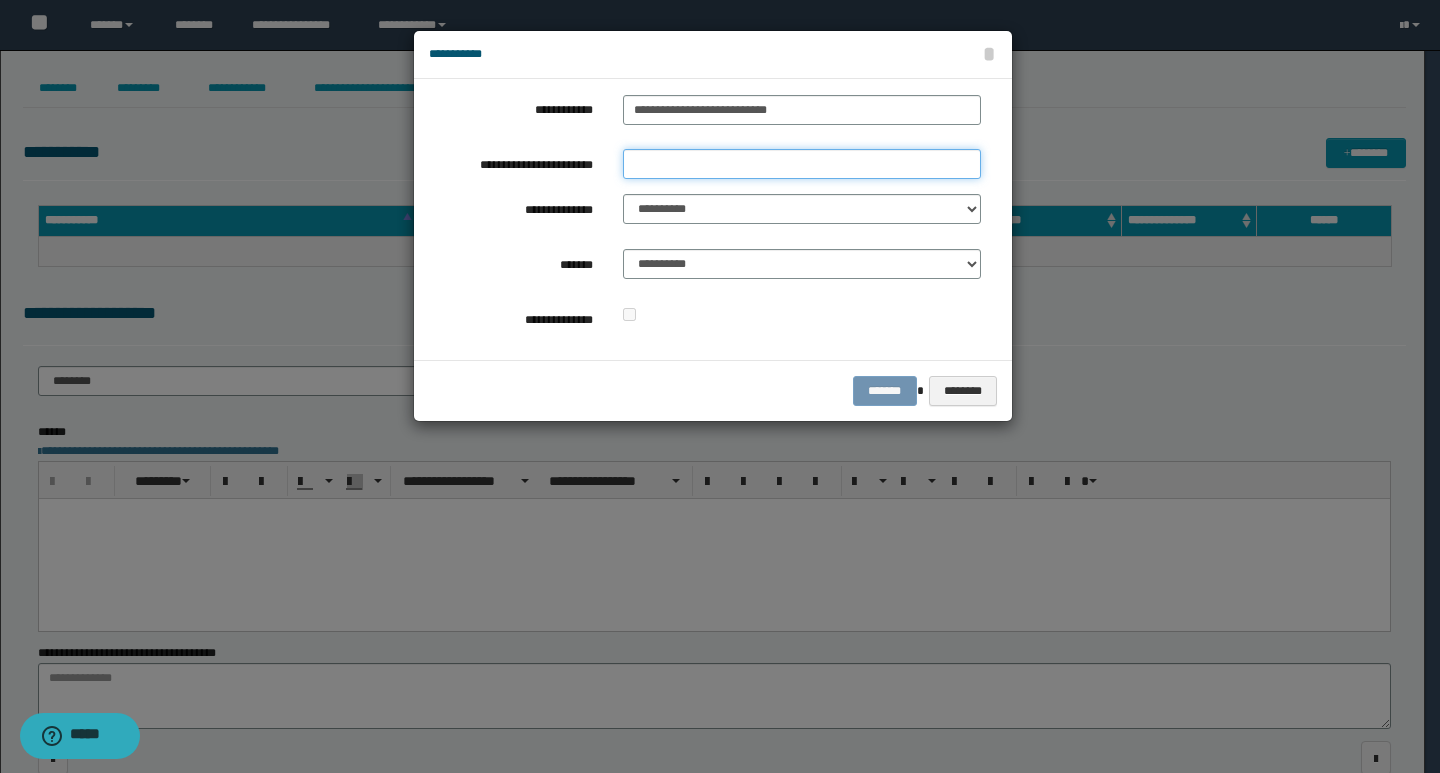 click on "**********" at bounding box center [802, 164] 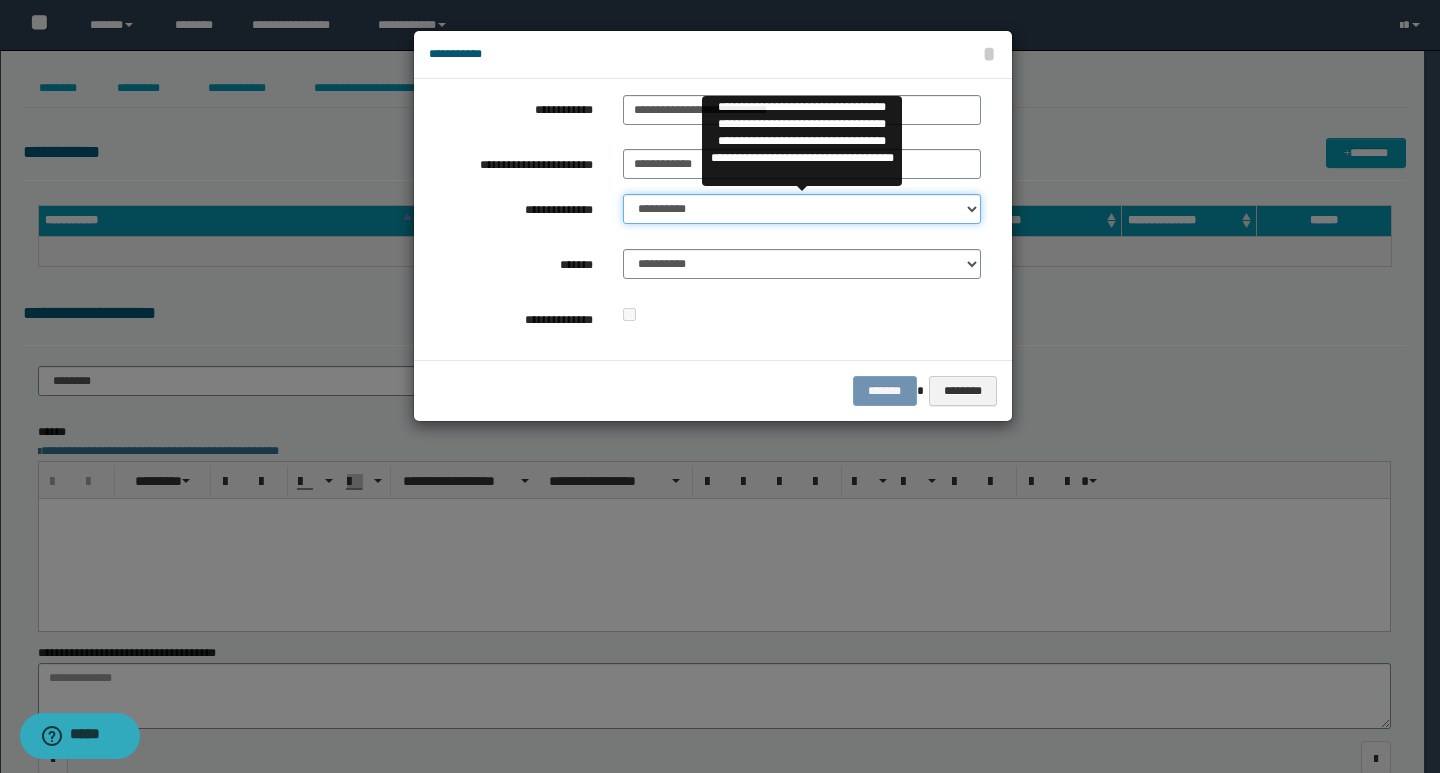 click on "**********" at bounding box center (802, 209) 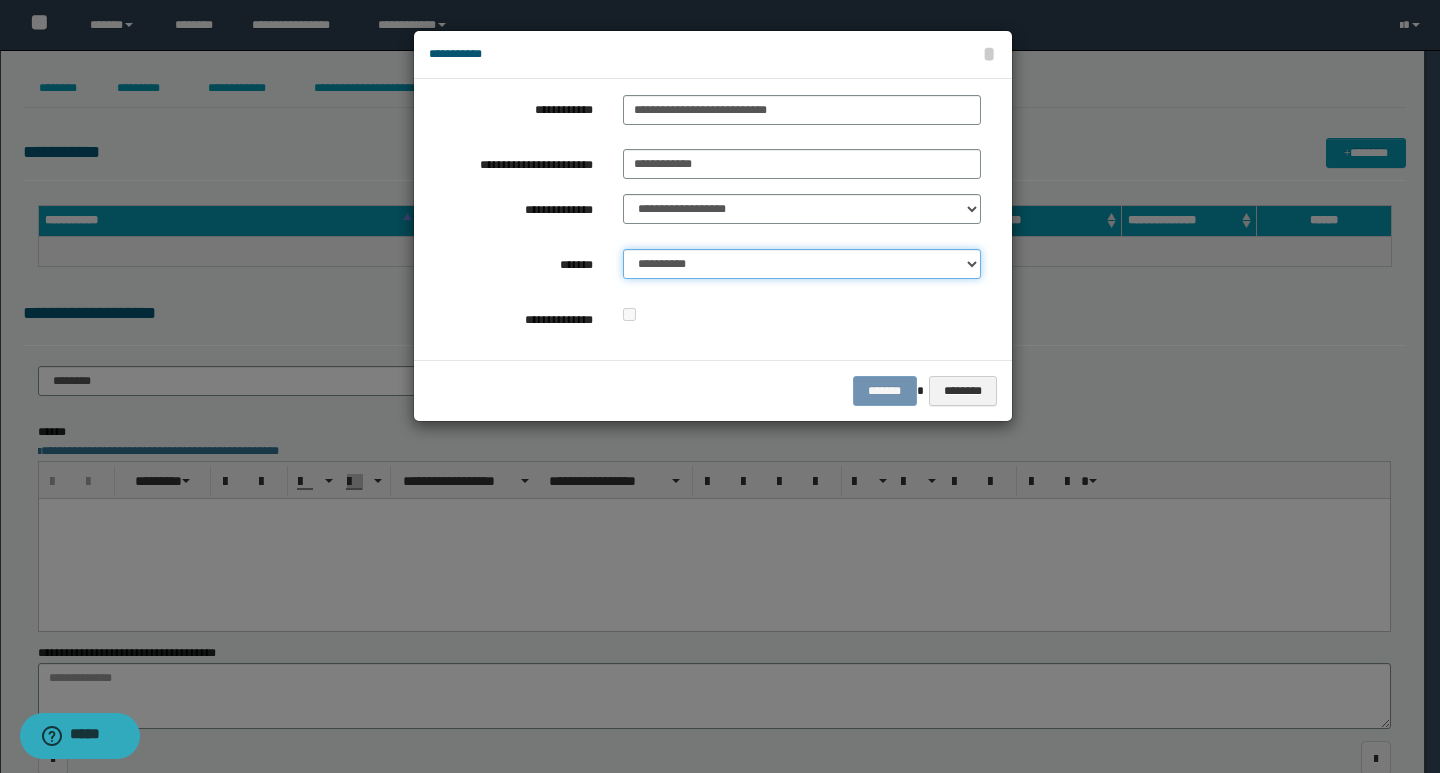 click on "**********" at bounding box center (802, 264) 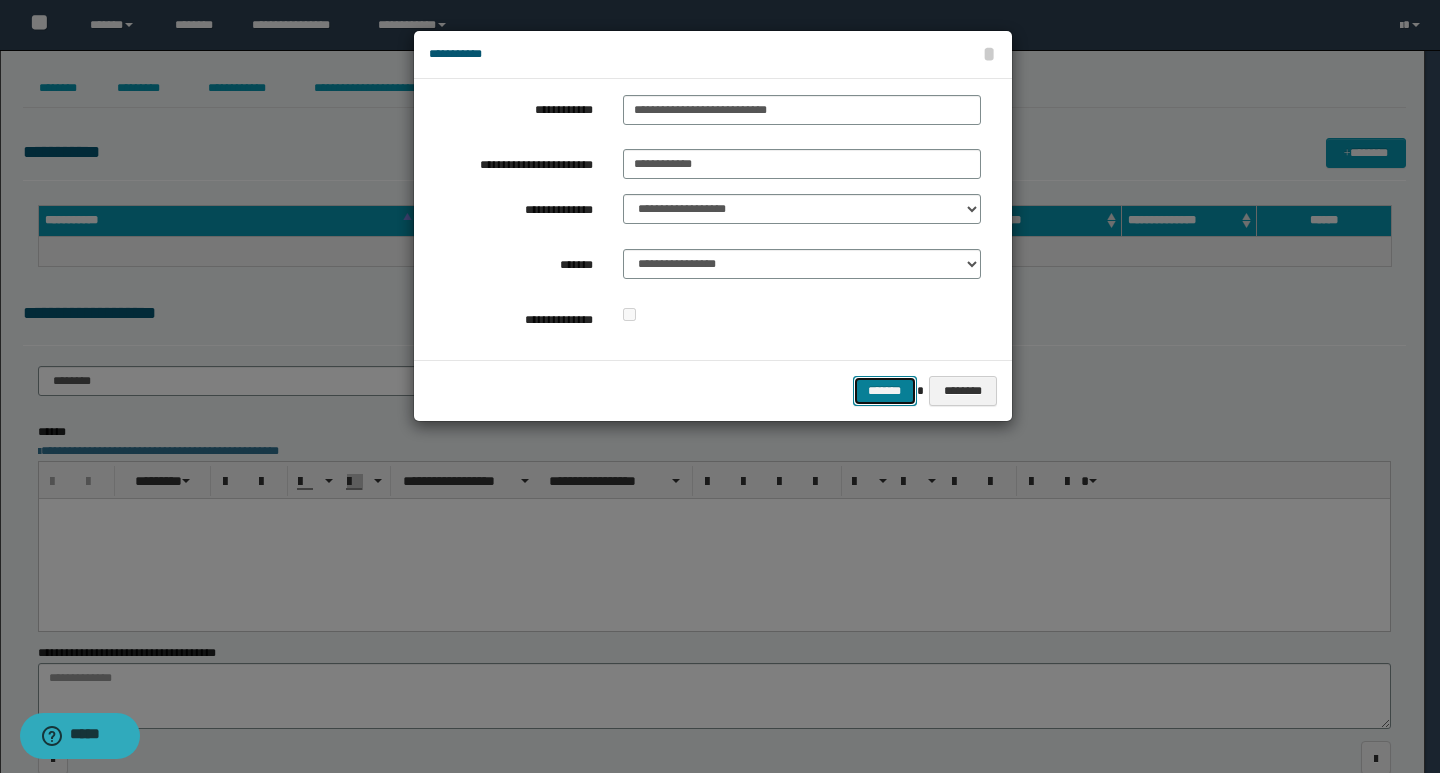 click on "*******" at bounding box center [885, 391] 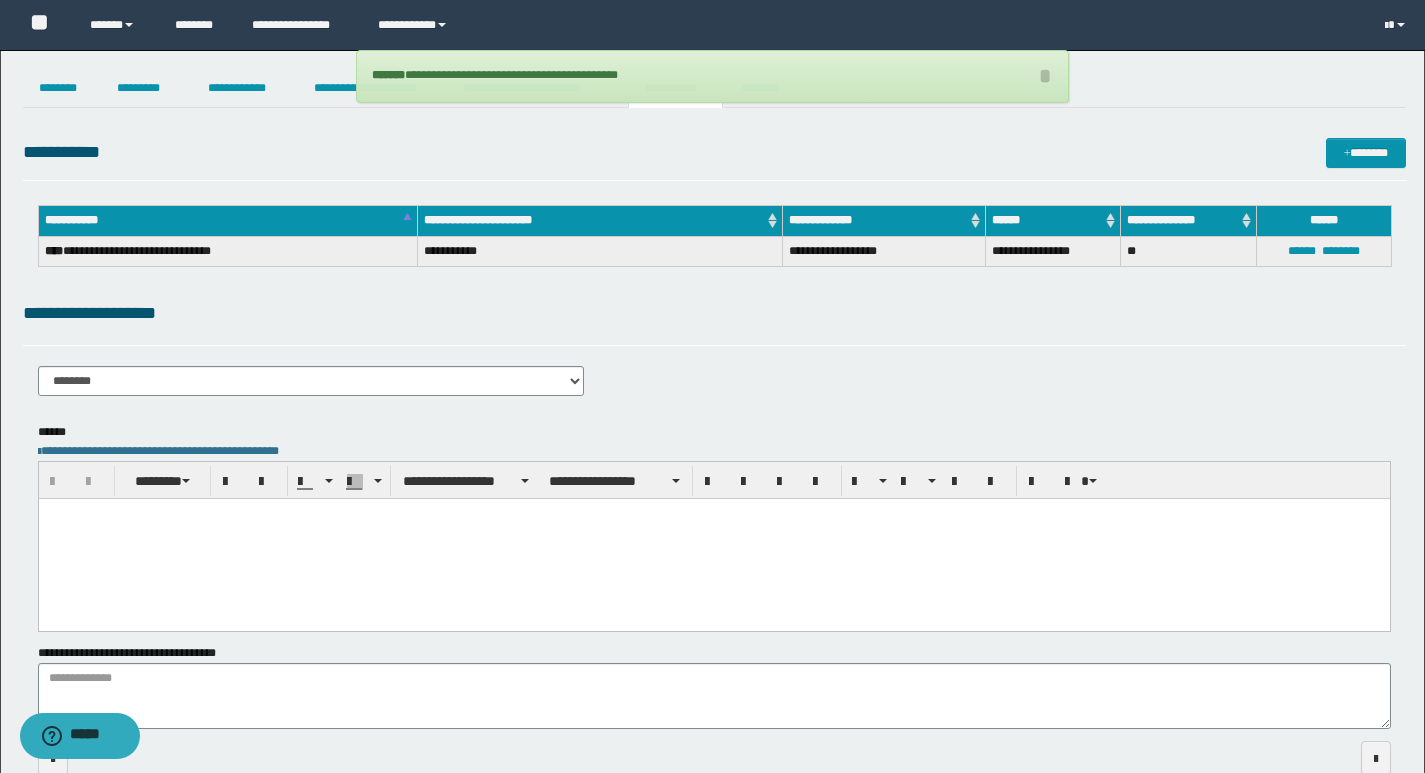 click on "**********" at bounding box center [714, 159] 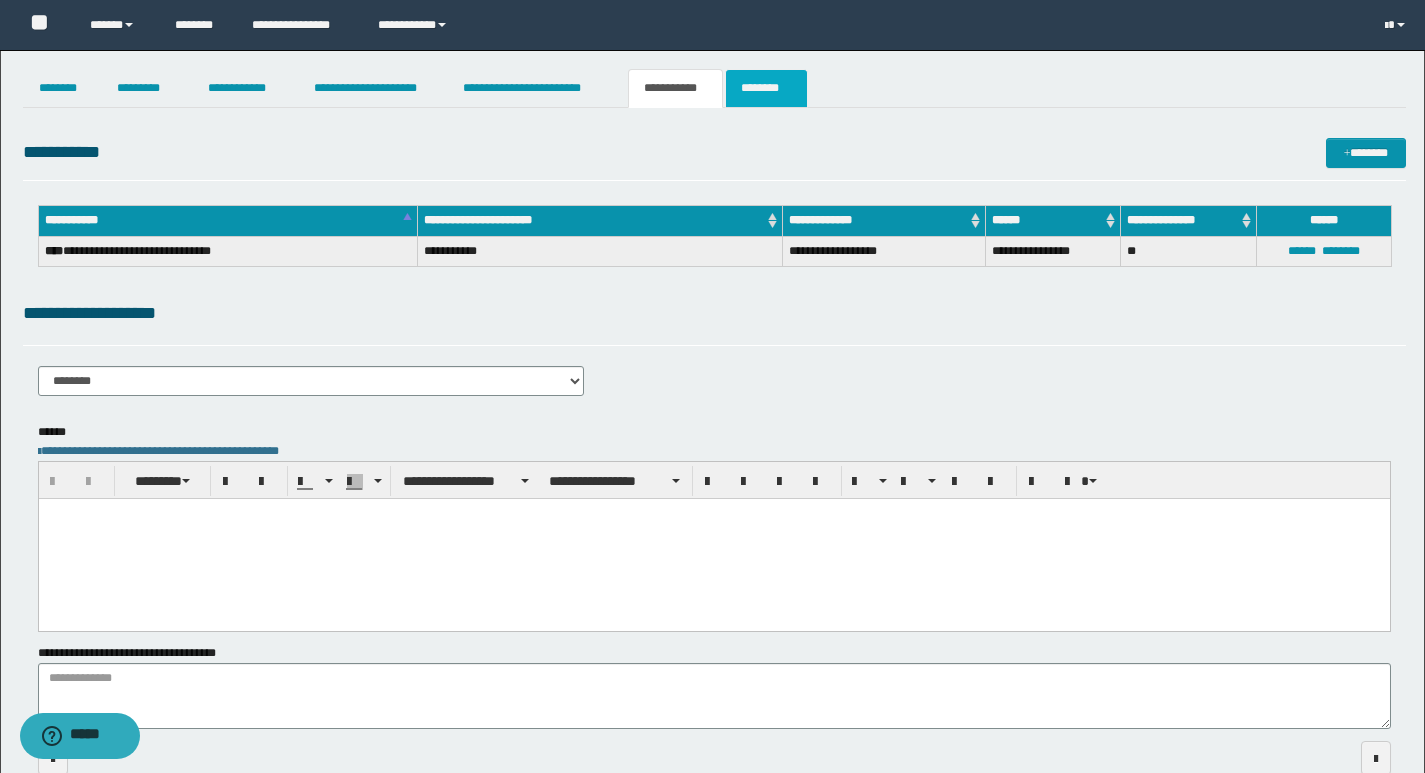 click on "********" at bounding box center (766, 88) 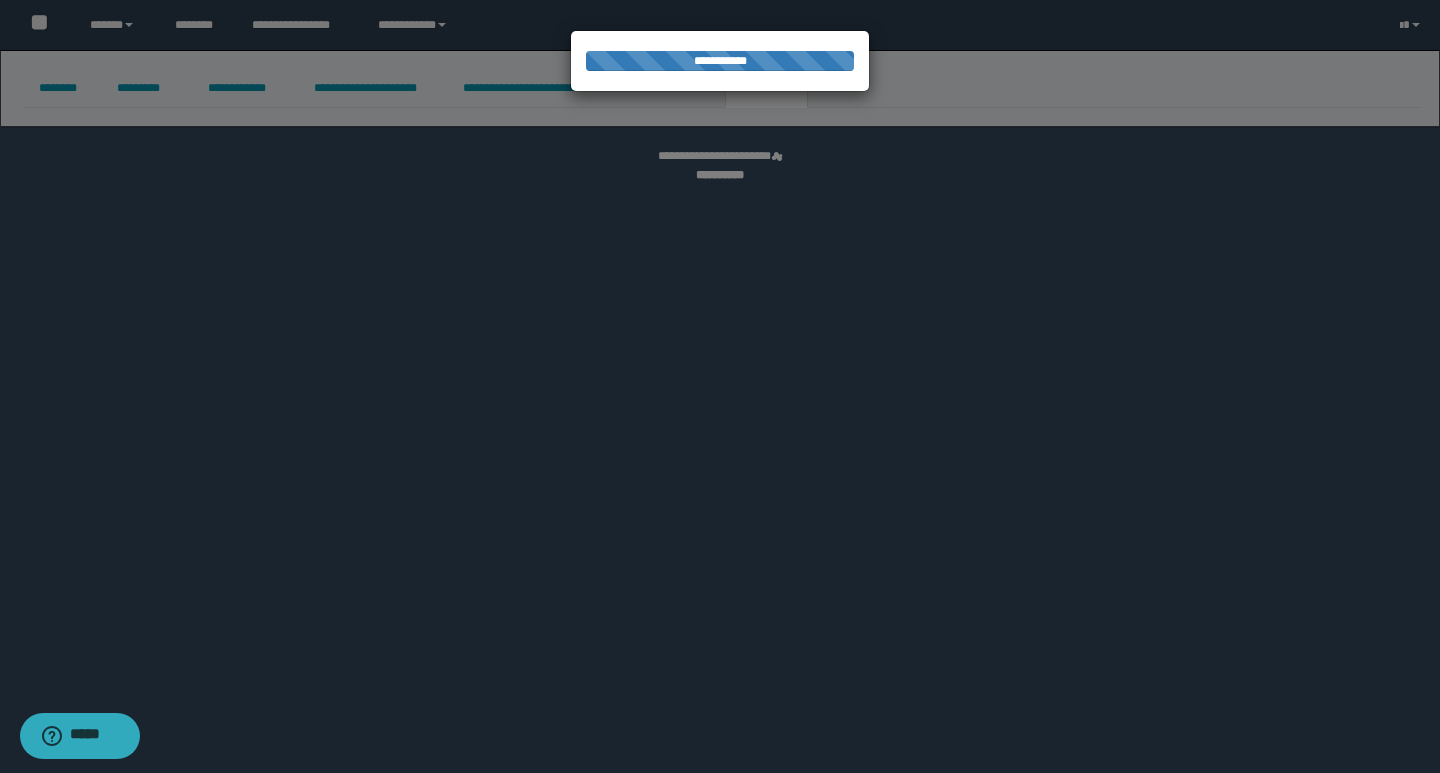 select 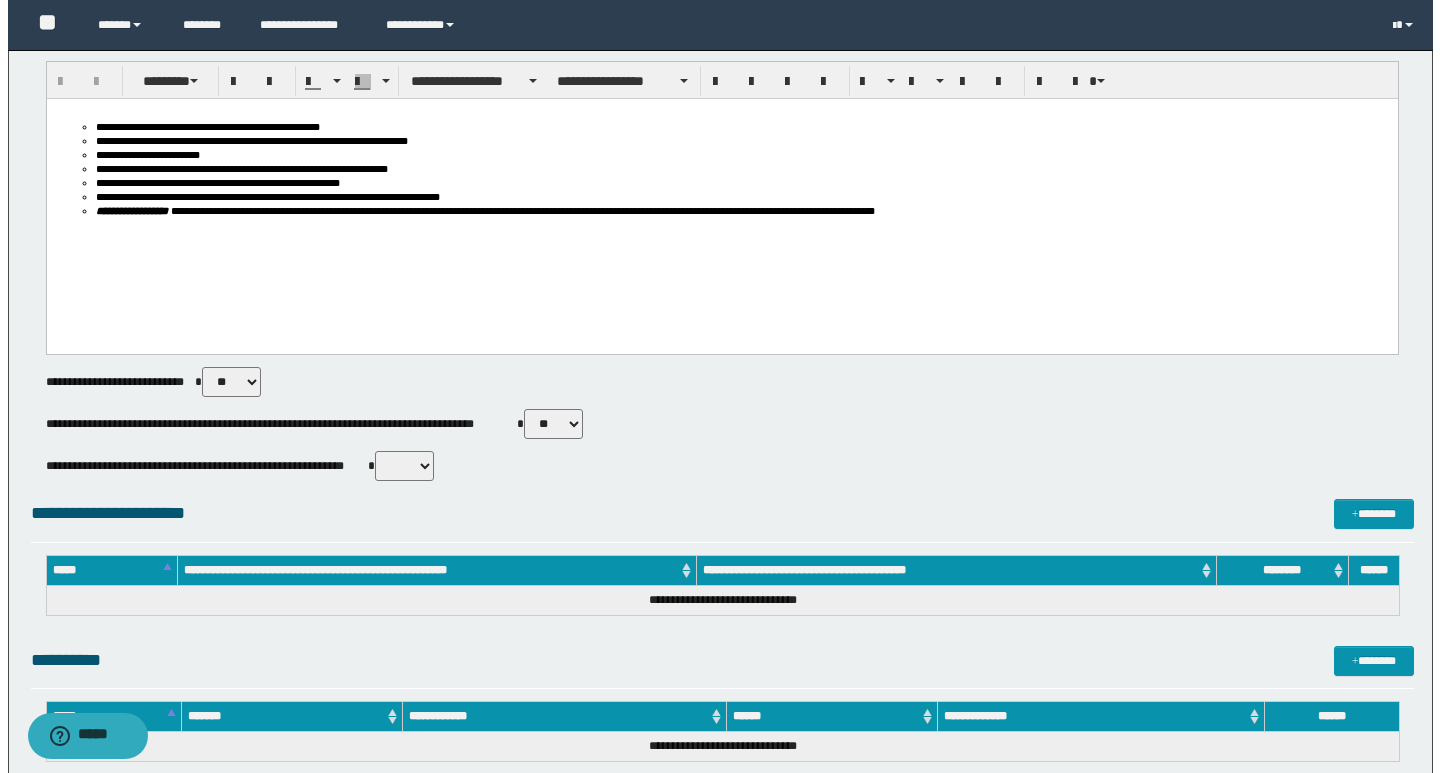 scroll, scrollTop: 874, scrollLeft: 0, axis: vertical 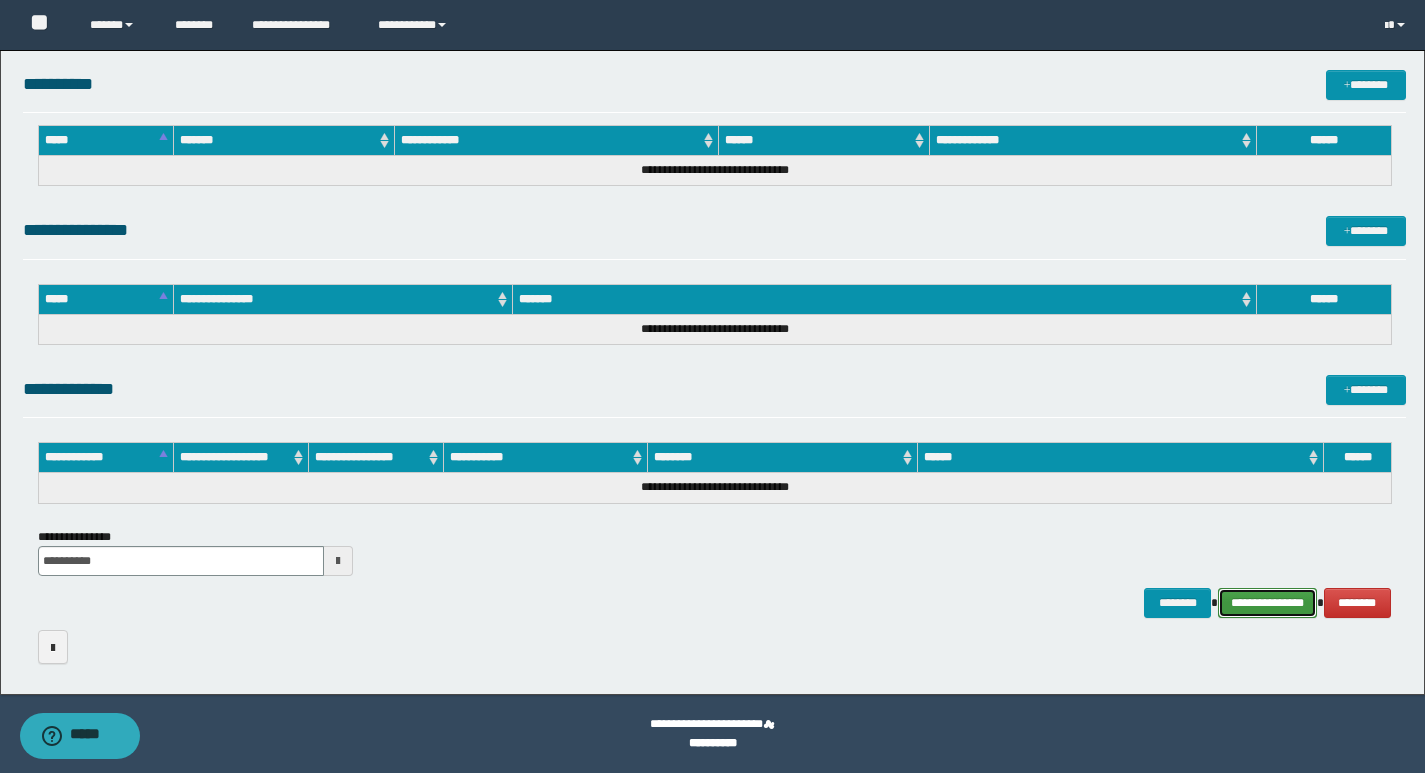 click on "**********" at bounding box center [1267, 603] 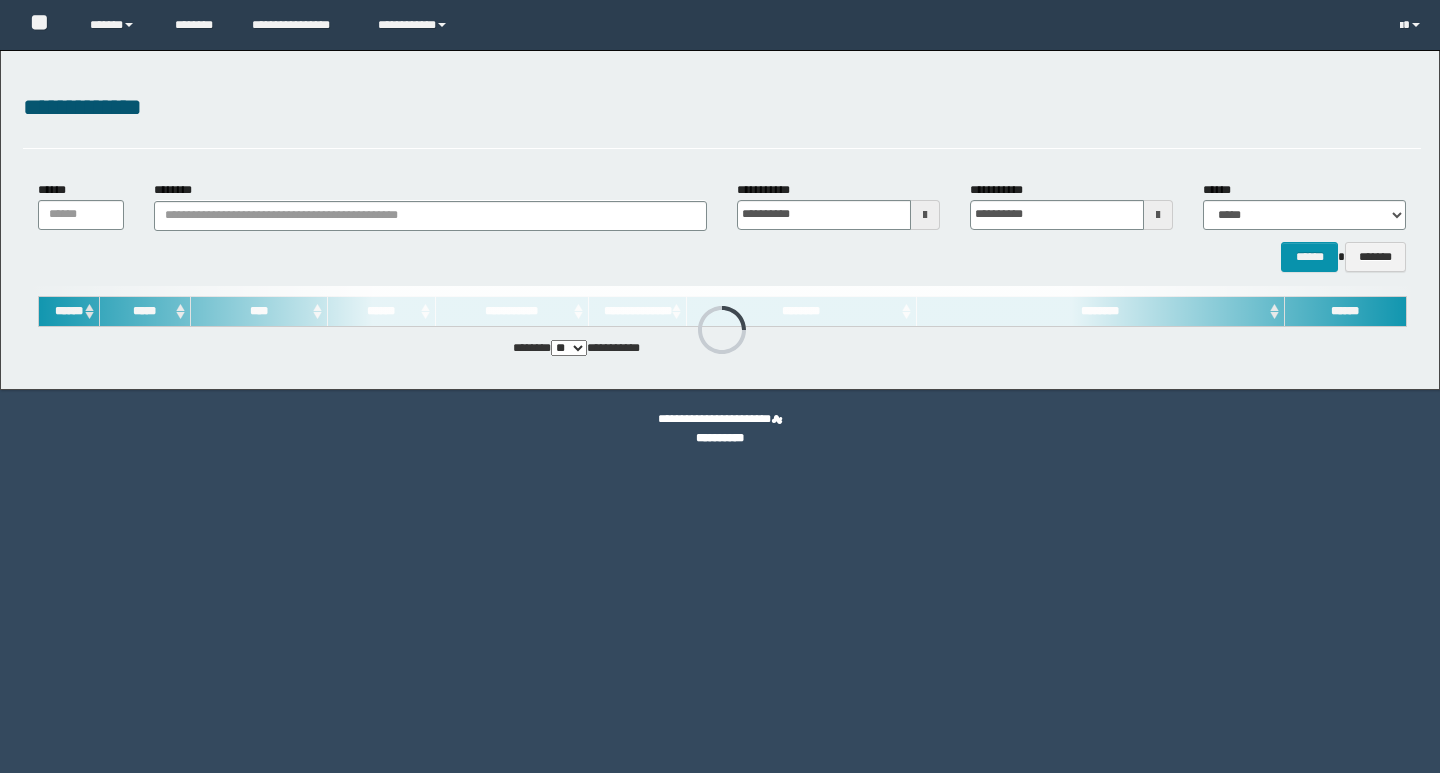 scroll, scrollTop: 0, scrollLeft: 0, axis: both 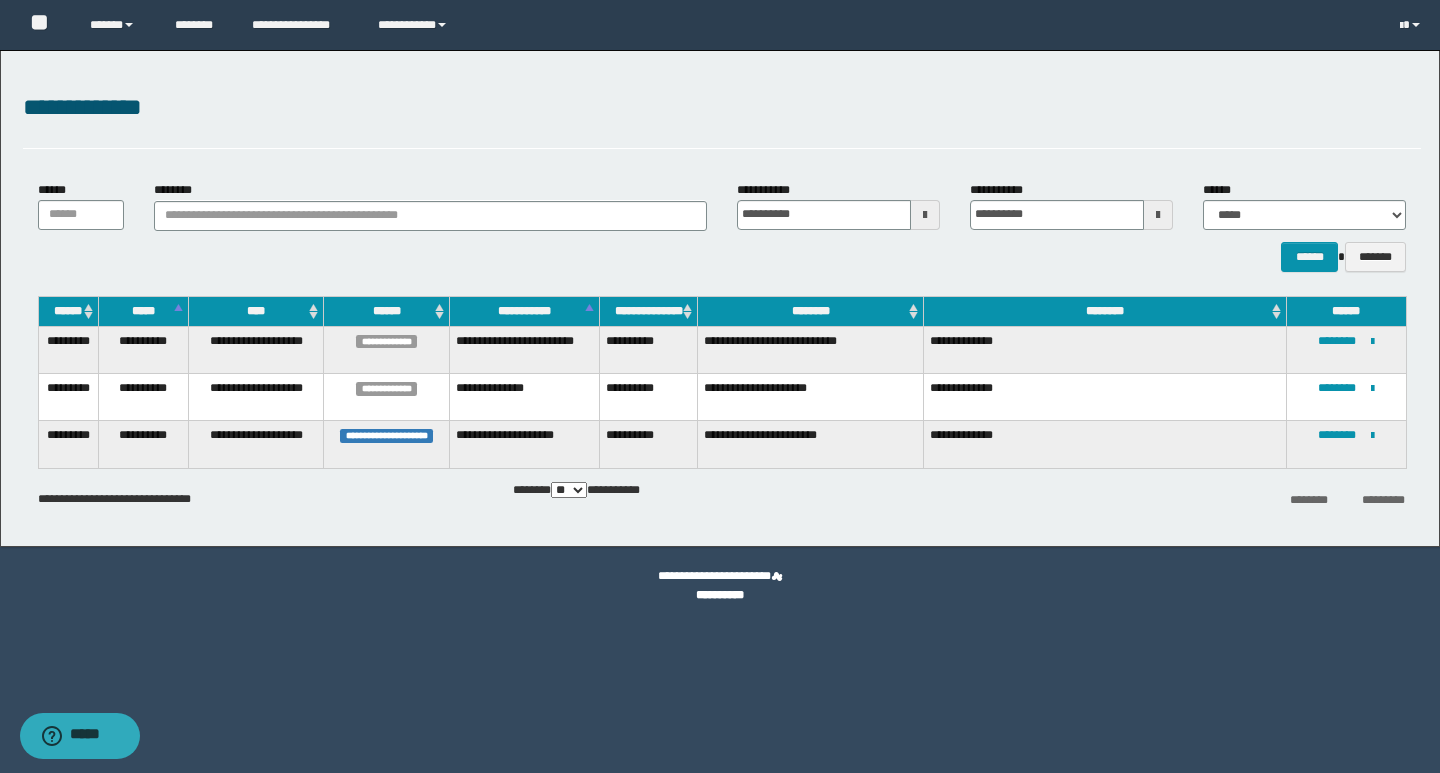 click on "**********" at bounding box center [1346, 444] 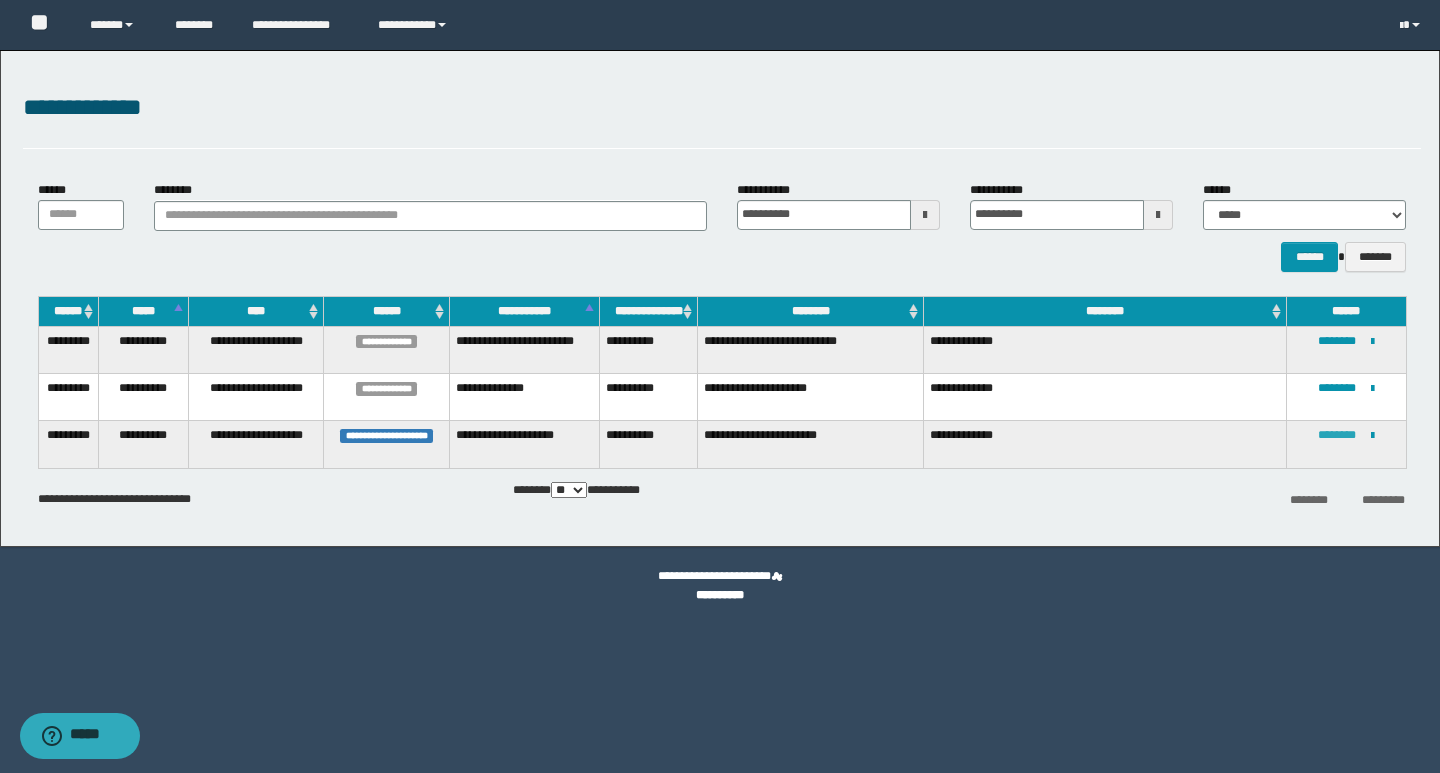 click on "********" at bounding box center [1337, 435] 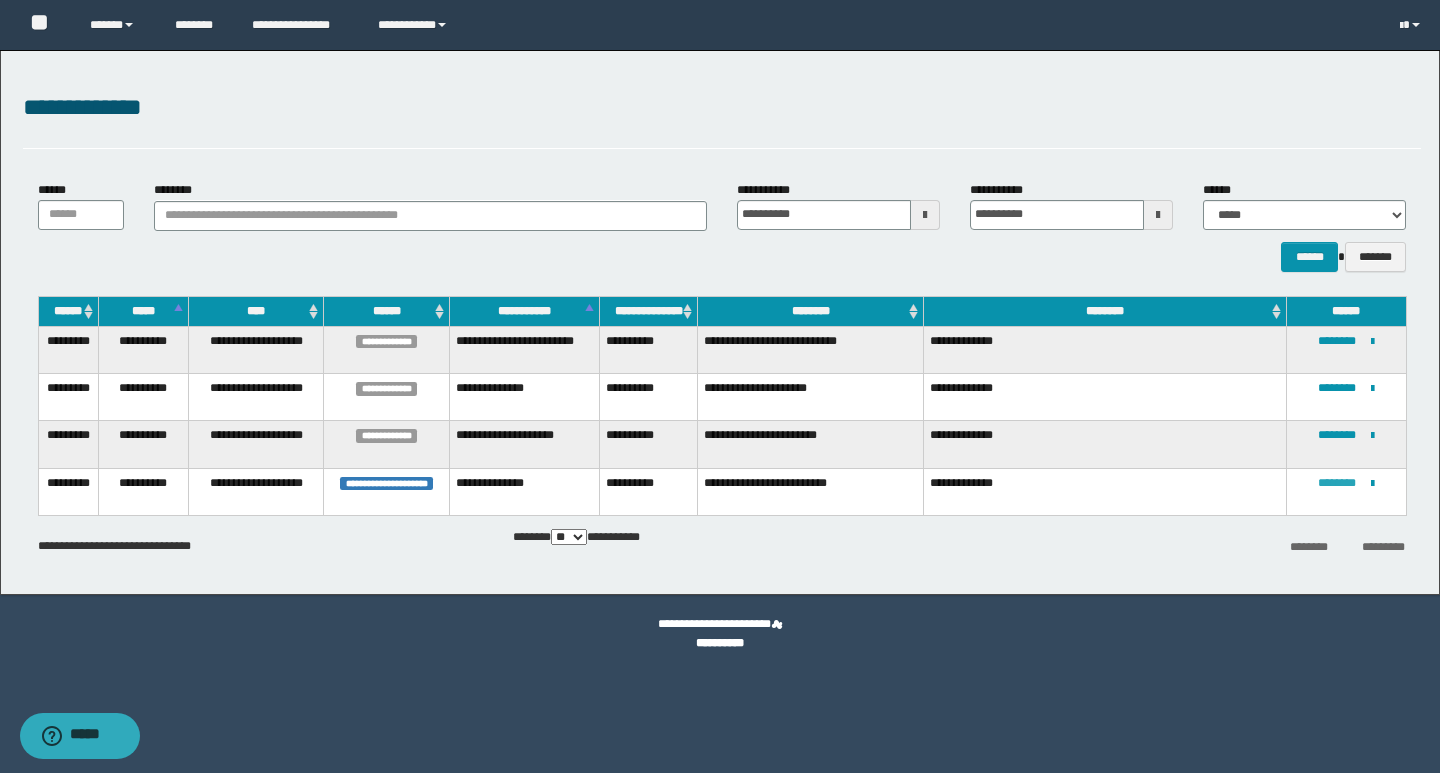 click on "********" at bounding box center [1337, 483] 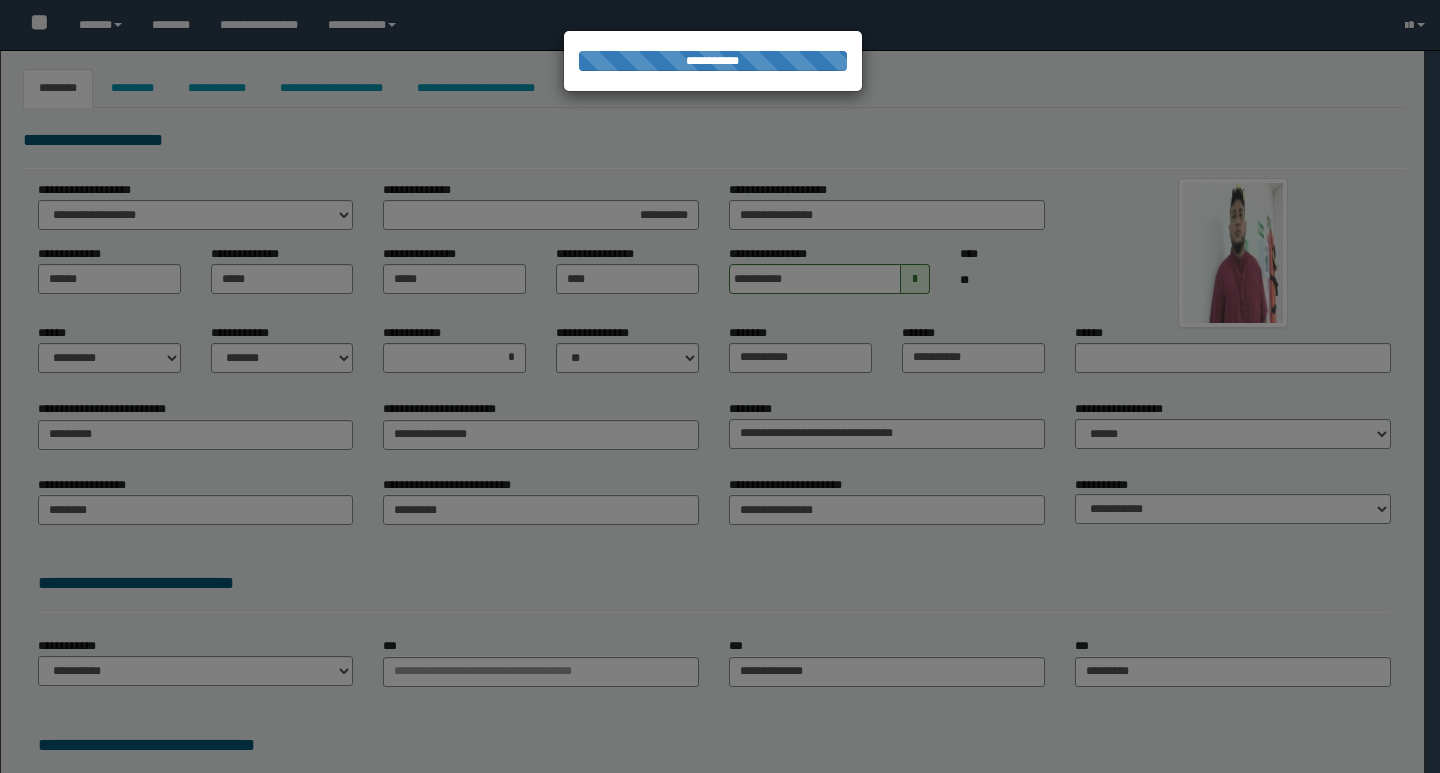 select on "*" 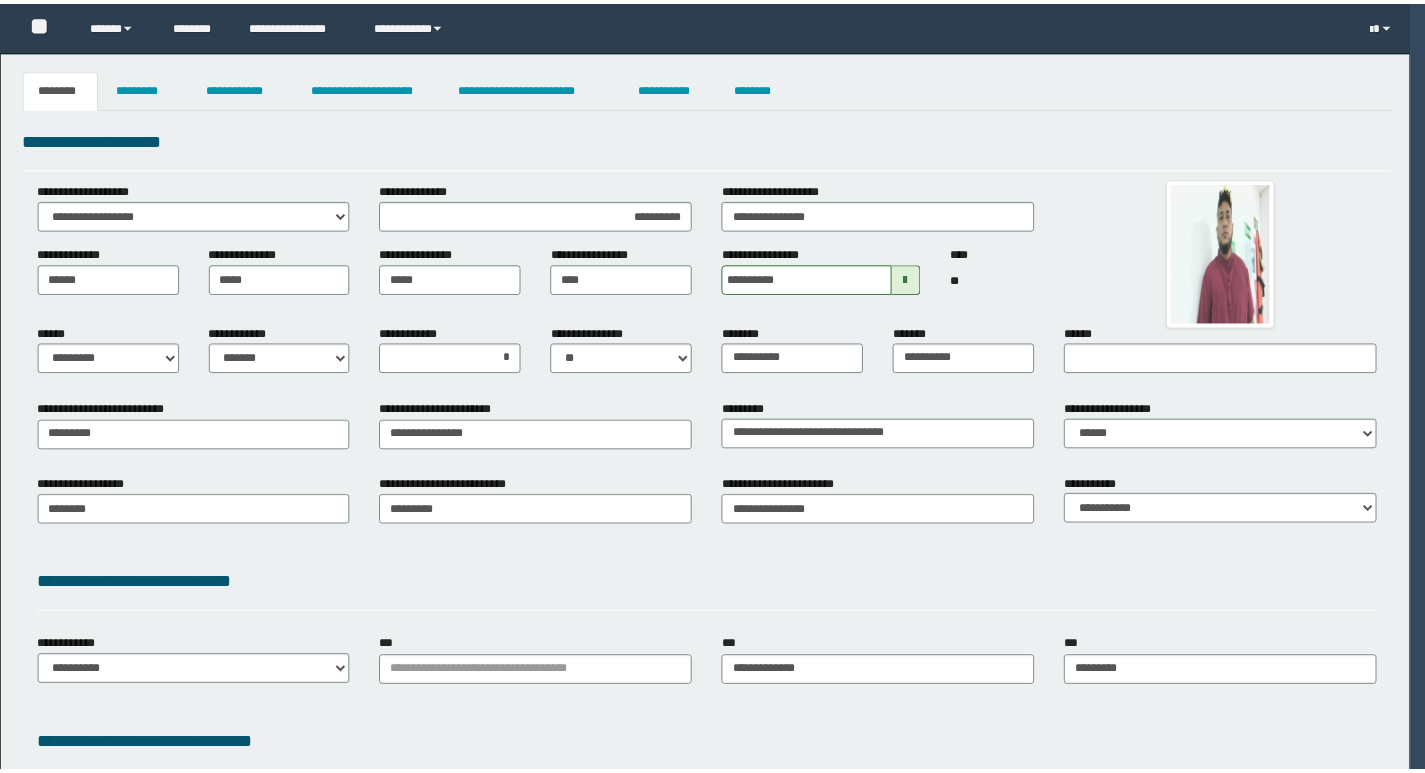 scroll, scrollTop: 0, scrollLeft: 0, axis: both 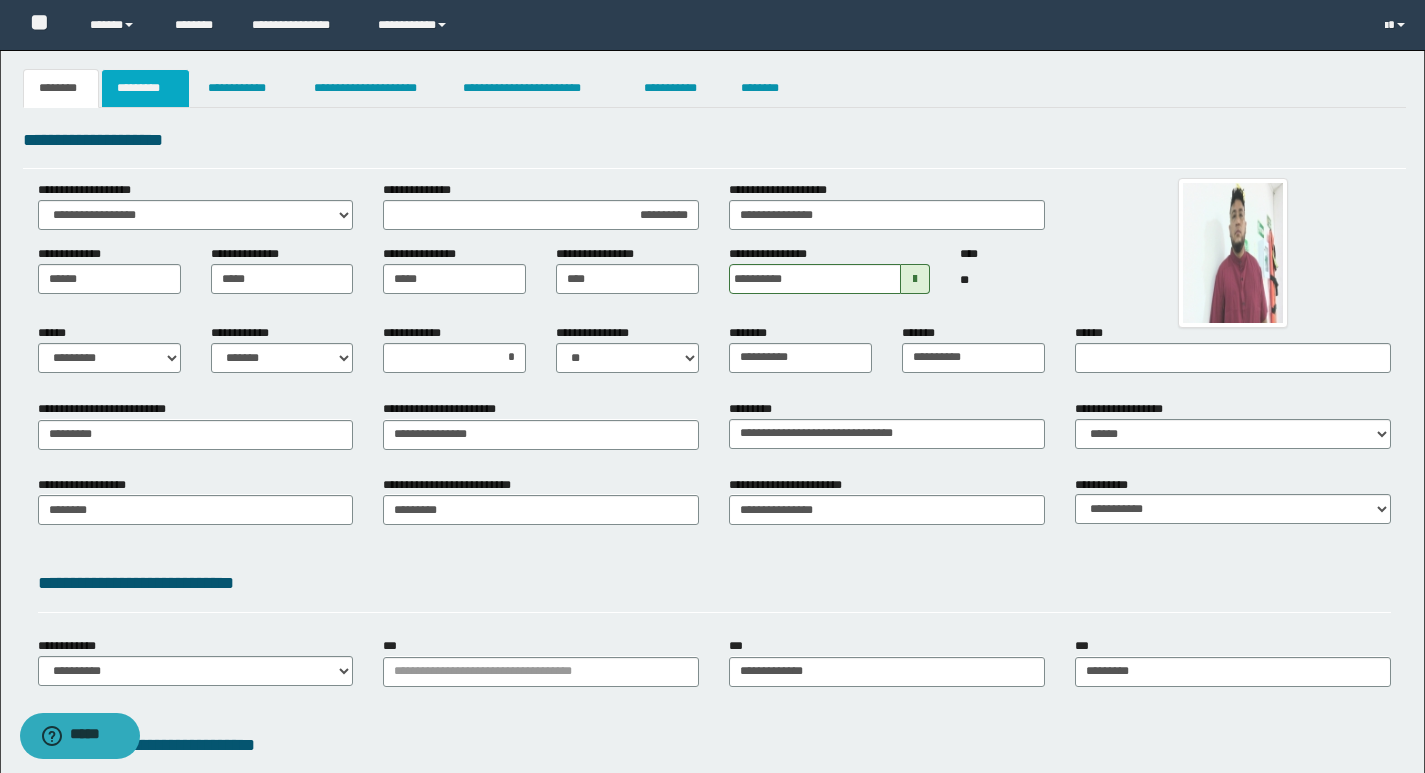 click on "*********" at bounding box center [145, 88] 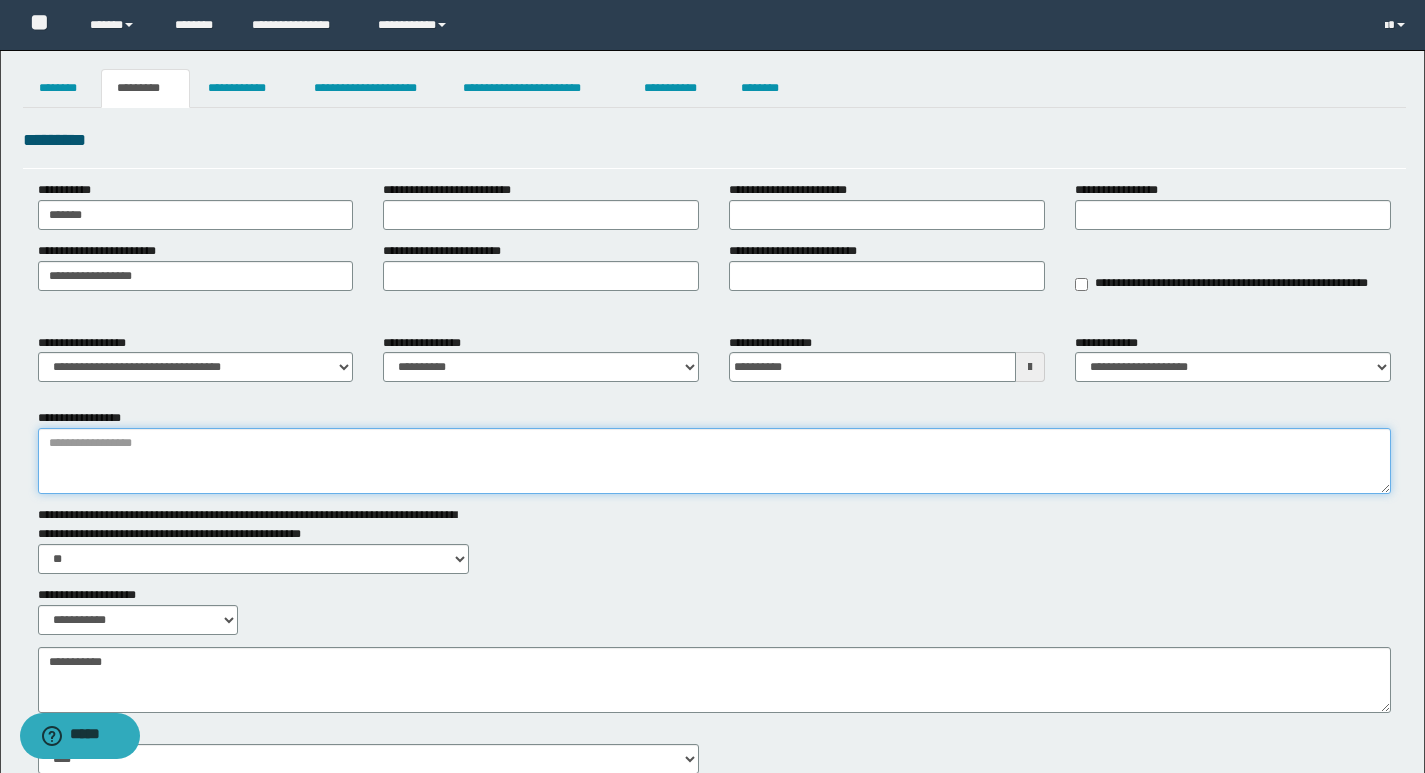 click on "**********" at bounding box center [714, 461] 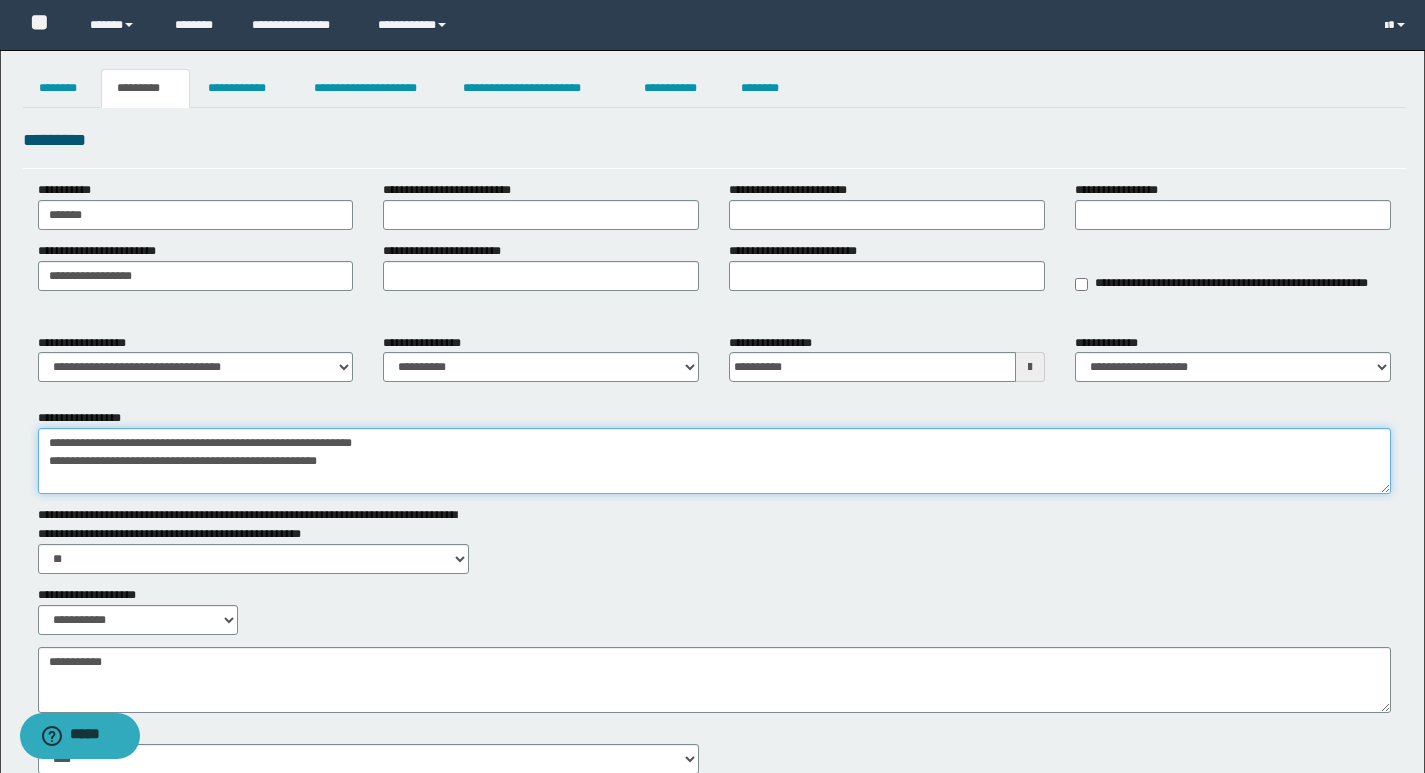 drag, startPoint x: 361, startPoint y: 467, endPoint x: 0, endPoint y: 471, distance: 361.02216 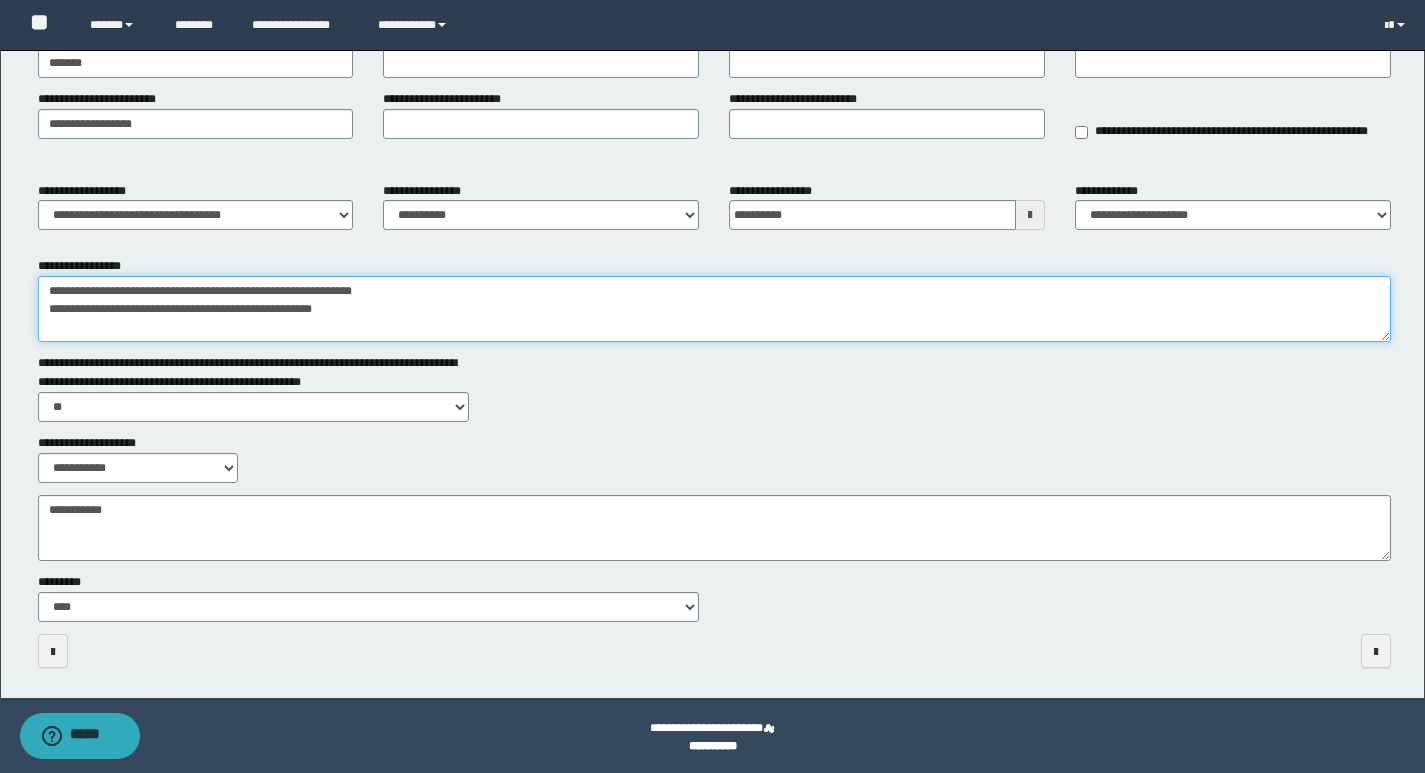 scroll, scrollTop: 155, scrollLeft: 0, axis: vertical 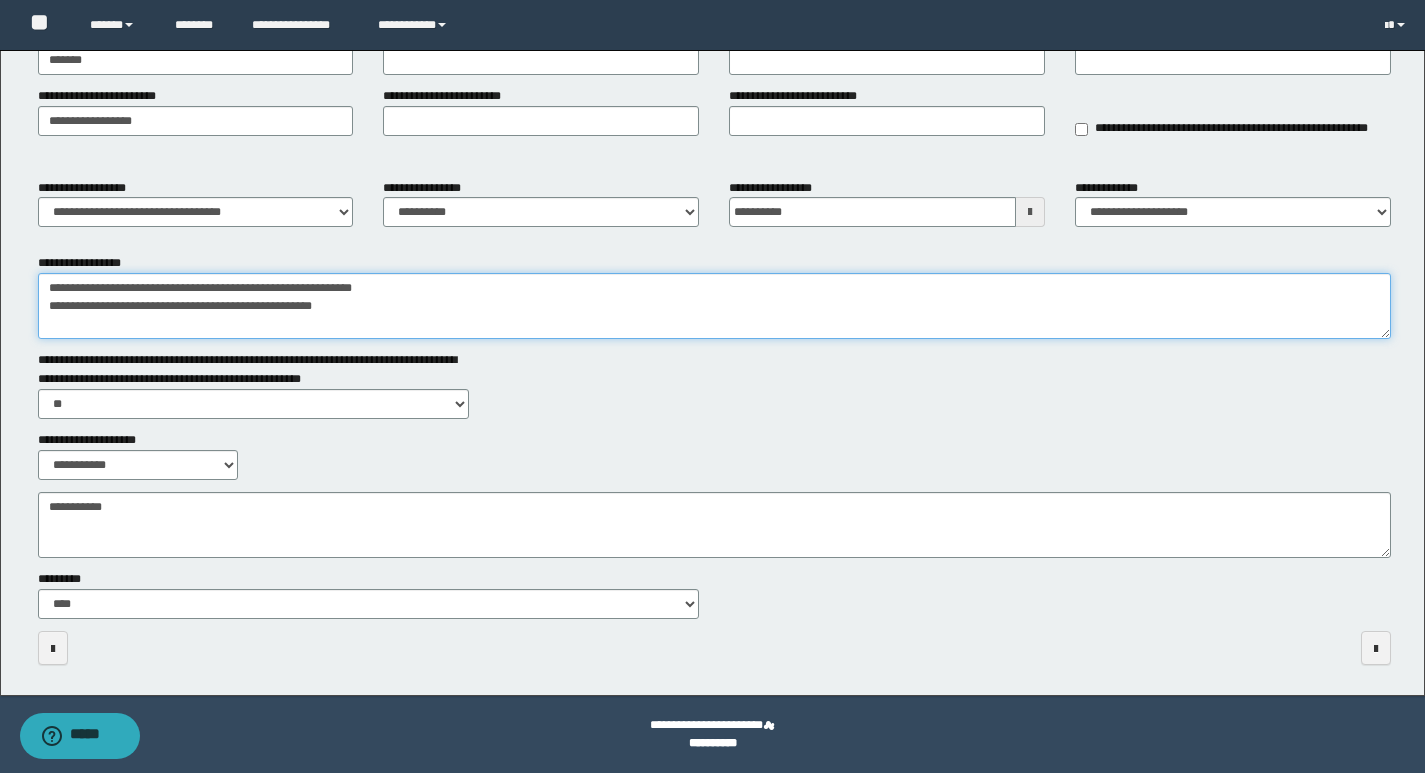 drag, startPoint x: 352, startPoint y: 307, endPoint x: 0, endPoint y: 328, distance: 352.62585 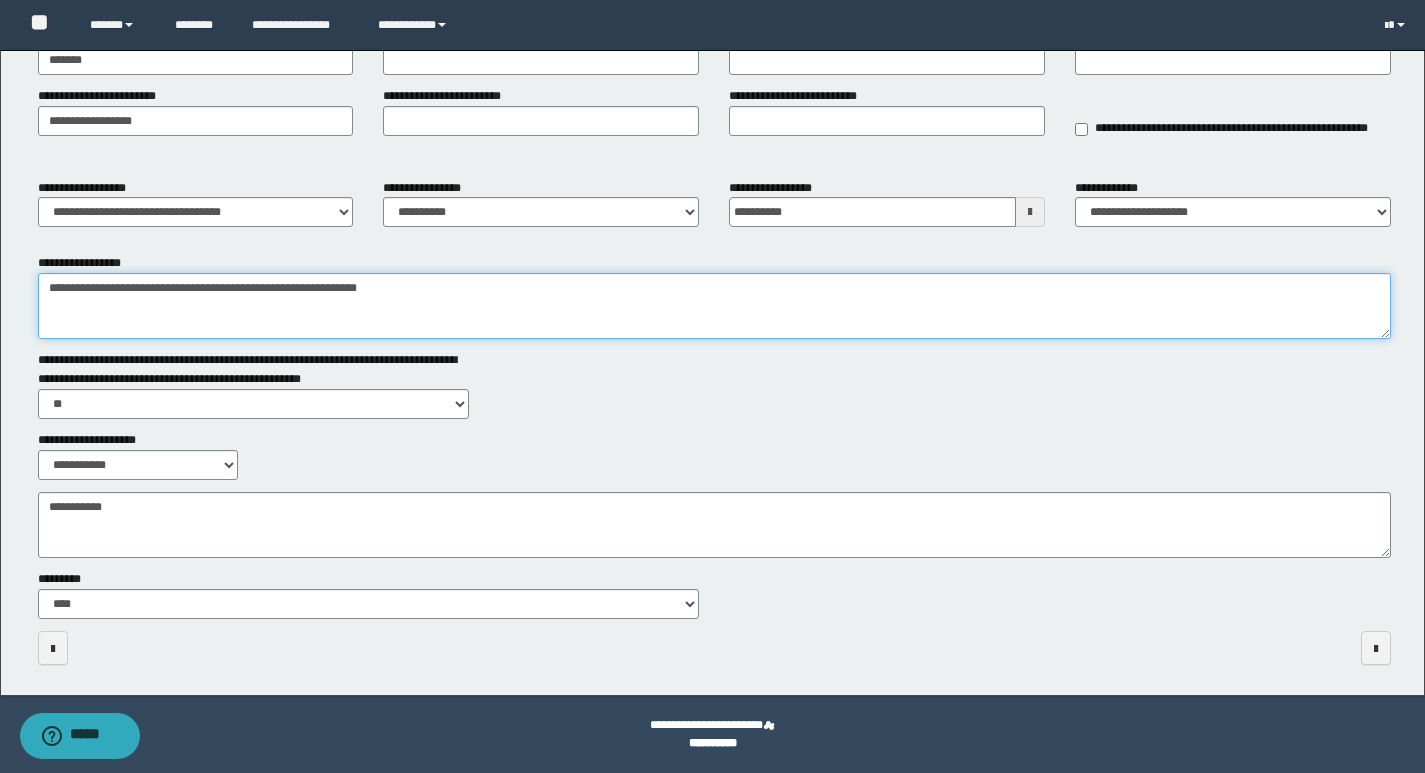 type on "**********" 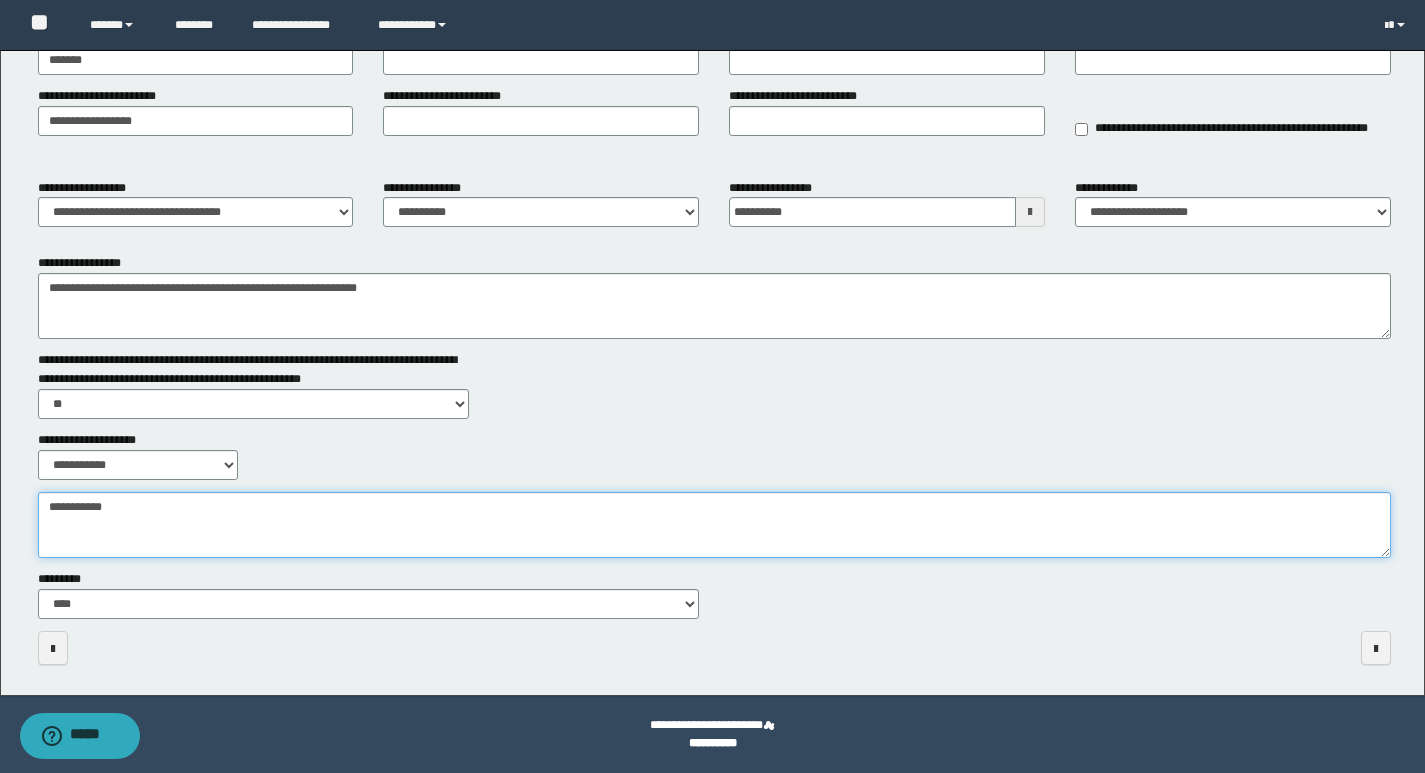 click on "**********" at bounding box center [714, 525] 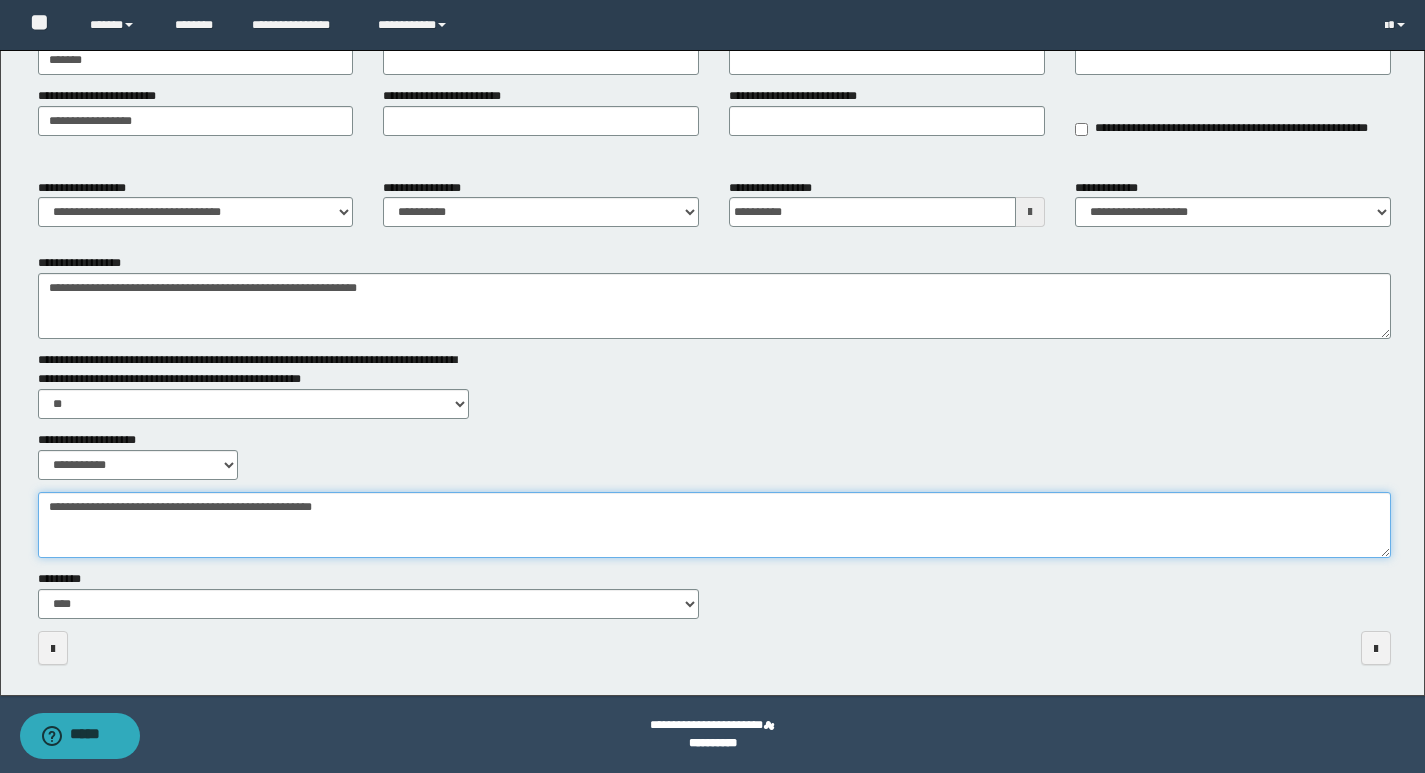 type on "**********" 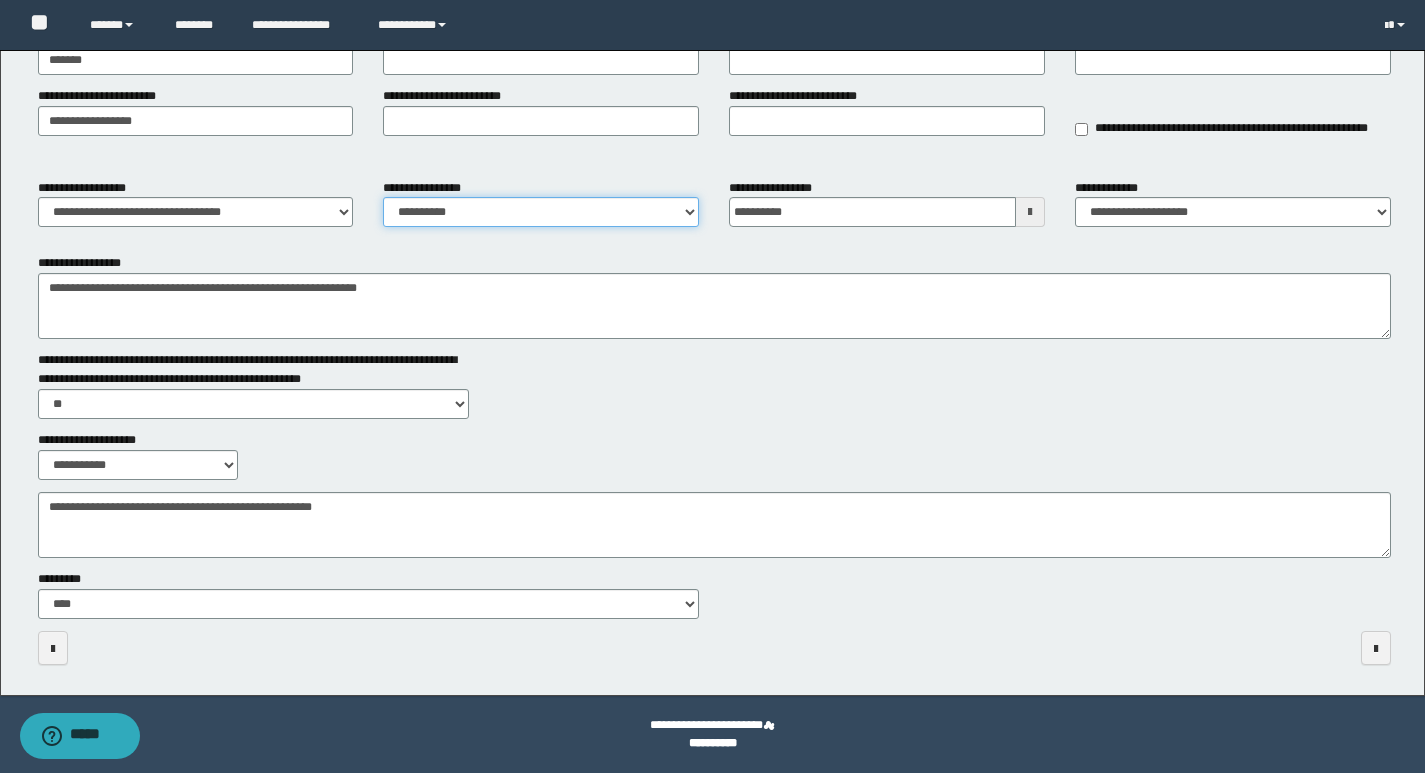 click on "**********" at bounding box center [541, 212] 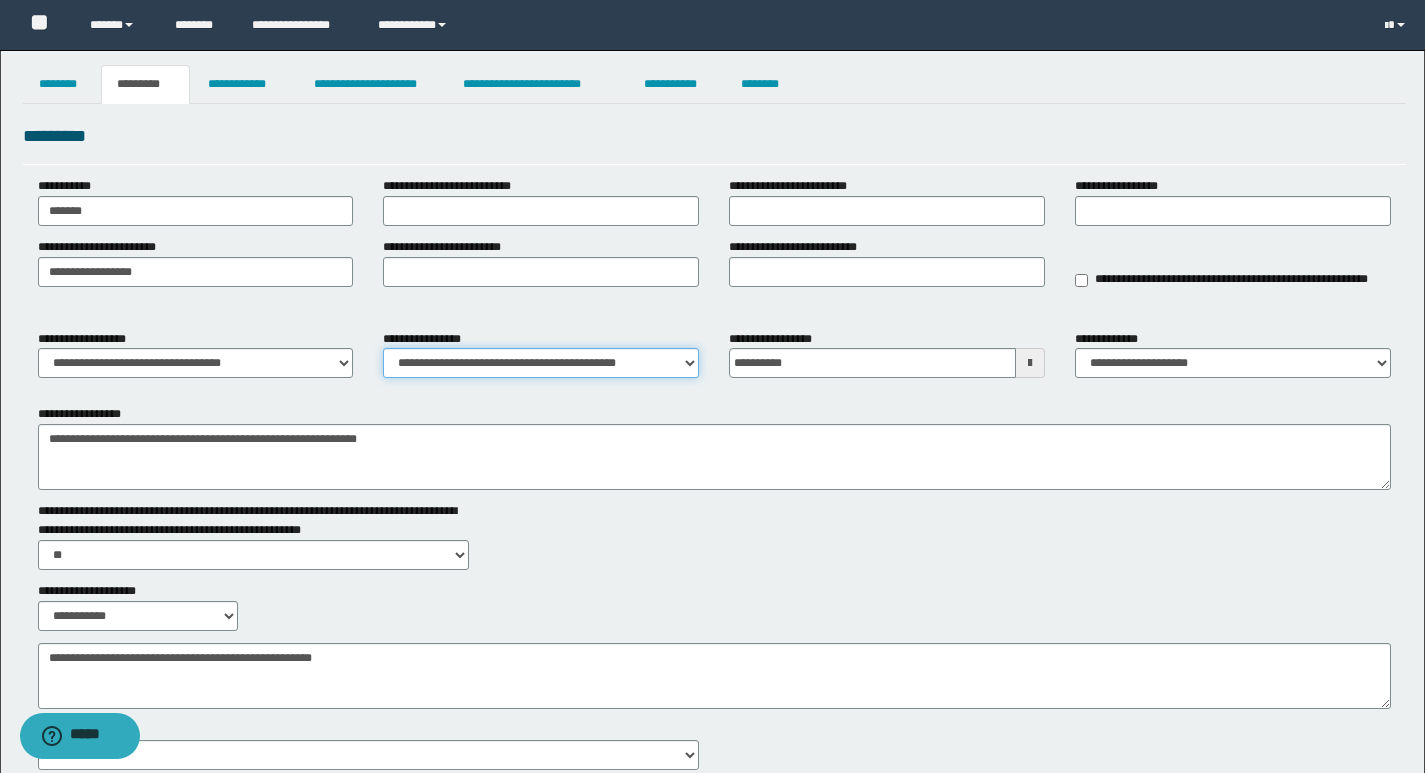 scroll, scrollTop: 0, scrollLeft: 0, axis: both 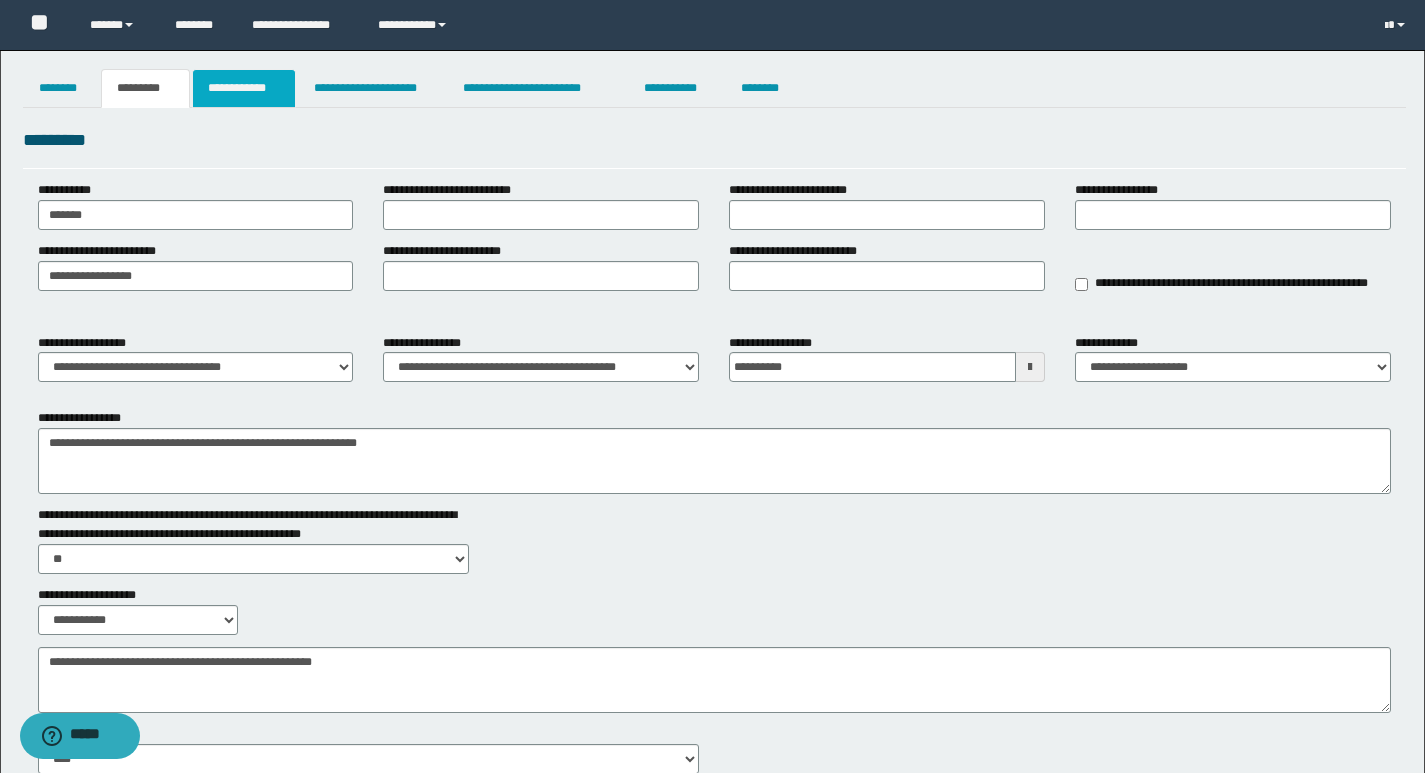 click on "**********" at bounding box center [244, 88] 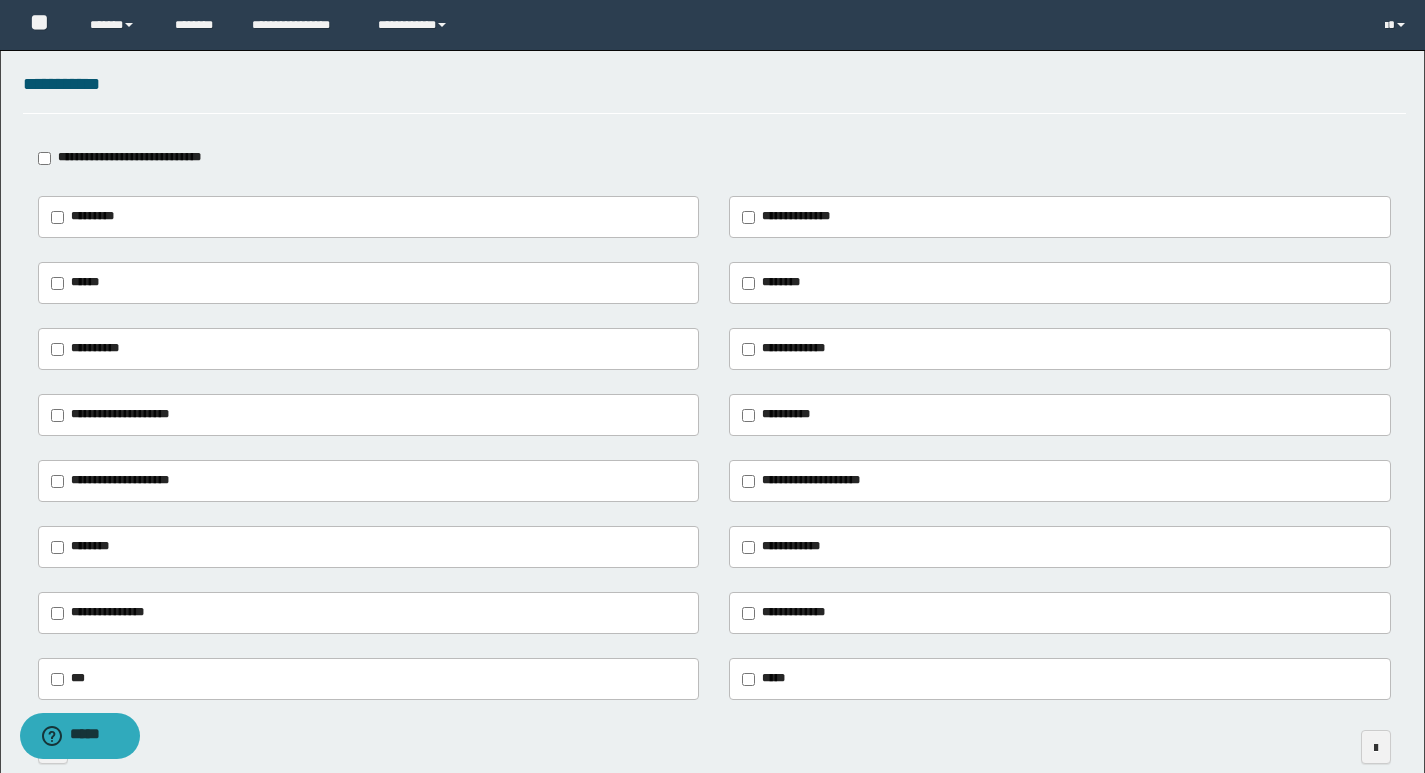 scroll, scrollTop: 0, scrollLeft: 0, axis: both 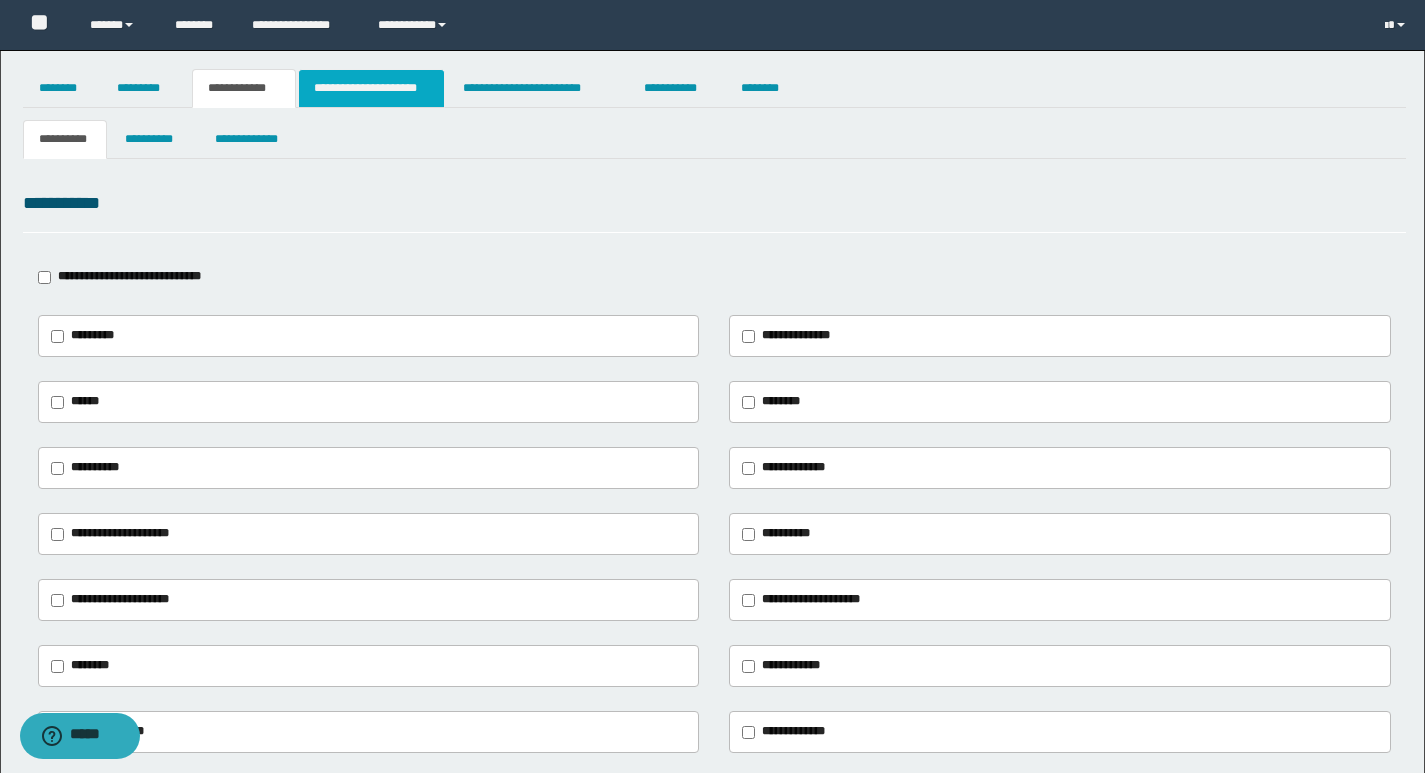 click on "**********" at bounding box center (371, 88) 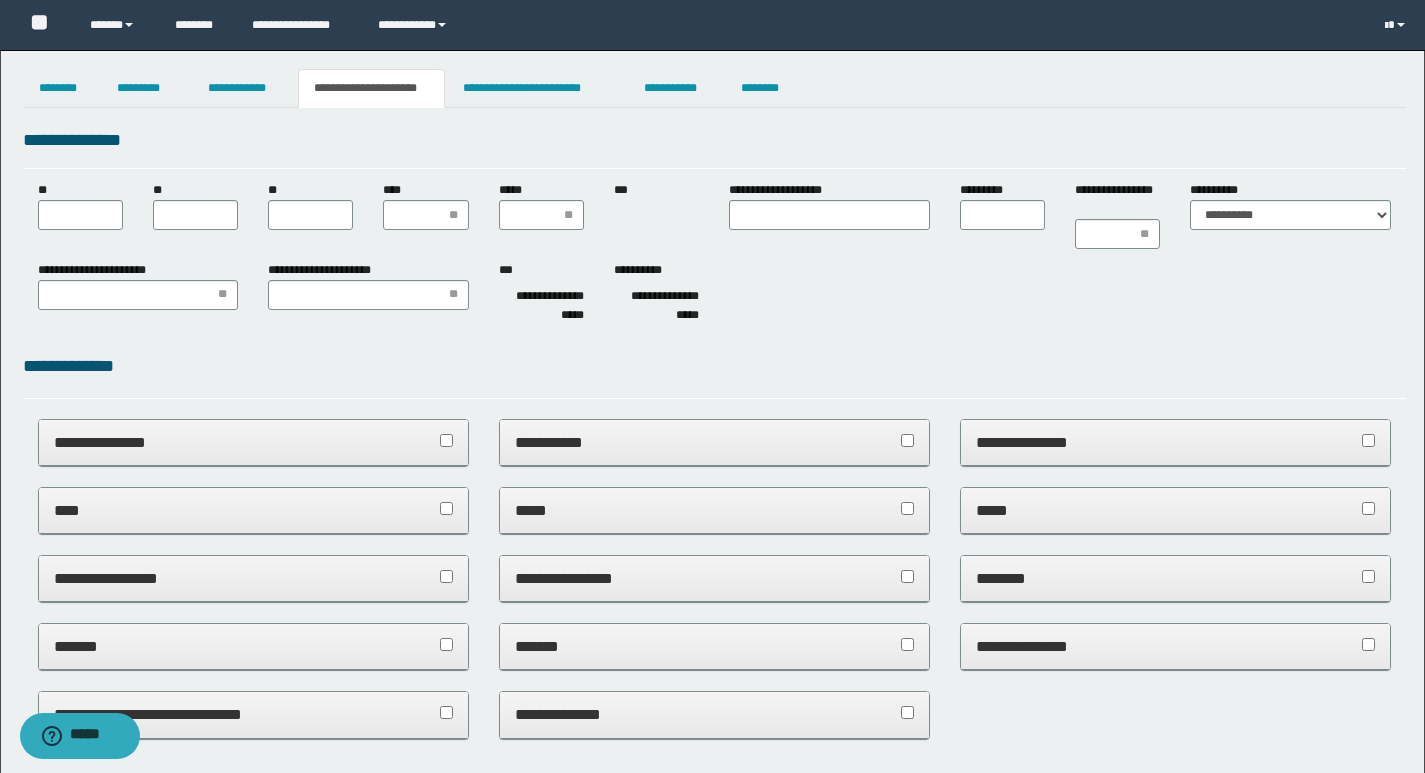 scroll, scrollTop: 0, scrollLeft: 0, axis: both 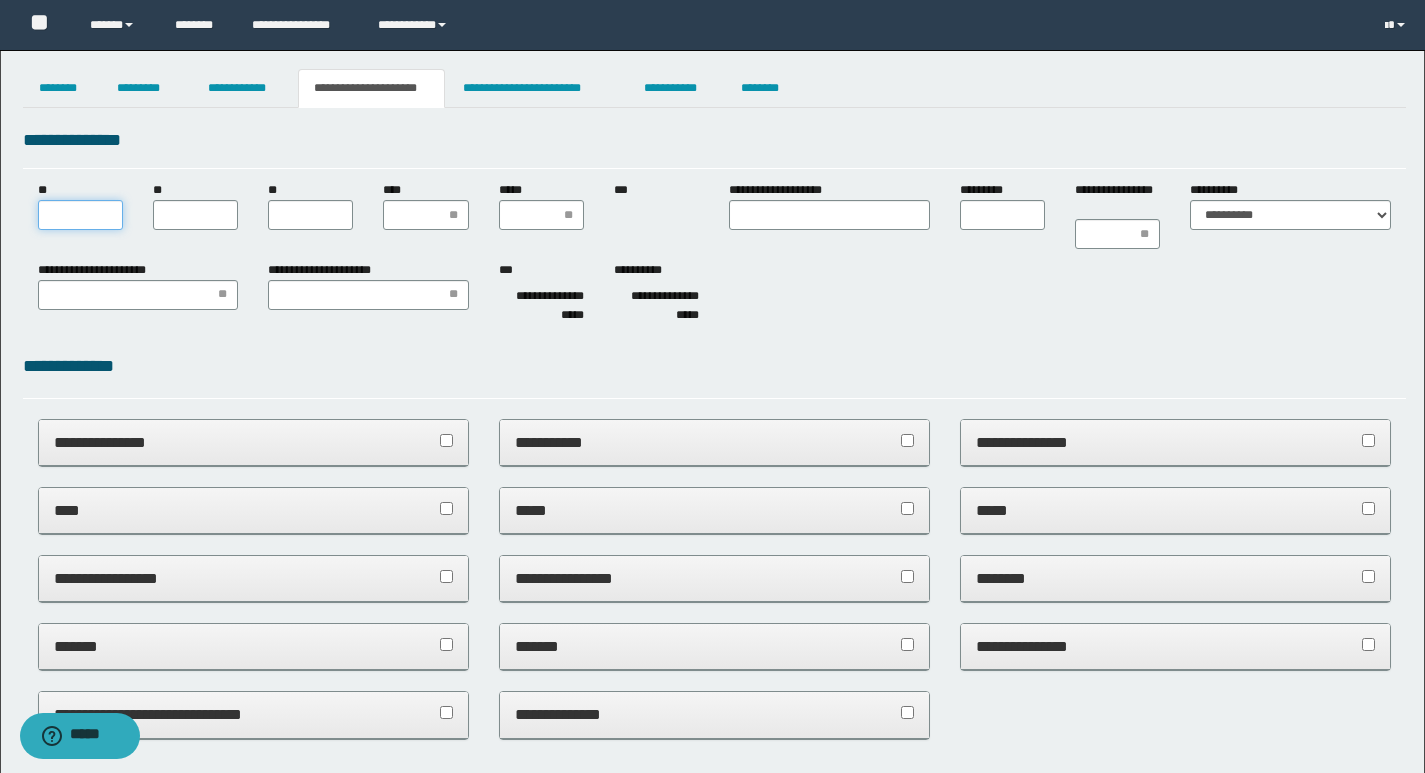 click on "**" at bounding box center [80, 215] 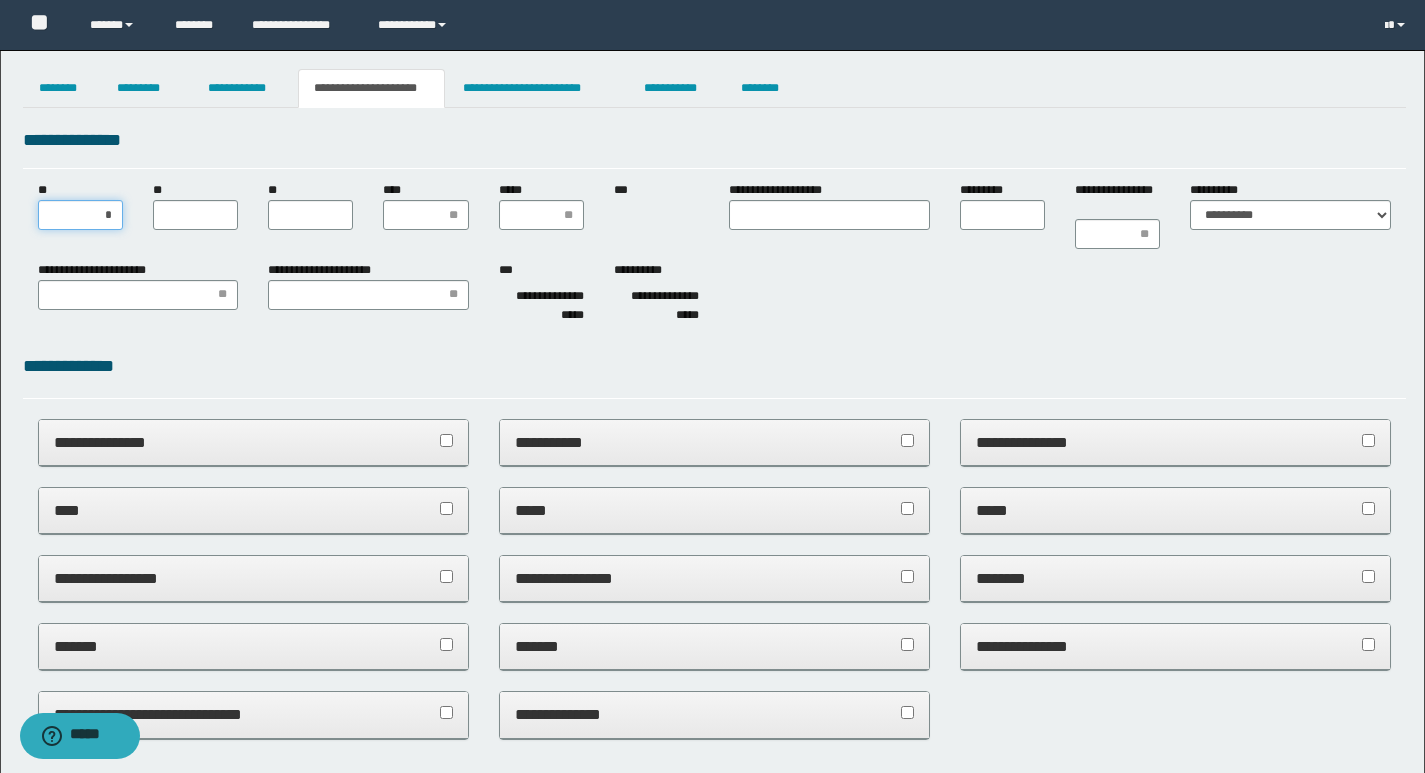 type on "**" 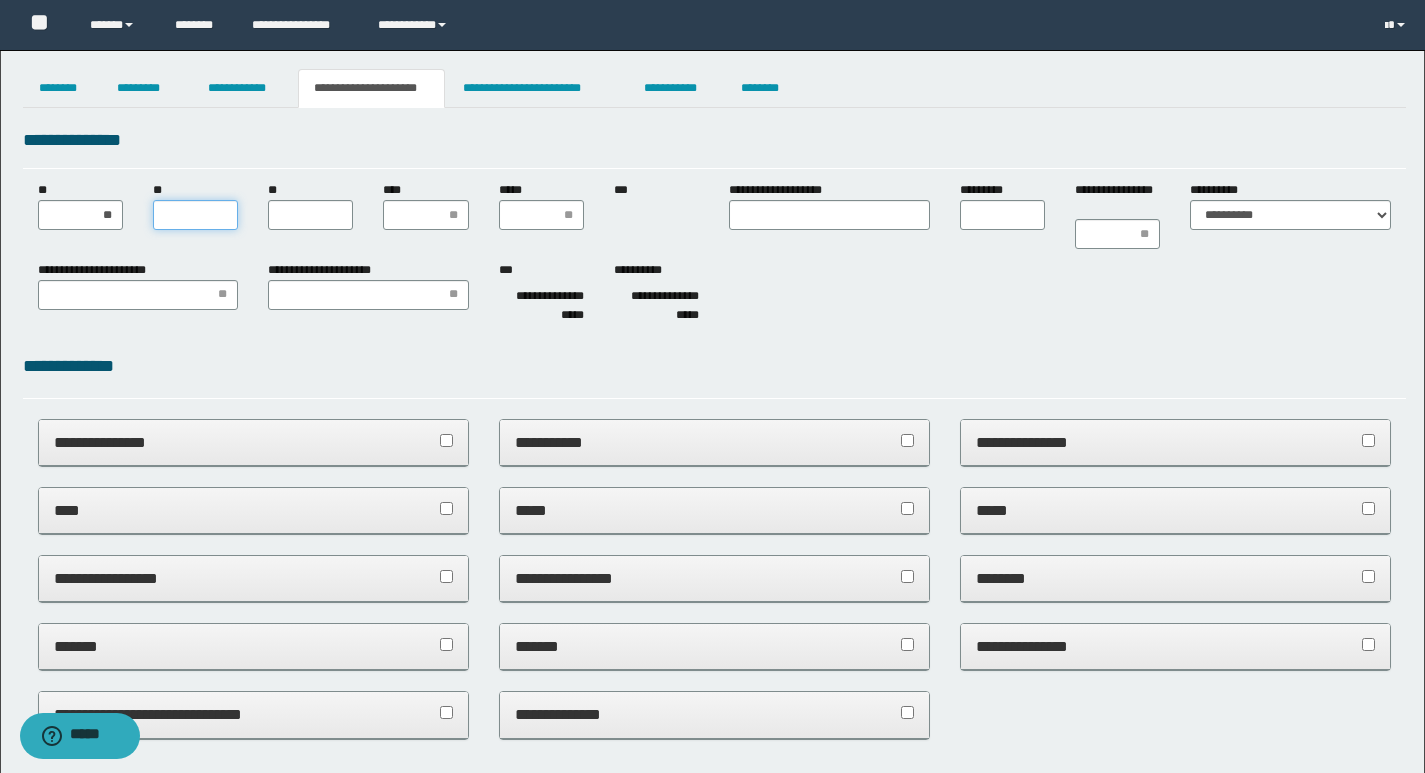 click on "**" at bounding box center [195, 215] 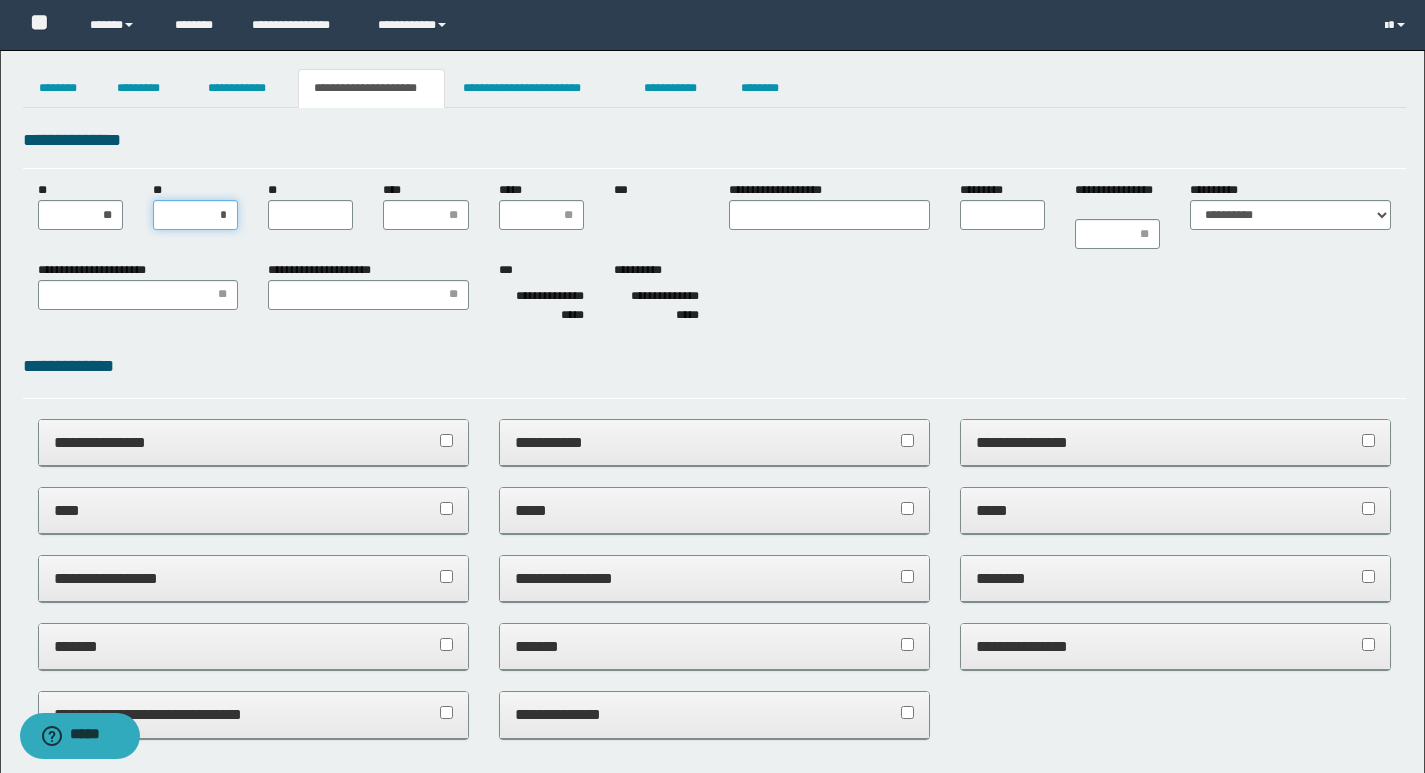 type on "**" 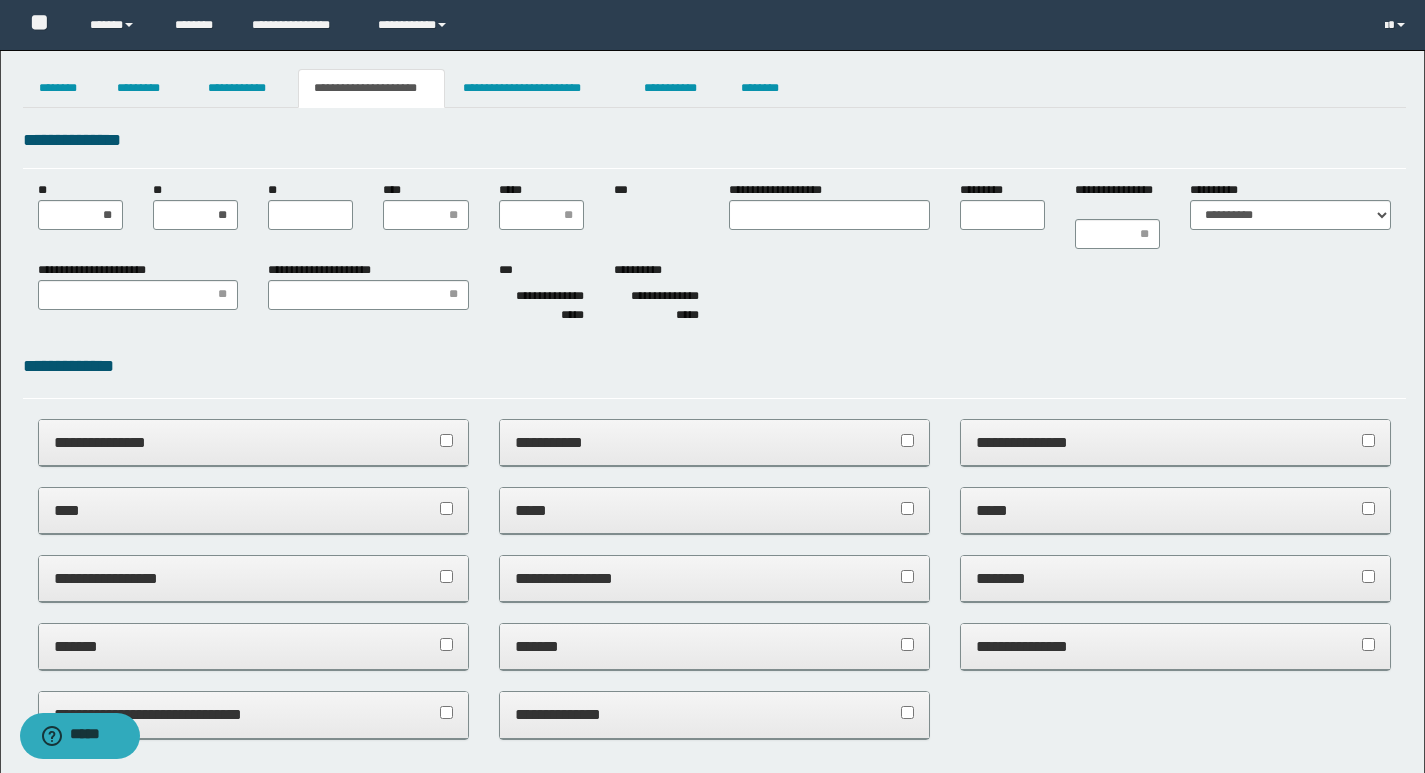 click on "**" at bounding box center (310, 205) 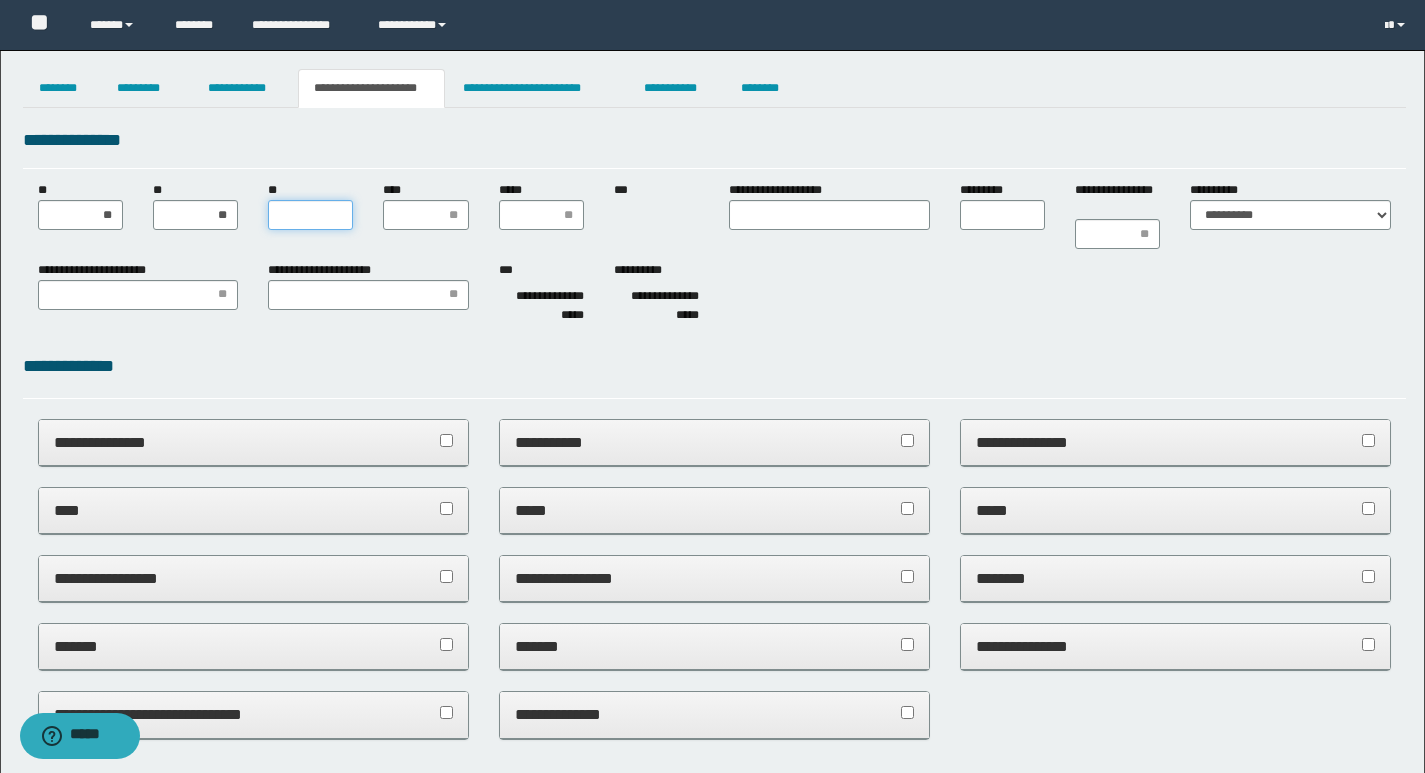 click on "**" at bounding box center [310, 215] 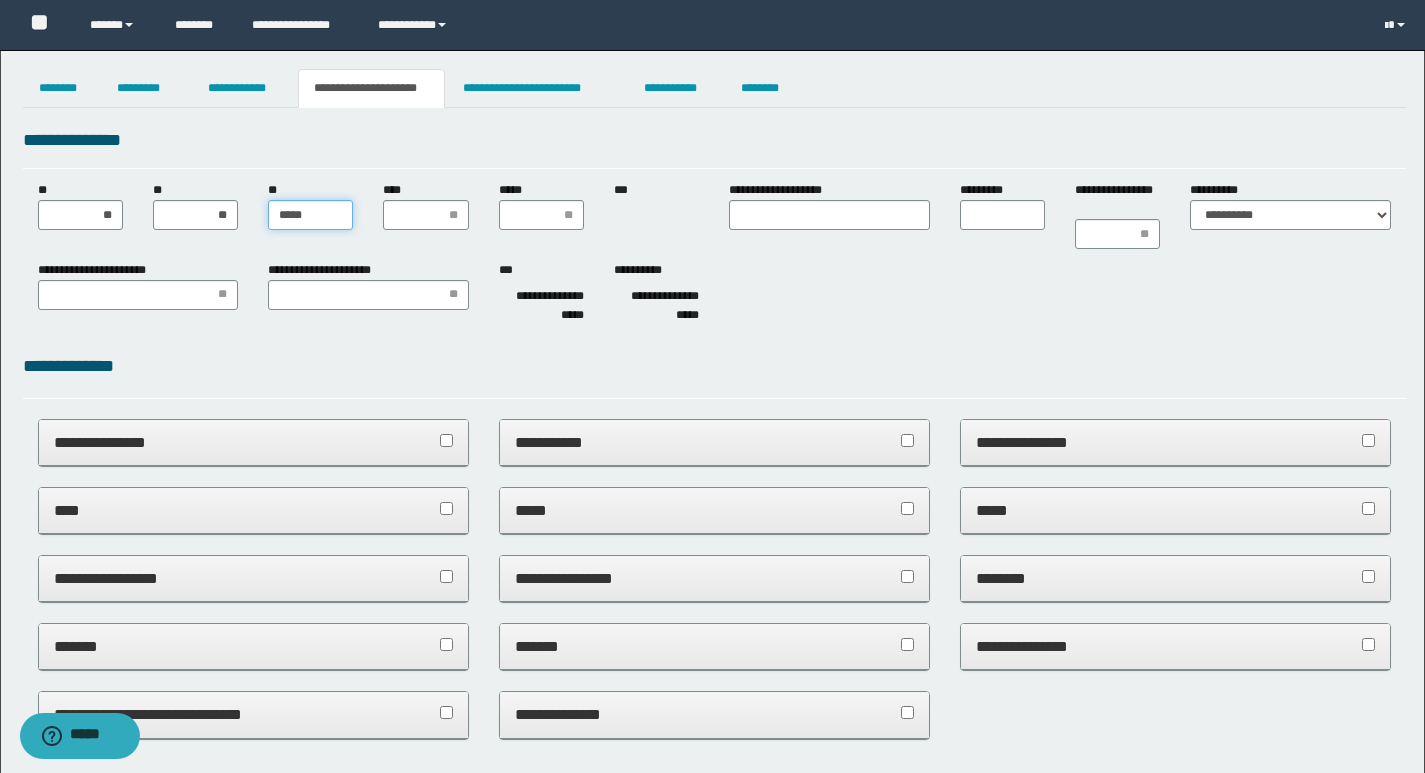 type on "******" 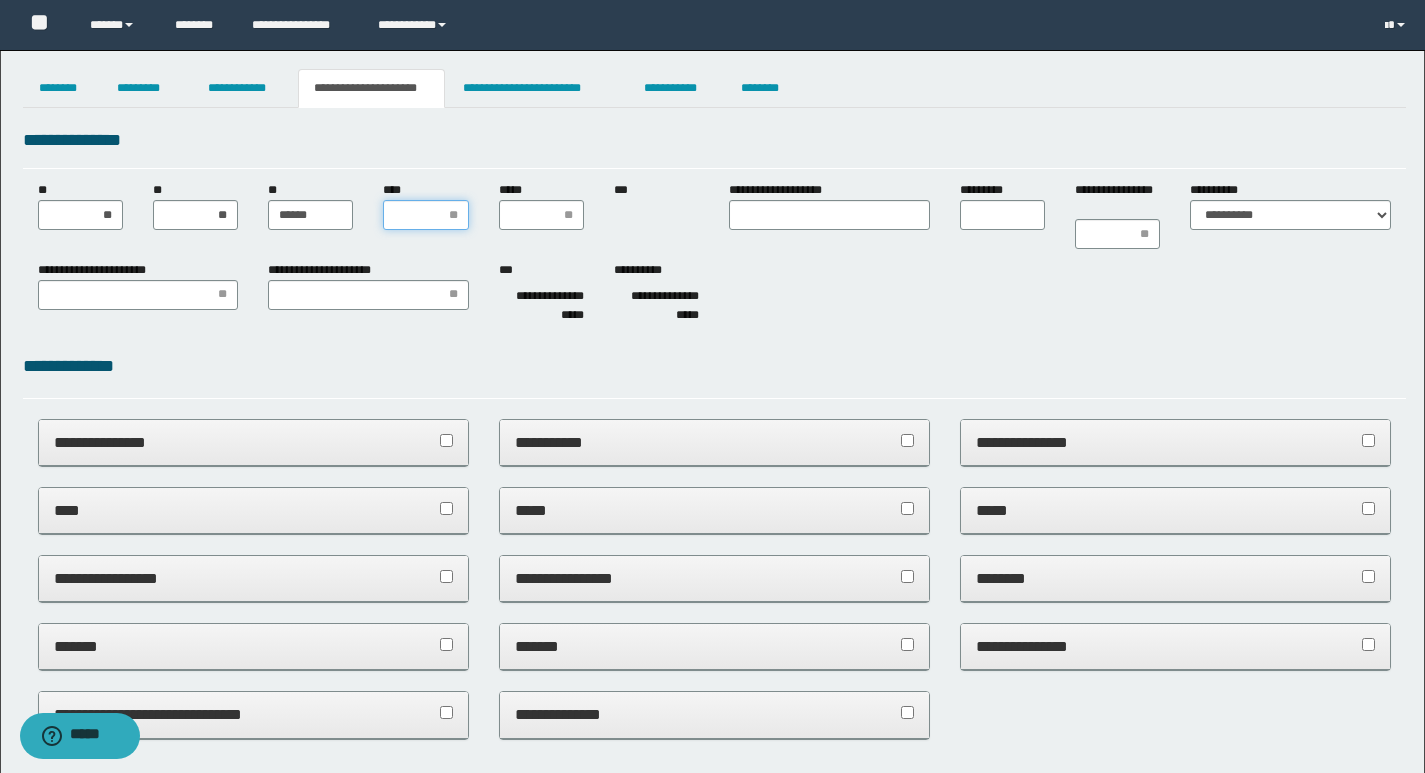 click on "****" at bounding box center [425, 215] 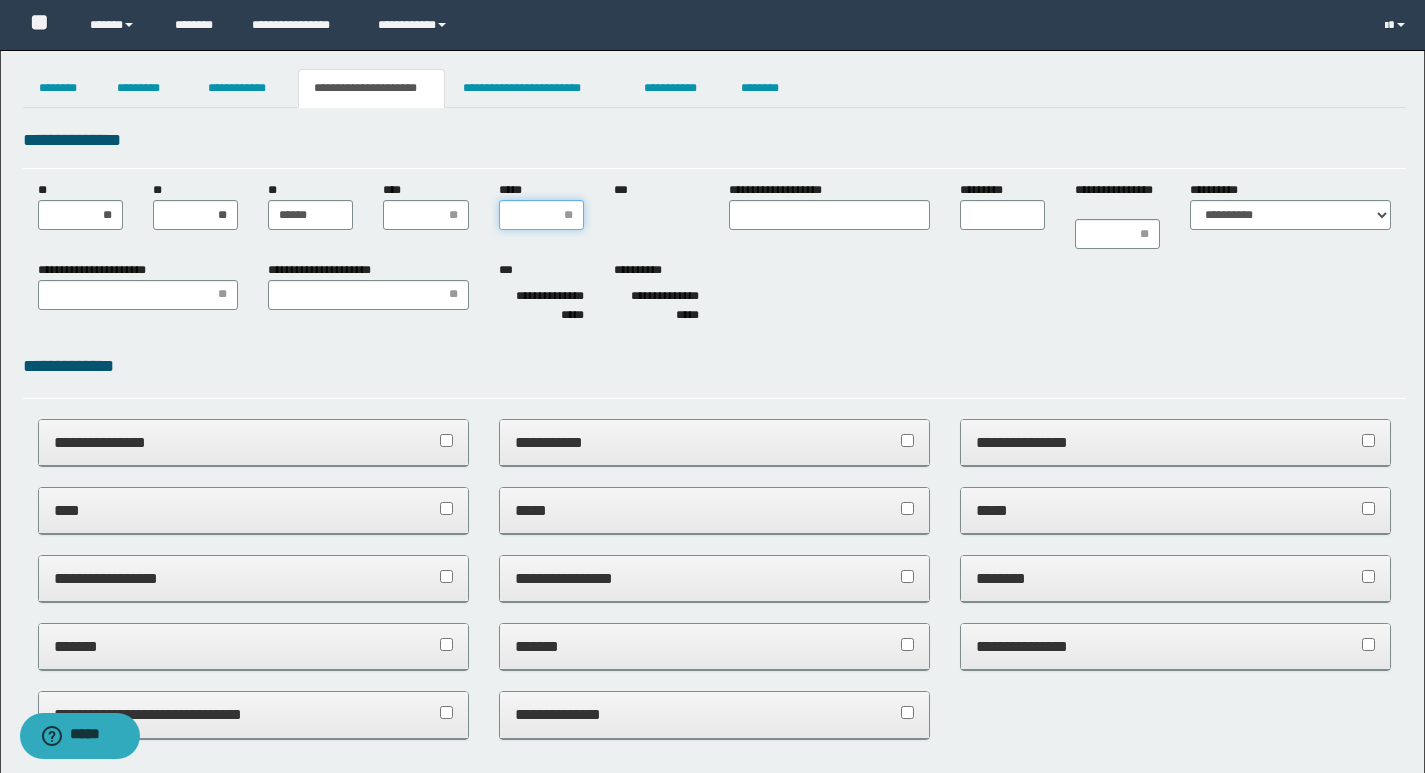 click on "*****" at bounding box center [541, 215] 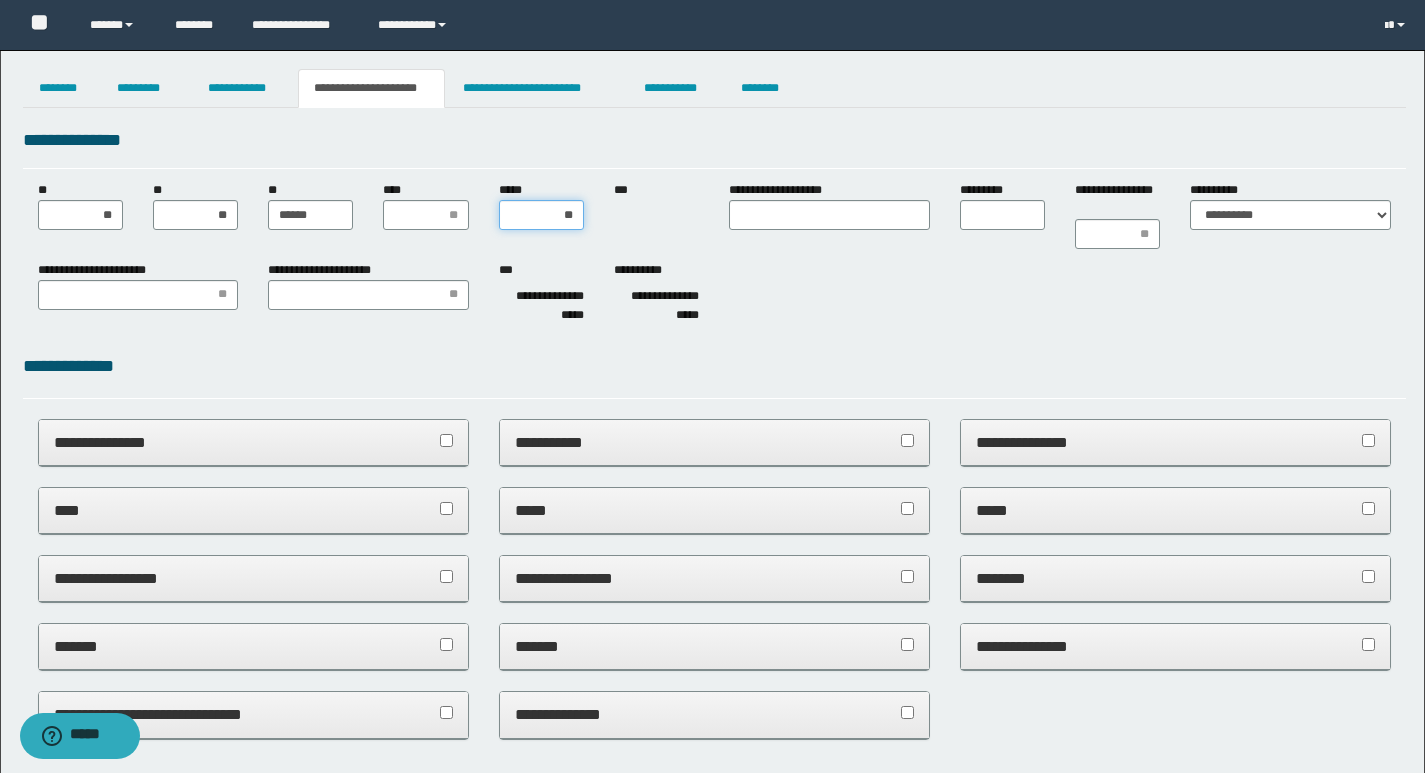 type on "***" 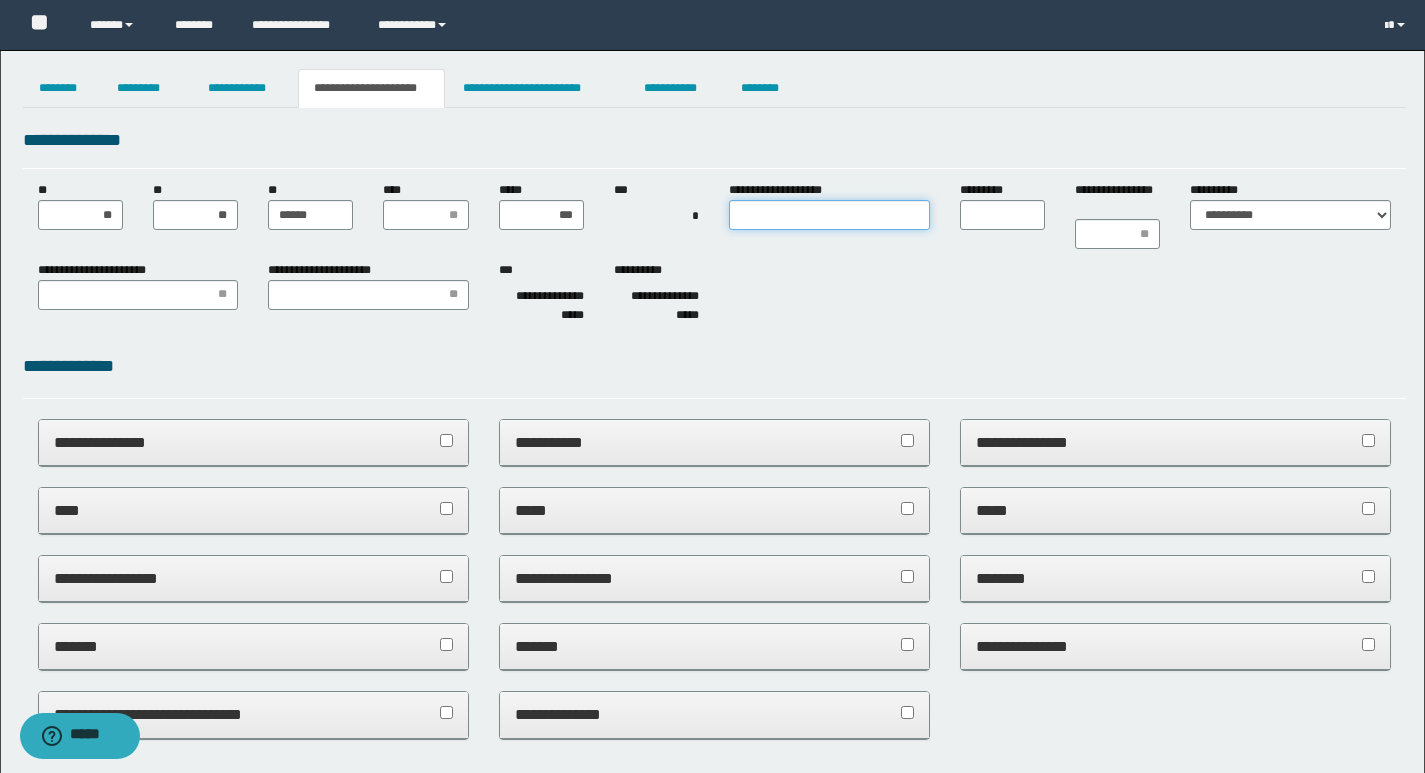 click on "**********" at bounding box center [829, 215] 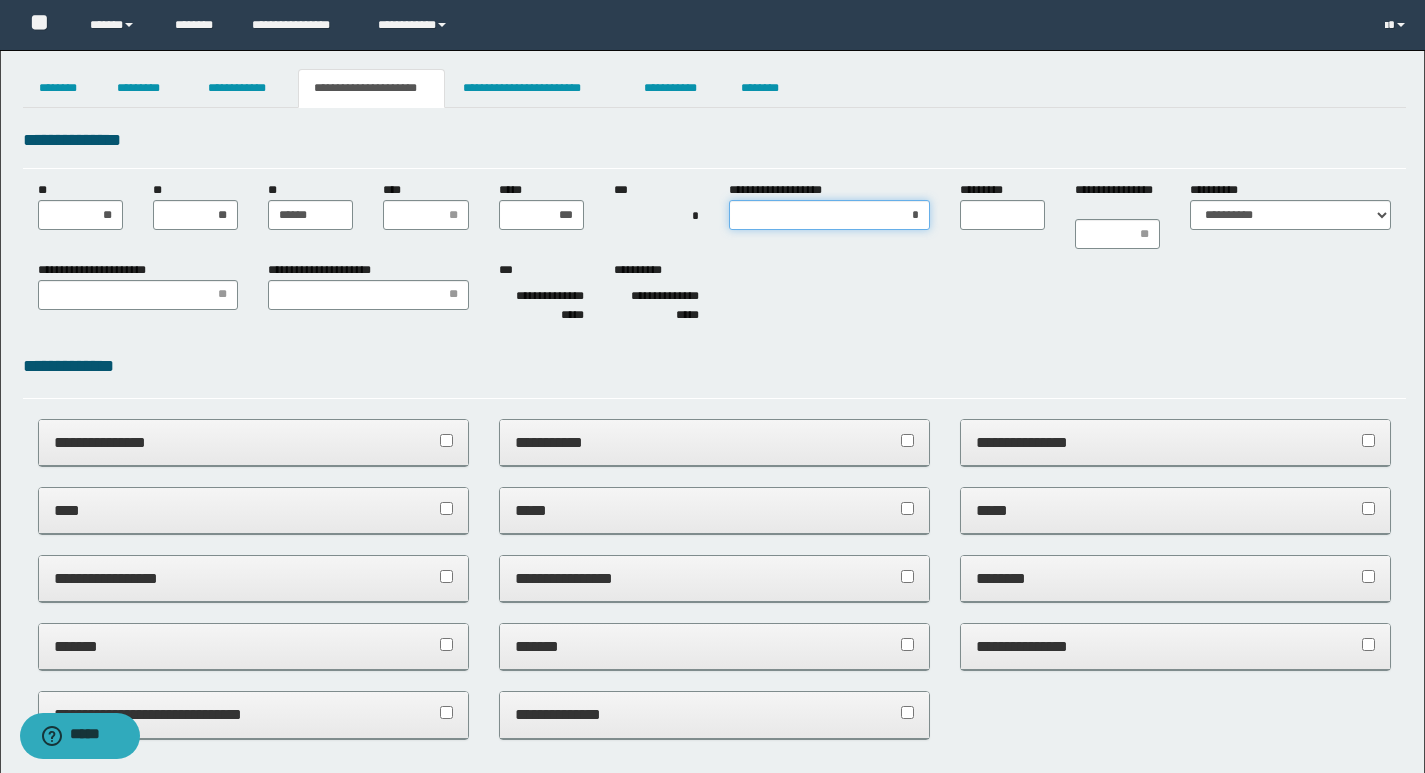 type on "**" 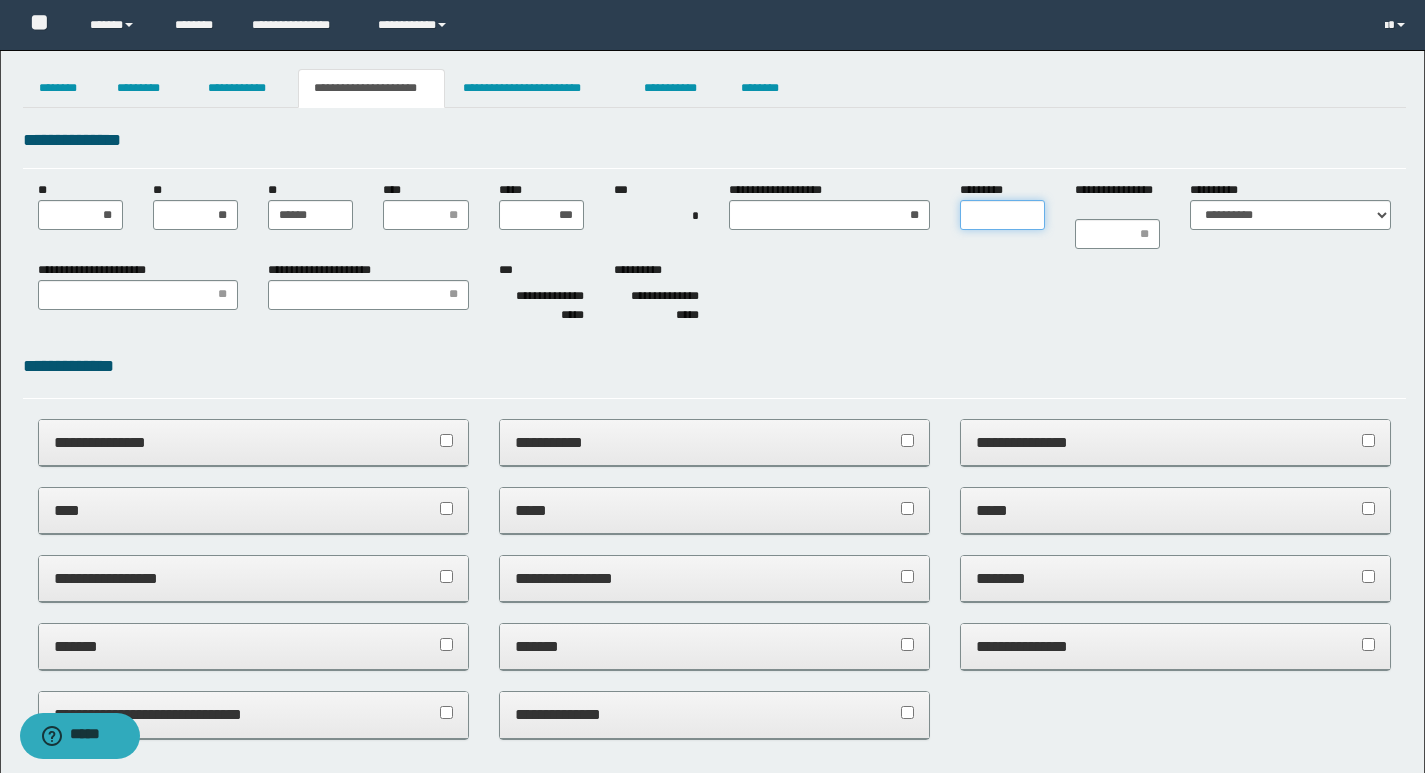 click on "*********" at bounding box center [1002, 215] 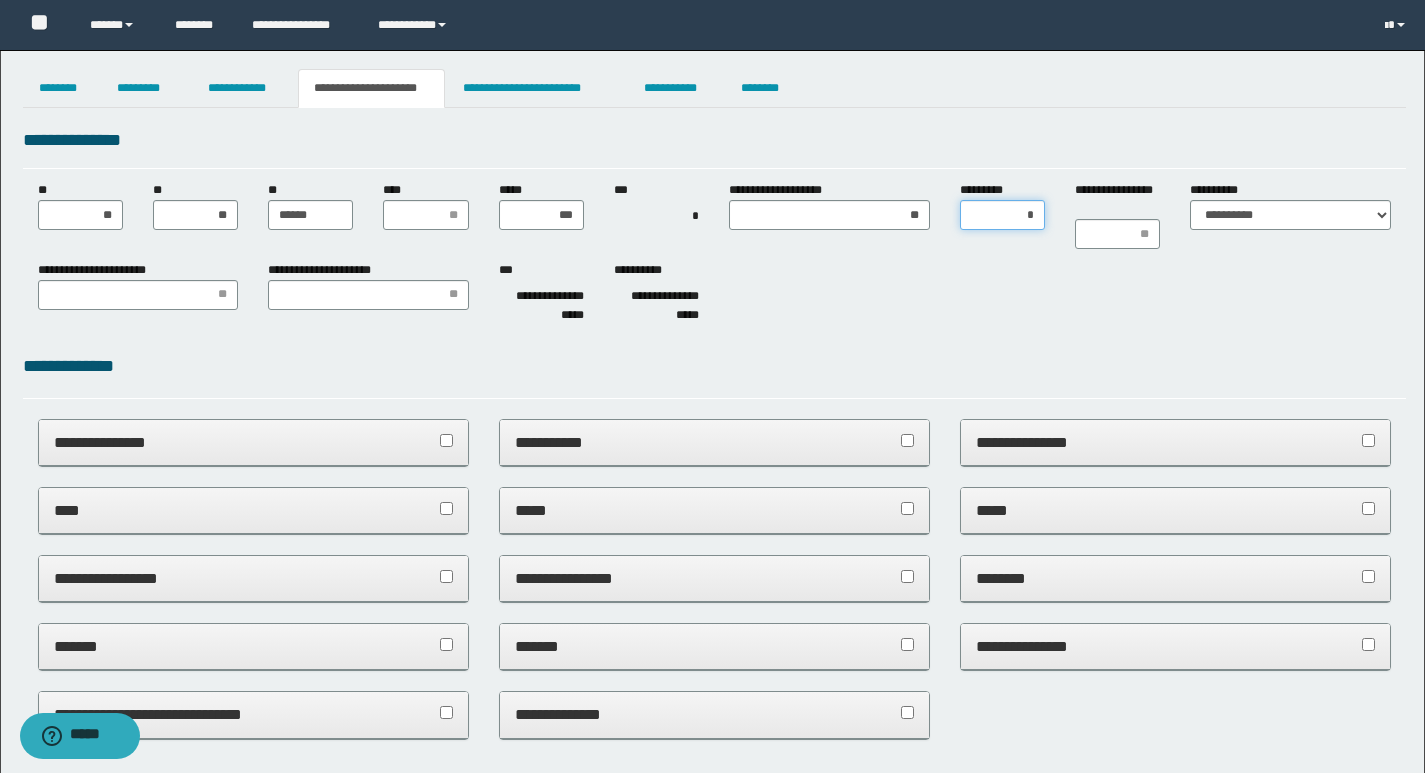 type on "**" 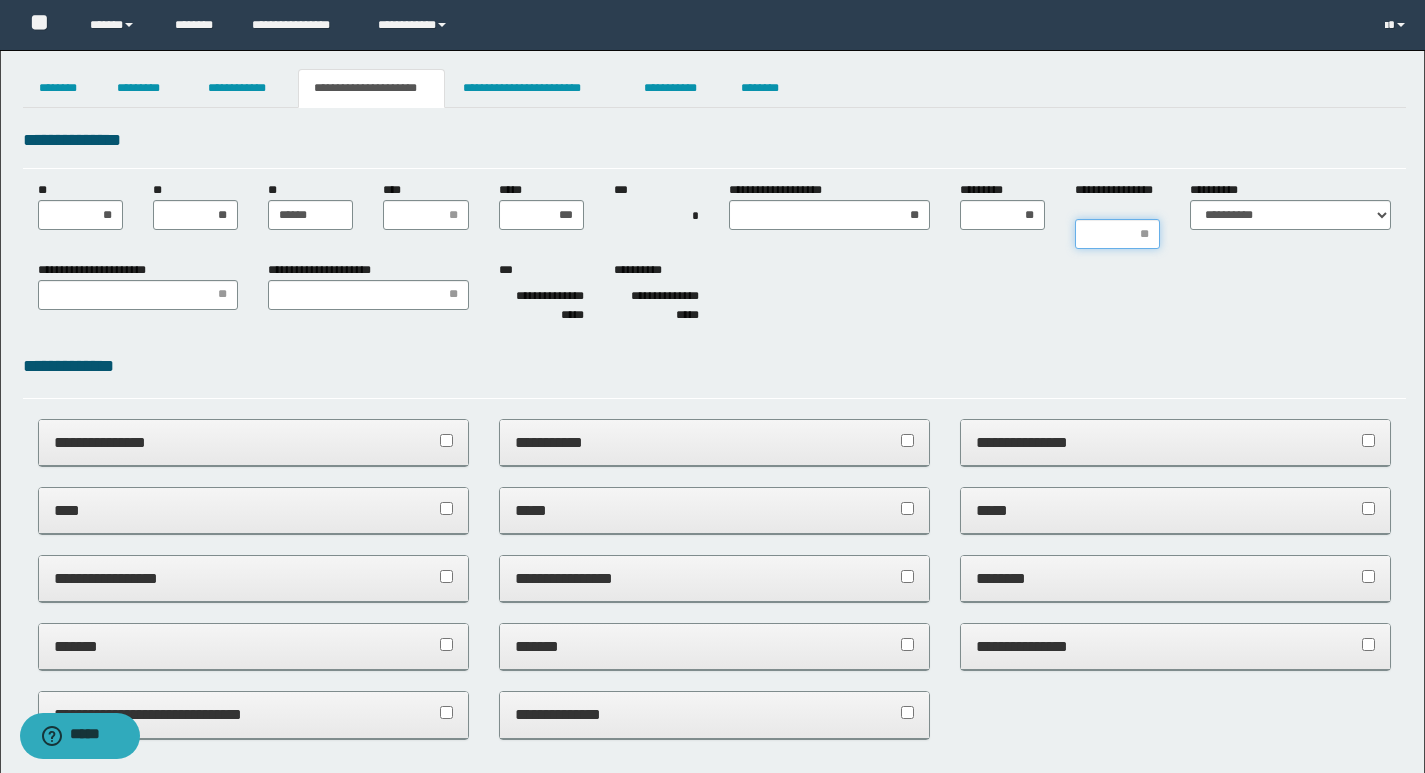 click on "**********" at bounding box center [1117, 234] 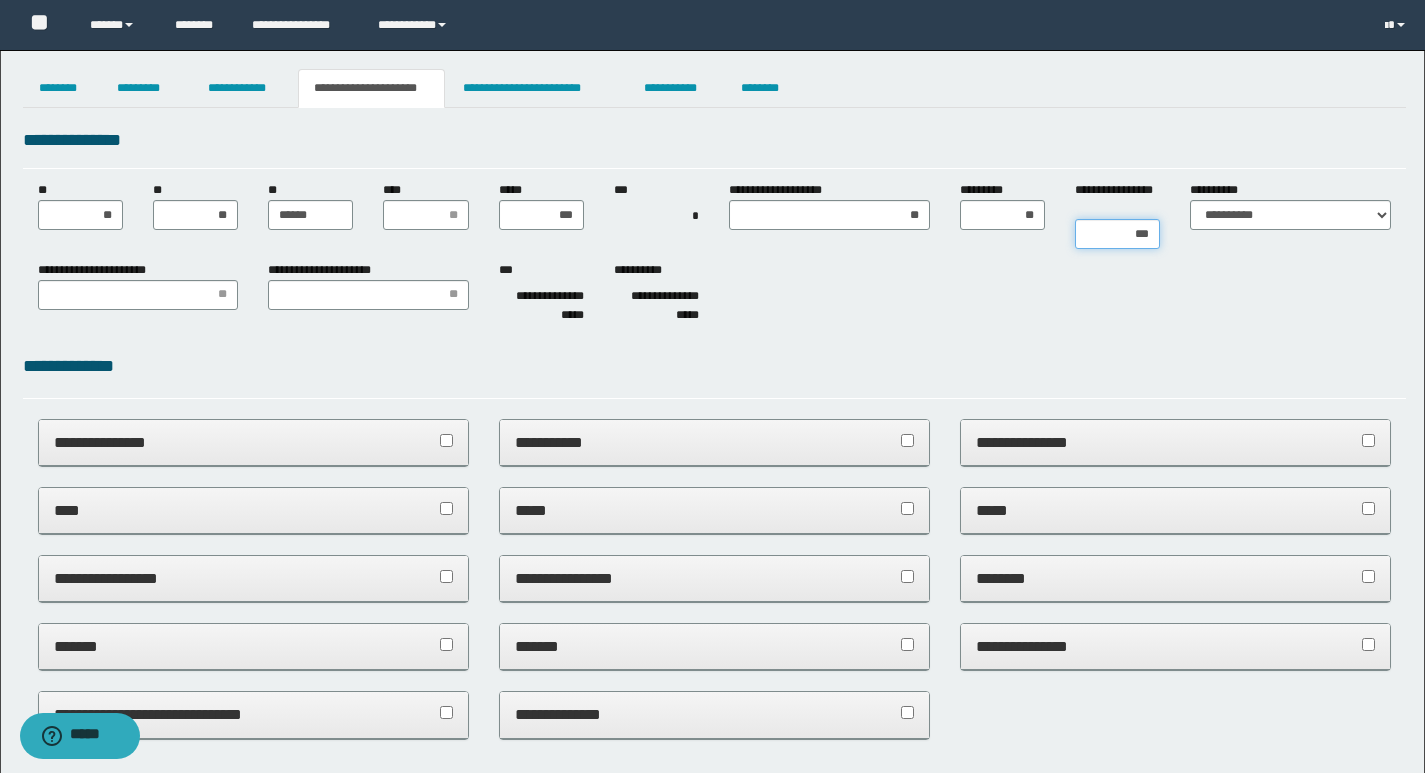 type on "****" 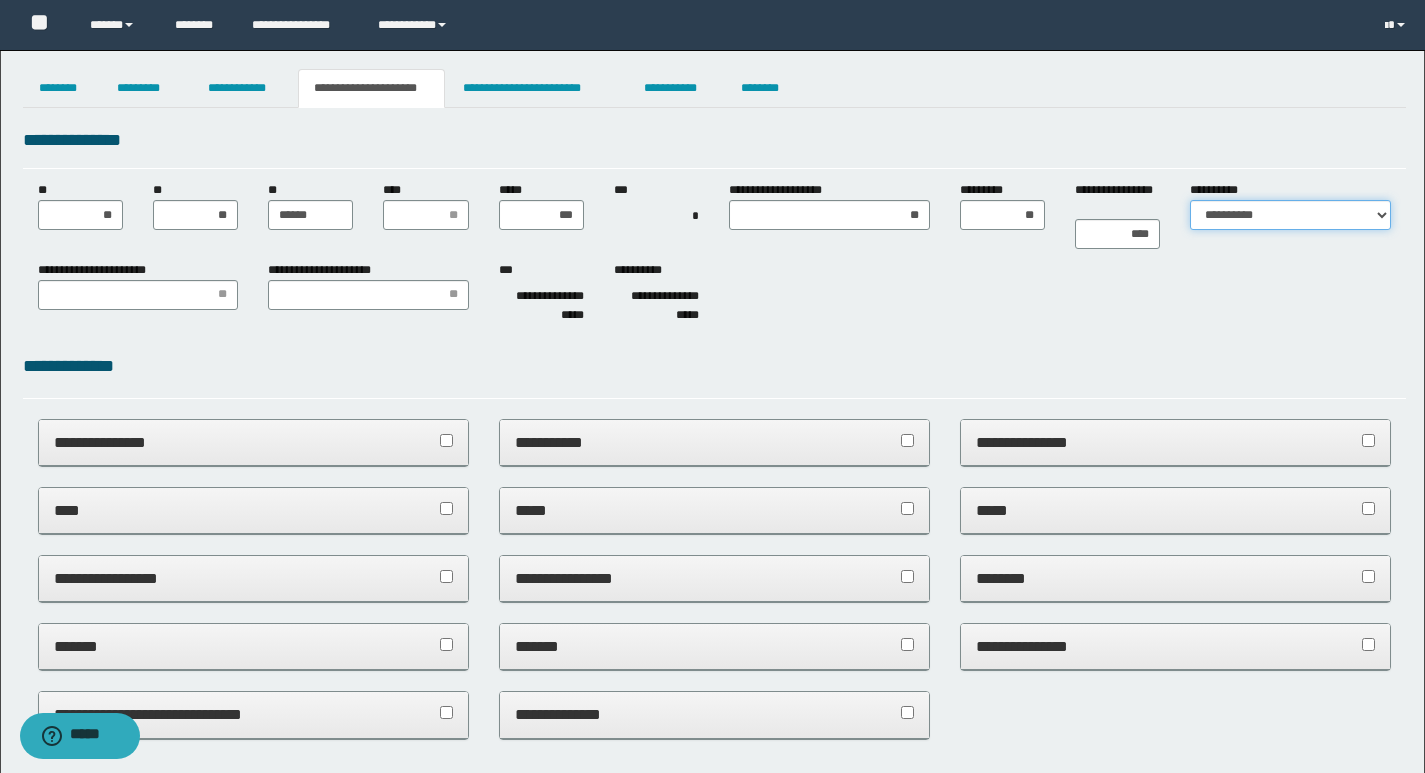 click on "**********" at bounding box center (1290, 215) 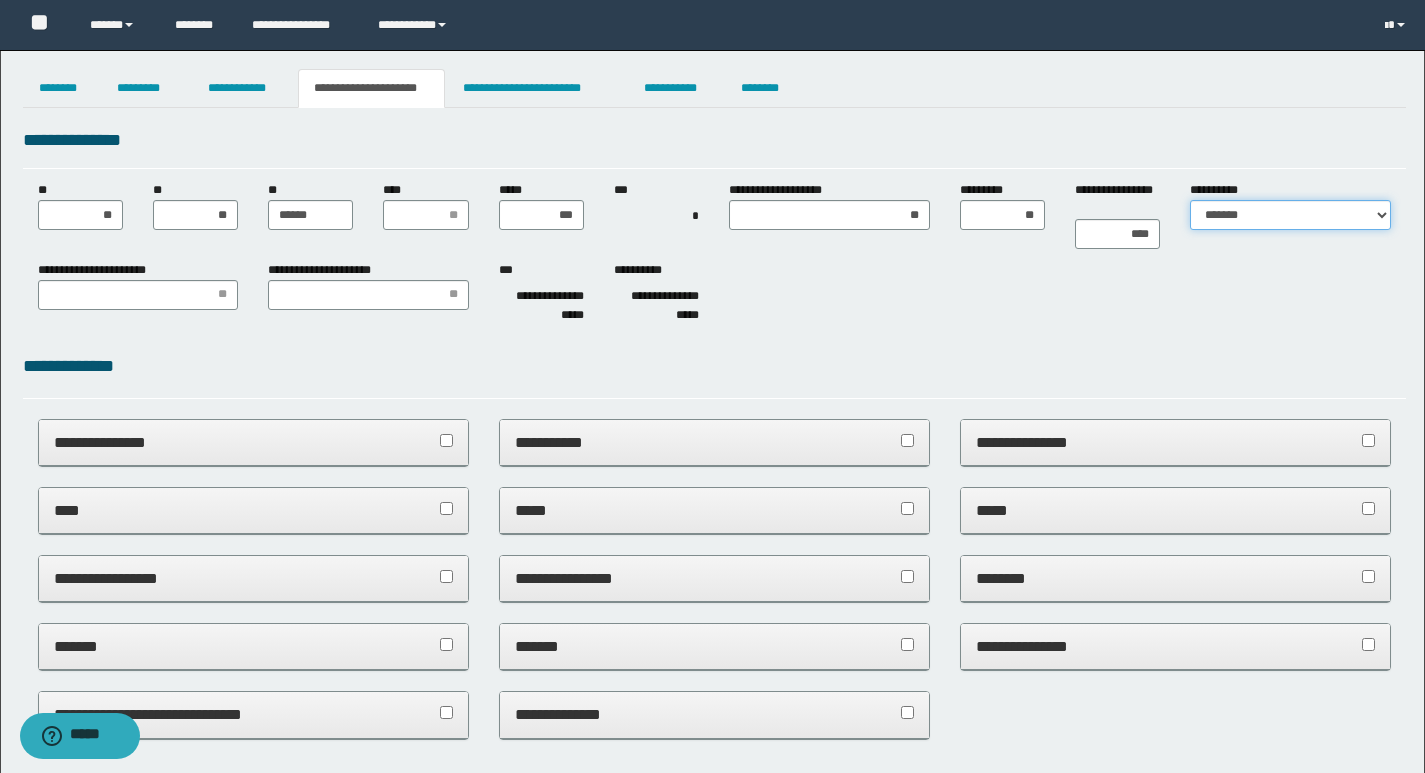 click on "**********" at bounding box center (1290, 215) 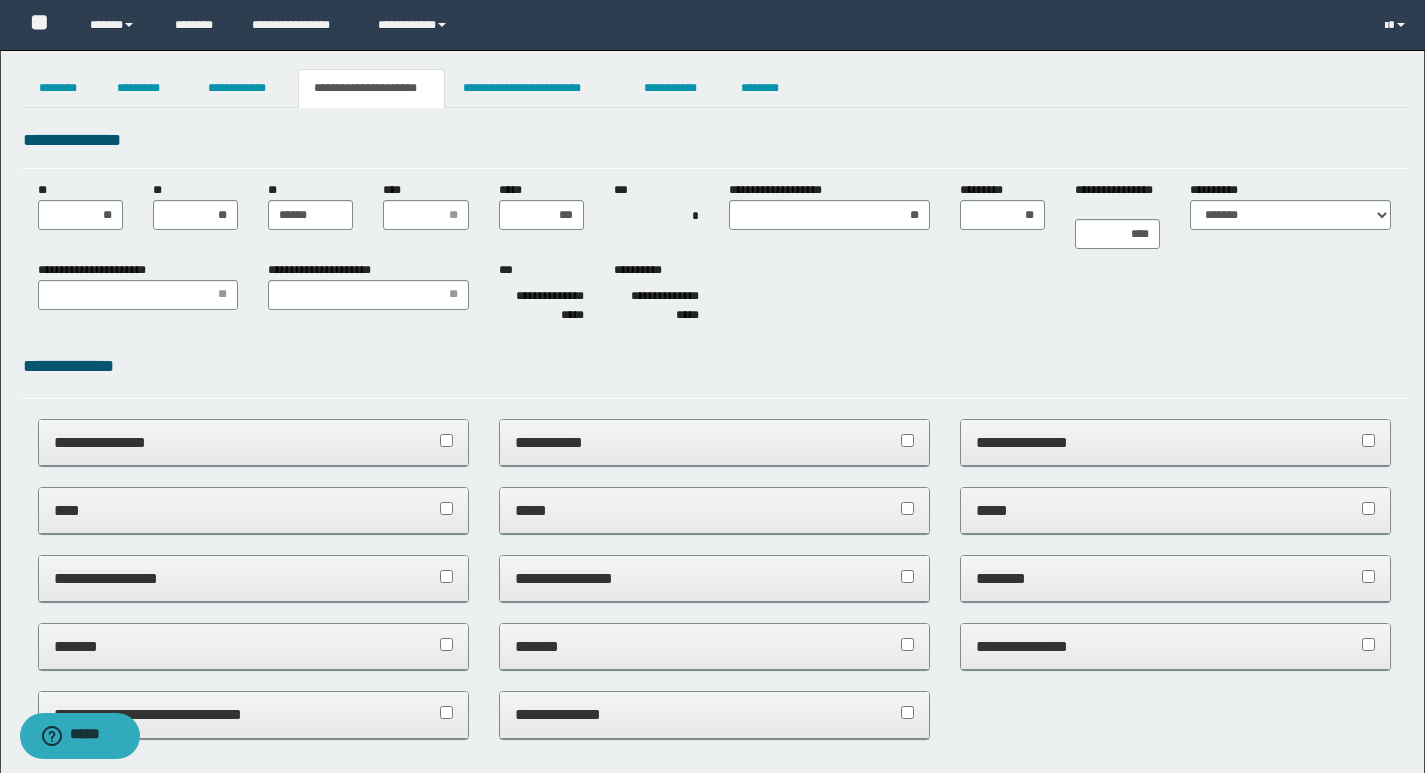 click on "**********" at bounding box center [714, 296] 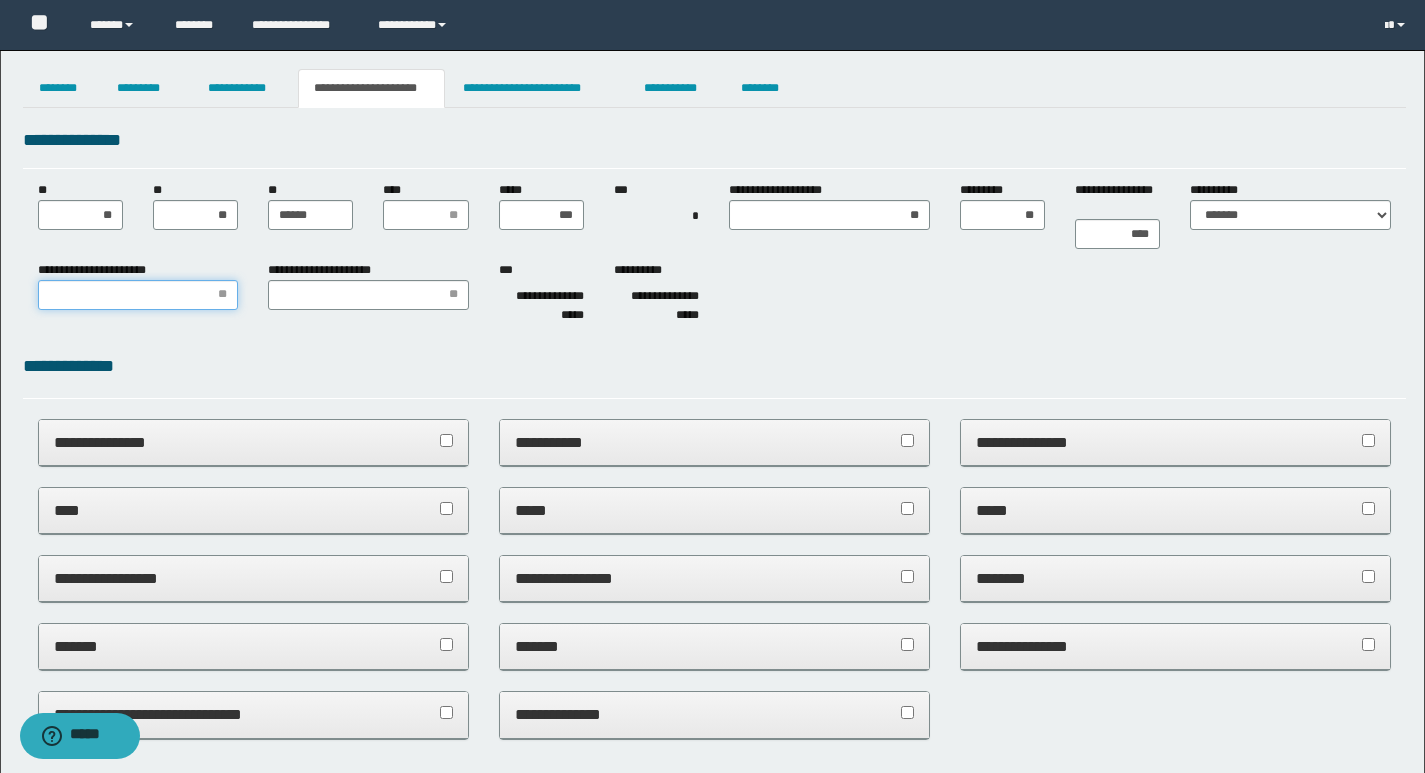 click on "**********" at bounding box center (138, 295) 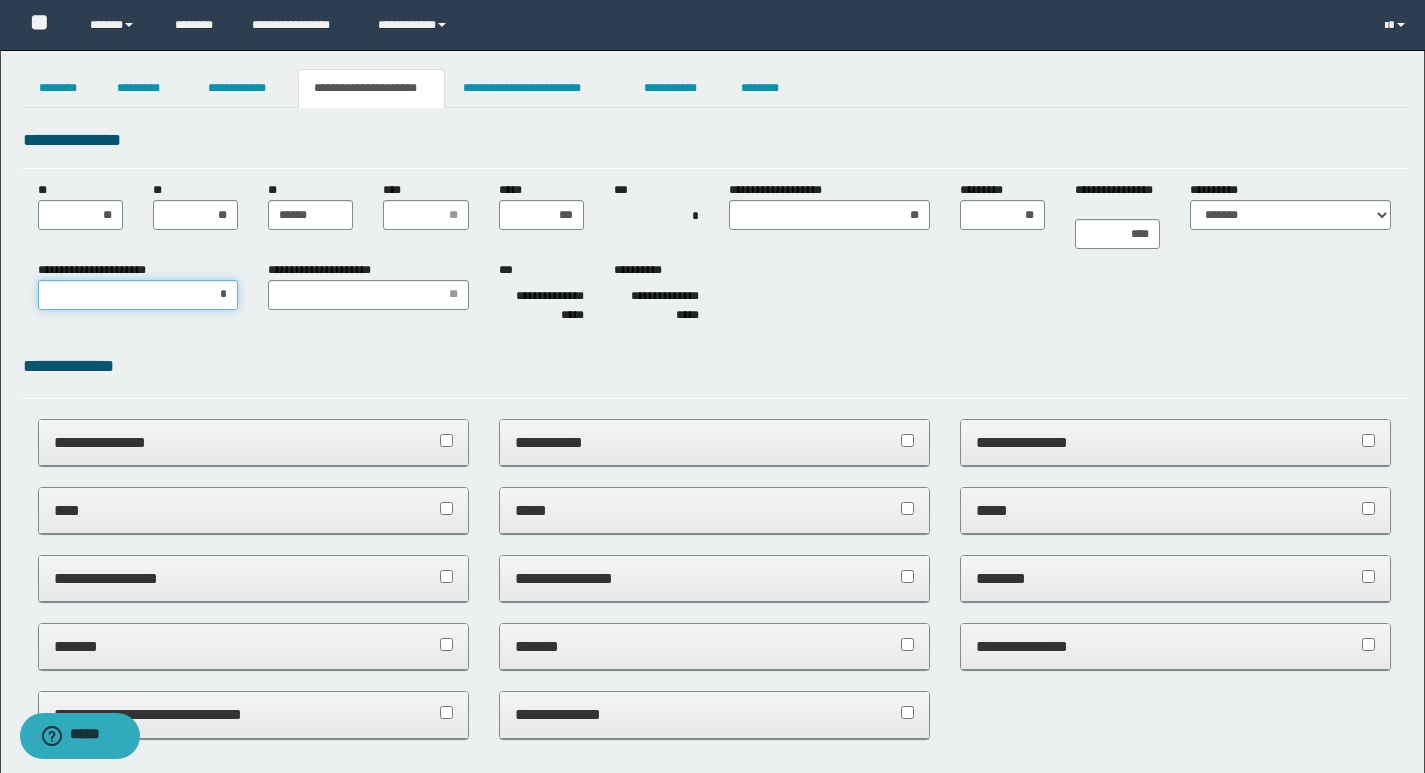 type on "**" 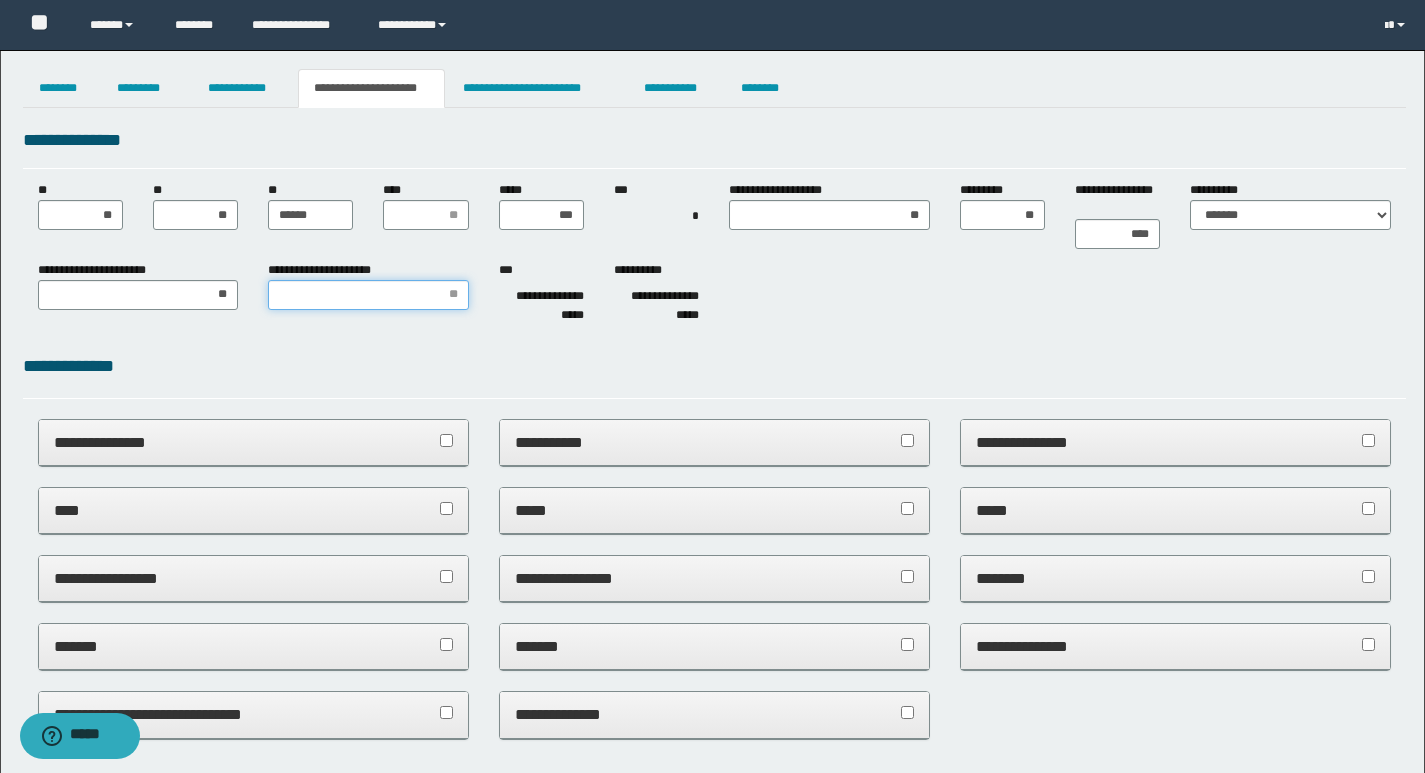 click on "**********" at bounding box center (368, 295) 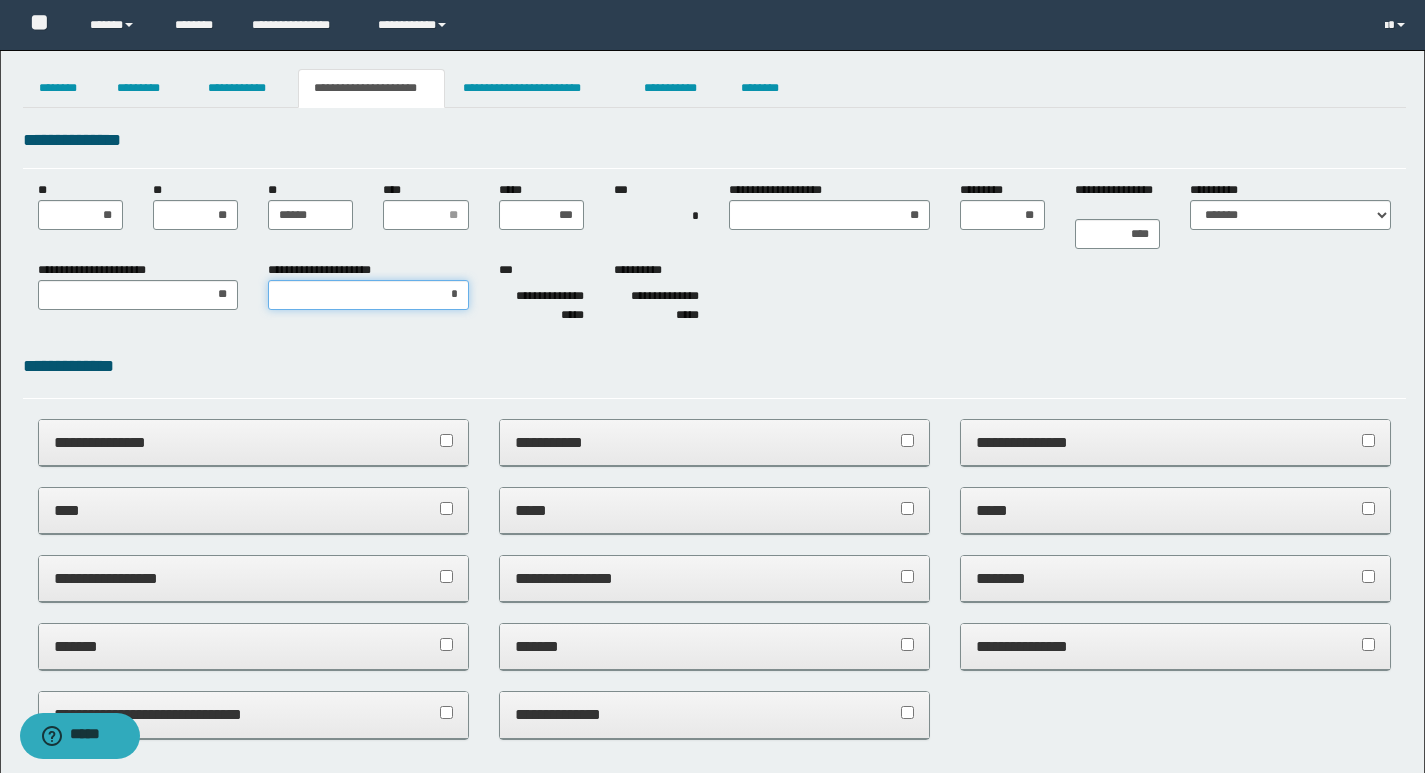 type on "**" 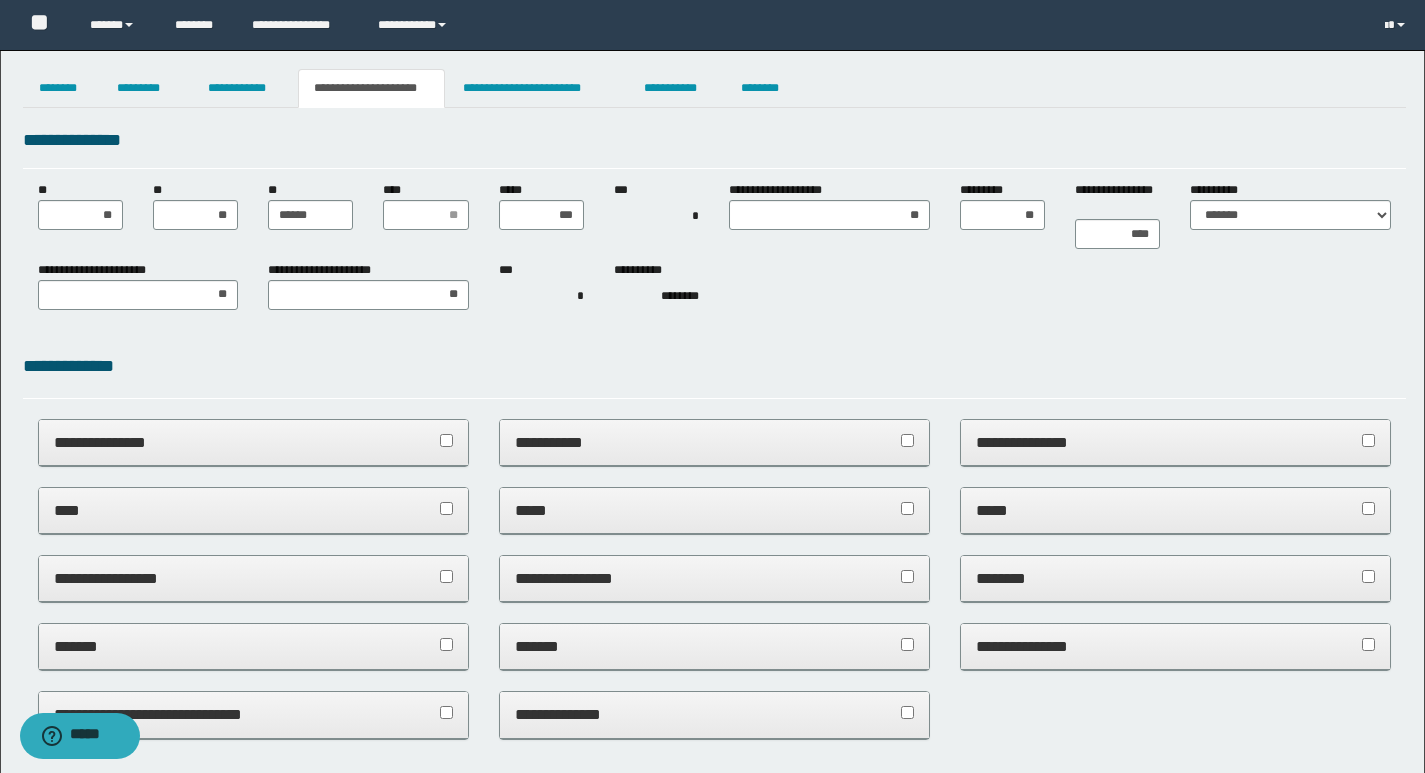 click on "**********" at bounding box center (714, 366) 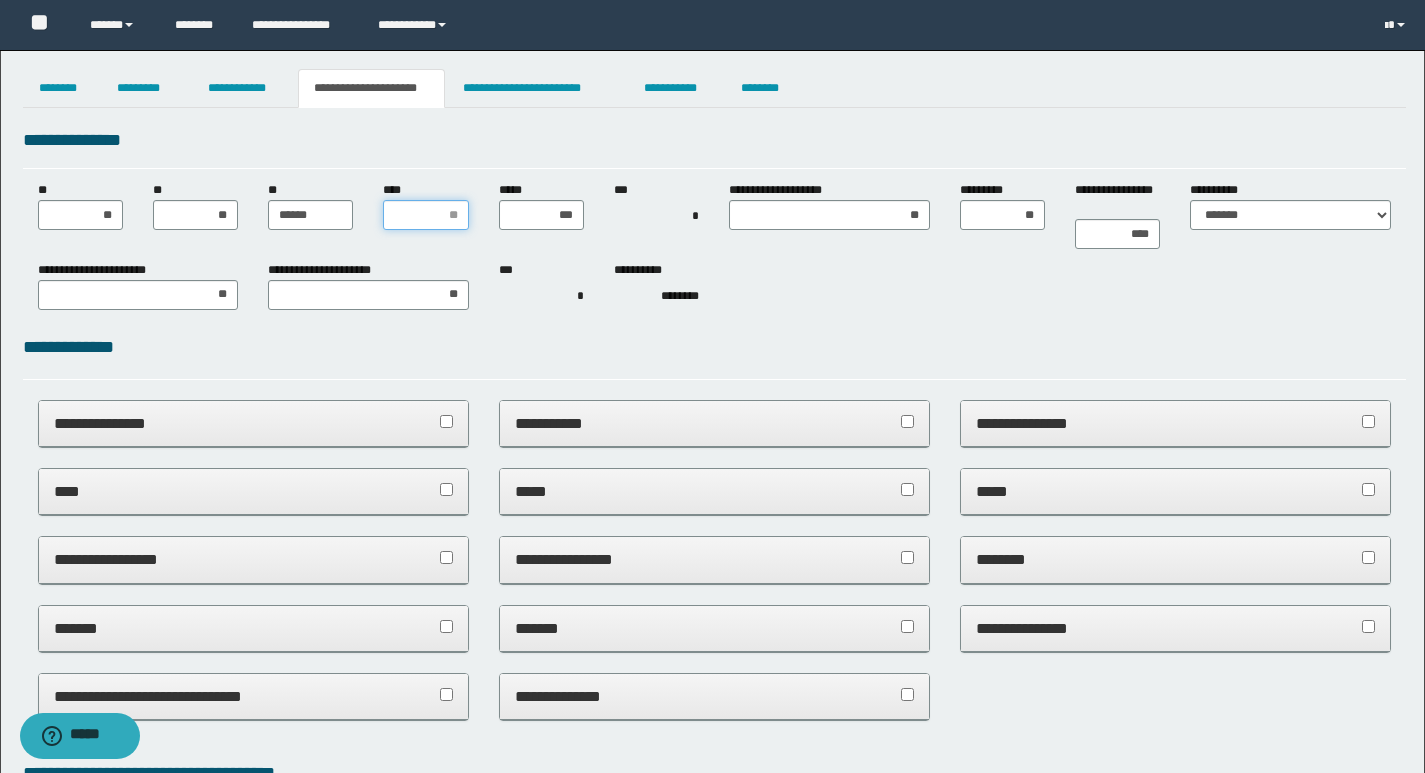 click on "****" at bounding box center [425, 215] 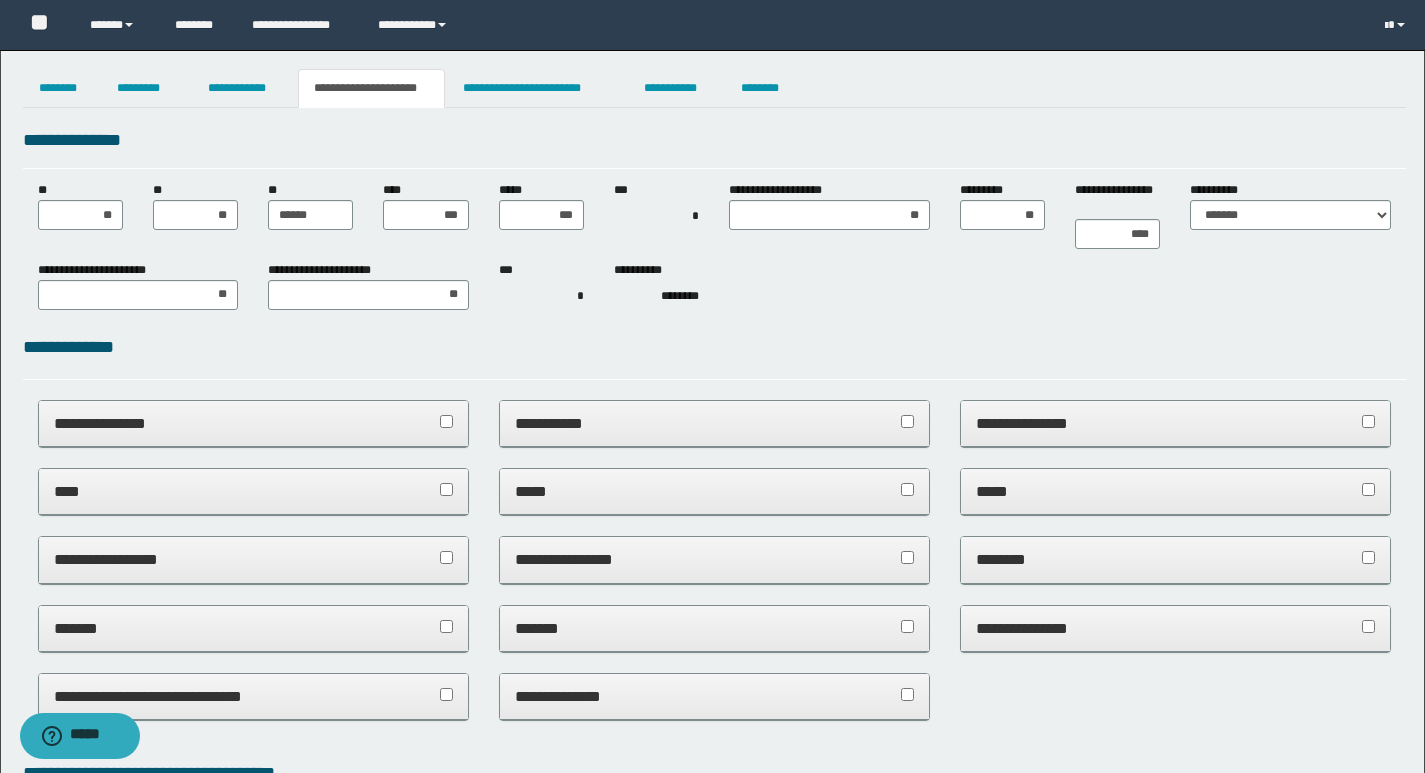 click on "**********" at bounding box center [642, 270] 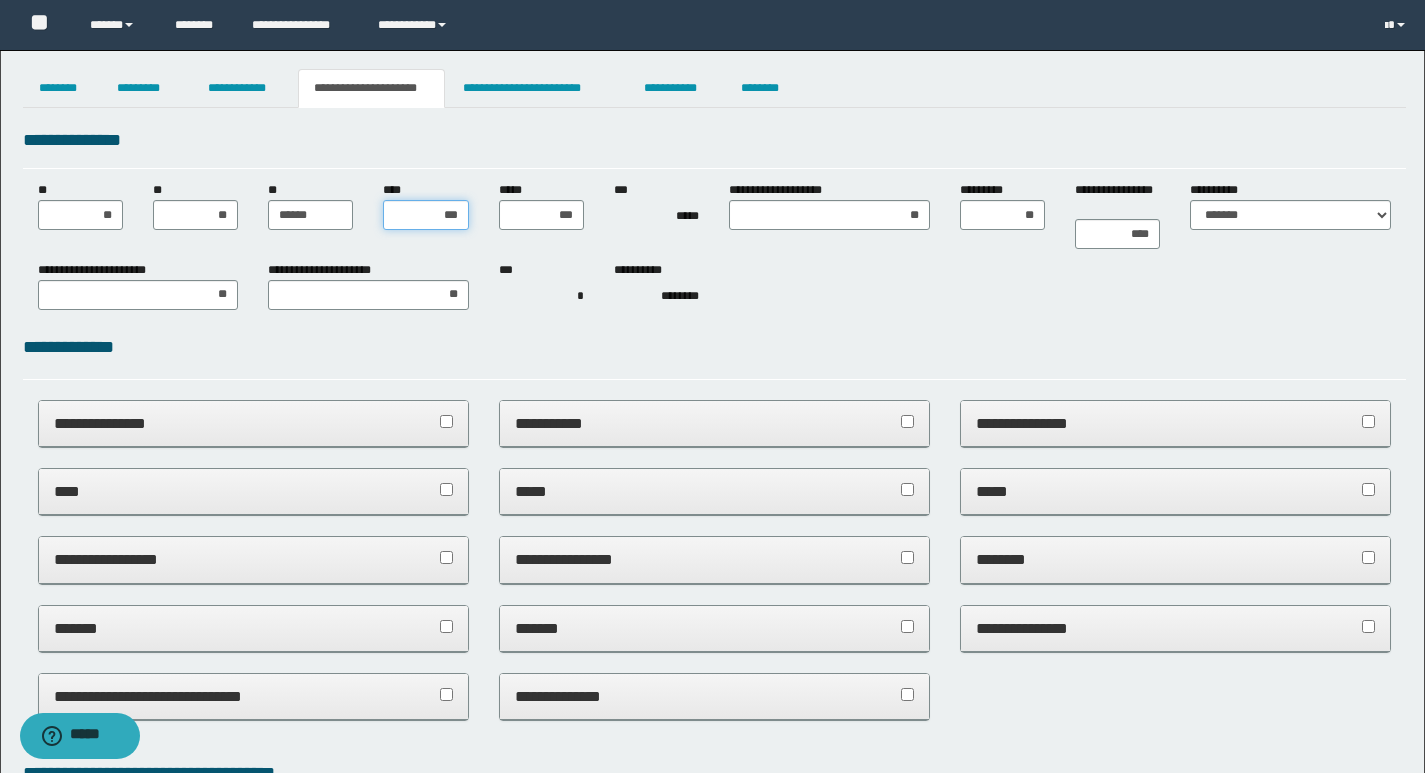 click on "***" at bounding box center (425, 215) 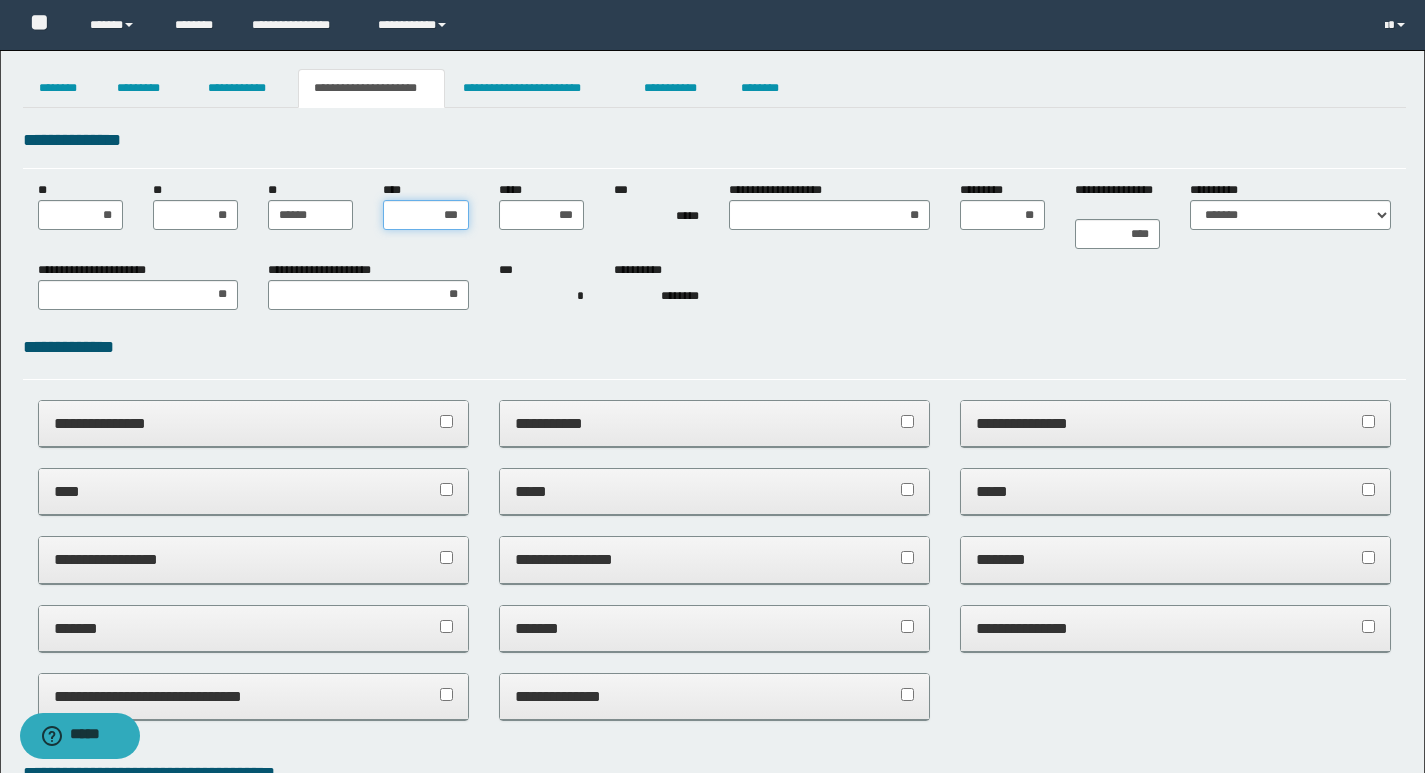 drag, startPoint x: 432, startPoint y: 216, endPoint x: 557, endPoint y: 228, distance: 125.57468 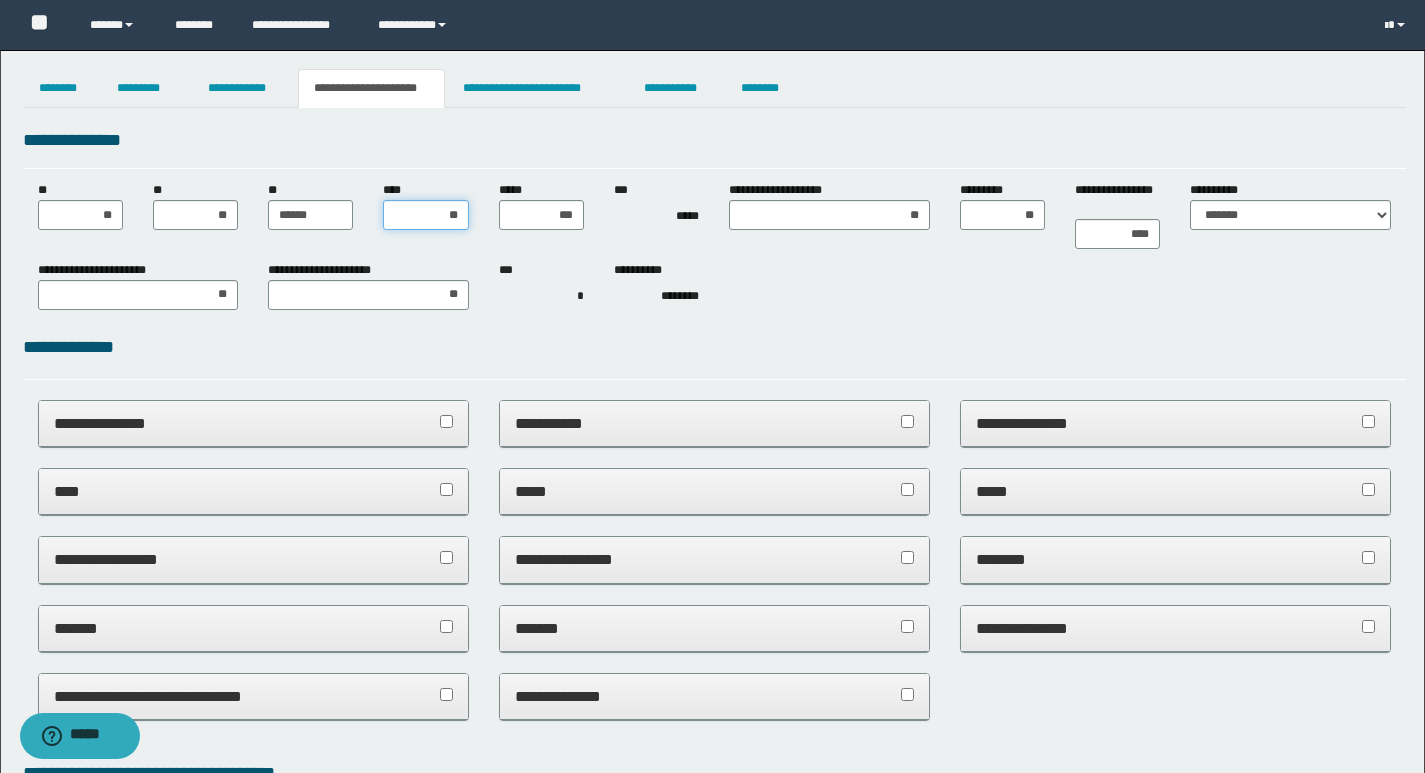 type on "***" 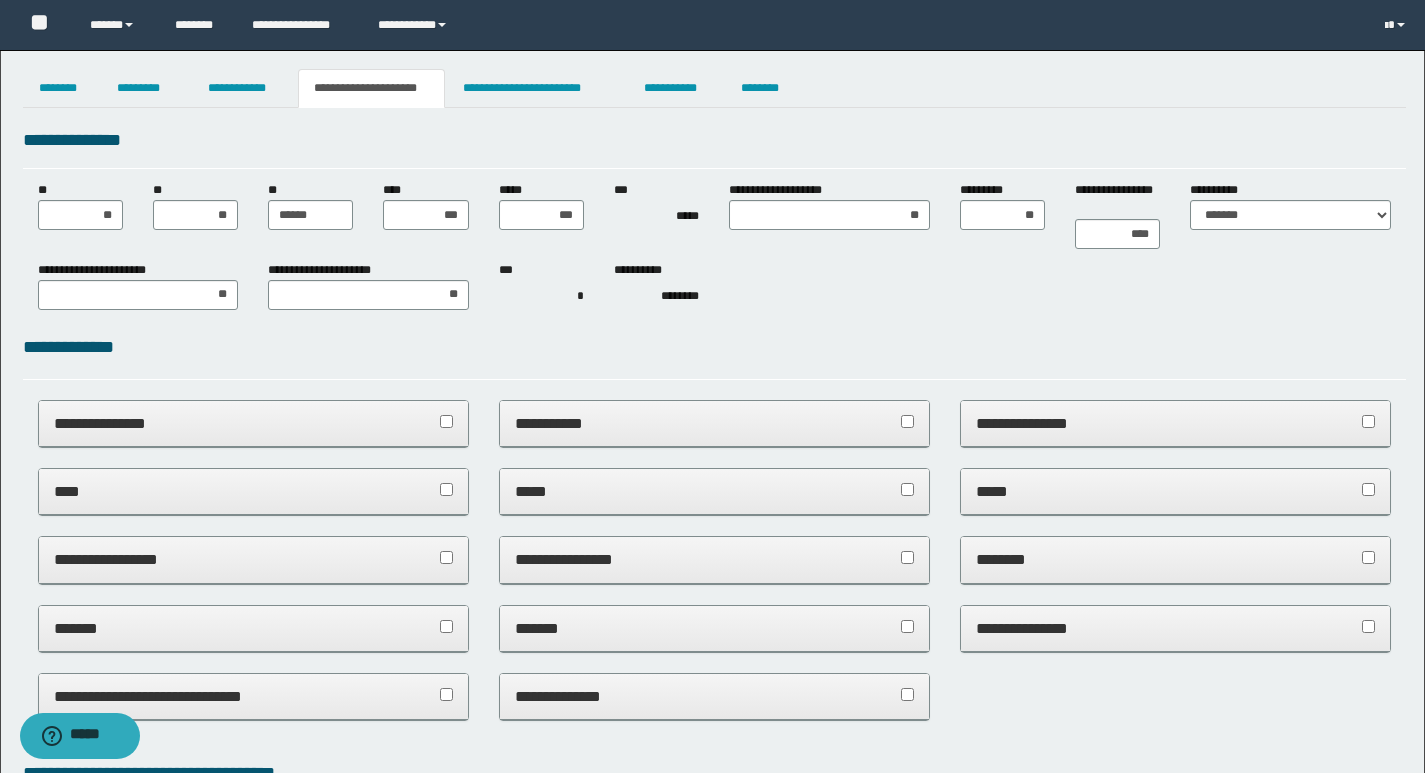drag, startPoint x: 1028, startPoint y: 362, endPoint x: 1005, endPoint y: 359, distance: 23.194826 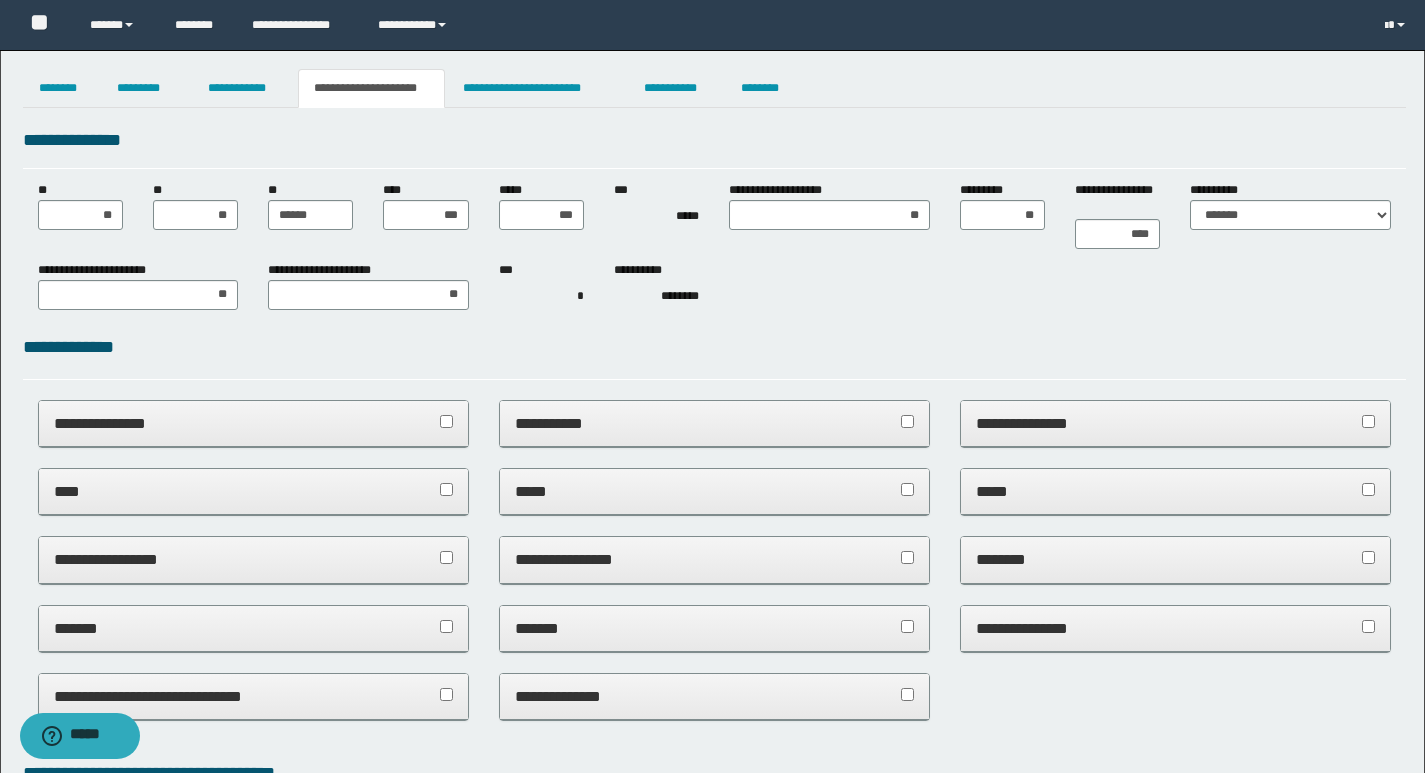 click on "**********" at bounding box center [712, 865] 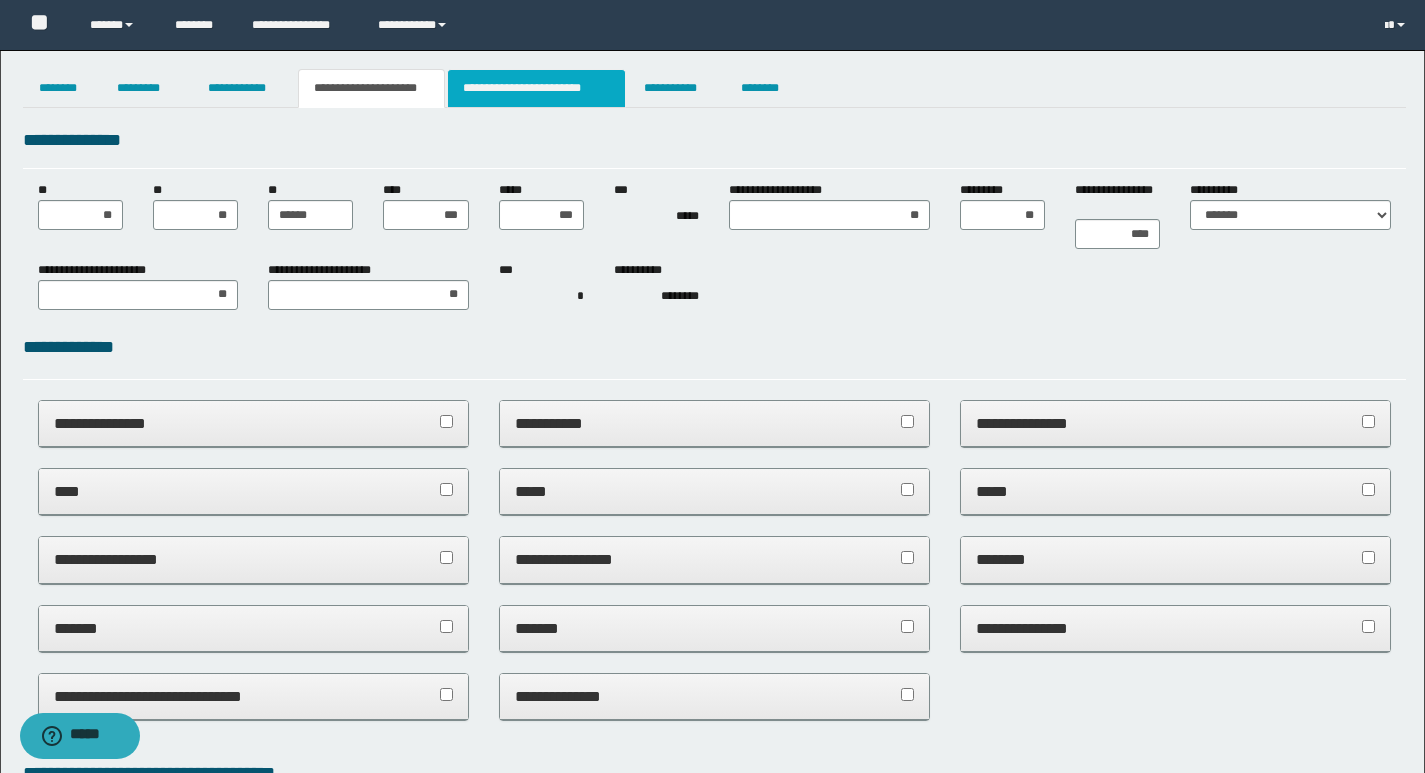 click on "**********" at bounding box center (537, 88) 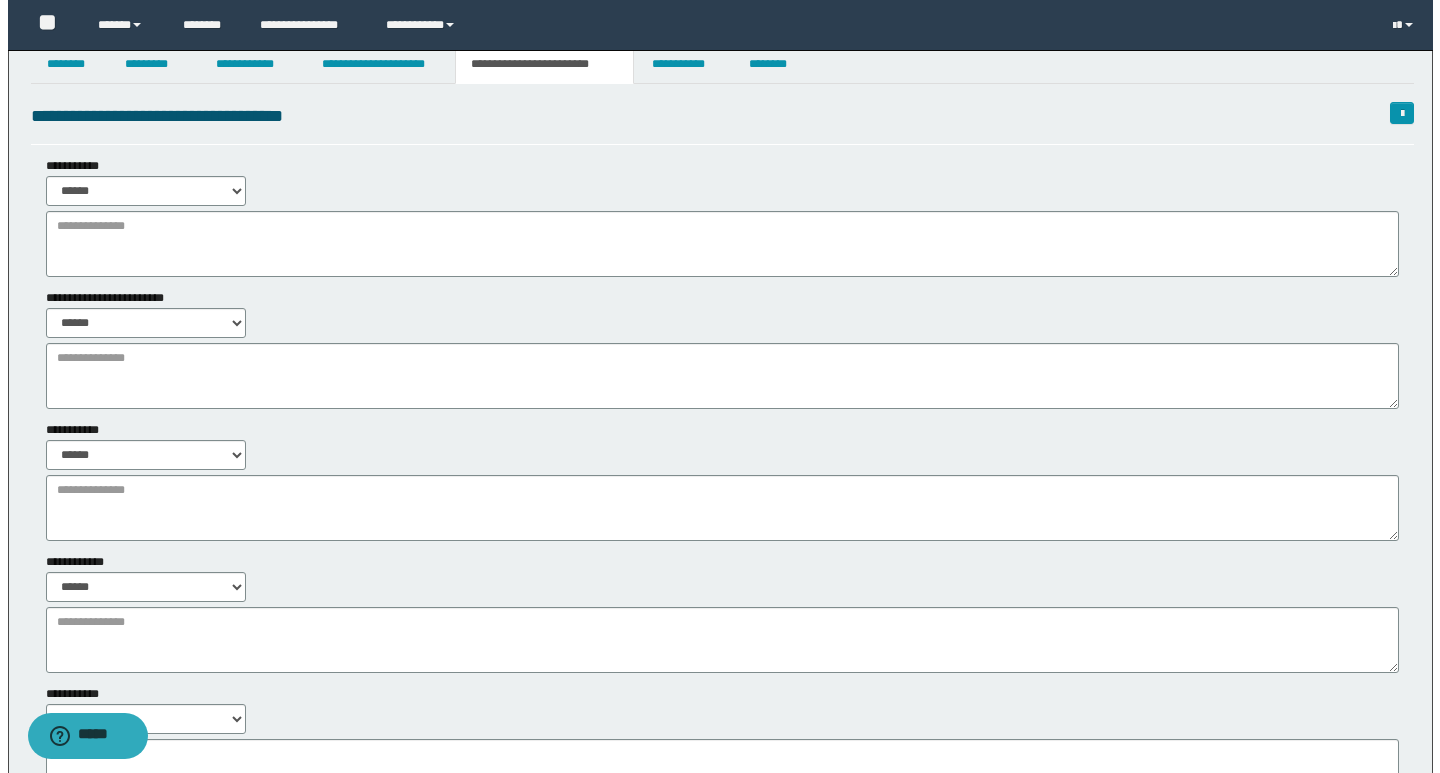 scroll, scrollTop: 0, scrollLeft: 0, axis: both 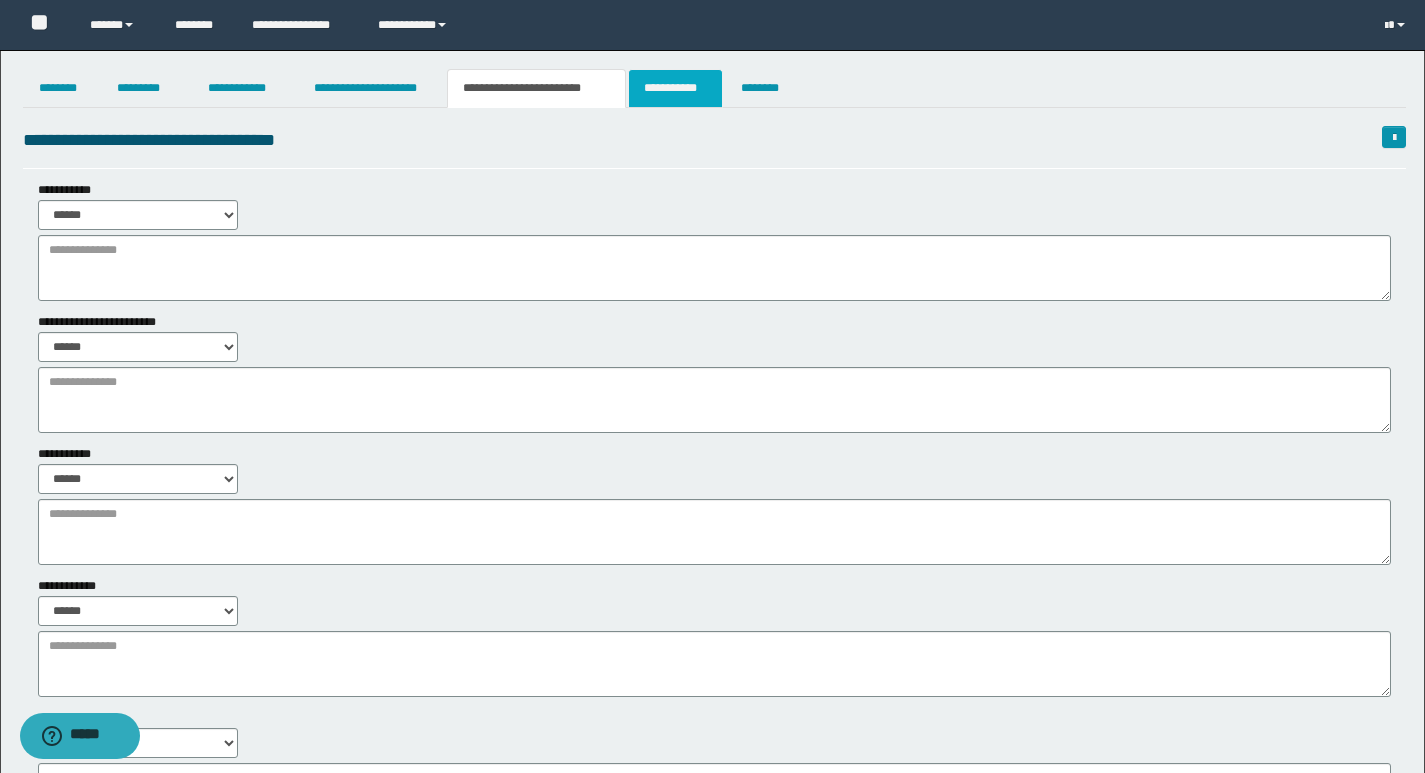 click on "**********" at bounding box center (675, 88) 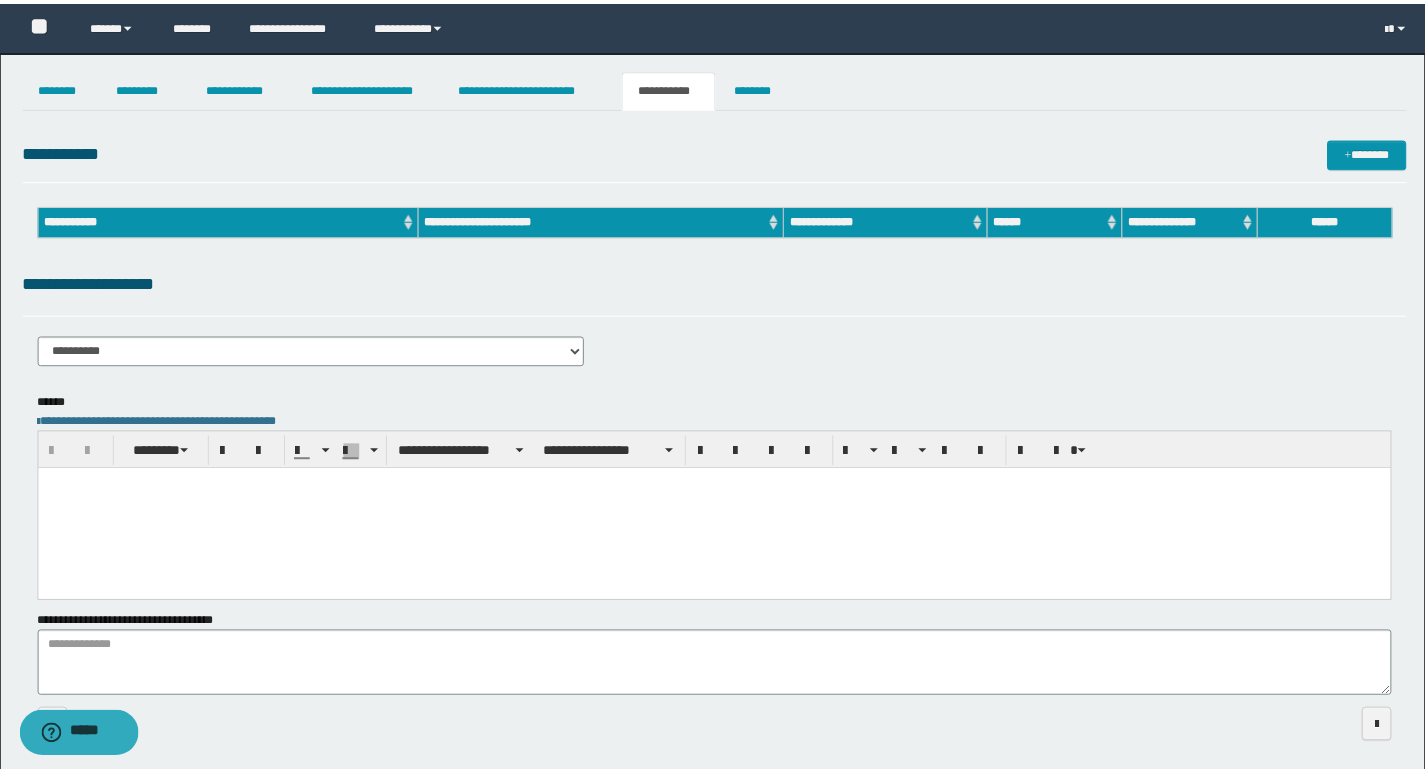 scroll, scrollTop: 0, scrollLeft: 0, axis: both 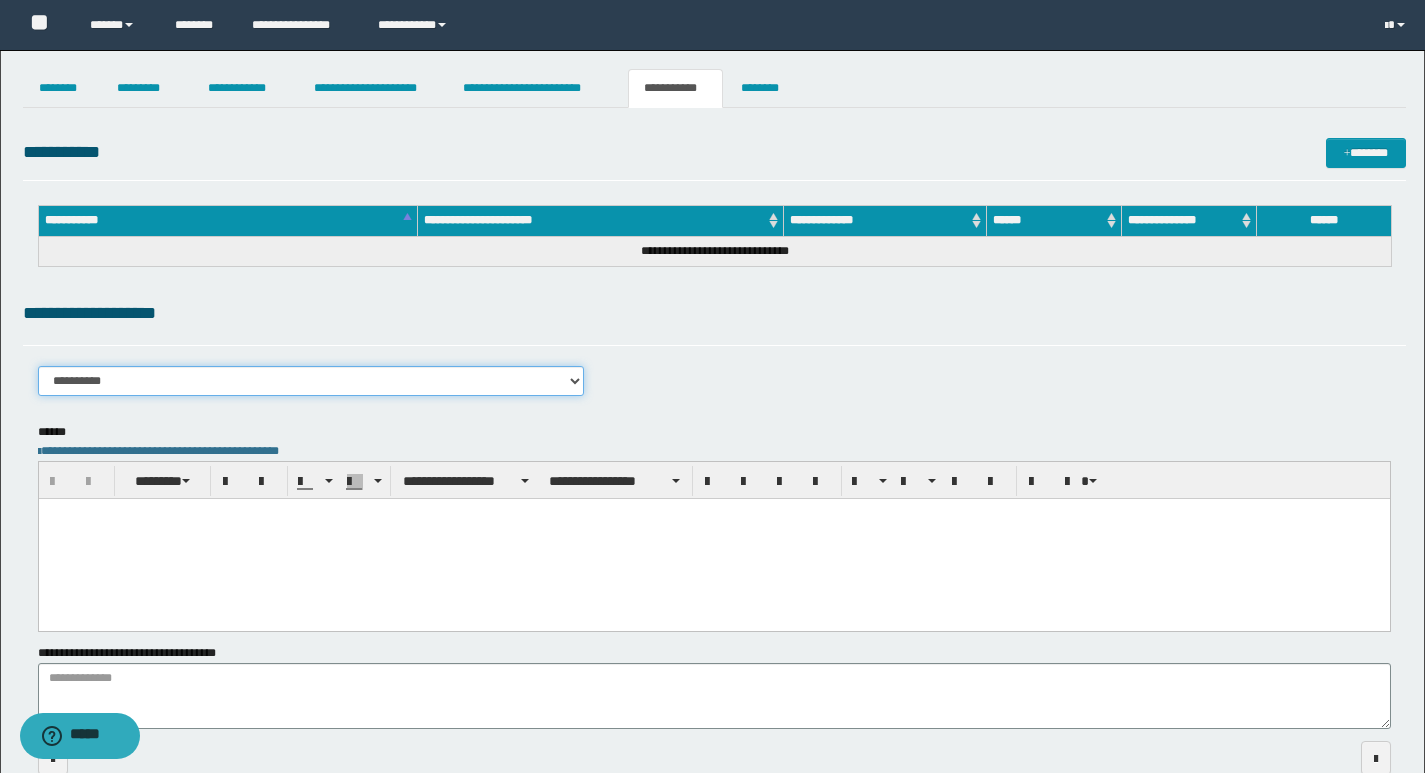 click on "**********" at bounding box center (311, 381) 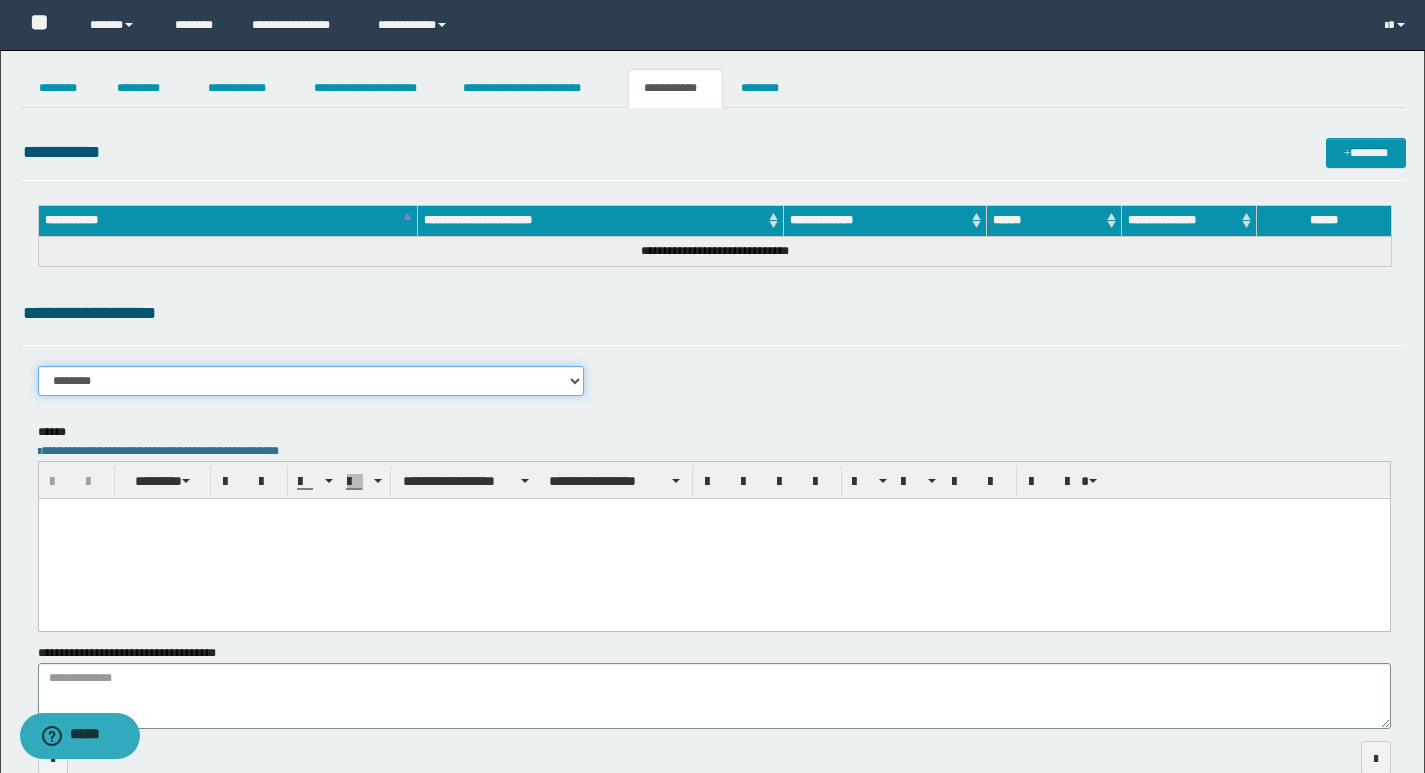 click on "**********" at bounding box center (311, 381) 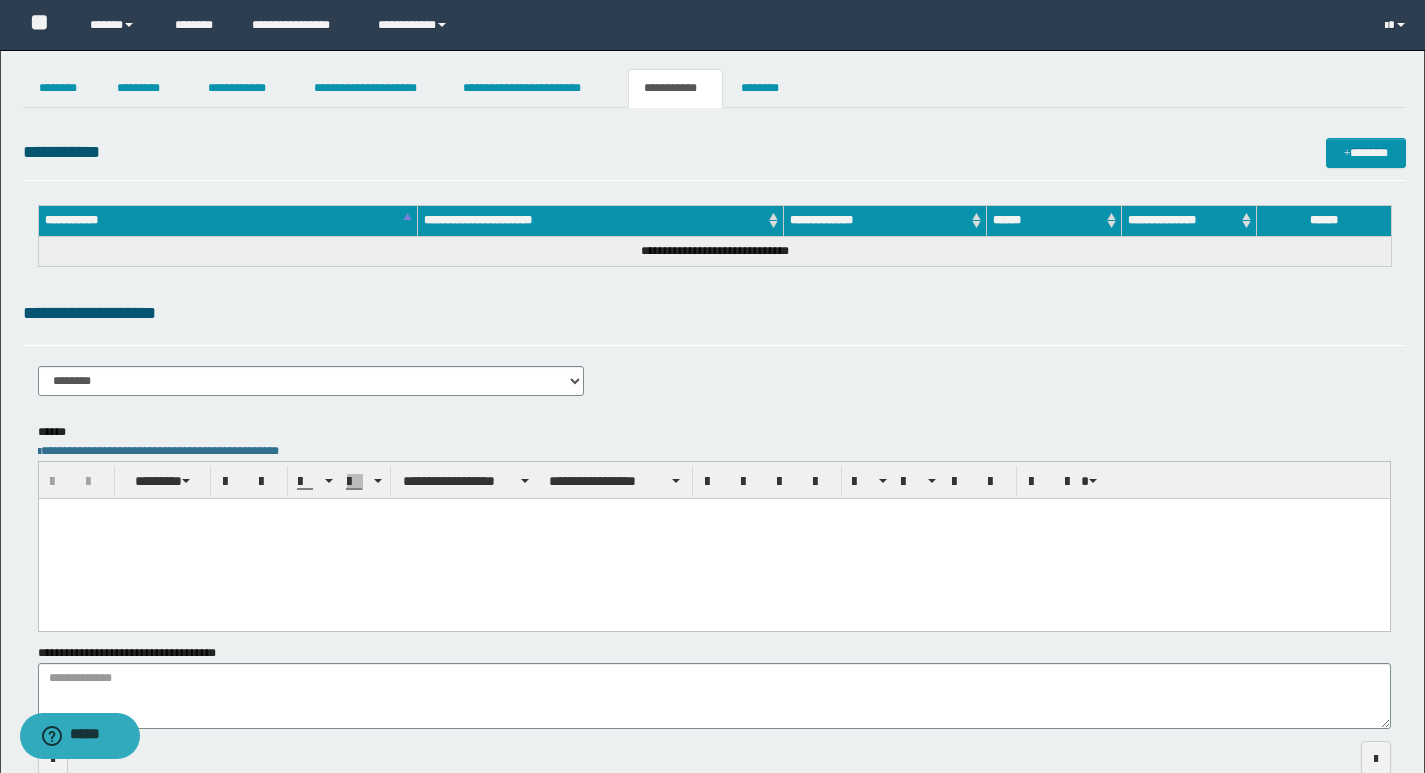 click on "**********" at bounding box center (714, 313) 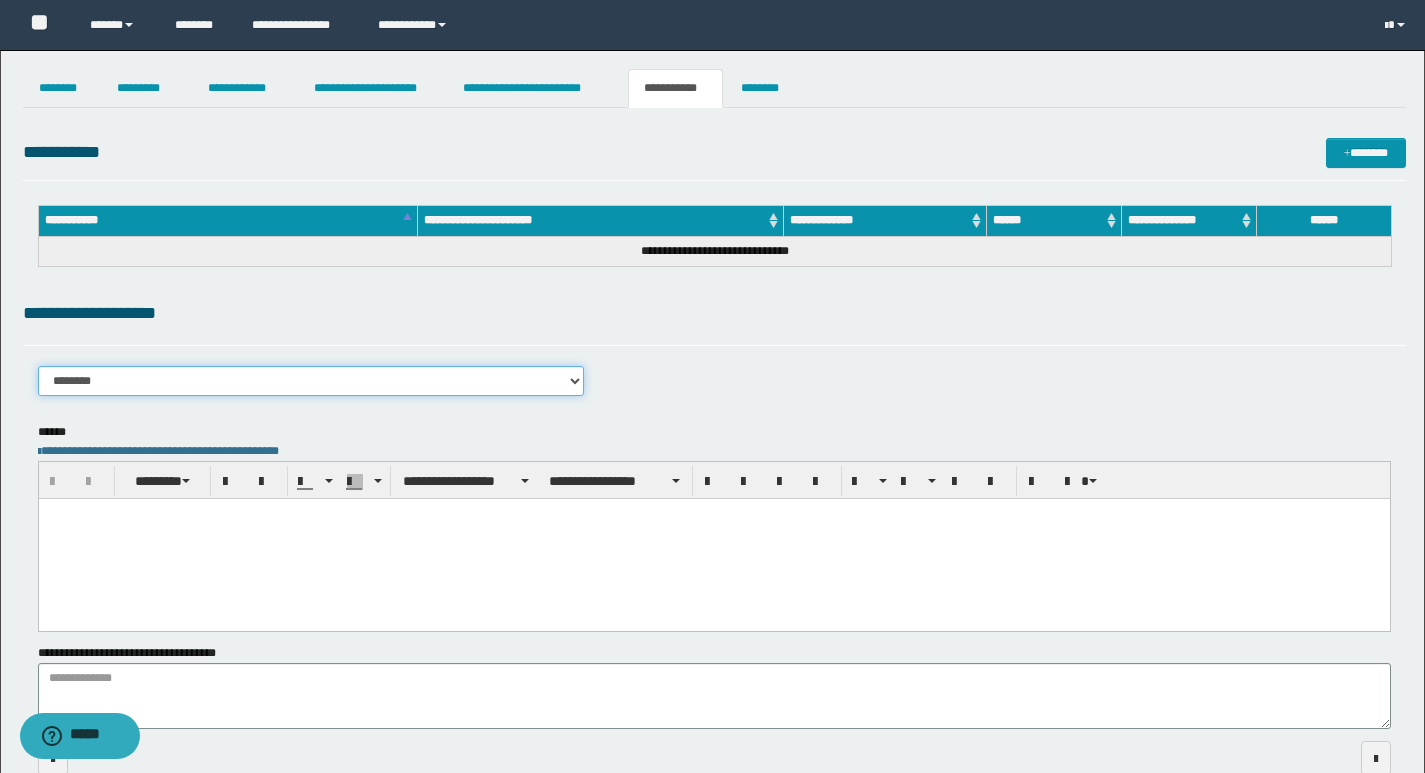 click on "**********" at bounding box center (311, 381) 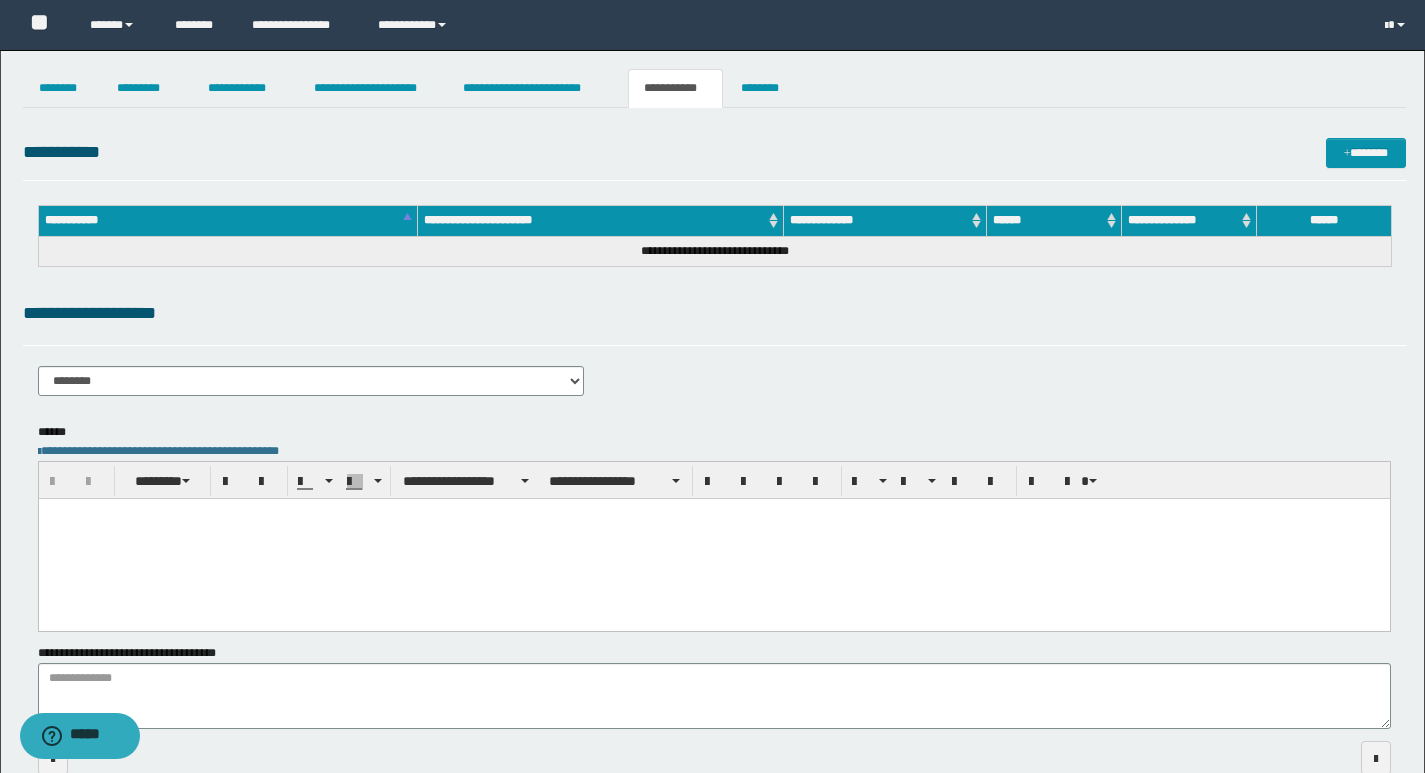 click on "**********" at bounding box center [714, 322] 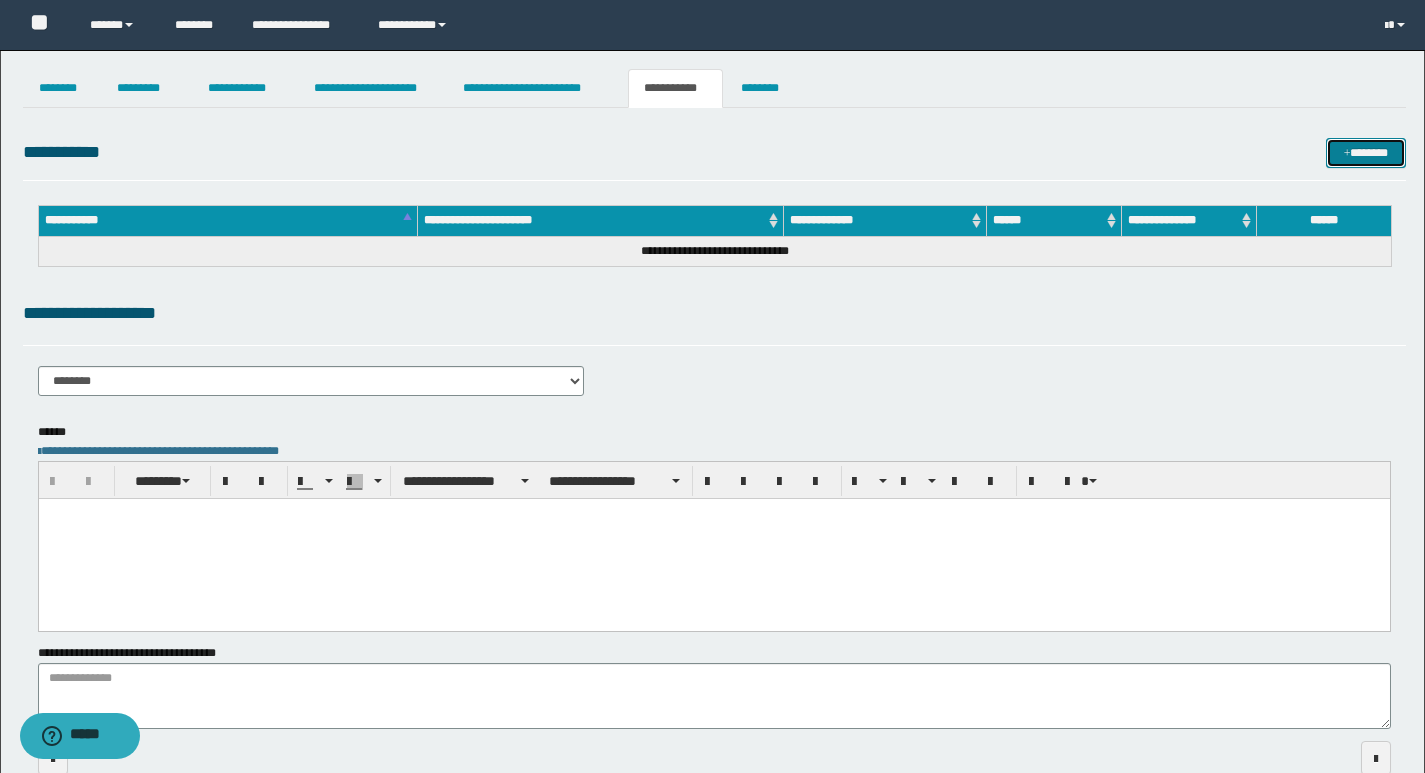 click on "*******" at bounding box center (1366, 153) 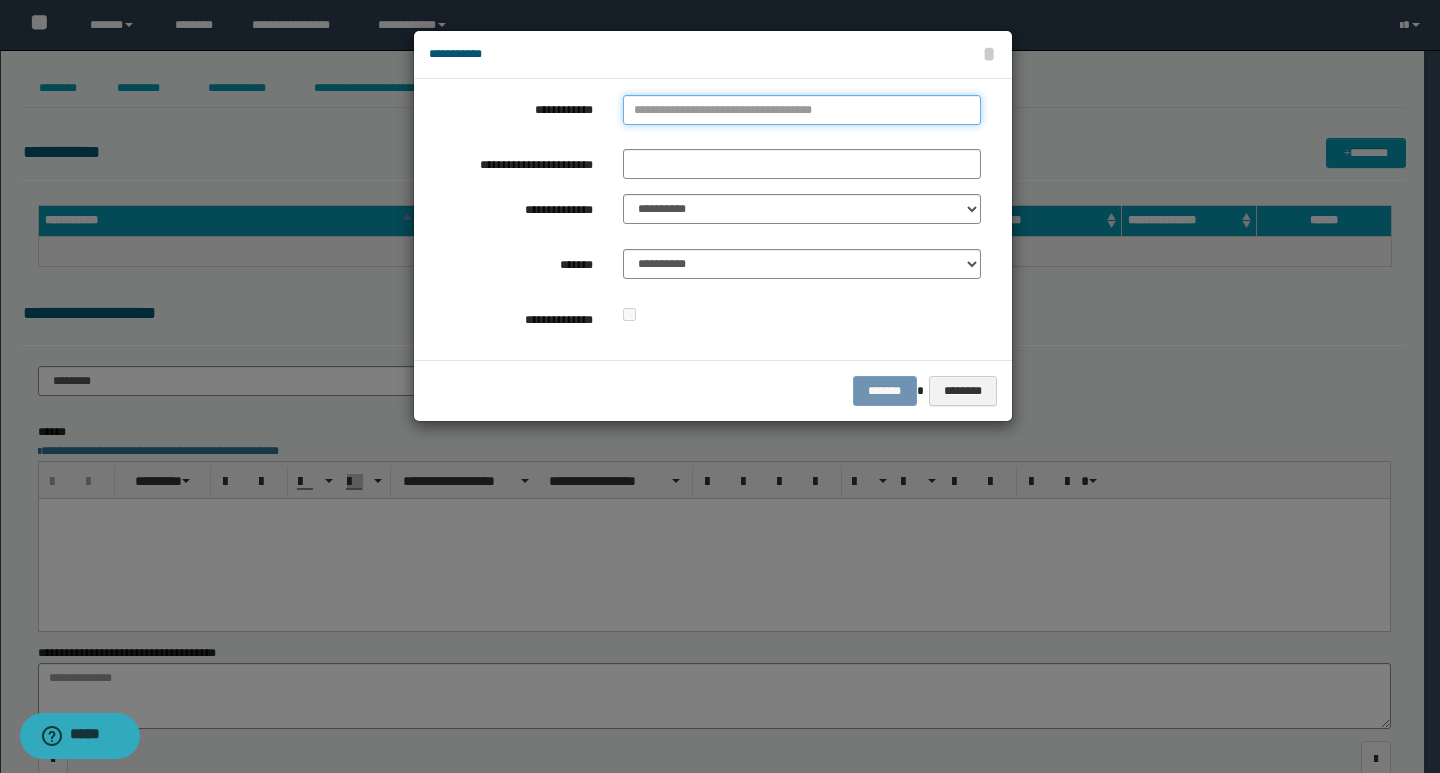 click on "**********" at bounding box center (802, 110) 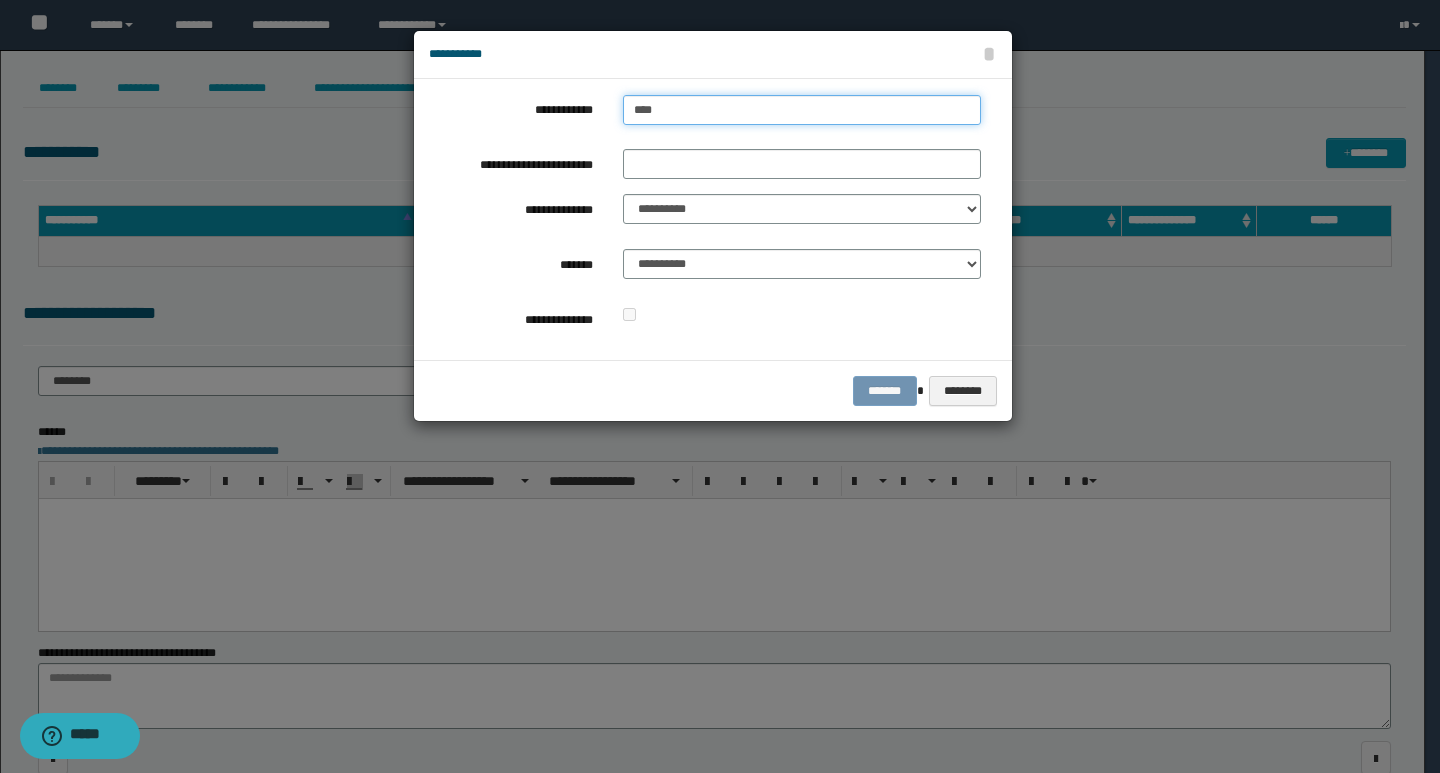 type on "****" 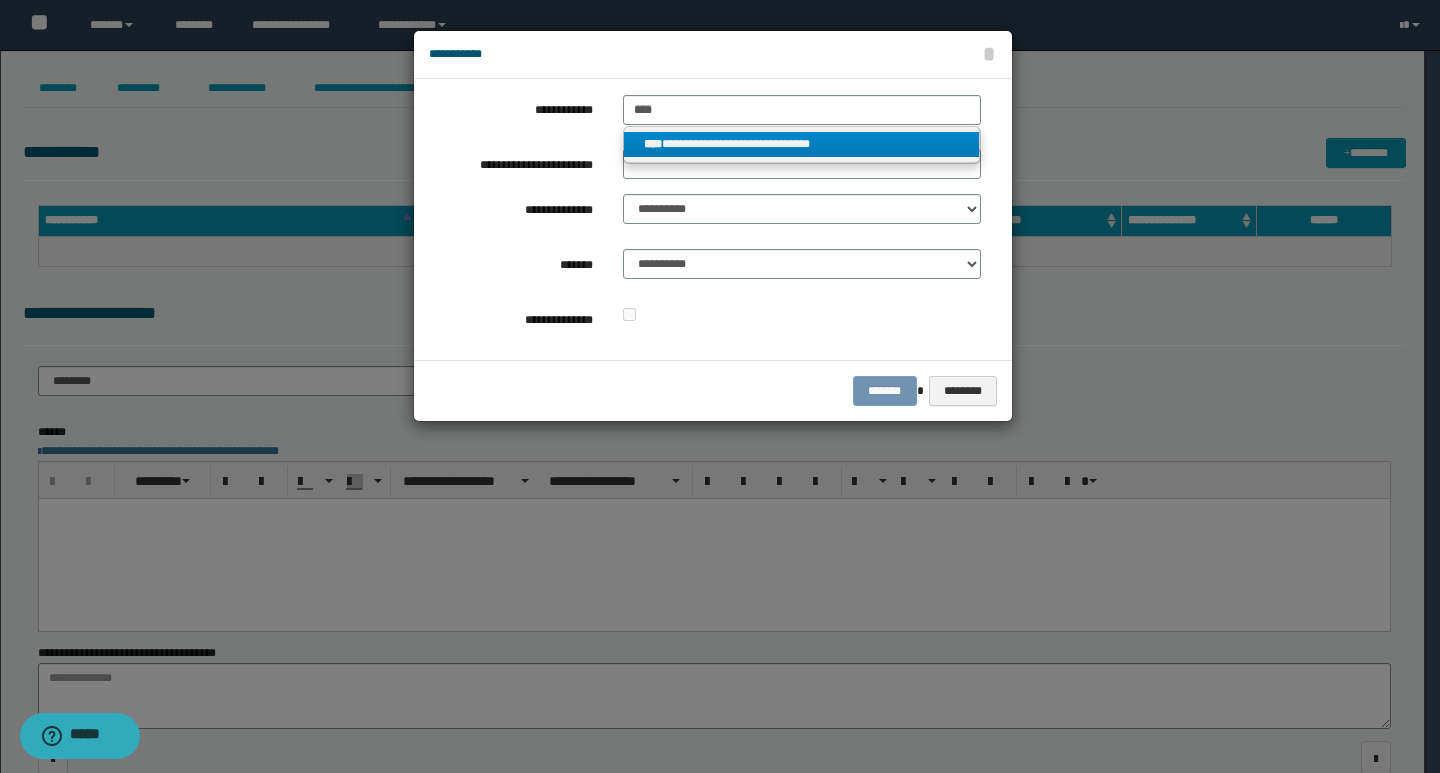 click on "**********" at bounding box center [802, 144] 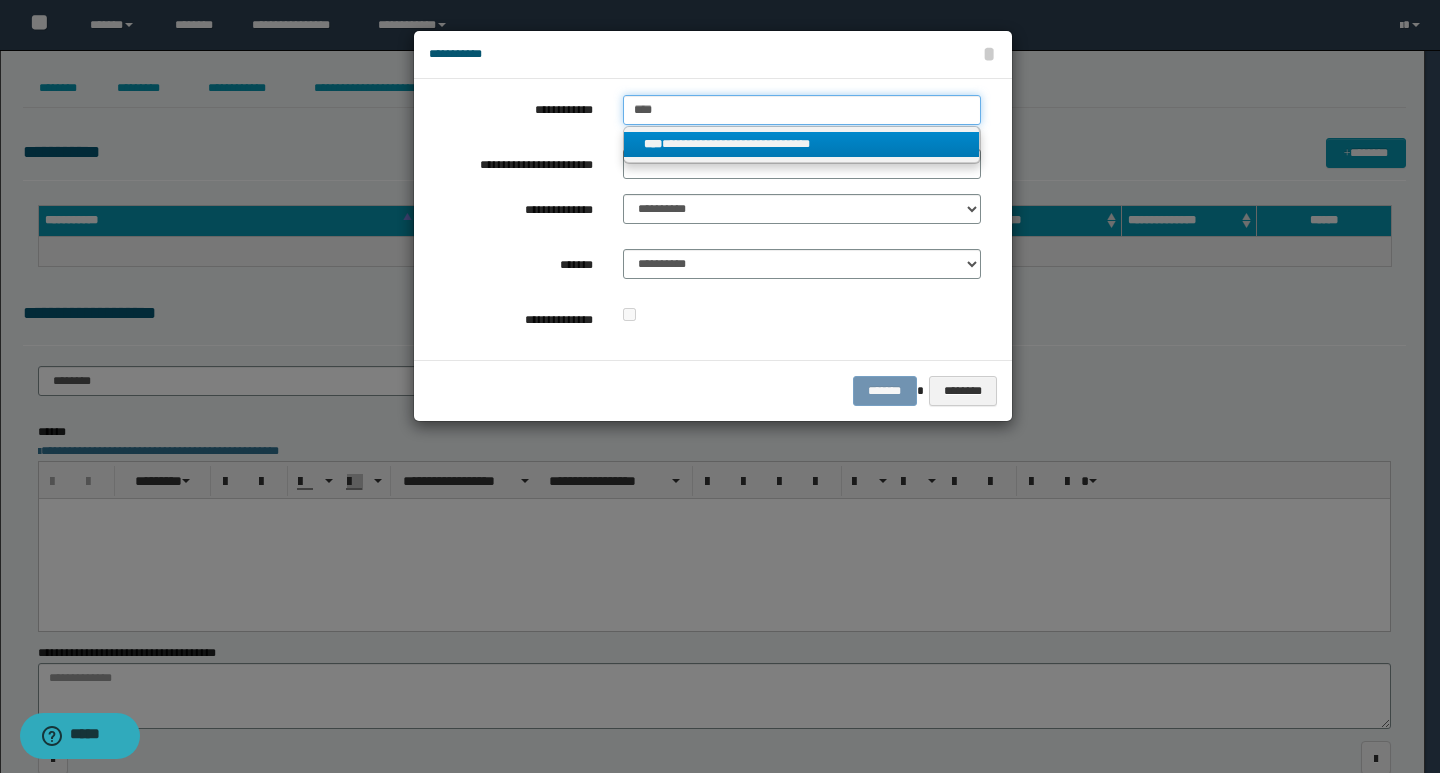 type 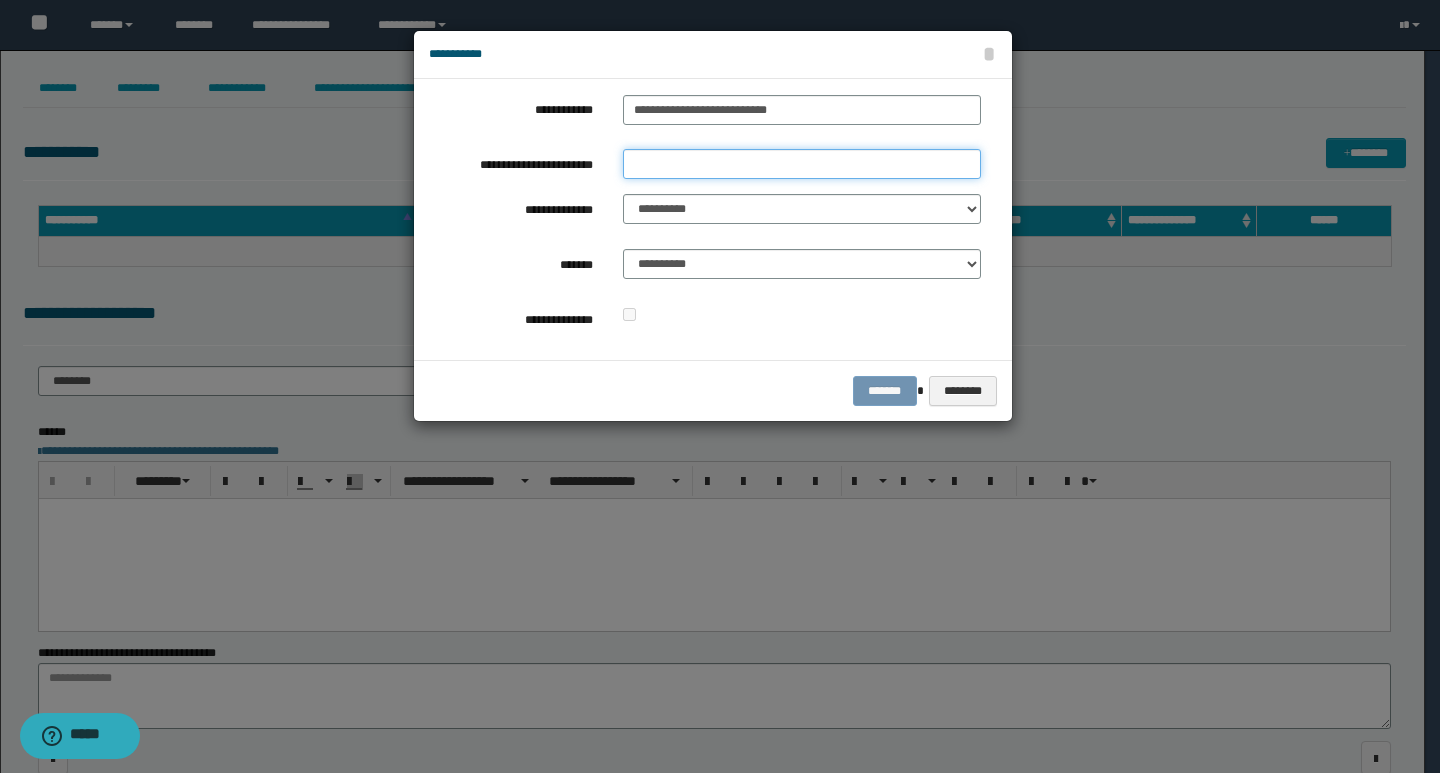 click on "**********" at bounding box center [802, 164] 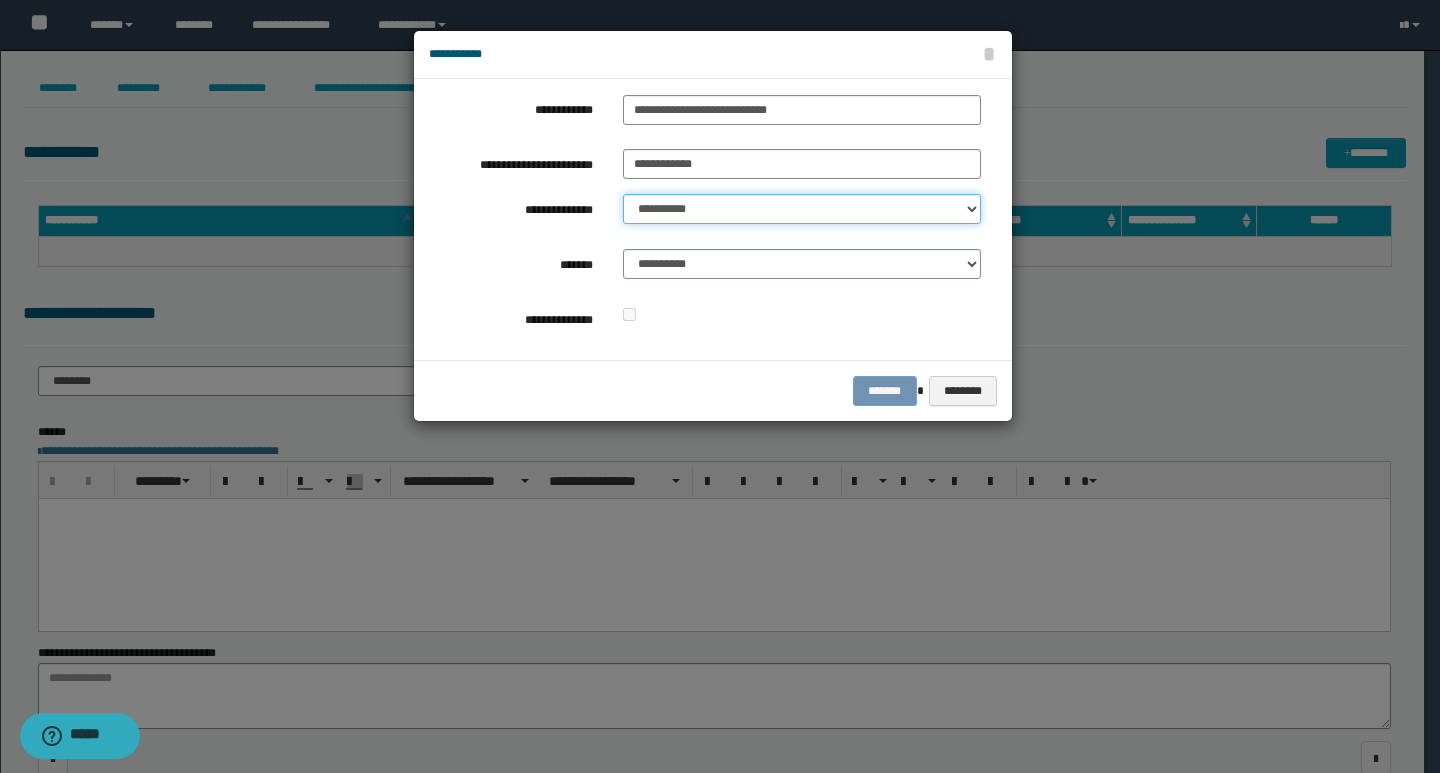 click on "**********" at bounding box center (802, 209) 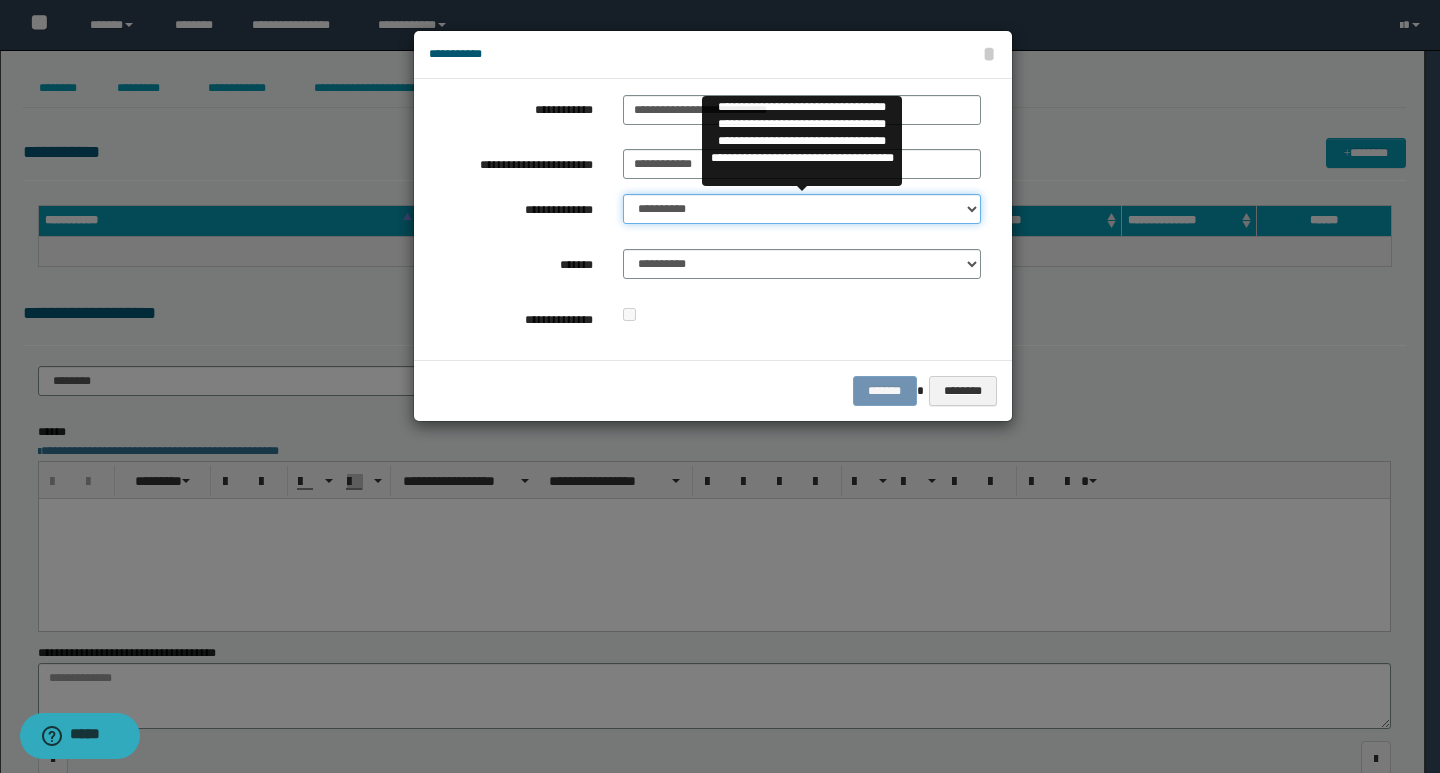 select on "**" 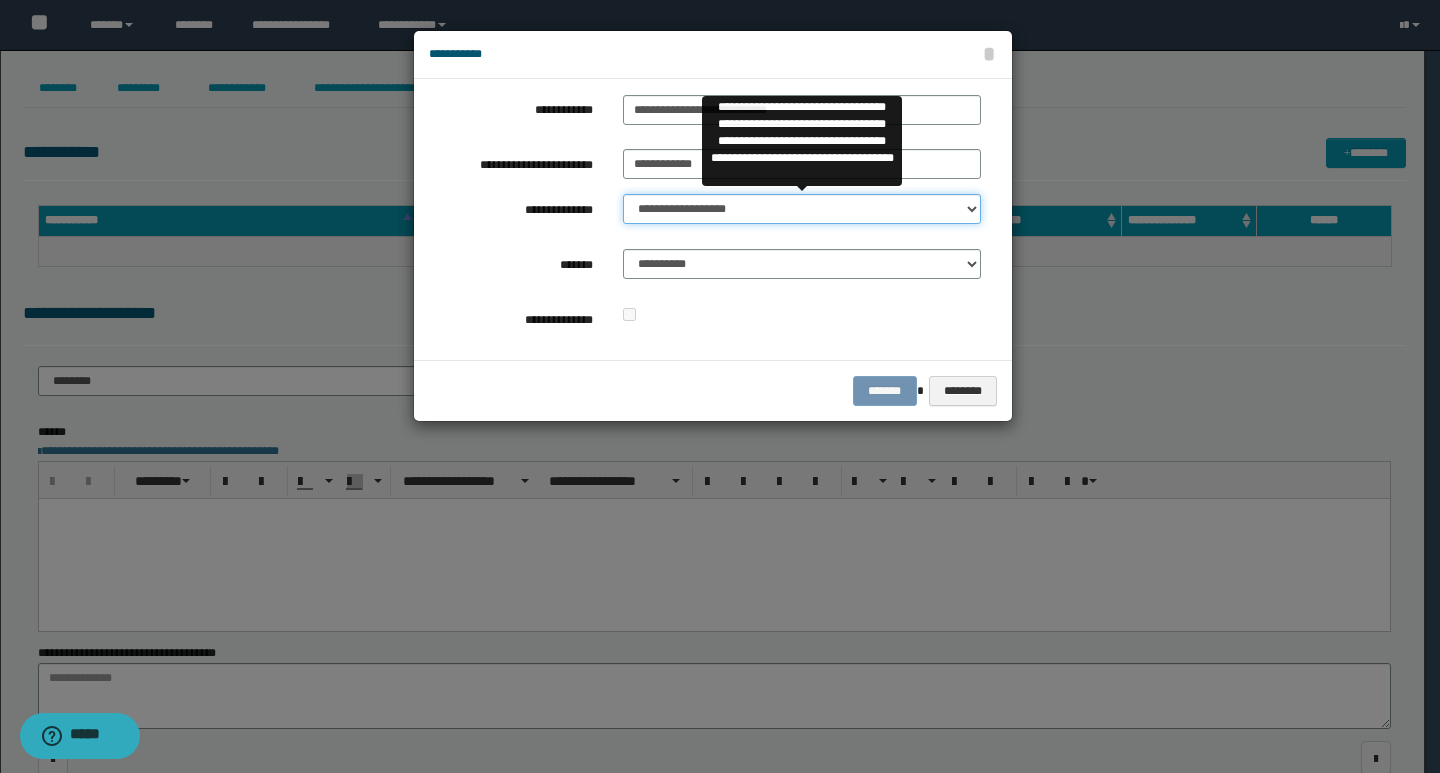 click on "**********" at bounding box center [802, 209] 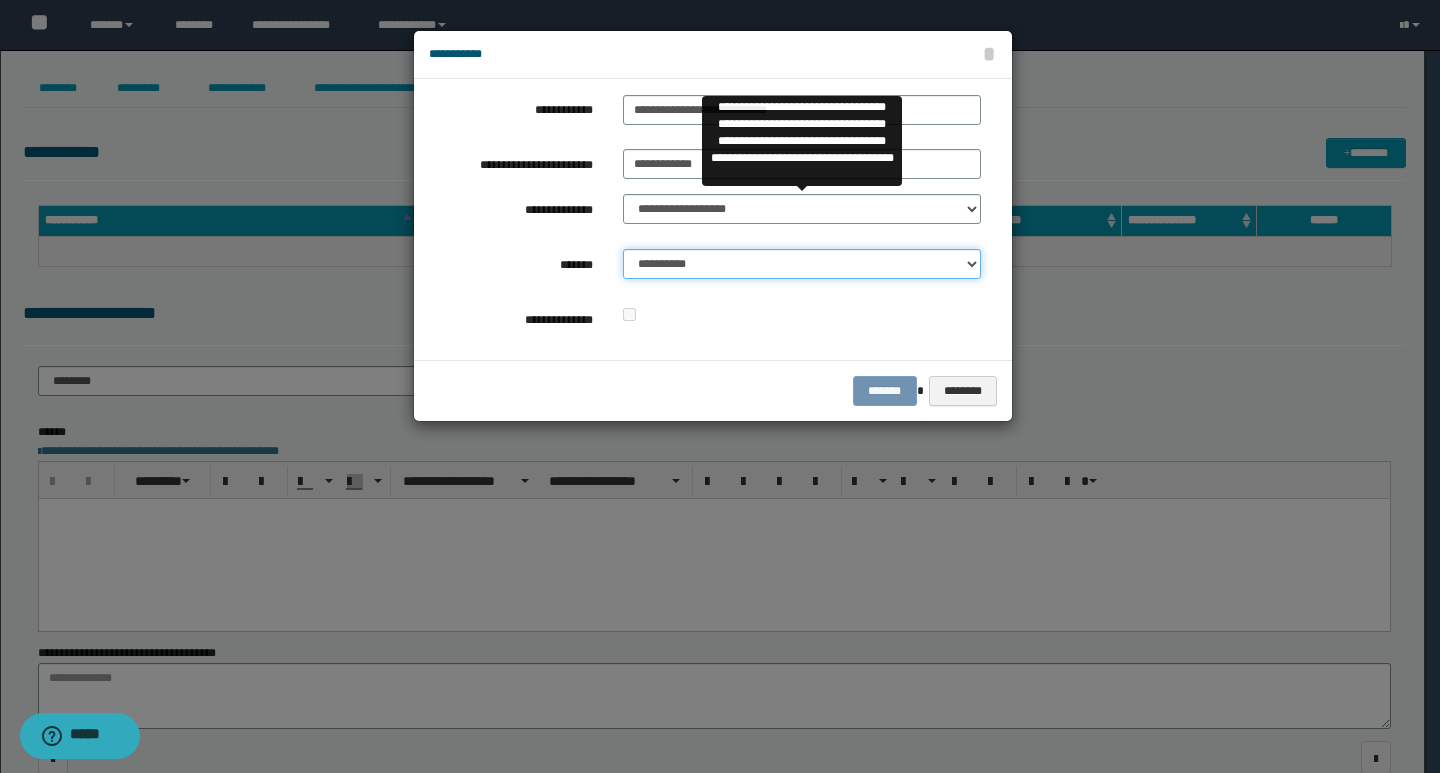 click on "**********" at bounding box center (802, 264) 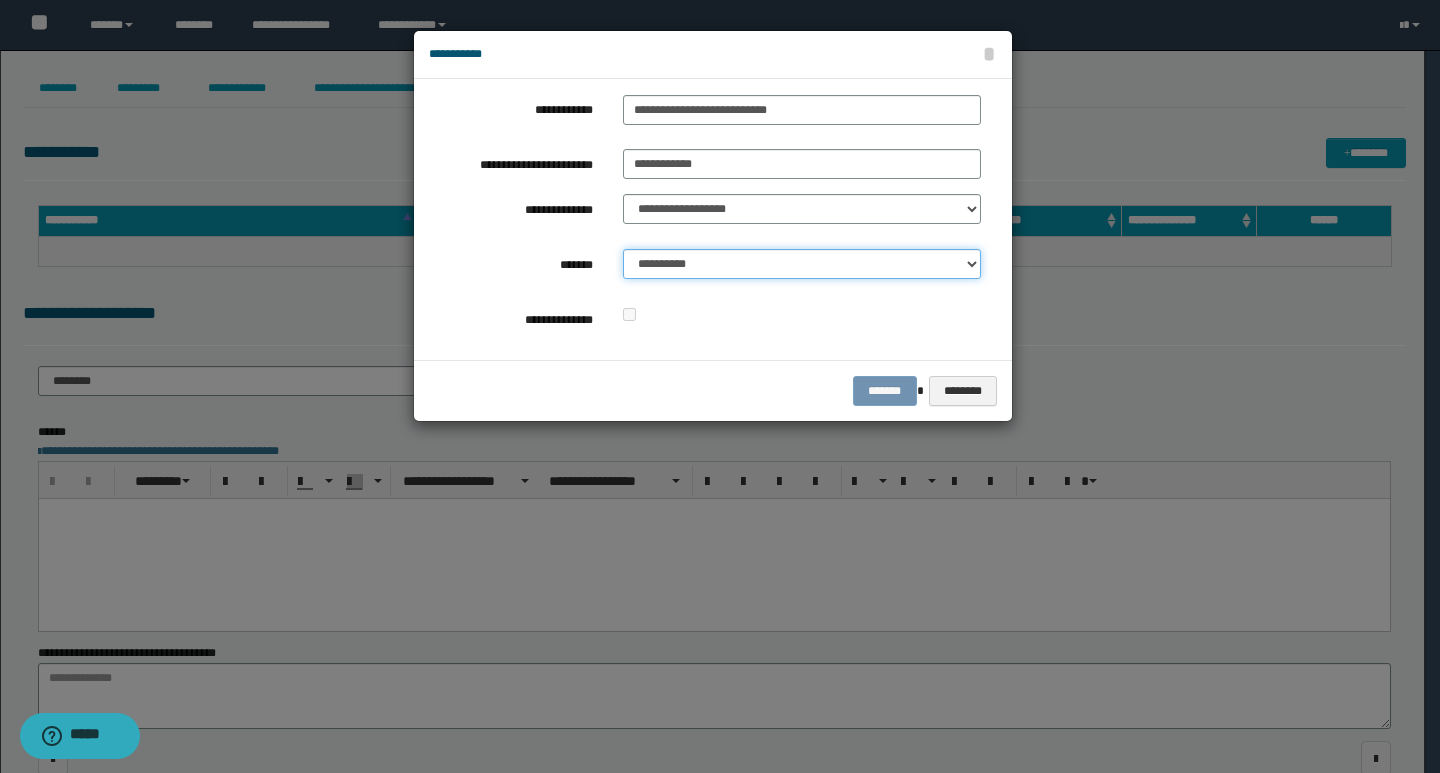 select on "*" 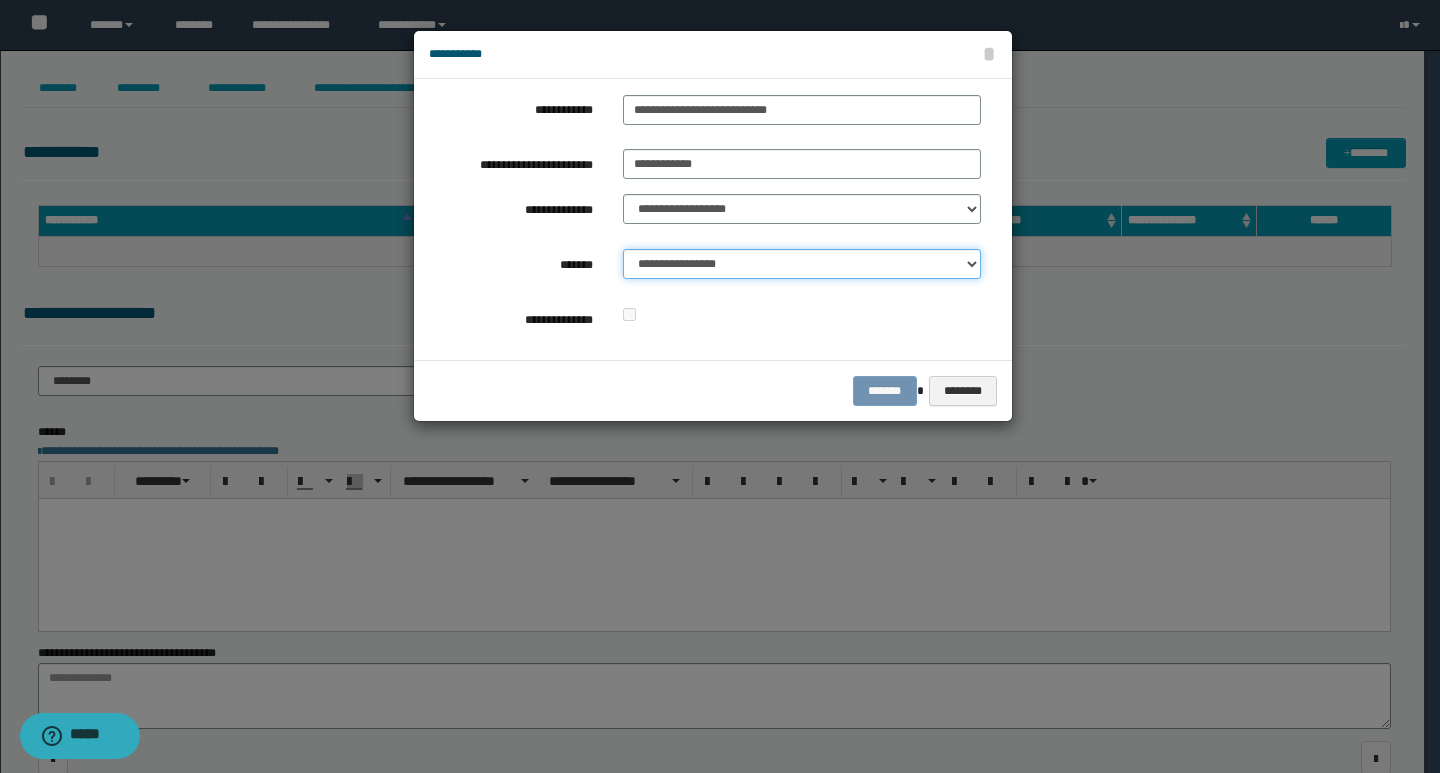 click on "**********" at bounding box center [802, 264] 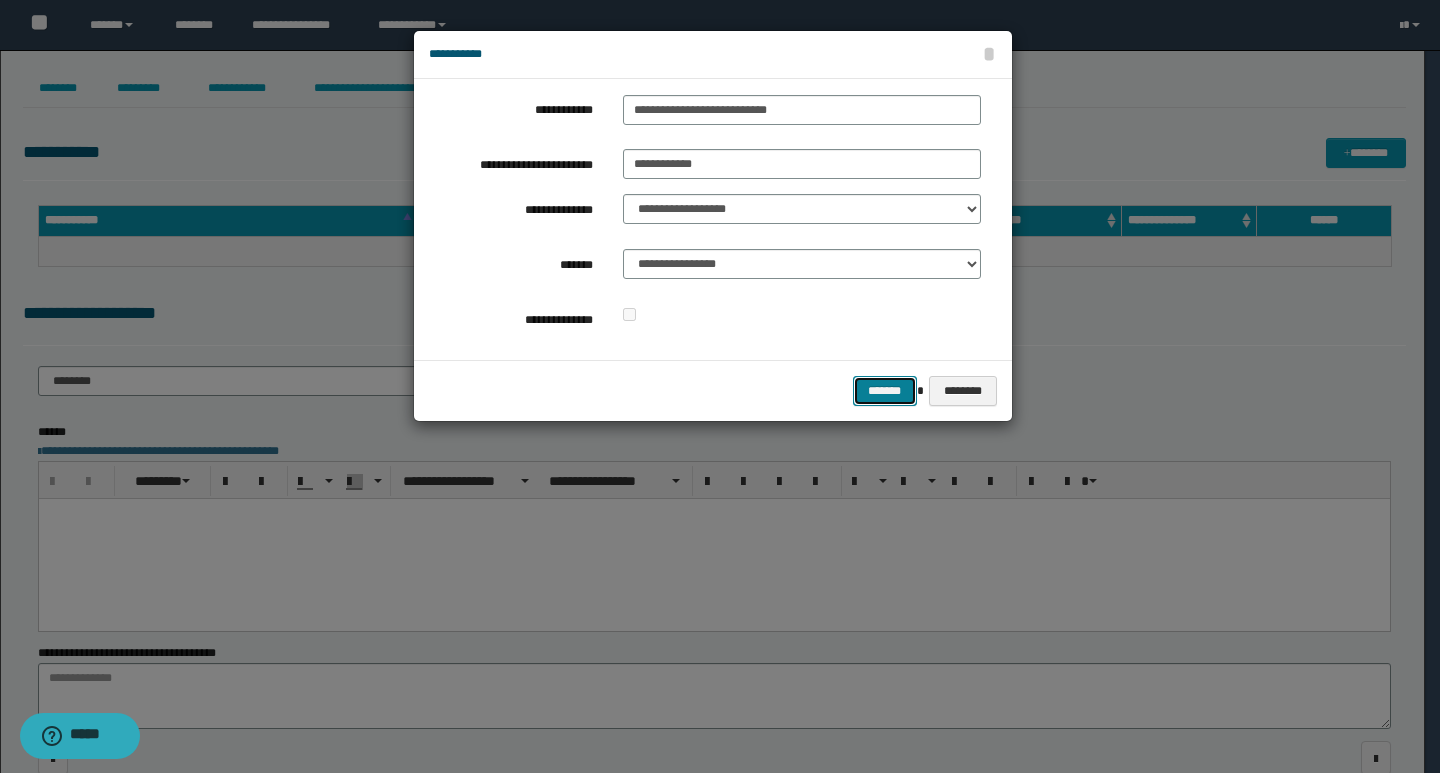 click on "*******" at bounding box center (885, 391) 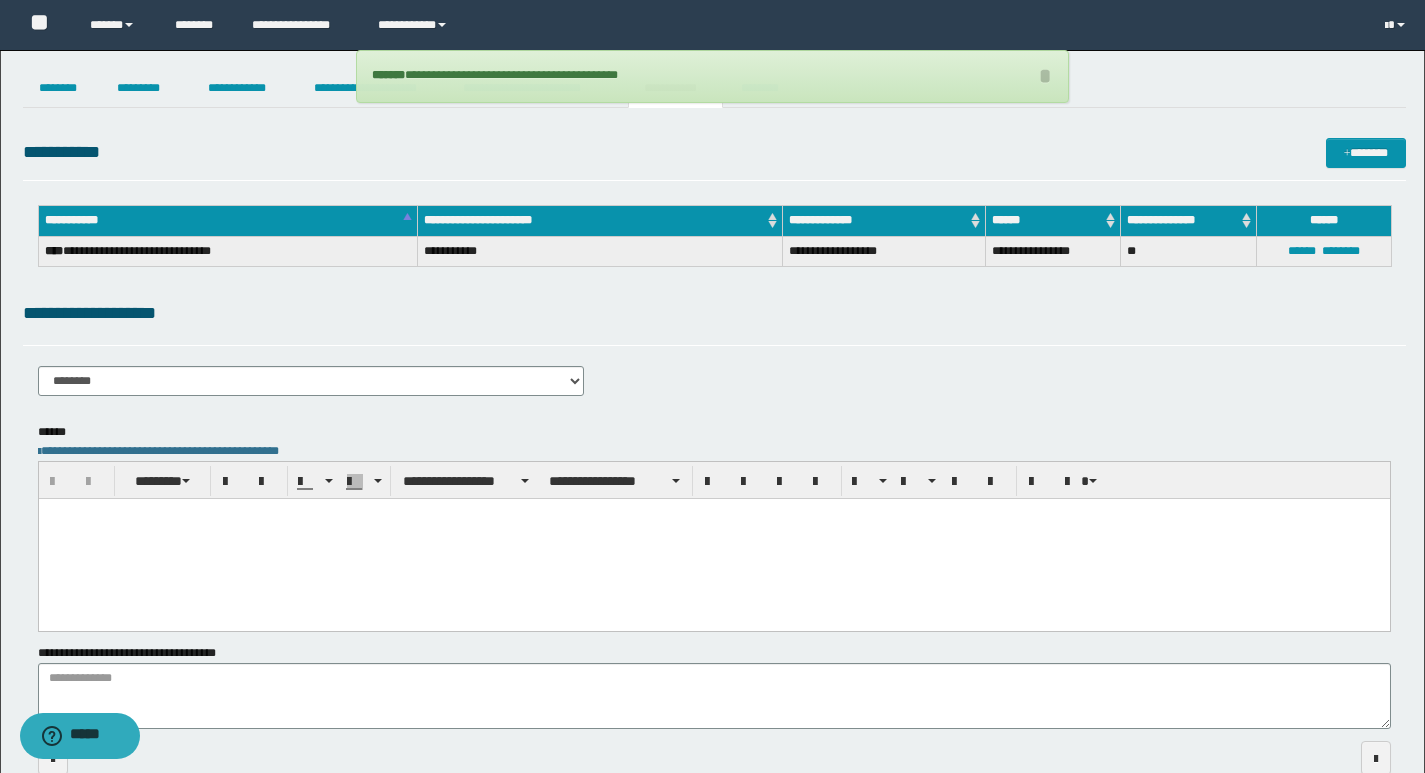 click on "**********" at bounding box center [714, 388] 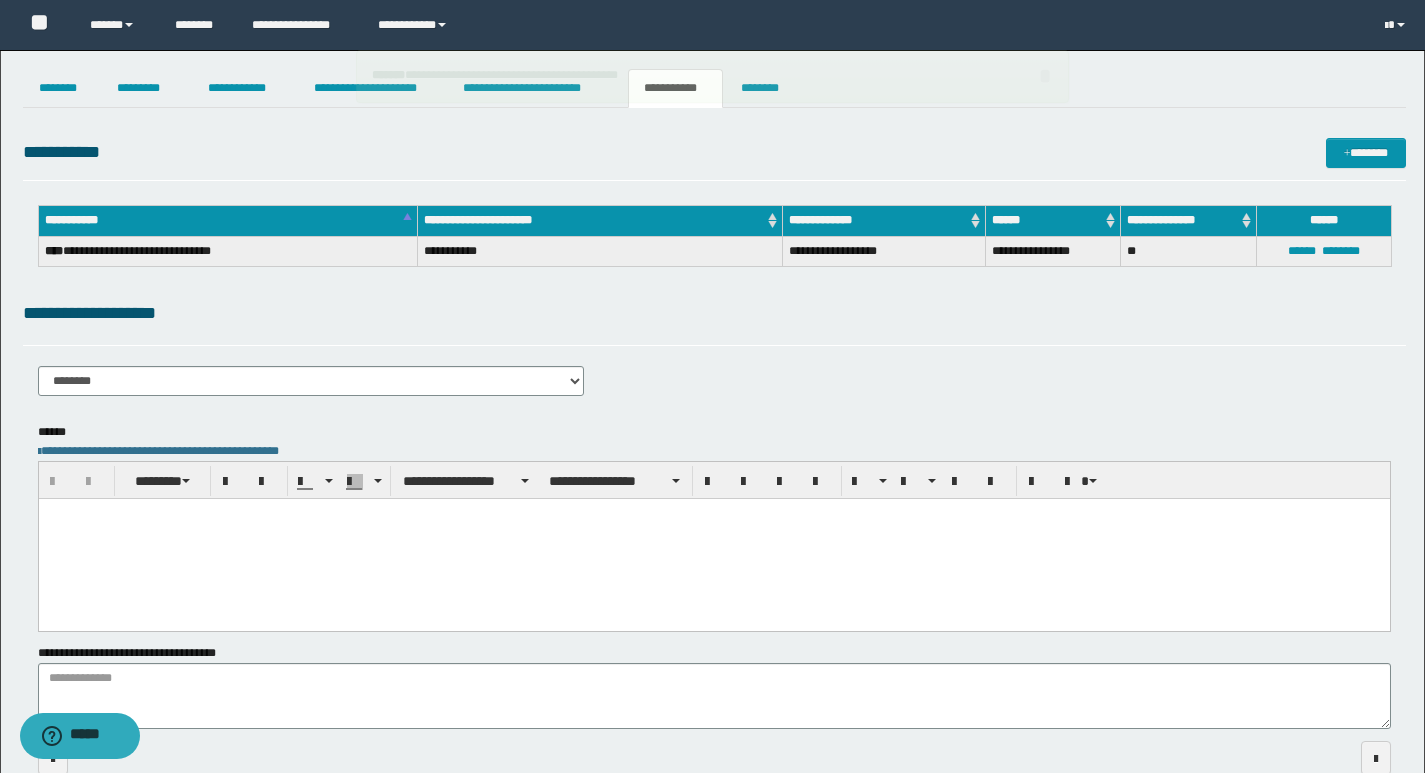 click on "**********" at bounding box center [714, 159] 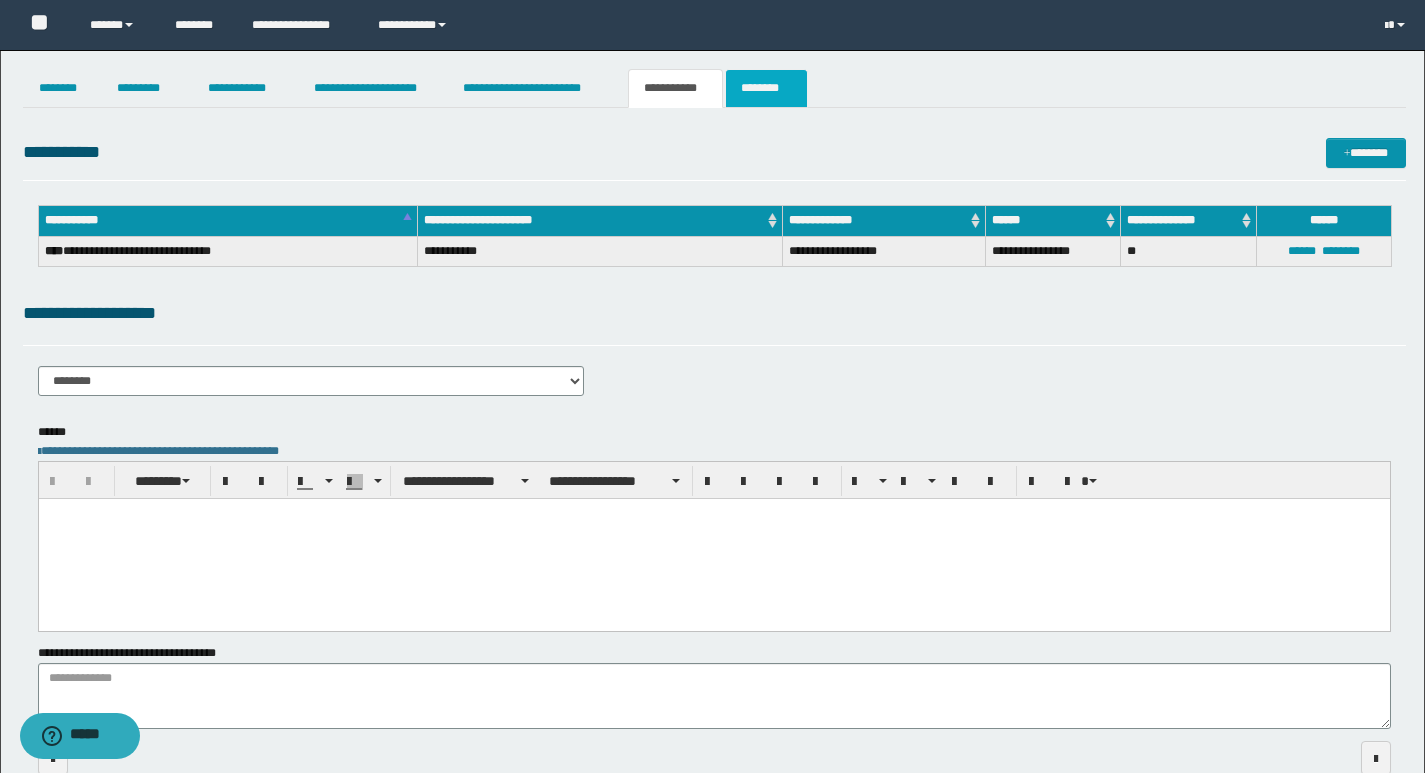 click on "********" at bounding box center [766, 88] 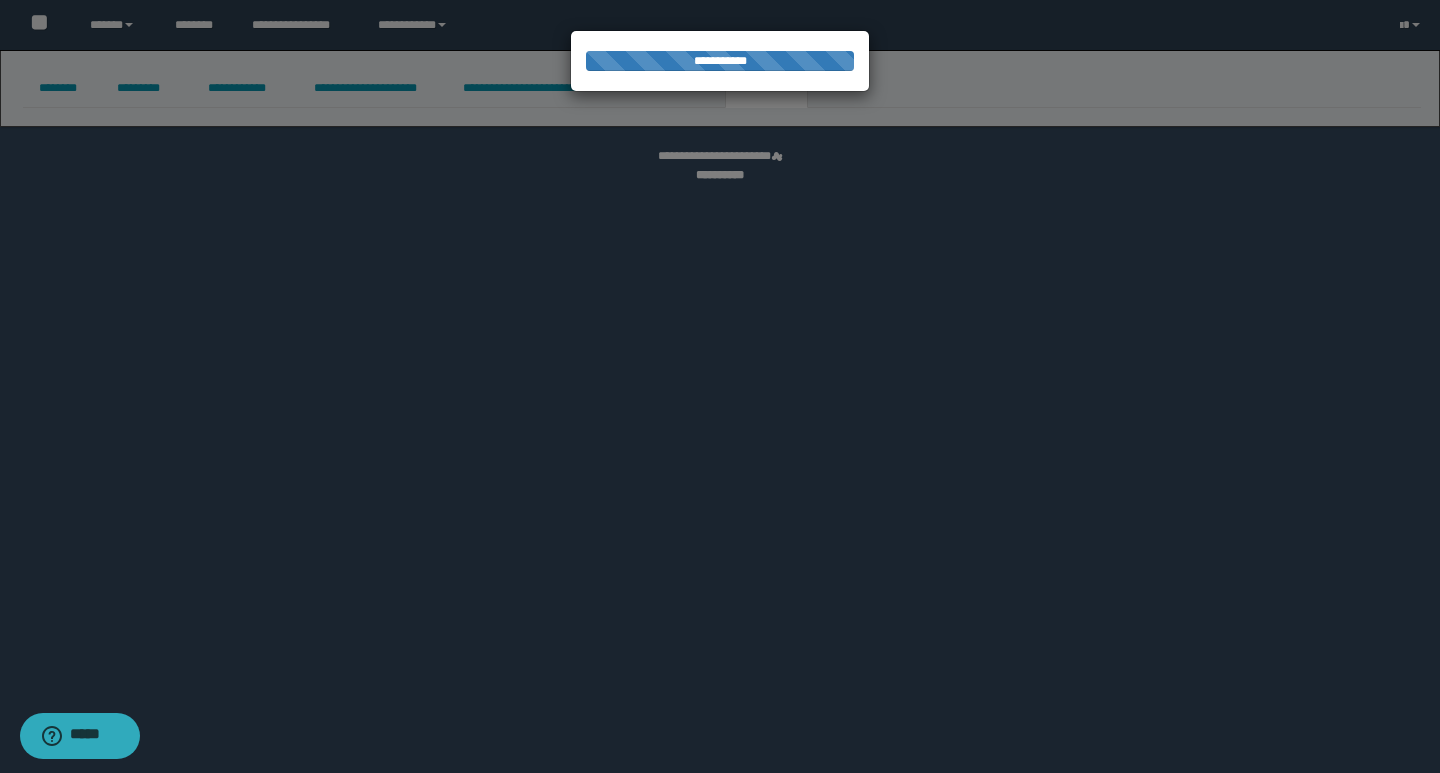 select 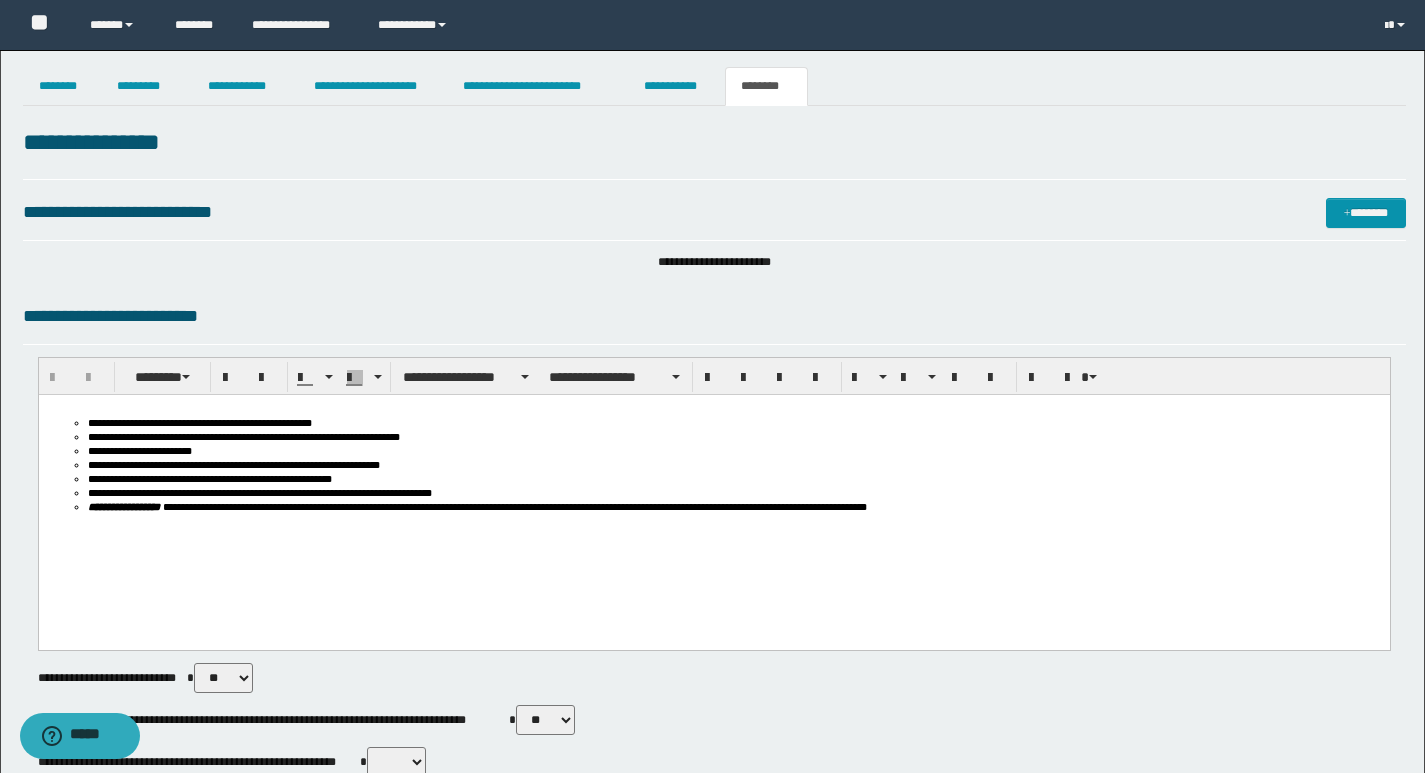 scroll, scrollTop: 0, scrollLeft: 0, axis: both 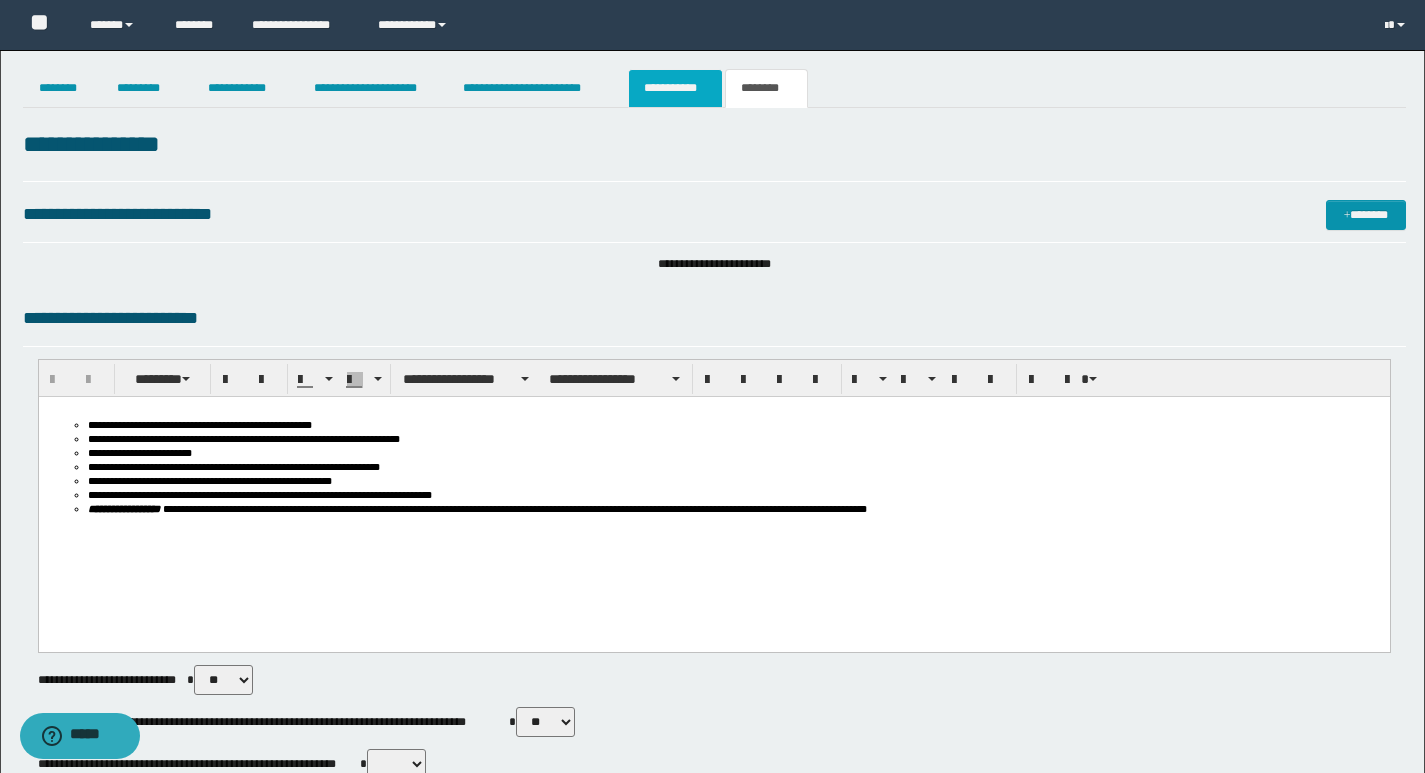 click on "**********" at bounding box center [675, 88] 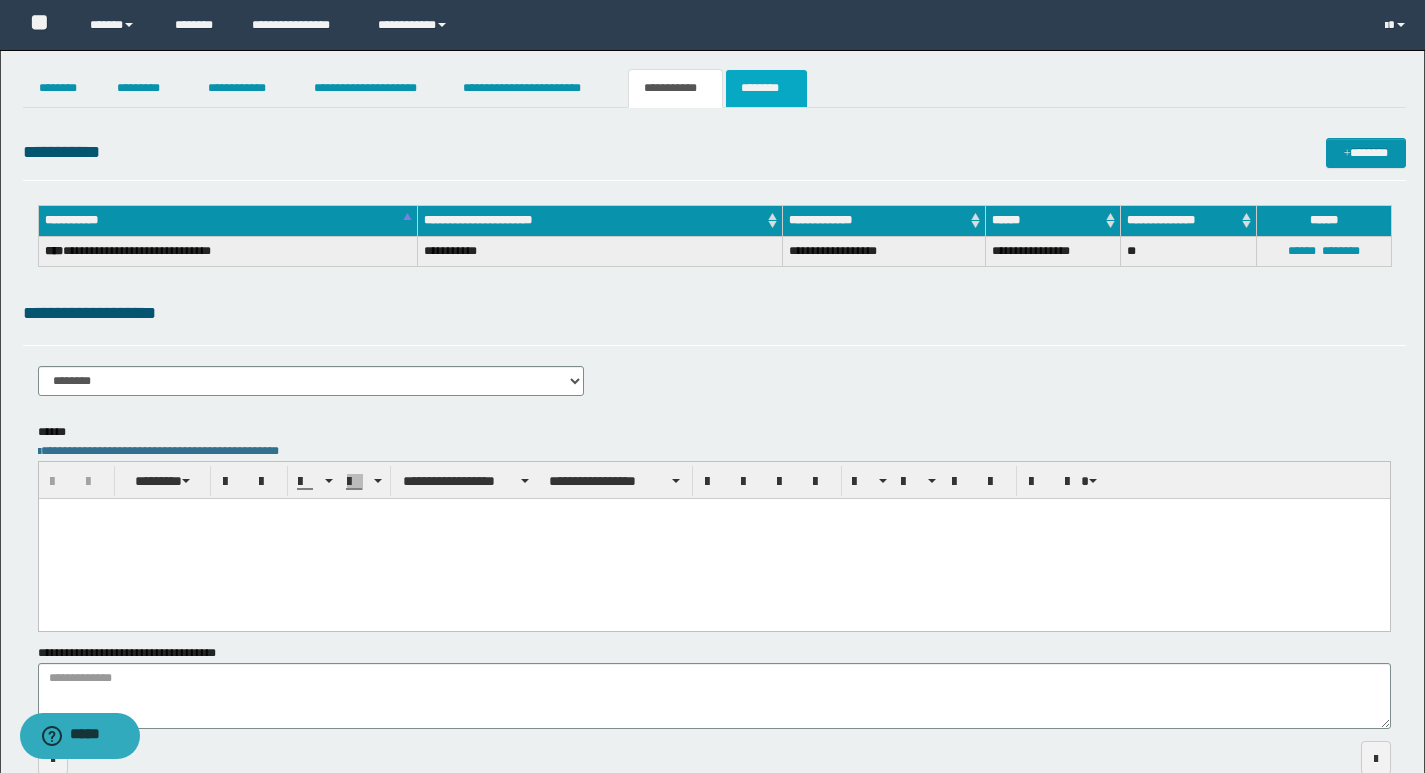 click on "********" at bounding box center [766, 88] 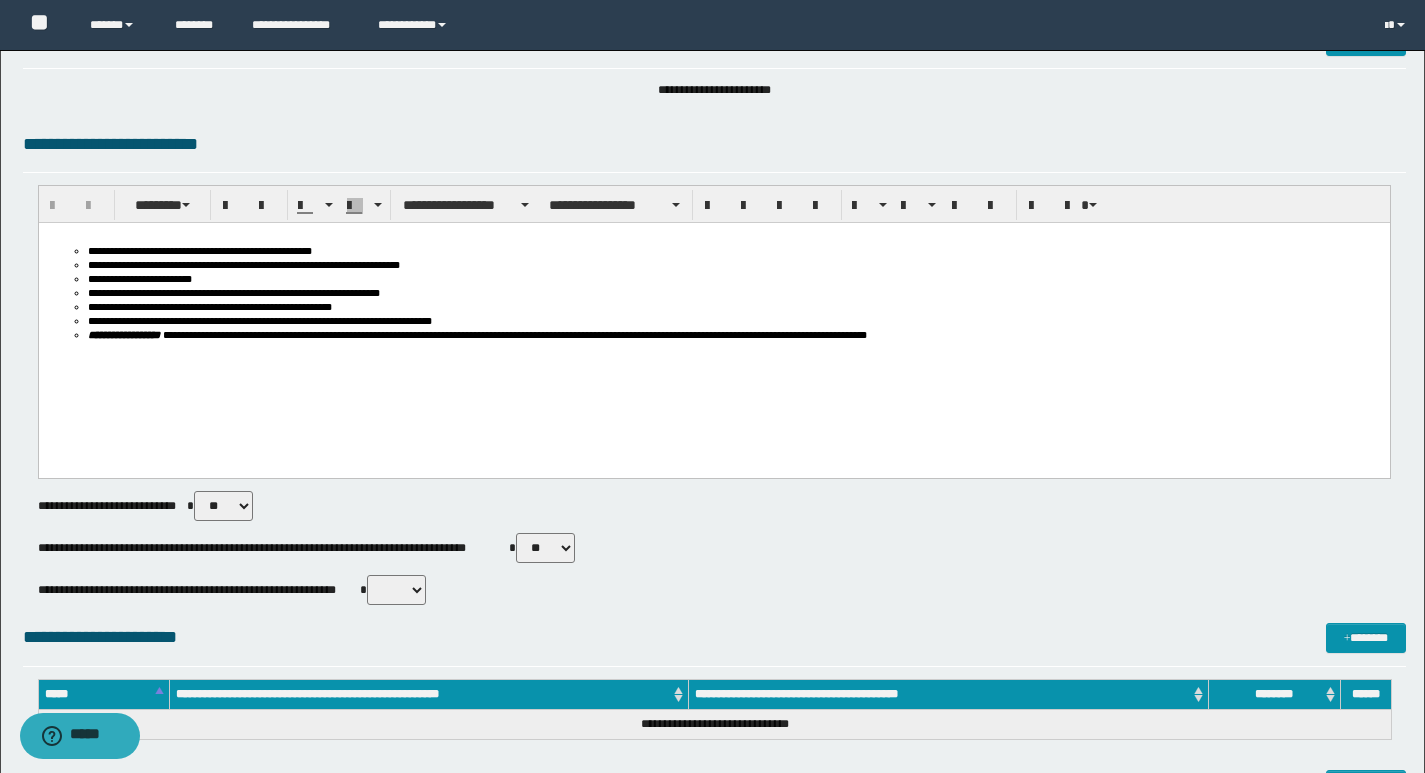 scroll, scrollTop: 0, scrollLeft: 0, axis: both 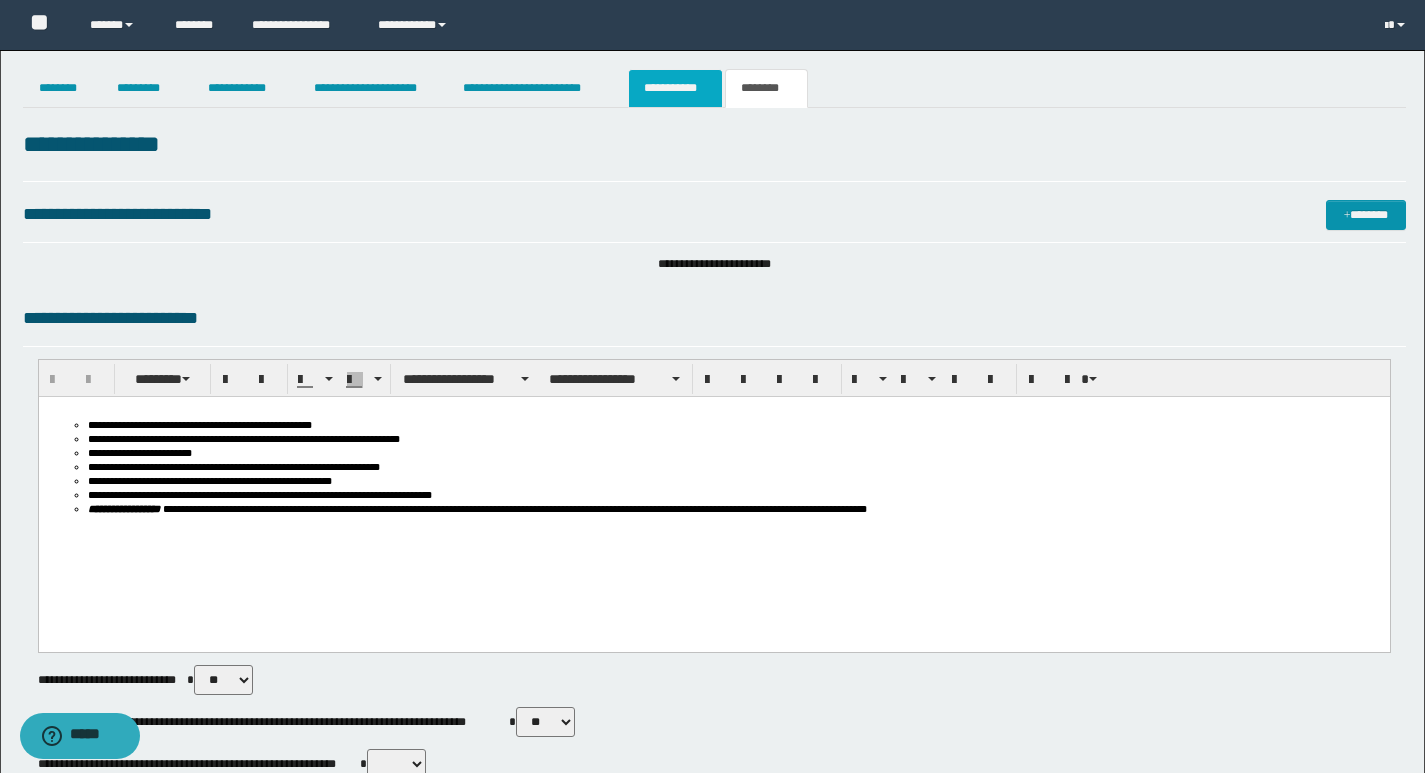 click on "**********" at bounding box center (675, 88) 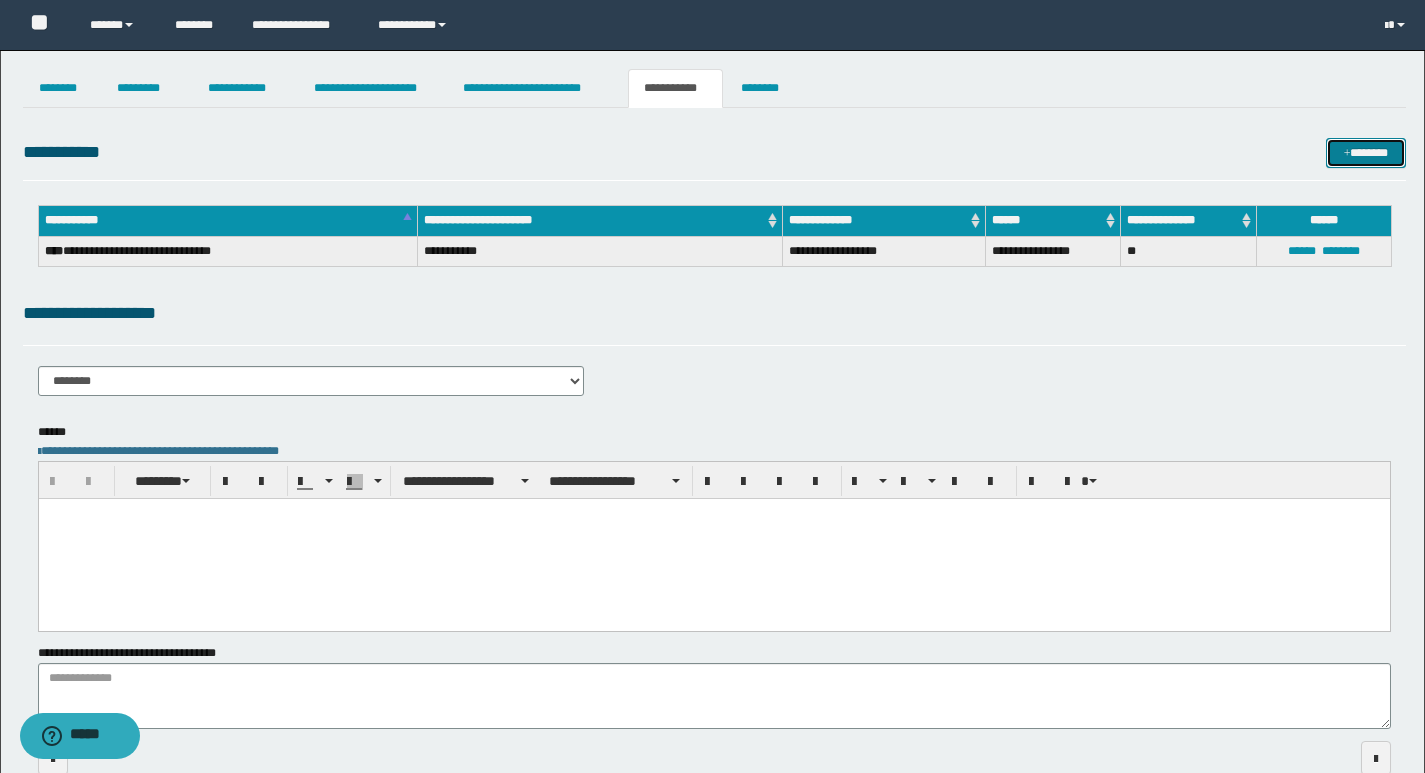 click on "*******" at bounding box center [1366, 153] 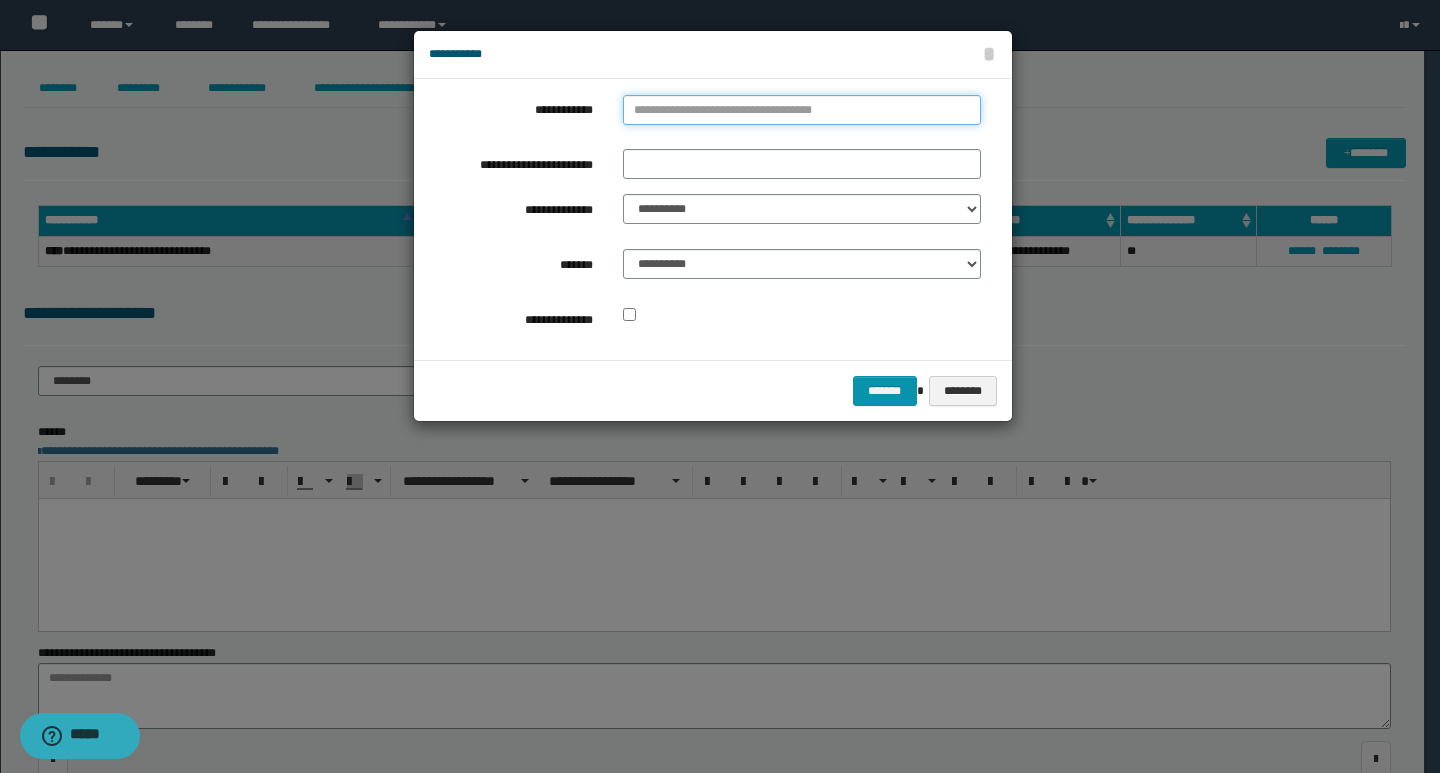 type on "**********" 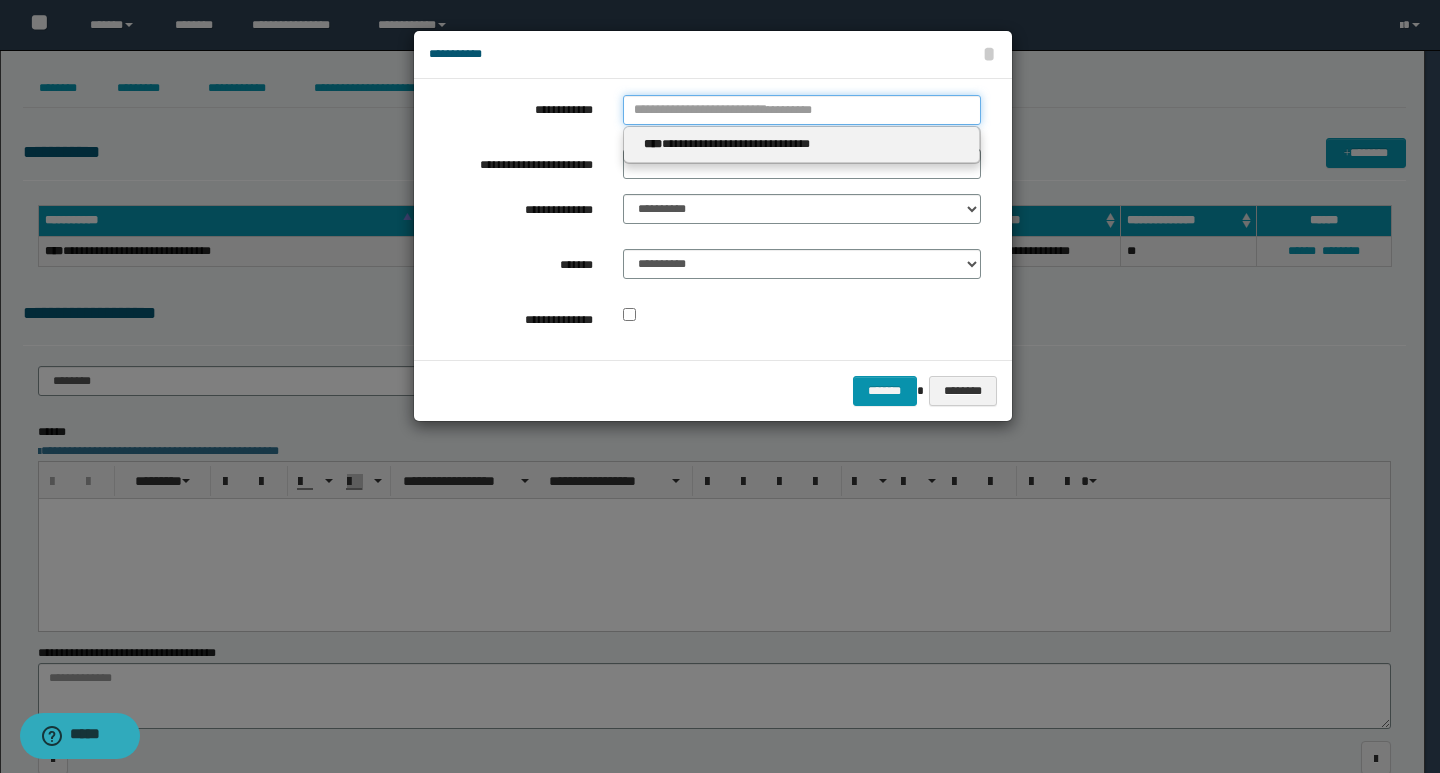 click on "**********" at bounding box center (802, 110) 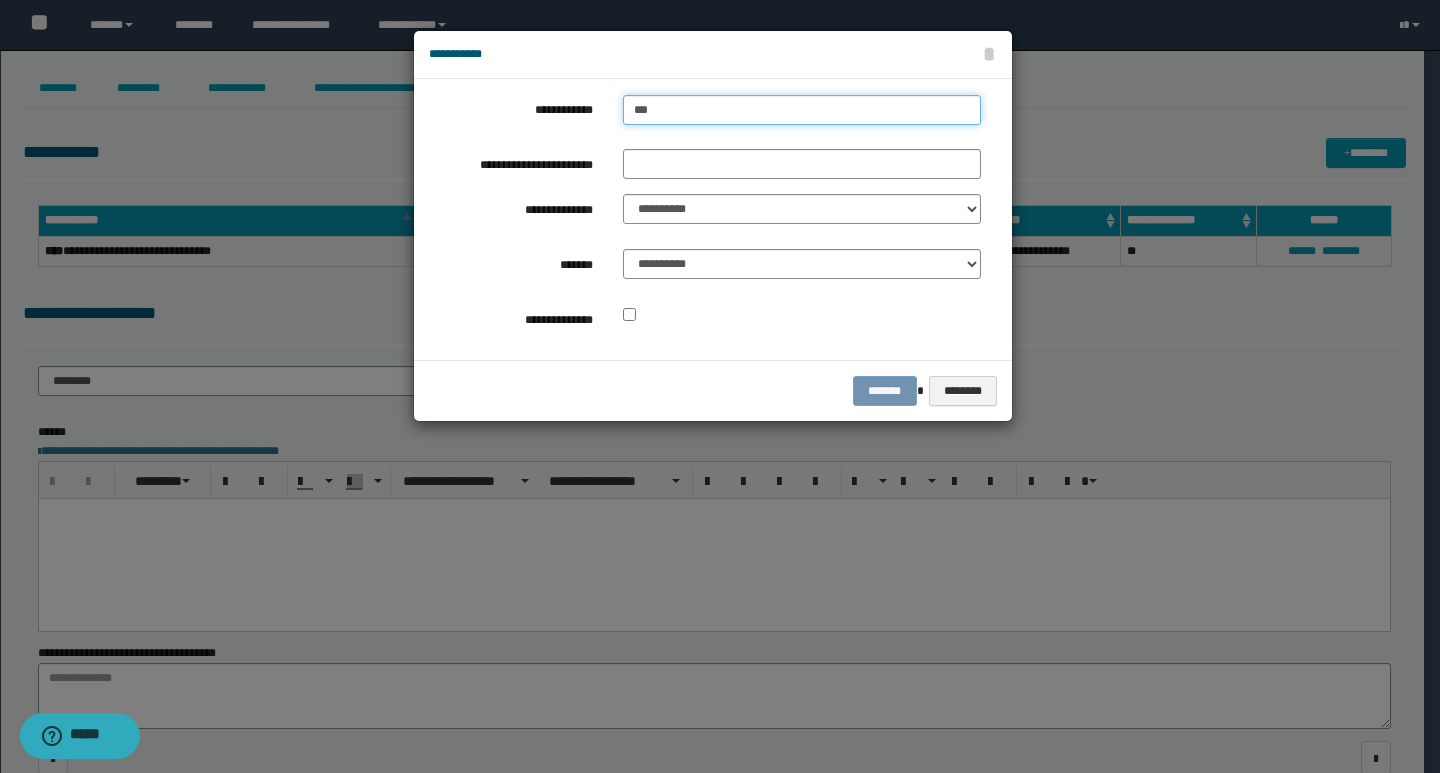 type on "****" 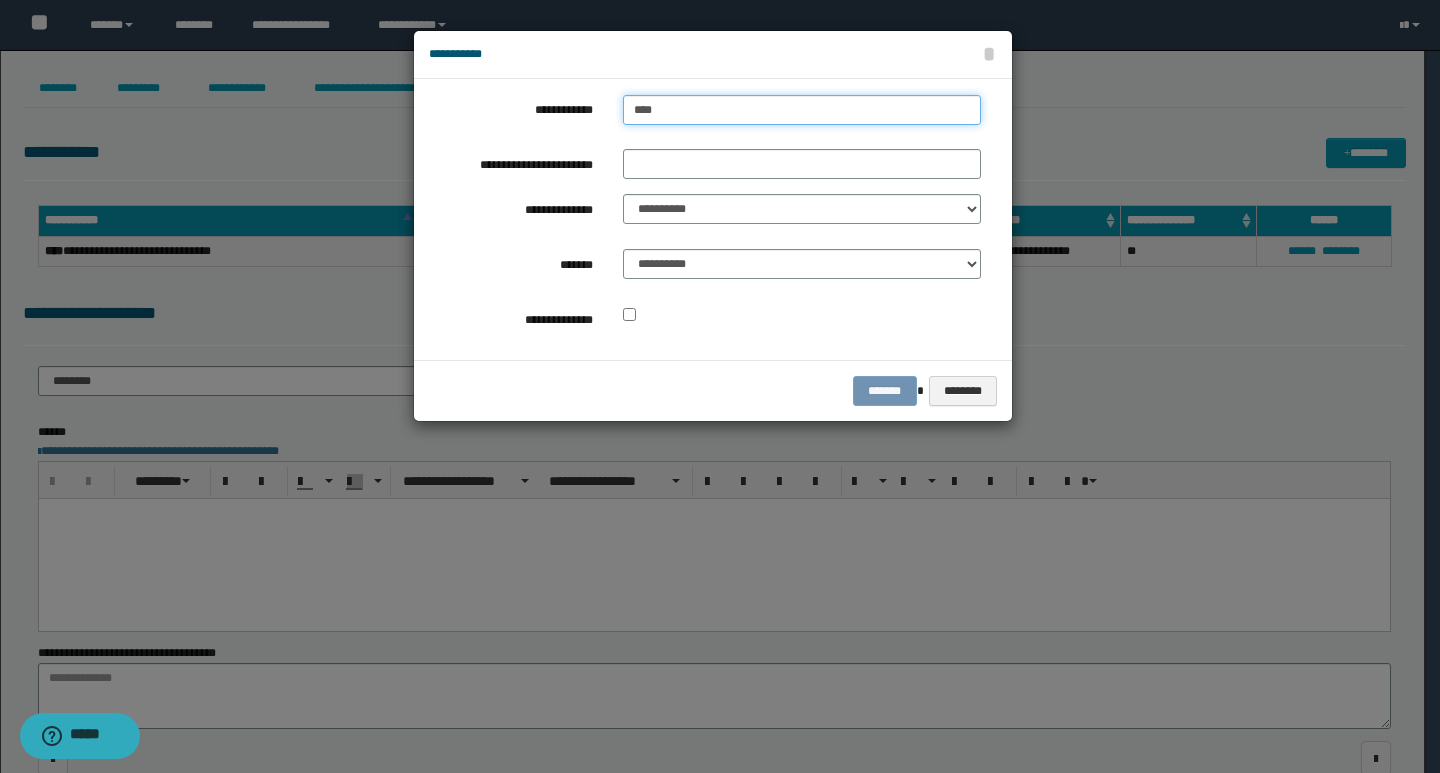 type on "****" 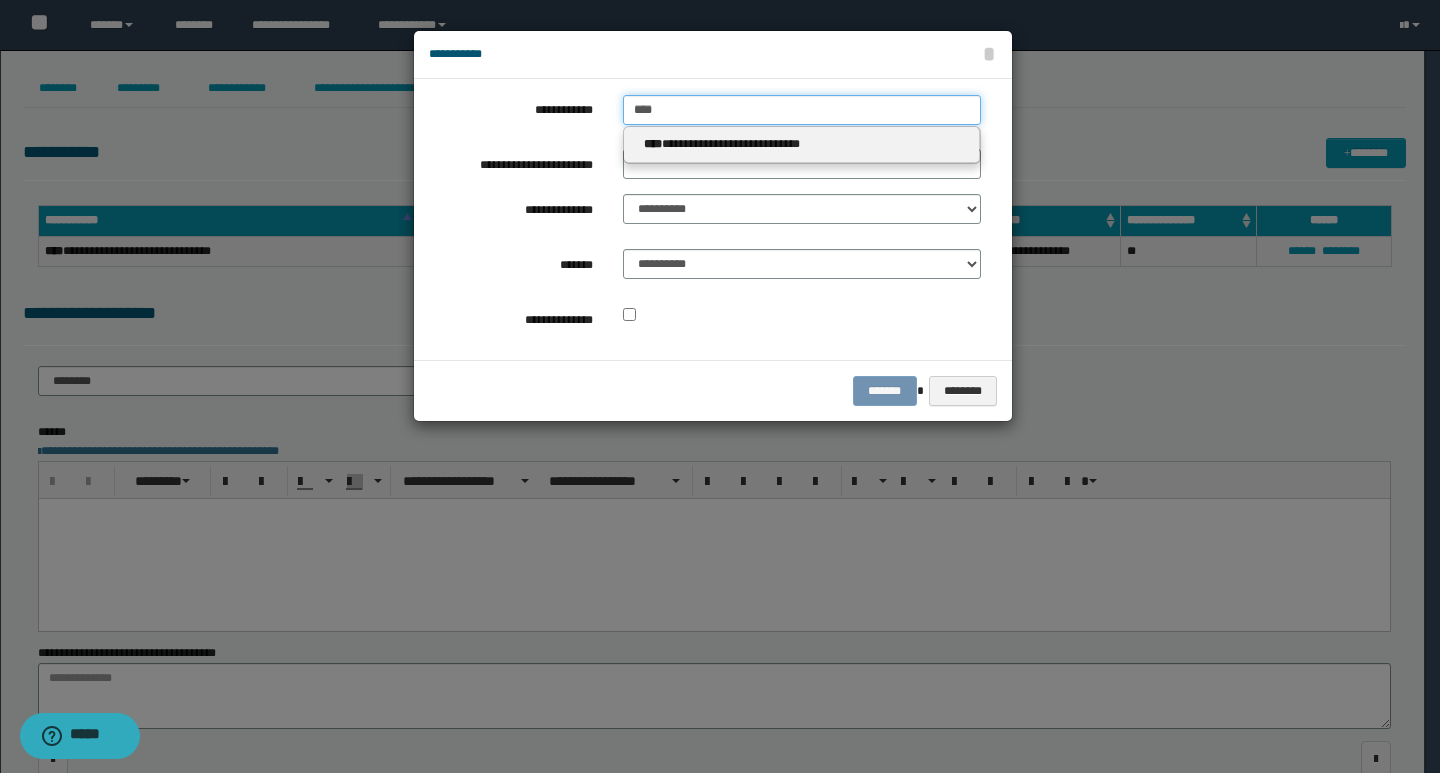 type on "****" 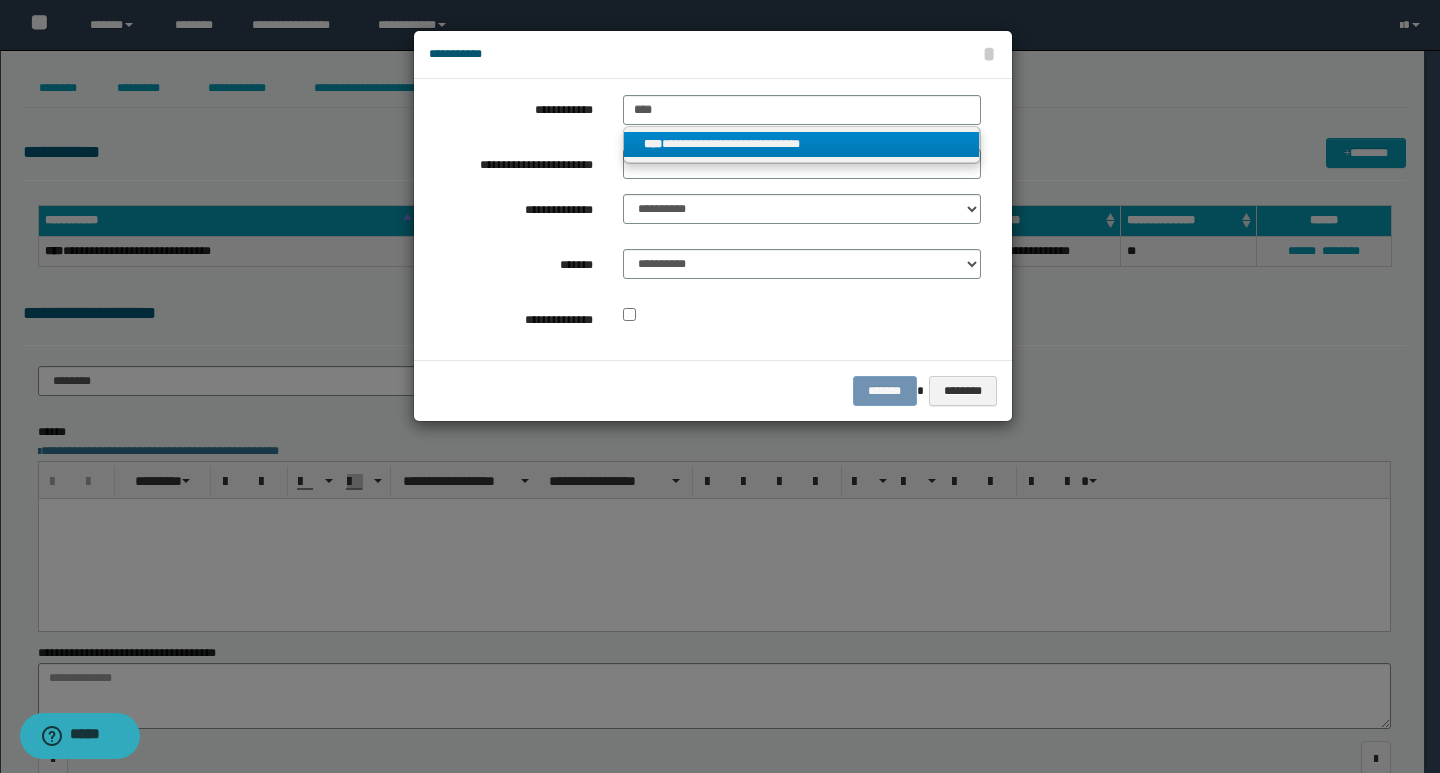 click on "**********" at bounding box center (802, 144) 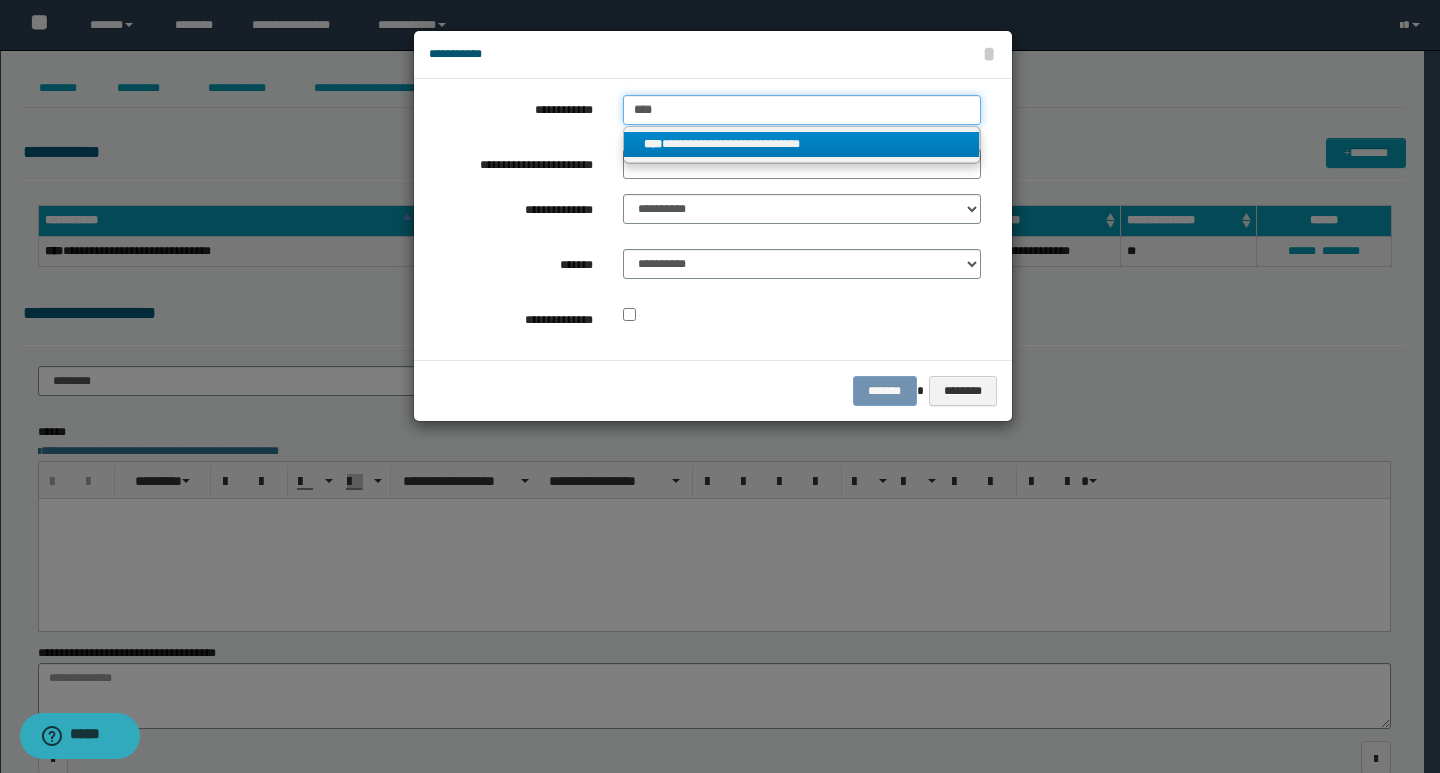 type 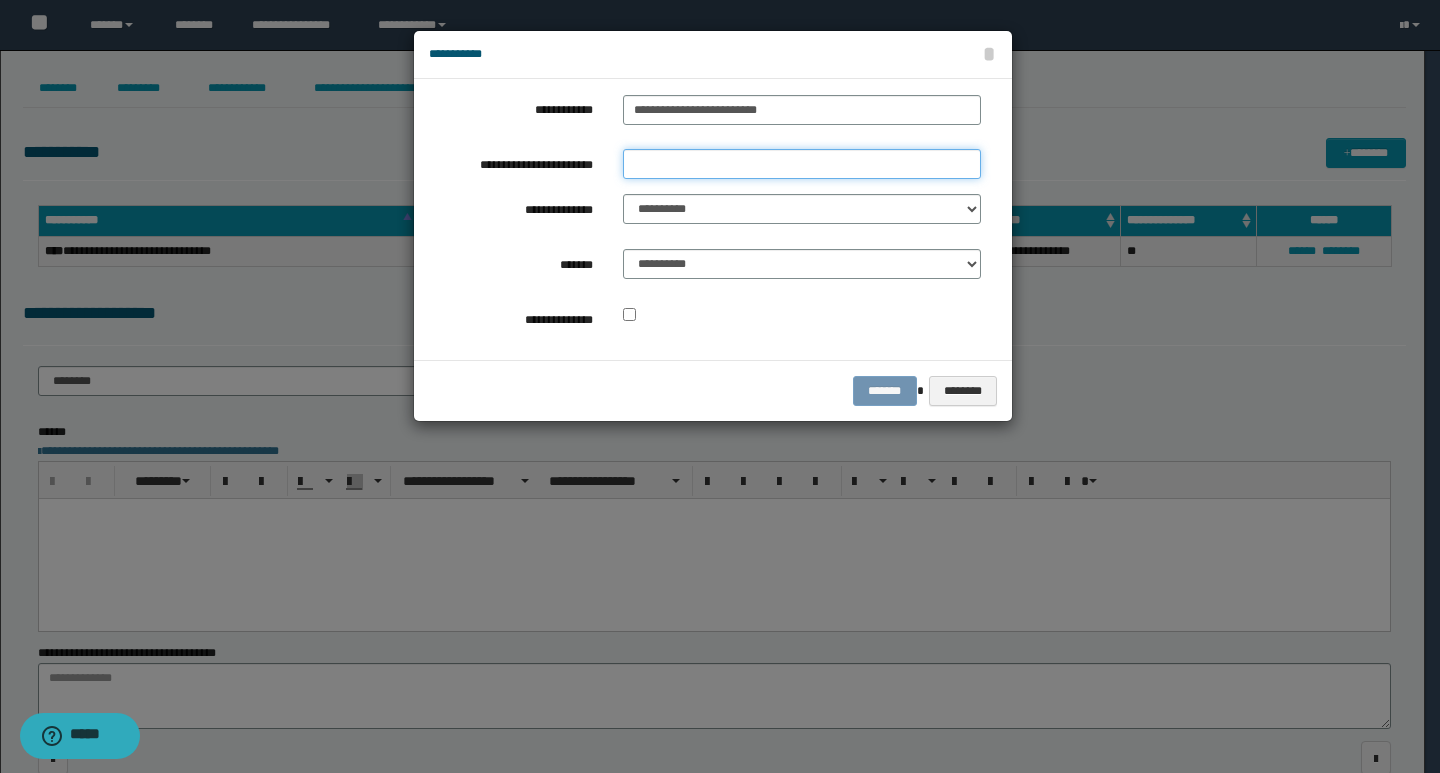 click on "**********" at bounding box center [802, 164] 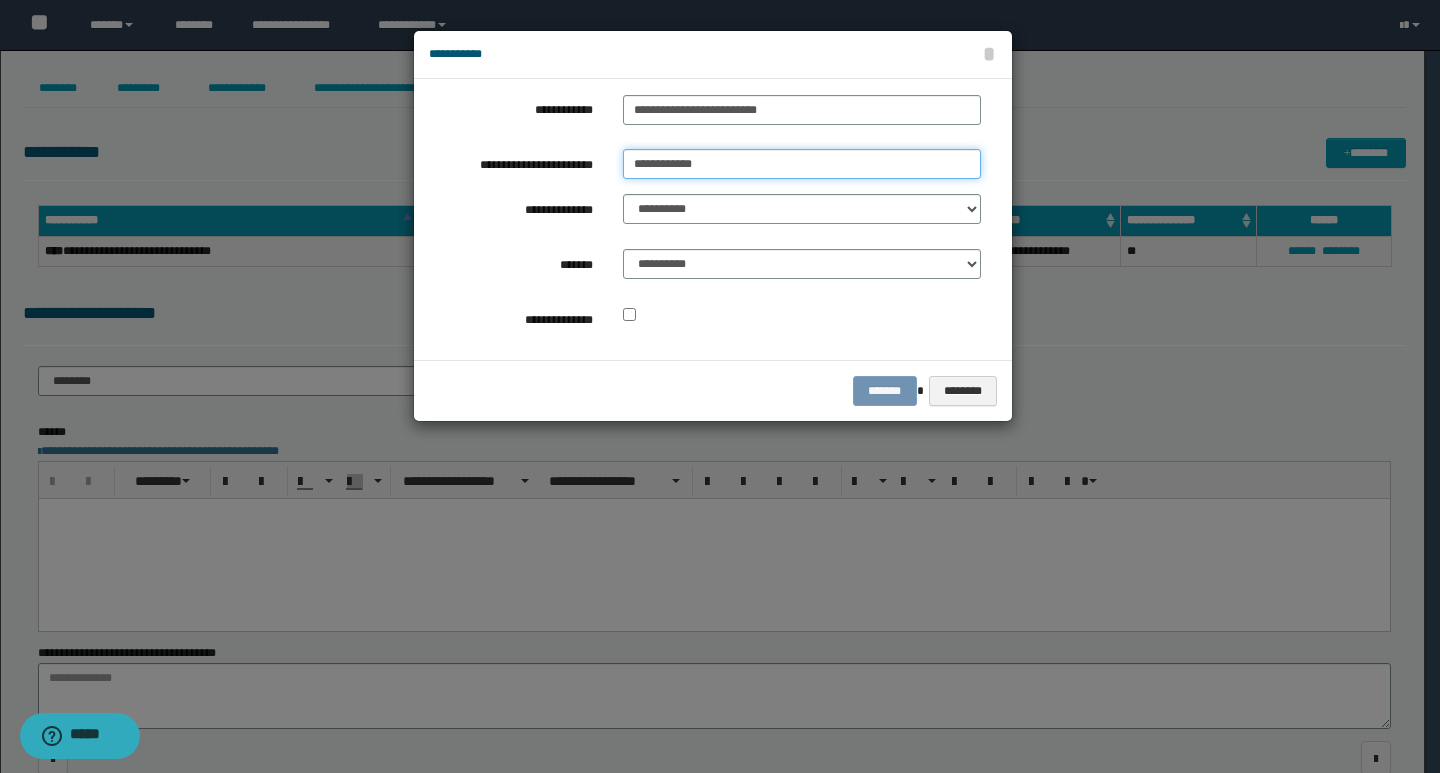drag, startPoint x: 736, startPoint y: 166, endPoint x: 399, endPoint y: 140, distance: 338.00146 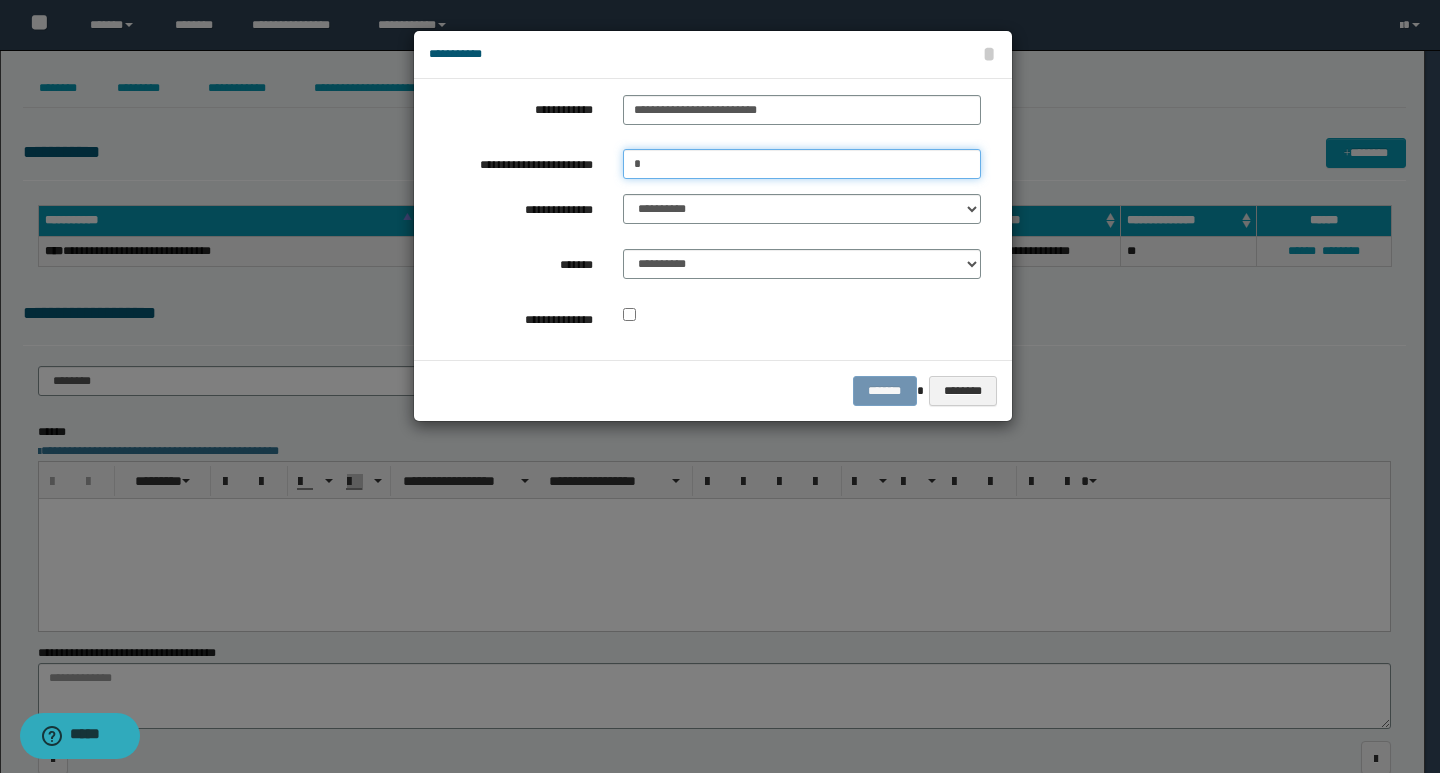 type on "********" 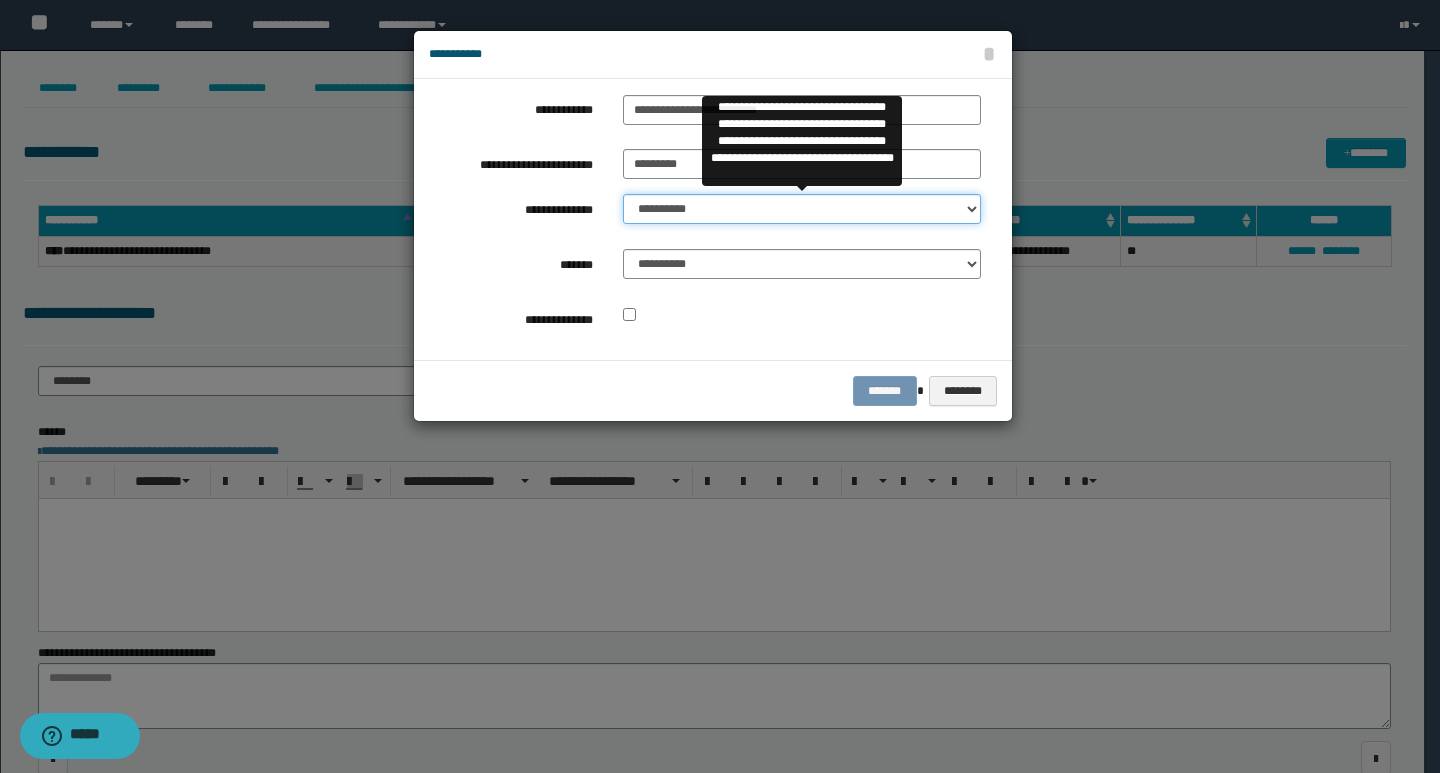 click on "**********" at bounding box center (802, 209) 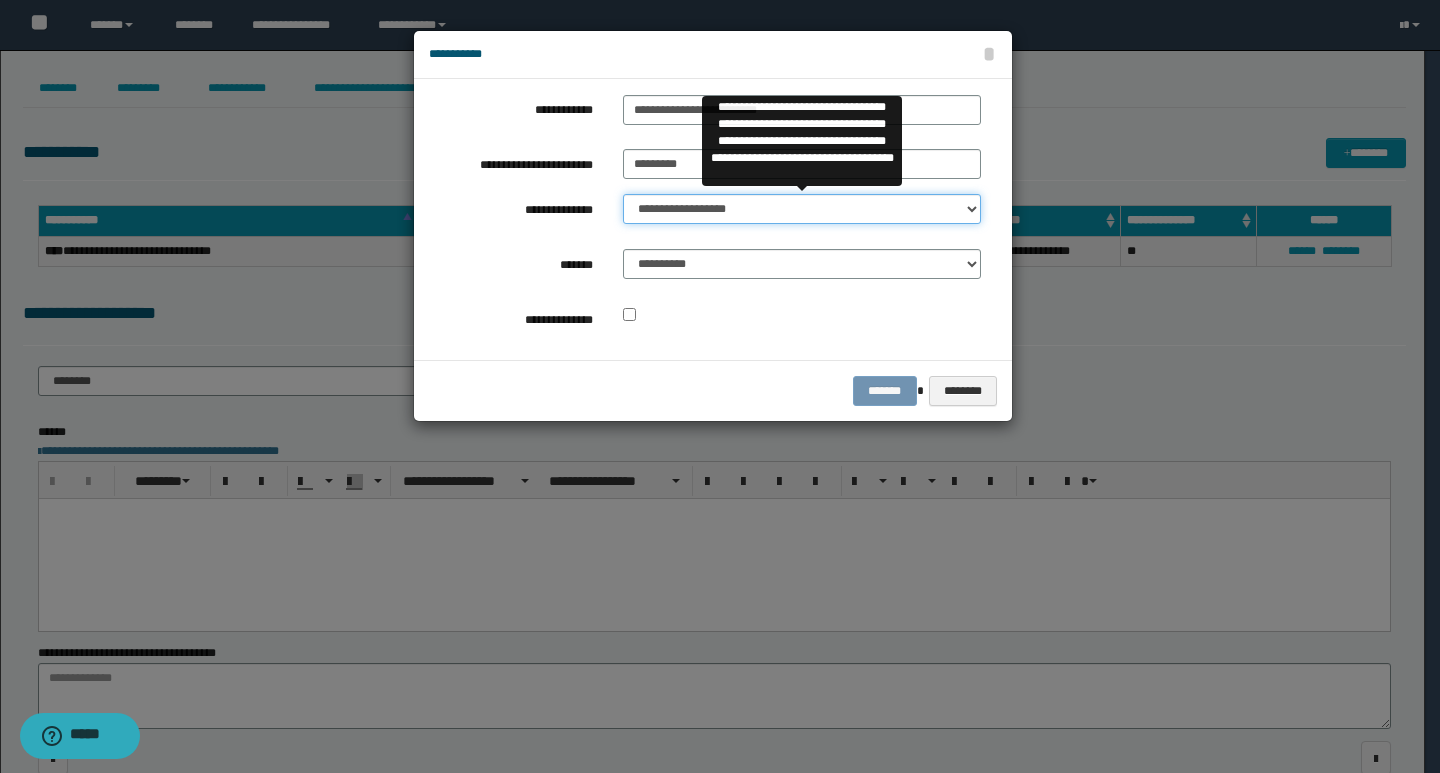 click on "**********" at bounding box center (802, 209) 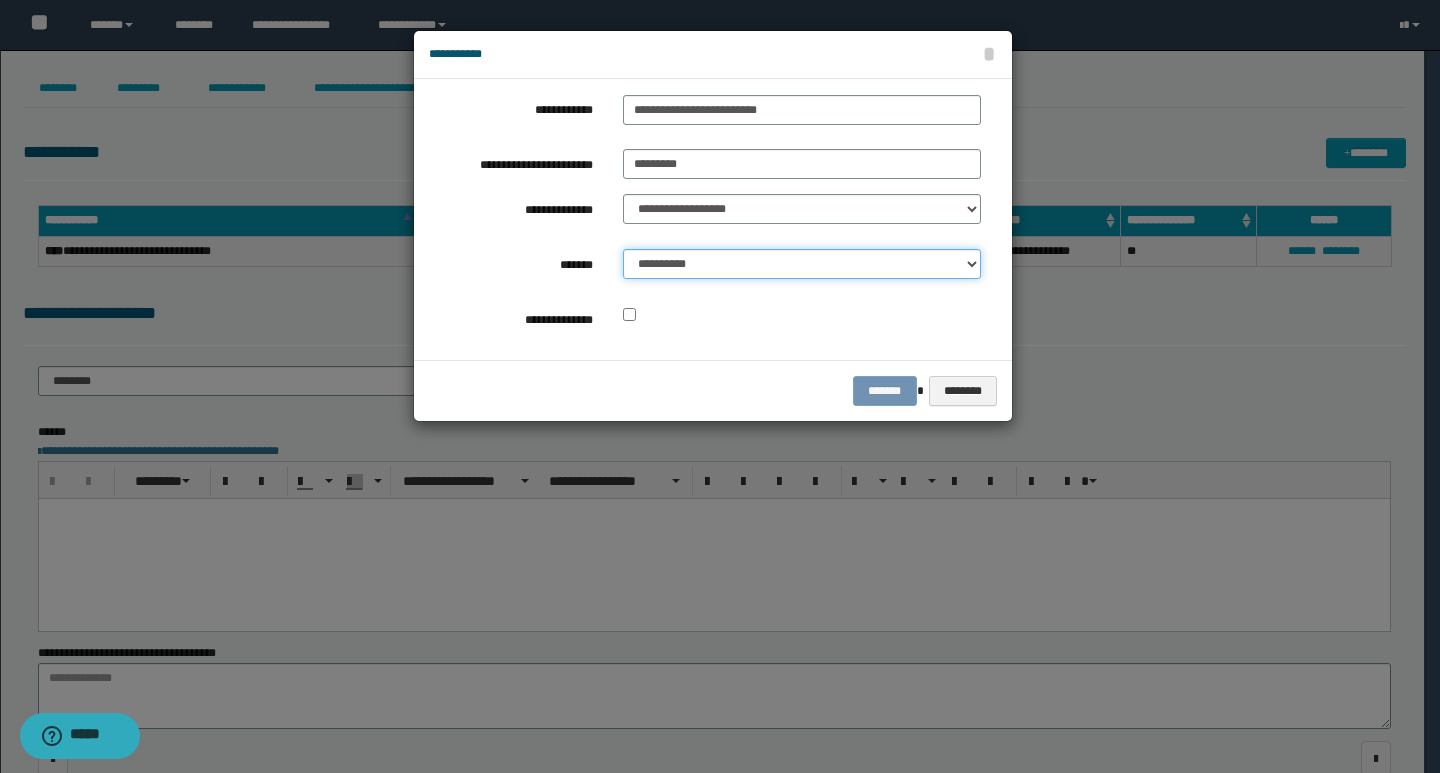 click on "**********" at bounding box center (802, 264) 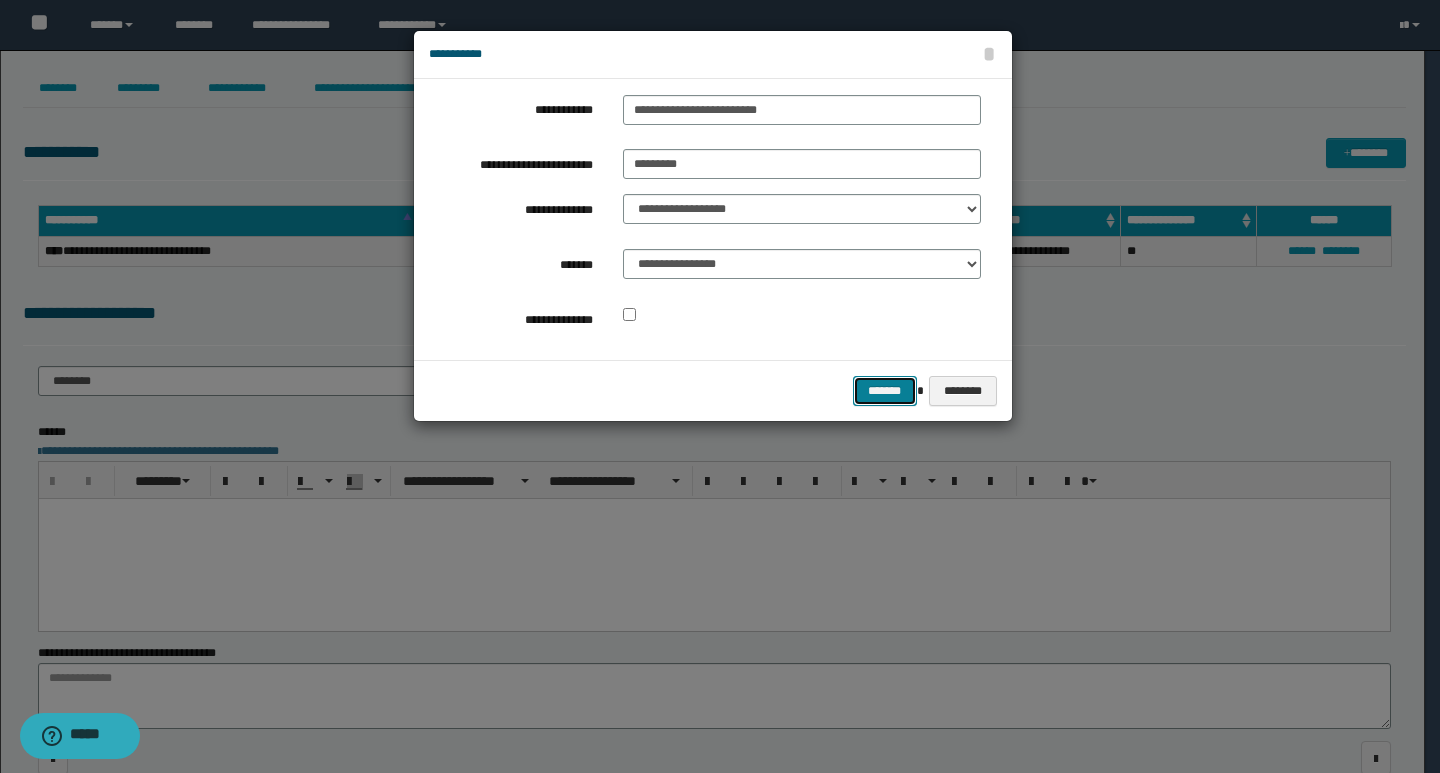 click on "*******" at bounding box center (885, 391) 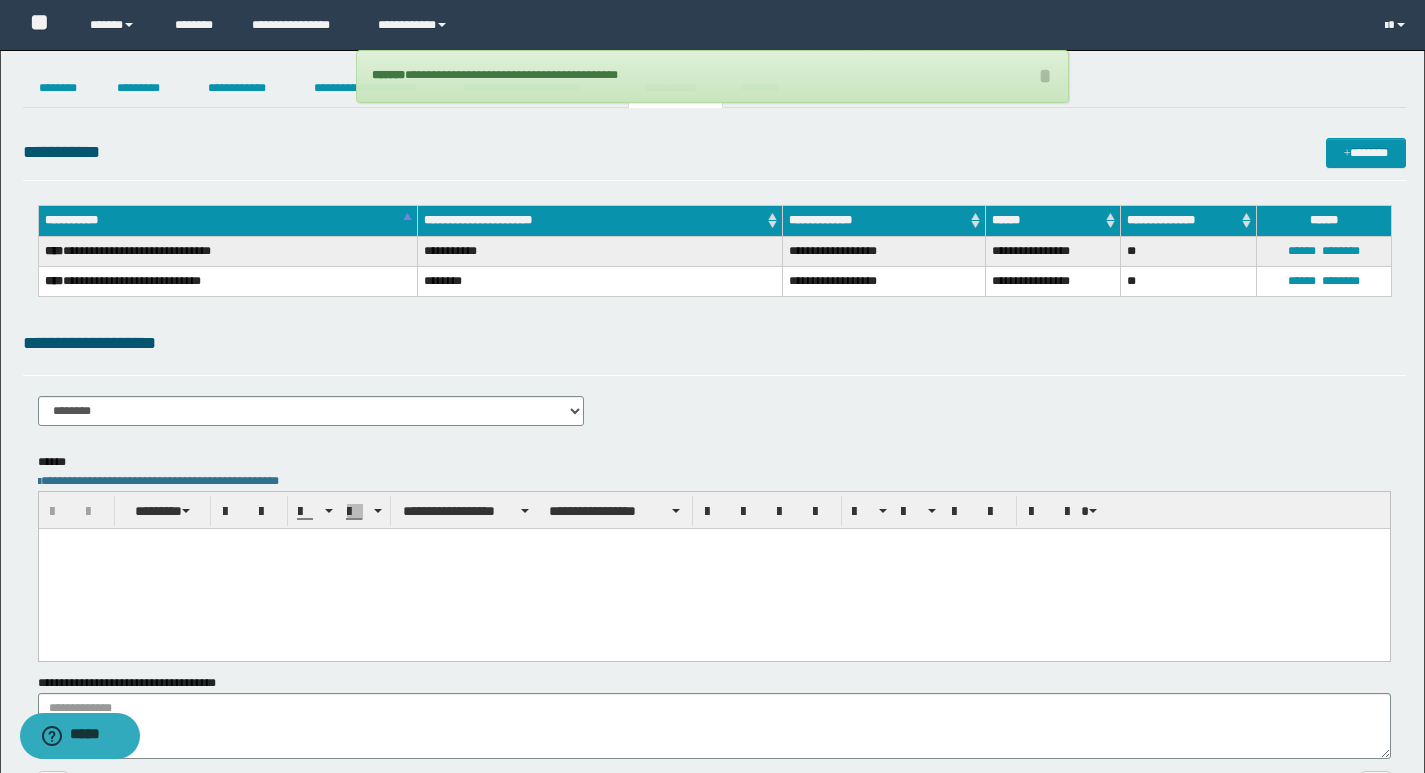 click on "**********" at bounding box center [714, 152] 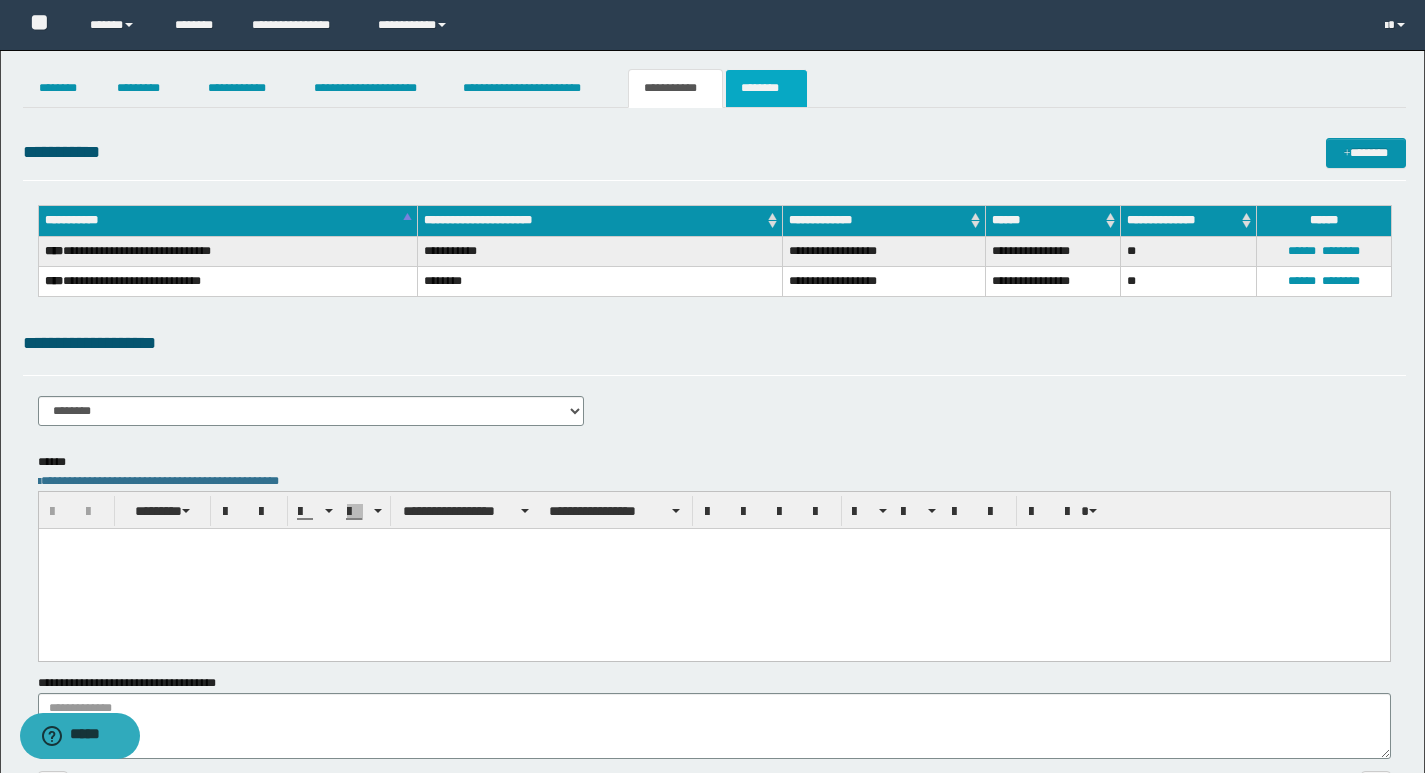 click on "********" at bounding box center [766, 88] 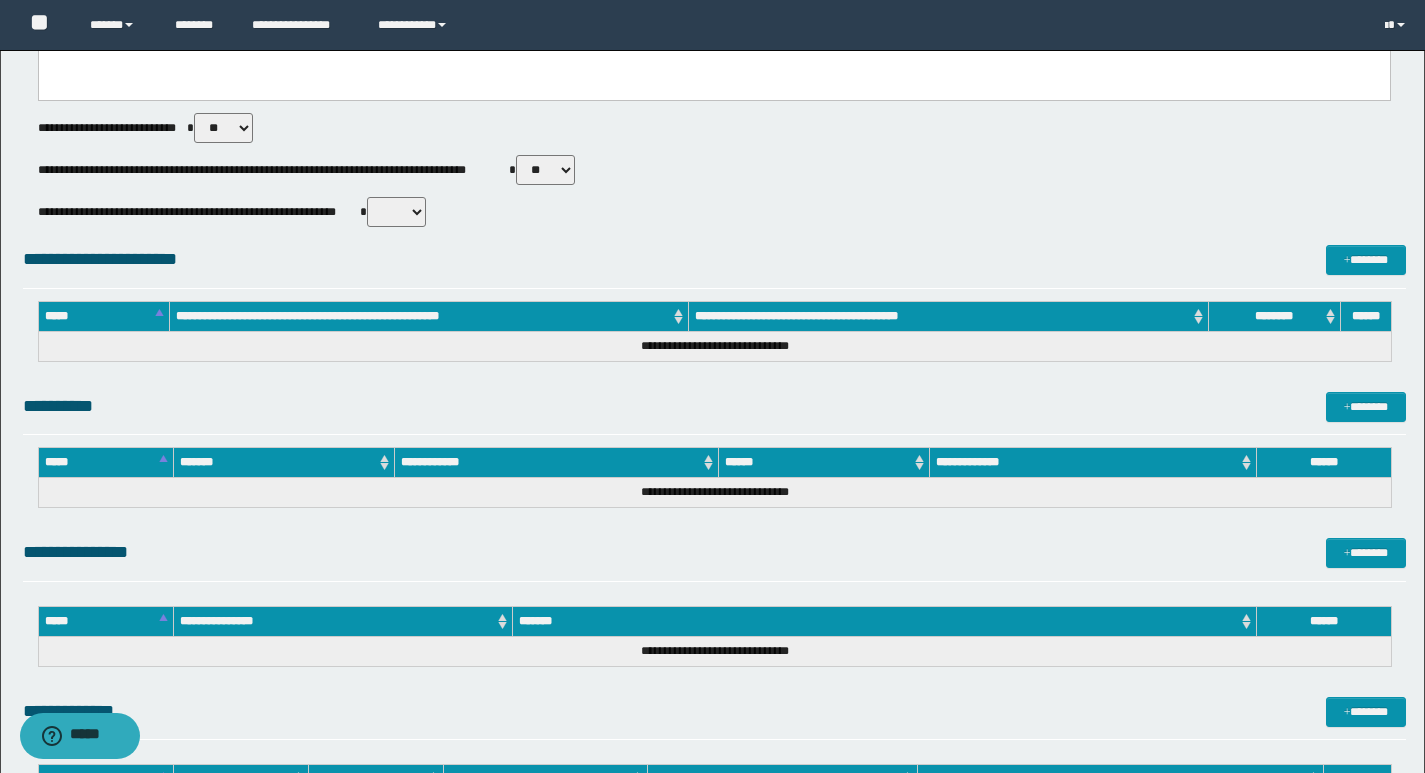 scroll, scrollTop: 674, scrollLeft: 0, axis: vertical 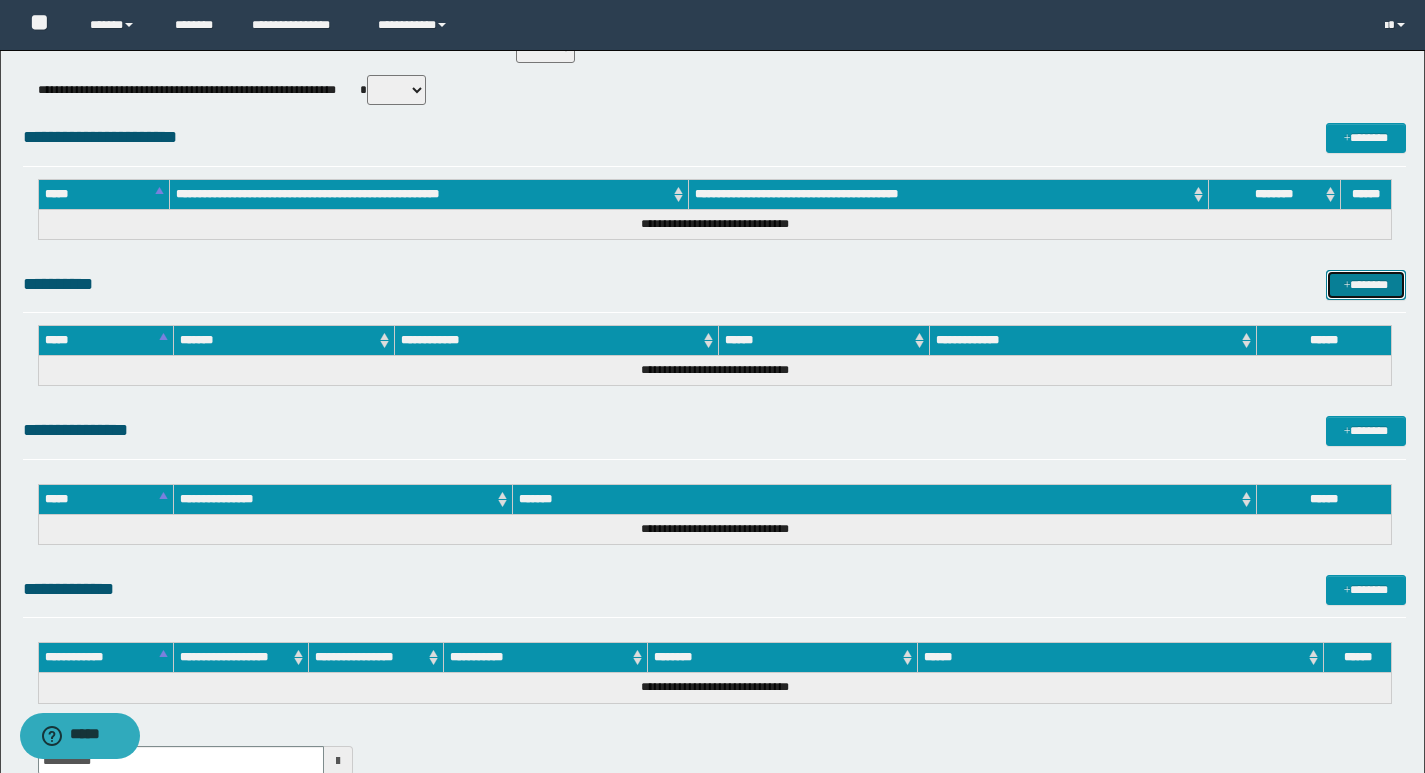 click on "*******" at bounding box center (1366, 285) 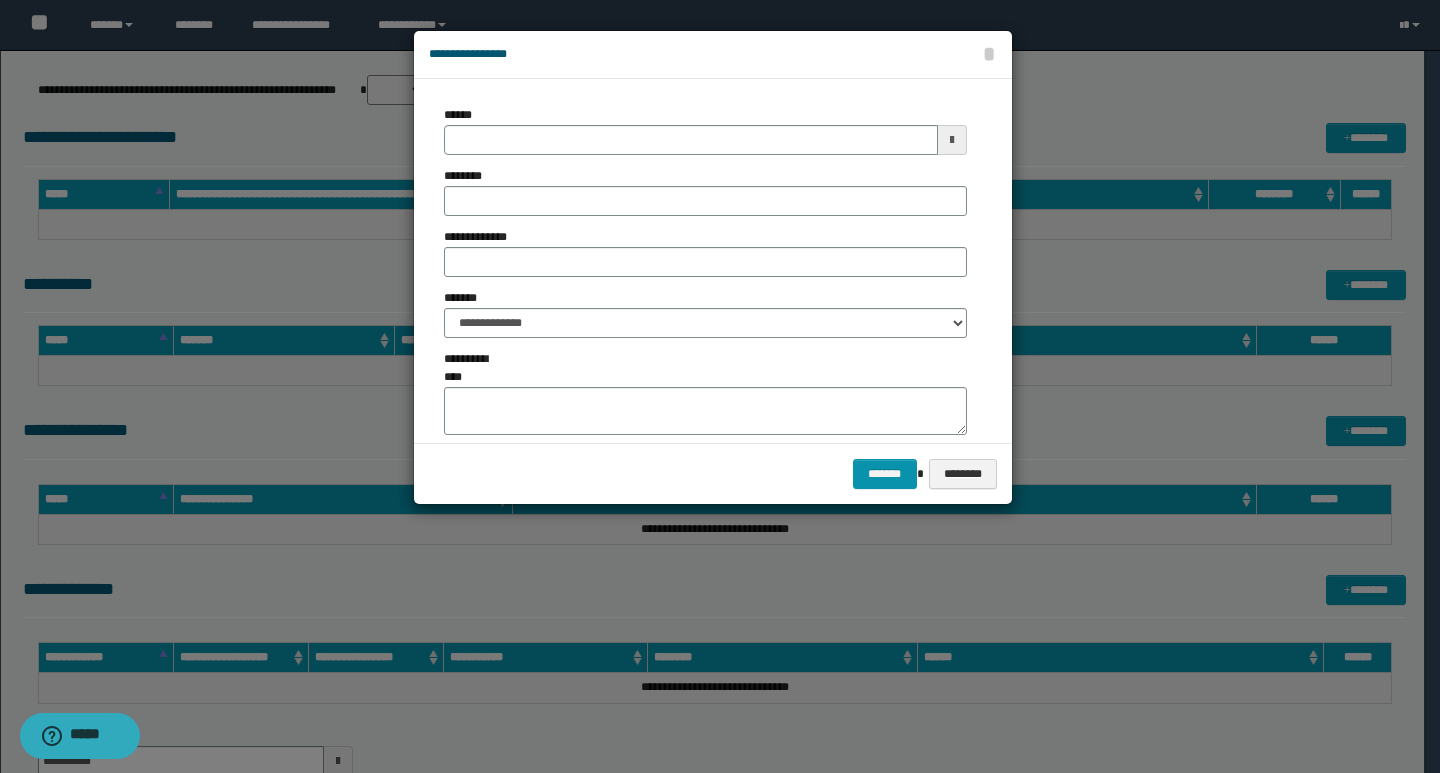 type on "**********" 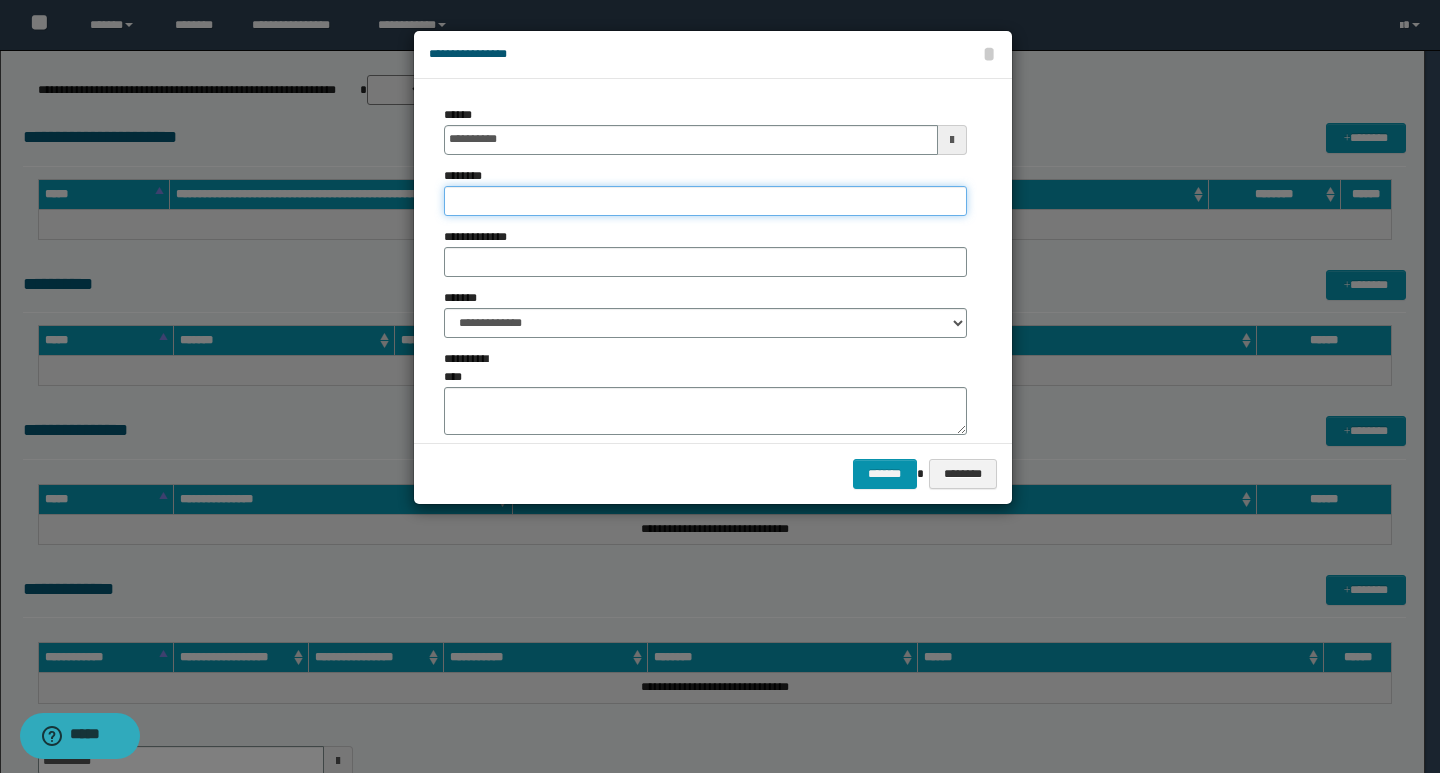 click on "********" at bounding box center (705, 201) 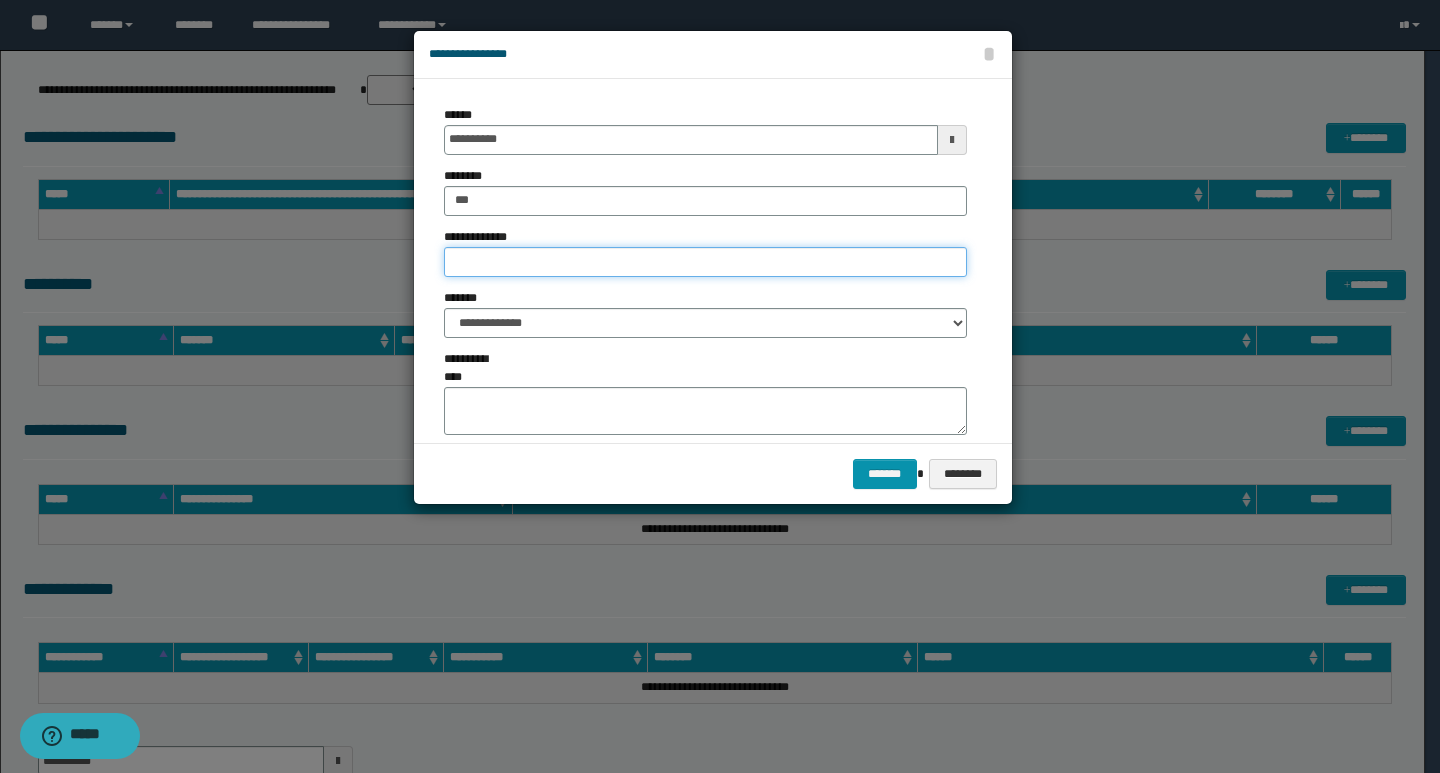 click on "**********" at bounding box center [705, 262] 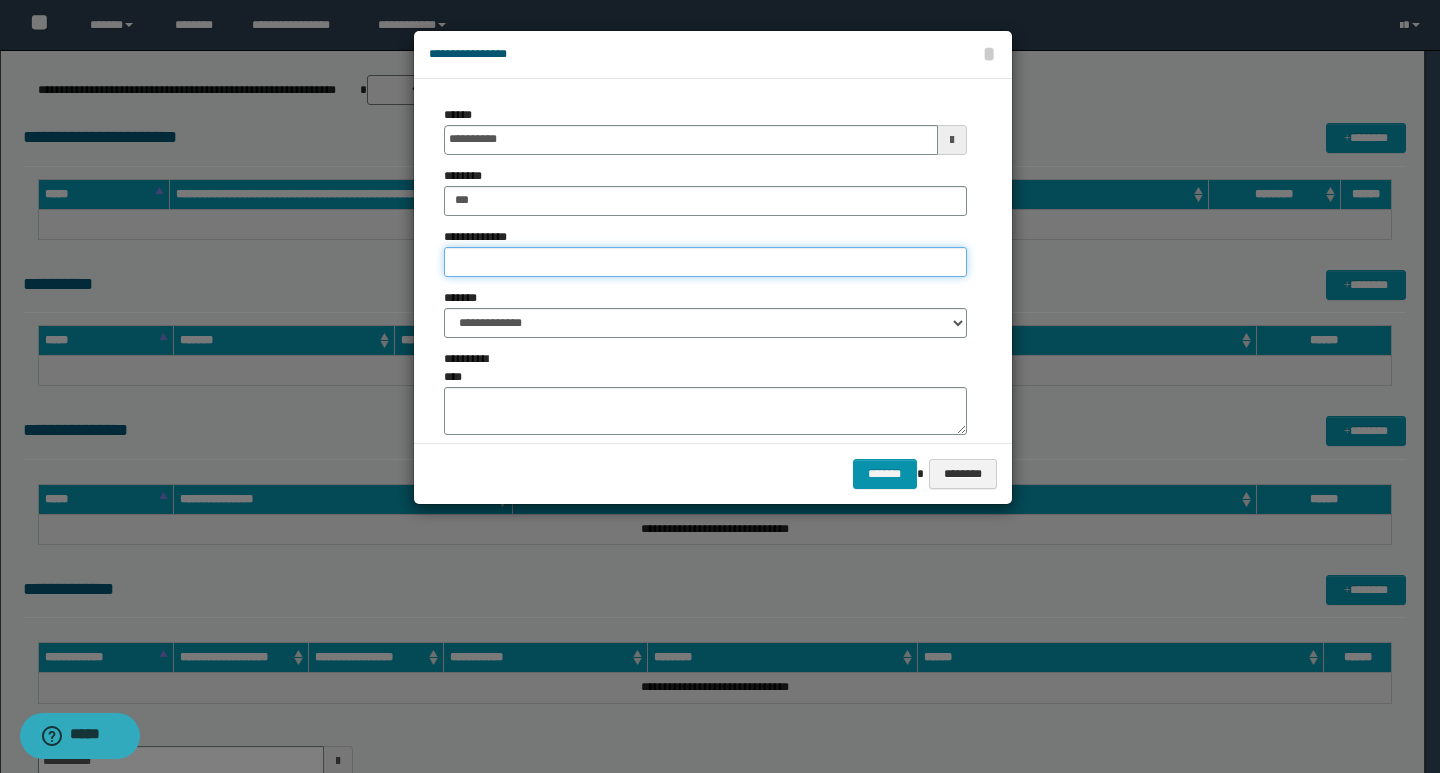 type on "*********" 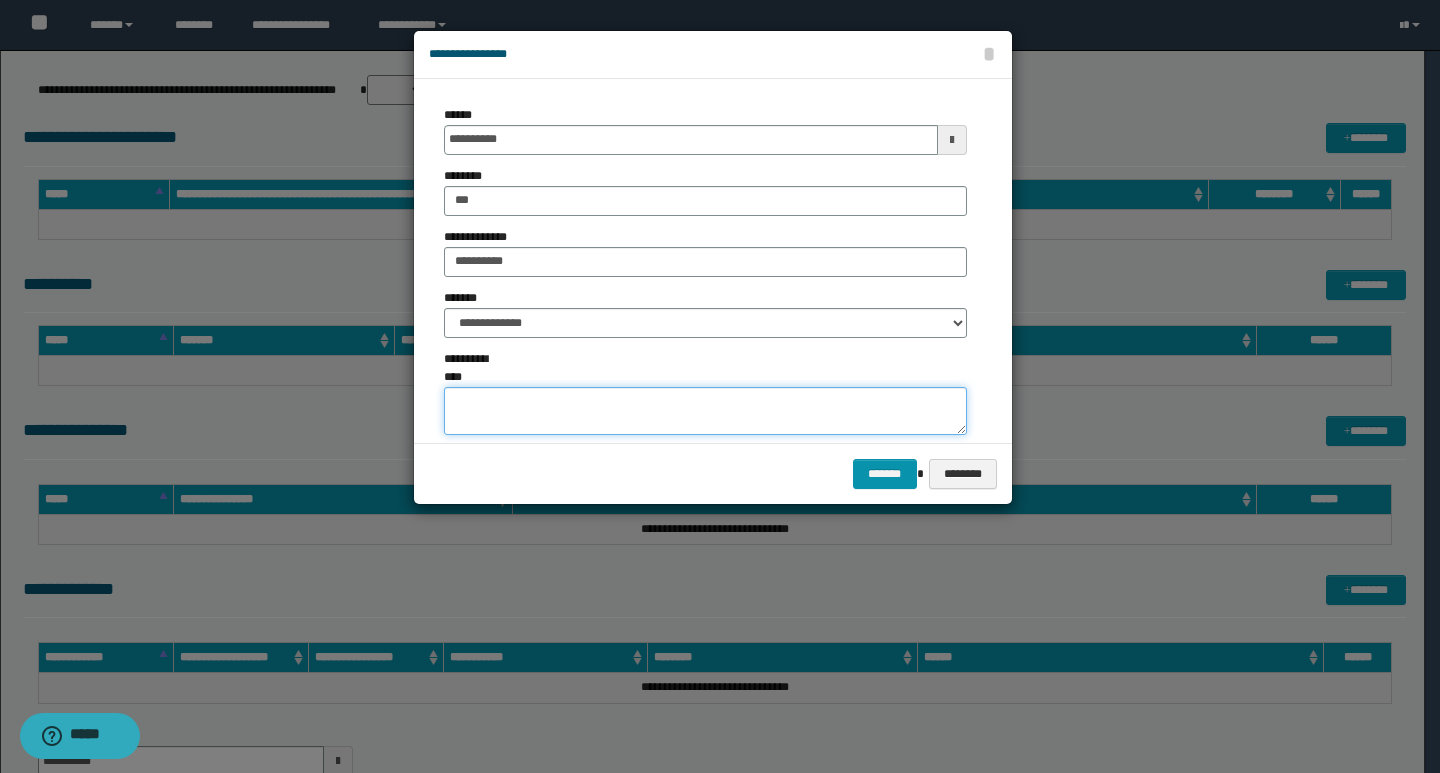 click on "**********" at bounding box center [705, 411] 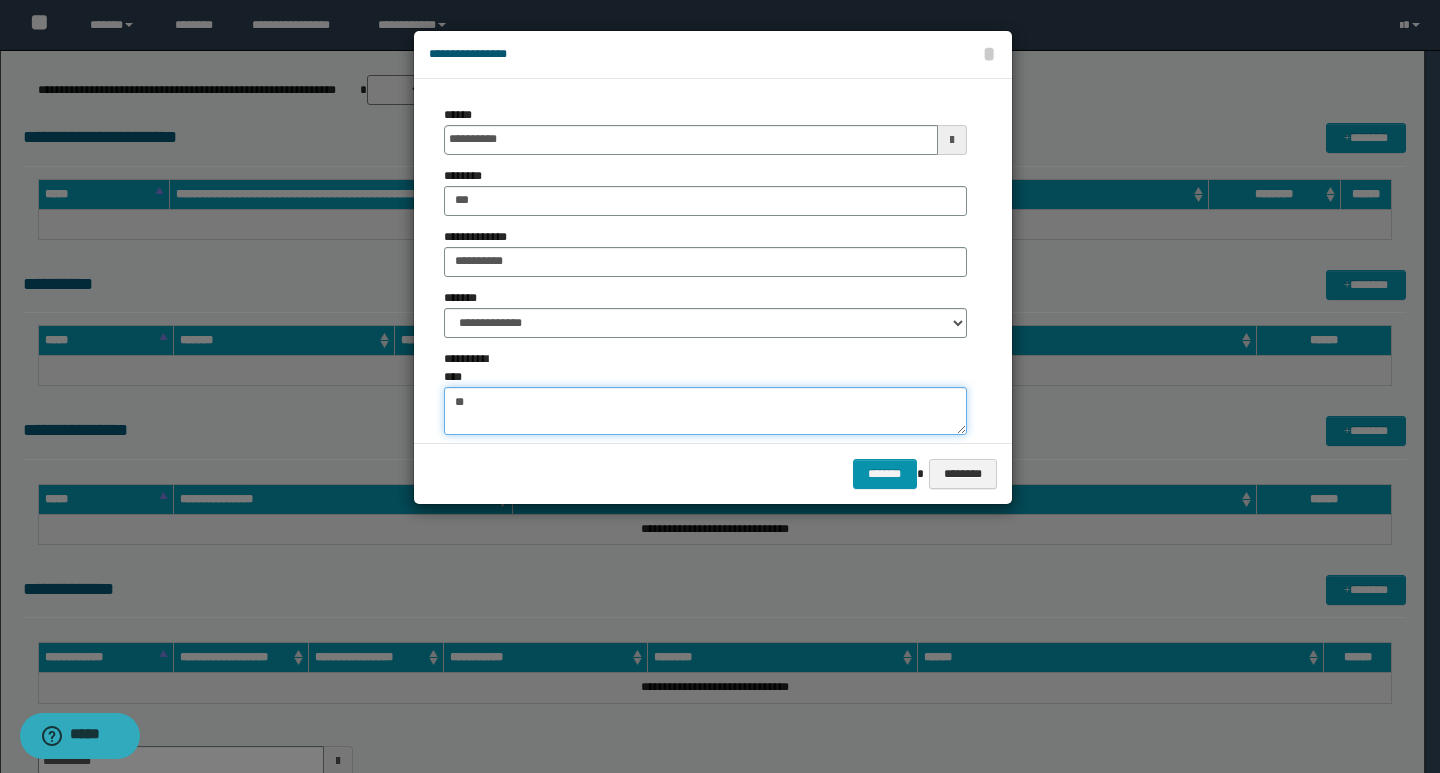 type on "*" 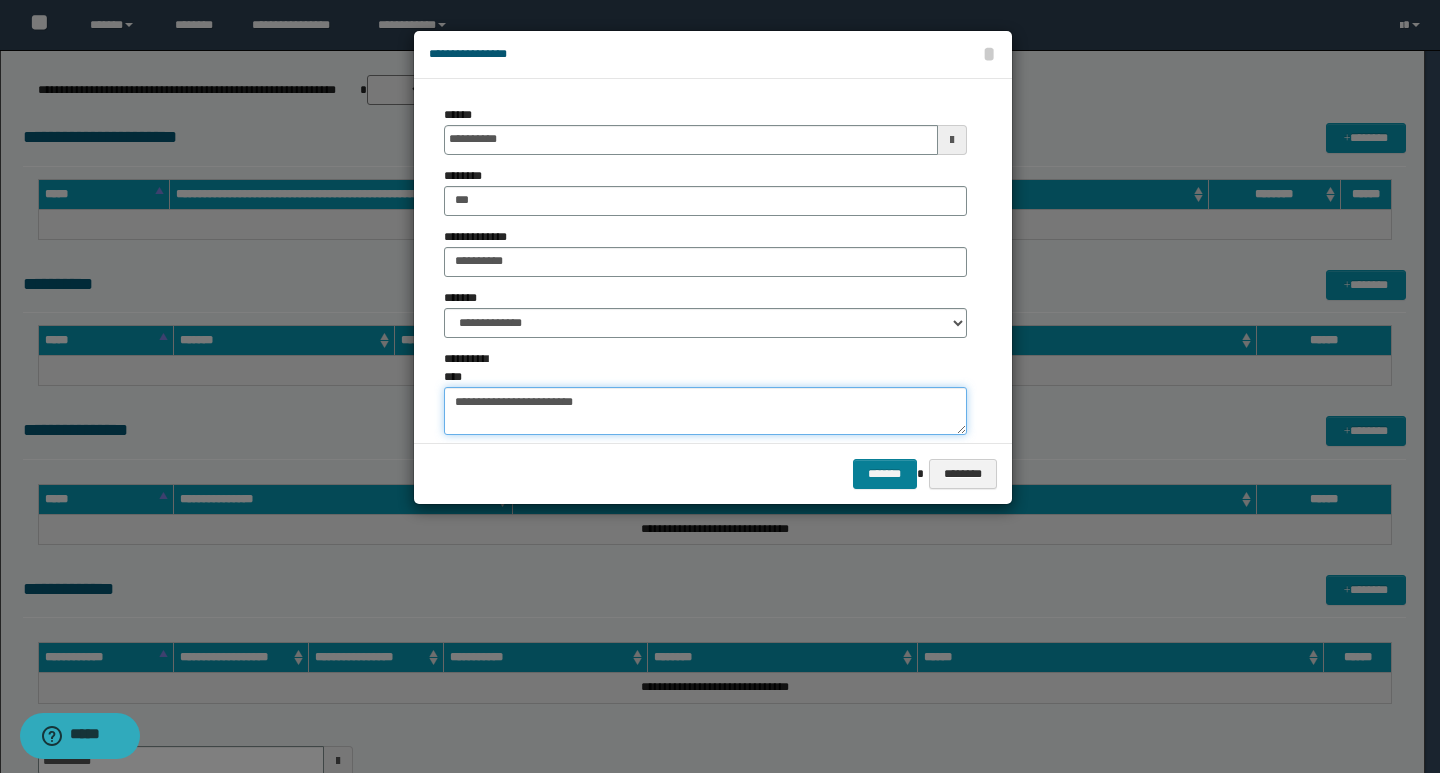 type on "**********" 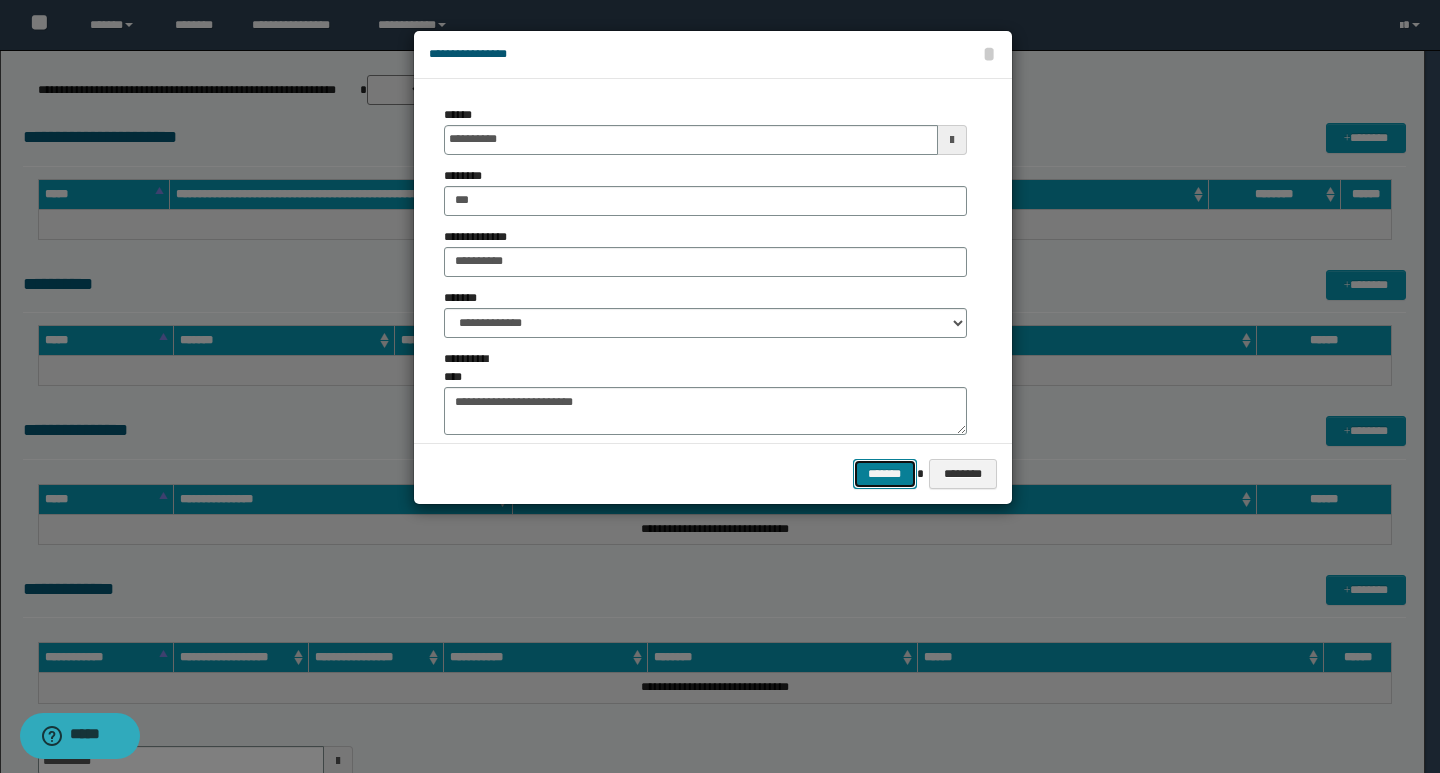 click on "*******" at bounding box center [885, 474] 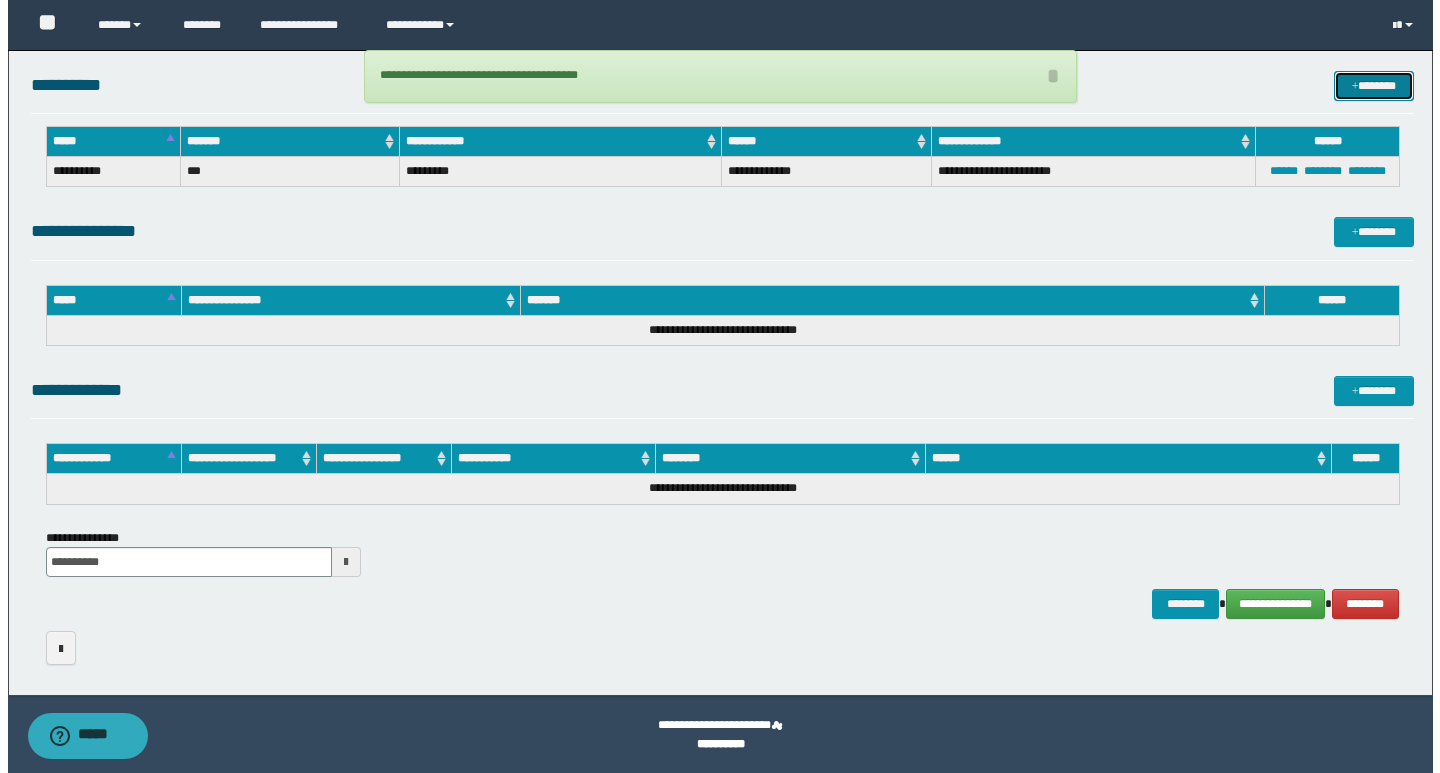 scroll, scrollTop: 874, scrollLeft: 0, axis: vertical 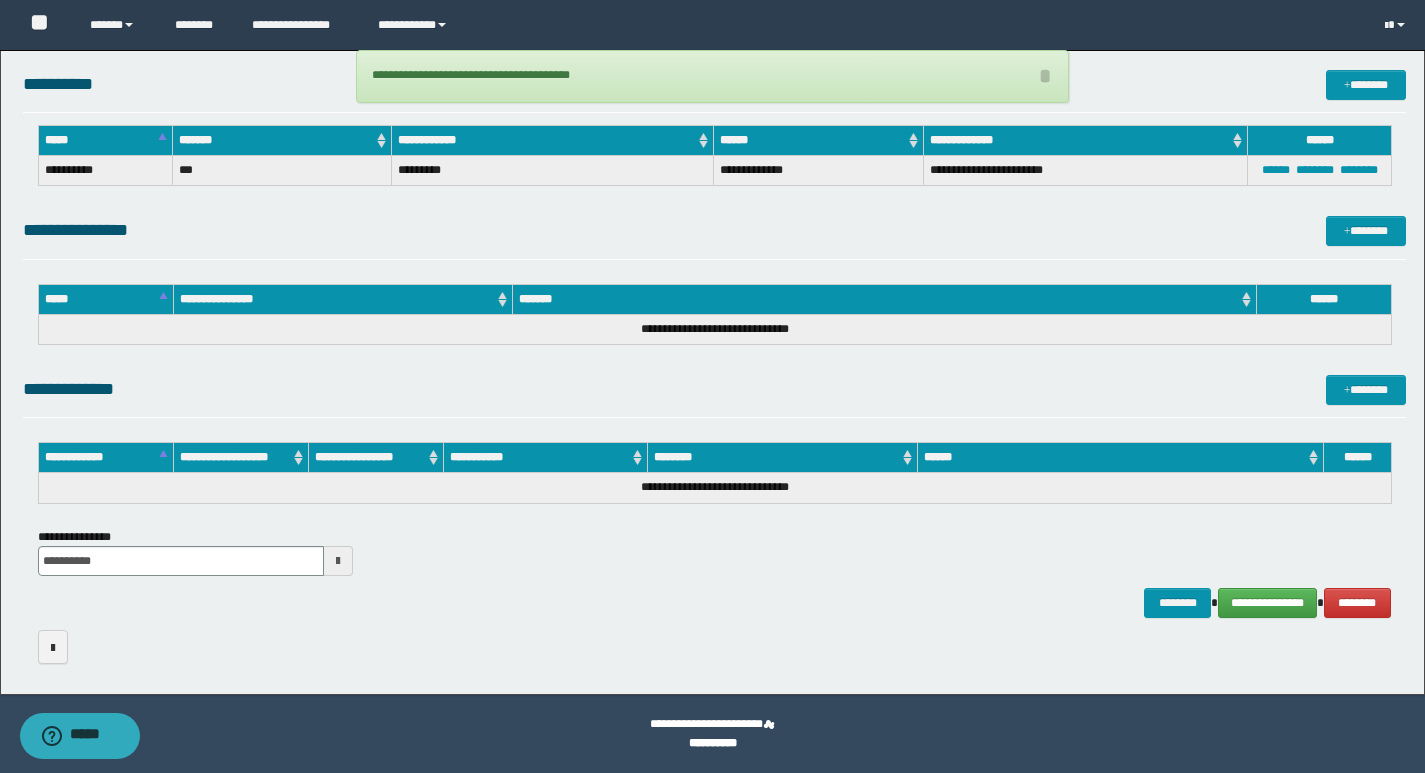 click on "**********" at bounding box center (714, -42) 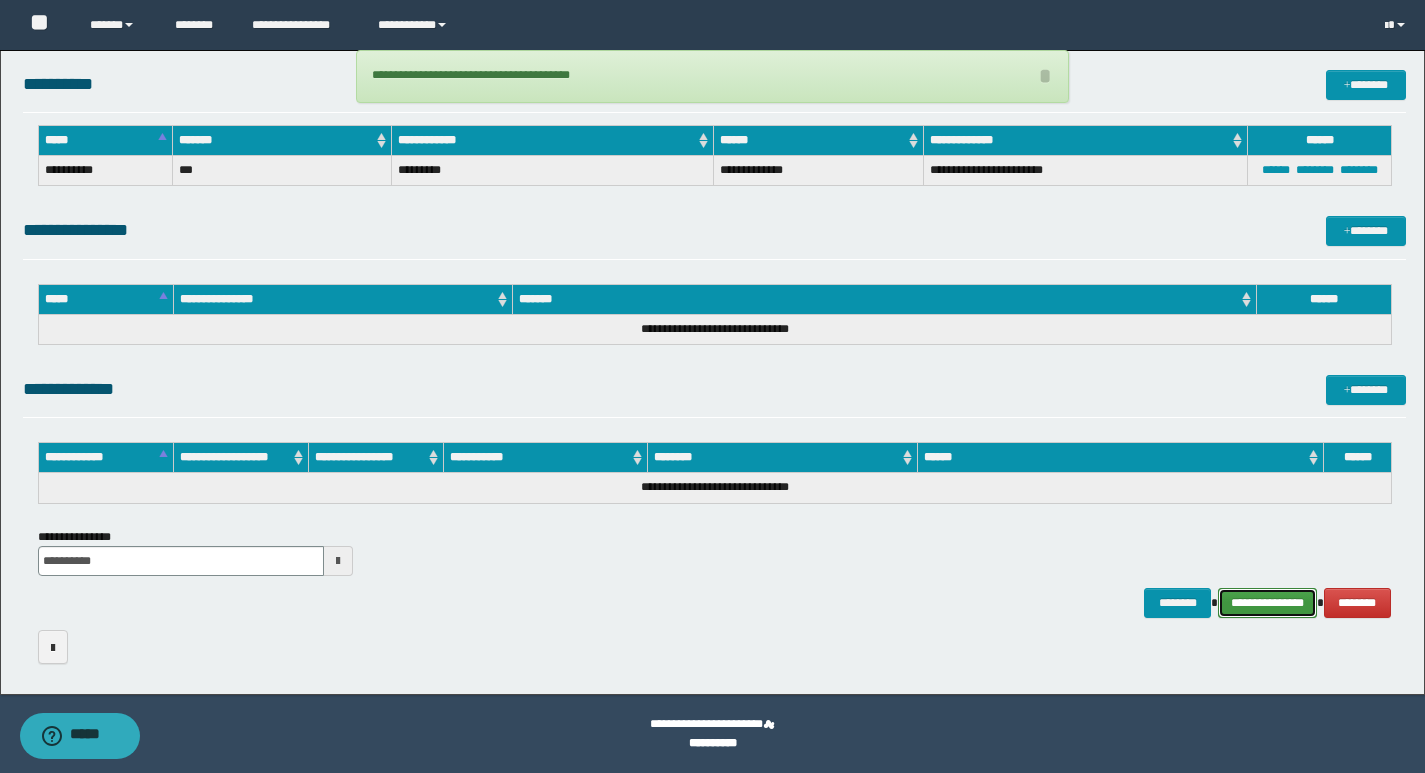 click on "**********" at bounding box center [1267, 603] 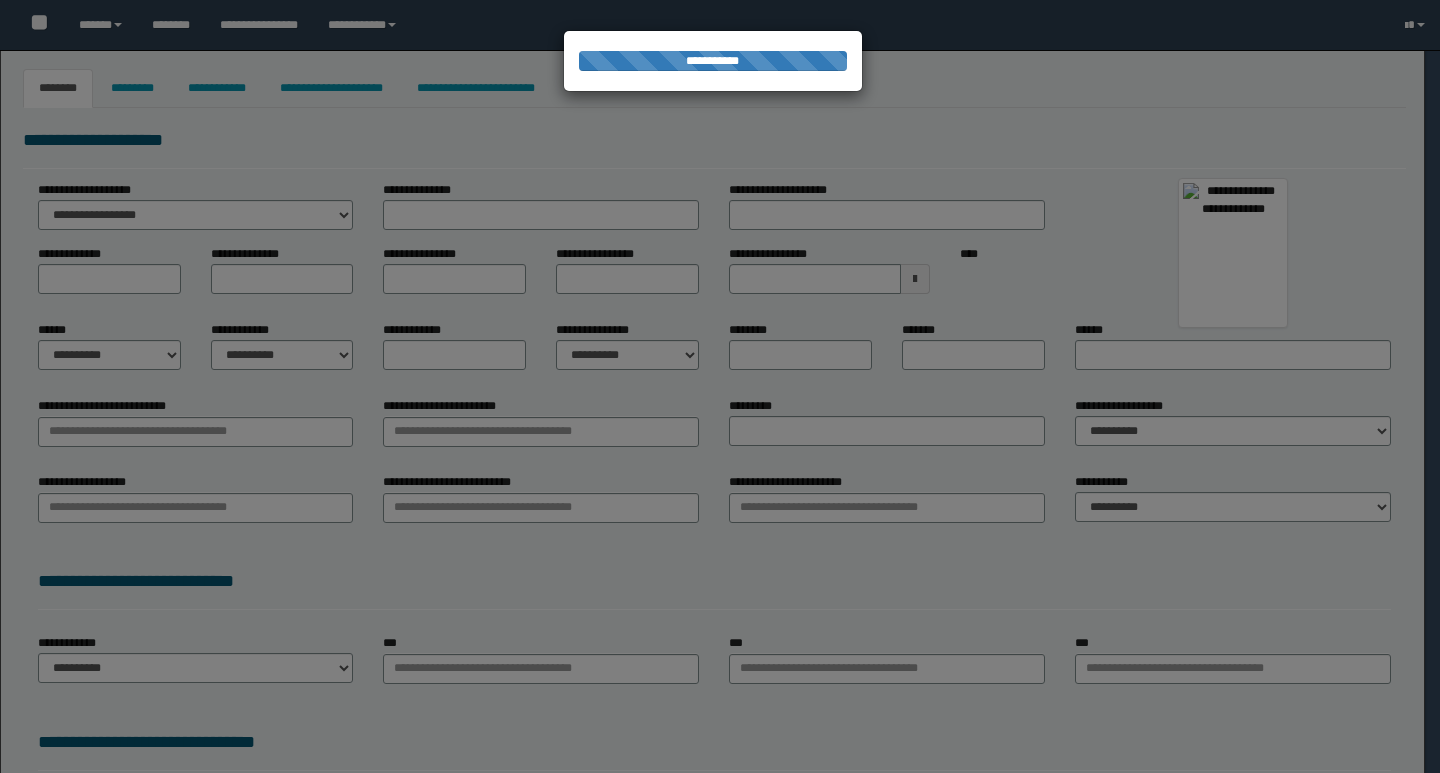 select on "***" 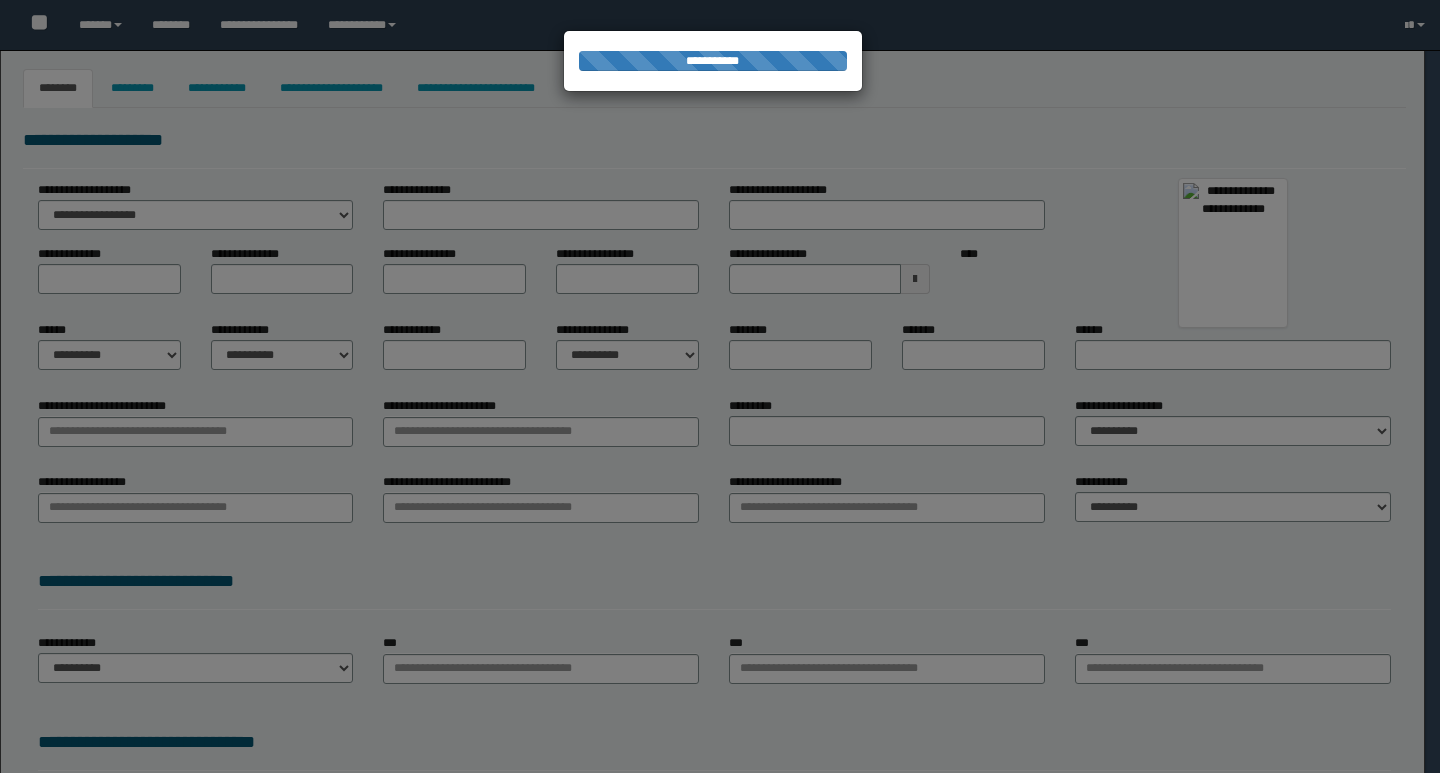 type on "**********" 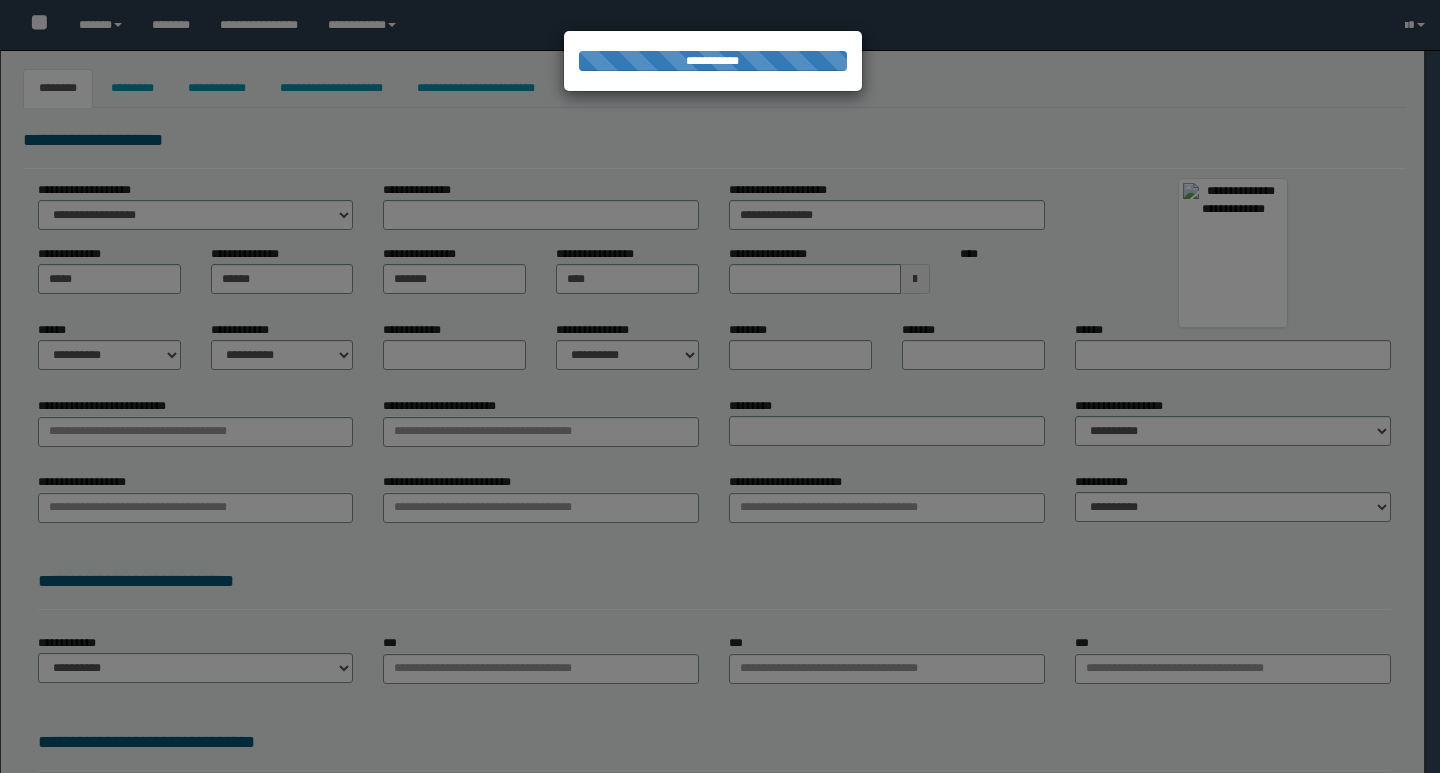 select on "*" 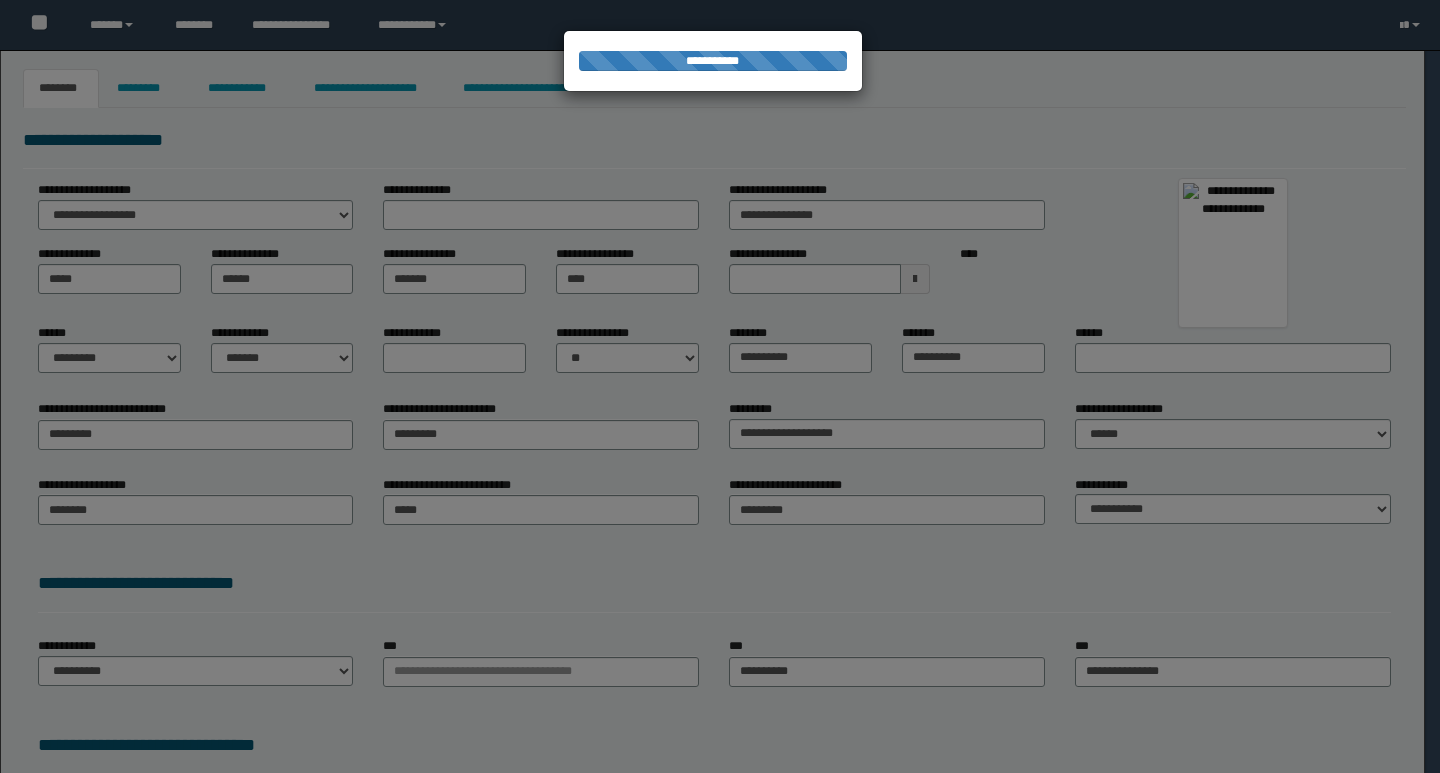 scroll, scrollTop: 0, scrollLeft: 0, axis: both 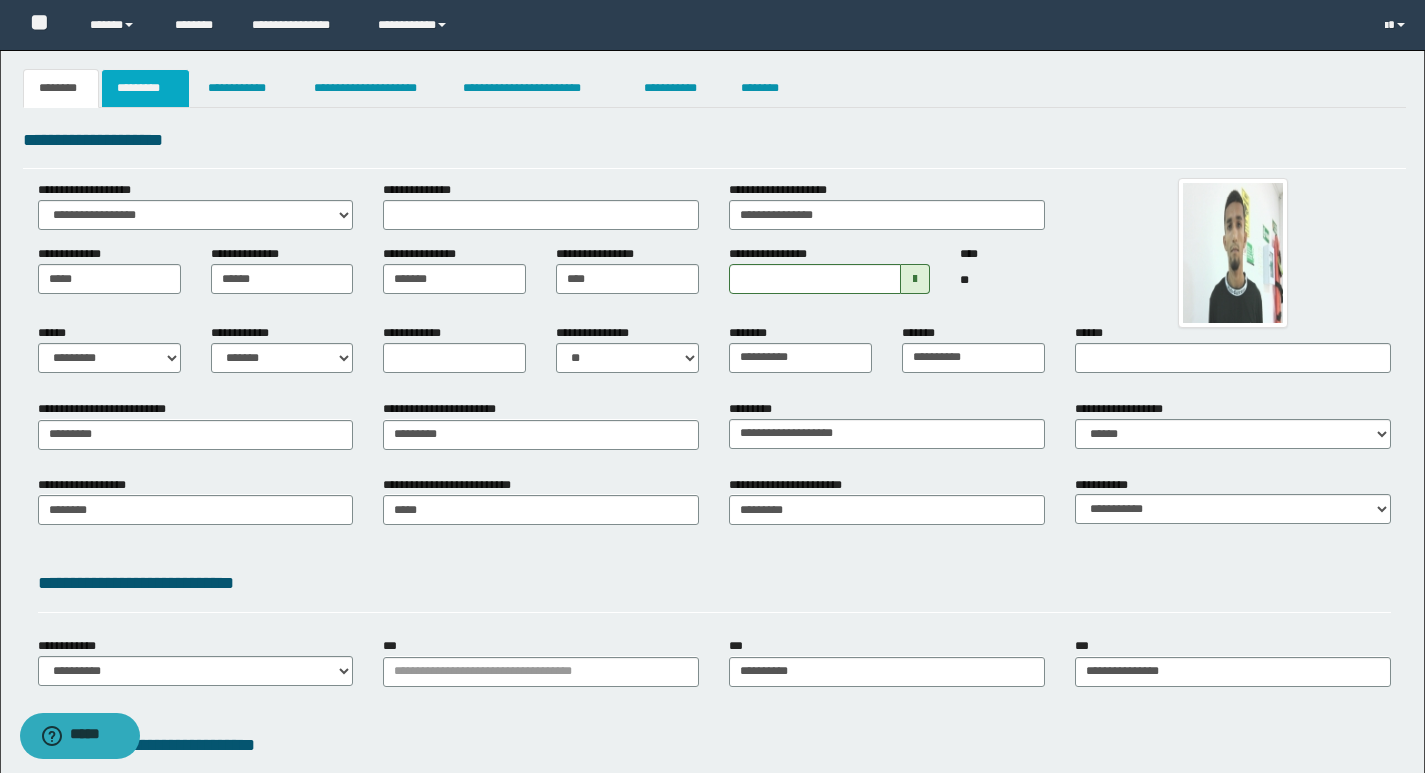 click on "*********" at bounding box center [145, 88] 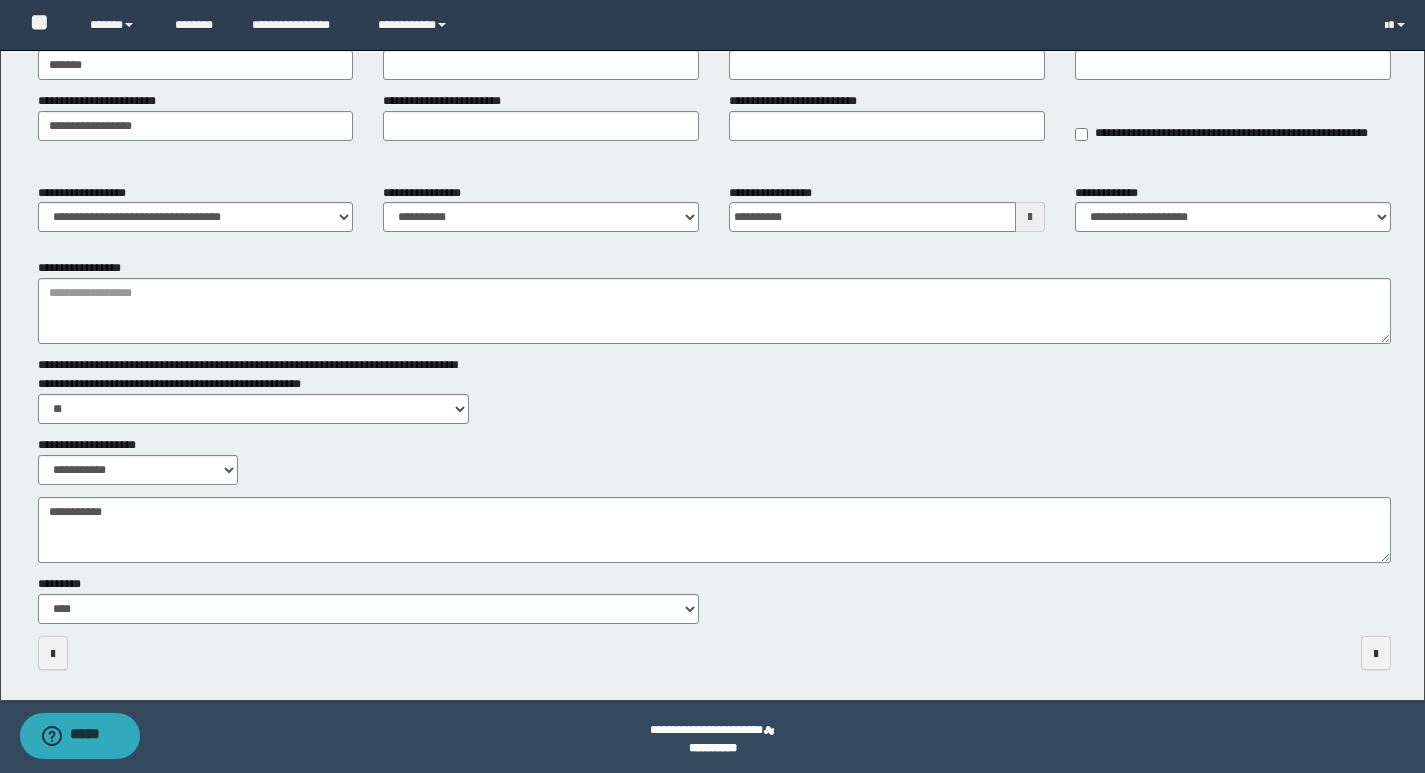 scroll, scrollTop: 155, scrollLeft: 0, axis: vertical 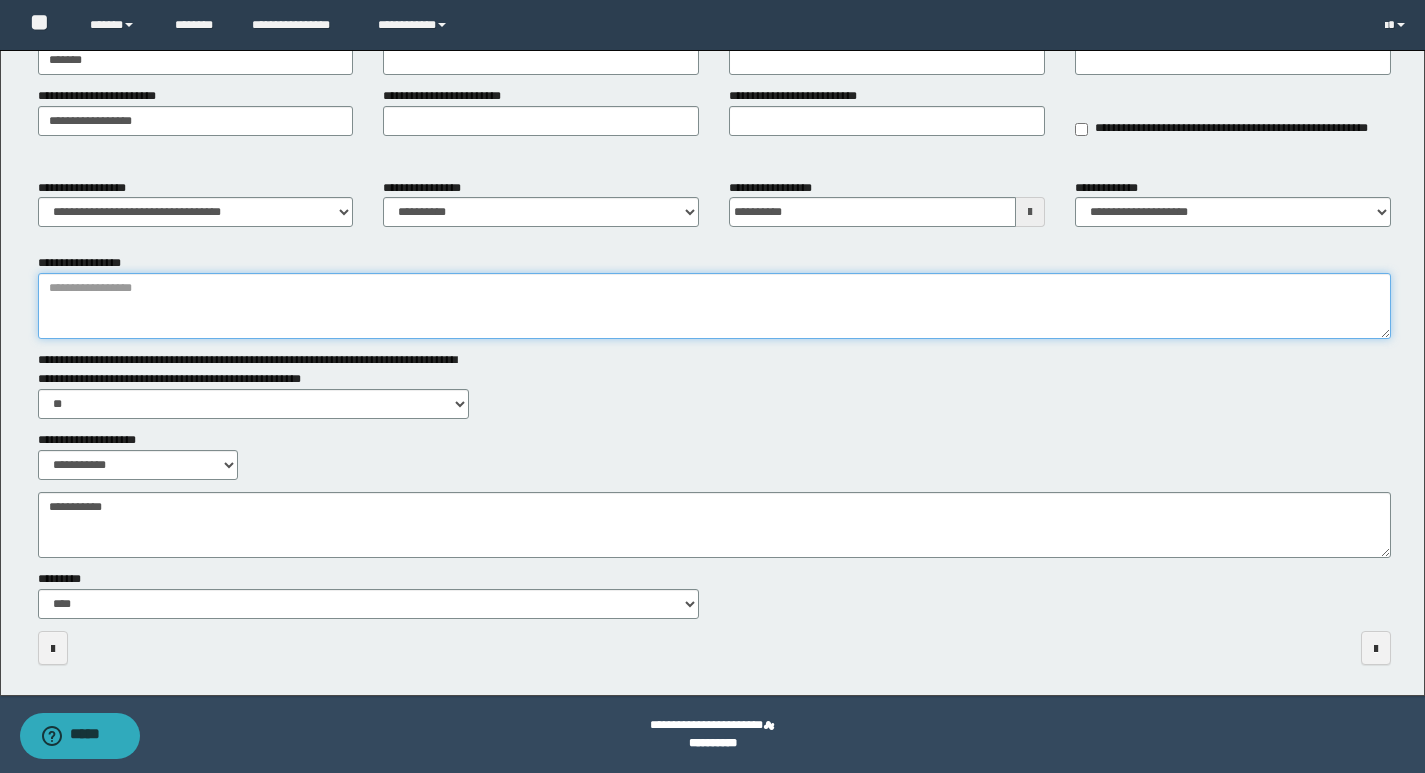click on "**********" at bounding box center [714, 306] 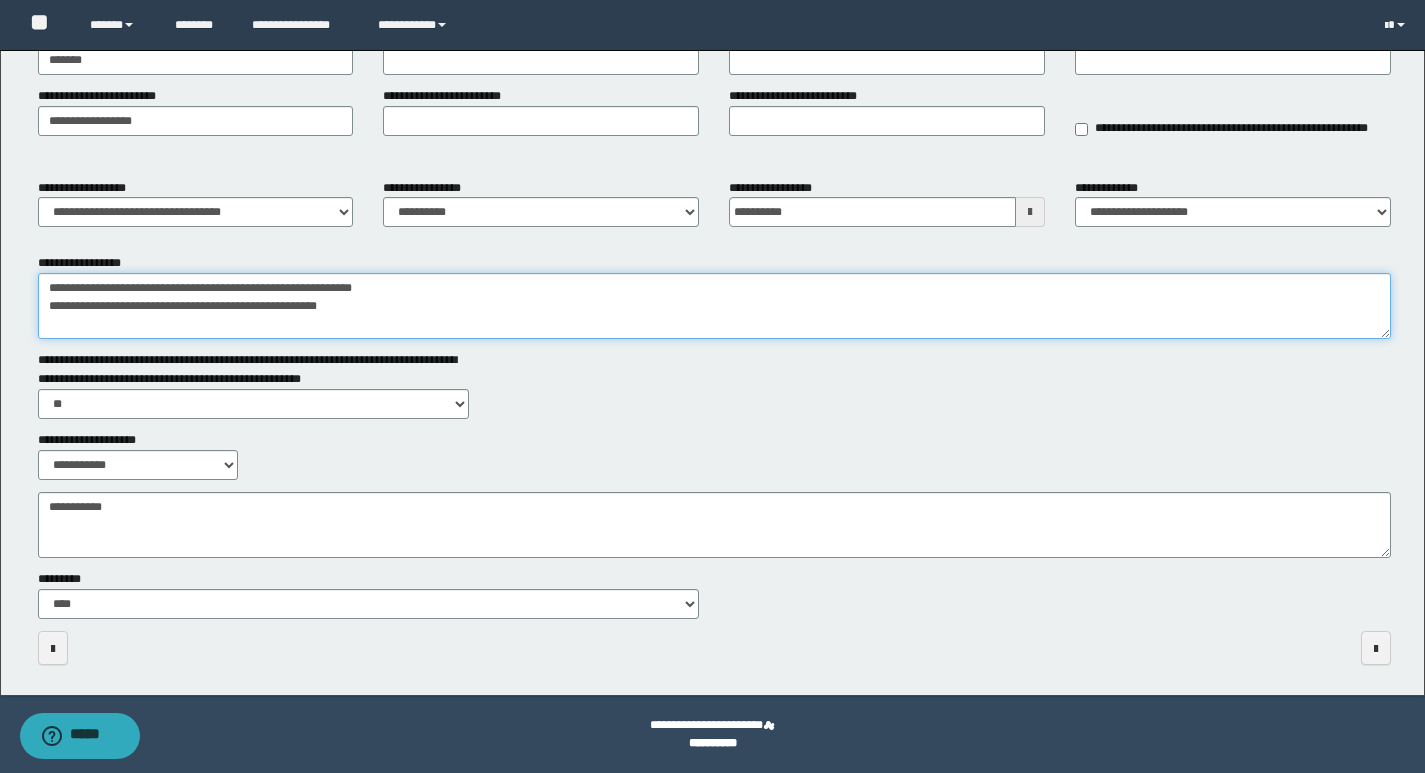 drag, startPoint x: 358, startPoint y: 304, endPoint x: 15, endPoint y: 315, distance: 343.17633 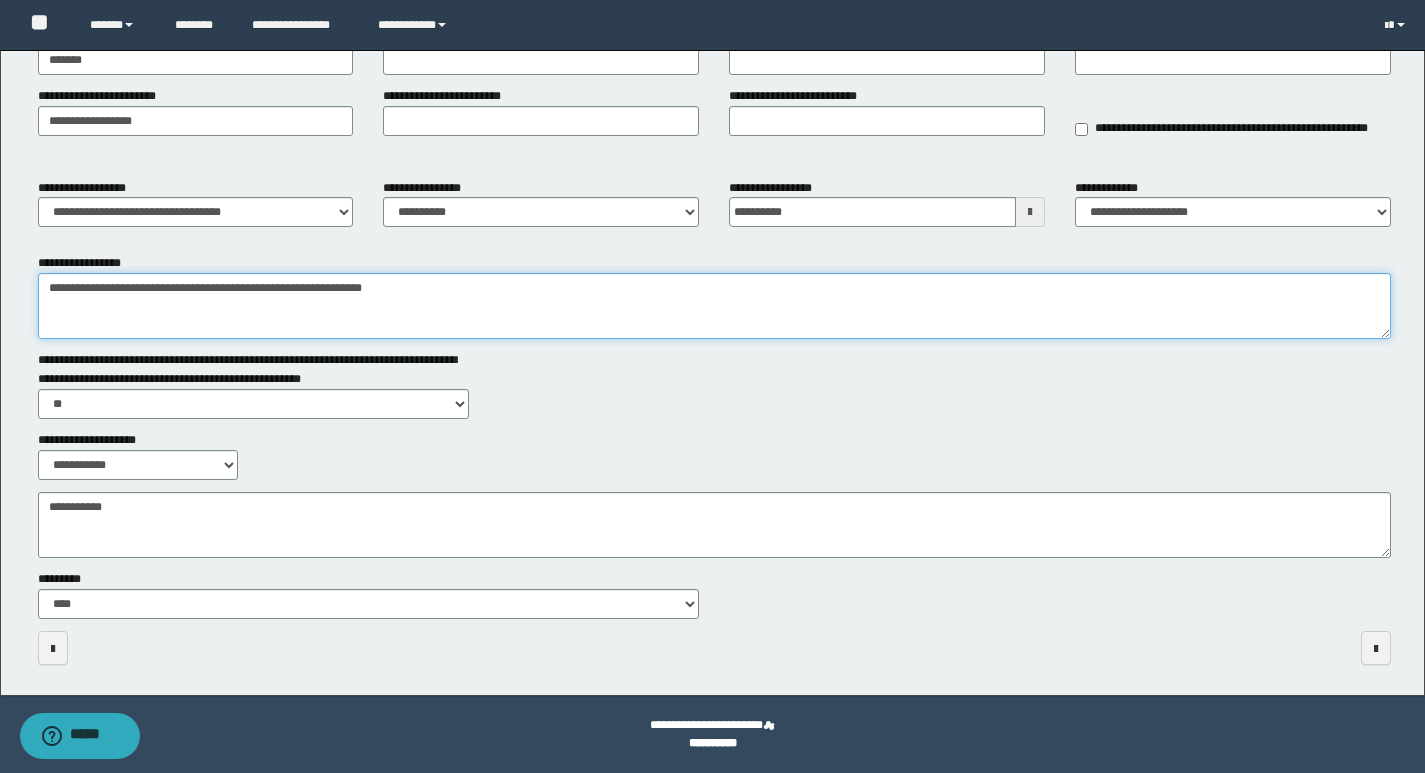 type on "**********" 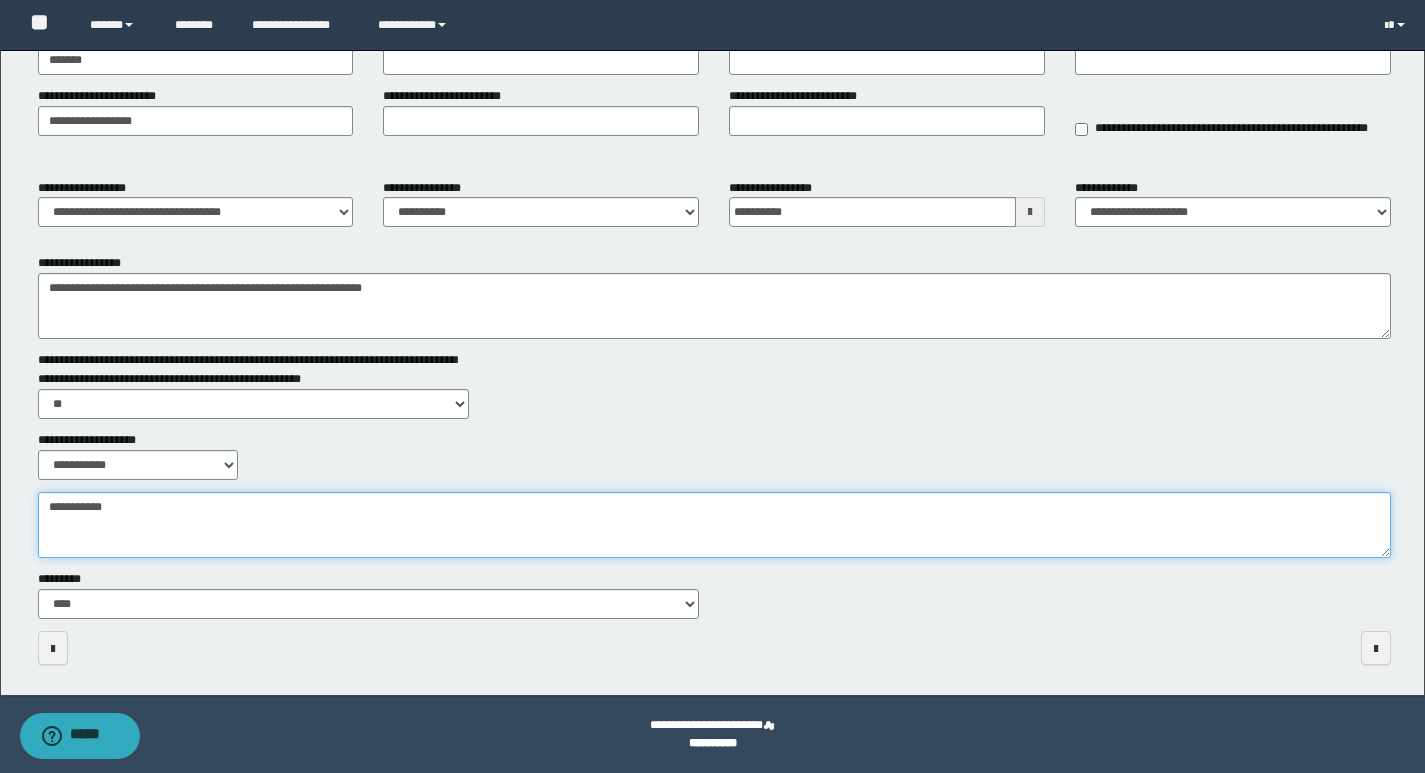 click on "**********" at bounding box center [714, 525] 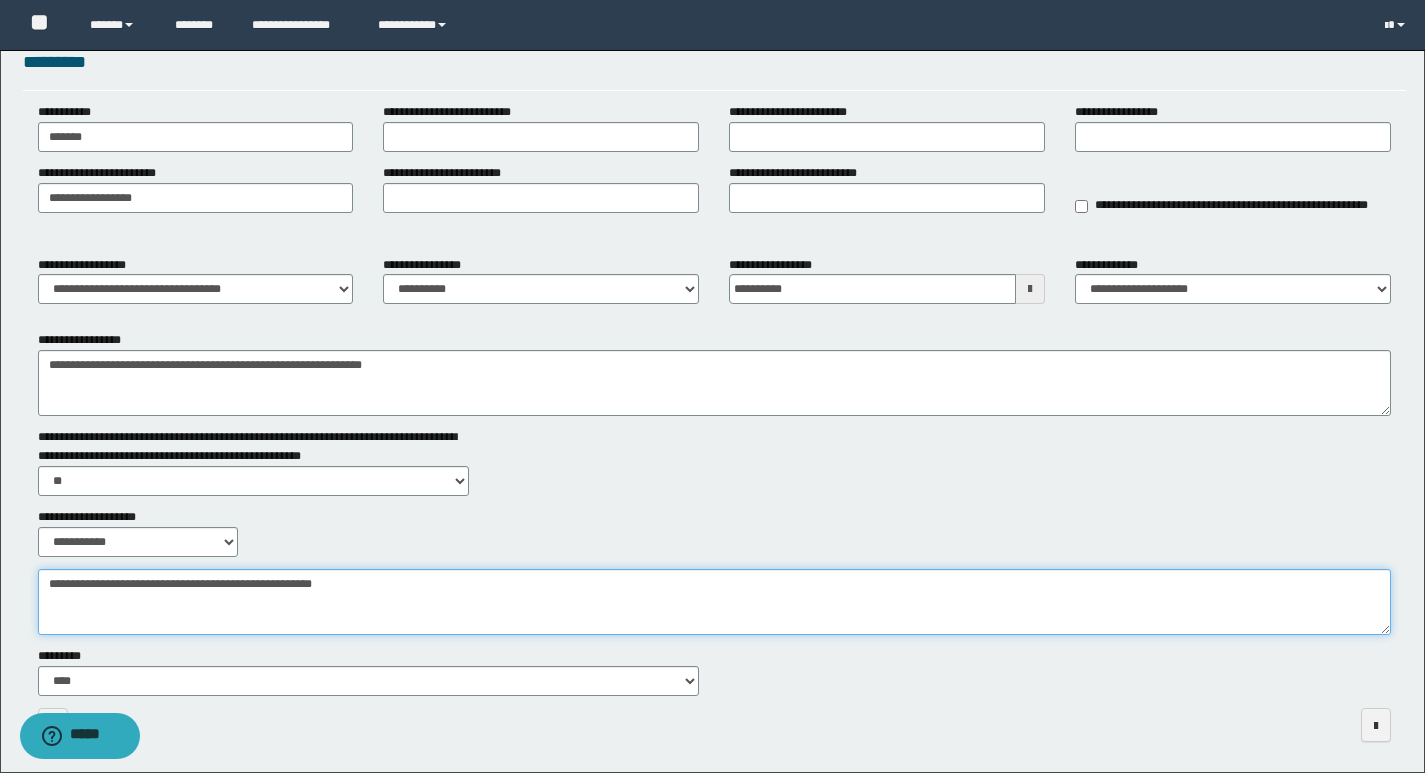 scroll, scrollTop: 0, scrollLeft: 0, axis: both 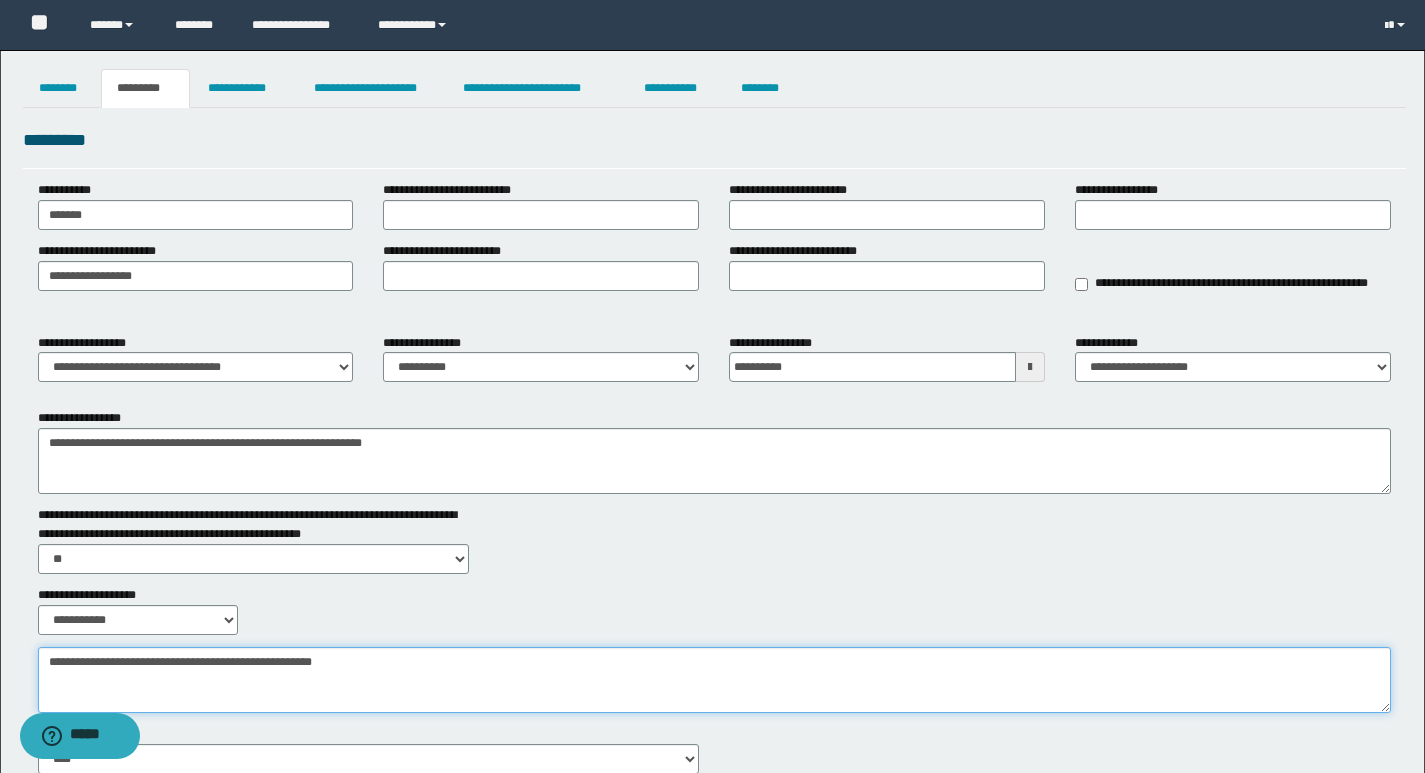 type on "**********" 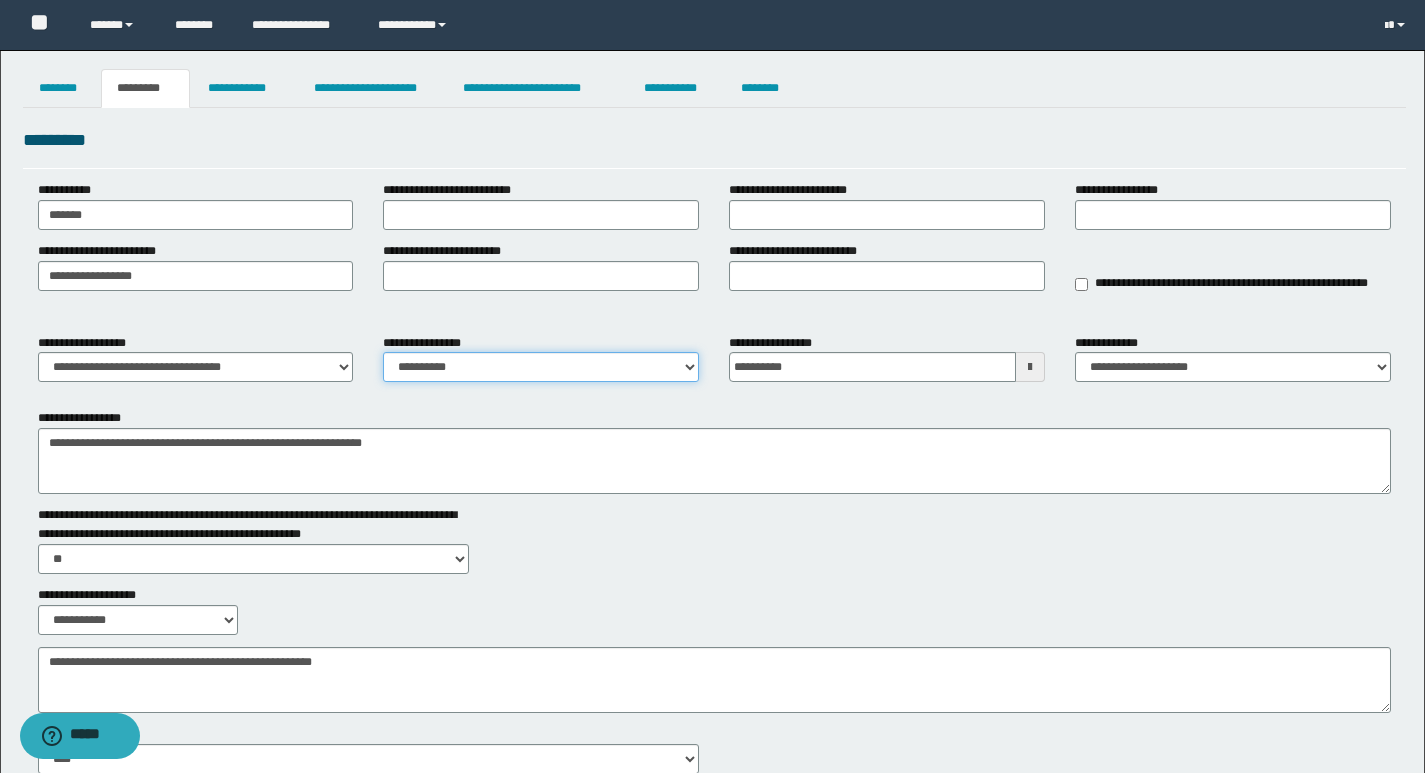 click on "**********" at bounding box center [541, 367] 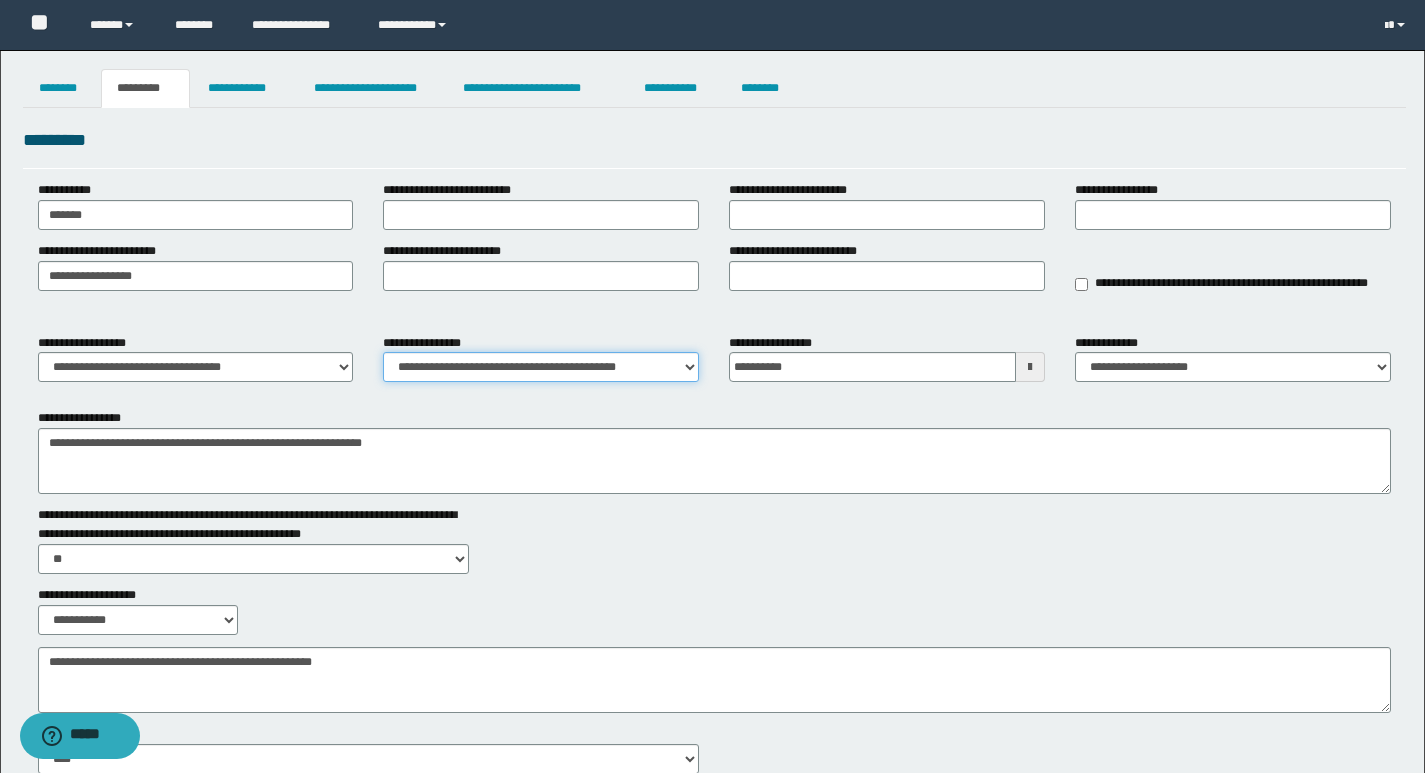 click on "**********" at bounding box center [541, 367] 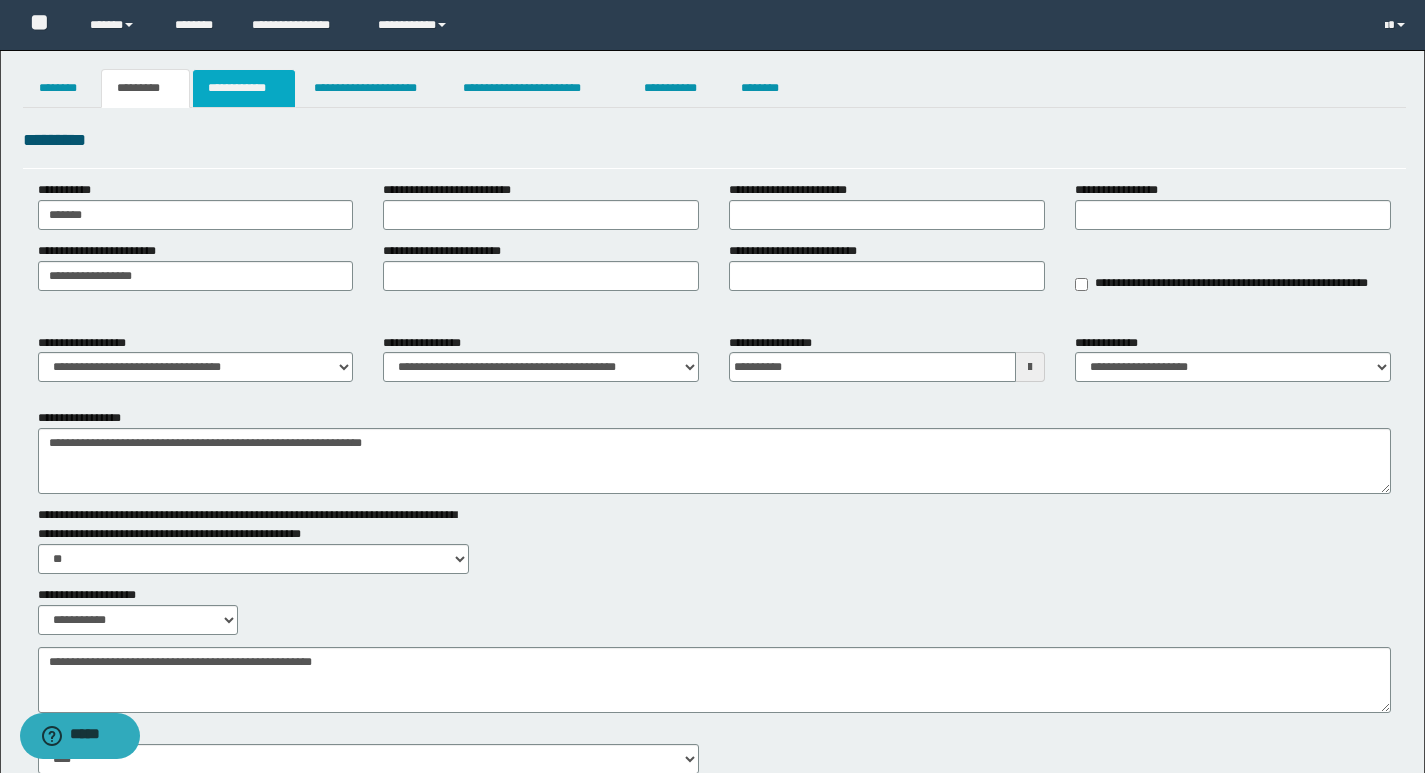 click on "**********" at bounding box center [244, 88] 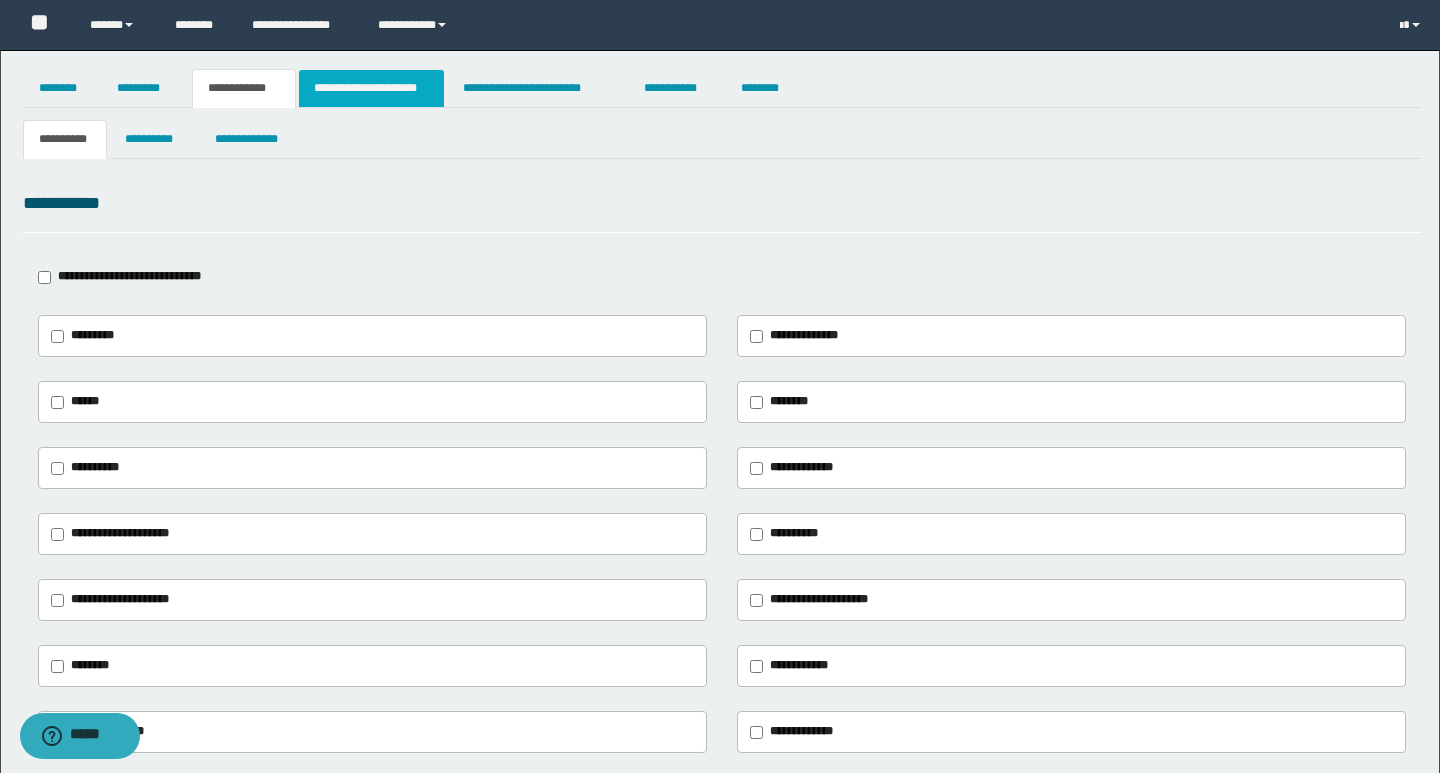 type on "**********" 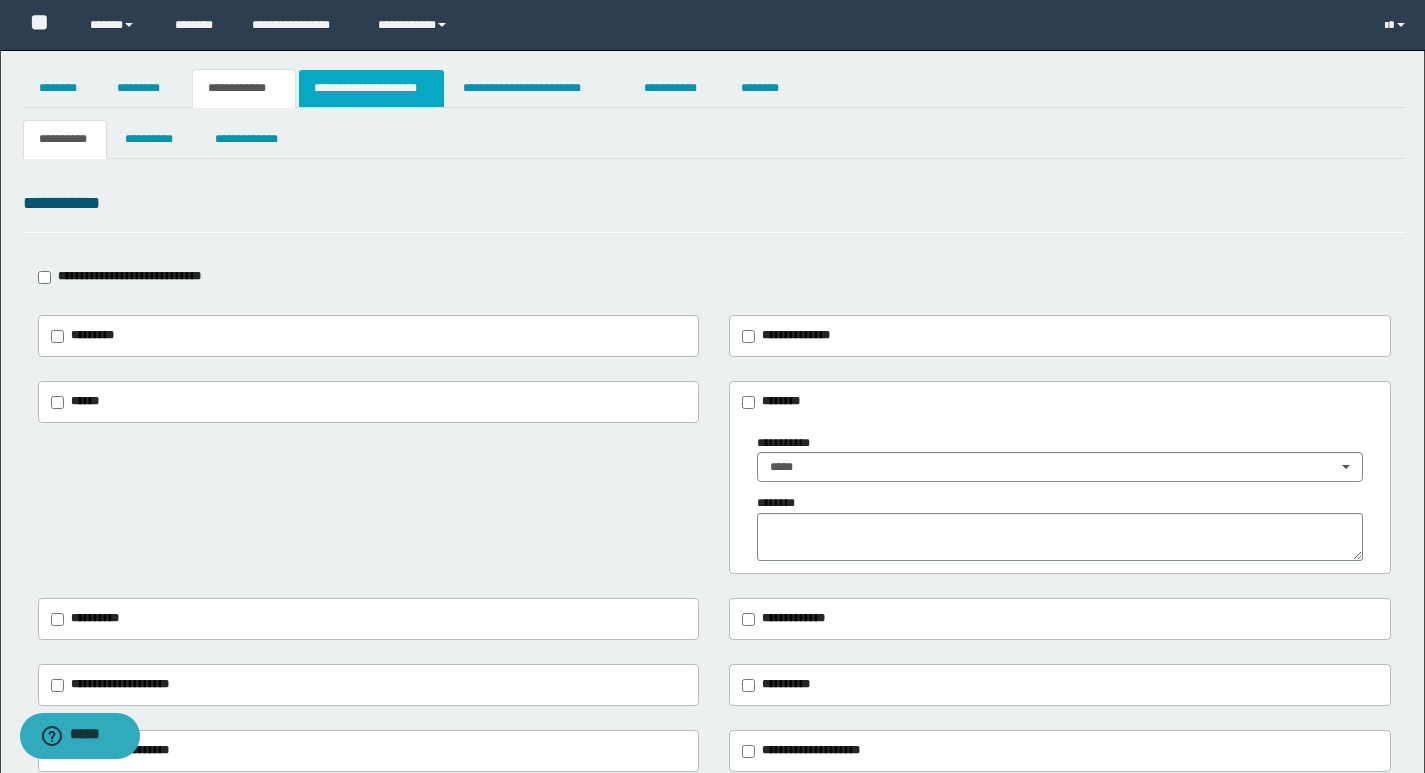 click on "**********" at bounding box center (371, 88) 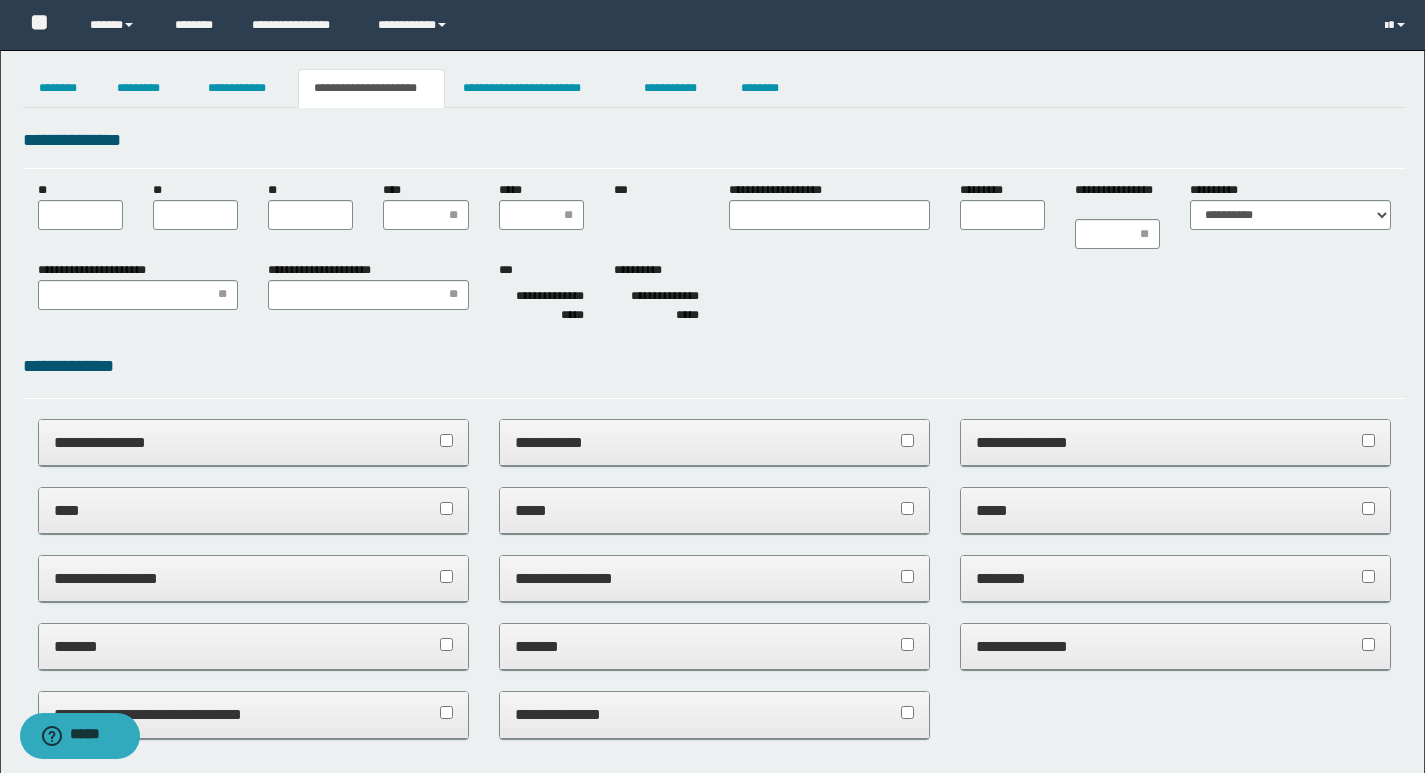 scroll, scrollTop: 0, scrollLeft: 0, axis: both 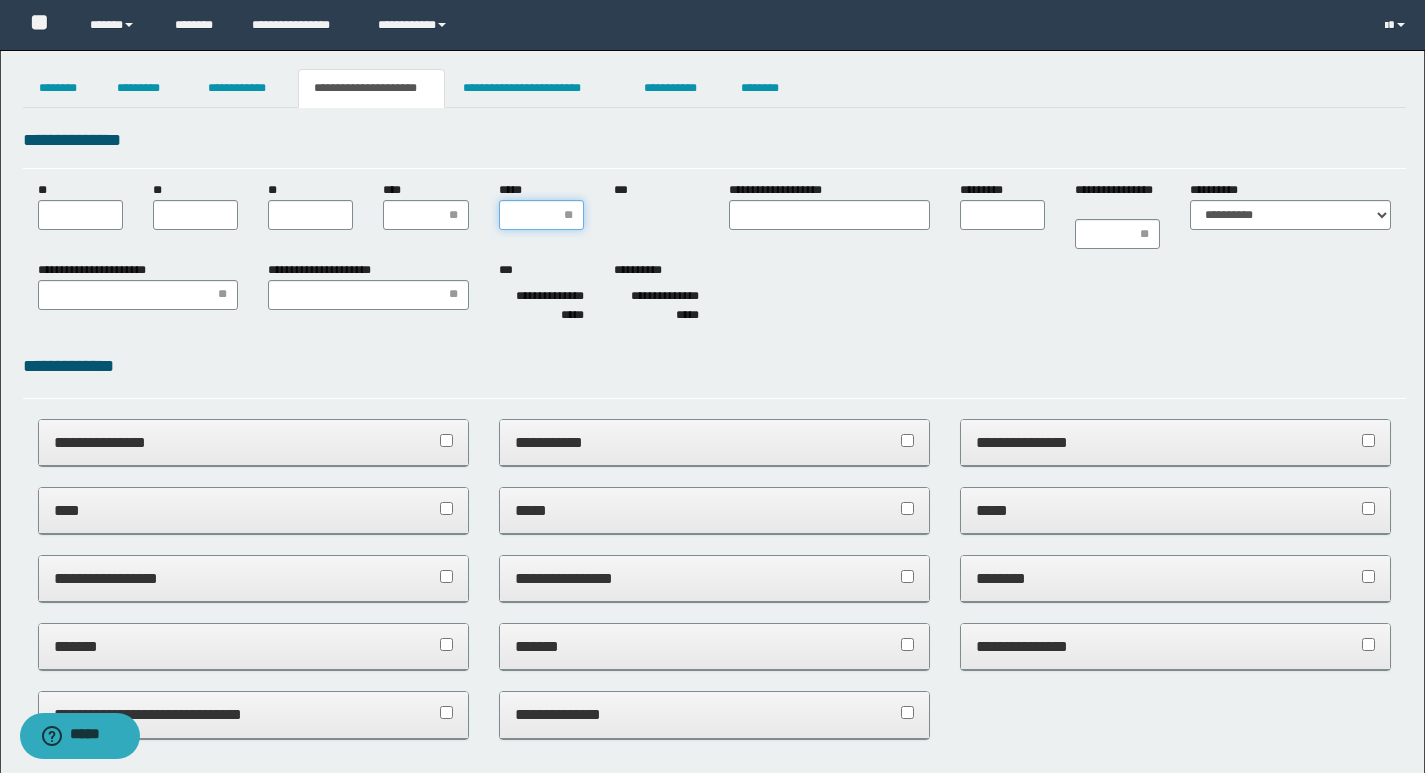 drag, startPoint x: 521, startPoint y: 214, endPoint x: 504, endPoint y: 216, distance: 17.117243 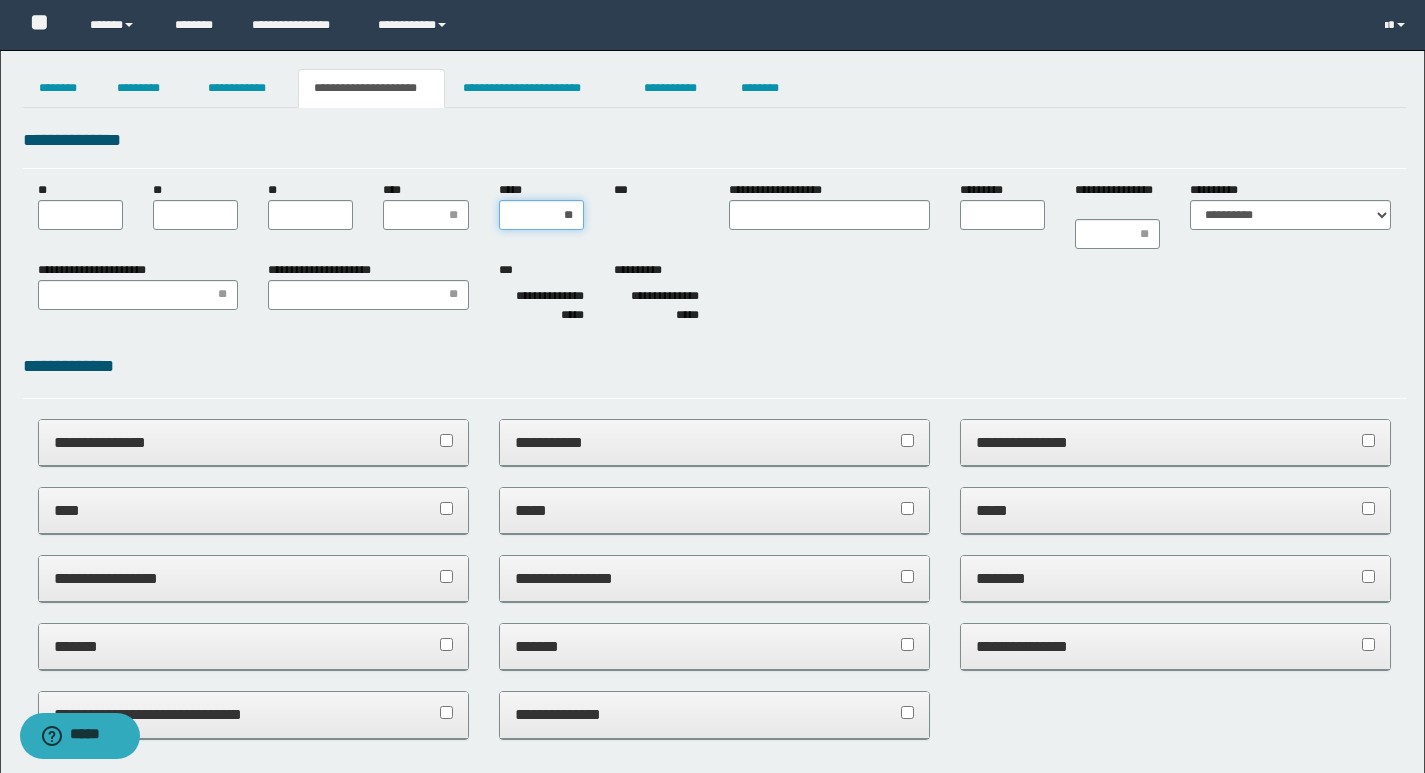 type on "***" 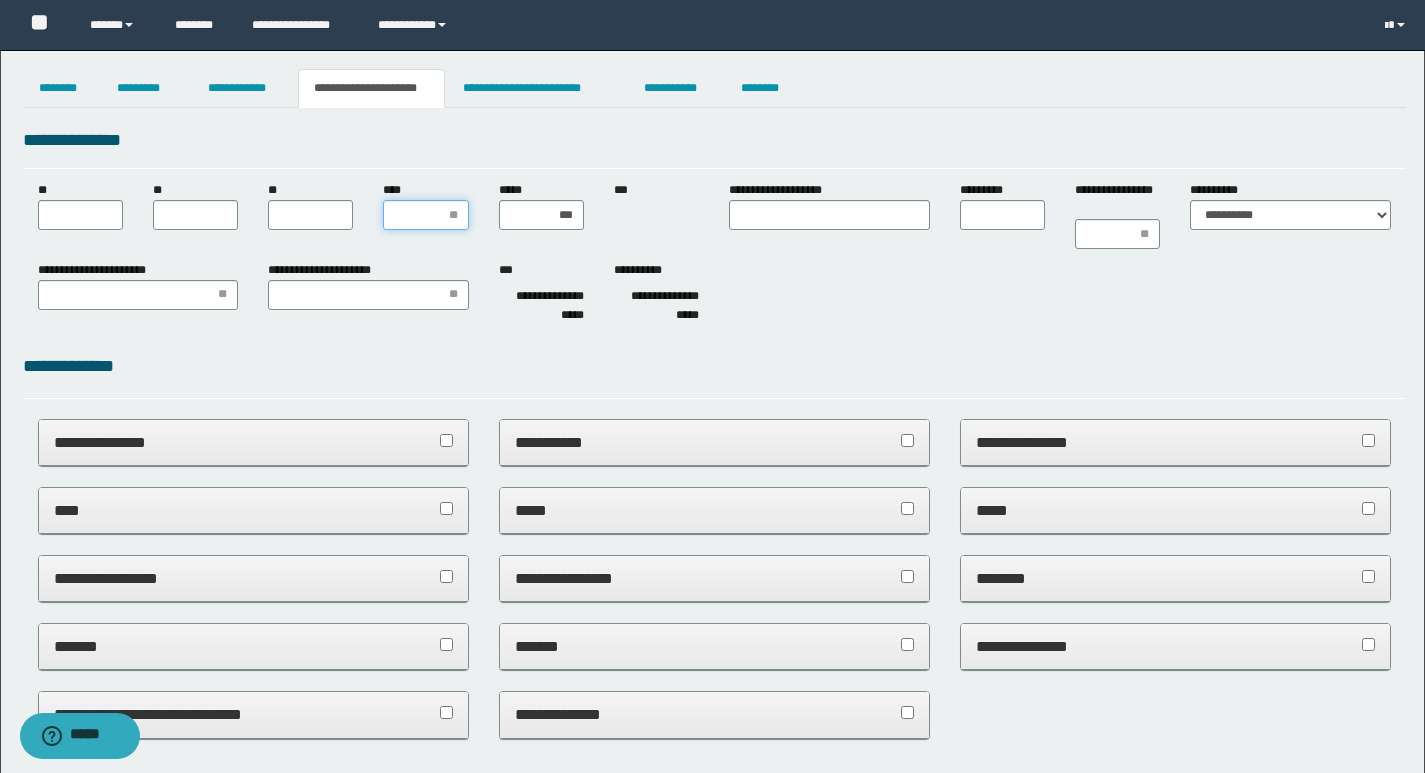 click on "****" at bounding box center (425, 215) 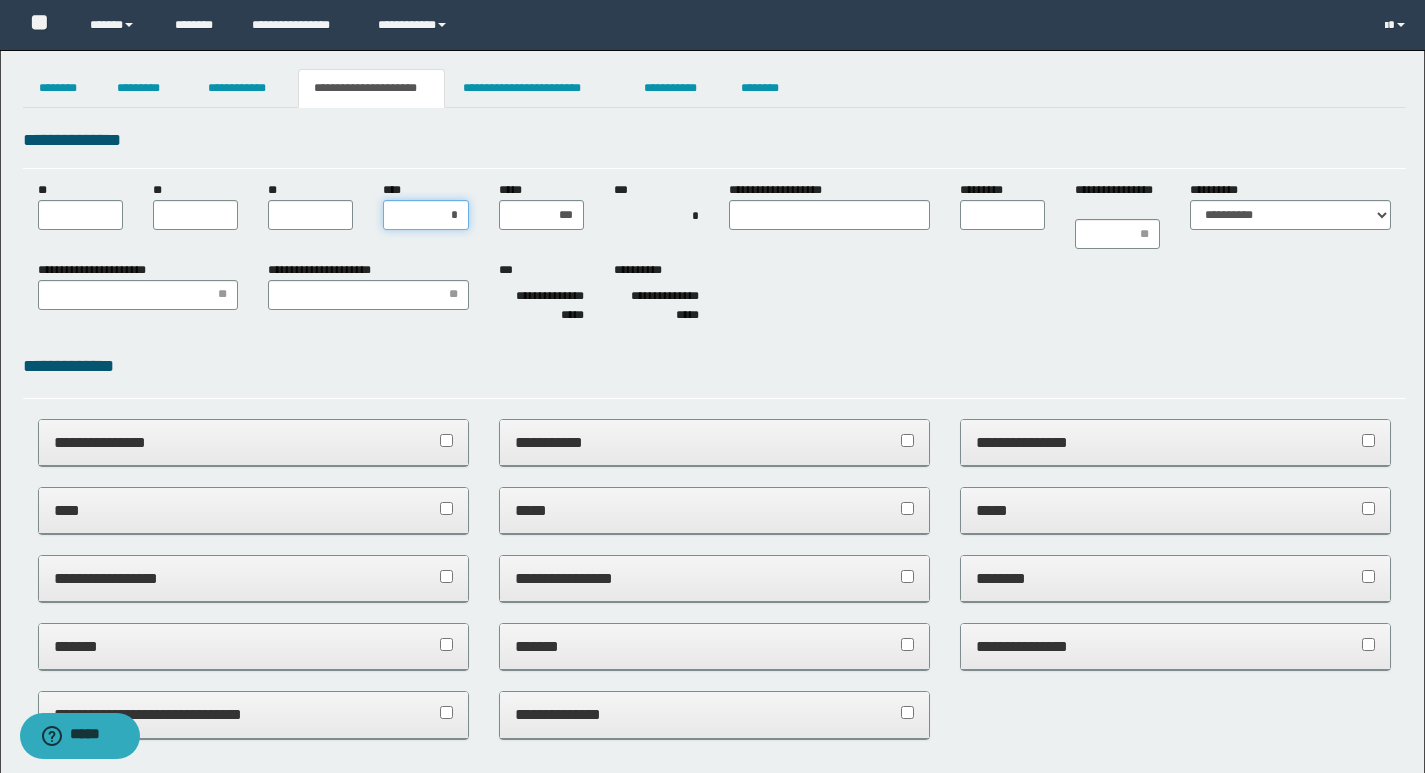 type on "**" 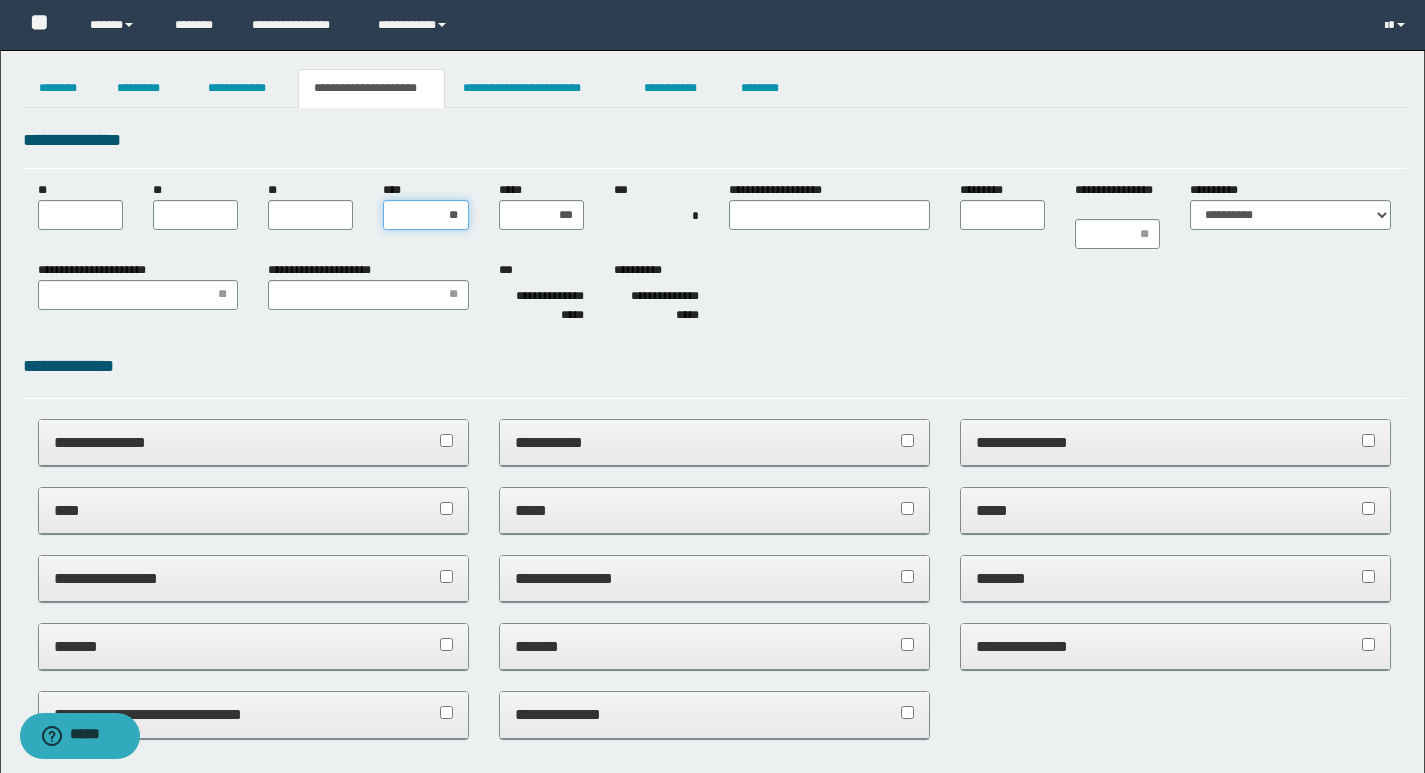 type 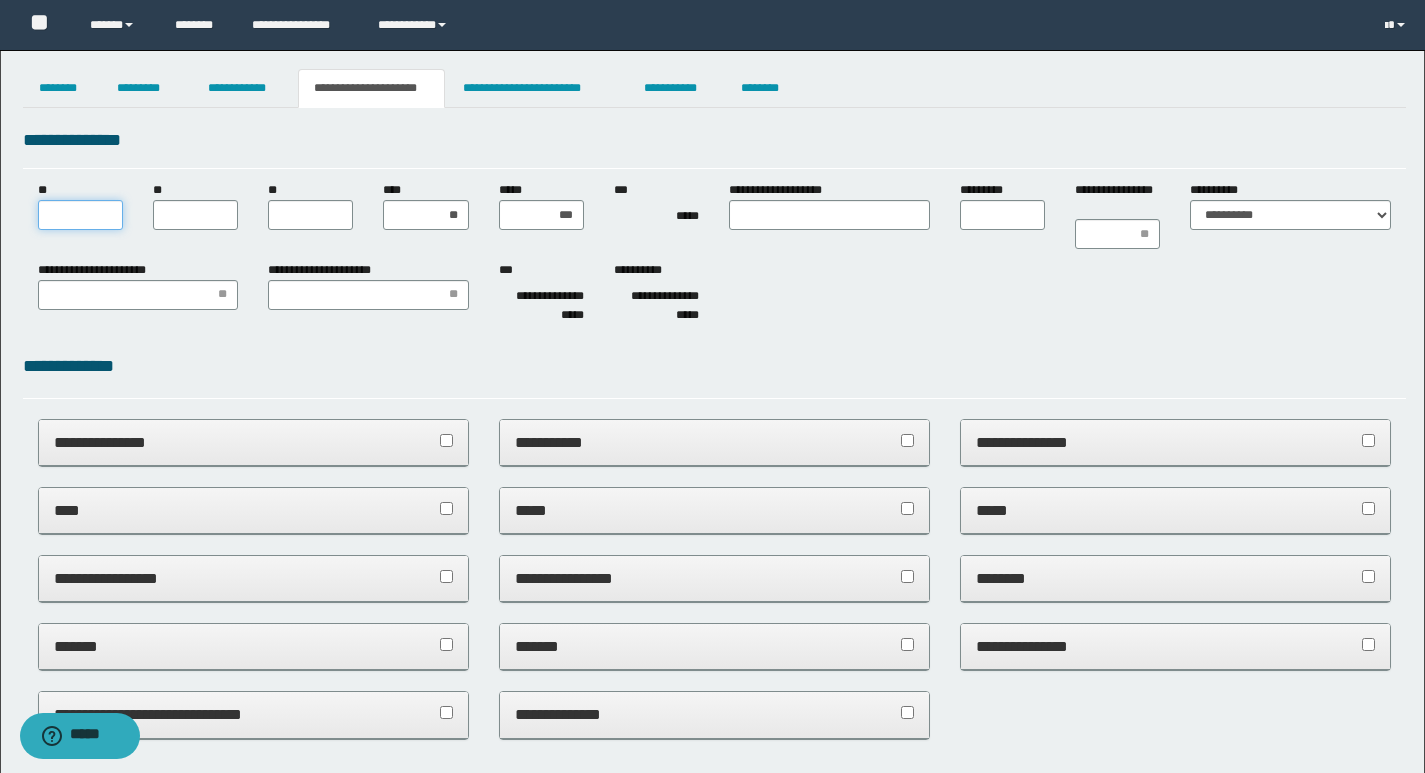 click on "**" at bounding box center [80, 215] 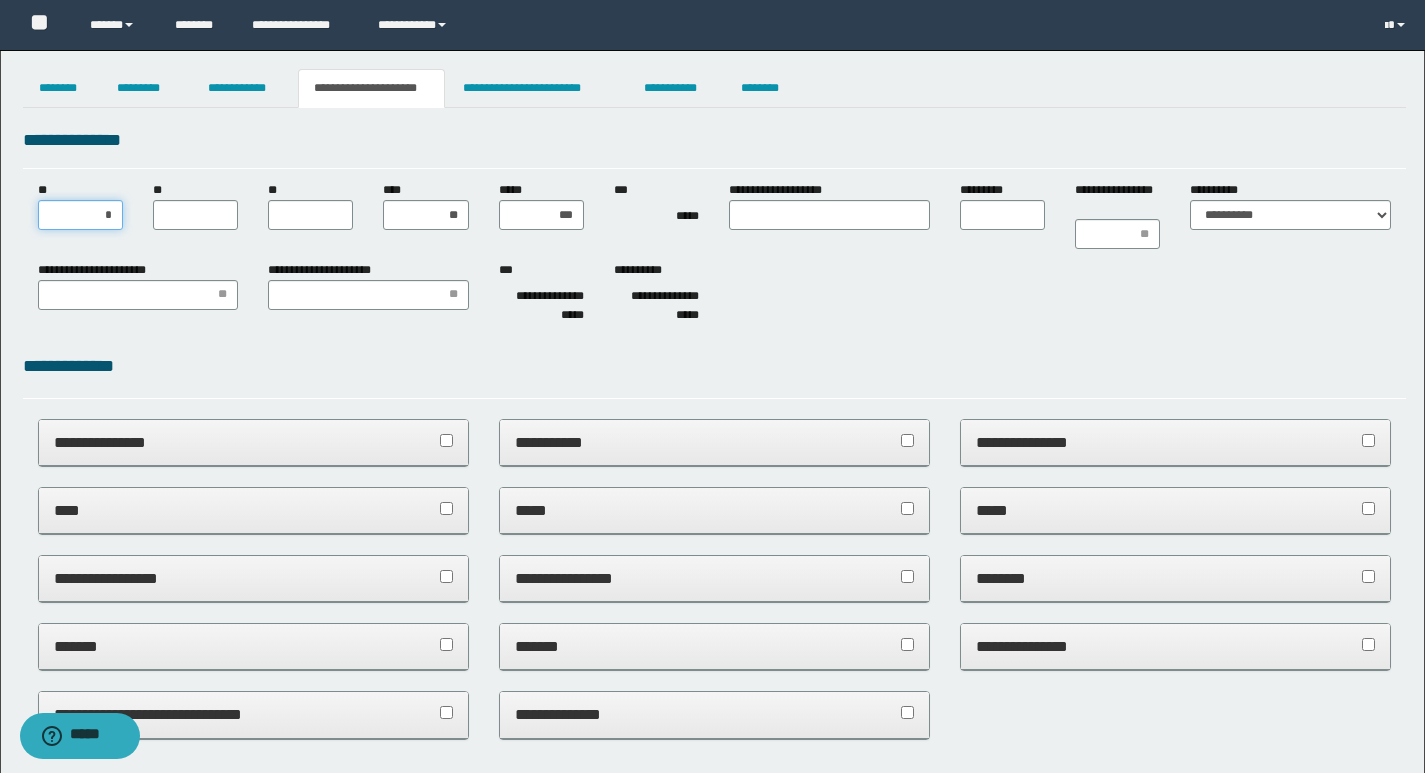 type on "**" 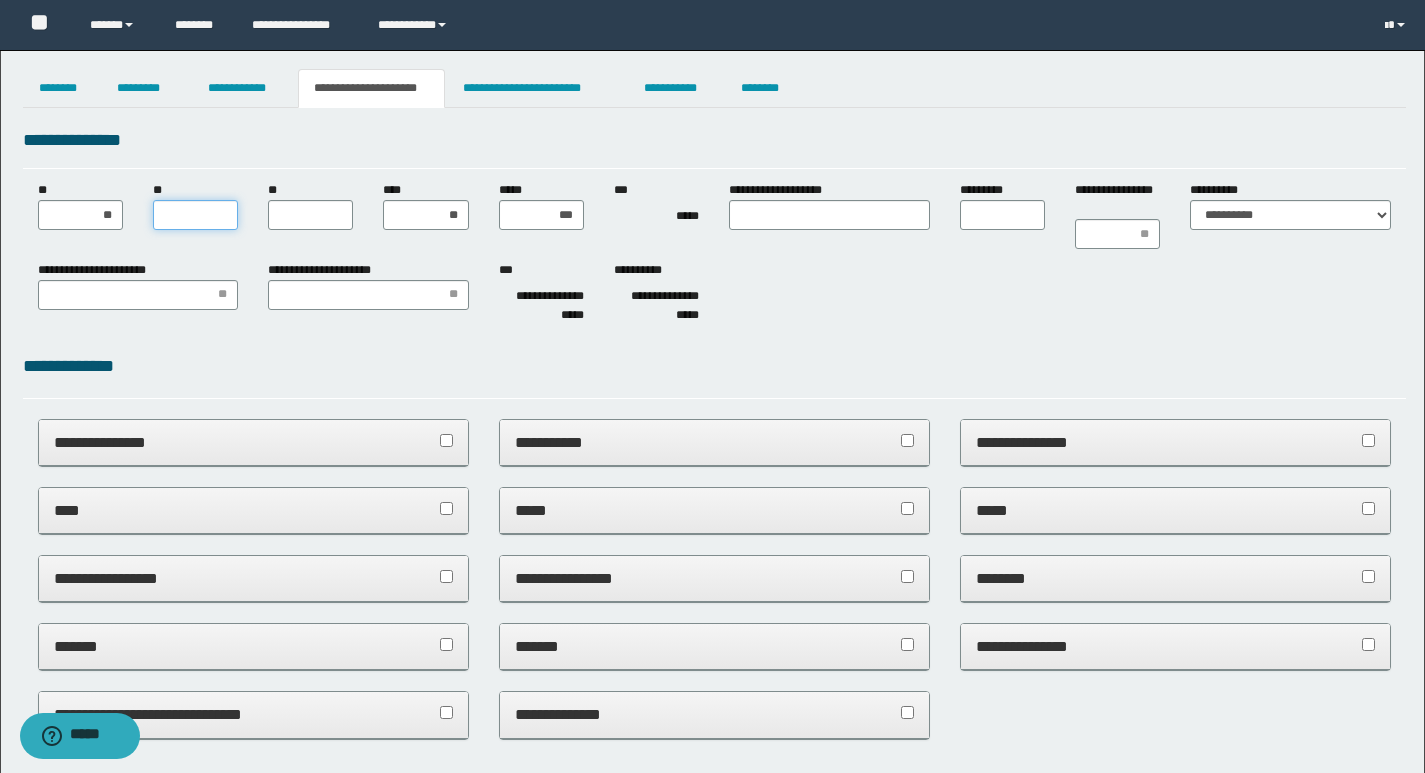 click on "**" at bounding box center (195, 215) 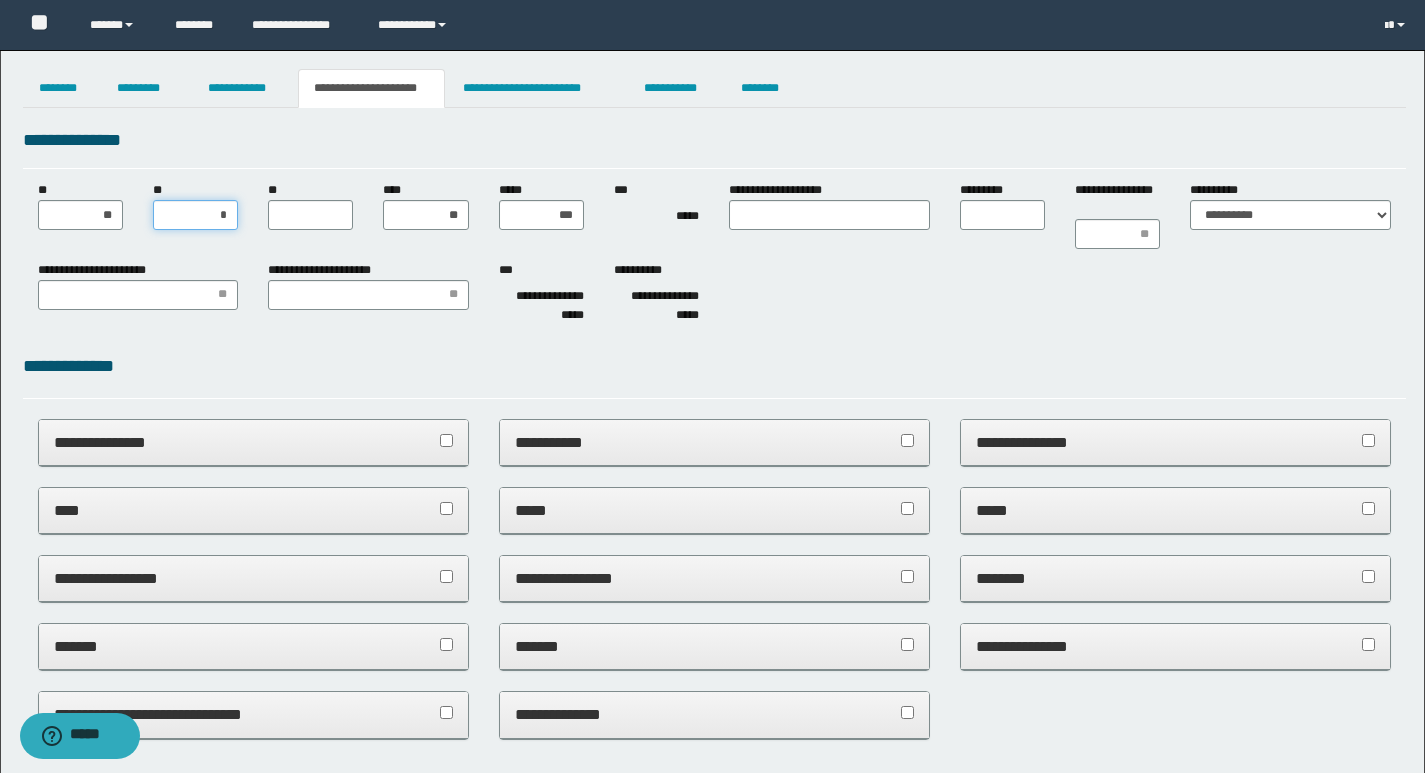 type on "**" 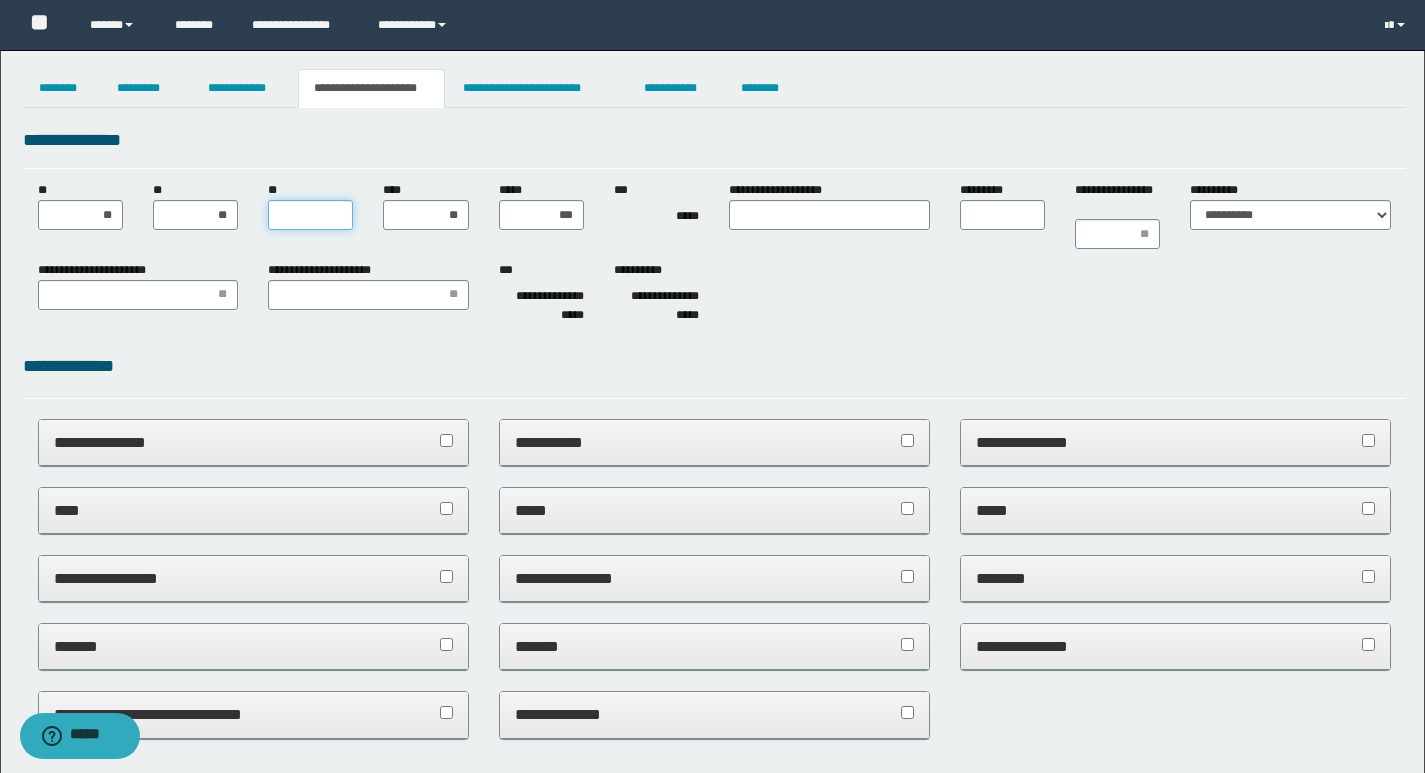 click on "**" at bounding box center (310, 215) 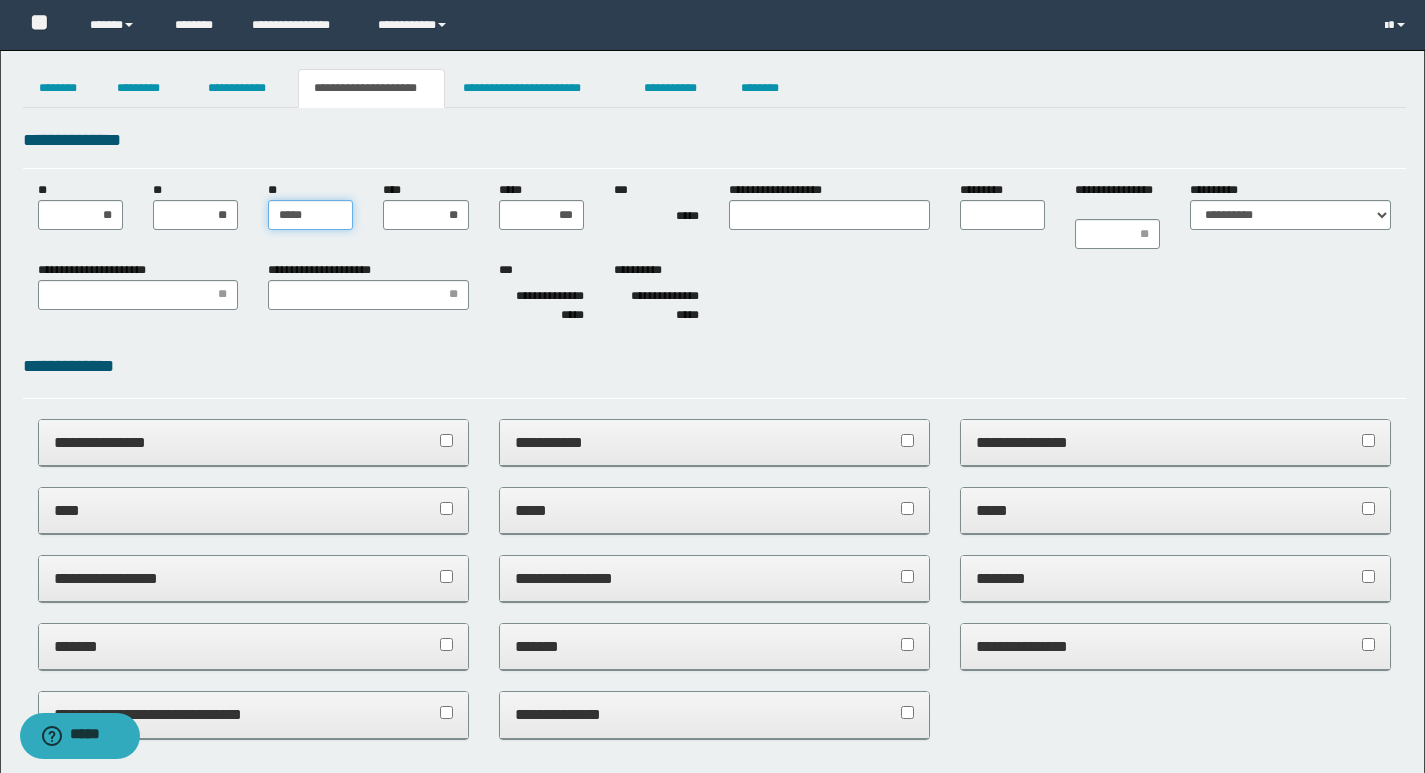type on "******" 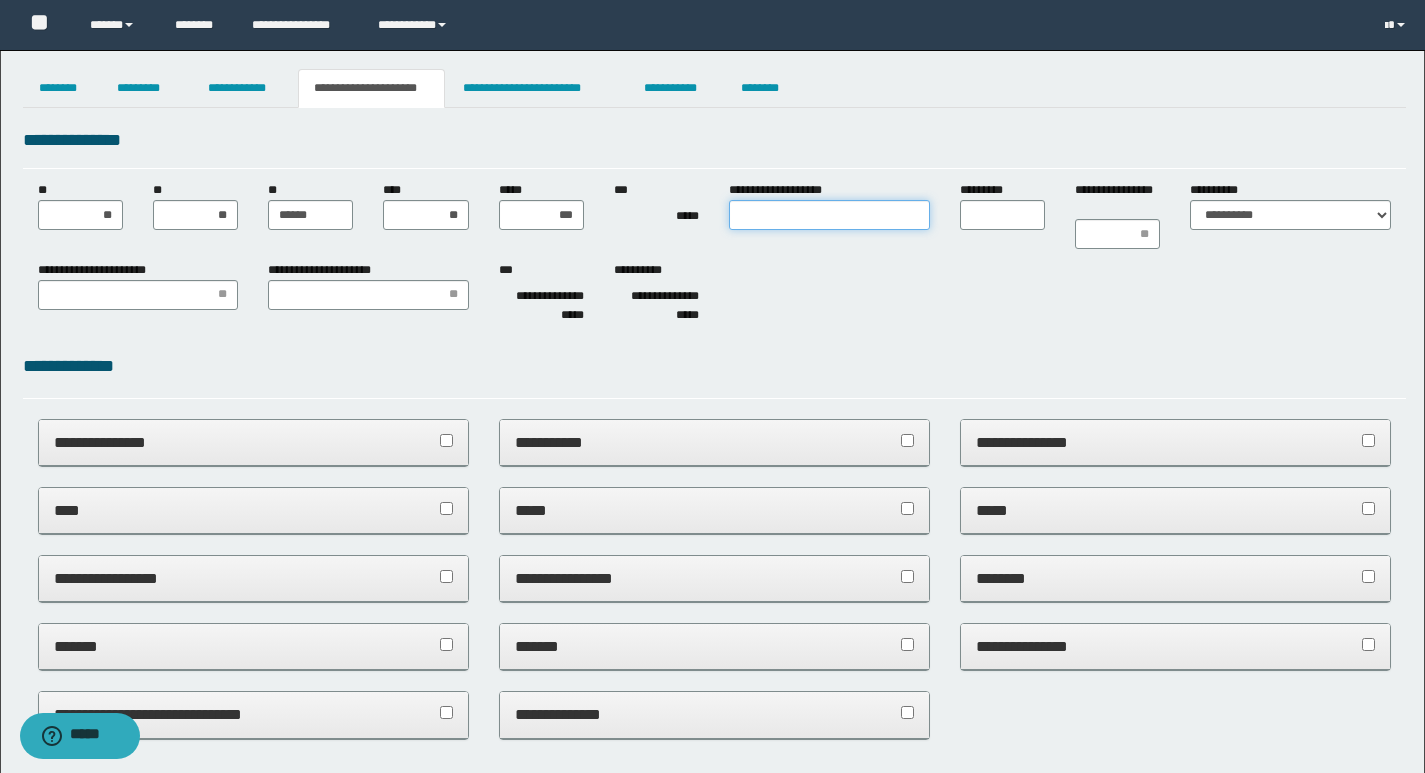 click on "**********" at bounding box center (829, 215) 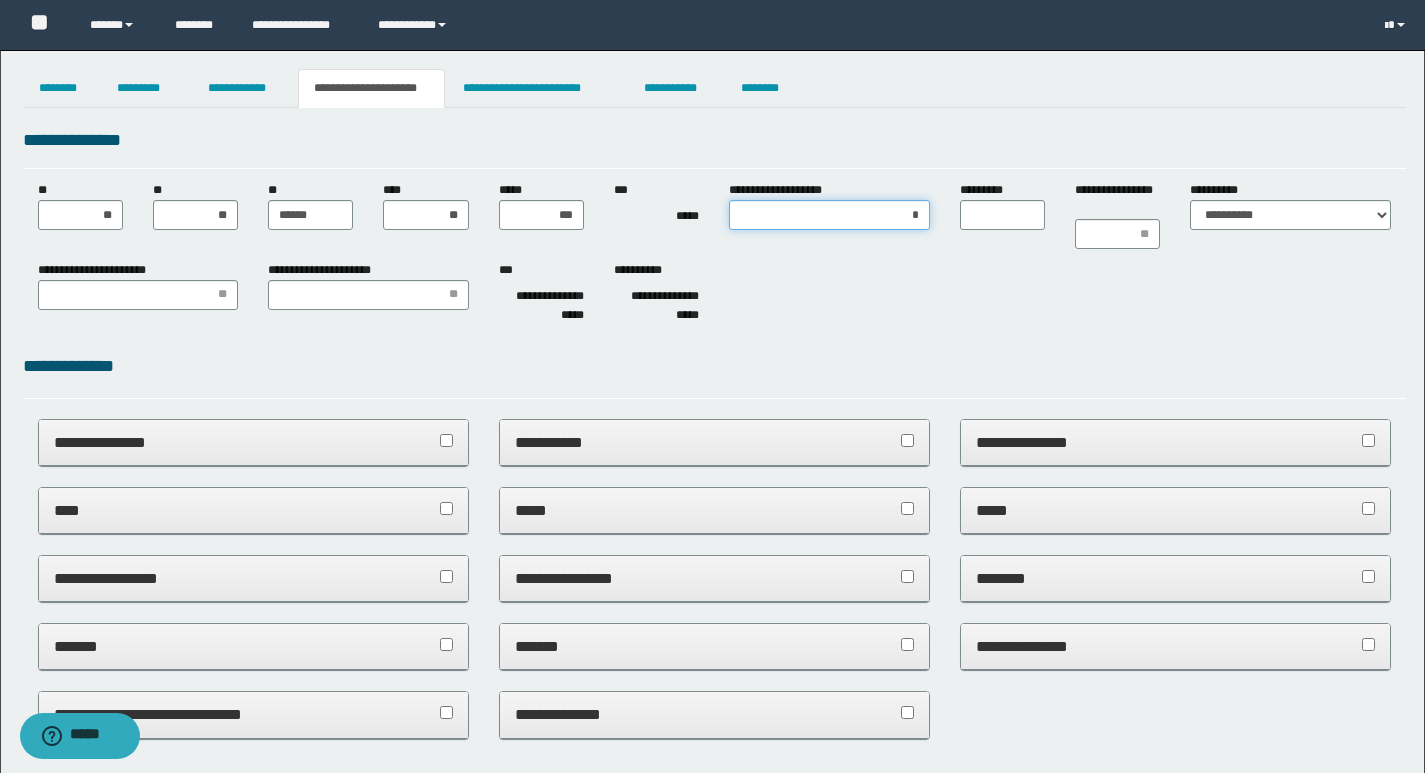 type on "**" 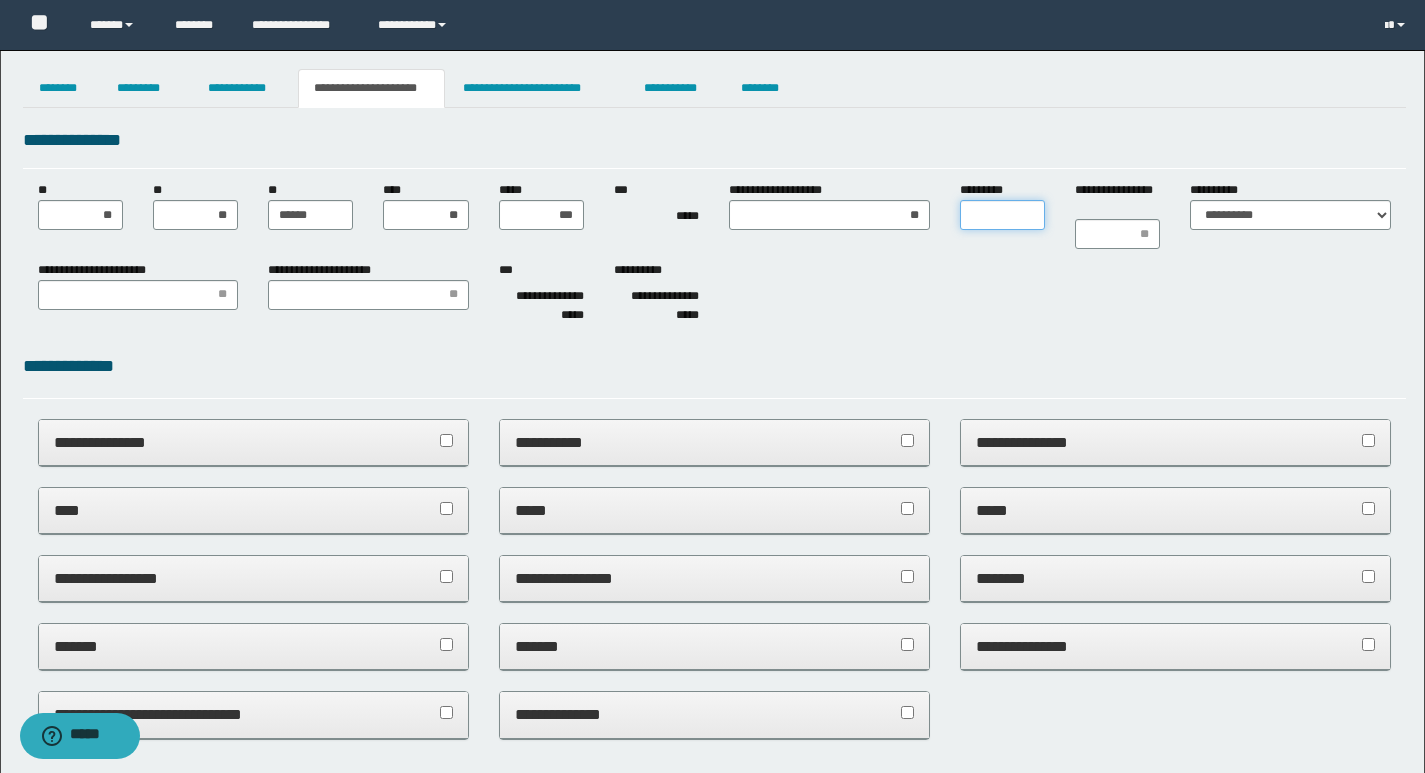 click on "*********" at bounding box center (1002, 215) 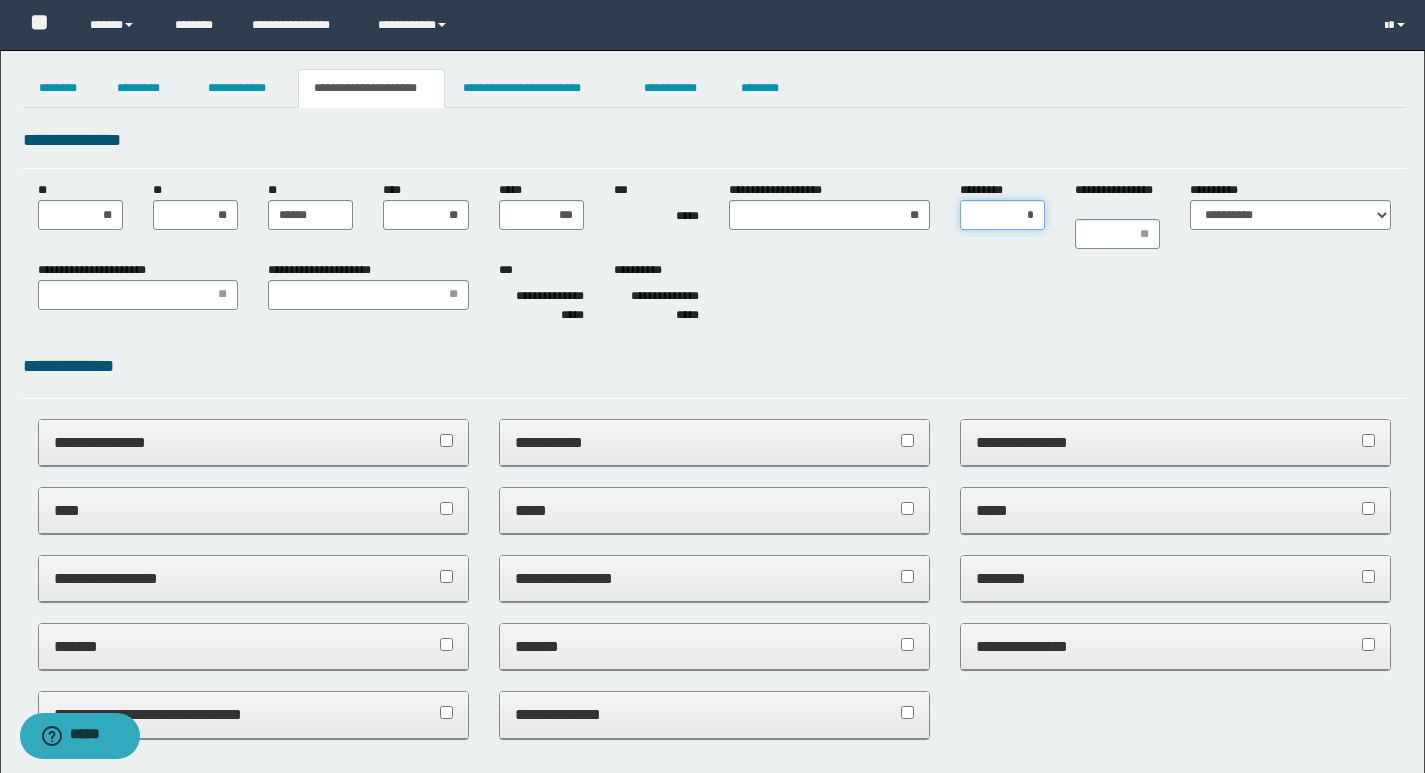 type on "**" 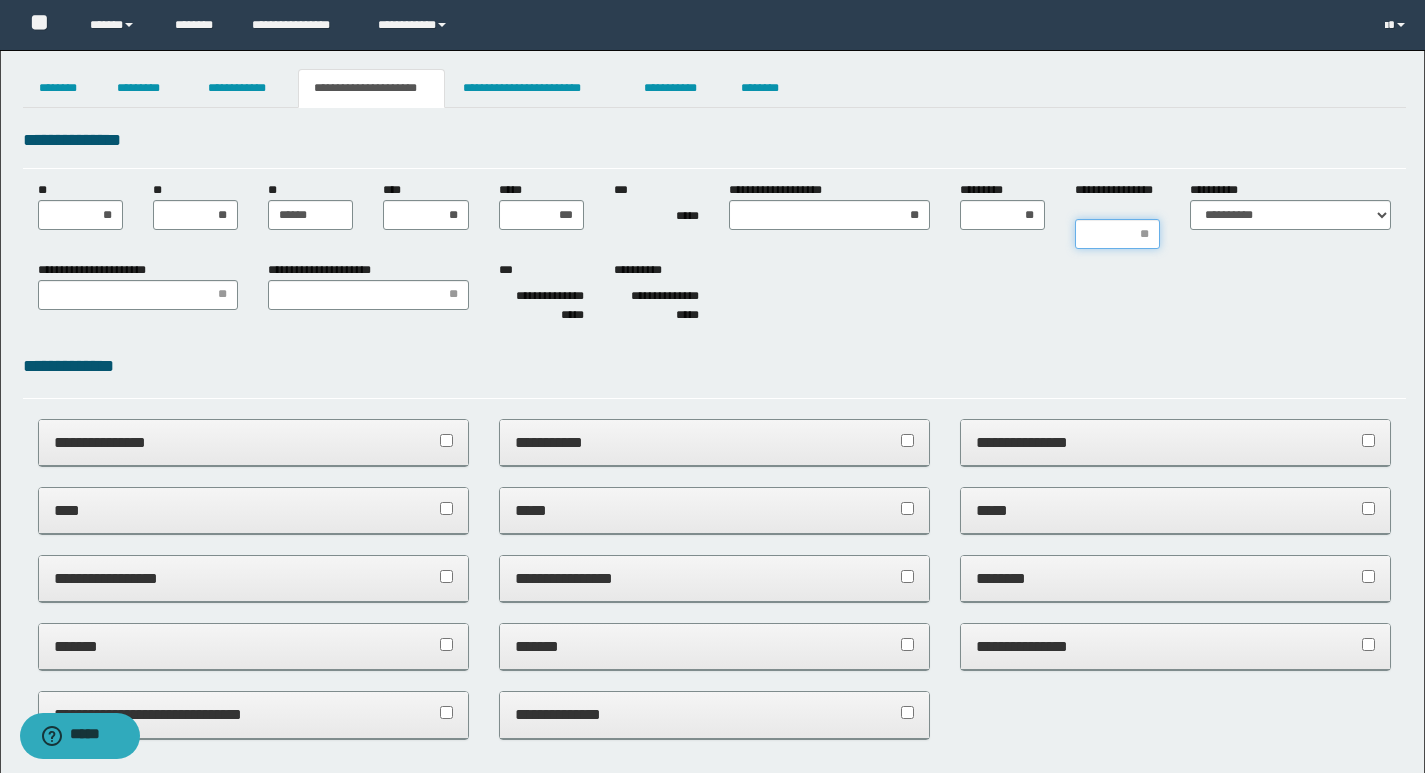 click on "**********" at bounding box center [1117, 234] 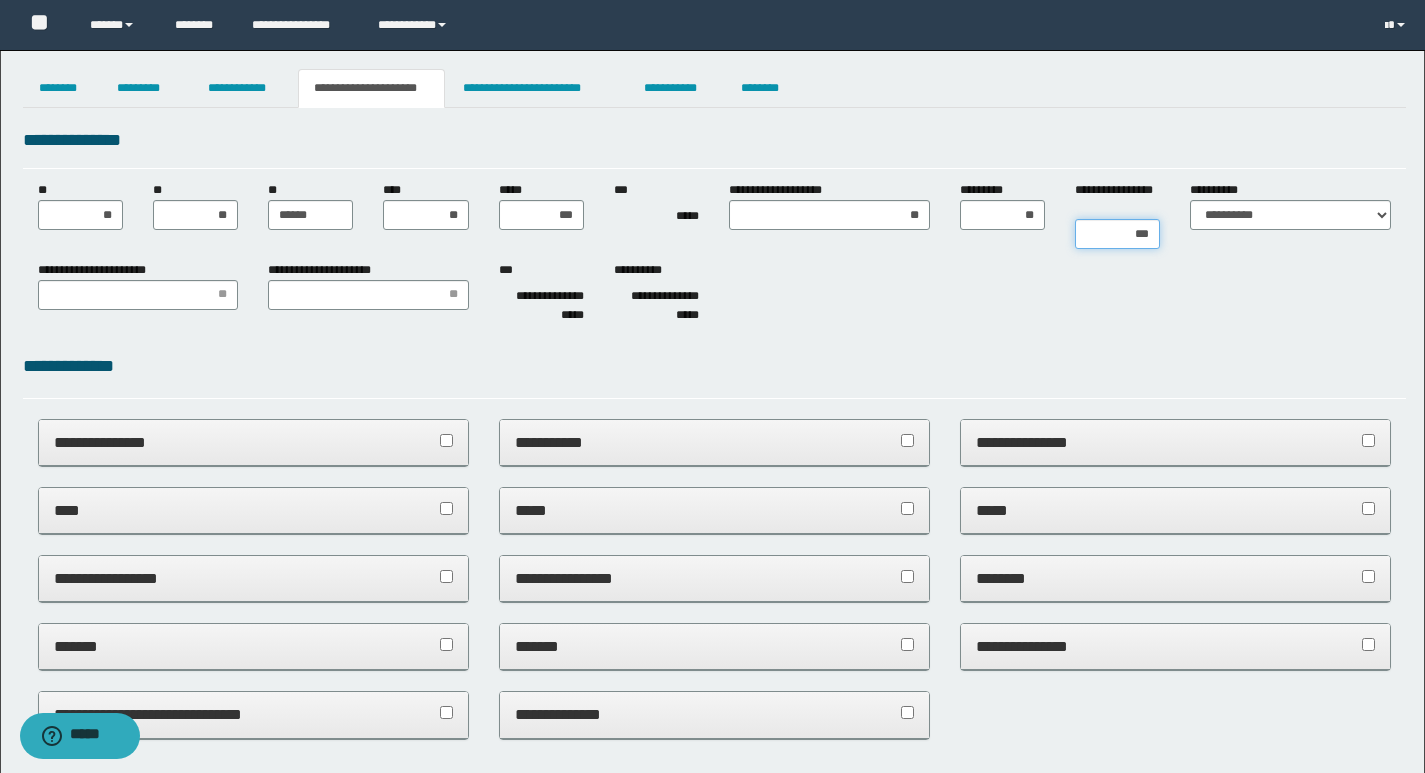type on "****" 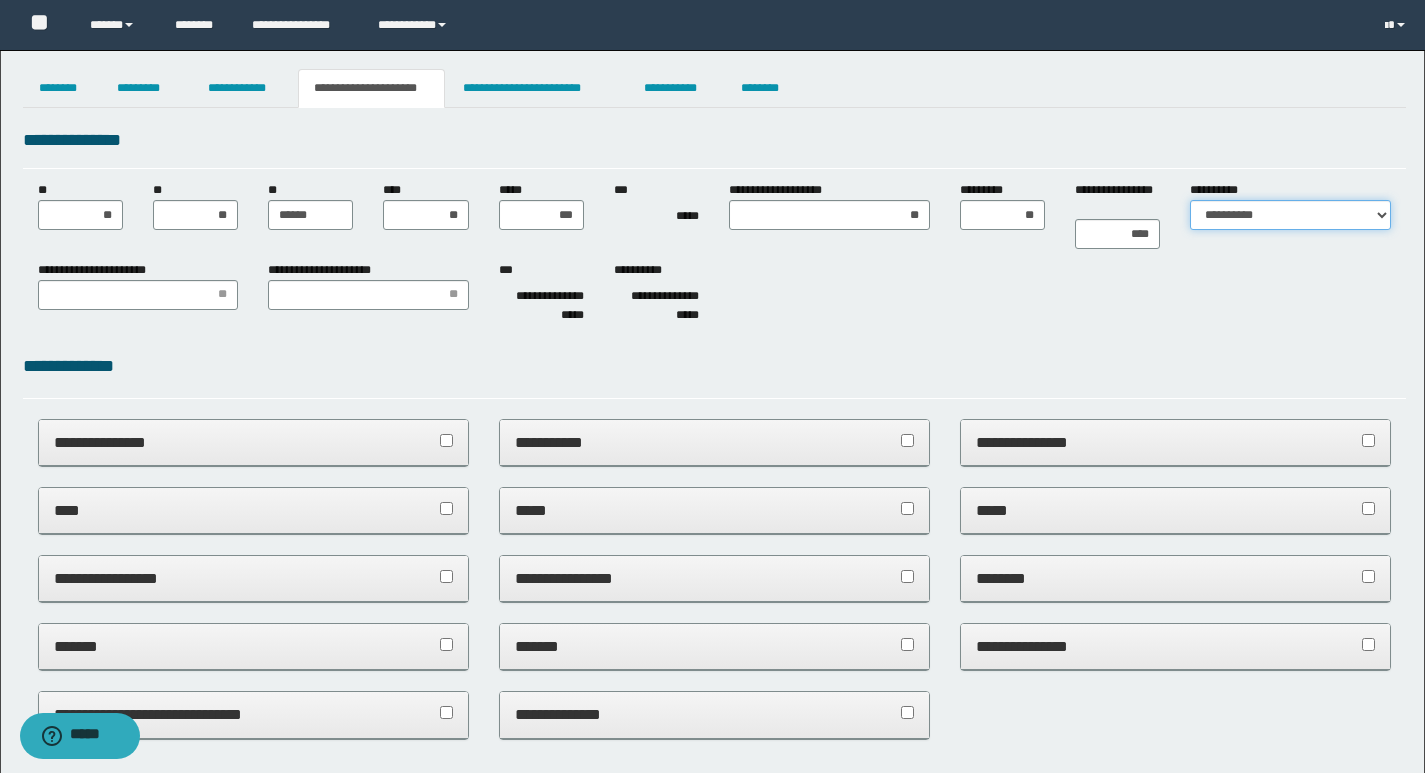click on "**********" at bounding box center (1290, 215) 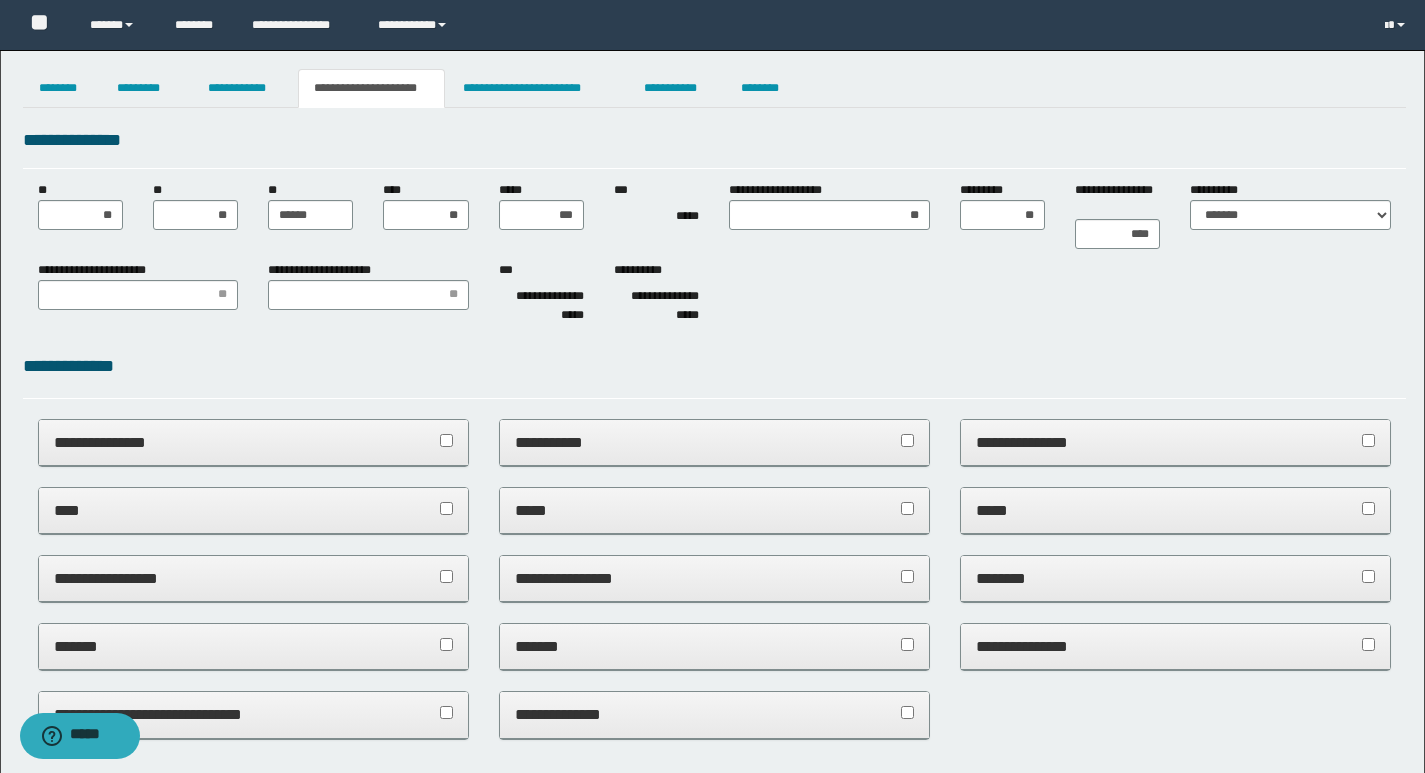 drag, startPoint x: 1176, startPoint y: 293, endPoint x: 574, endPoint y: 321, distance: 602.6508 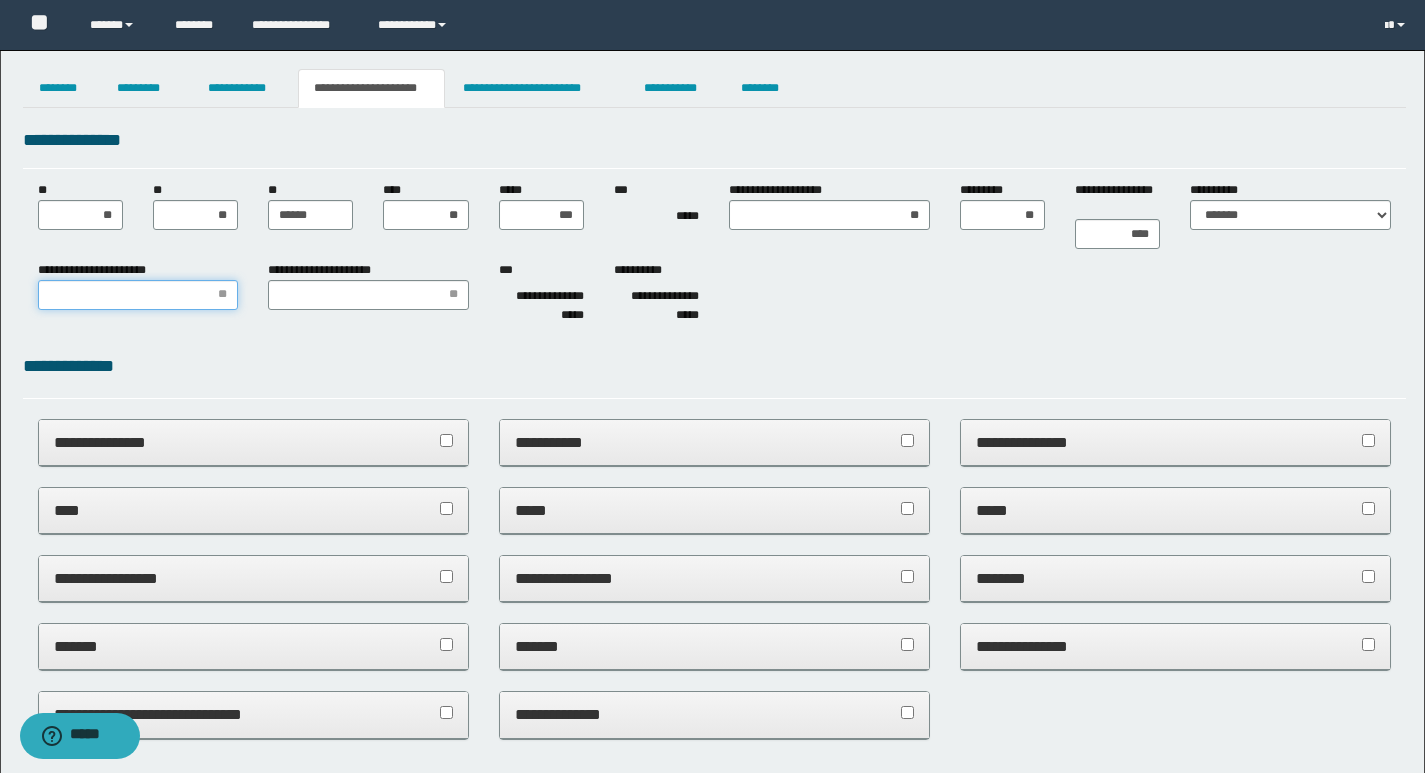 click on "**********" at bounding box center (138, 295) 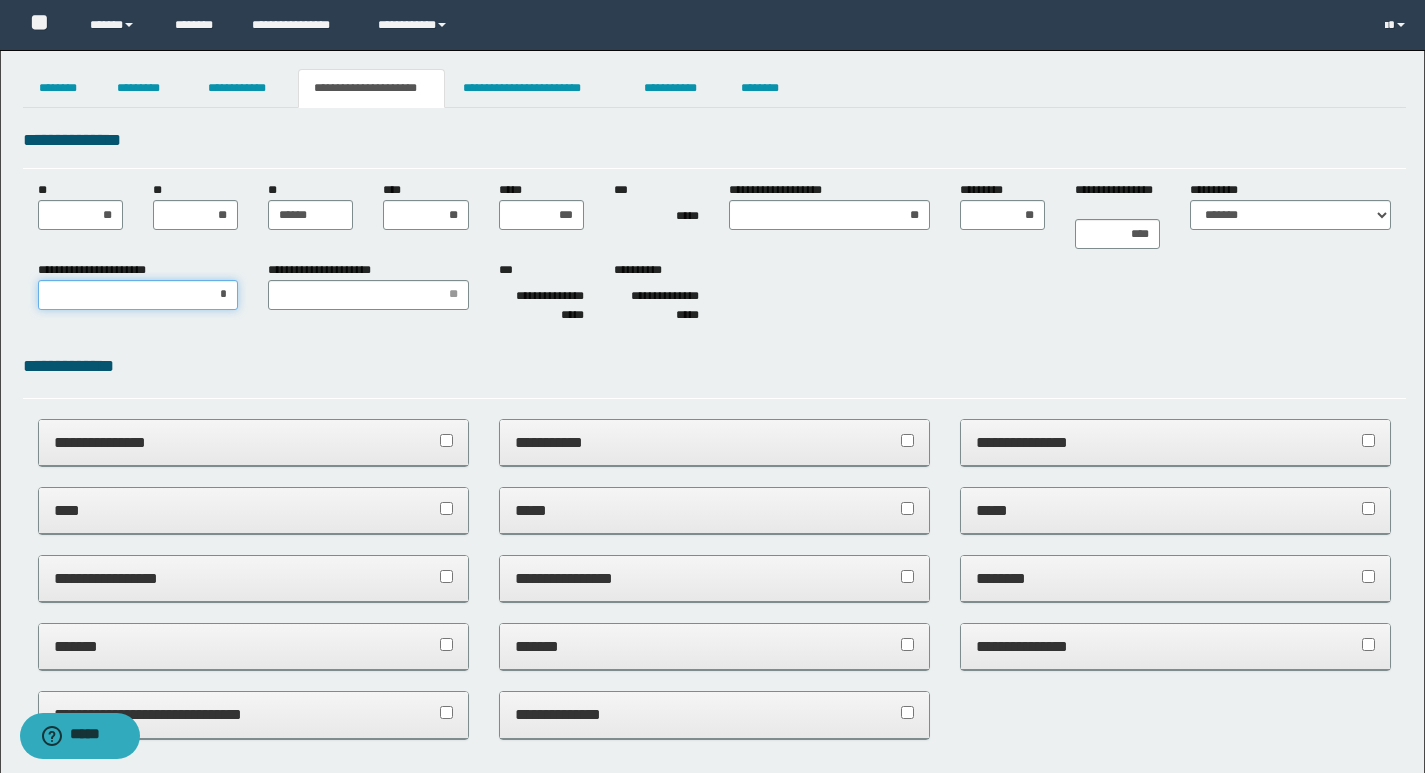 type on "**" 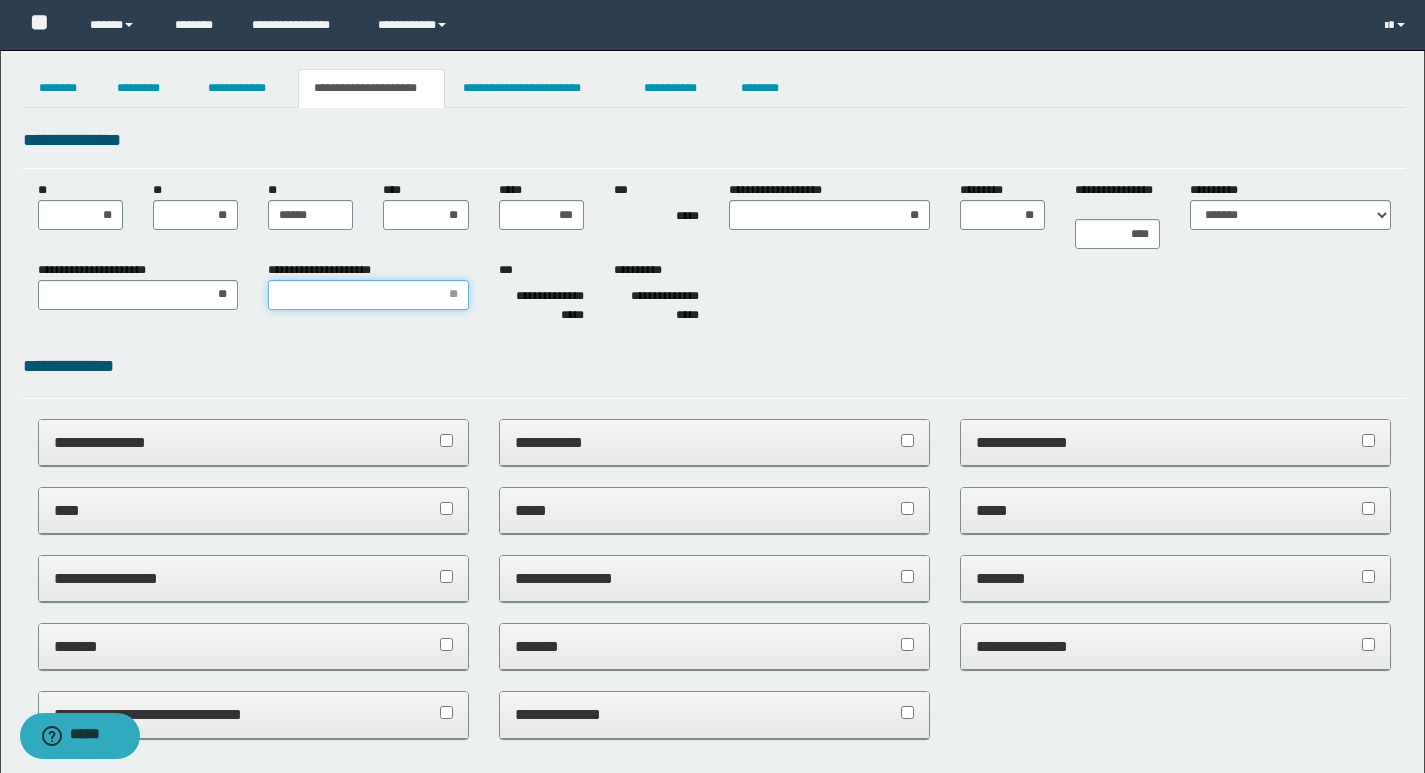 click on "**********" at bounding box center [368, 295] 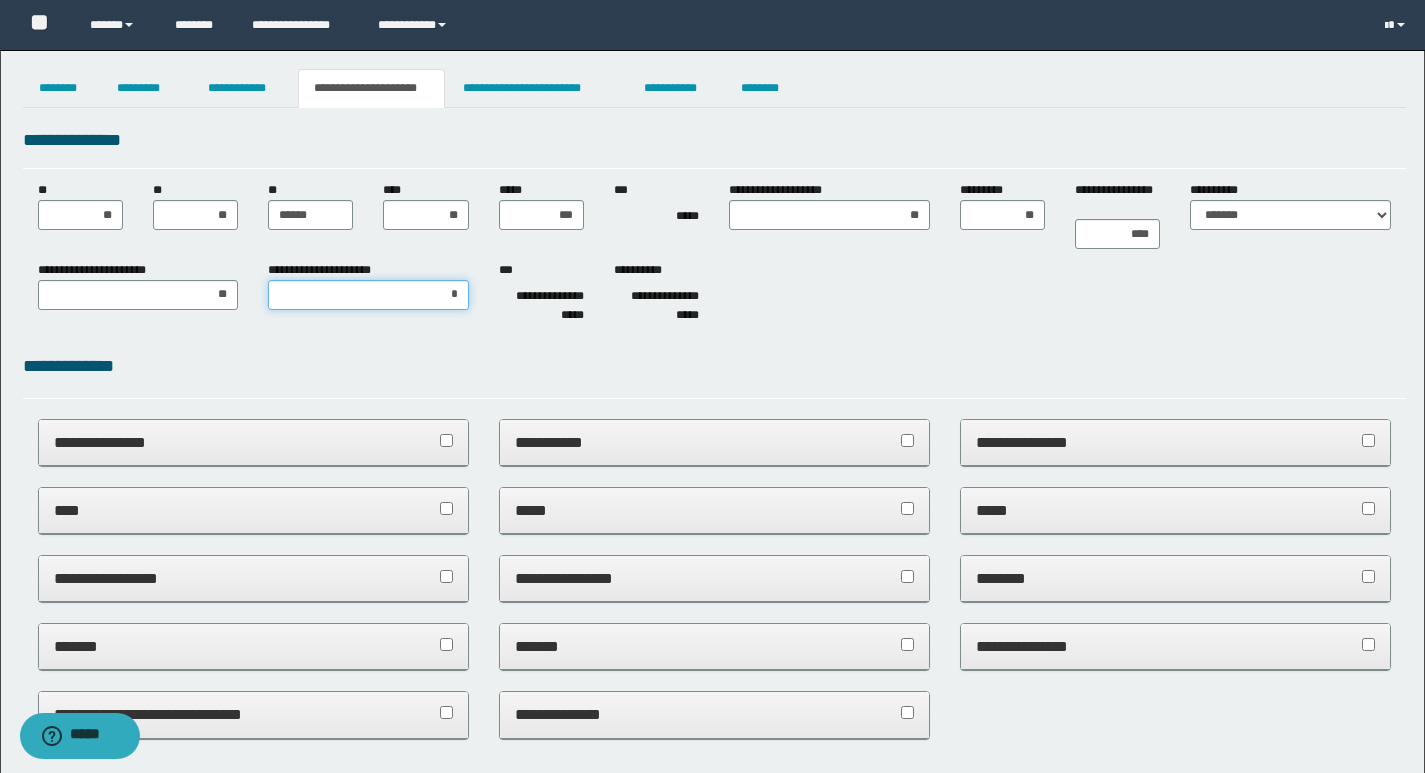 type on "**" 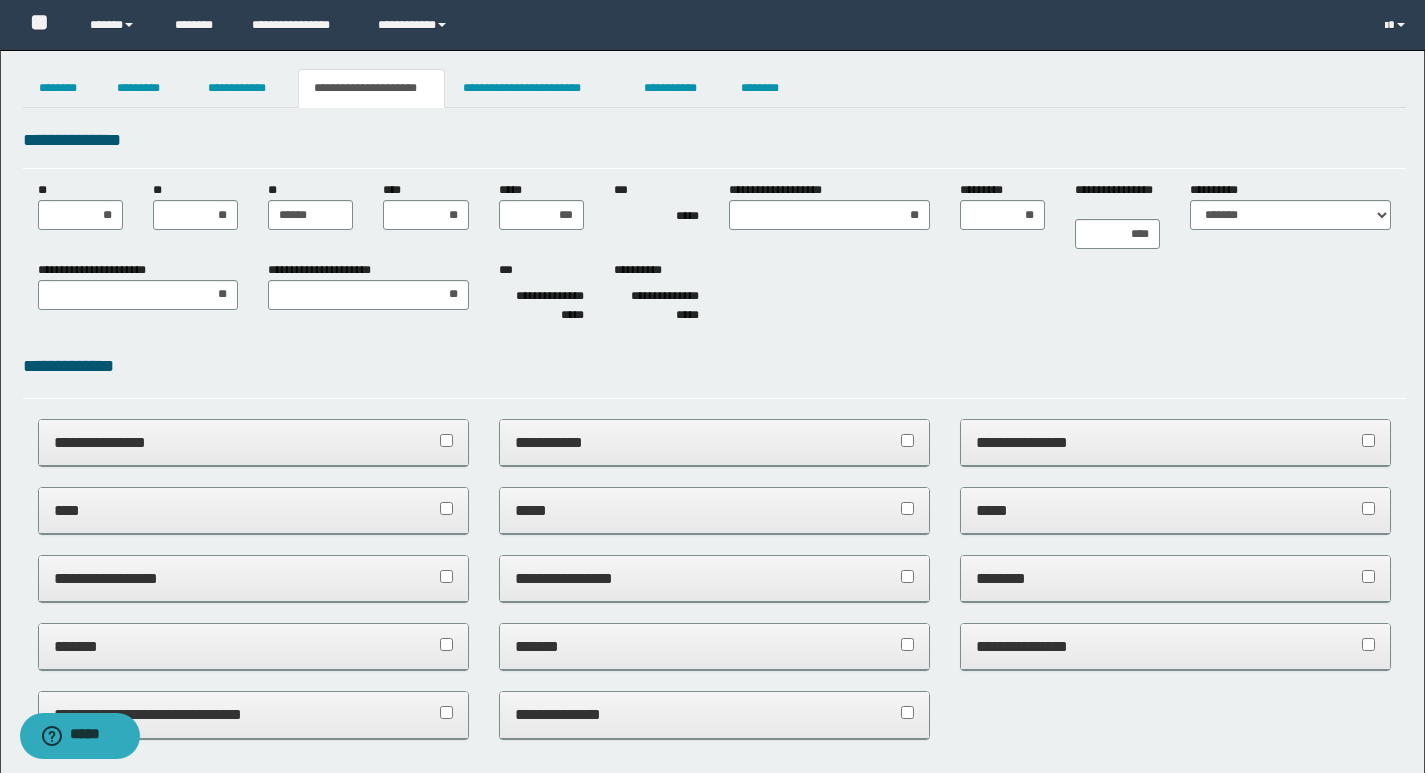 click on "**********" at bounding box center (714, 897) 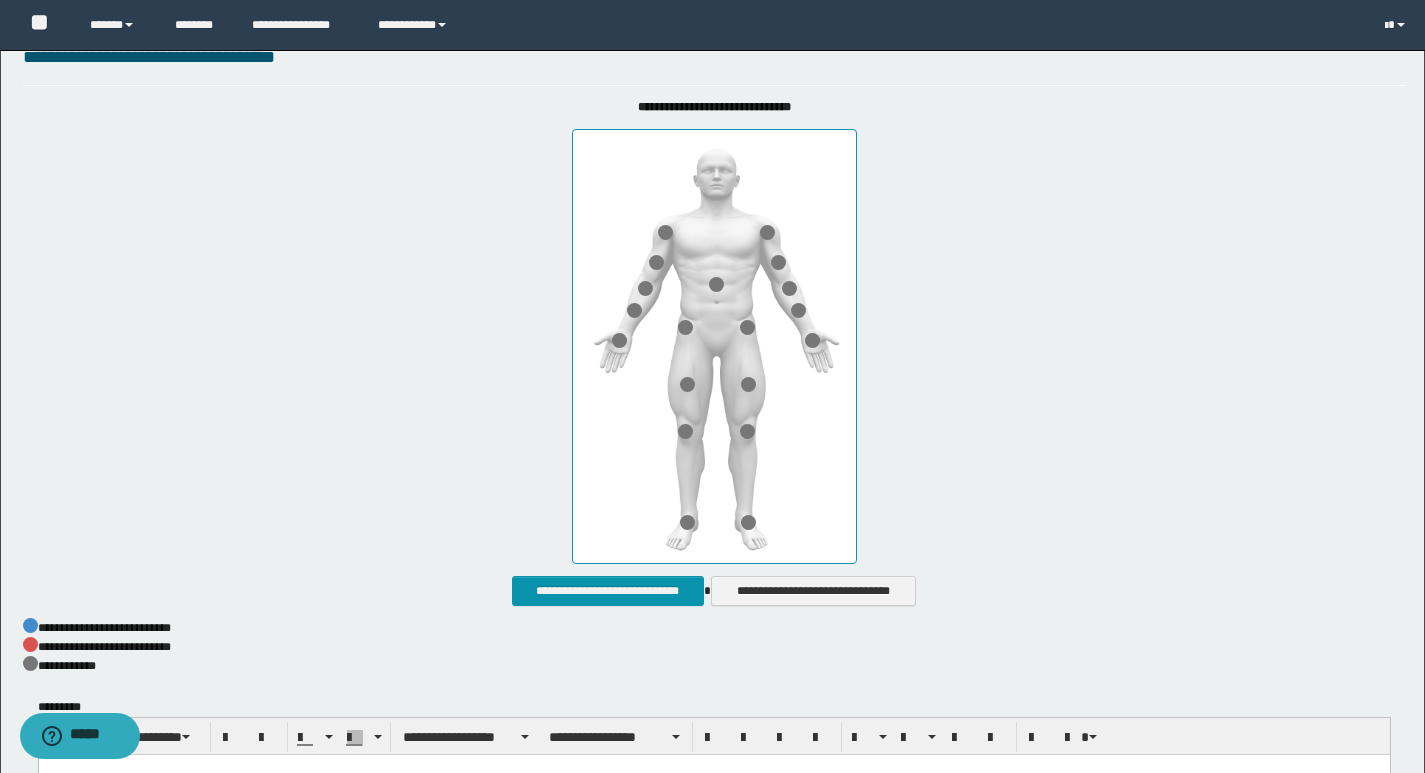 scroll, scrollTop: 900, scrollLeft: 0, axis: vertical 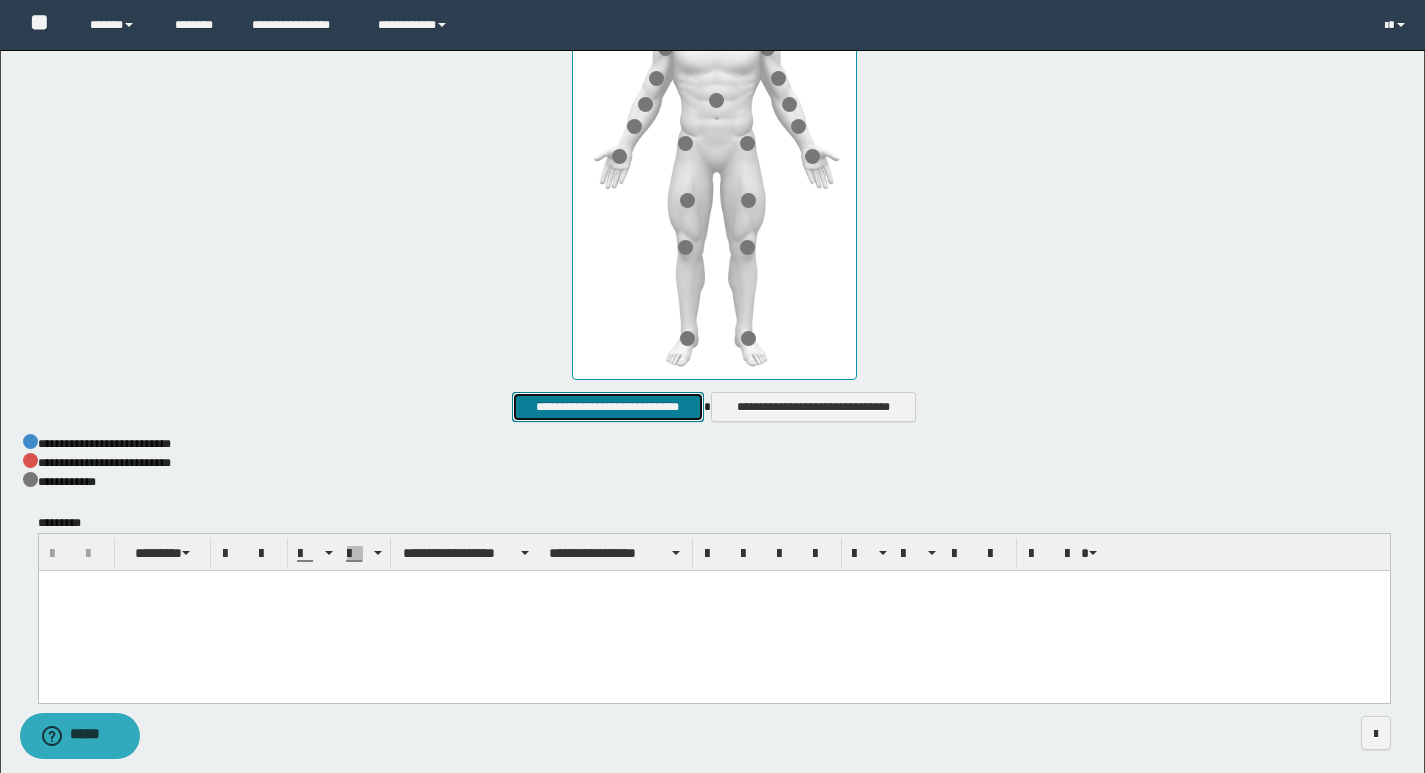 click on "**********" at bounding box center [607, 407] 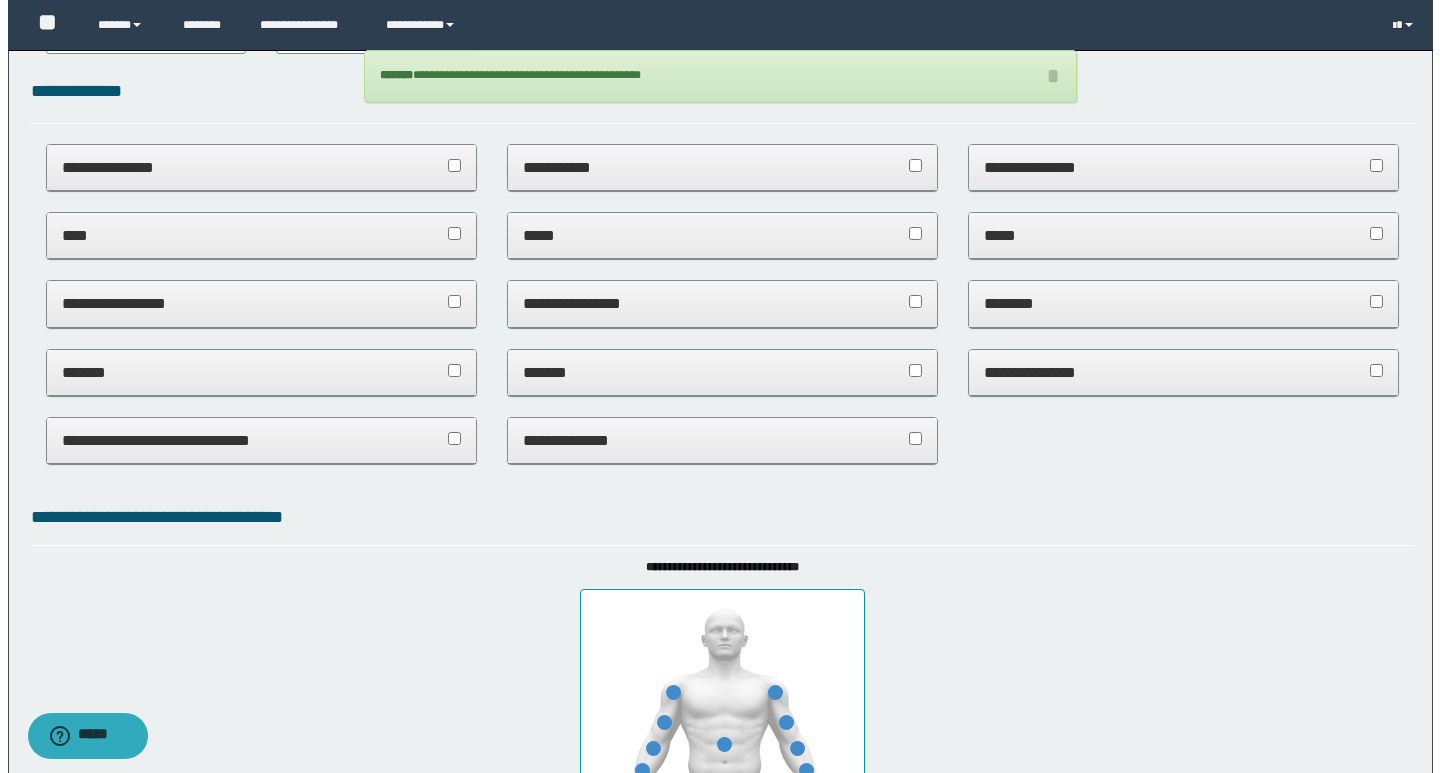 scroll, scrollTop: 0, scrollLeft: 0, axis: both 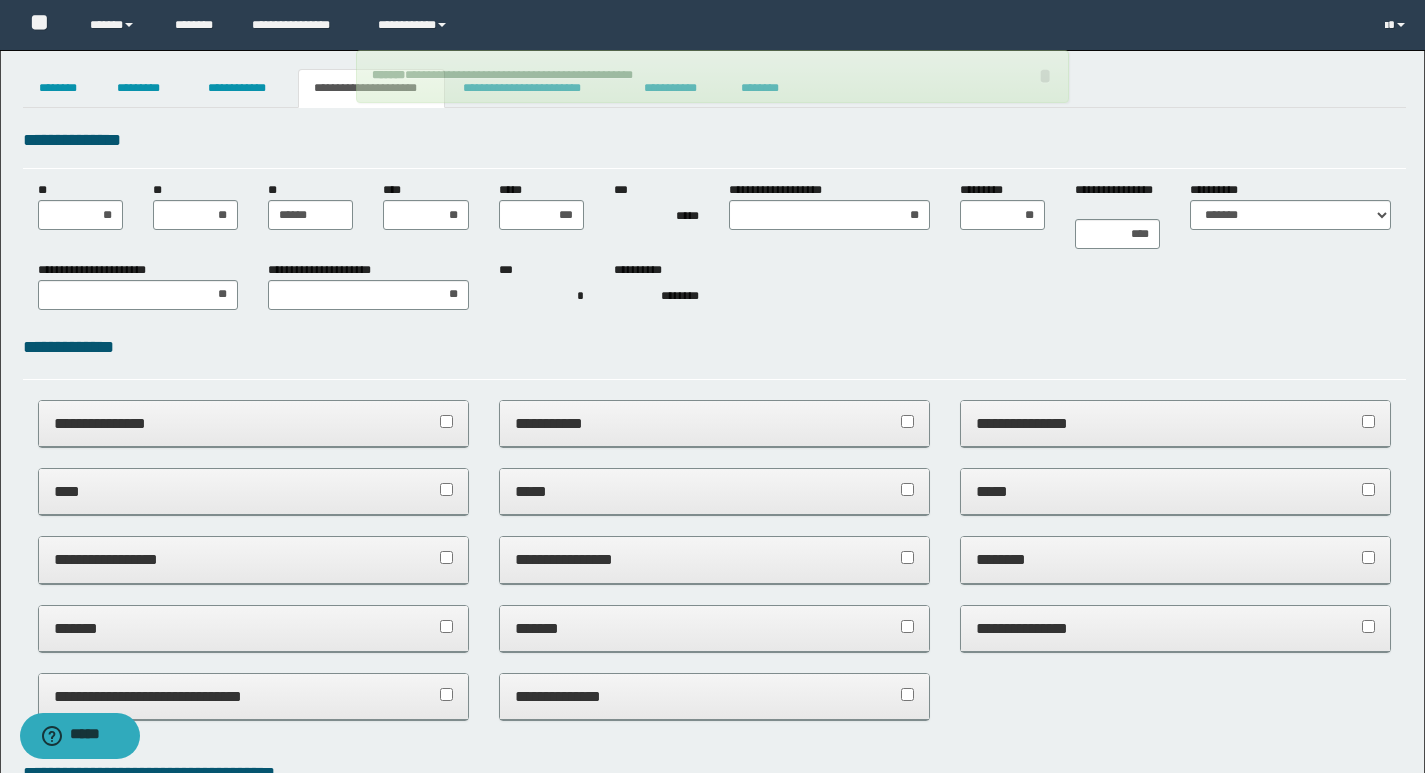 click on "**********" at bounding box center [714, 140] 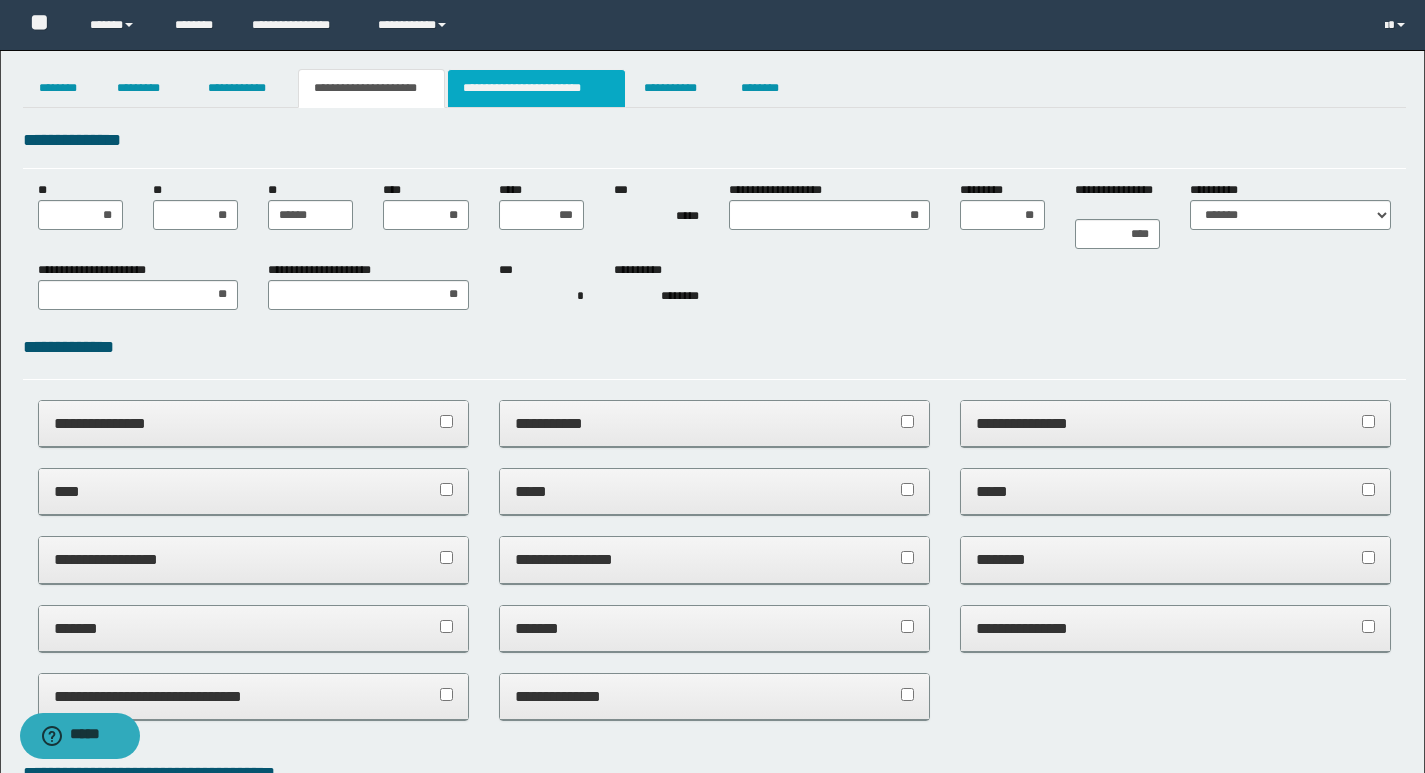 click on "**********" at bounding box center (537, 88) 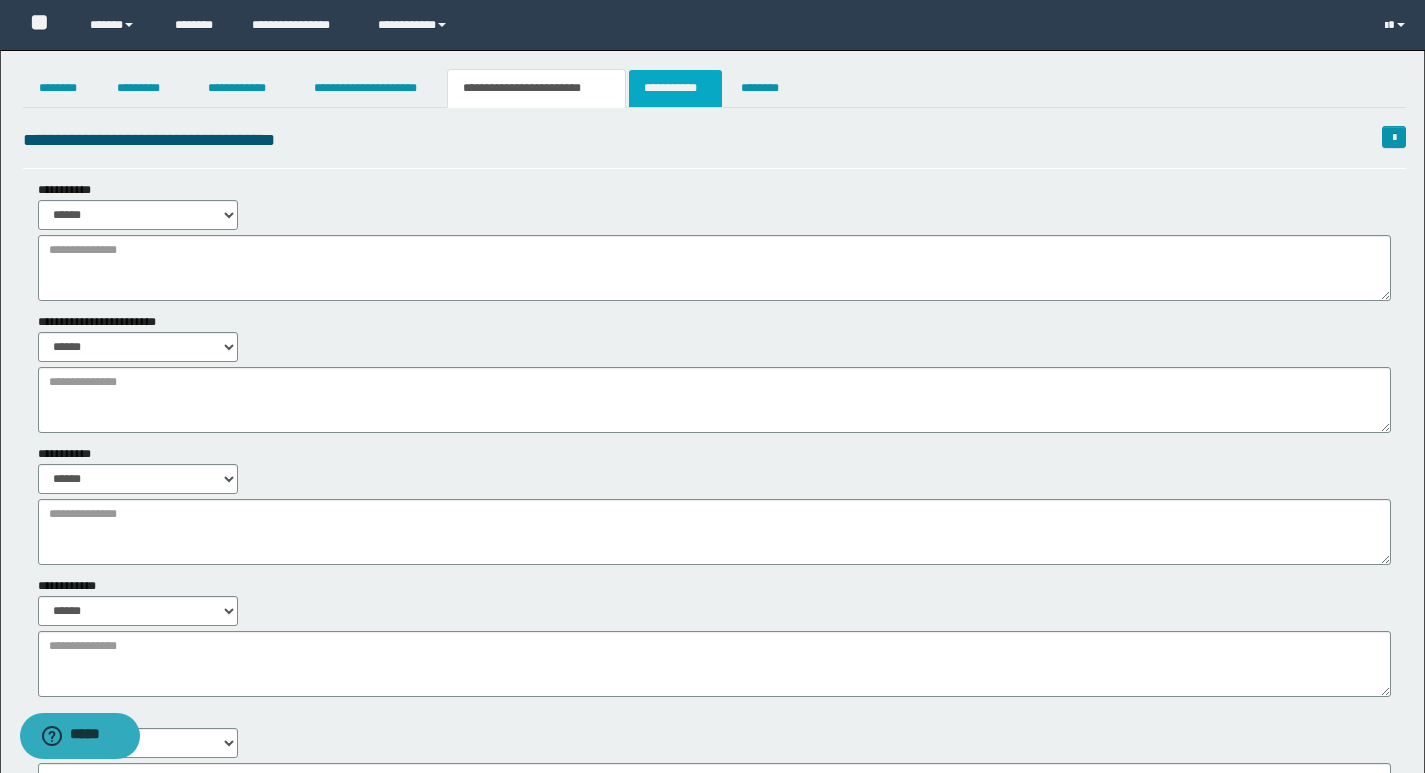 click on "**********" at bounding box center [675, 88] 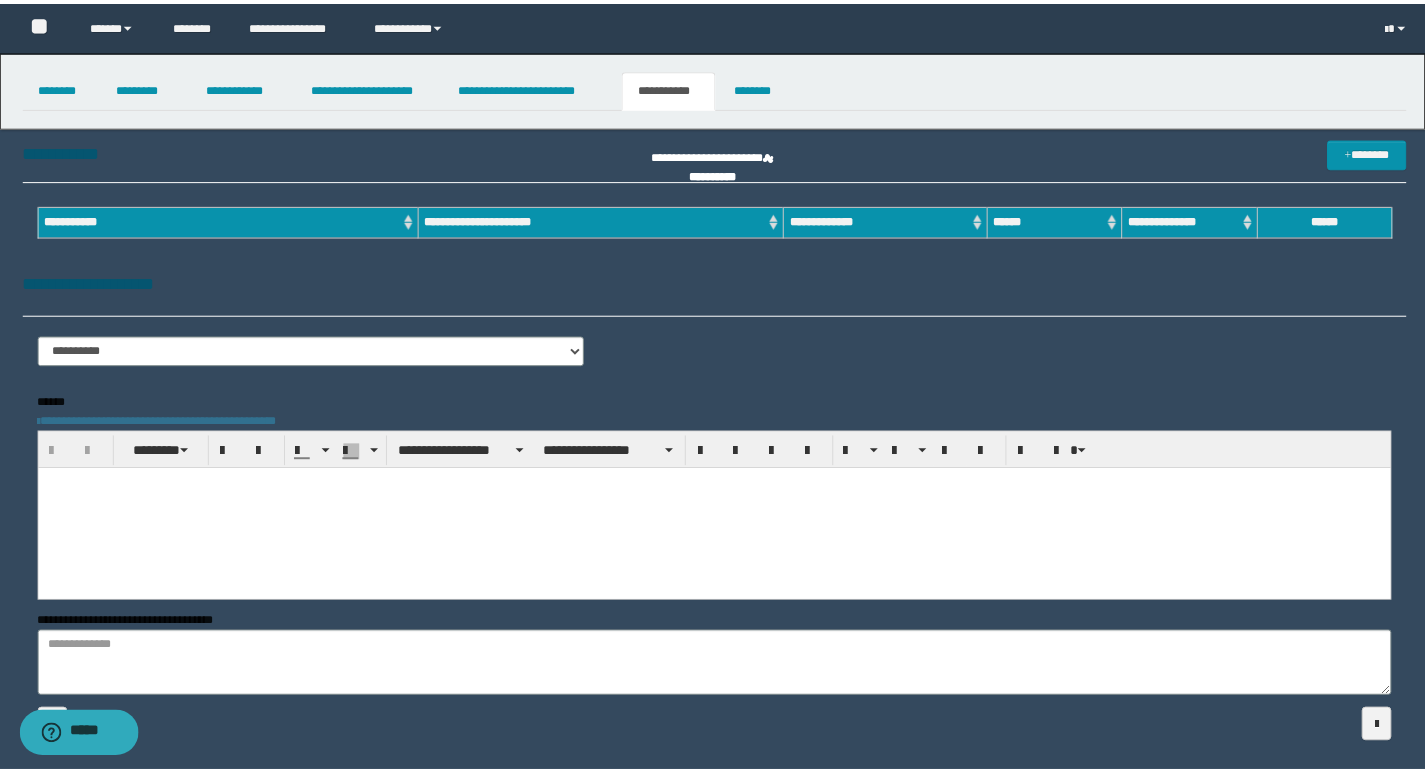scroll, scrollTop: 0, scrollLeft: 0, axis: both 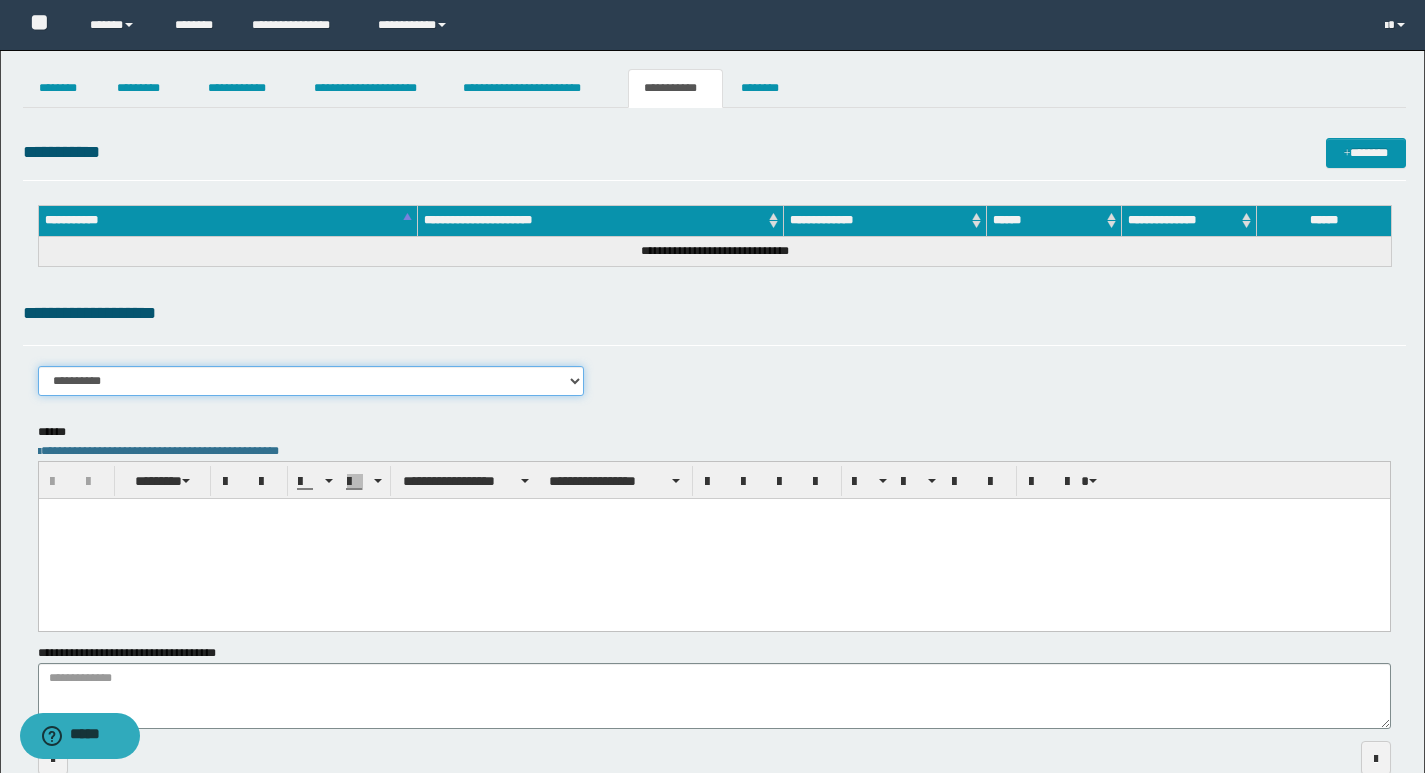 click on "**********" at bounding box center [311, 381] 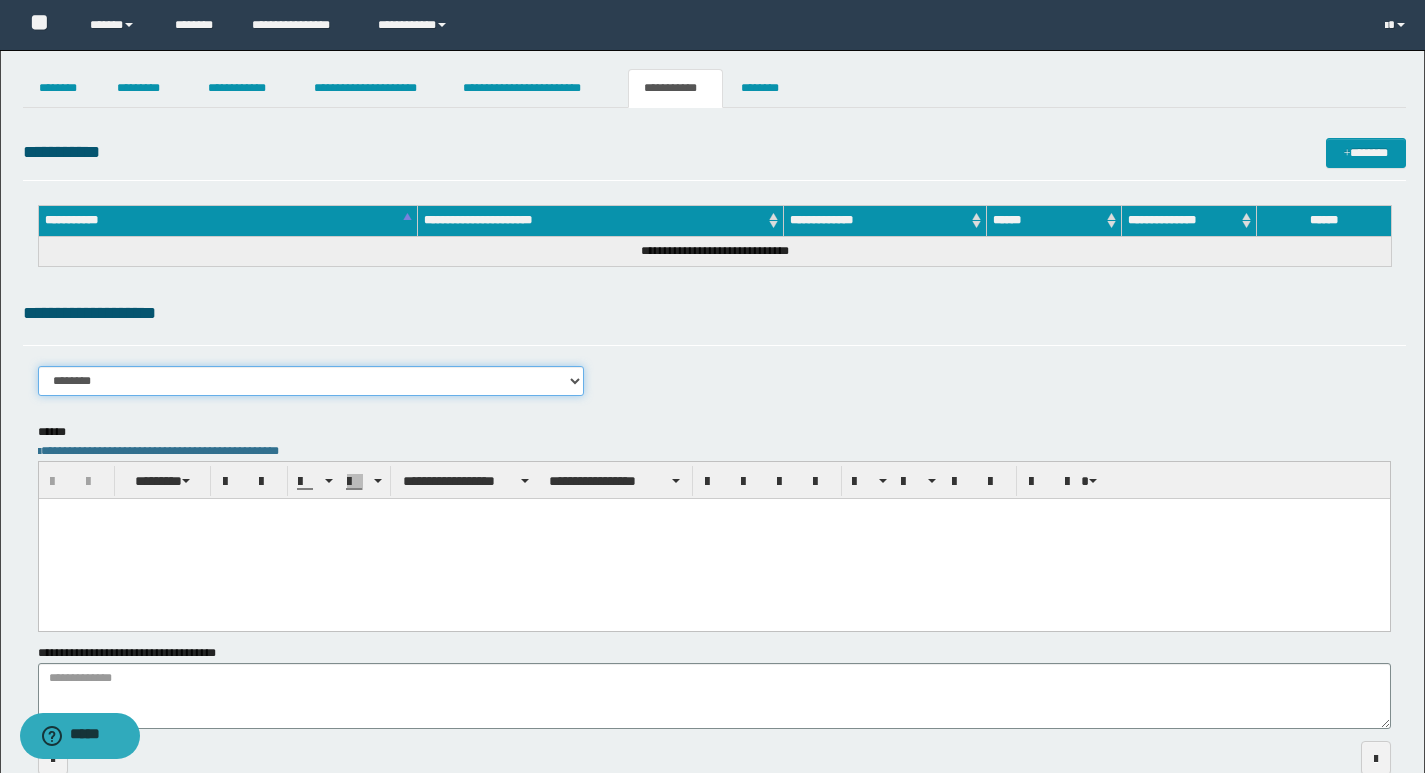 click on "**********" at bounding box center (311, 381) 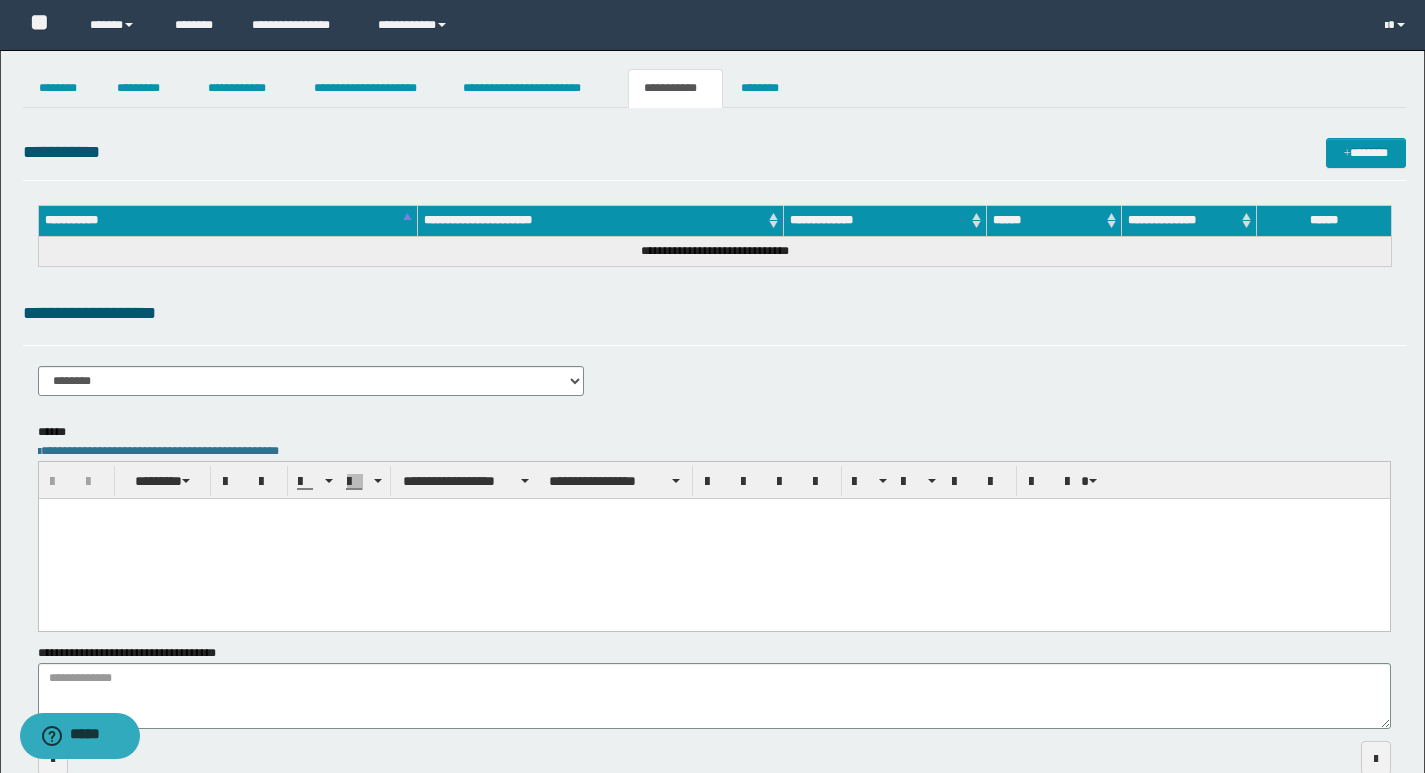 click on "**********" at bounding box center (714, 388) 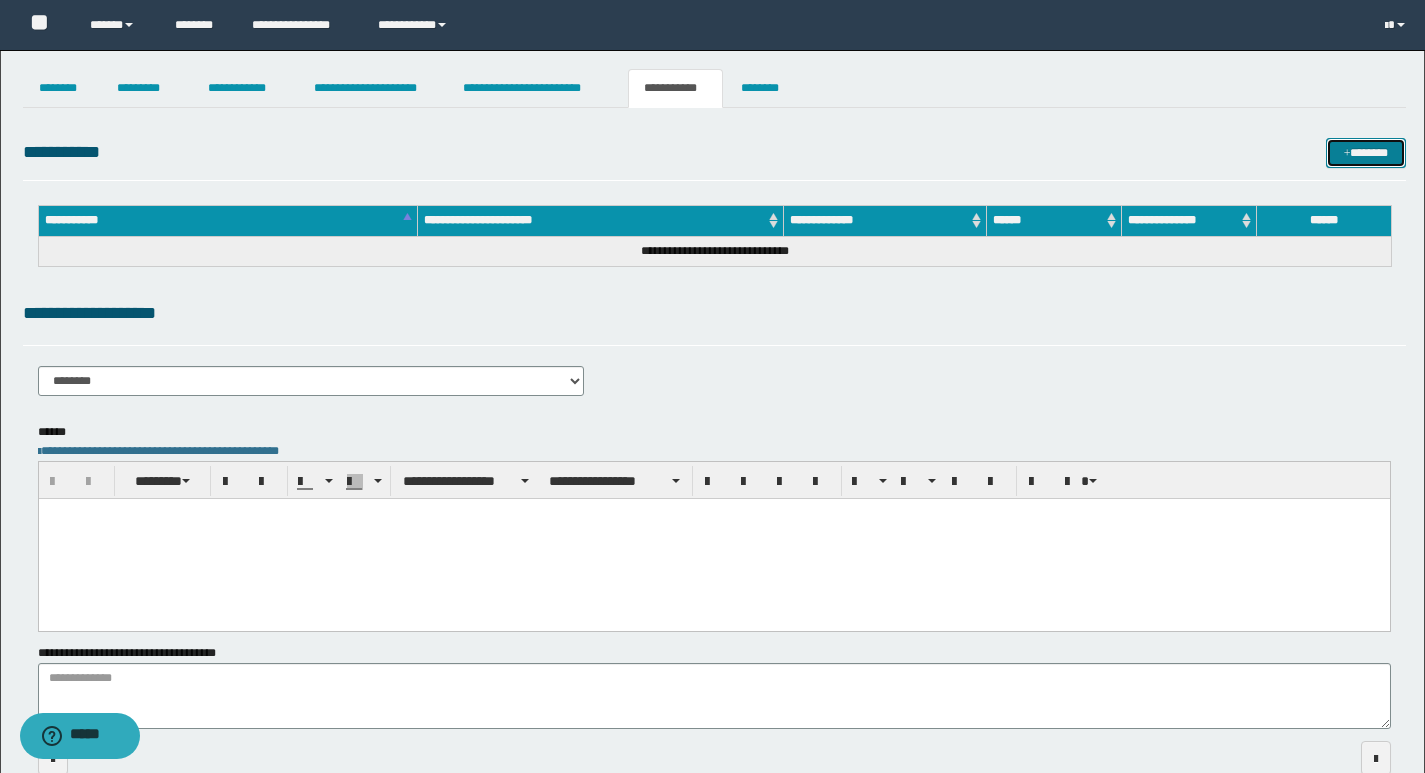 click on "*******" at bounding box center (1366, 153) 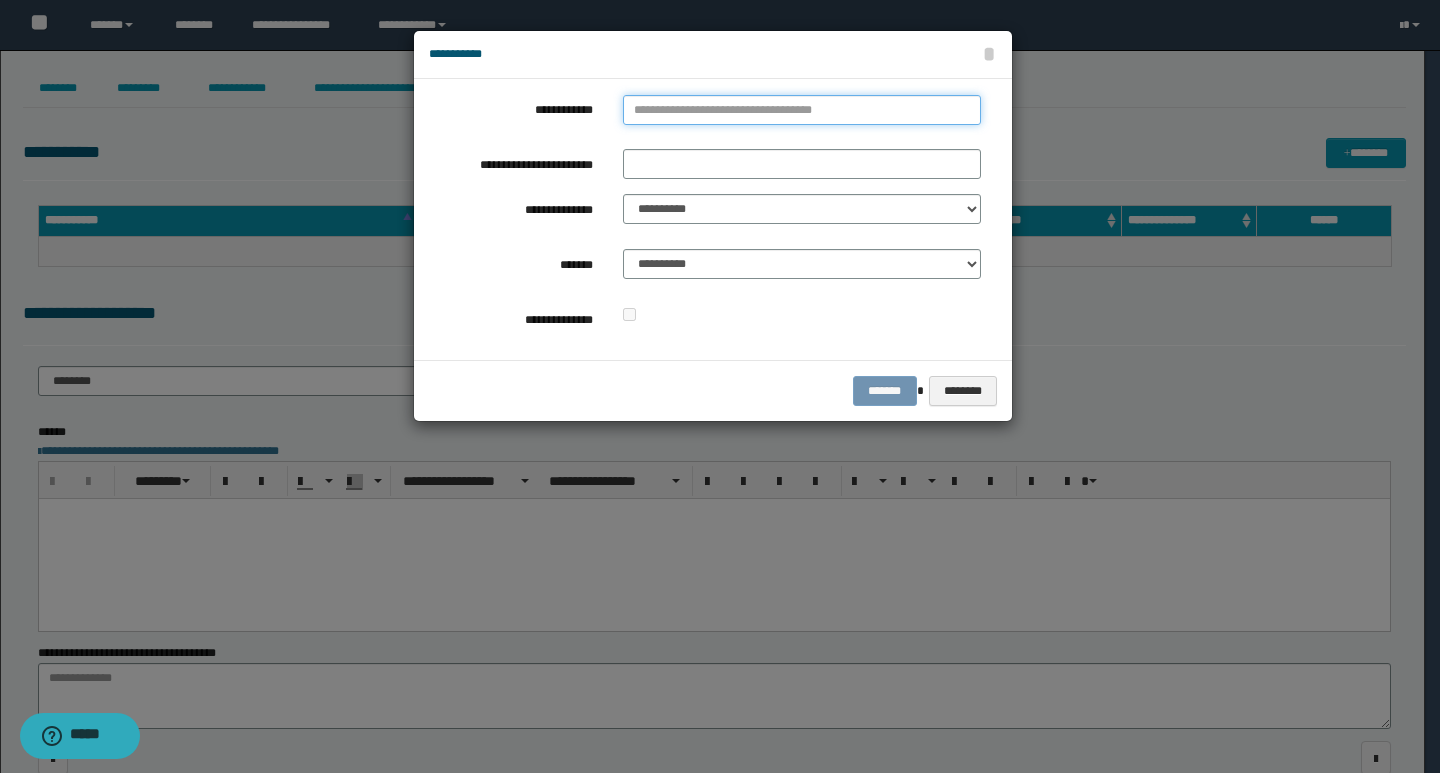 click on "**********" at bounding box center [802, 110] 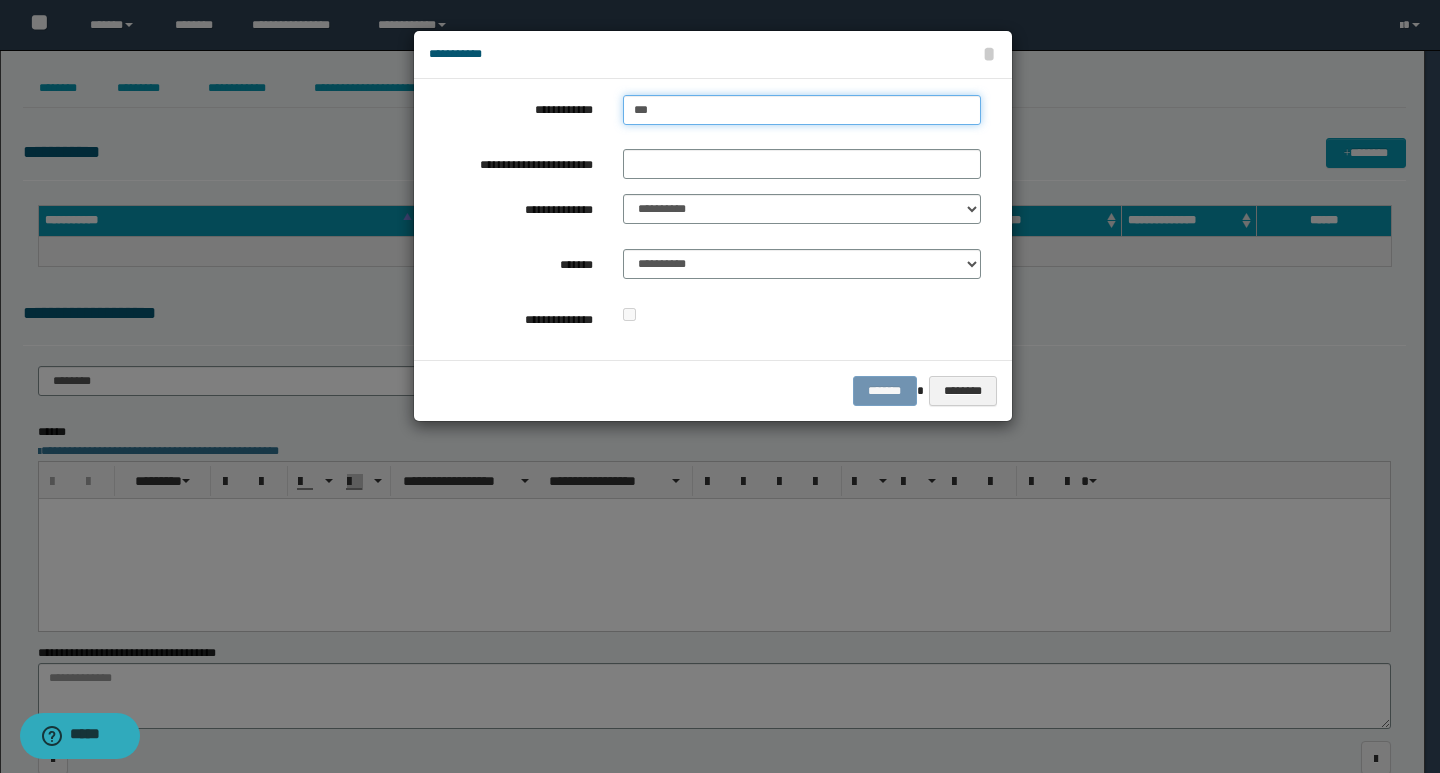 type on "****" 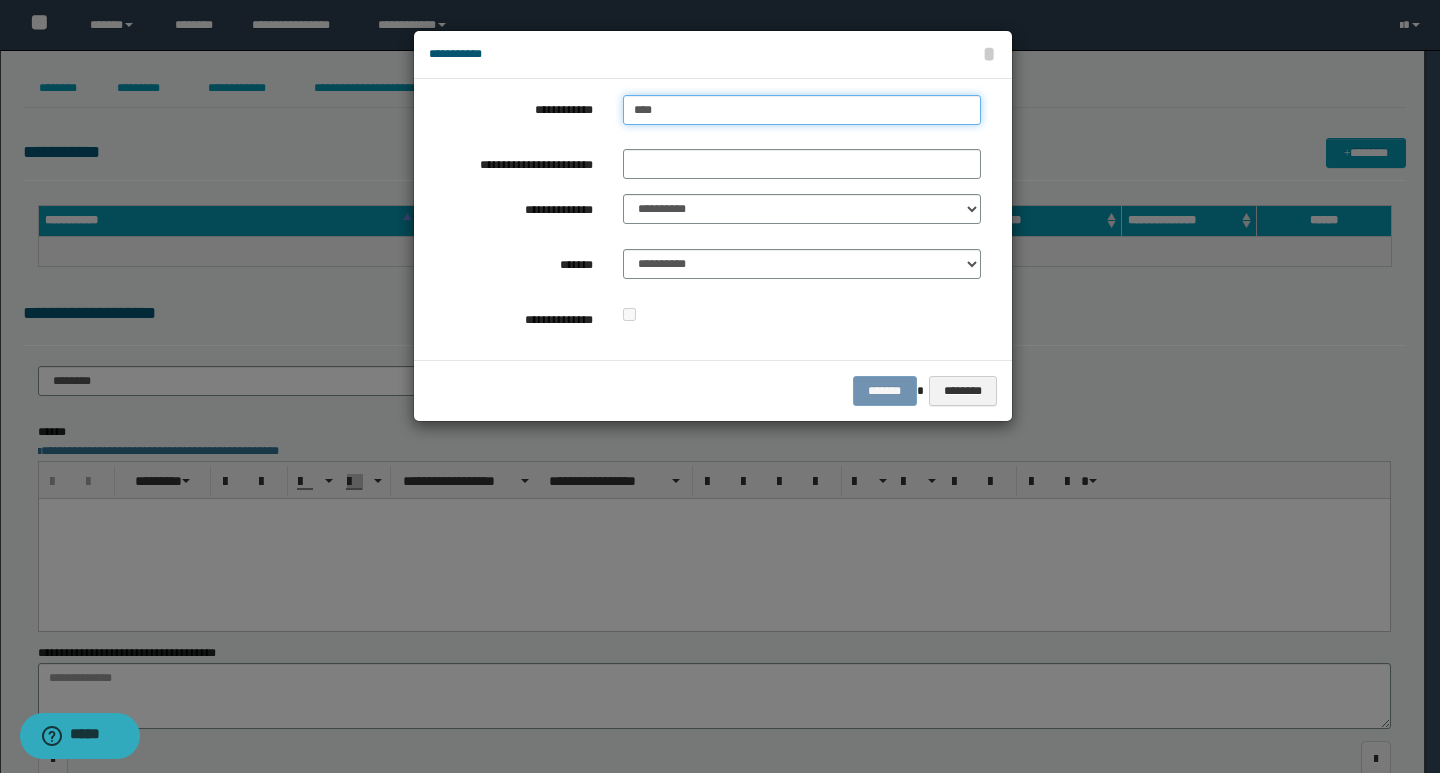 type on "****" 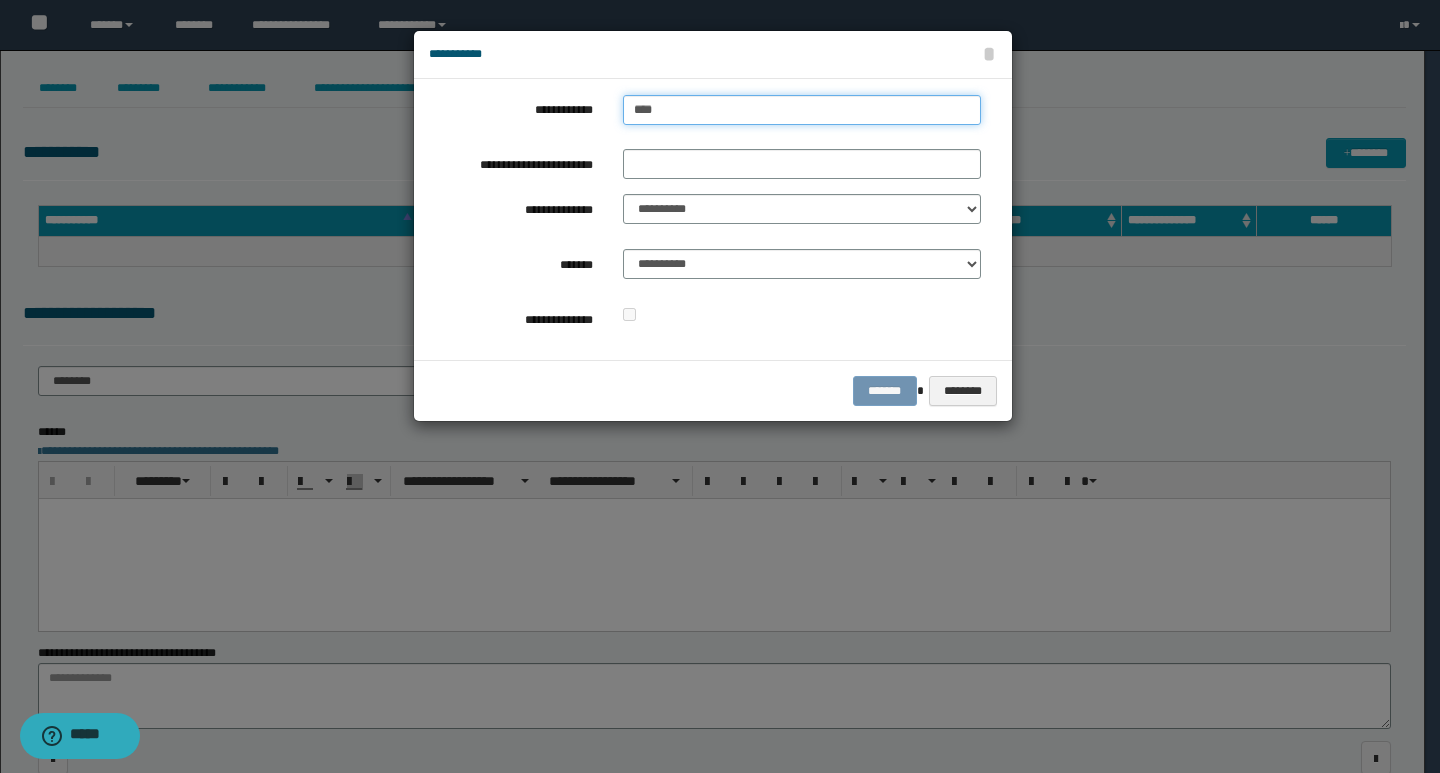 type on "****" 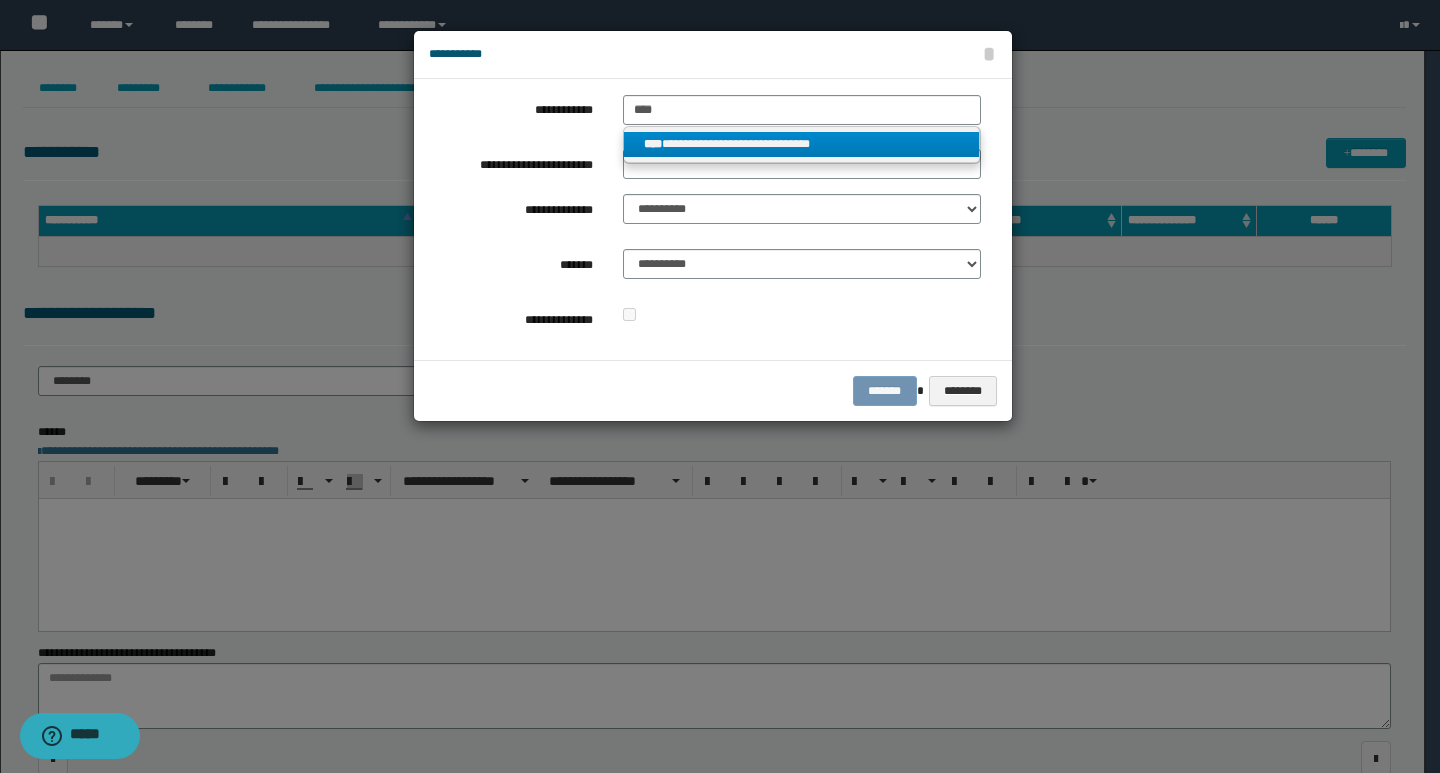 click on "**********" at bounding box center [802, 144] 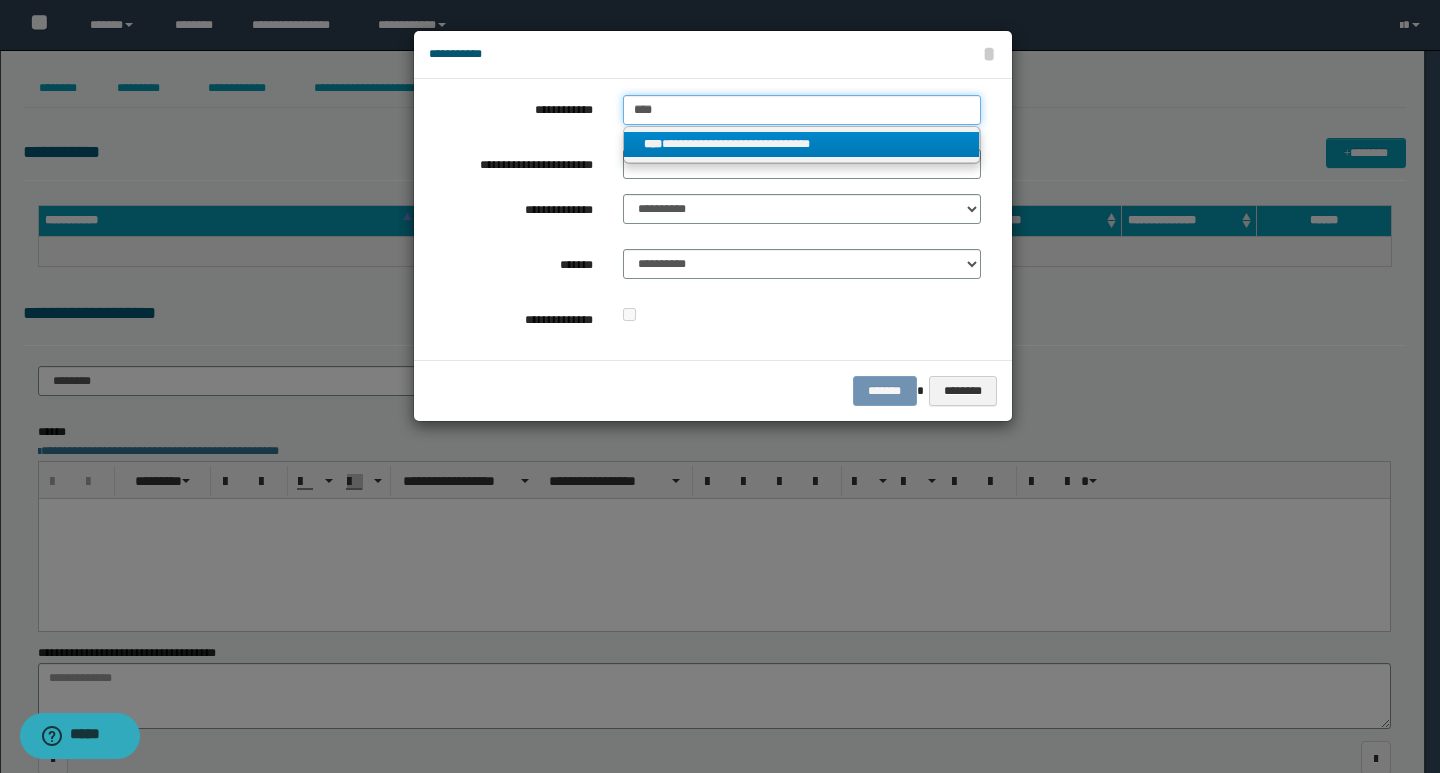 type 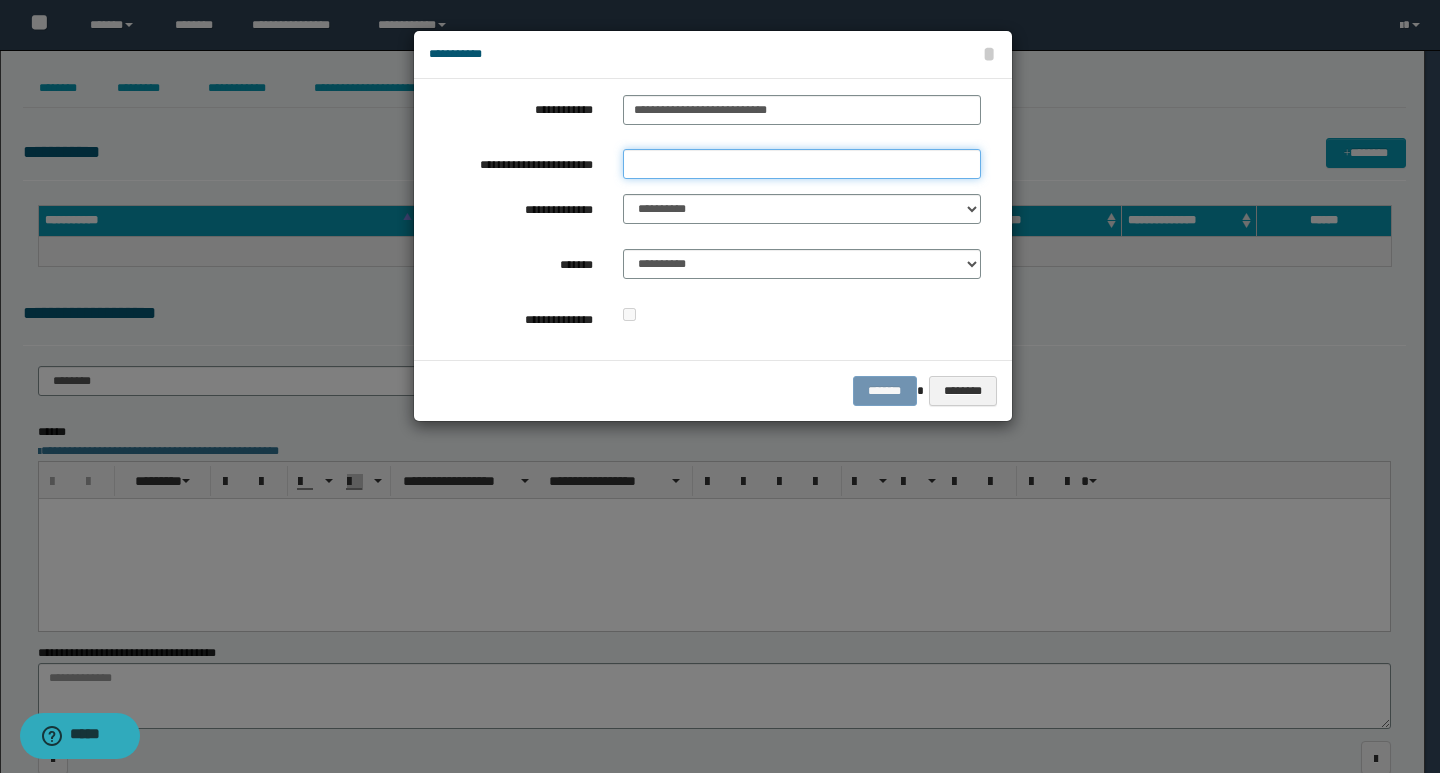 click on "**********" at bounding box center [802, 164] 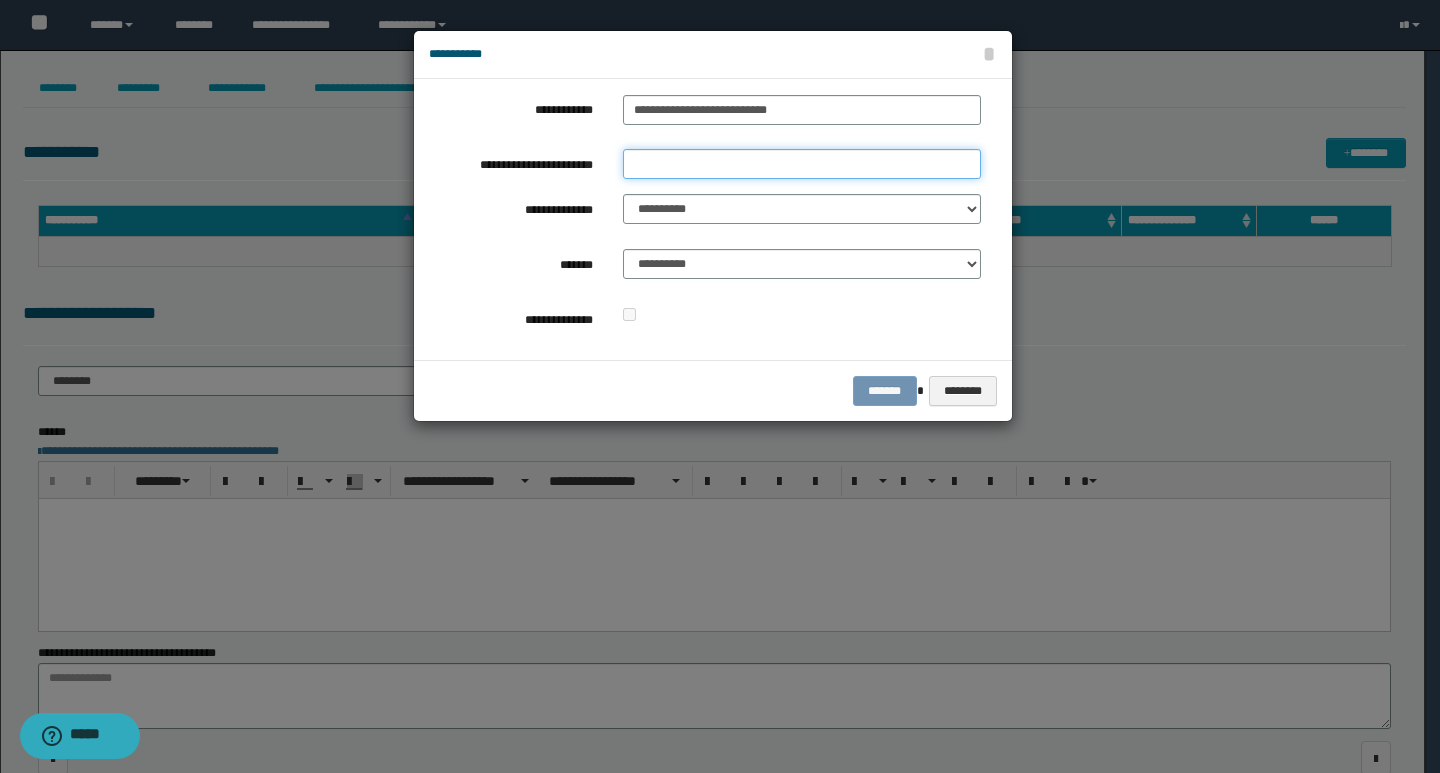 type on "**********" 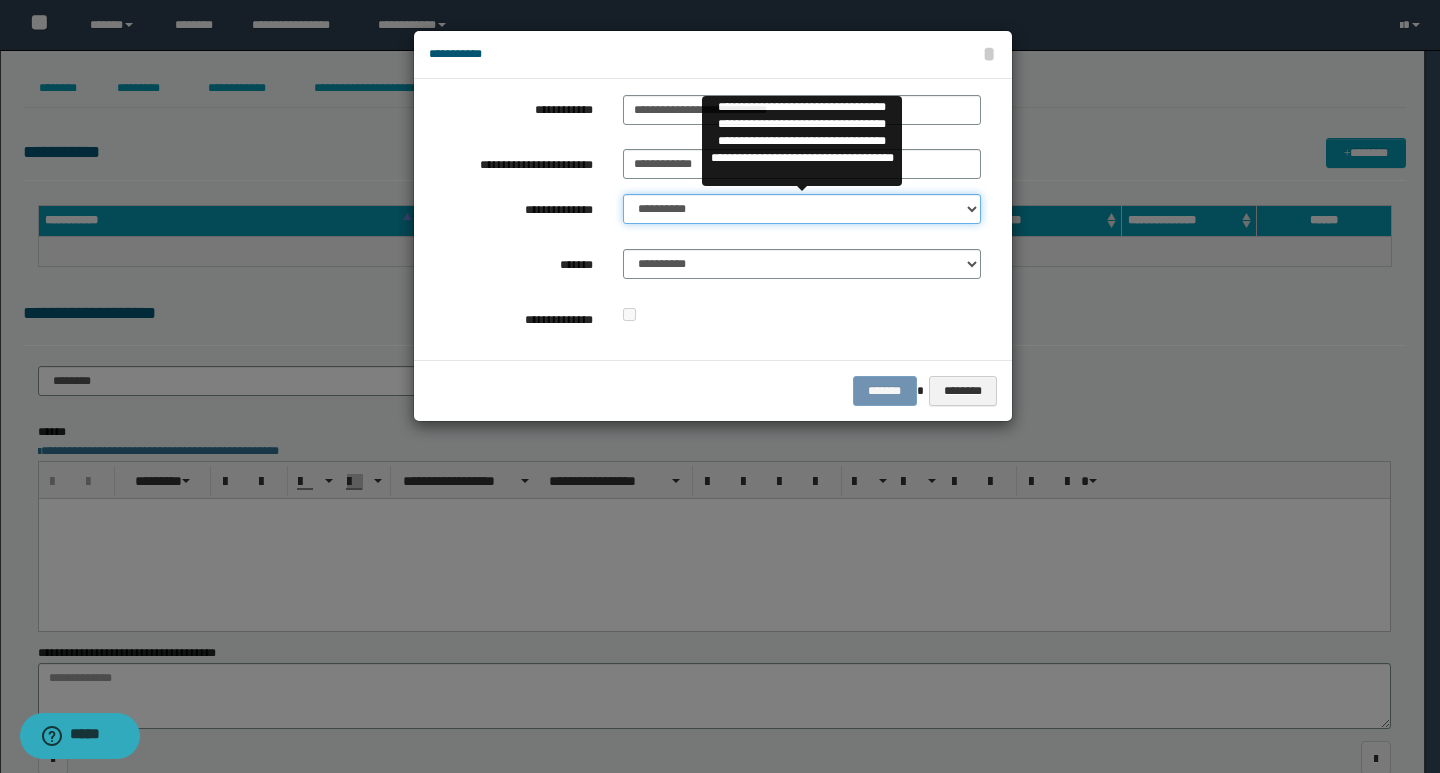 click on "**********" at bounding box center (802, 209) 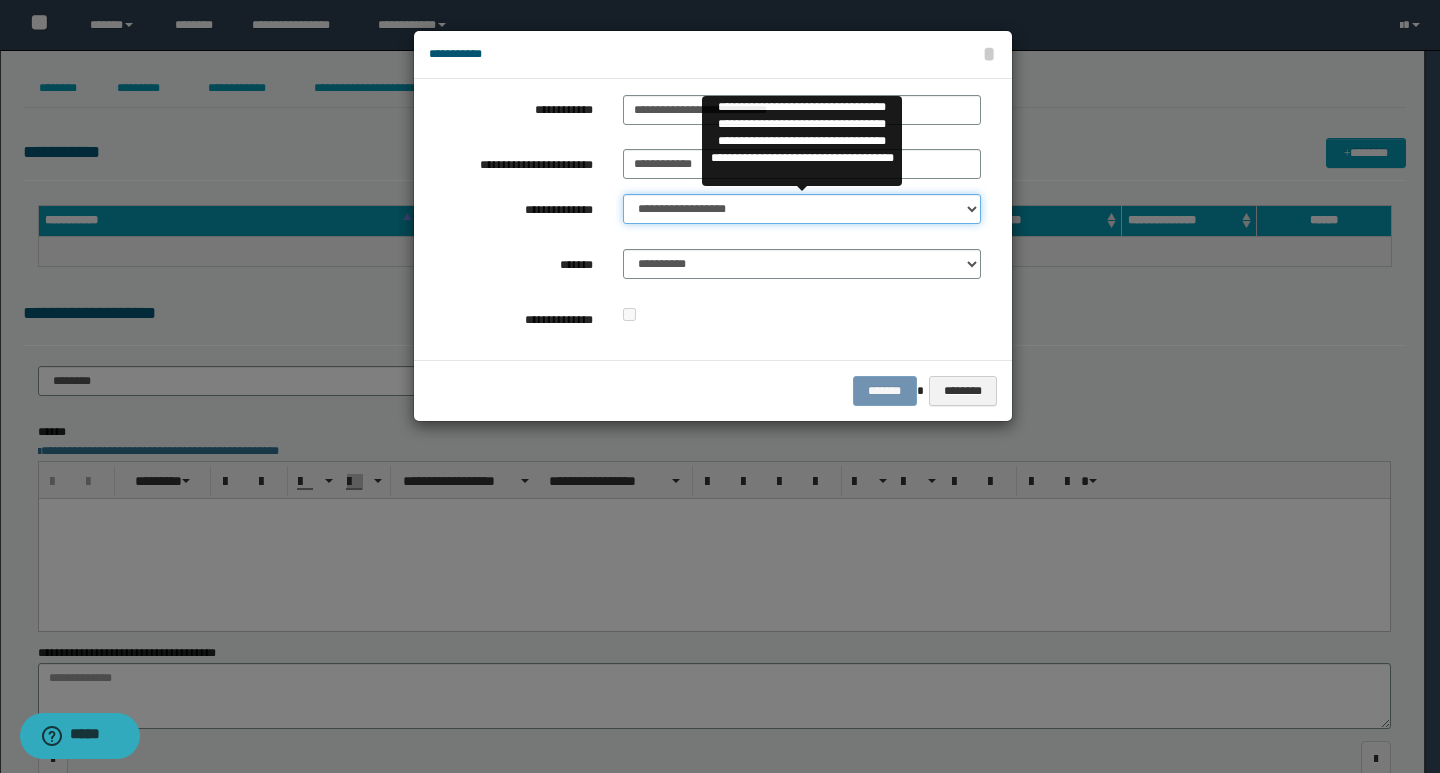 click on "**********" at bounding box center (802, 209) 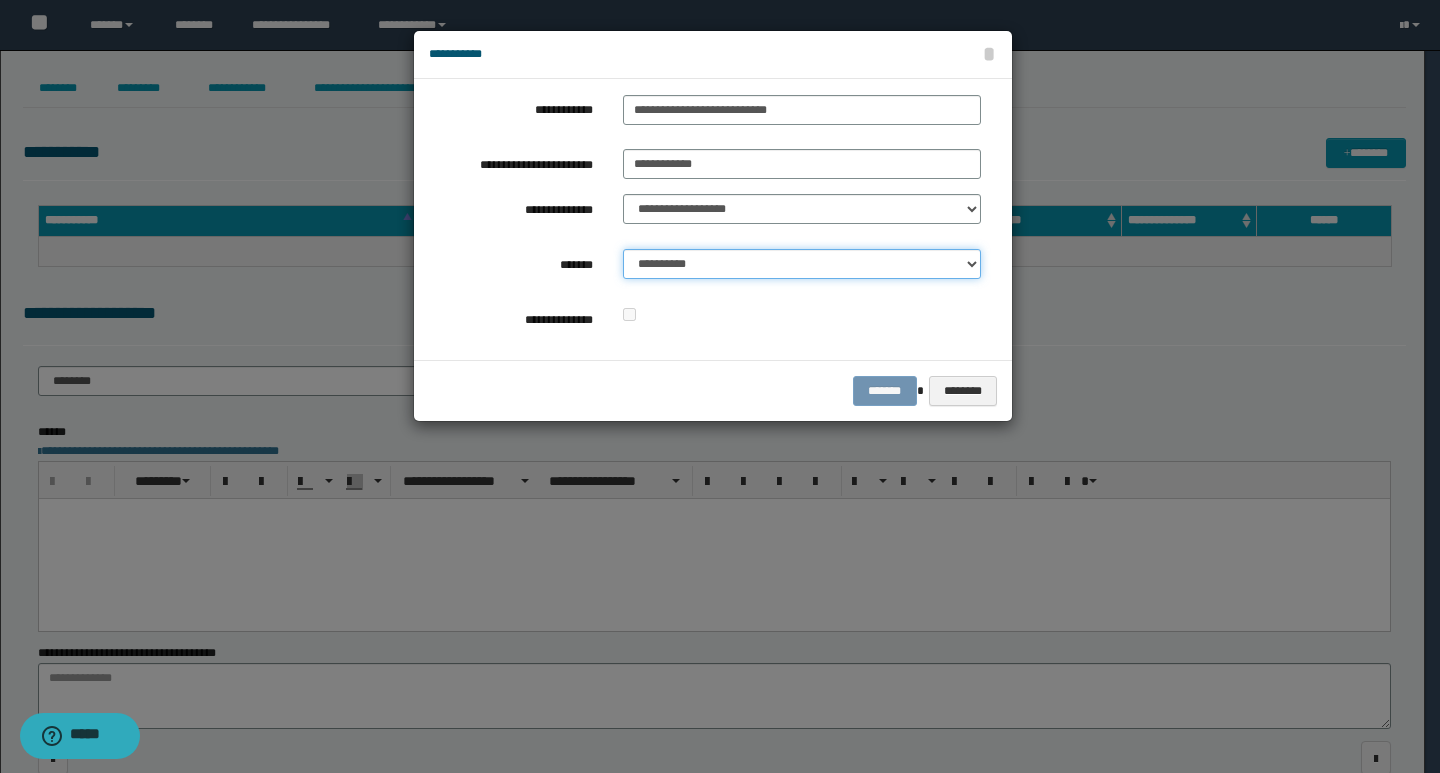 click on "**********" at bounding box center (802, 264) 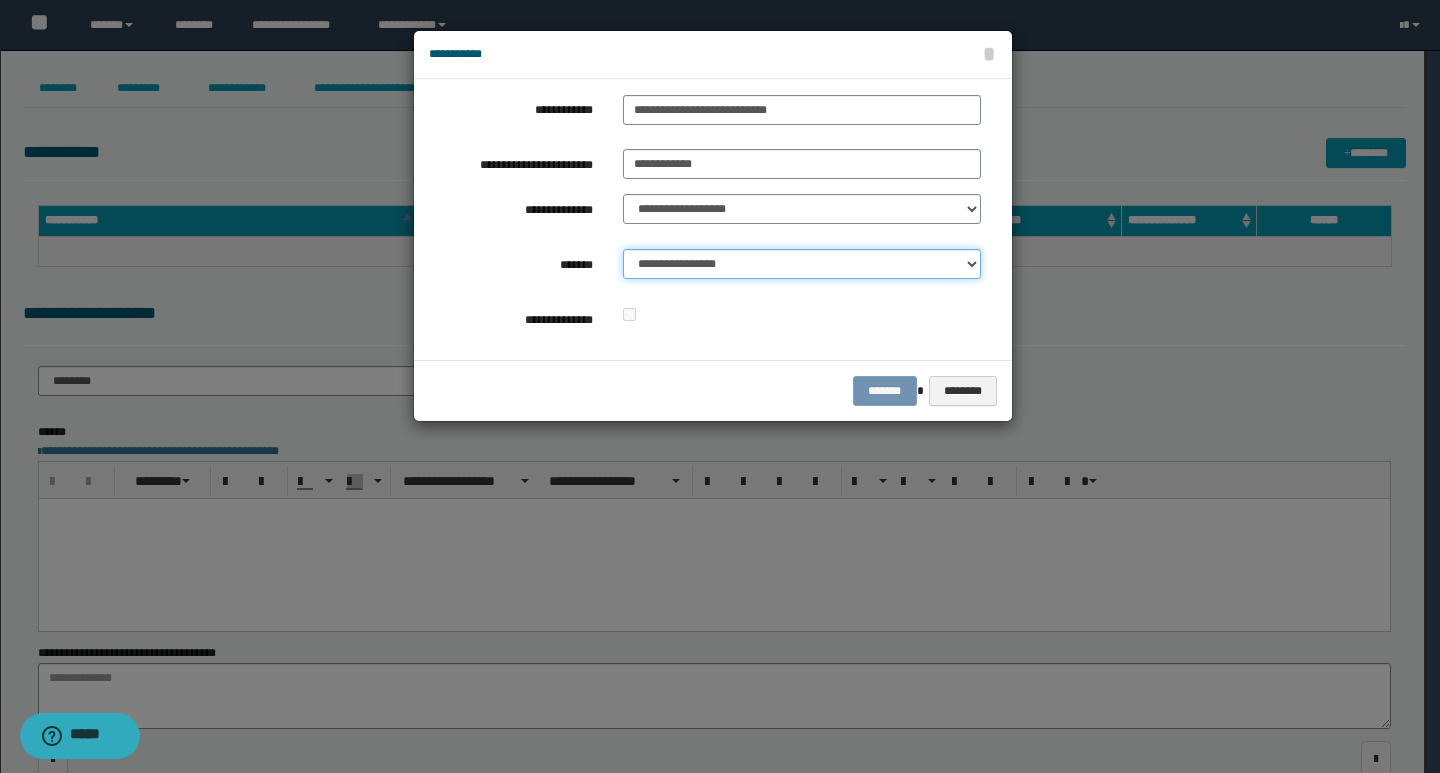 click on "**********" at bounding box center (802, 264) 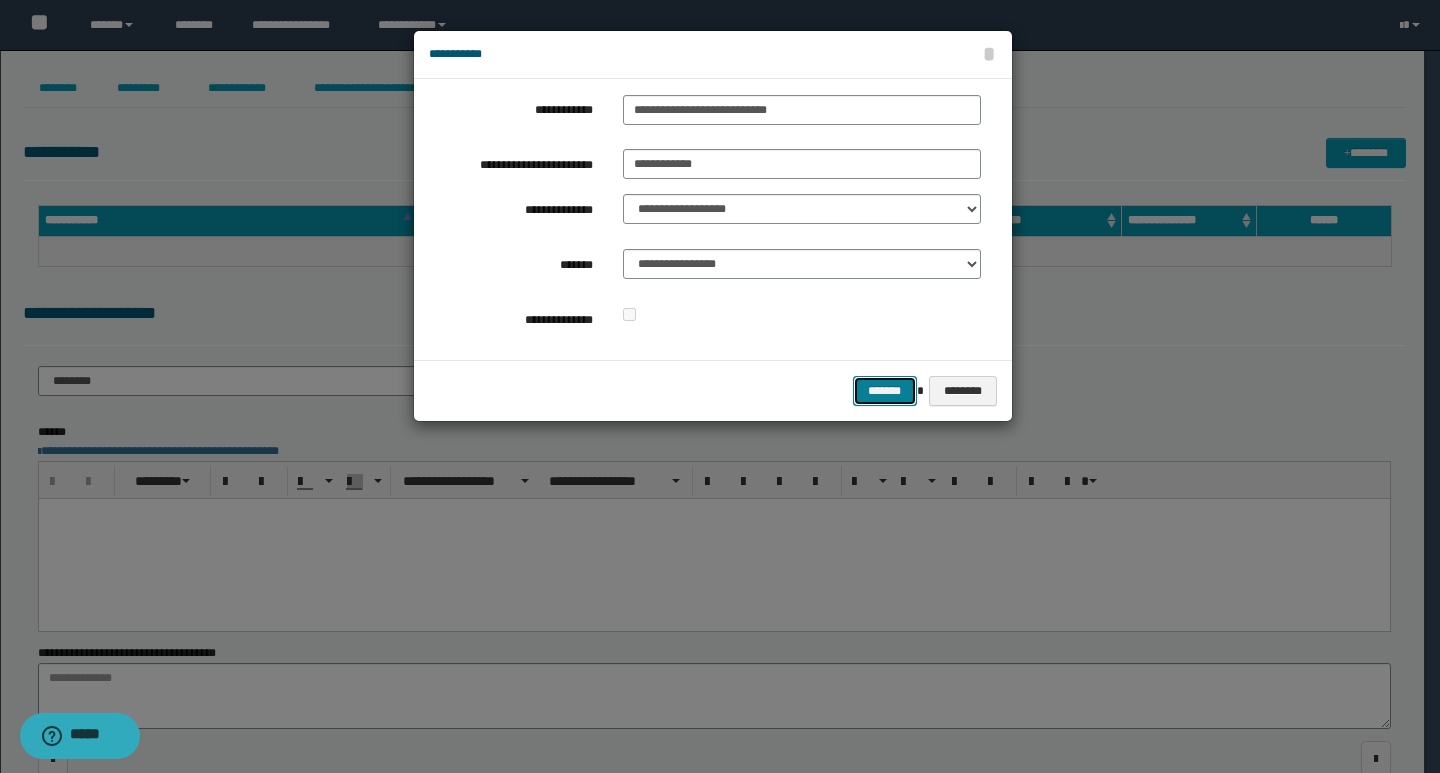 click on "*******" at bounding box center [885, 391] 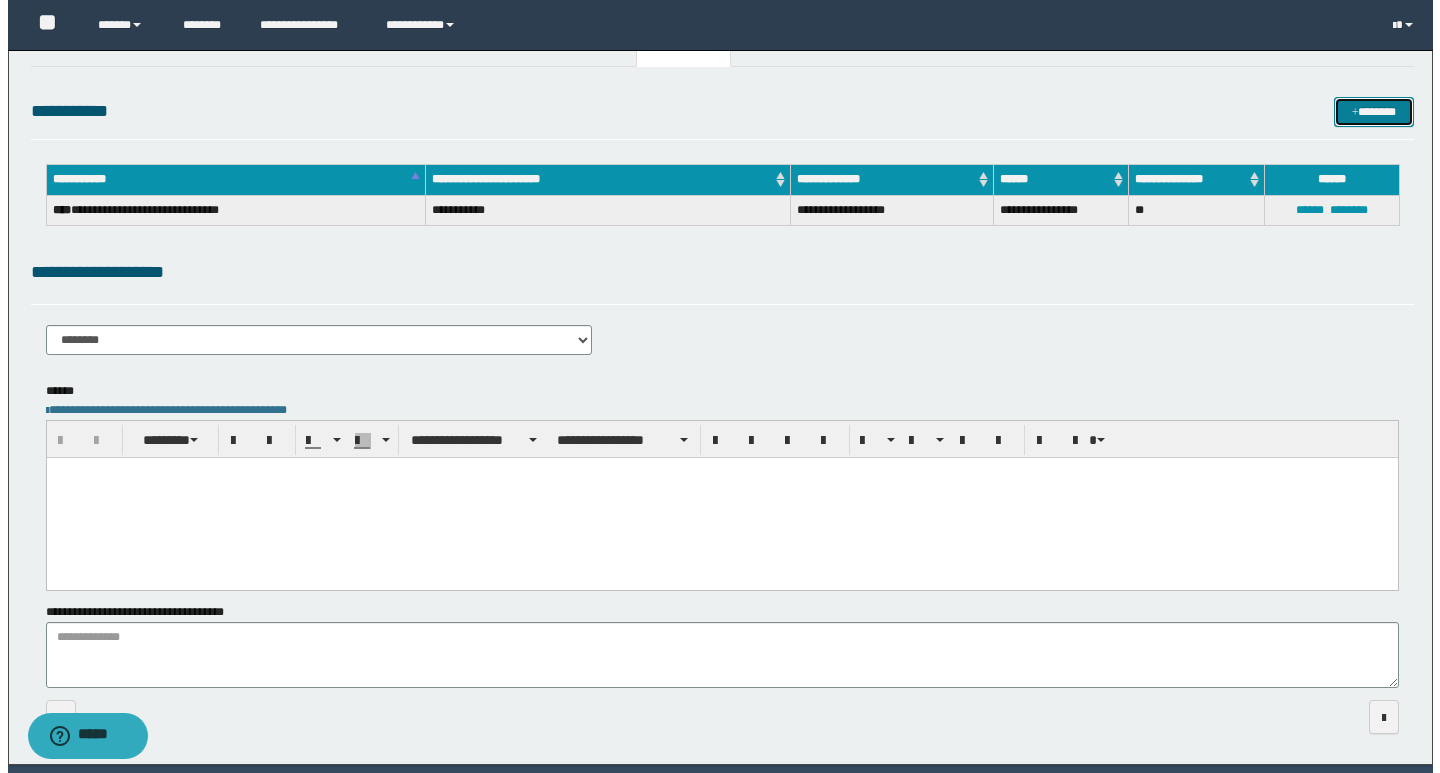 scroll, scrollTop: 0, scrollLeft: 0, axis: both 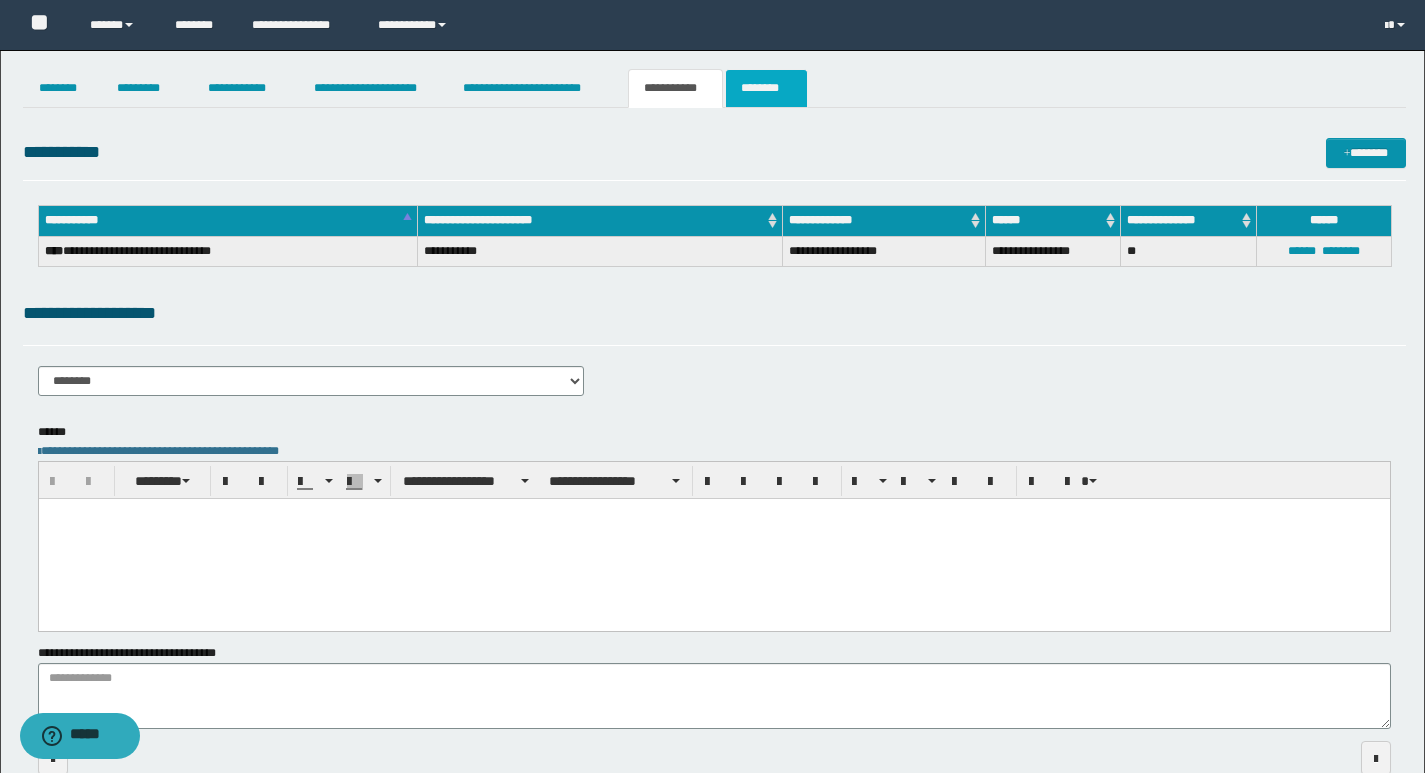 click on "********" at bounding box center (766, 88) 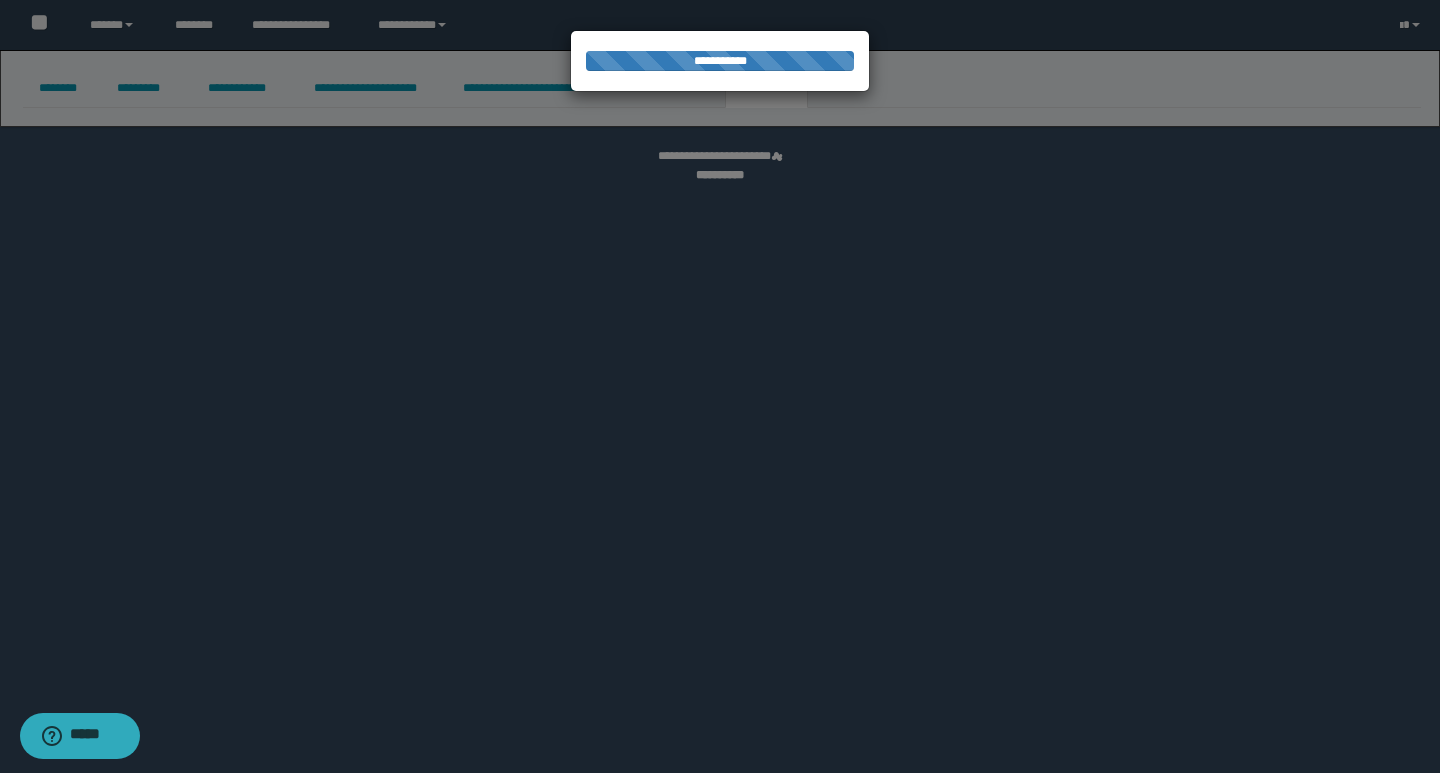select 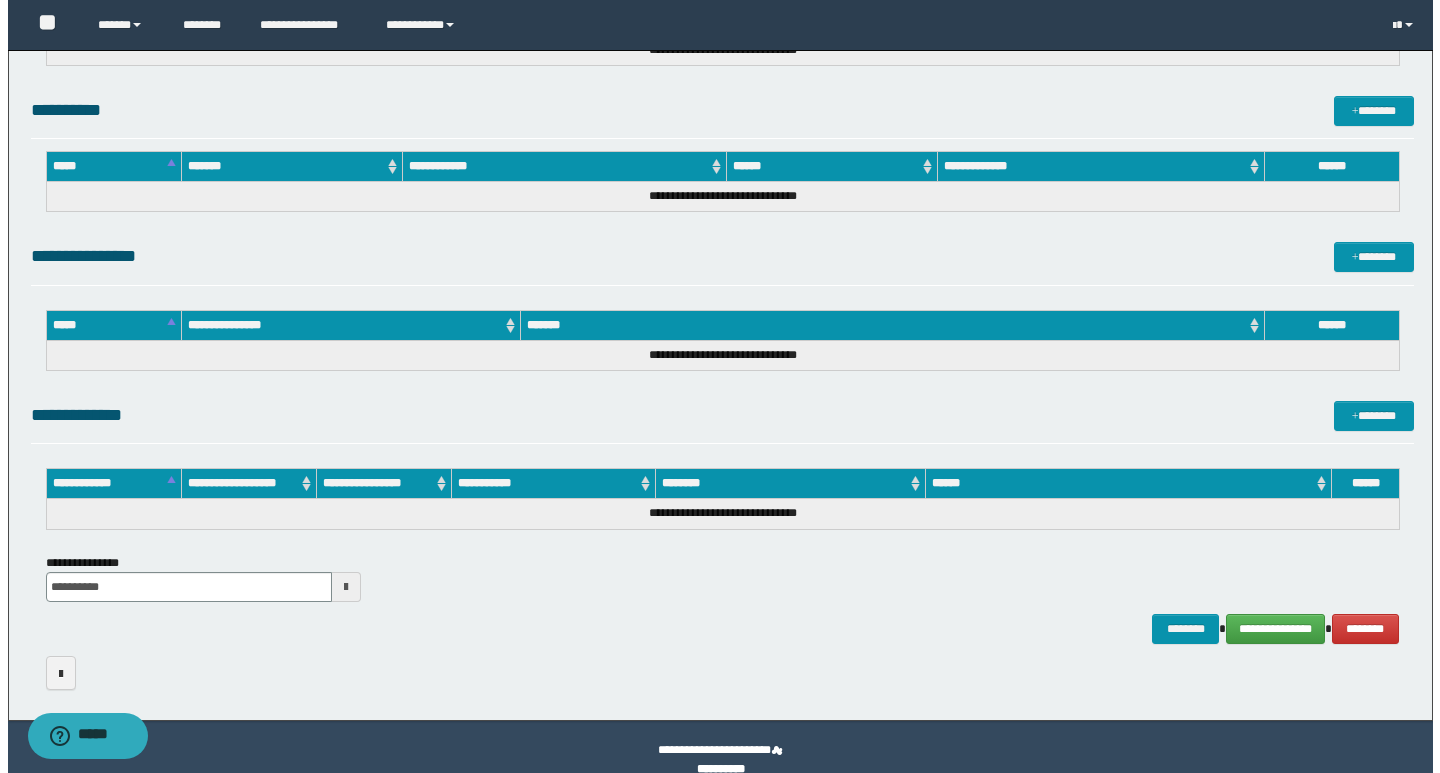 scroll, scrollTop: 874, scrollLeft: 0, axis: vertical 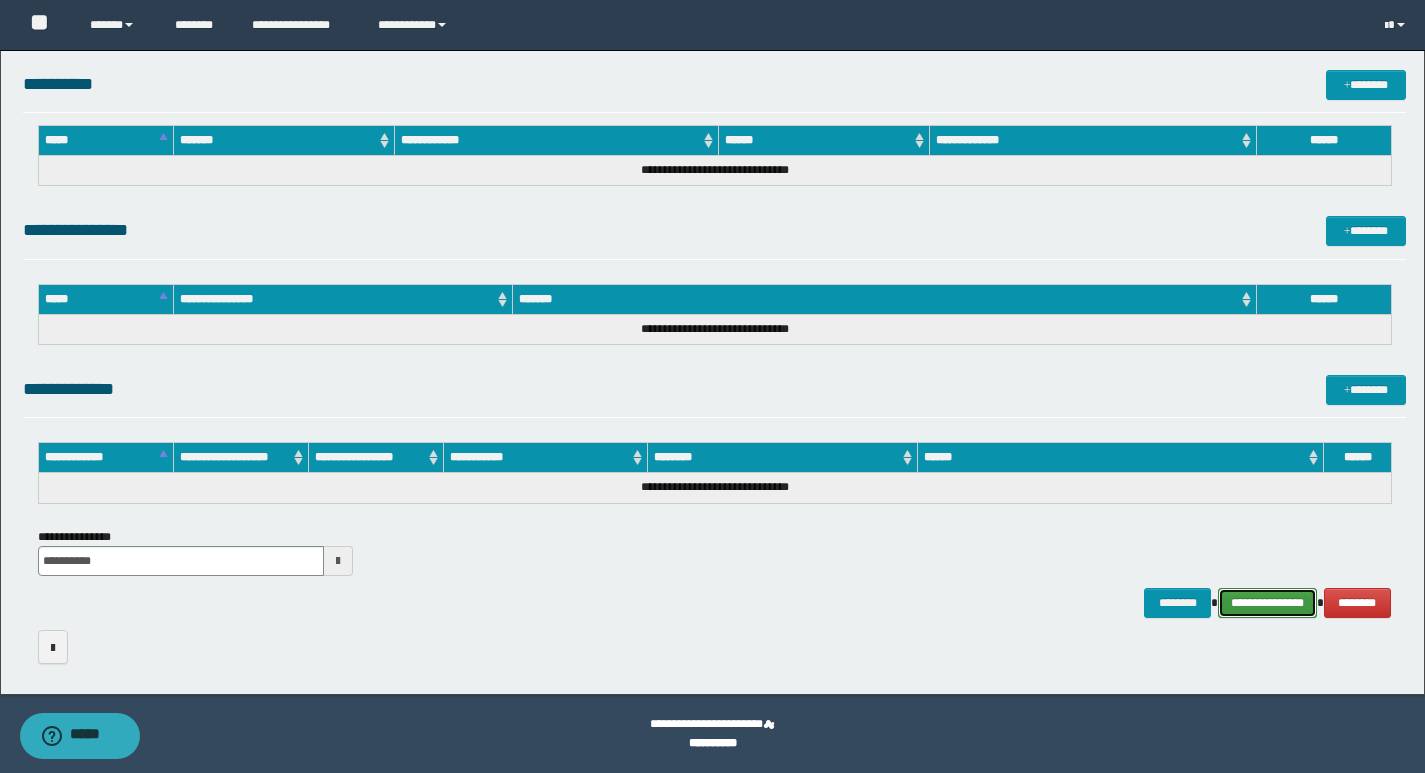 click on "**********" at bounding box center [1267, 603] 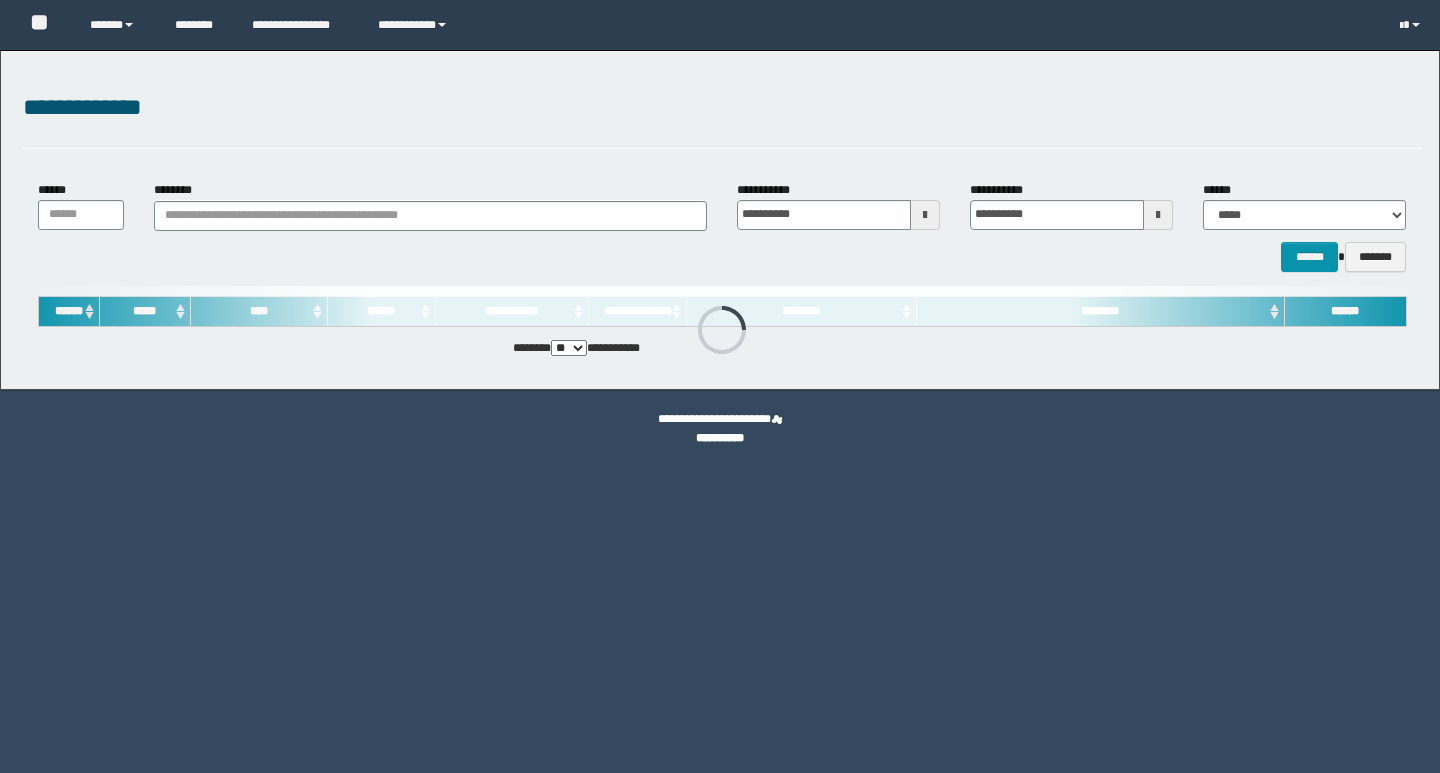 scroll, scrollTop: 0, scrollLeft: 0, axis: both 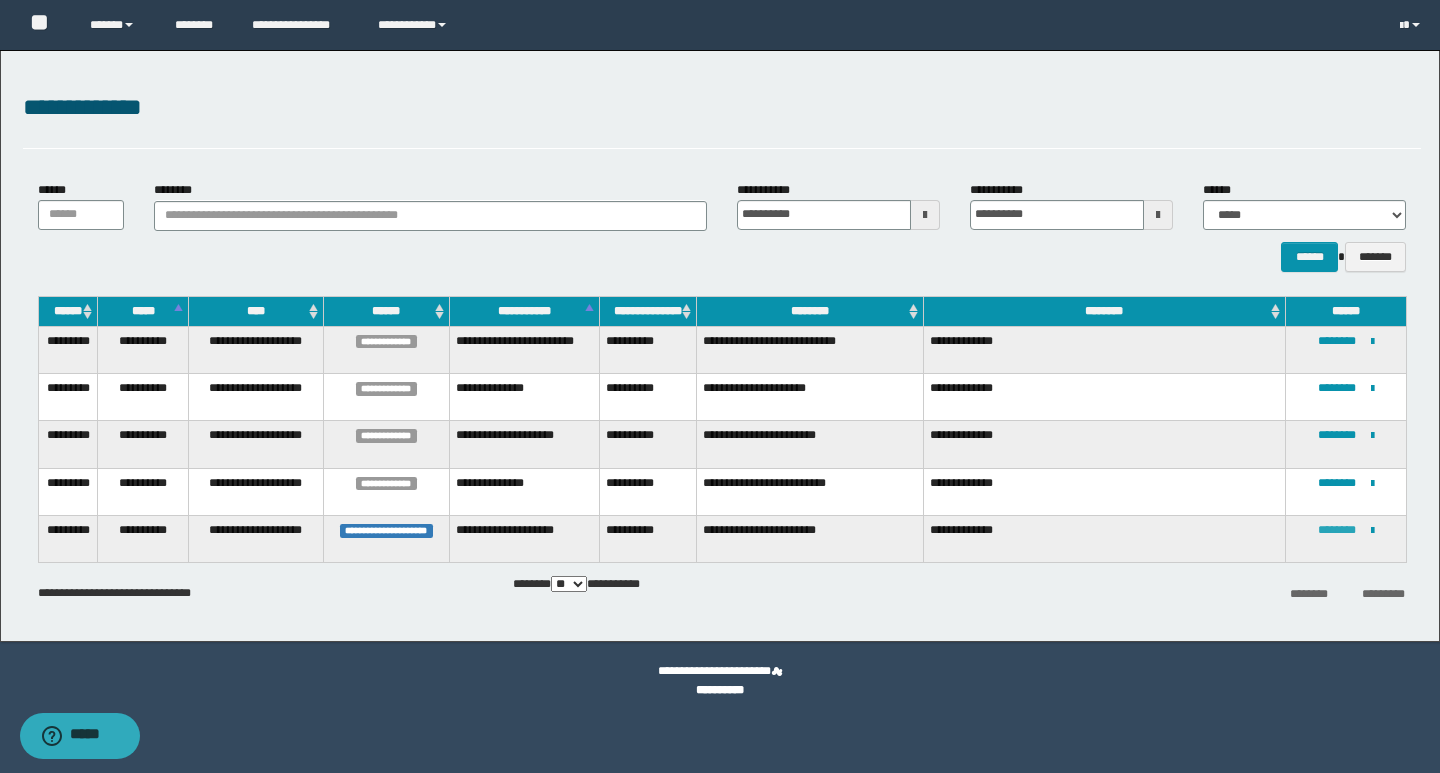 click on "********" at bounding box center [1337, 530] 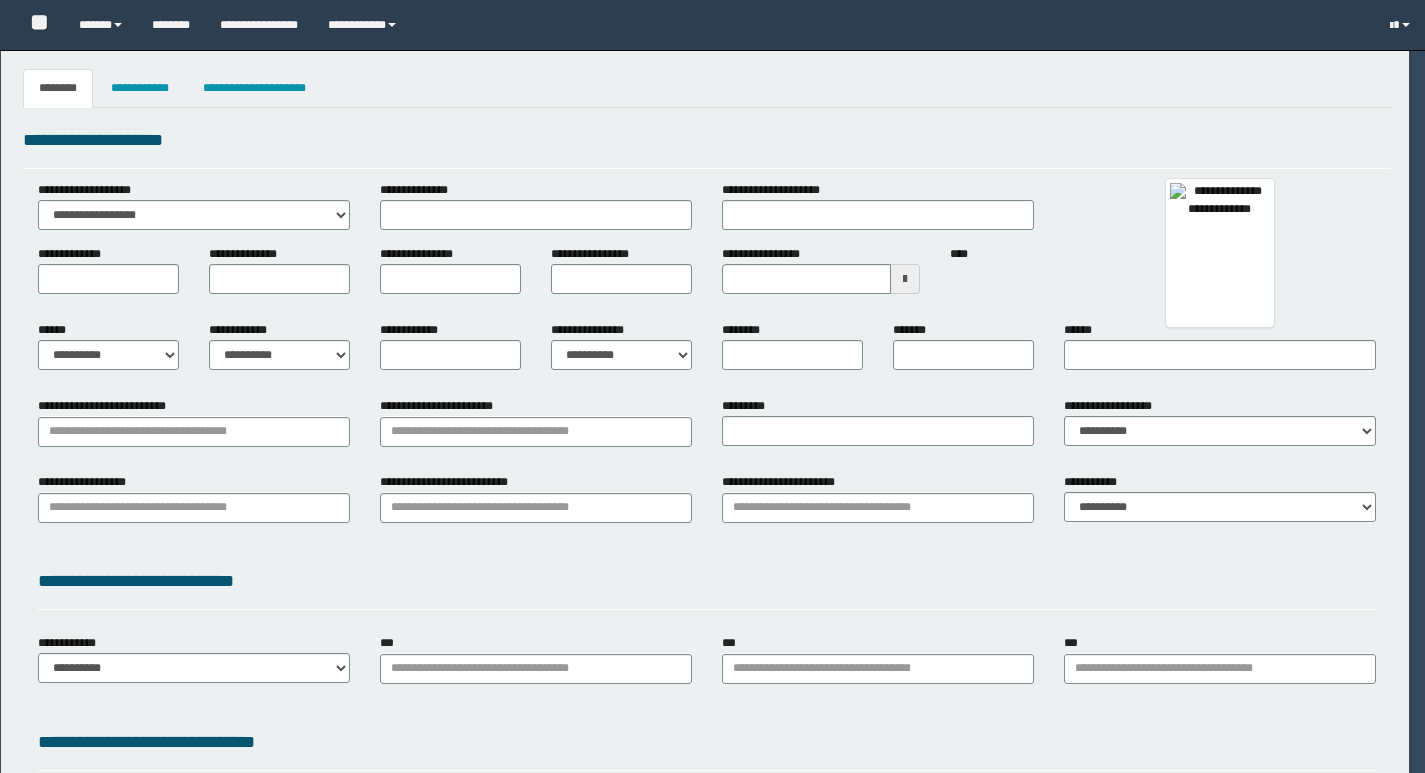 select on "***" 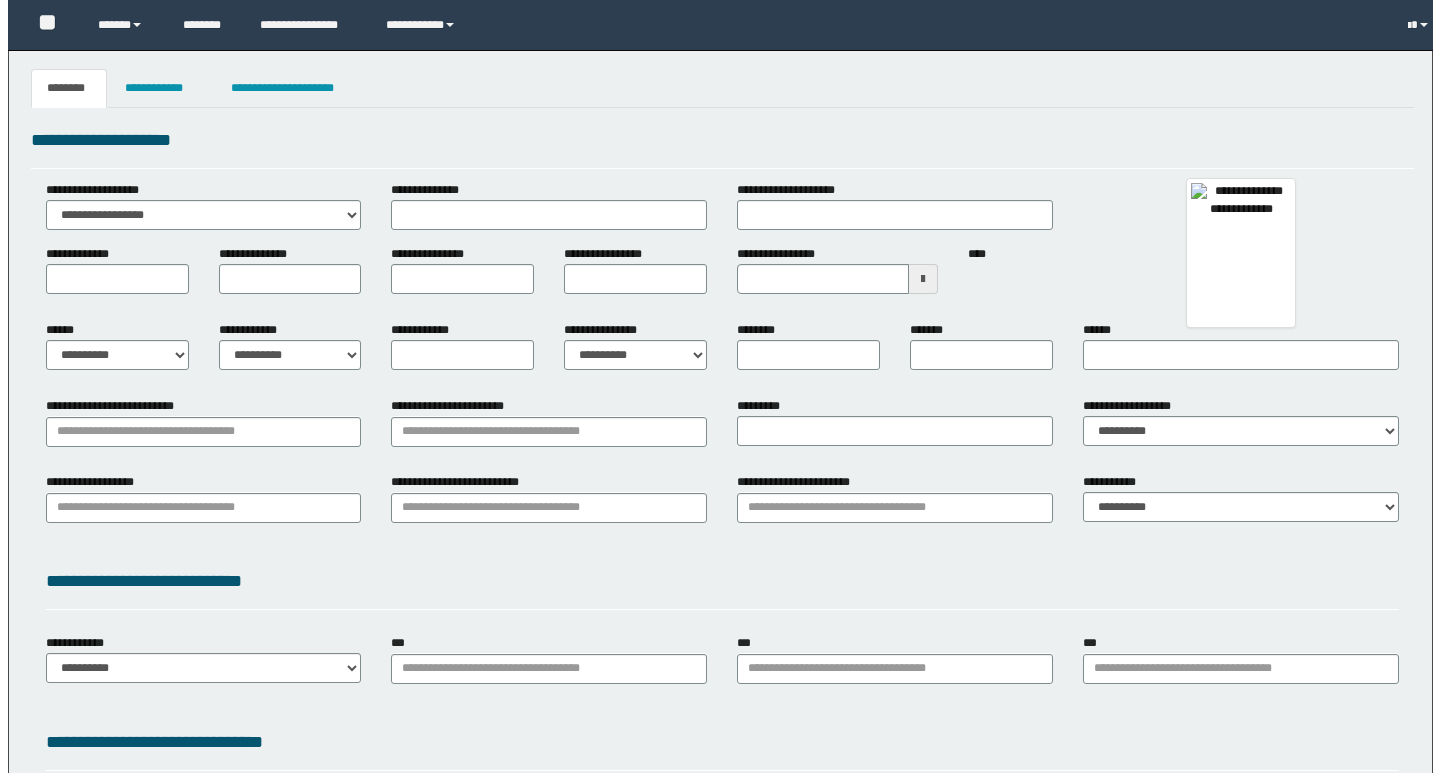 scroll, scrollTop: 0, scrollLeft: 0, axis: both 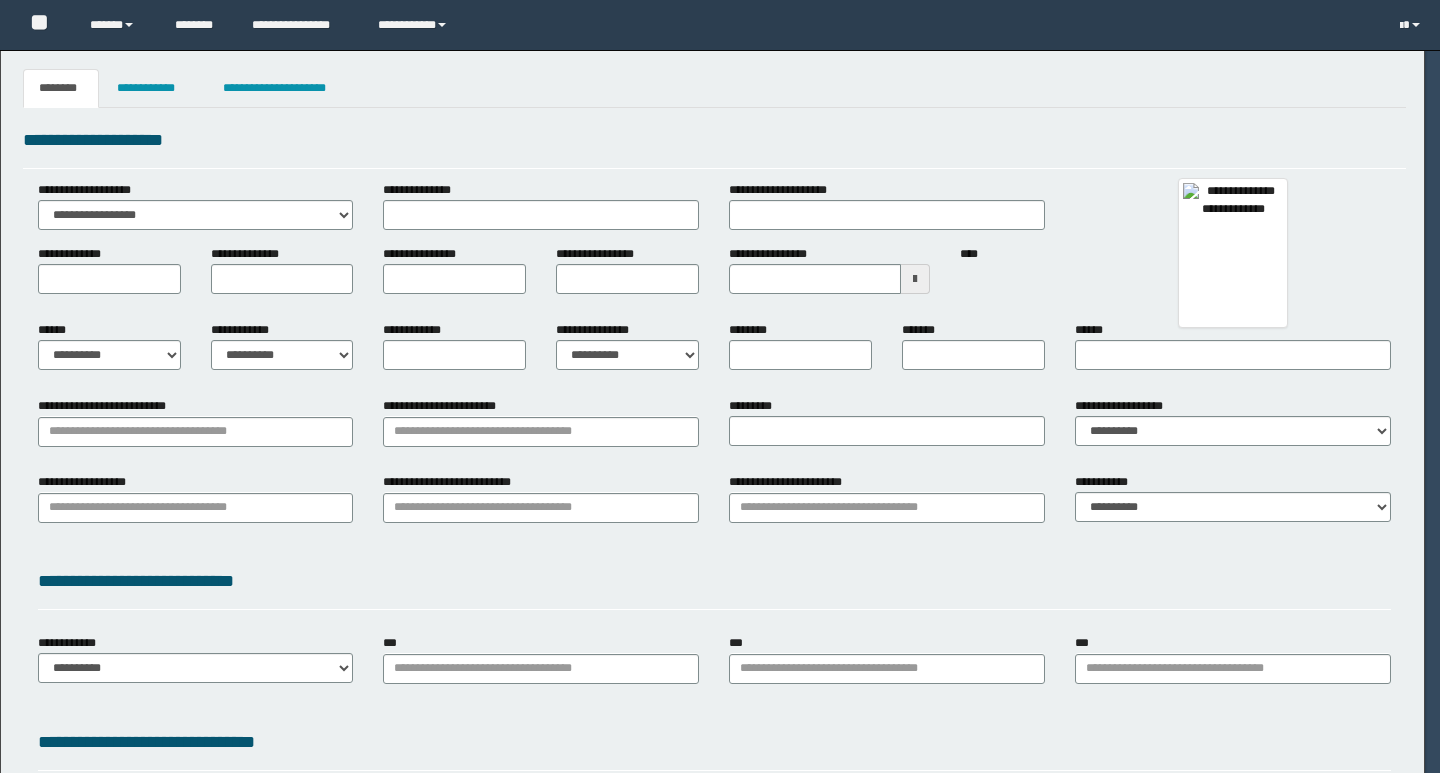 type on "**********" 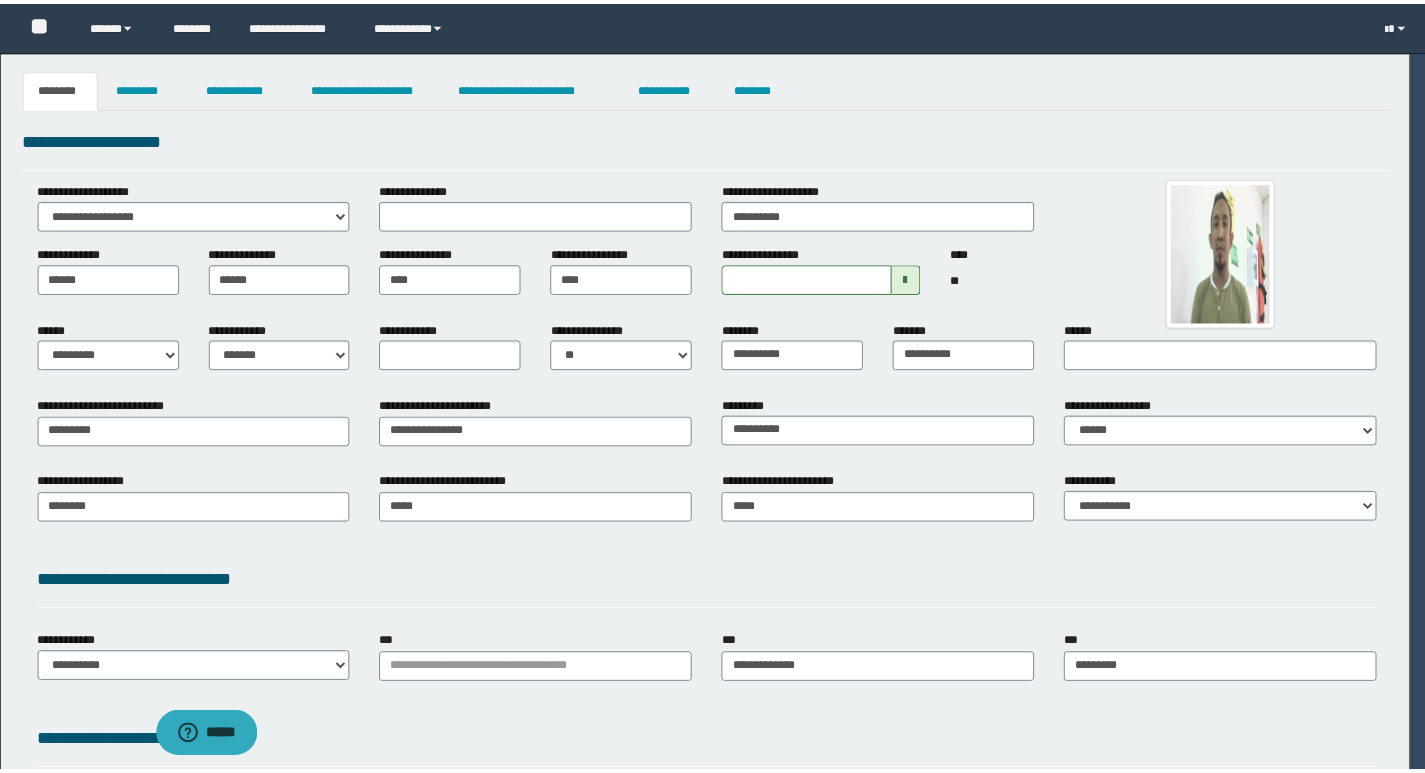 scroll, scrollTop: 0, scrollLeft: 0, axis: both 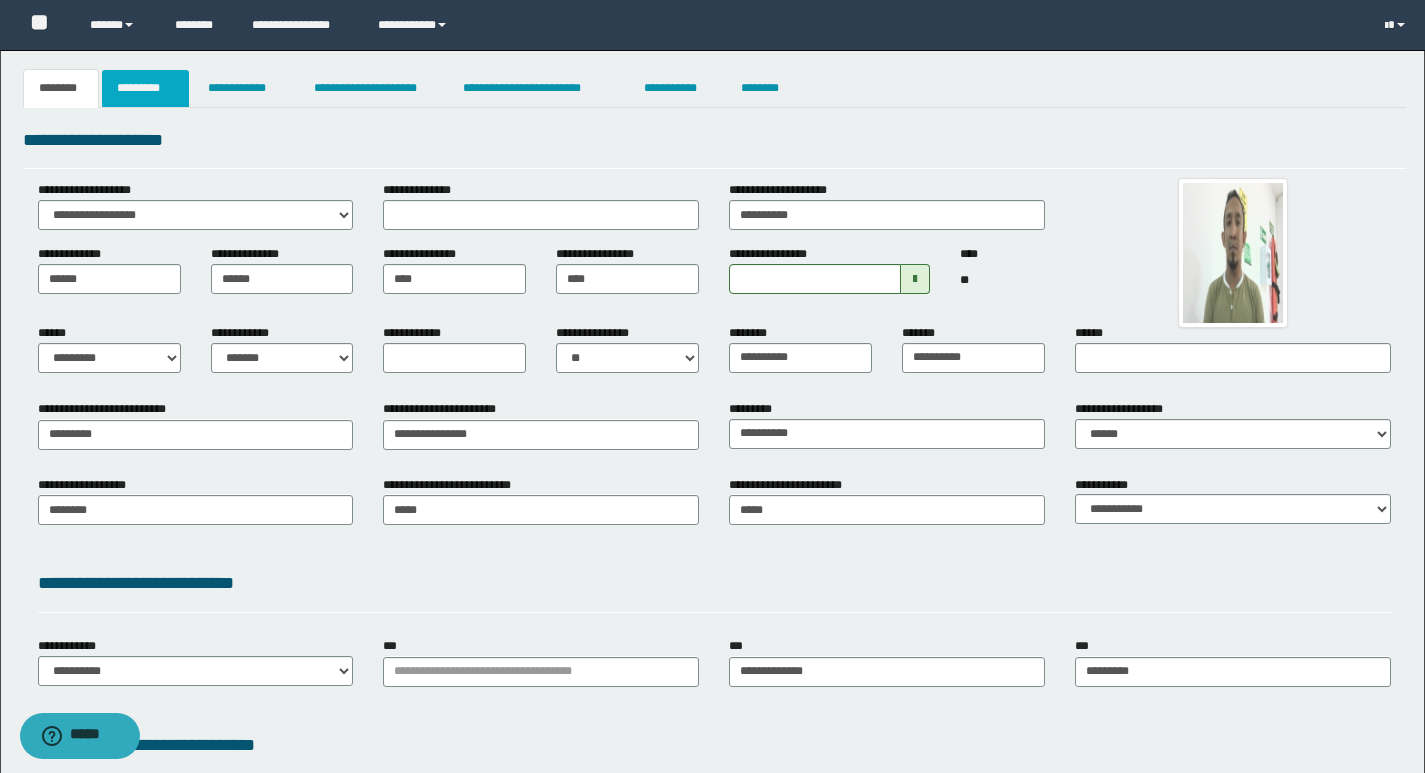 click on "*********" at bounding box center (145, 88) 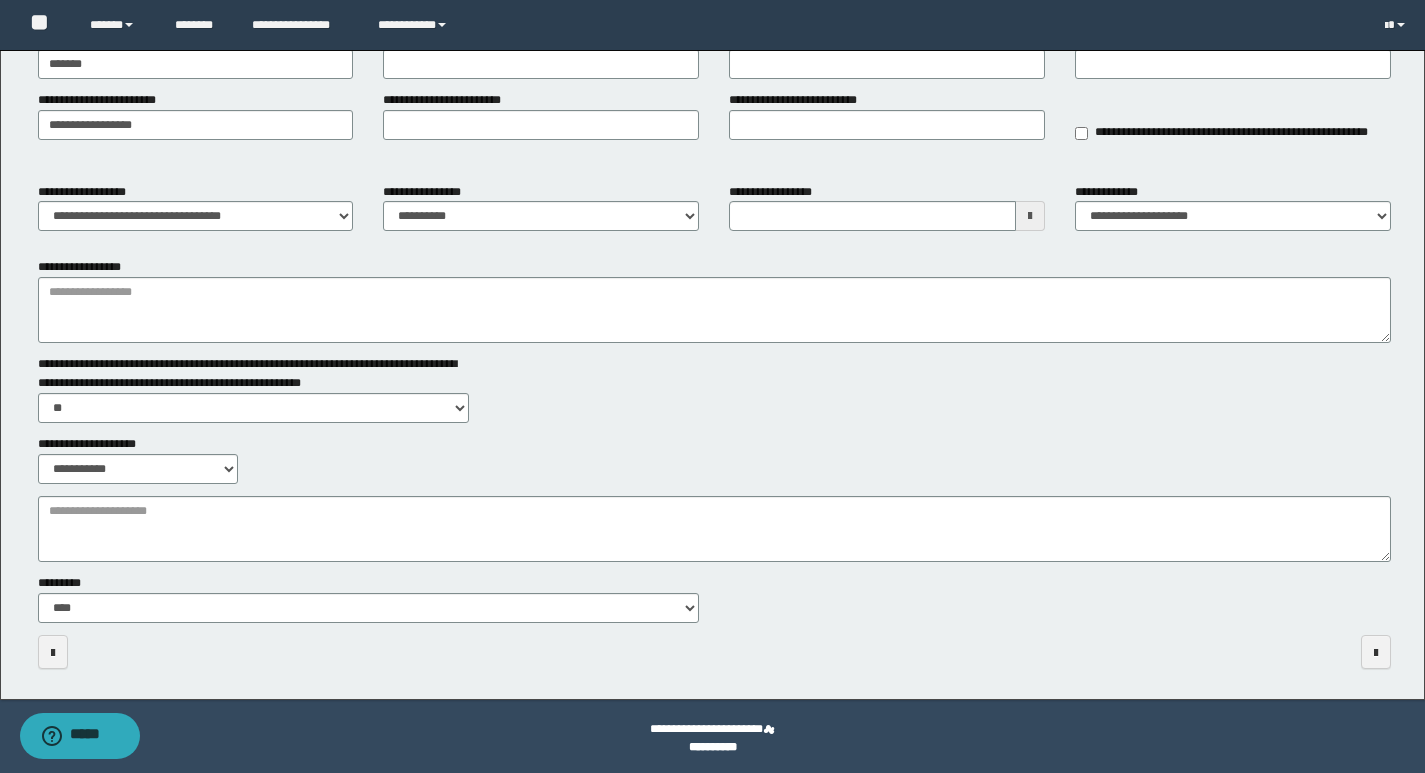 scroll, scrollTop: 155, scrollLeft: 0, axis: vertical 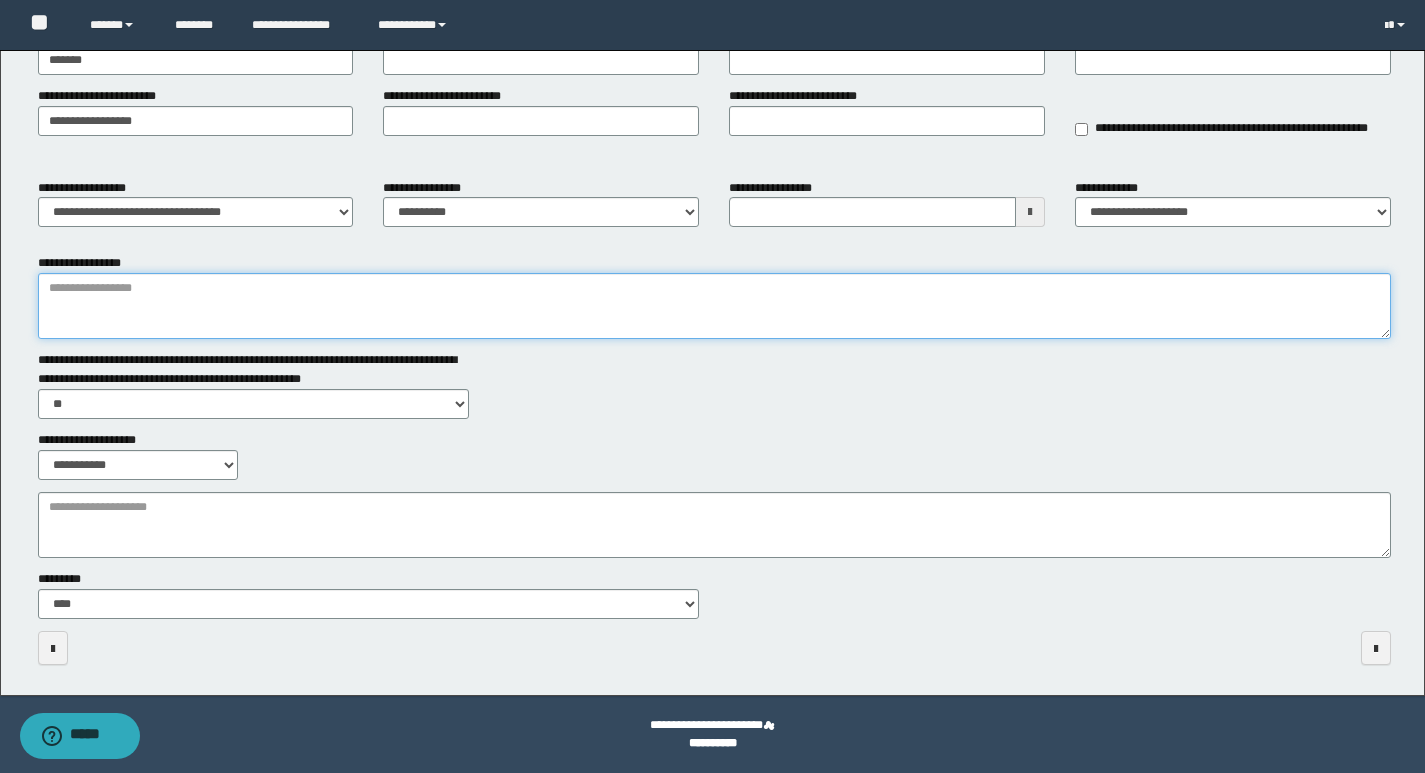 click on "**********" at bounding box center [714, 306] 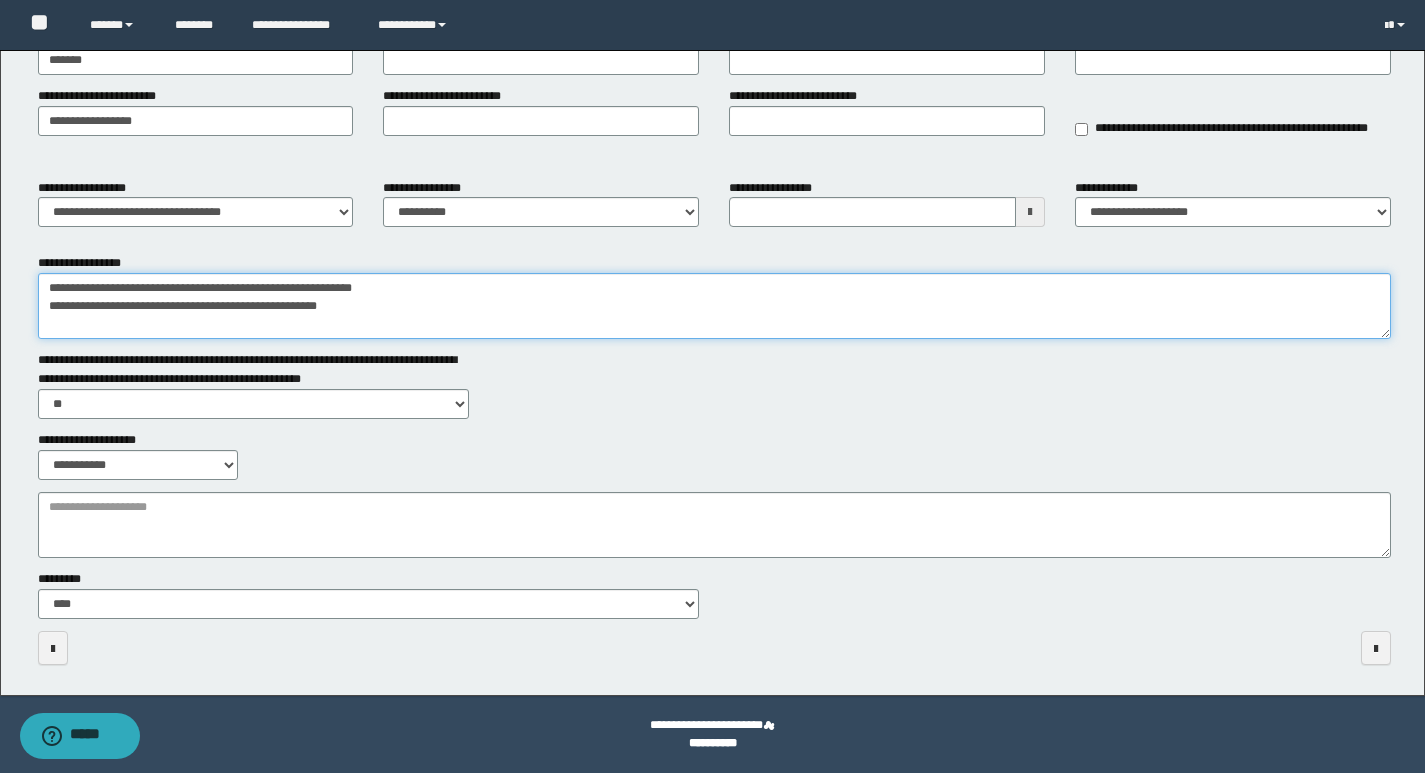 drag, startPoint x: 362, startPoint y: 308, endPoint x: 29, endPoint y: 309, distance: 333.0015 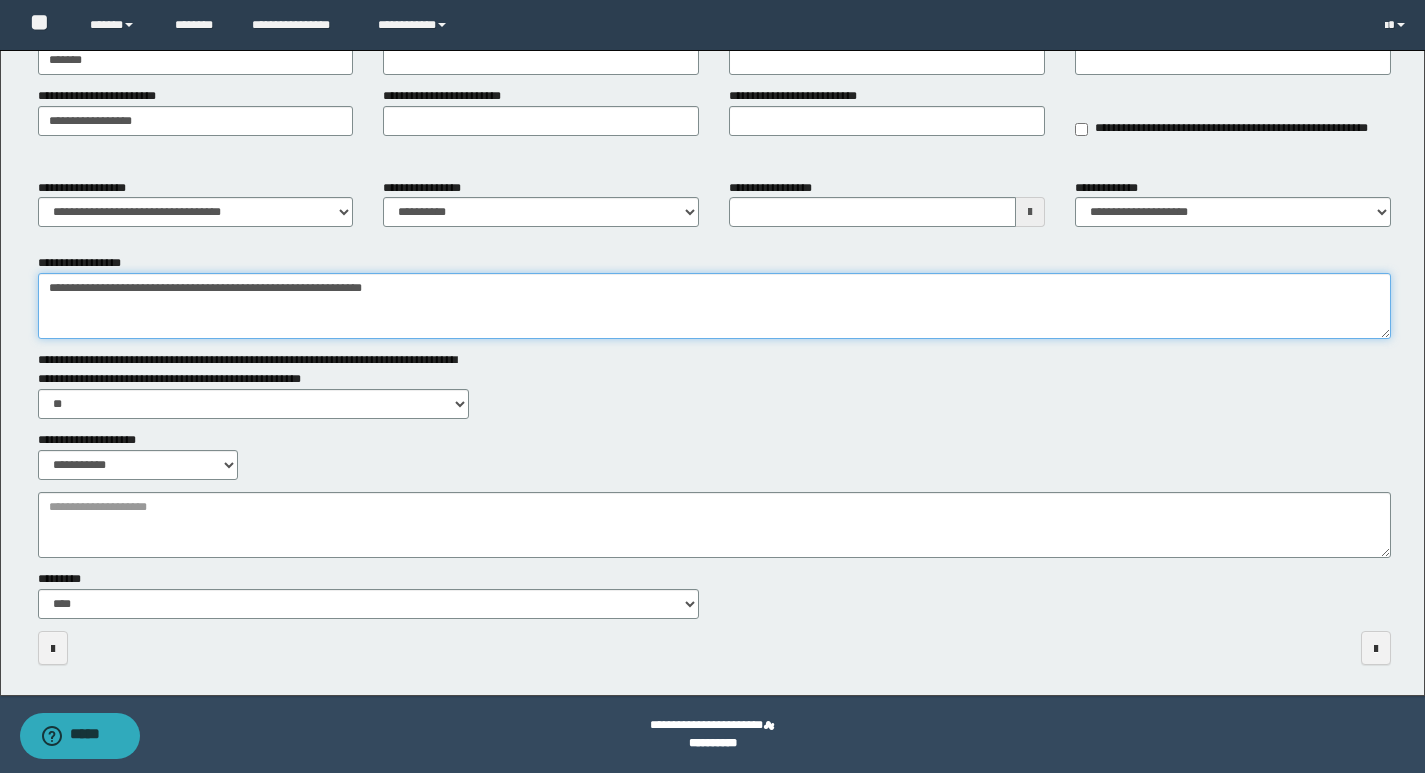 type on "**********" 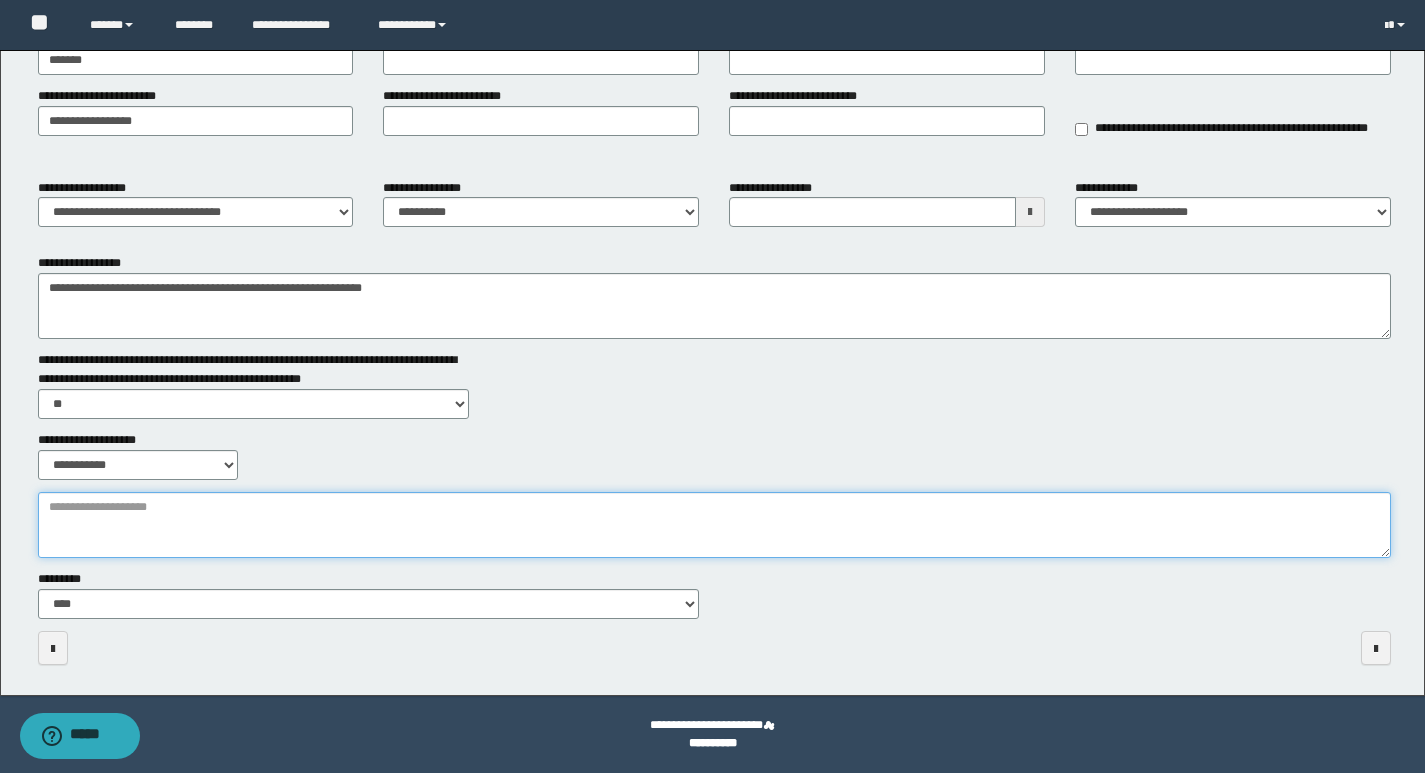 click on "**********" at bounding box center (714, 525) 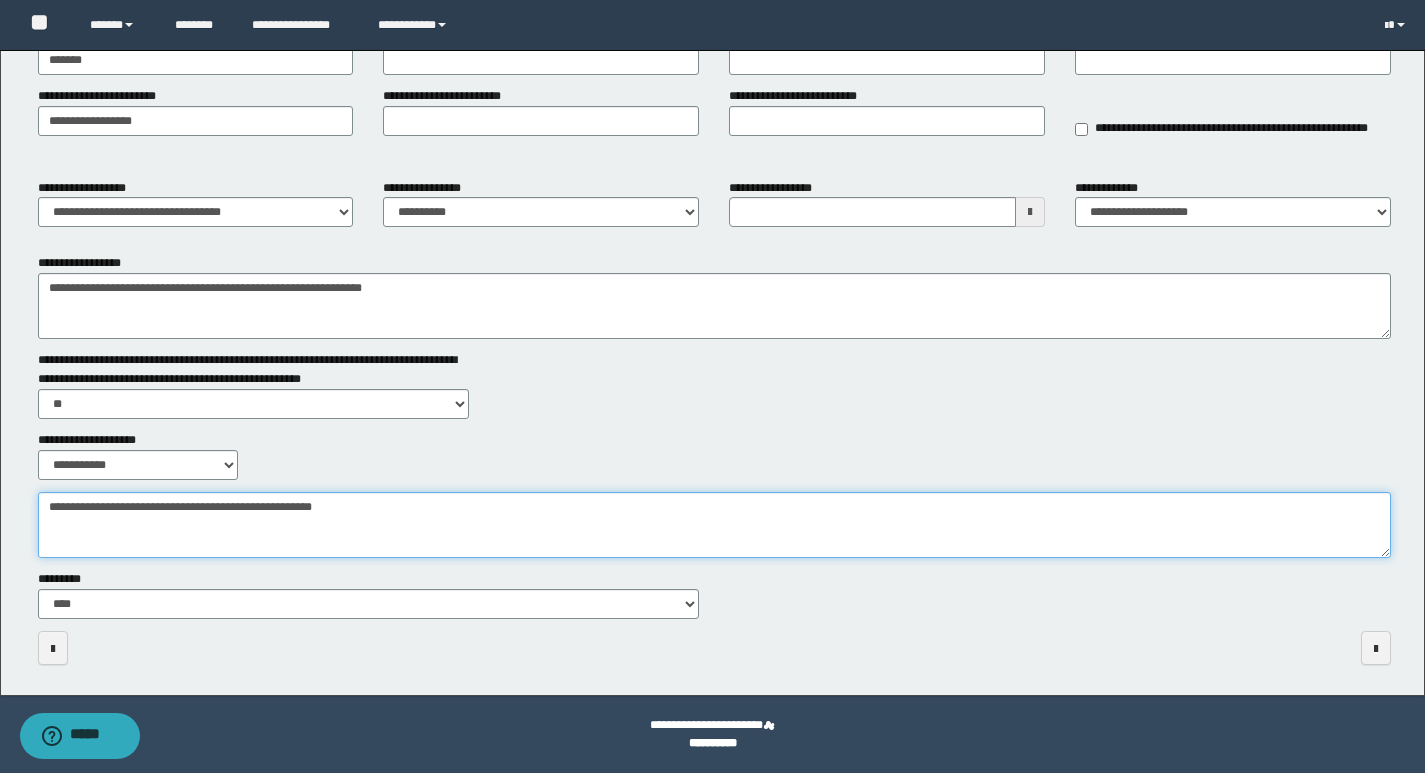 type on "**********" 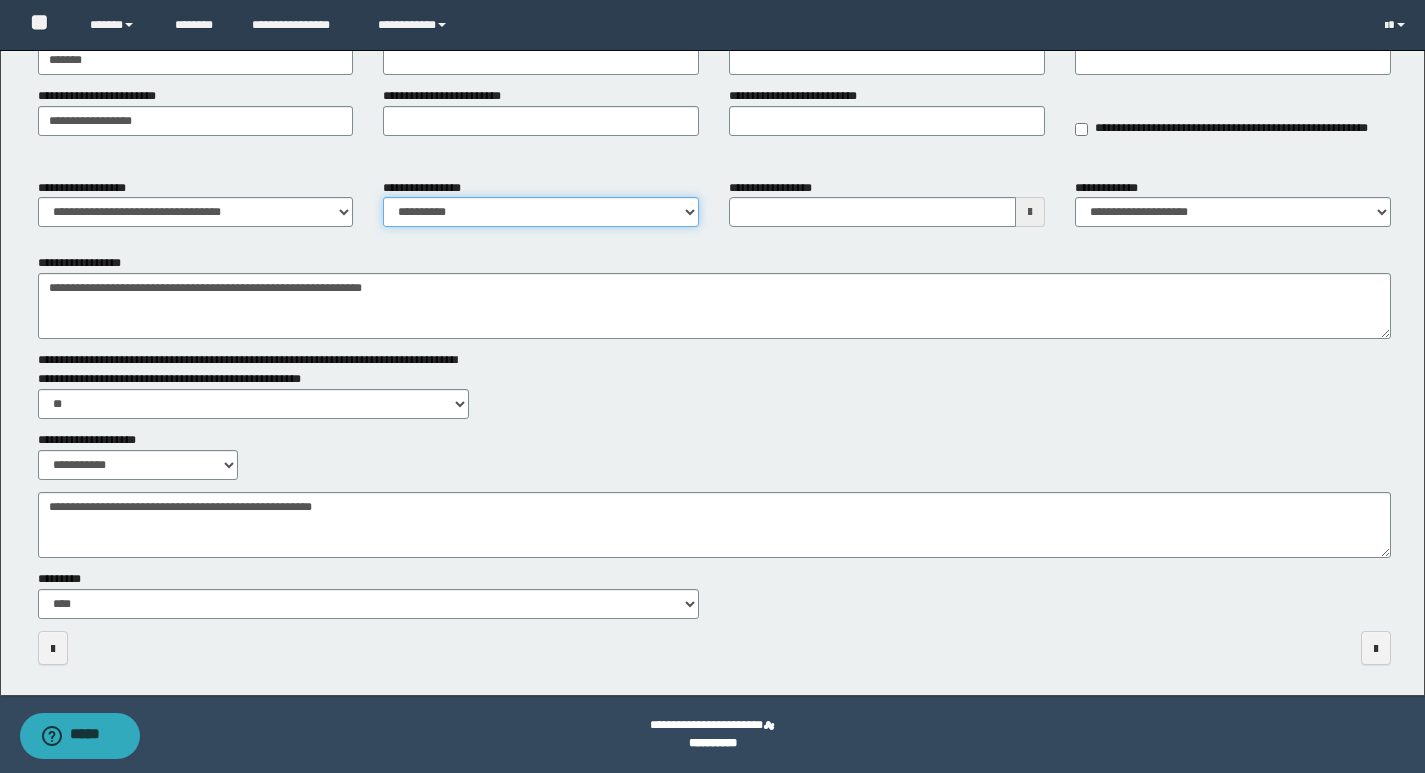click on "**********" at bounding box center [541, 212] 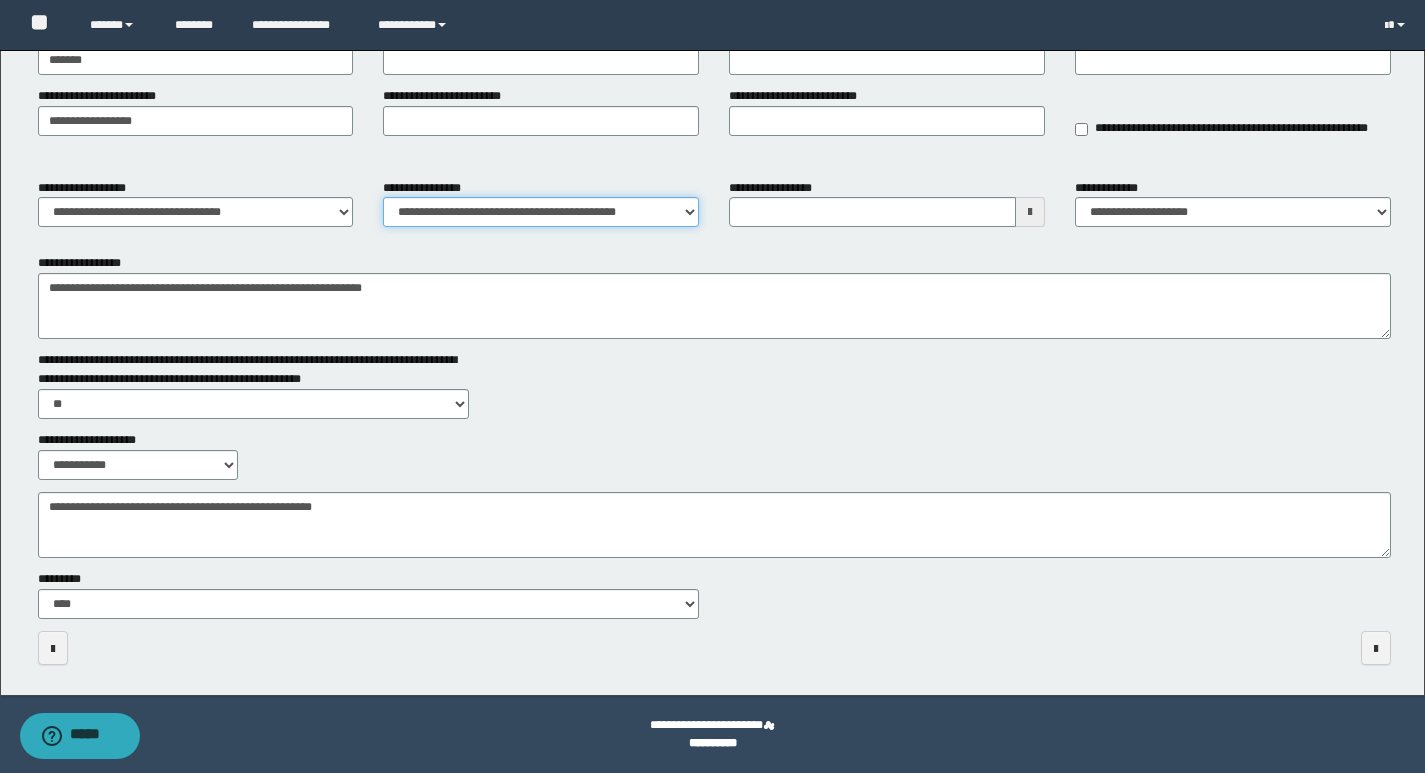 click on "**********" at bounding box center (541, 212) 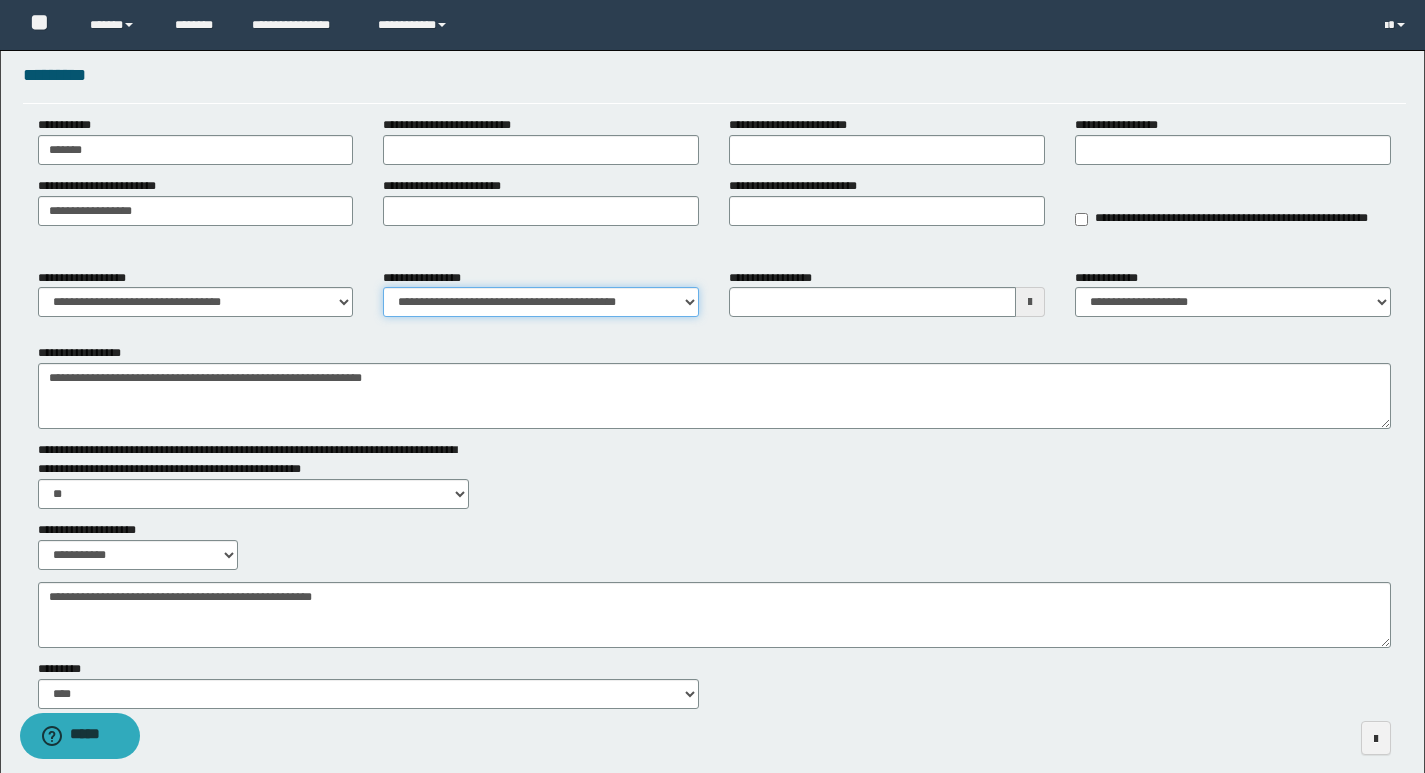 scroll, scrollTop: 0, scrollLeft: 0, axis: both 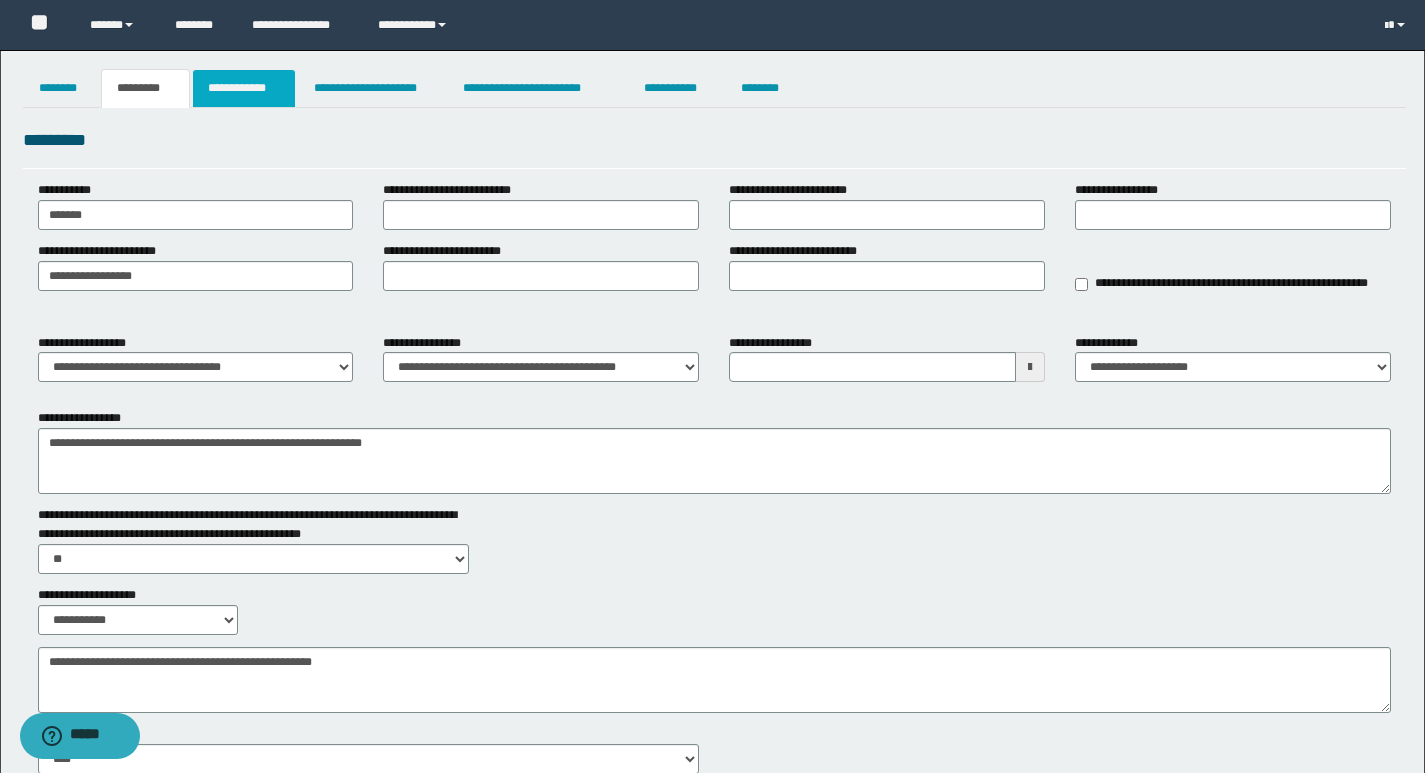 click on "**********" at bounding box center (244, 88) 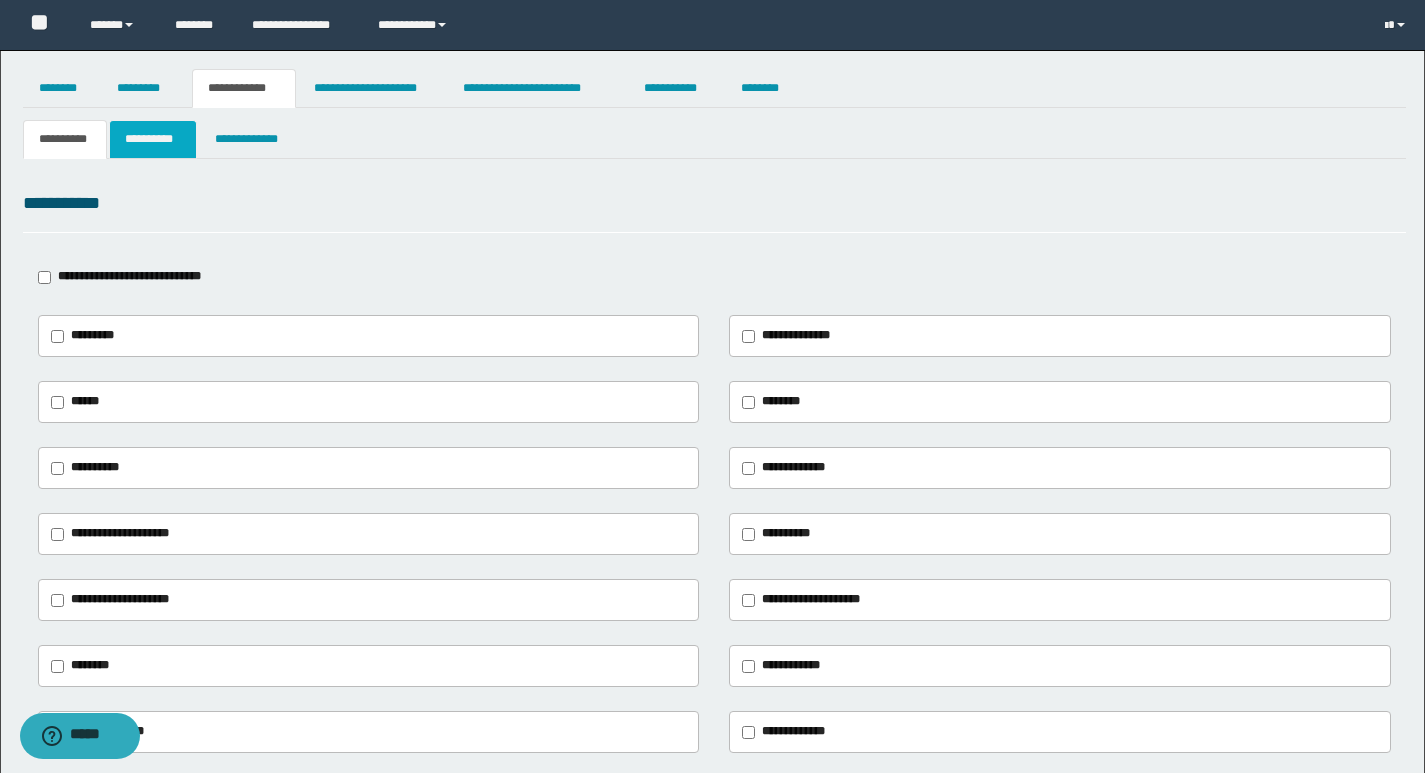 click on "**********" at bounding box center [153, 139] 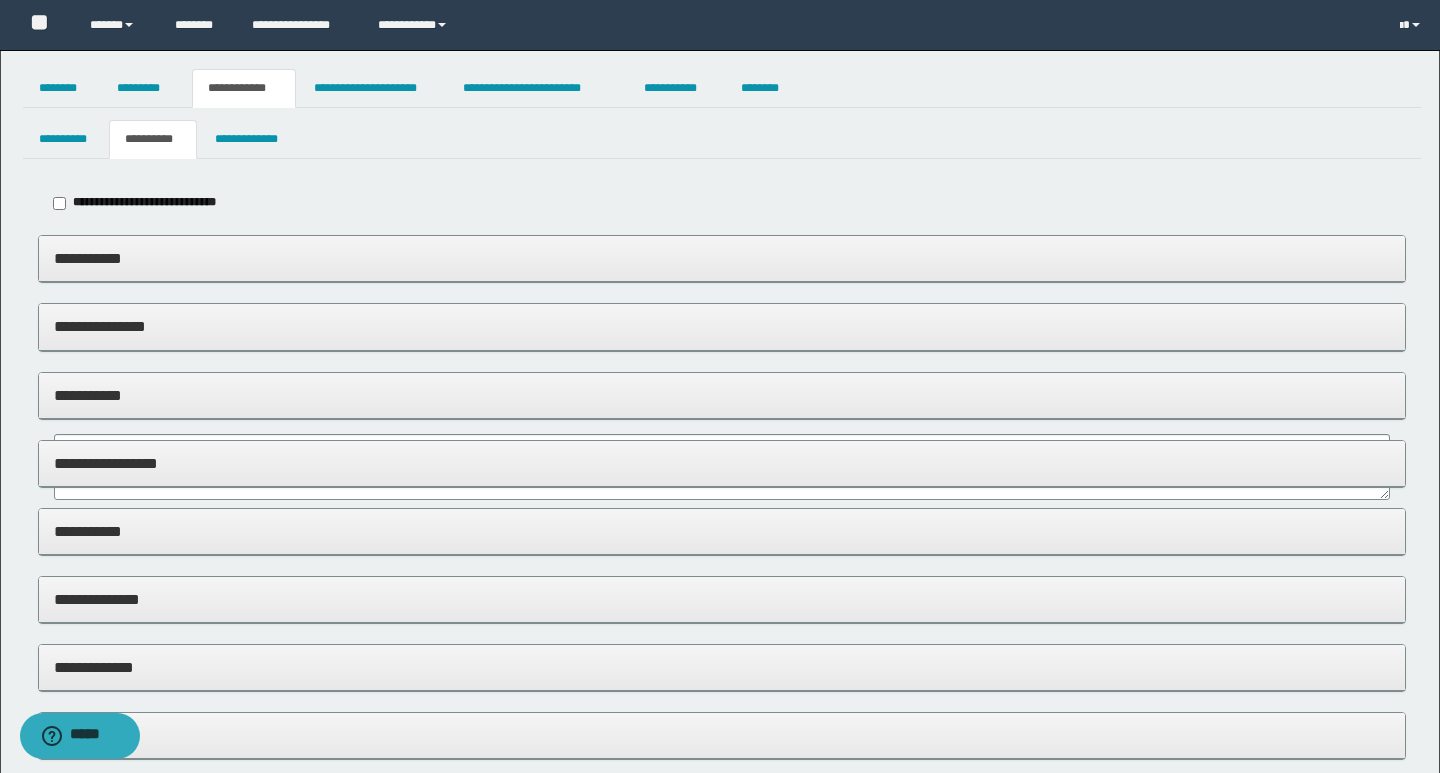type on "**********" 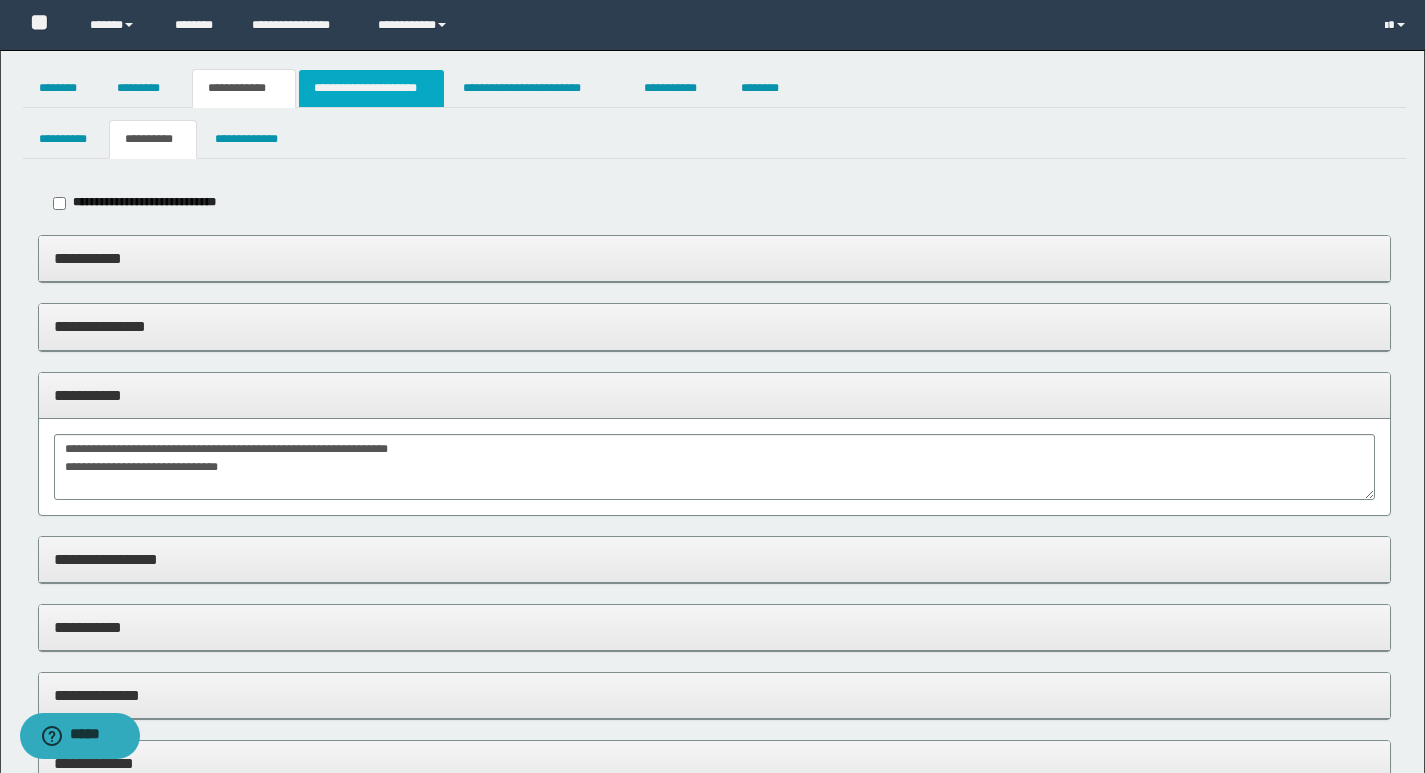 click on "**********" at bounding box center (371, 88) 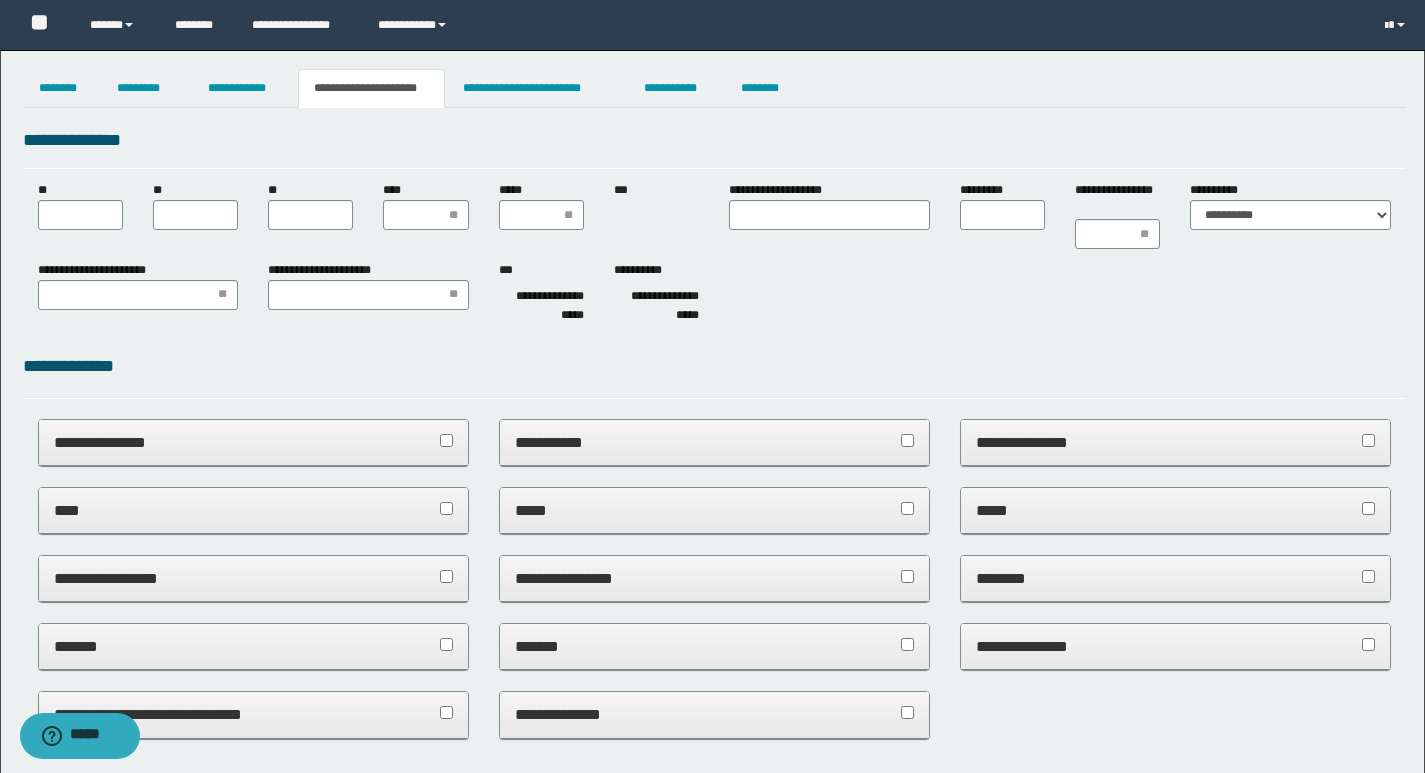 scroll, scrollTop: 0, scrollLeft: 0, axis: both 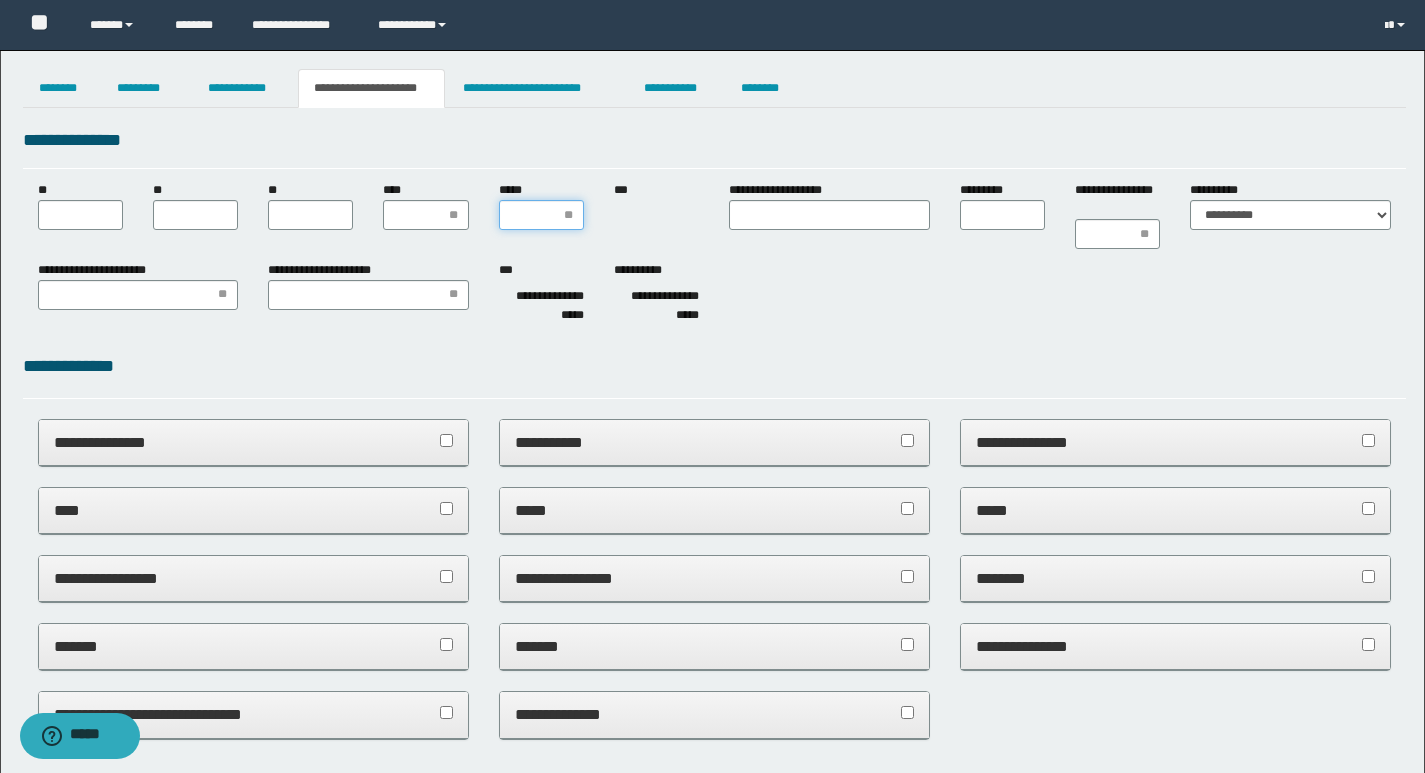 click on "*****" at bounding box center (541, 215) 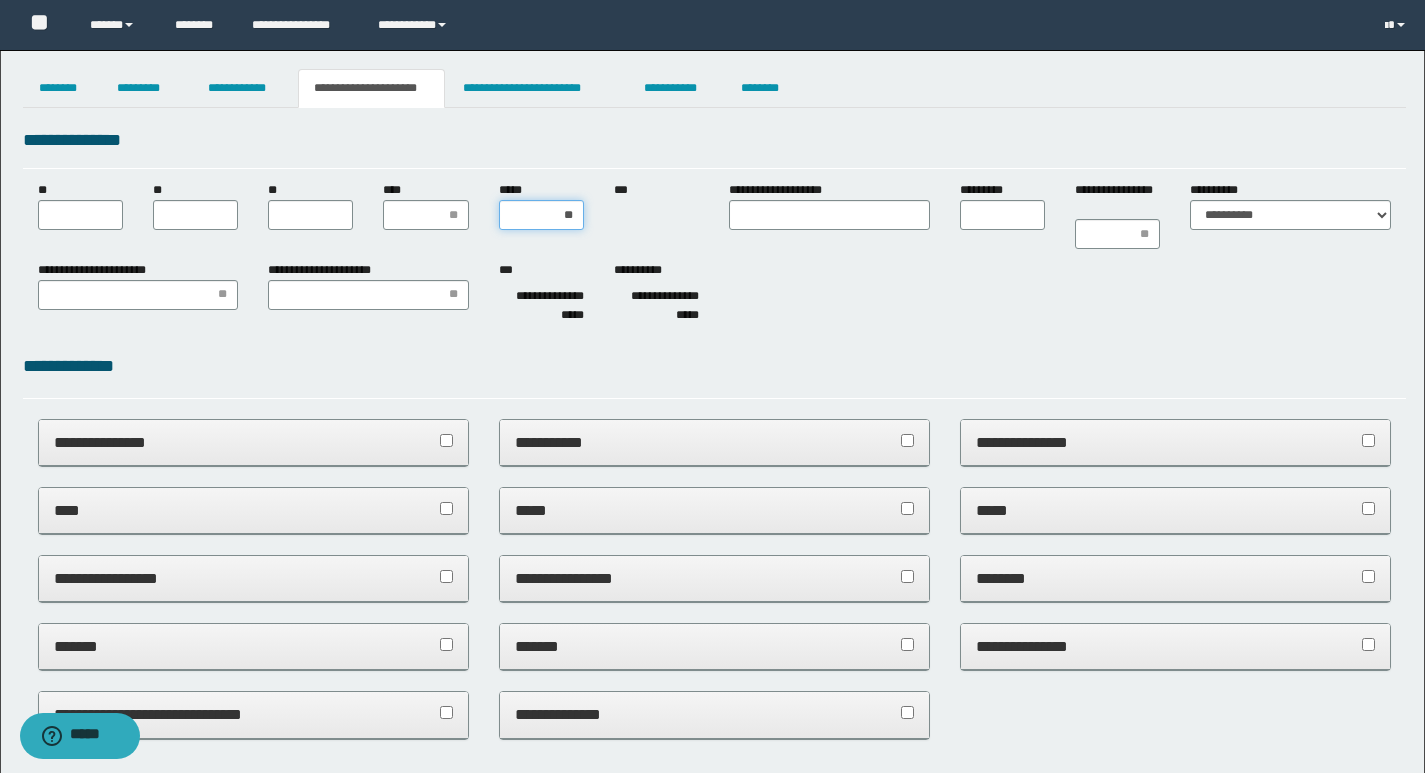 type on "***" 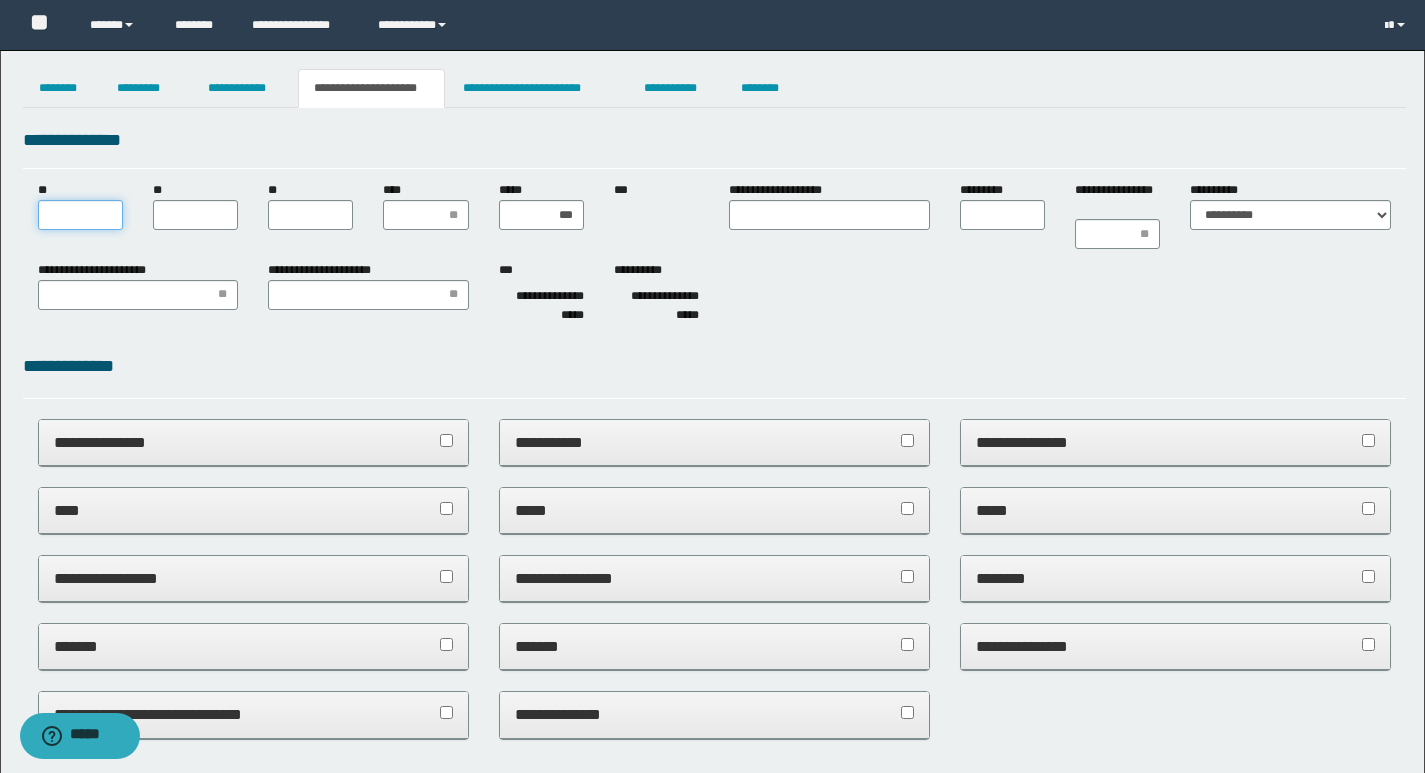 click on "**" at bounding box center [80, 215] 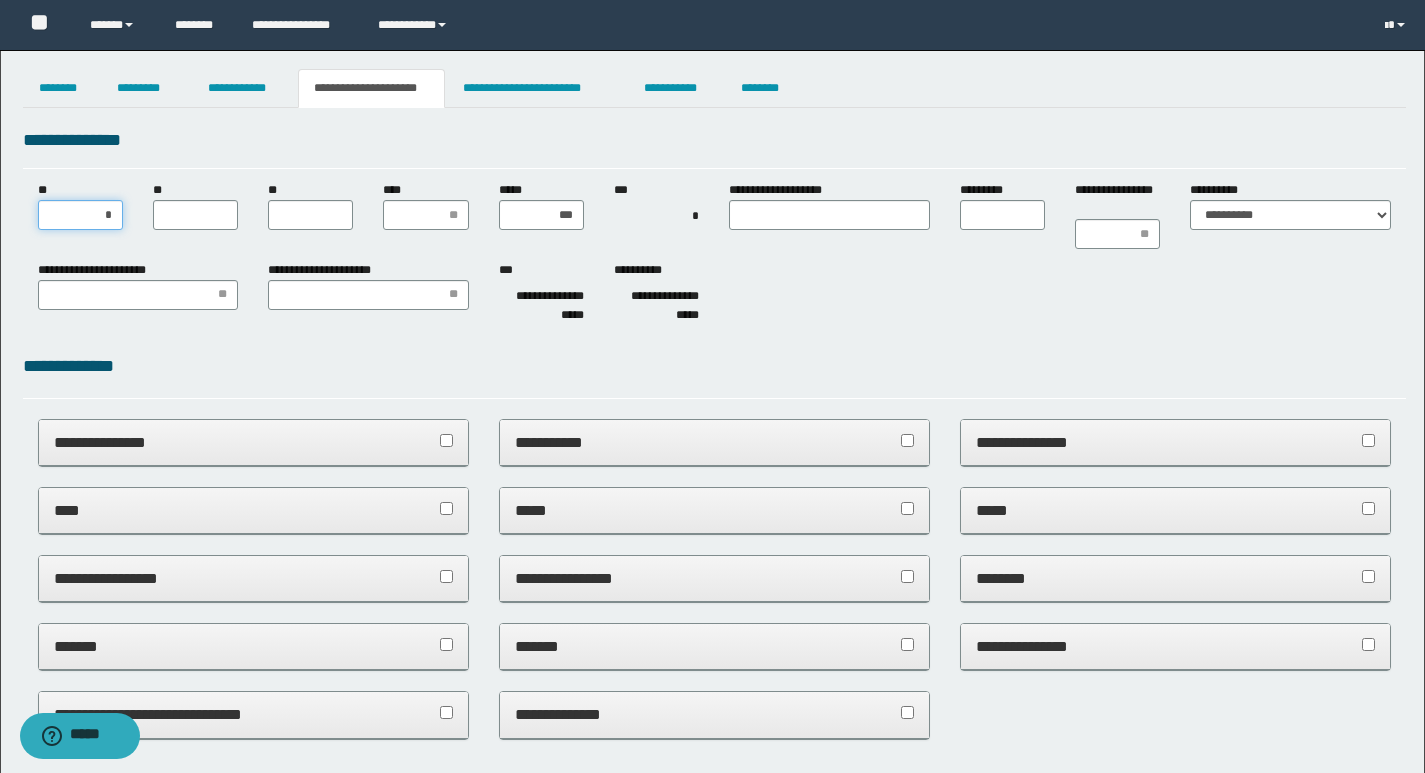 type on "**" 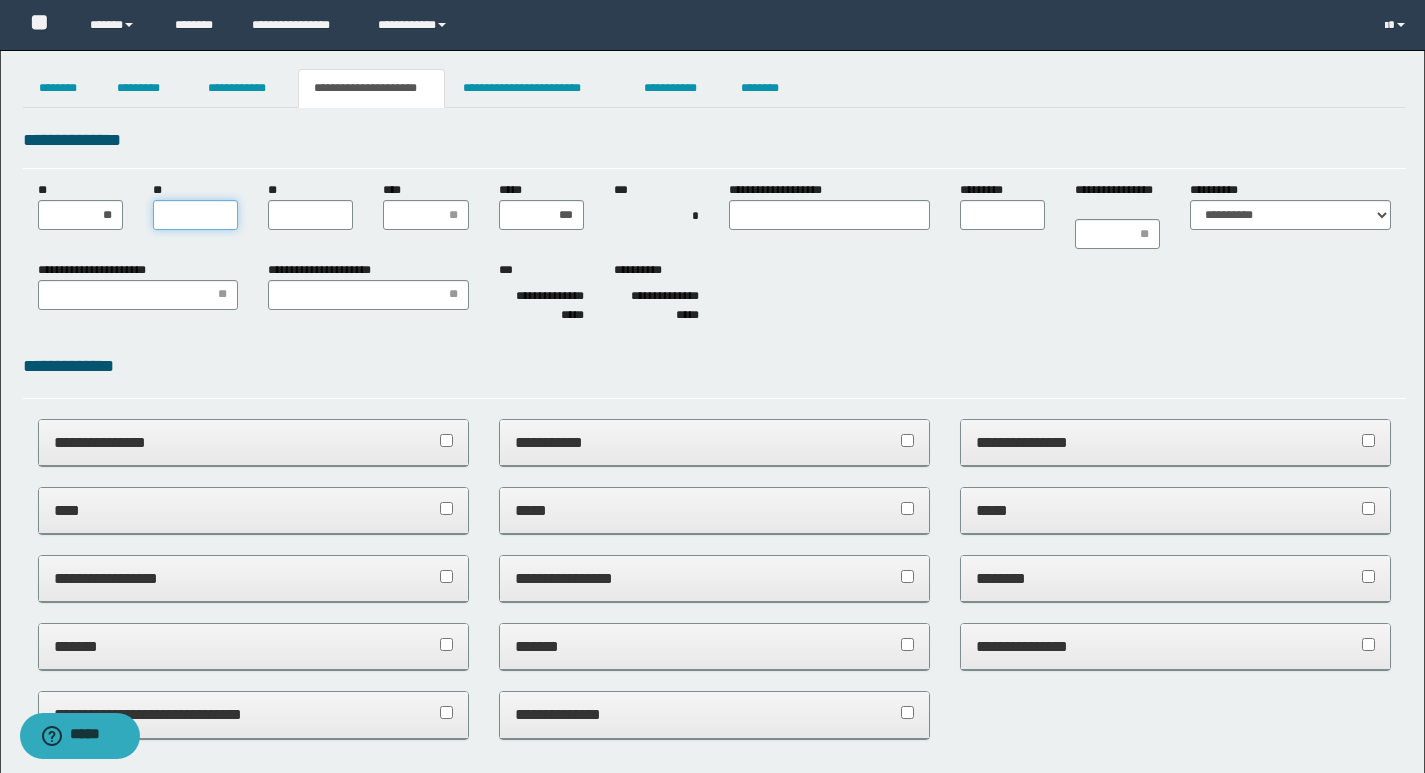 click on "**" at bounding box center (195, 215) 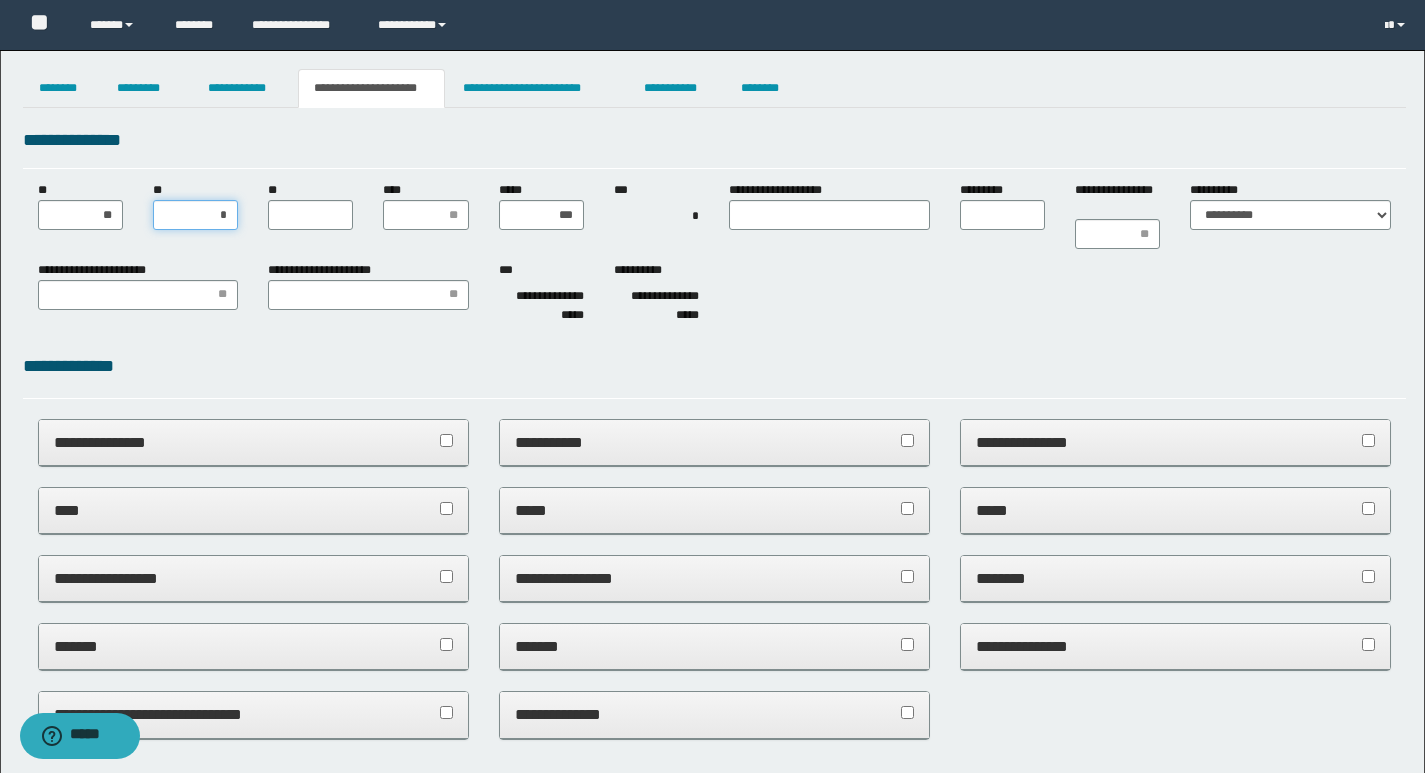 type on "**" 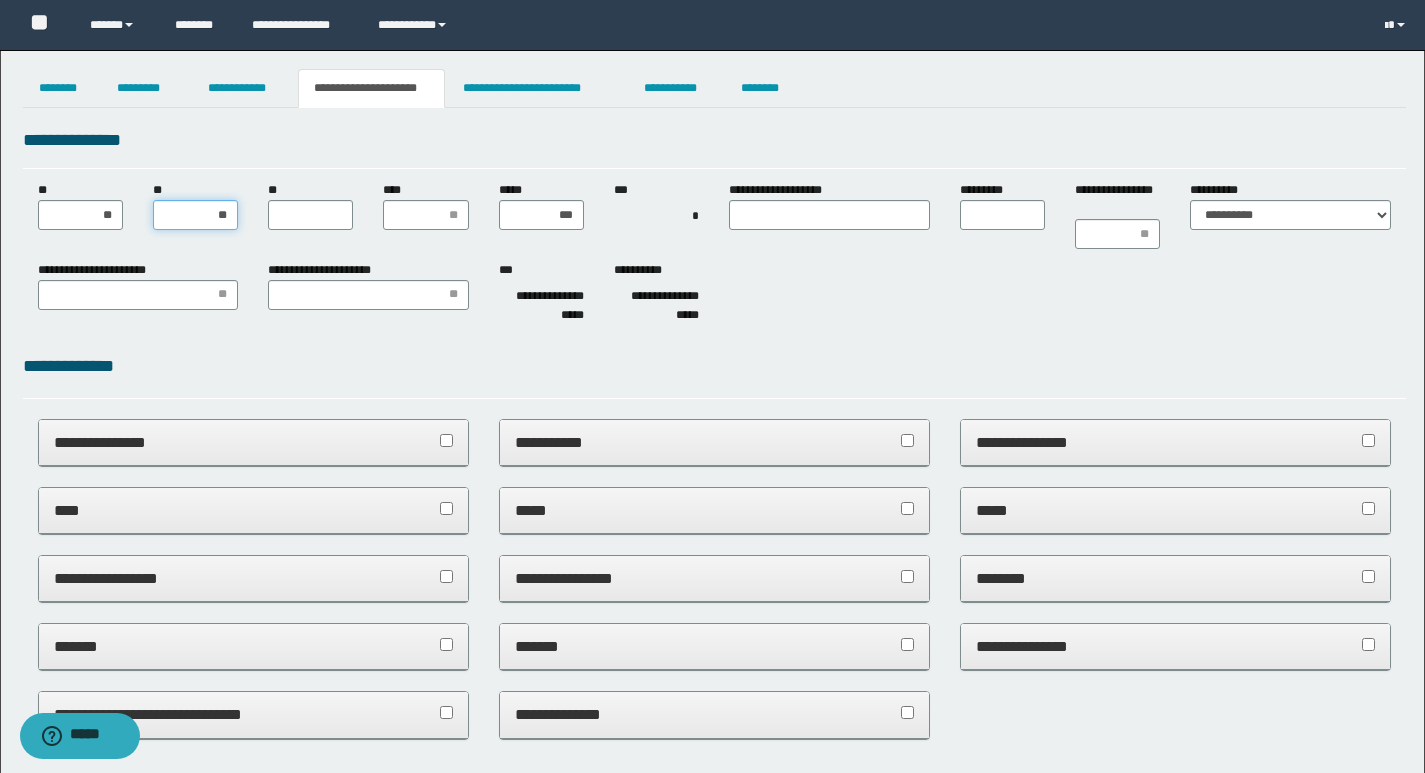 type 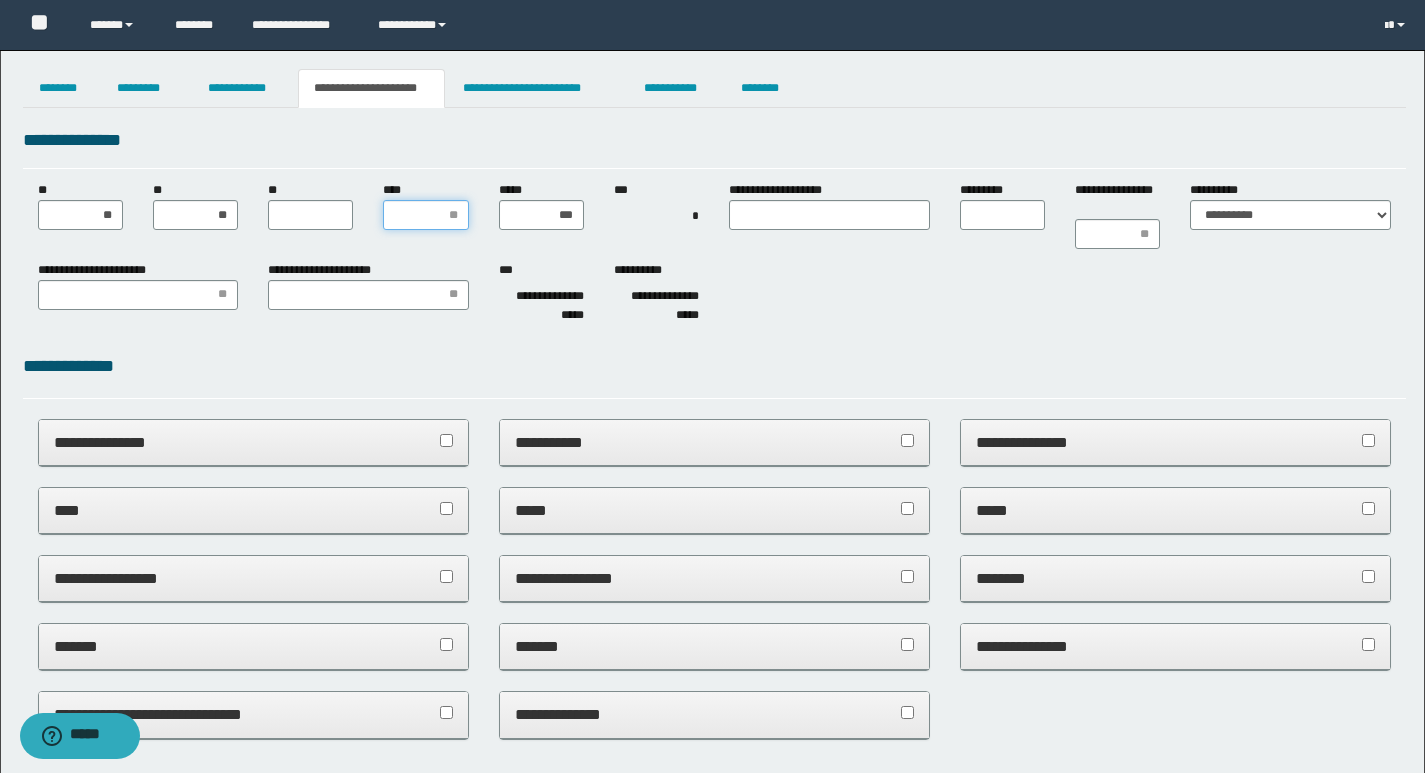 click on "****" at bounding box center (425, 215) 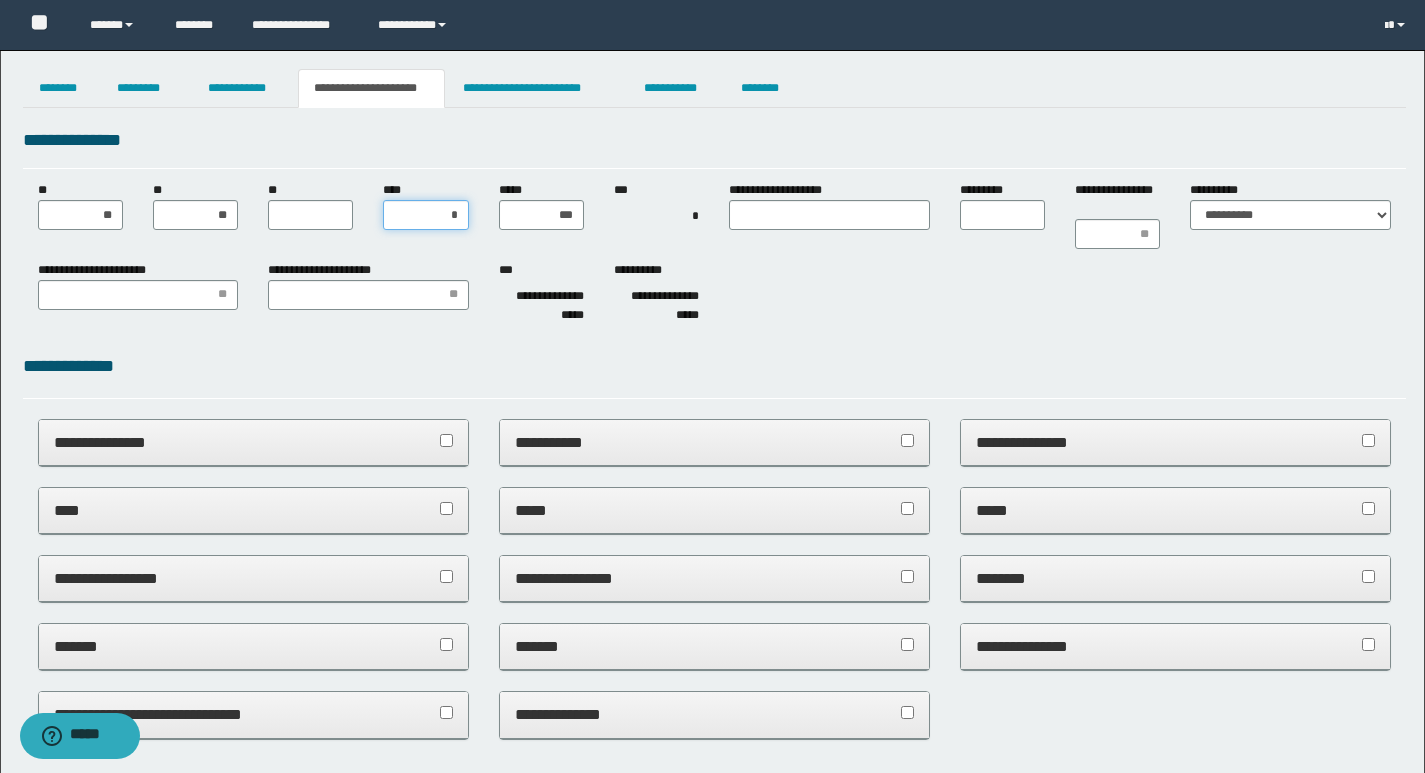 type on "**" 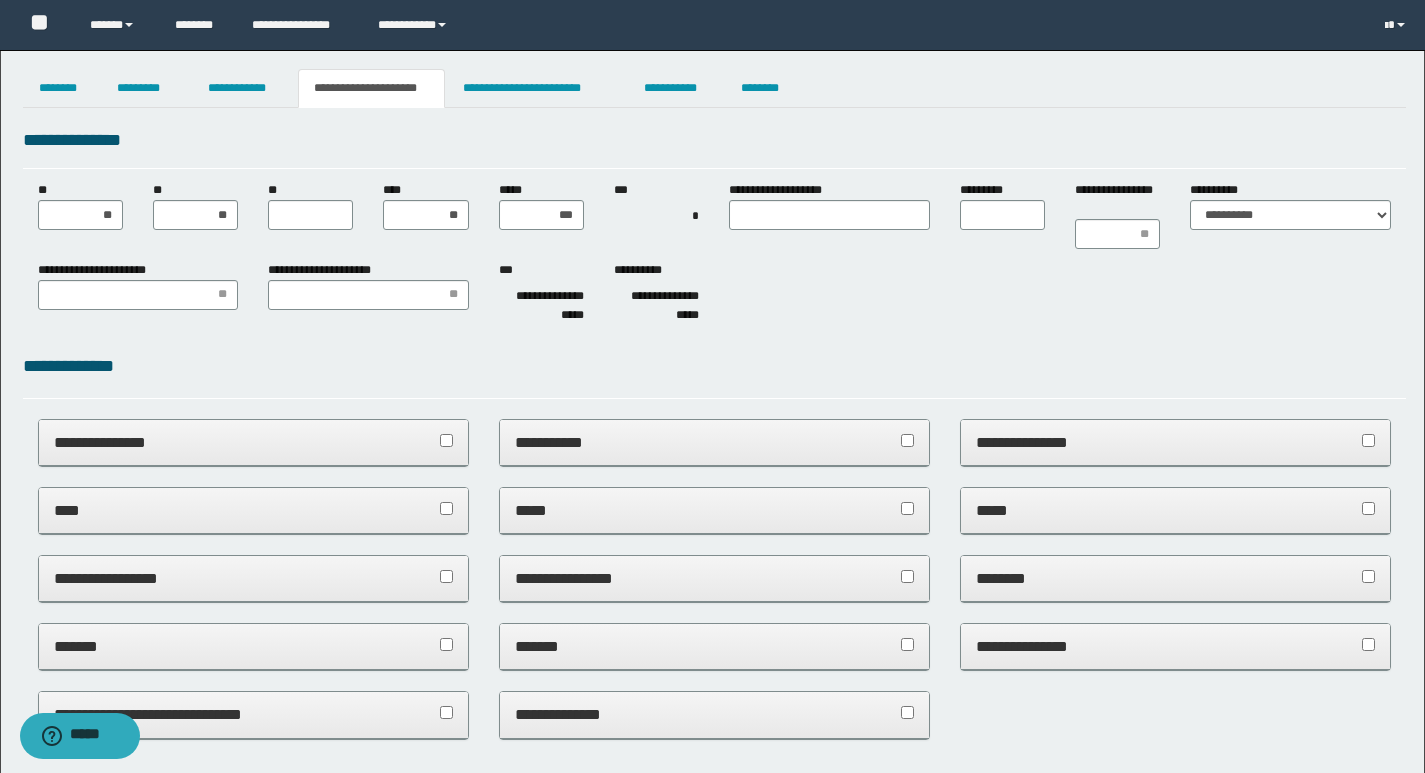 click on "**" at bounding box center [310, 205] 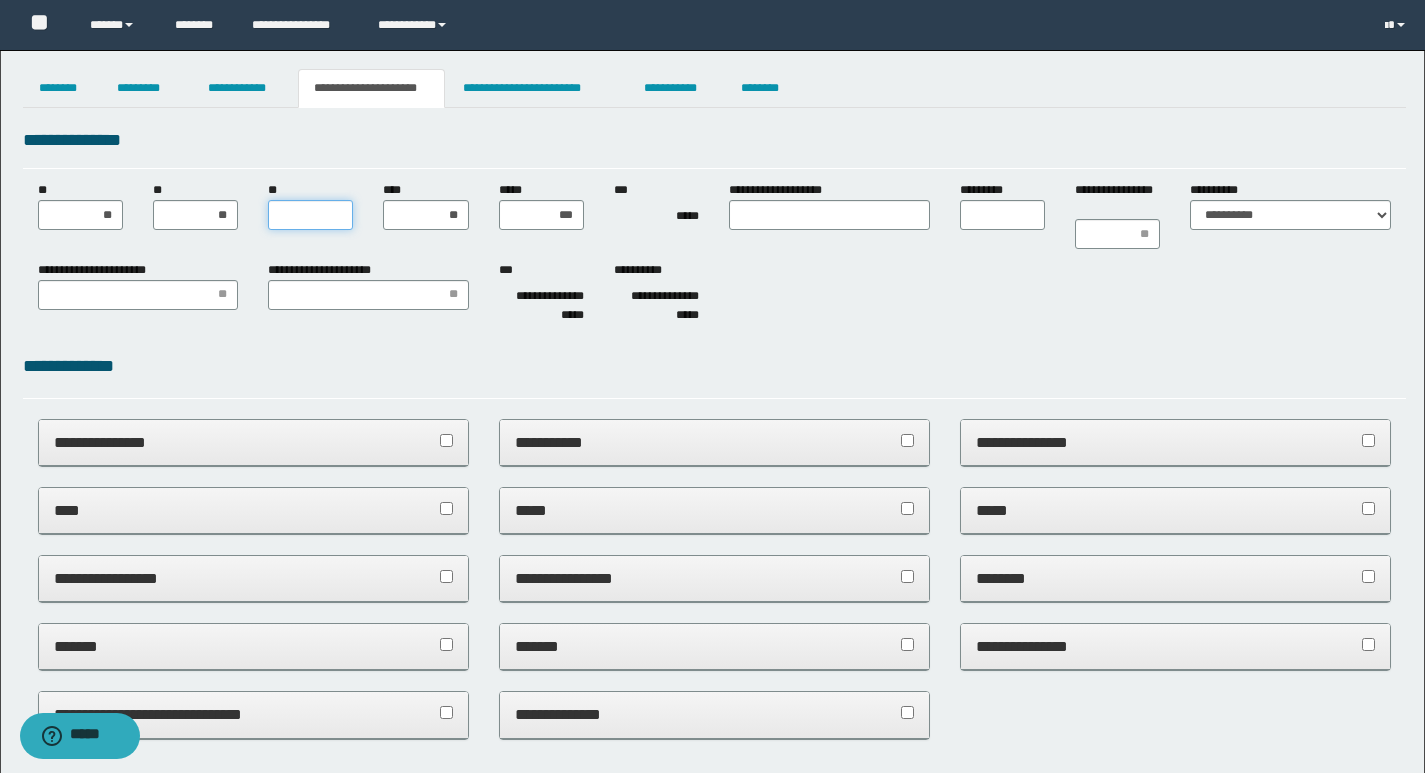 click on "**" at bounding box center (310, 215) 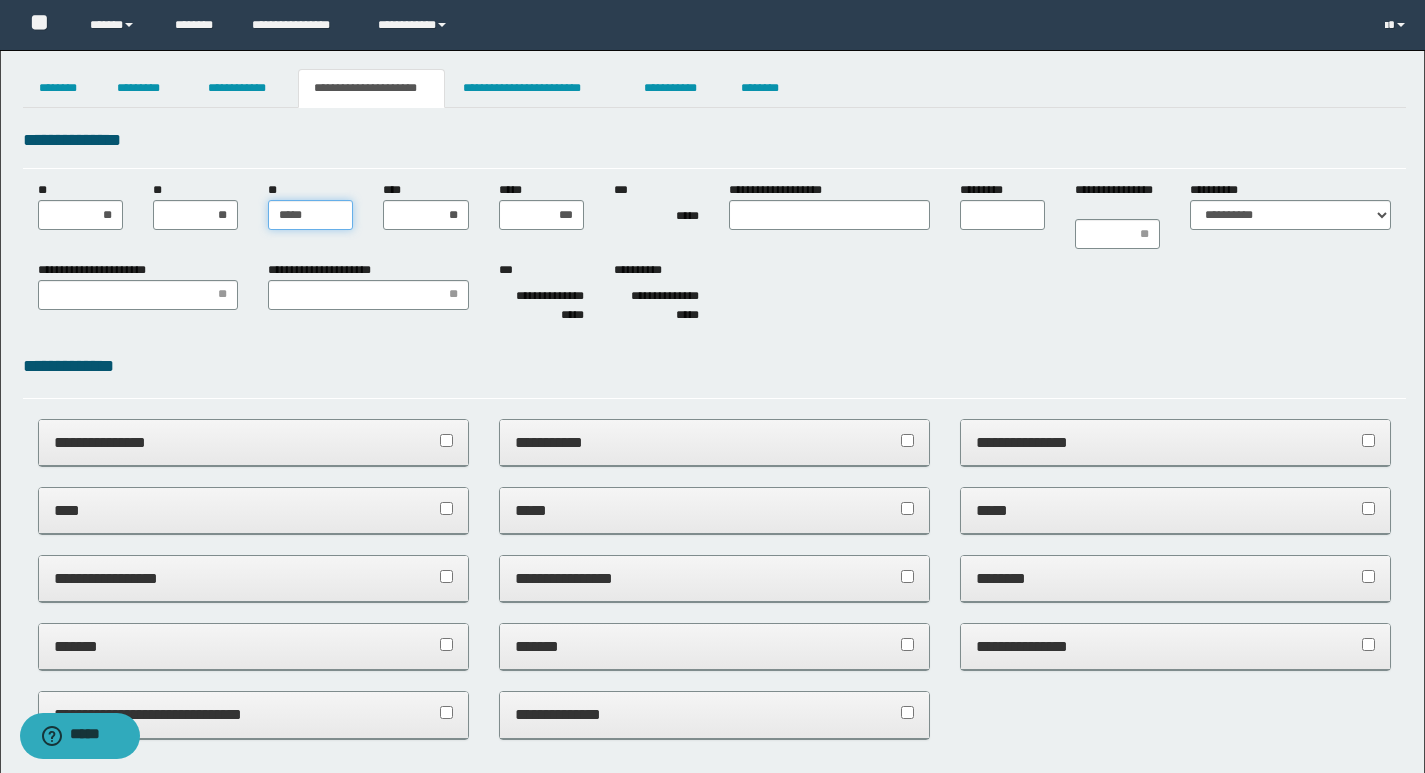 type on "******" 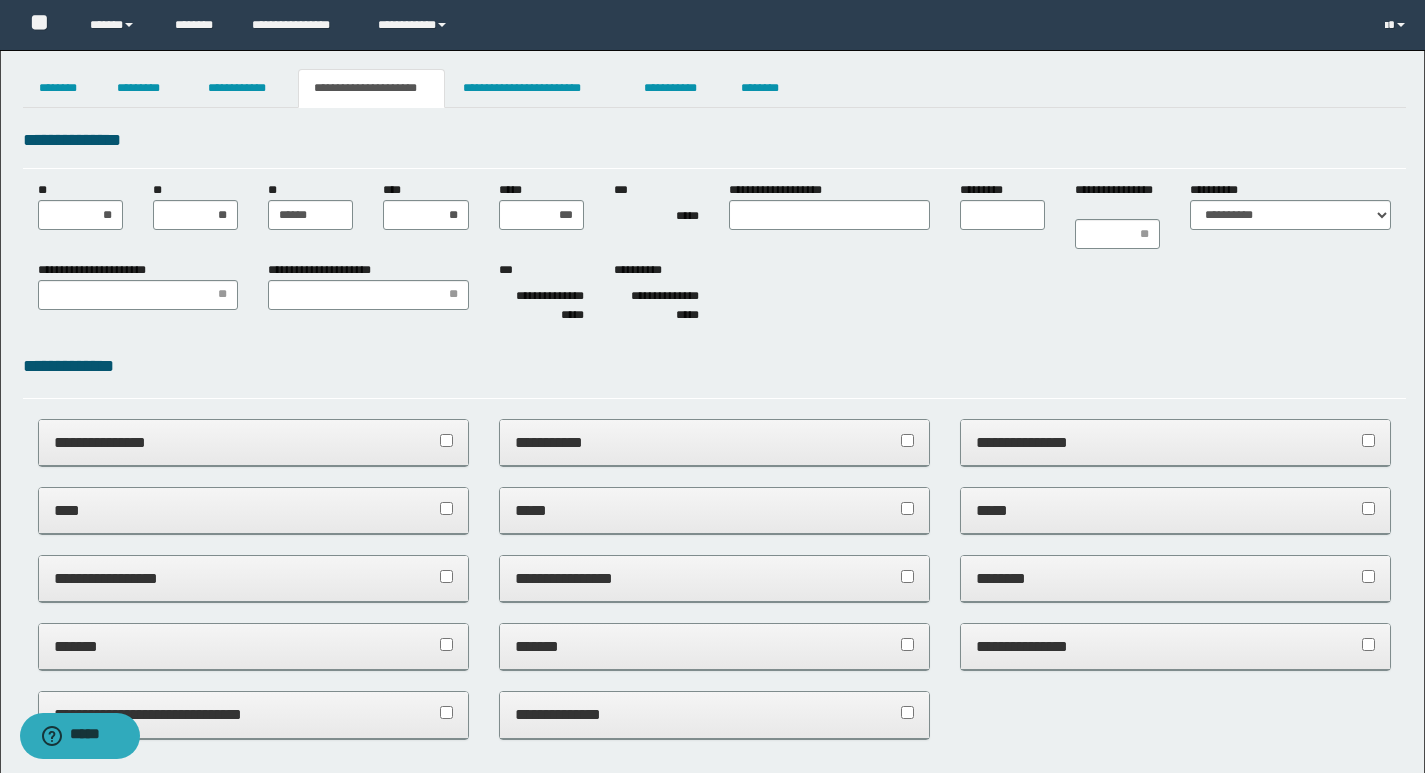 click on "**********" at bounding box center [714, 296] 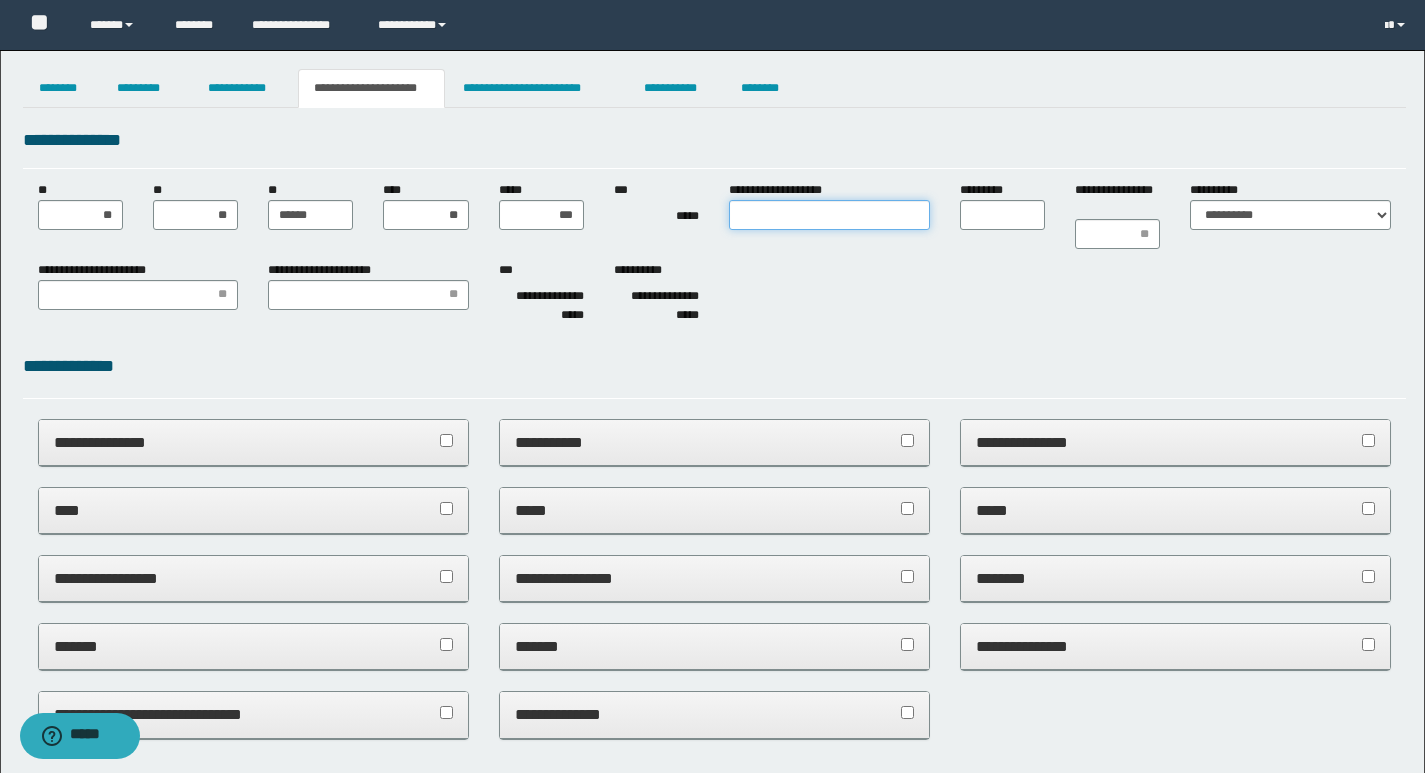 click on "**********" at bounding box center (829, 215) 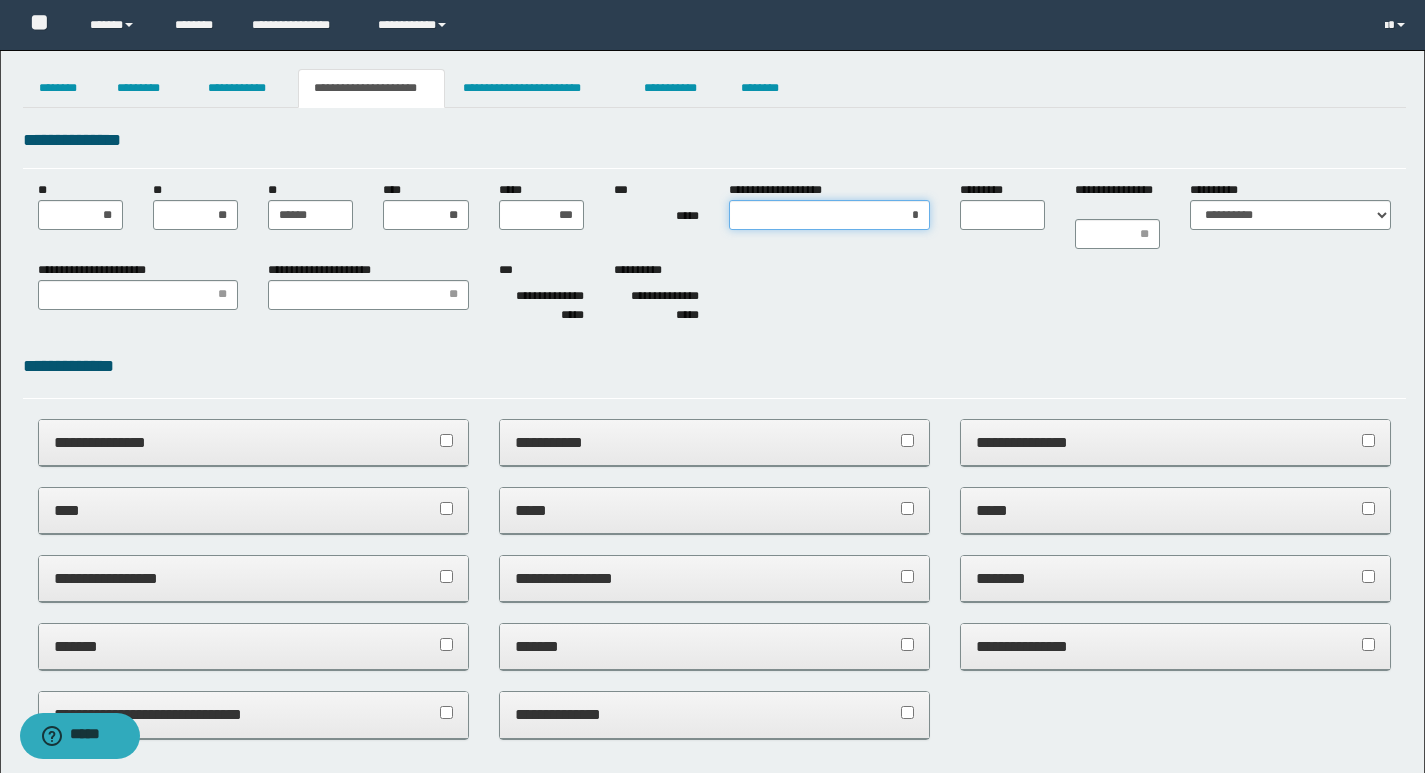 type on "**" 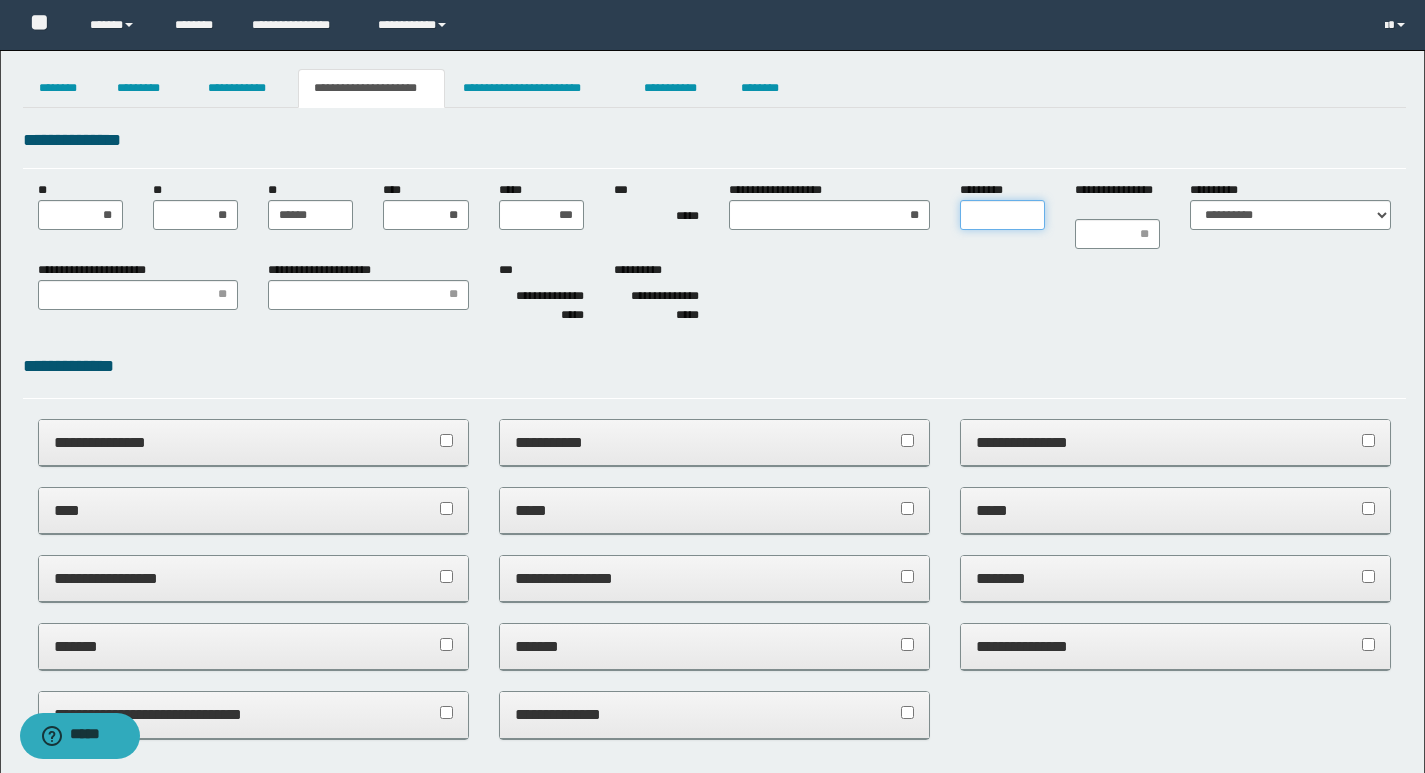 click on "*********" at bounding box center [1002, 215] 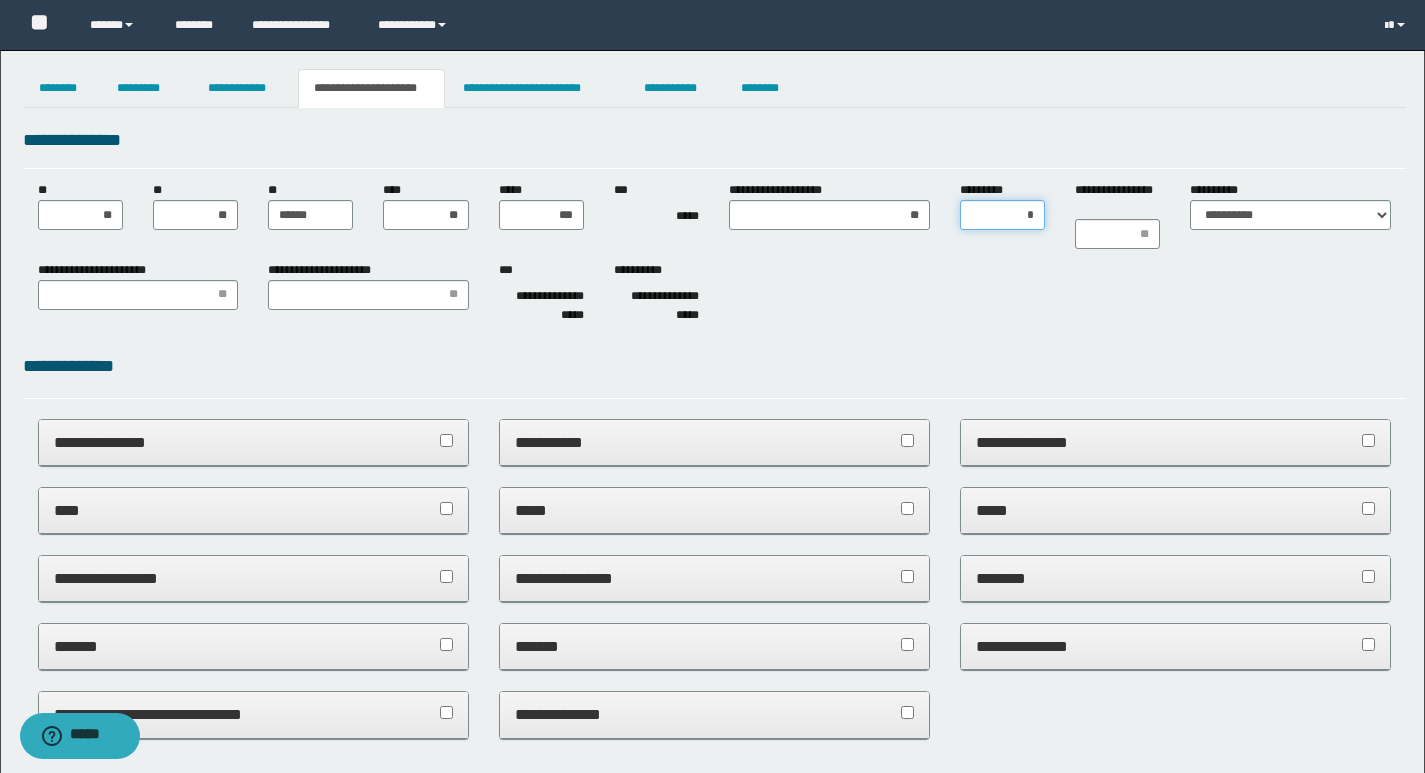 type on "**" 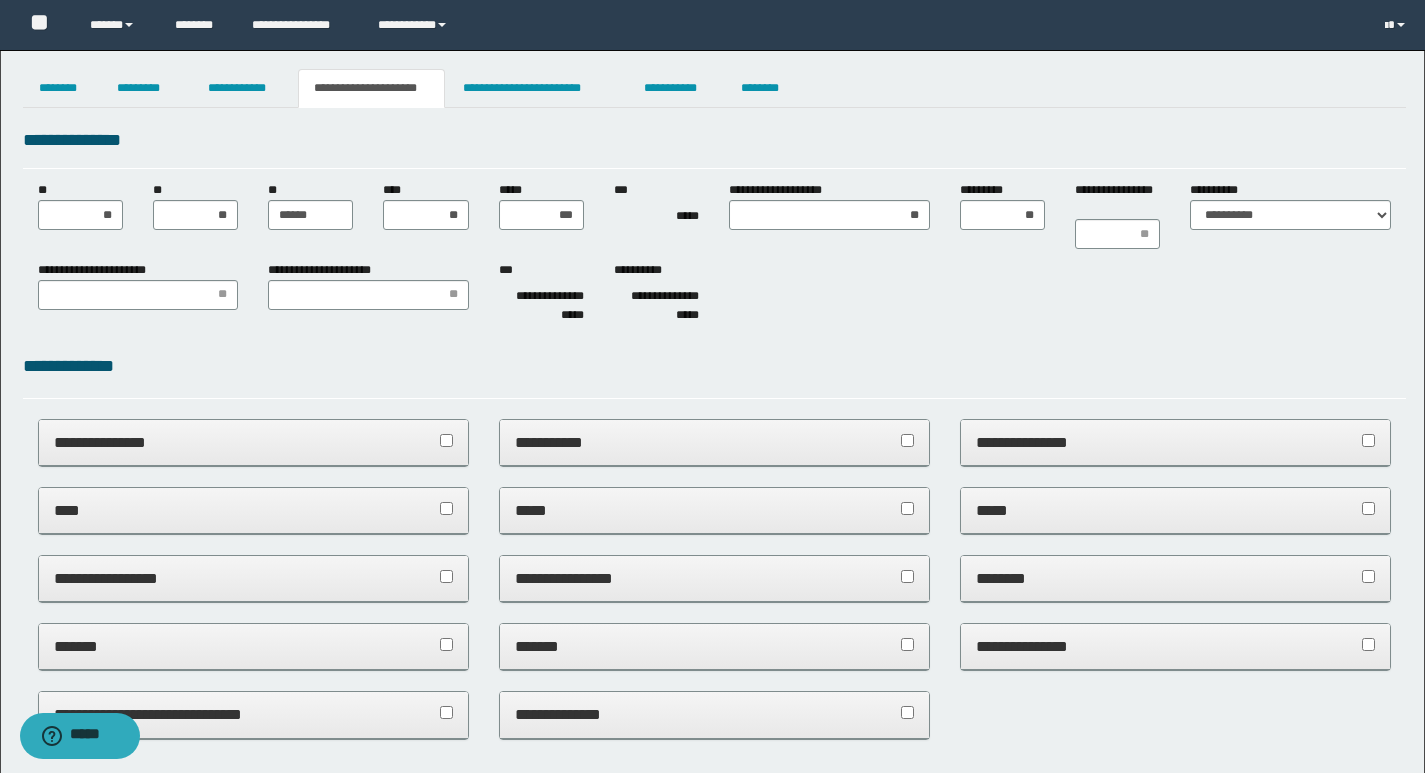 click on "**********" at bounding box center [714, 296] 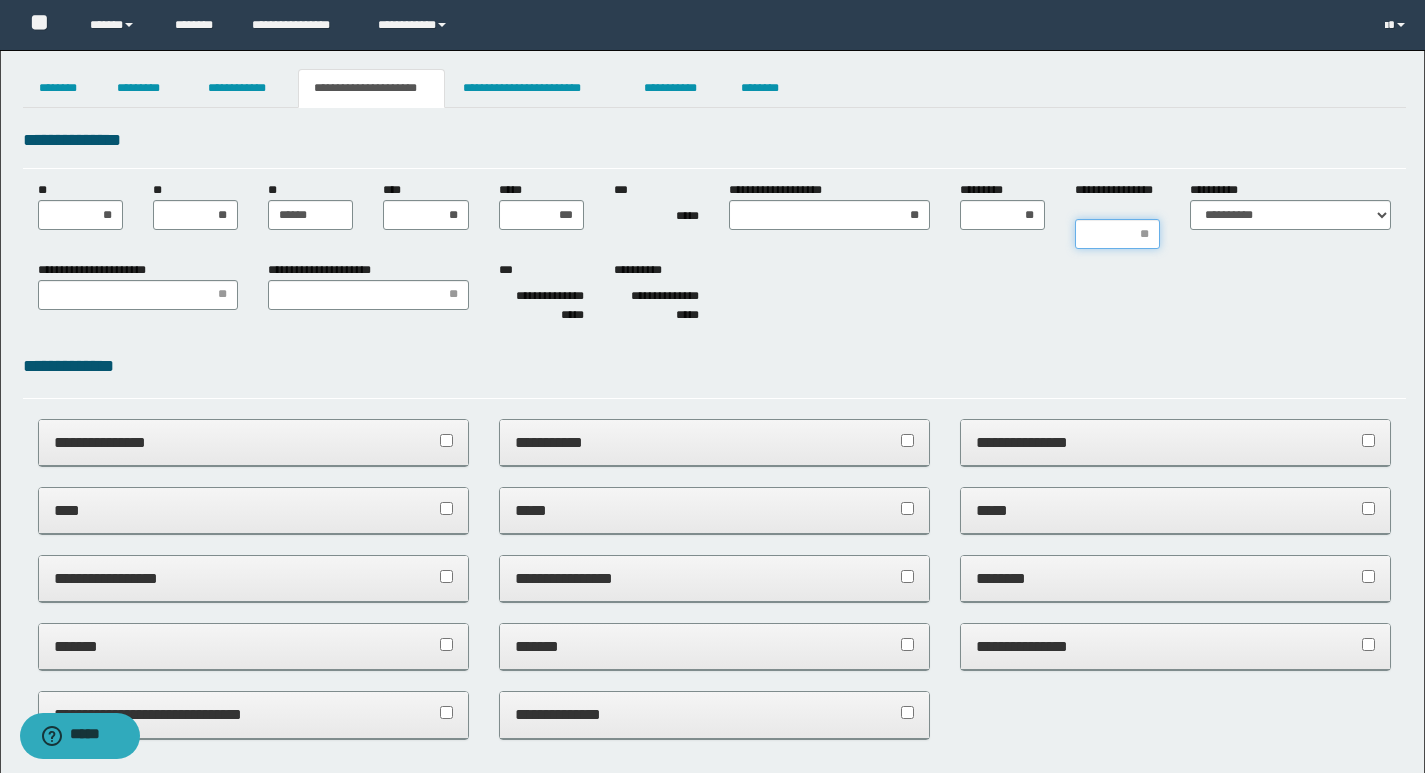 click on "**********" at bounding box center [1117, 234] 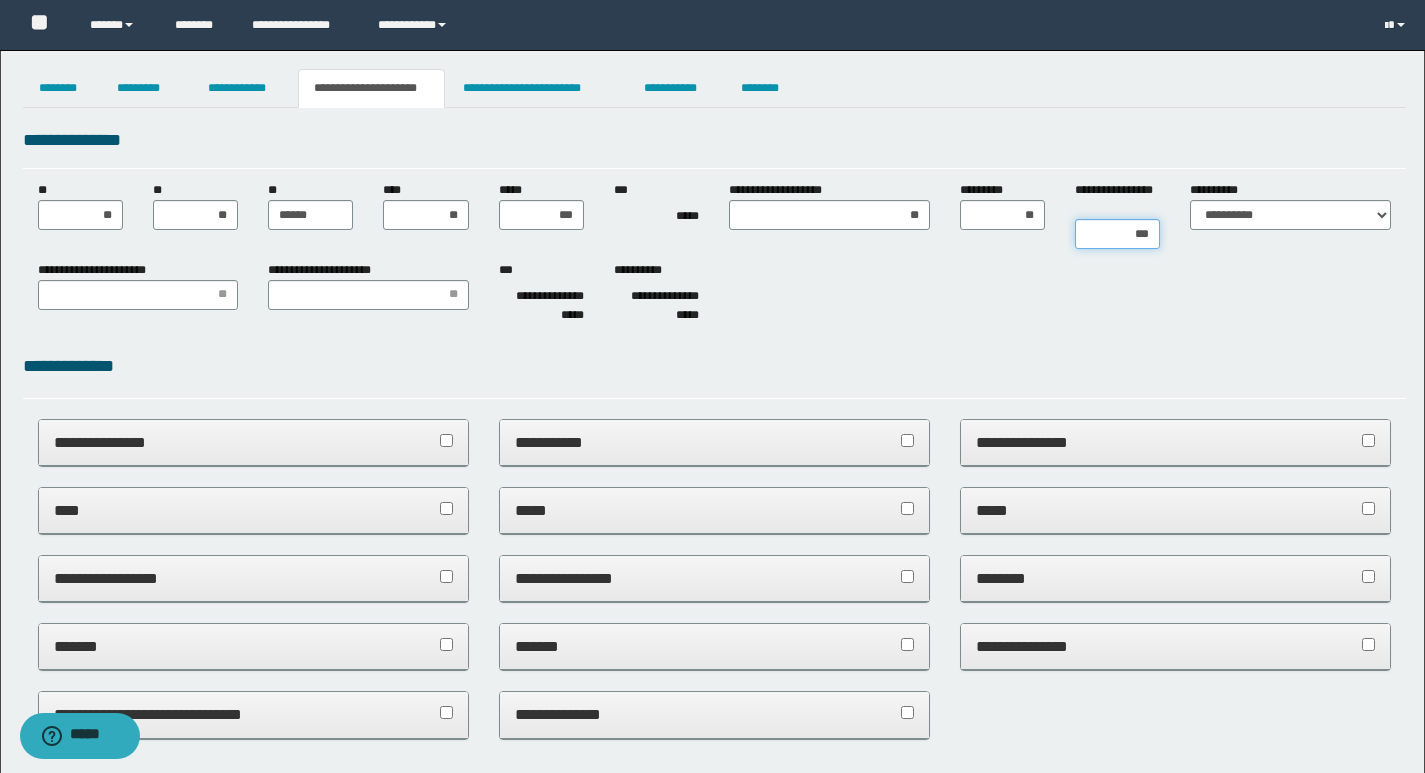 type on "****" 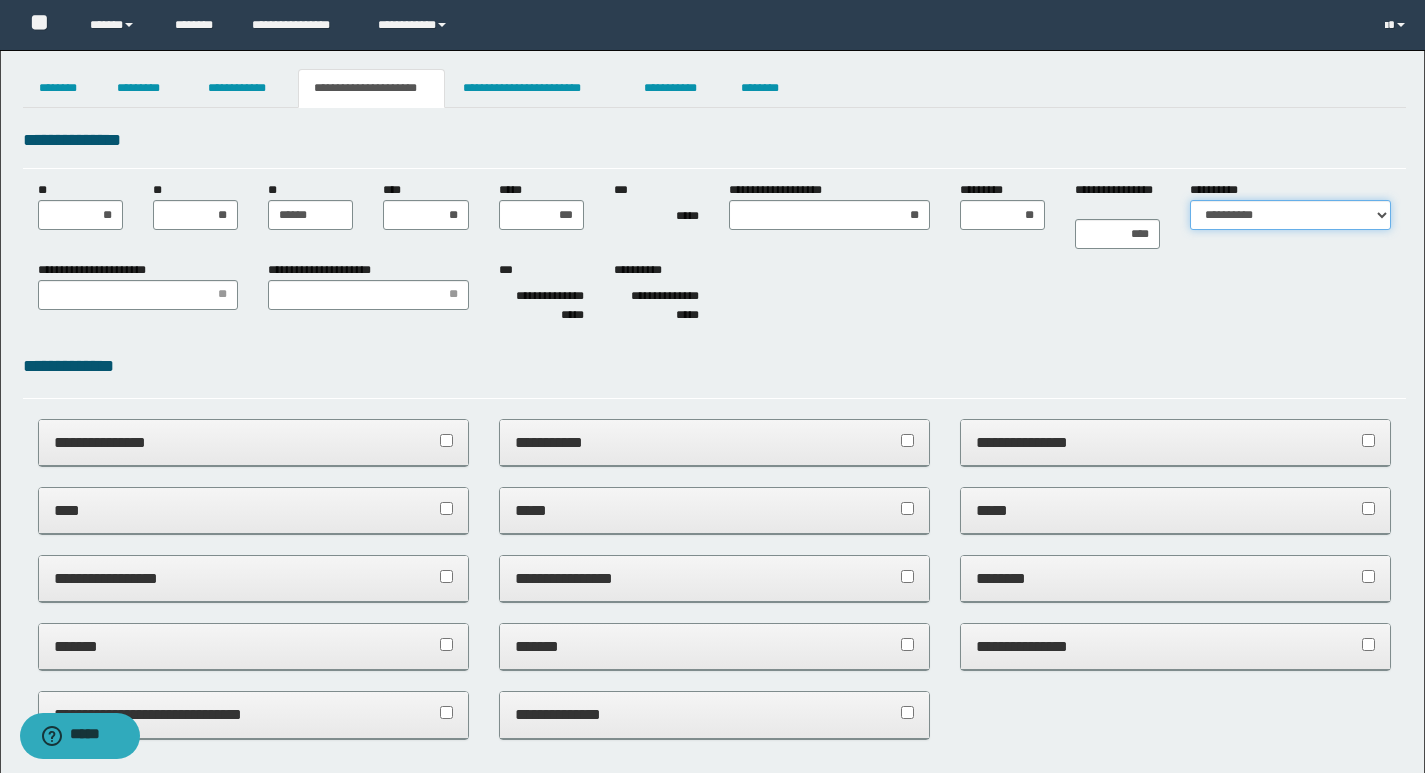 click on "**********" at bounding box center (1290, 215) 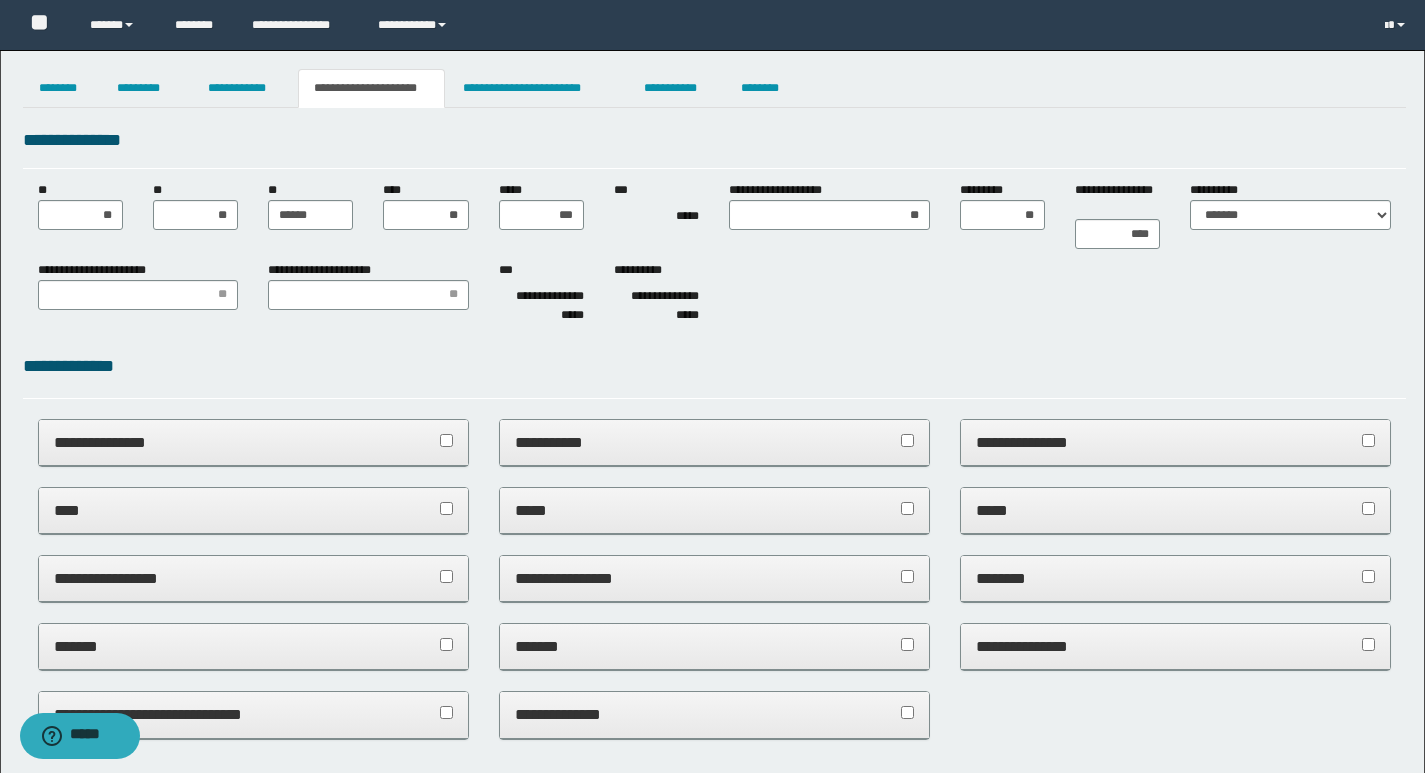 drag, startPoint x: 1111, startPoint y: 291, endPoint x: 572, endPoint y: 245, distance: 540.95935 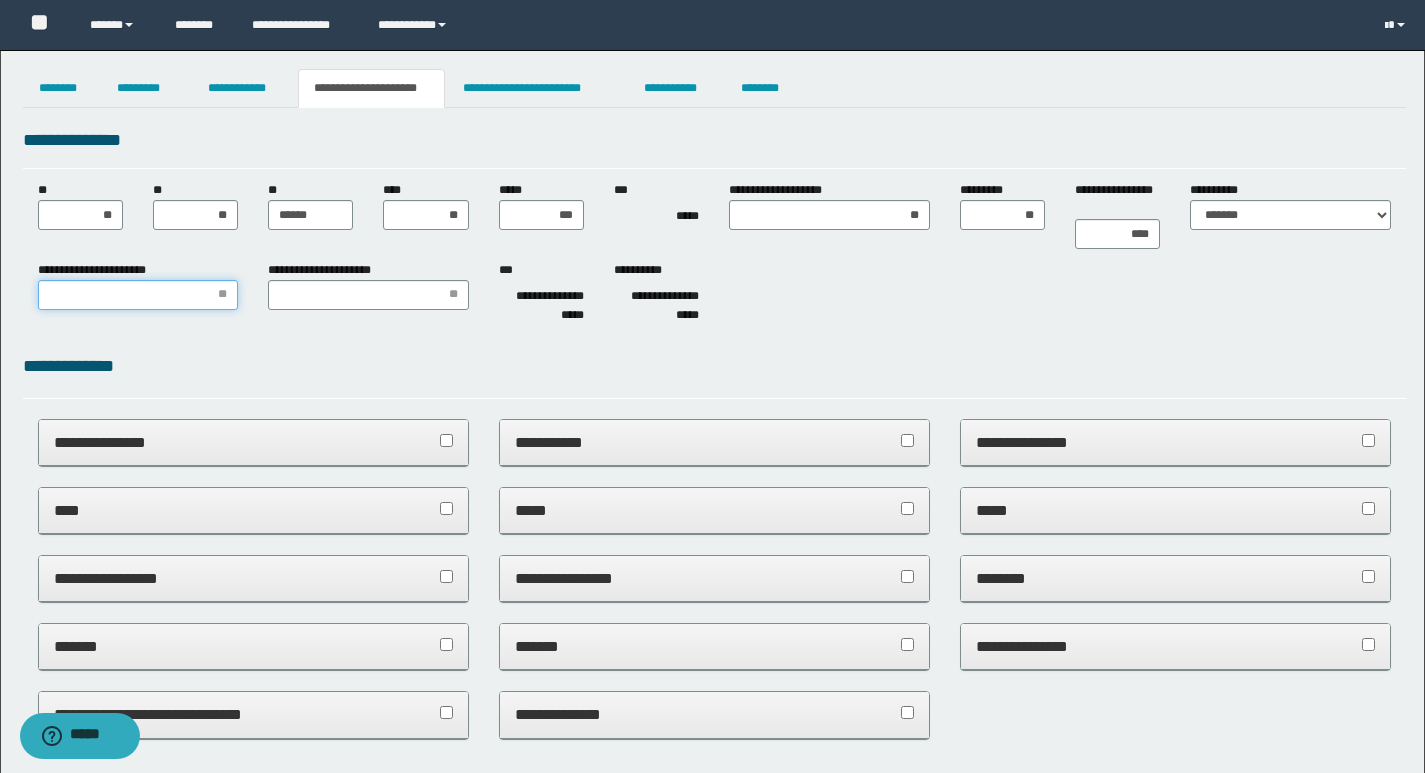 click on "**********" at bounding box center (138, 295) 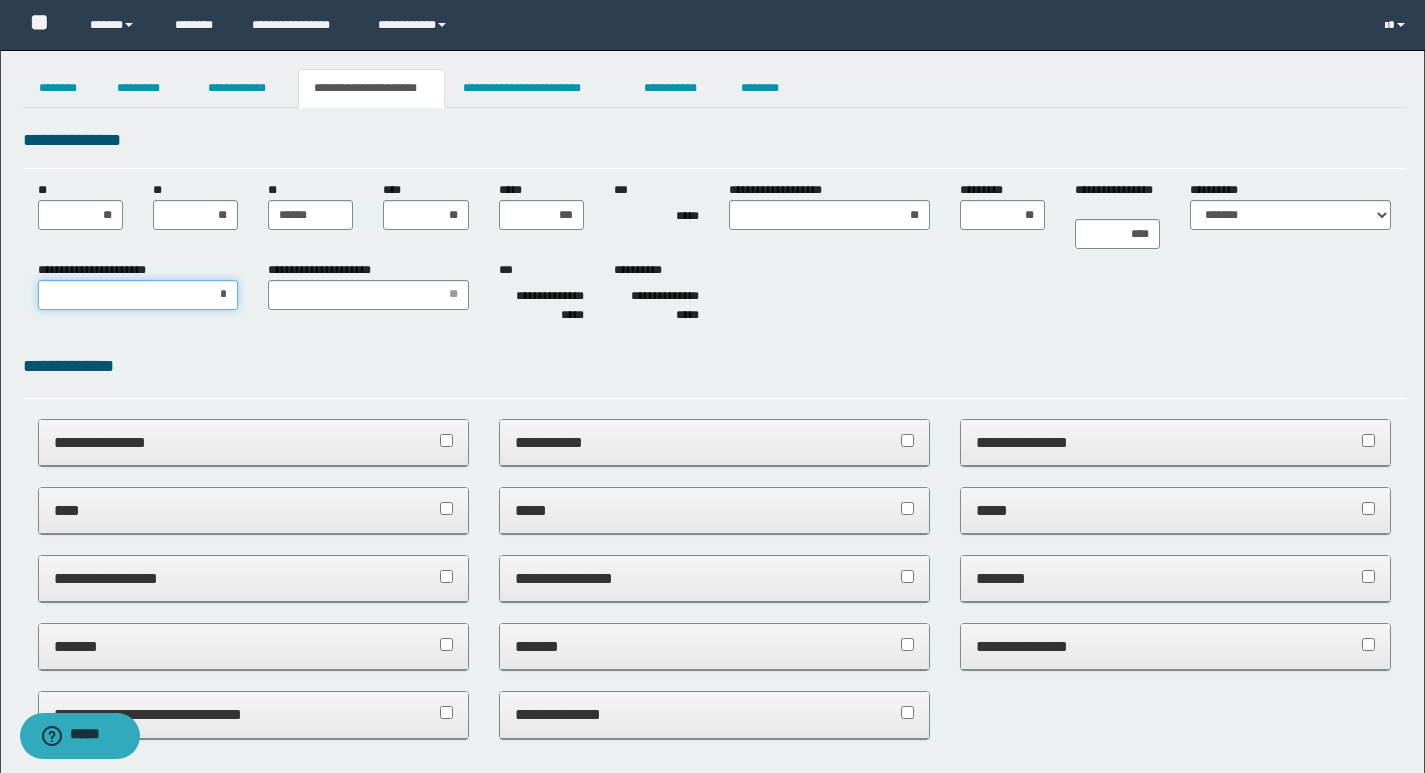 type on "**" 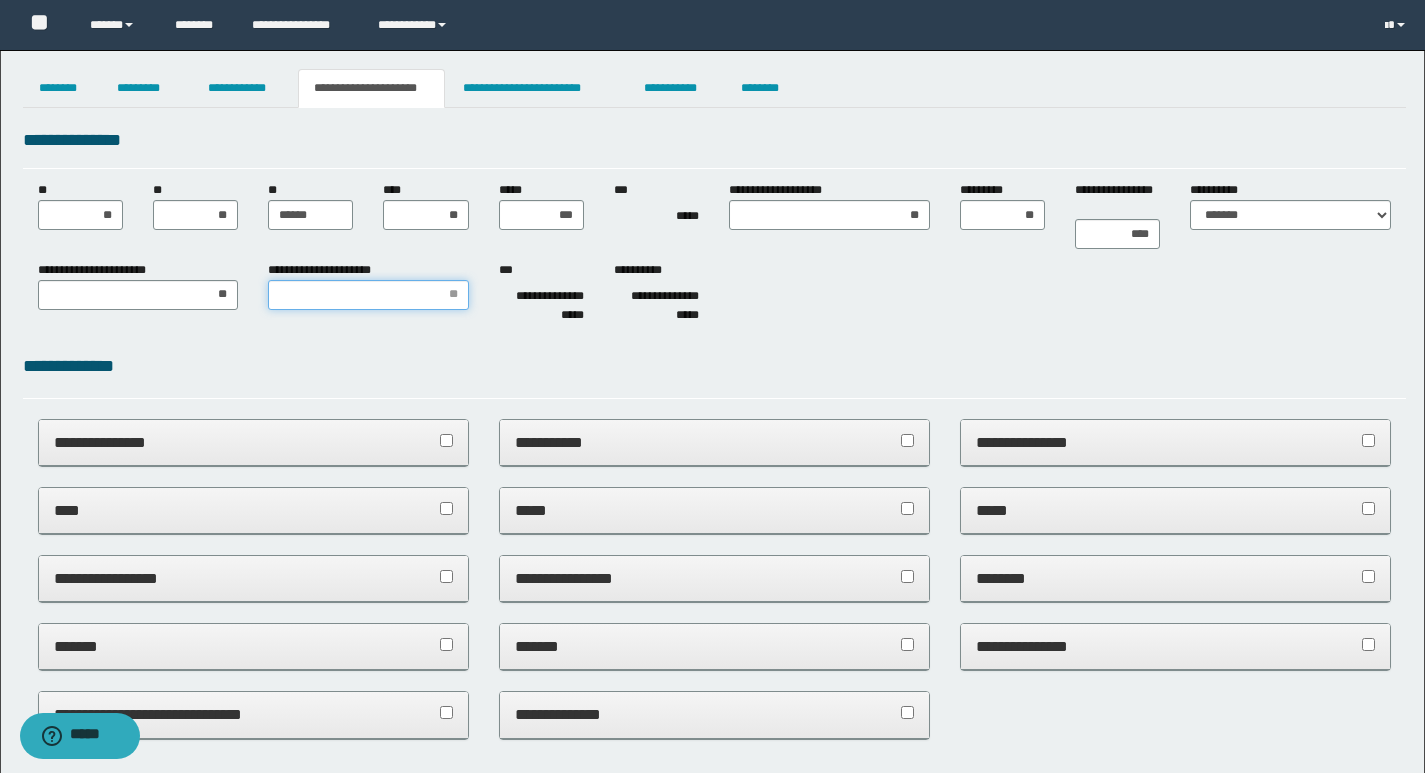 click on "**********" at bounding box center [368, 295] 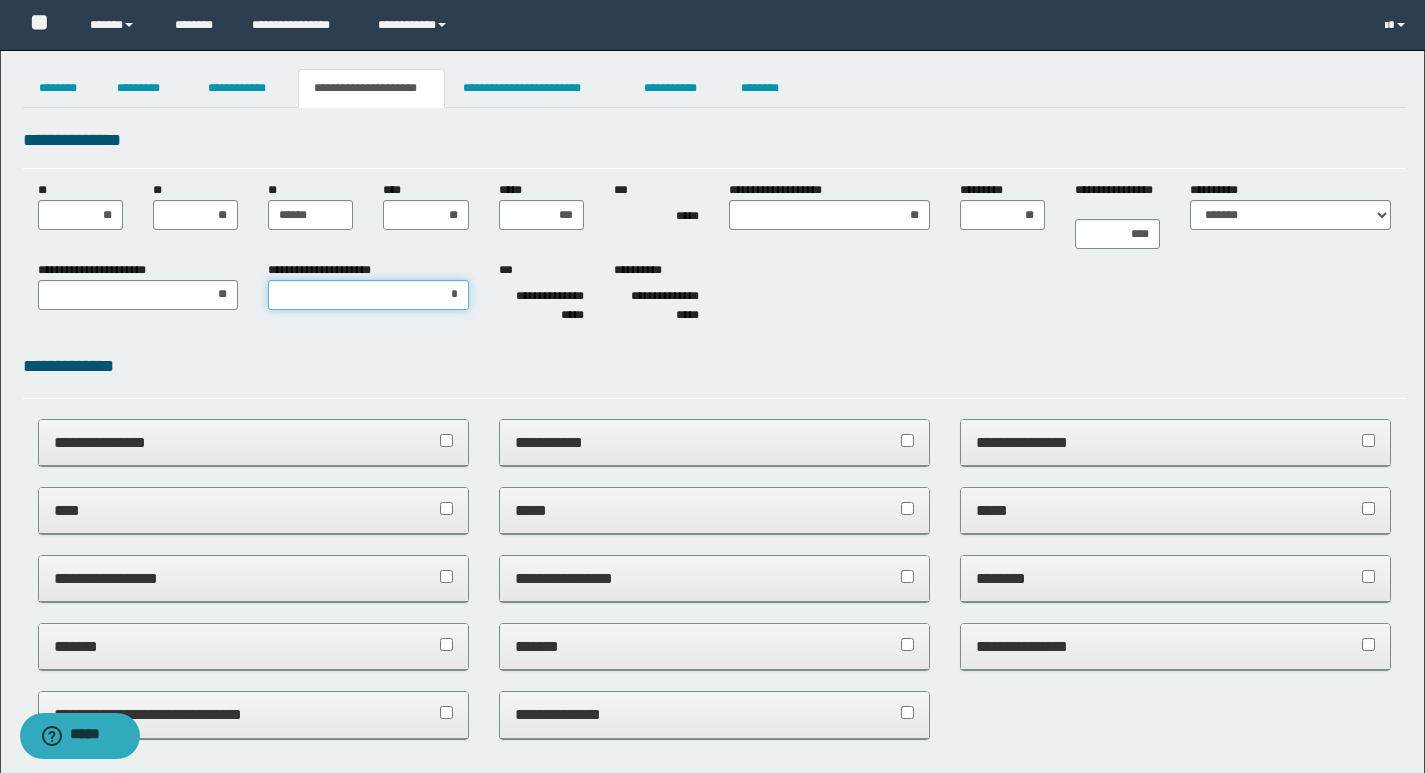 type on "**" 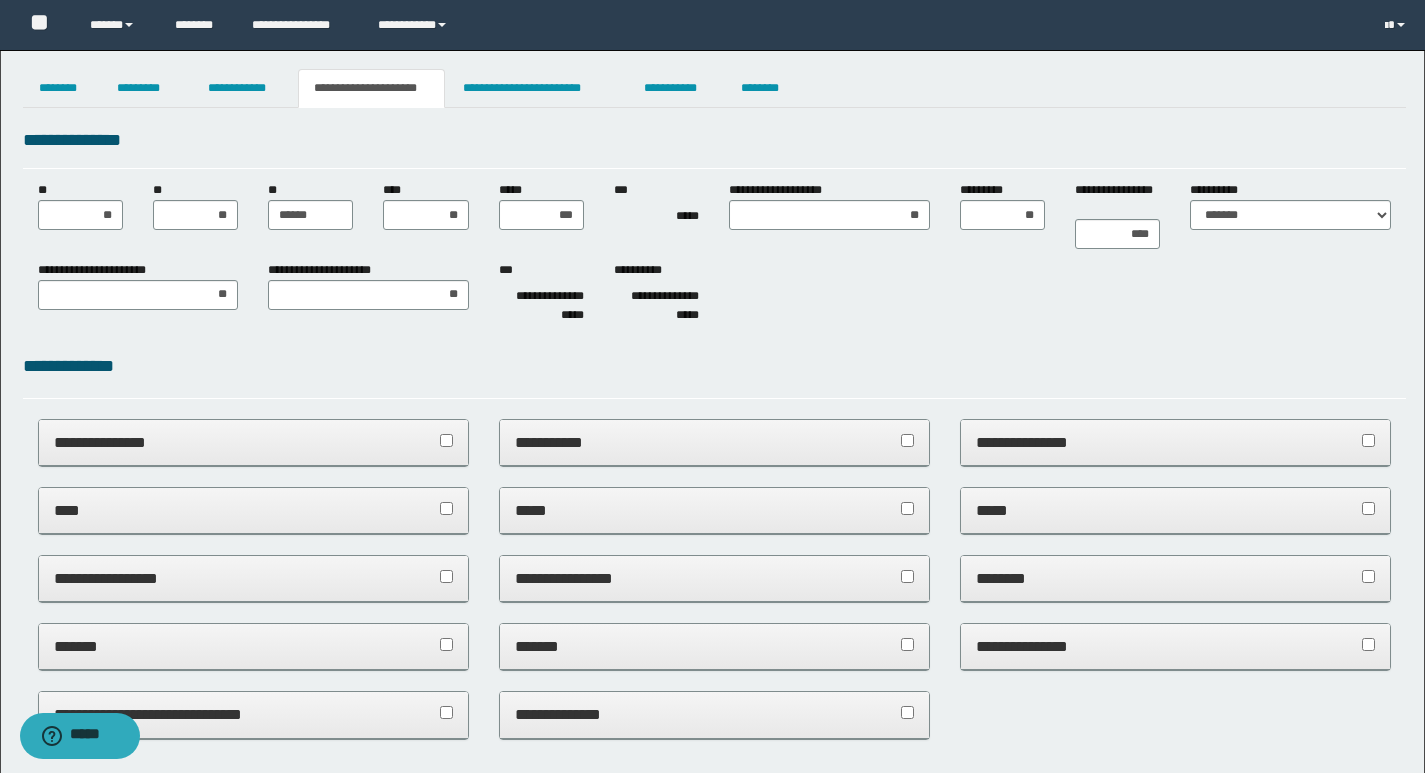 click on "**********" at bounding box center [714, 296] 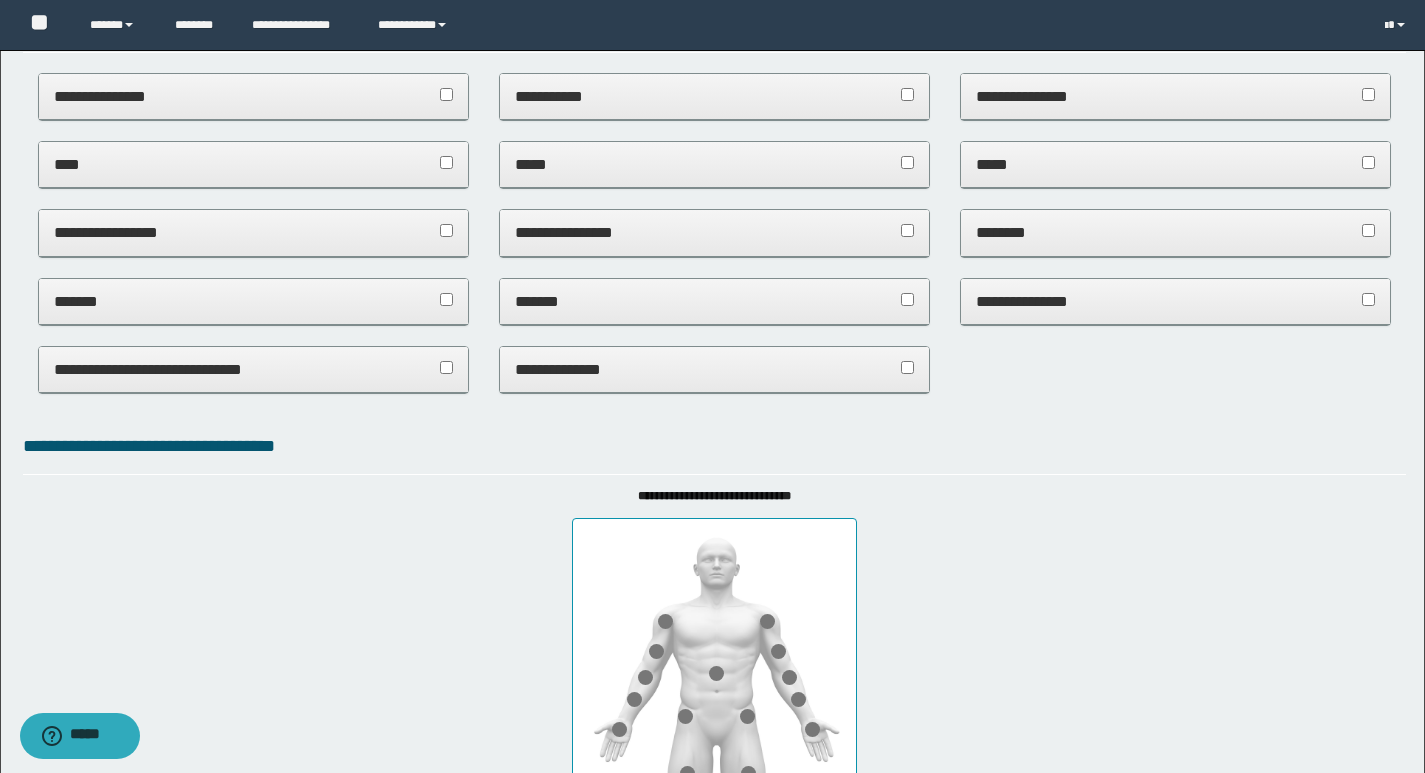 scroll, scrollTop: 600, scrollLeft: 0, axis: vertical 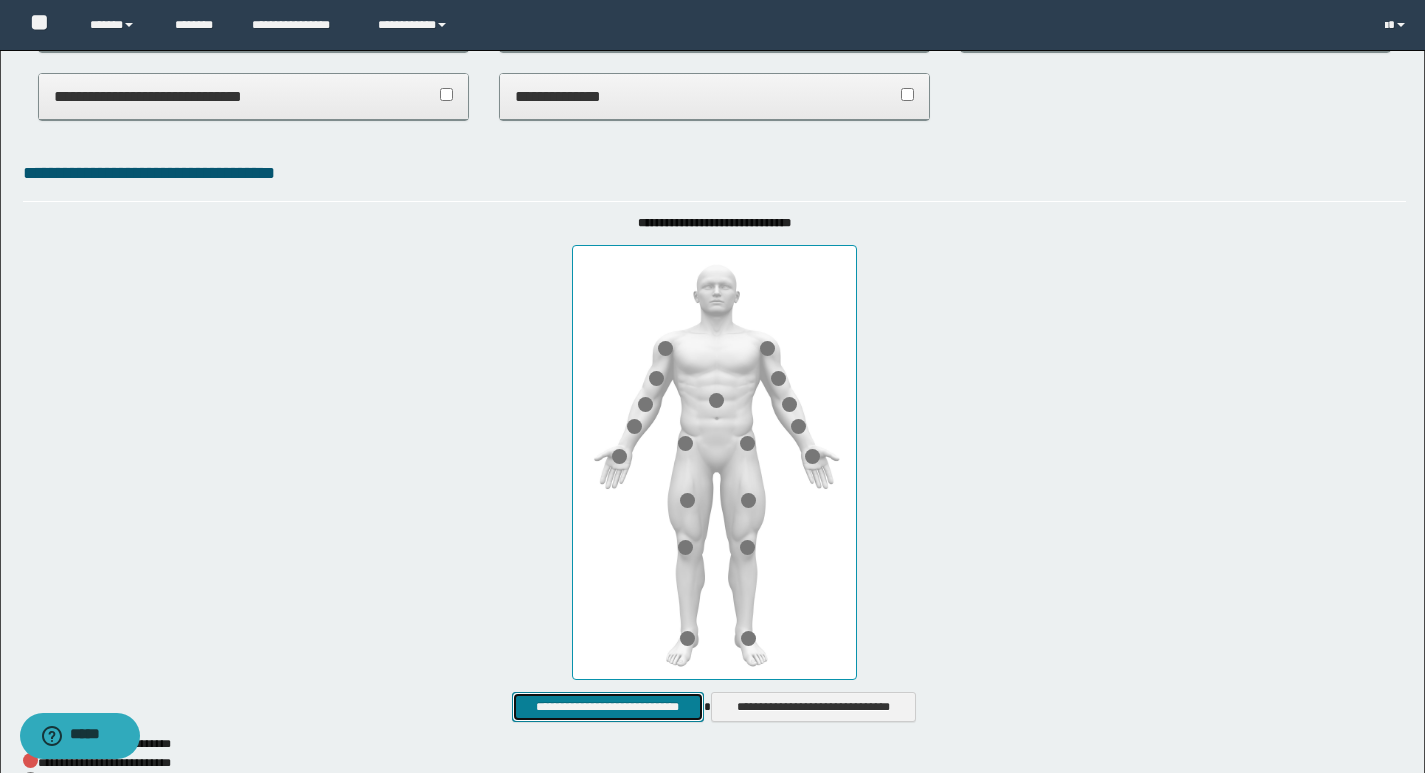 click on "**********" at bounding box center [607, 707] 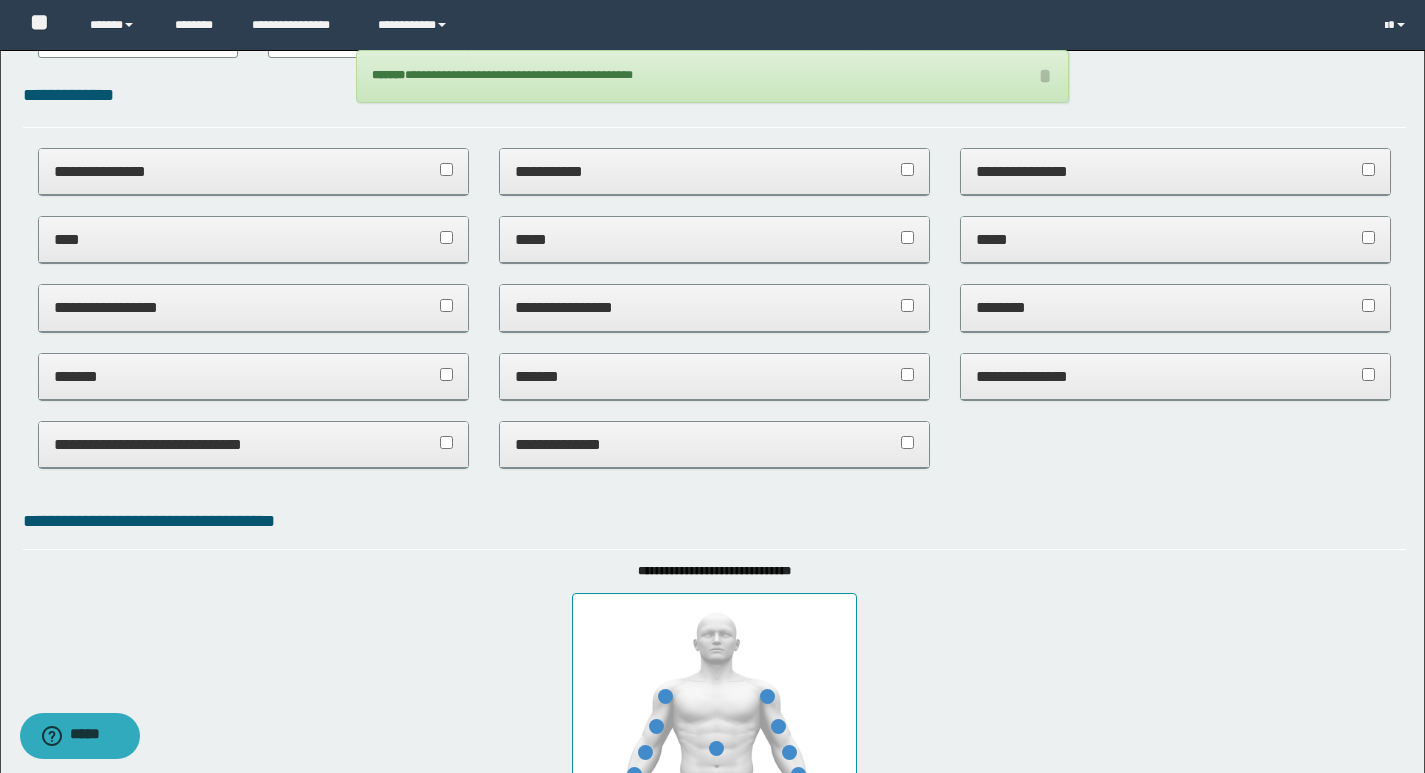 scroll, scrollTop: 0, scrollLeft: 0, axis: both 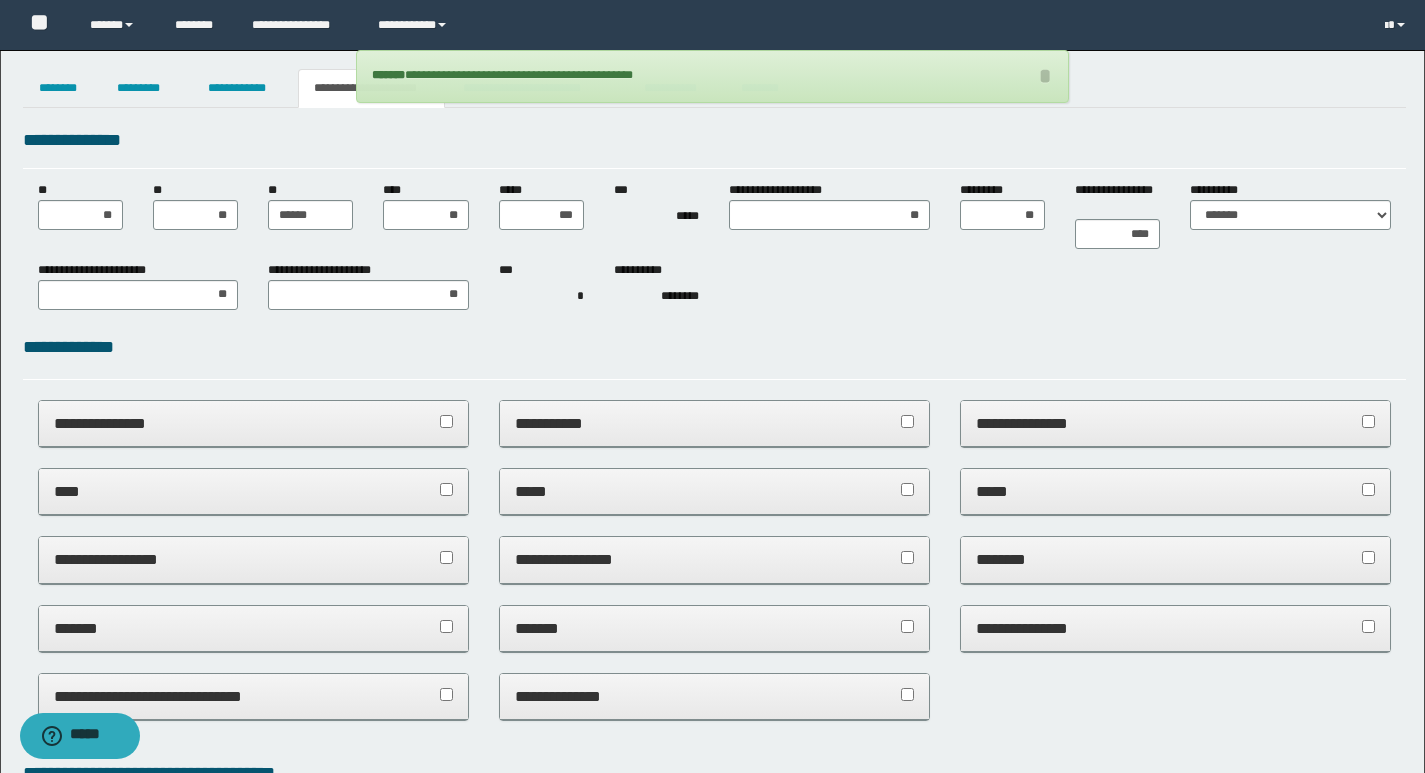 click on "**********" at bounding box center [714, 140] 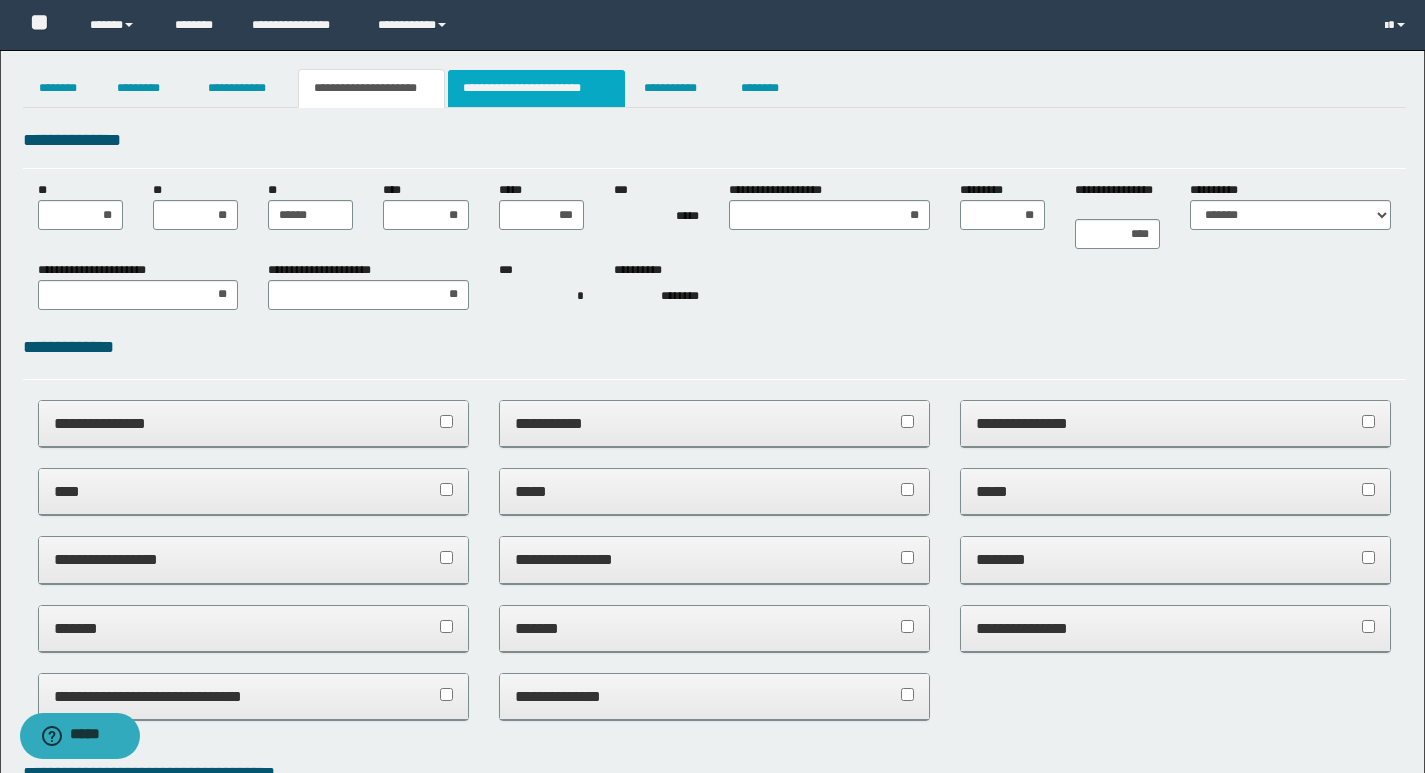 click on "**********" at bounding box center (537, 88) 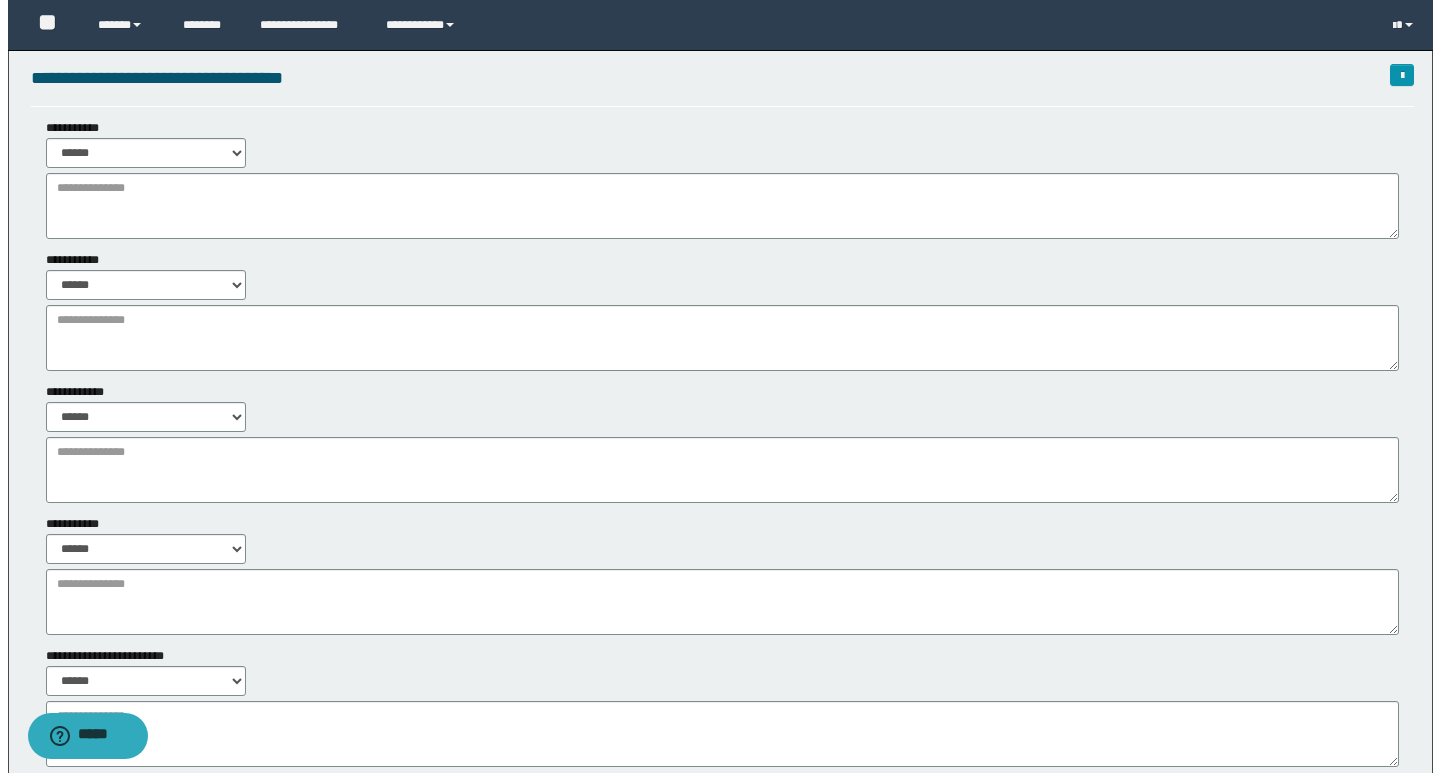 scroll, scrollTop: 0, scrollLeft: 0, axis: both 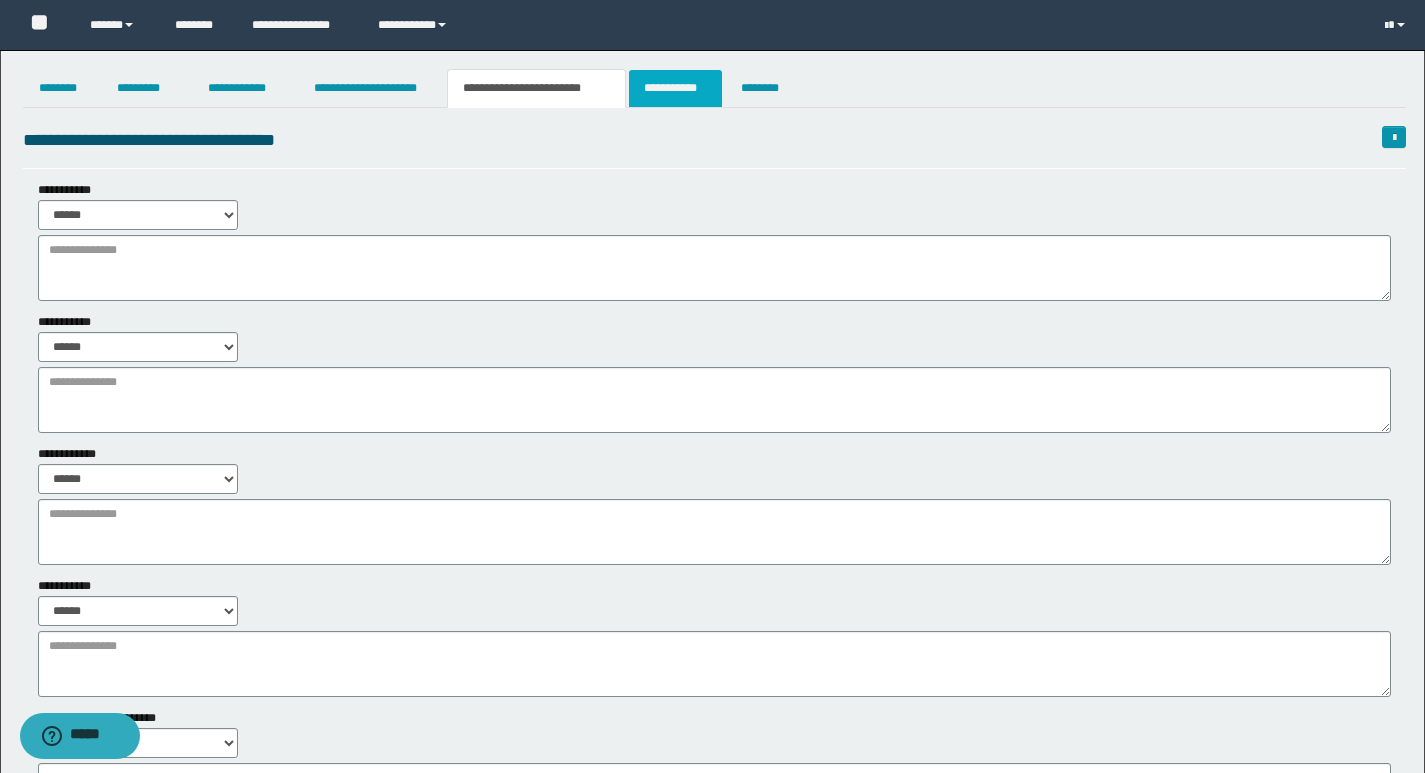 click on "**********" at bounding box center (675, 88) 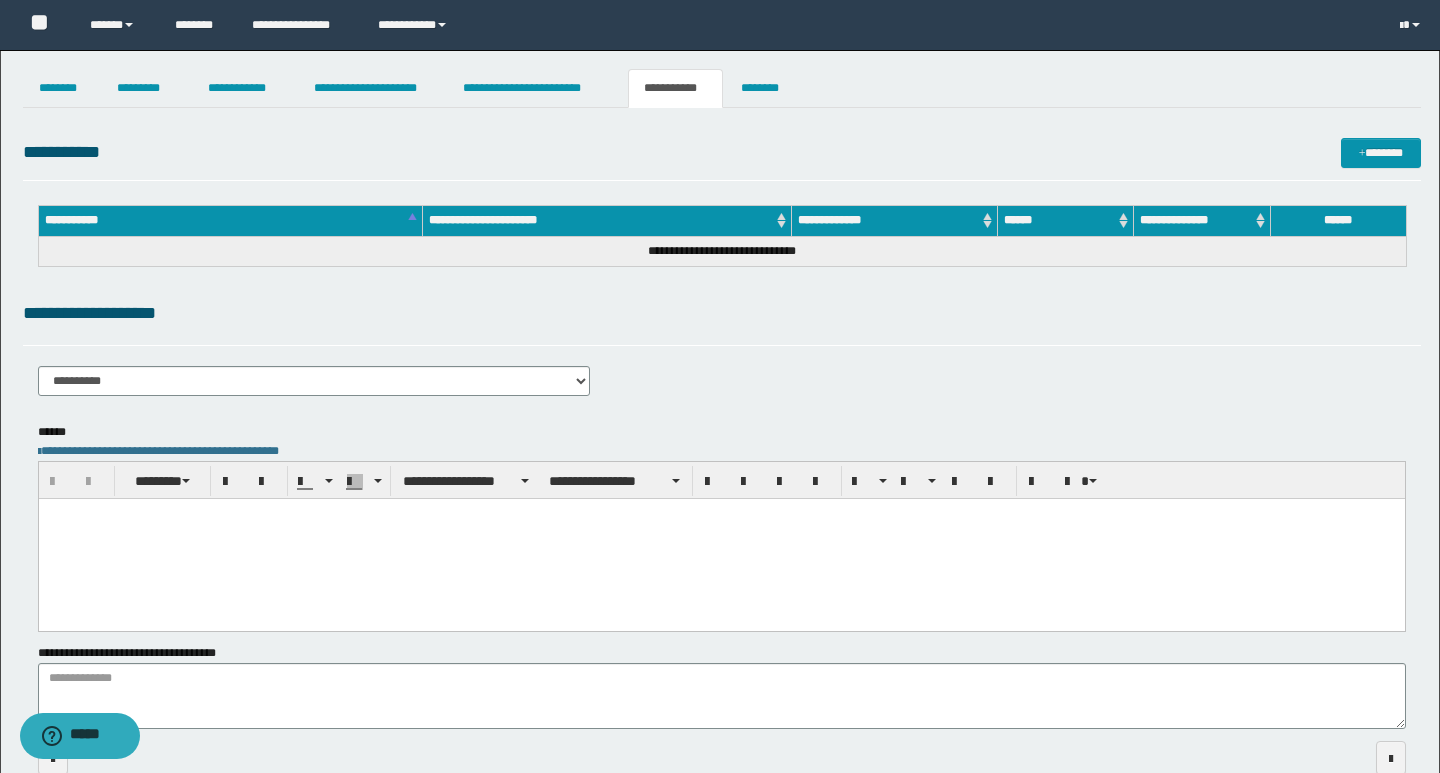 scroll, scrollTop: 0, scrollLeft: 0, axis: both 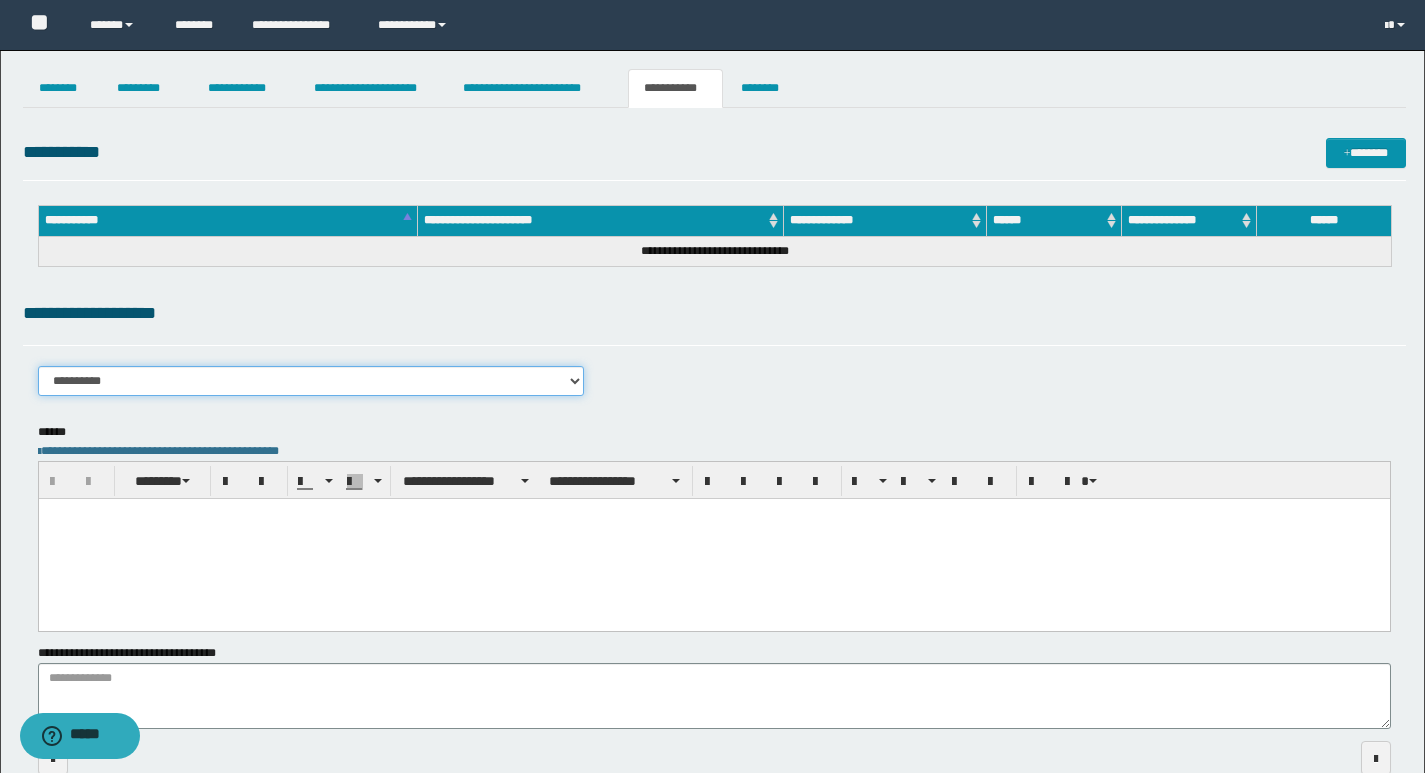 click on "**********" at bounding box center (311, 381) 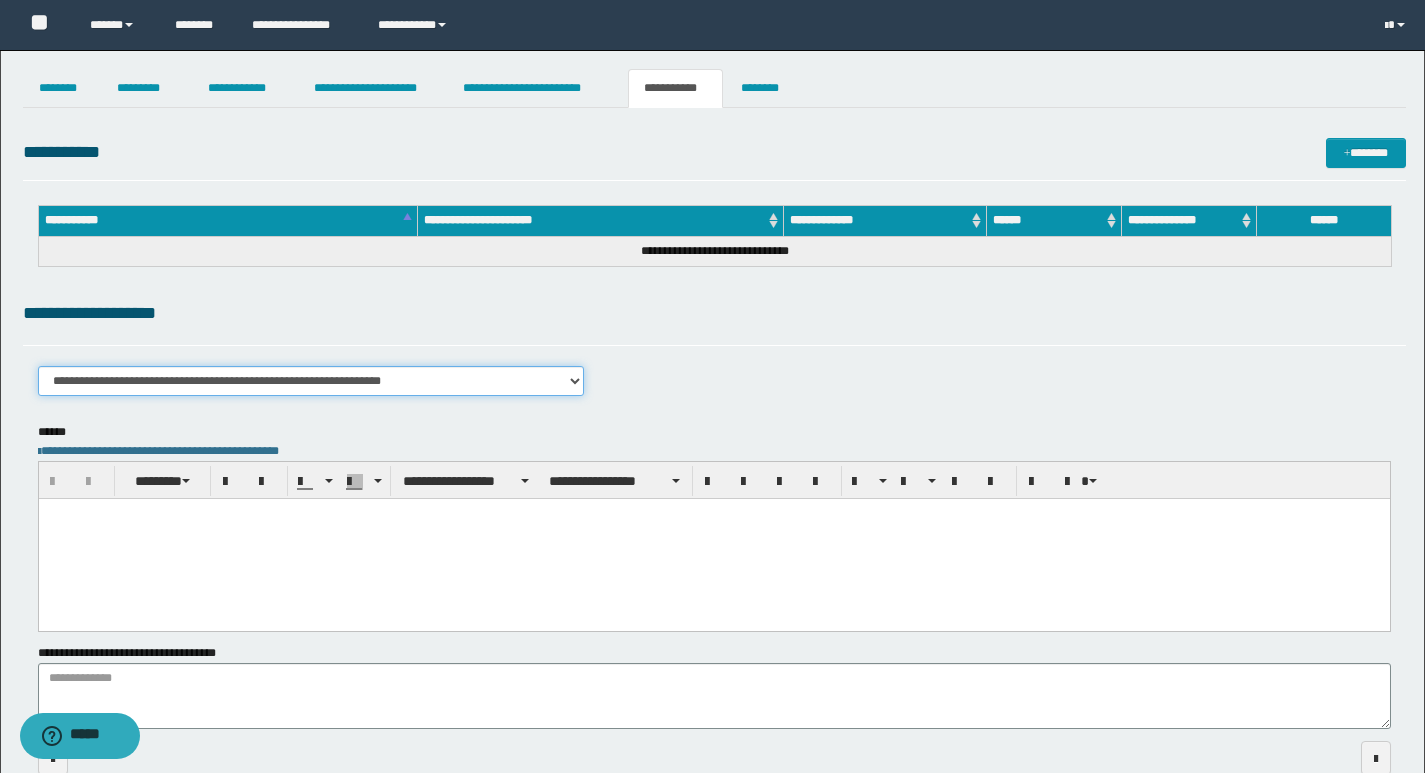 click on "**********" at bounding box center [311, 381] 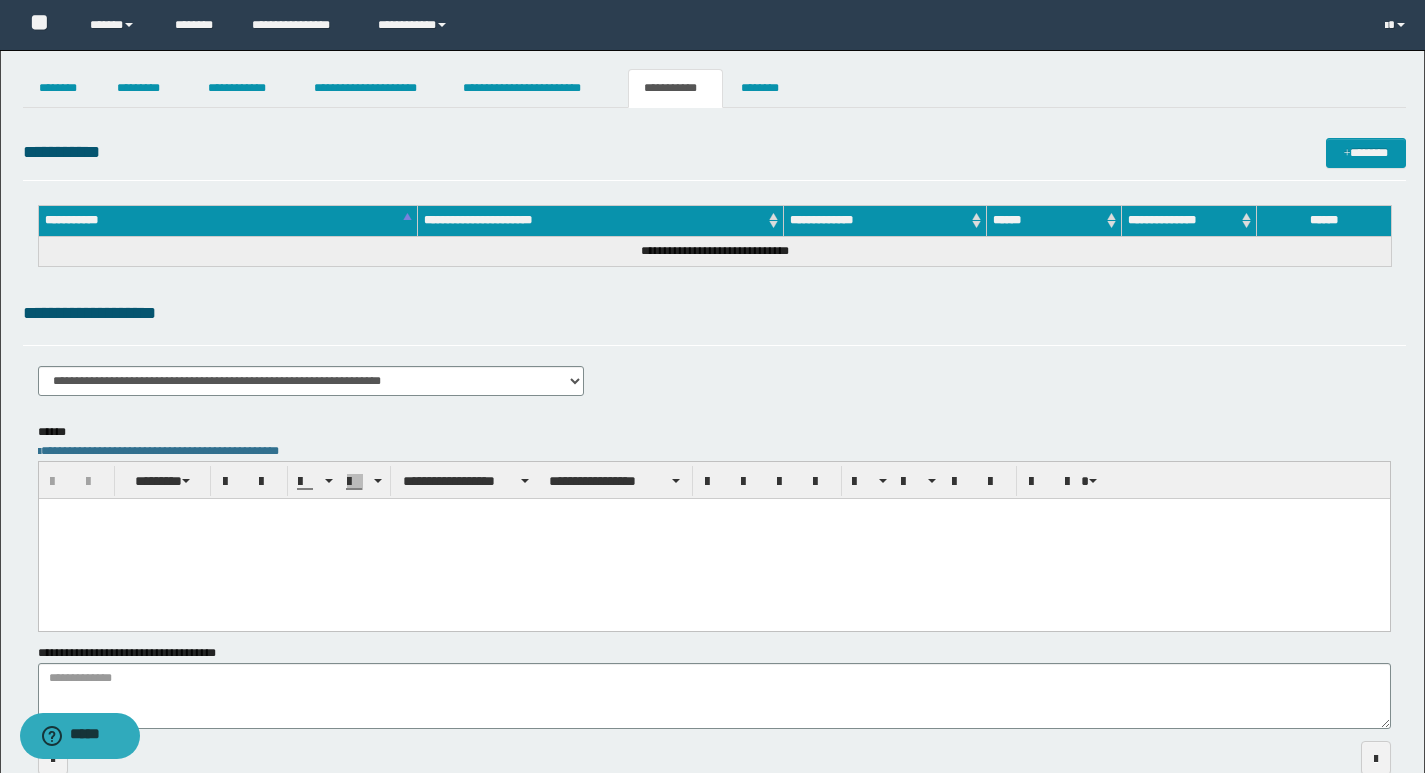 click on "**********" at bounding box center [714, 388] 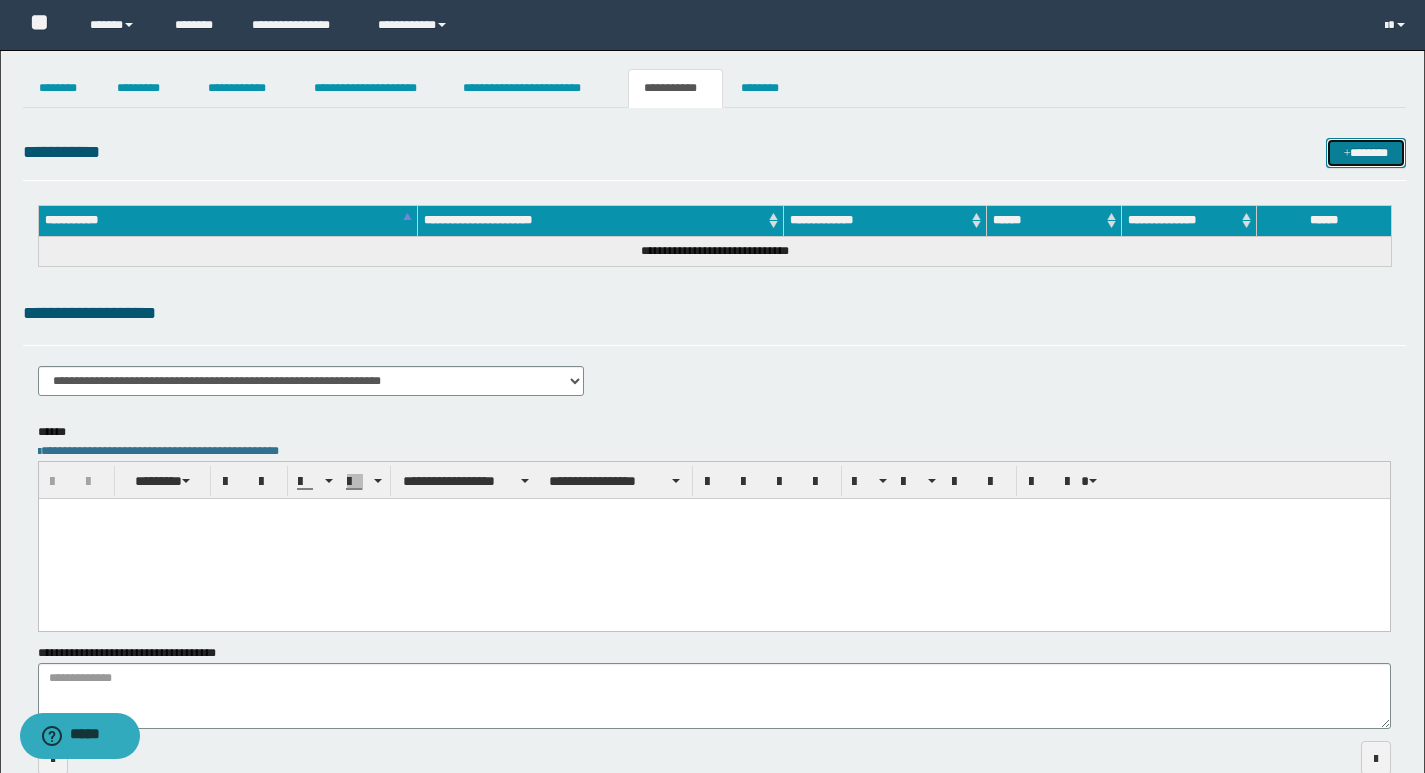 click on "*******" at bounding box center [1366, 153] 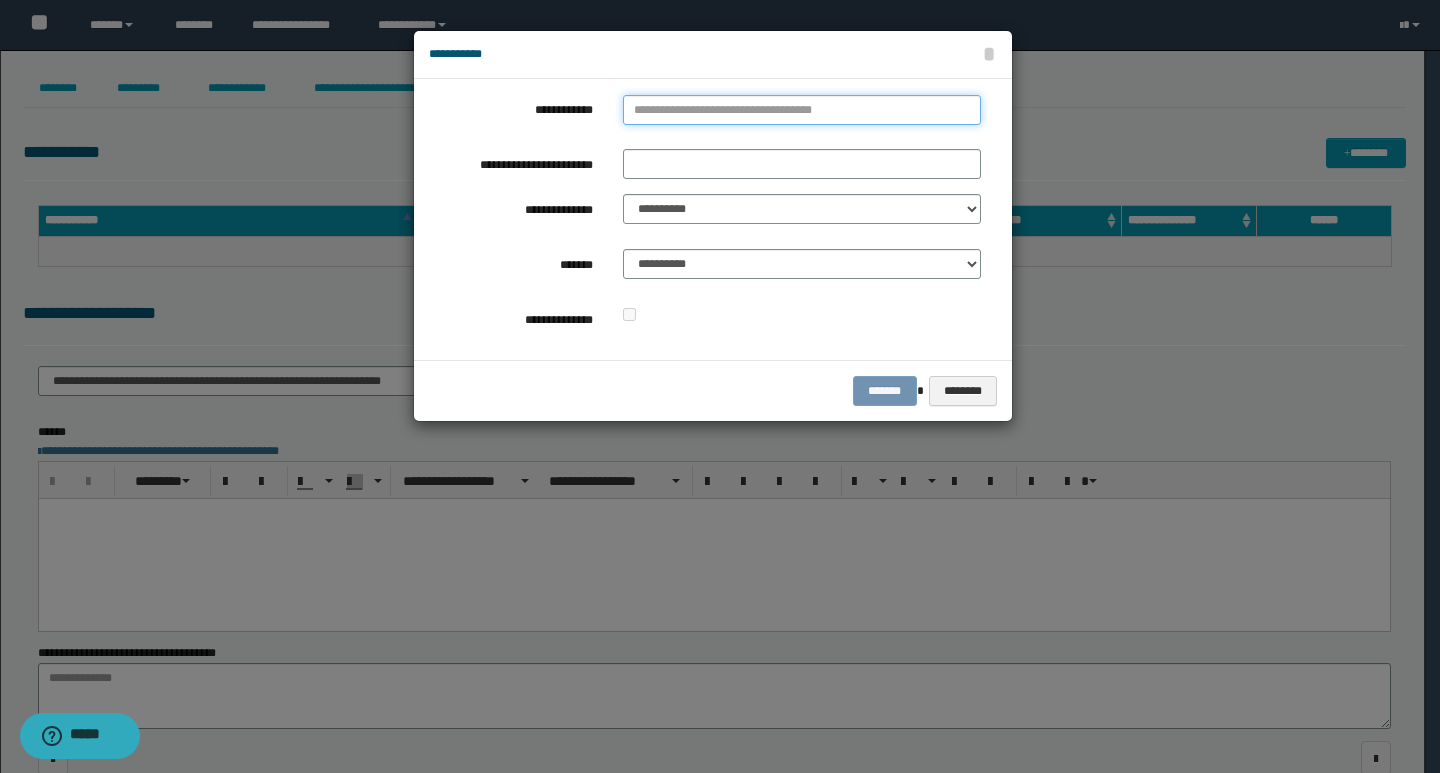 click on "**********" at bounding box center [802, 110] 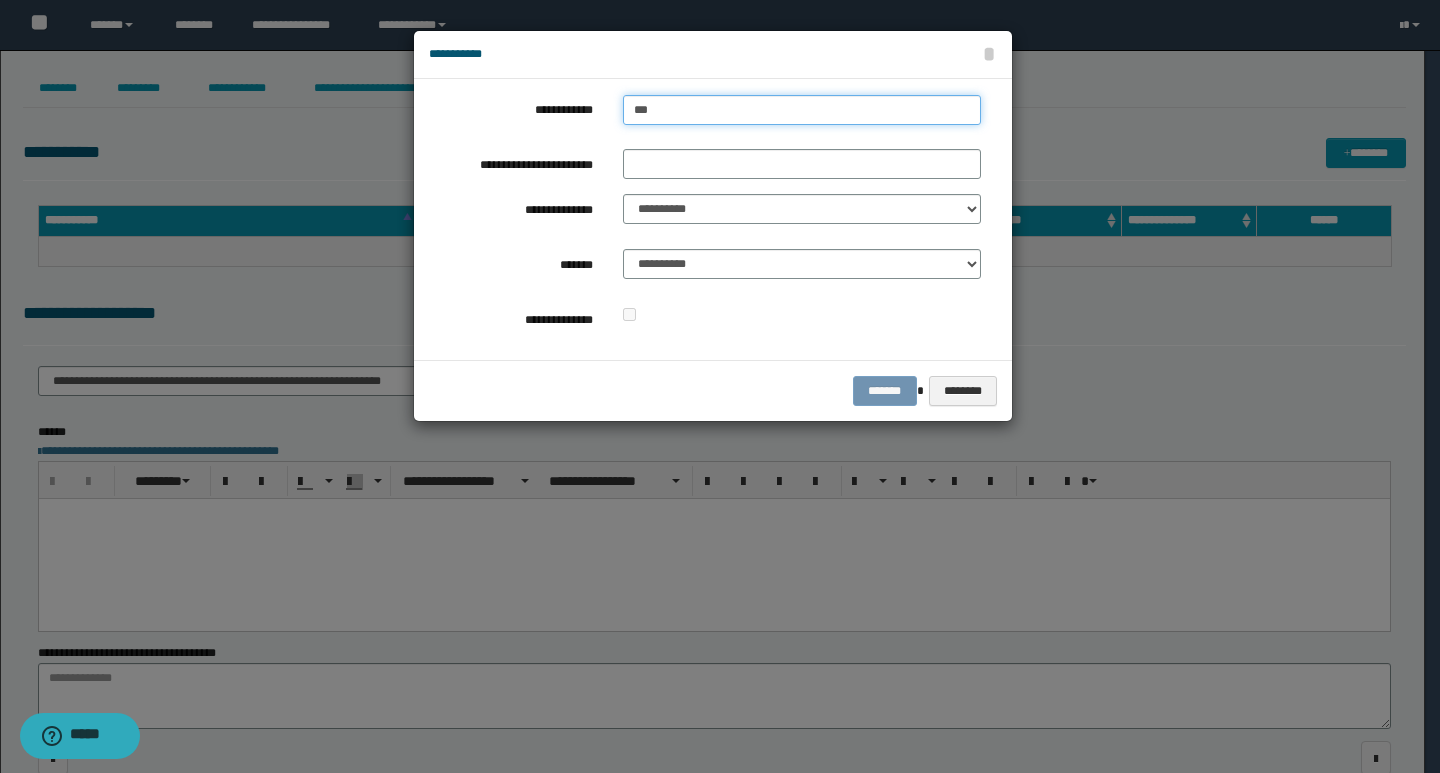 type on "****" 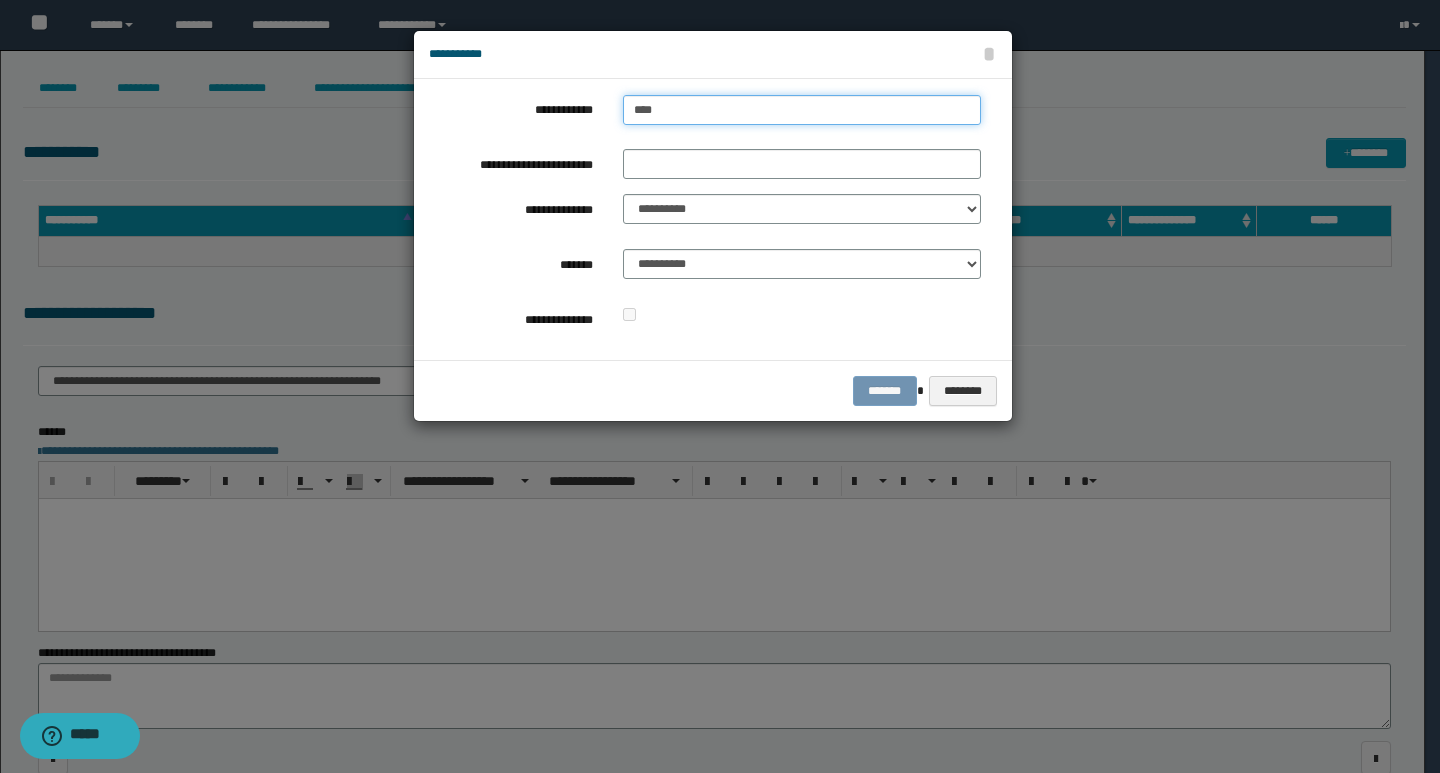 type on "****" 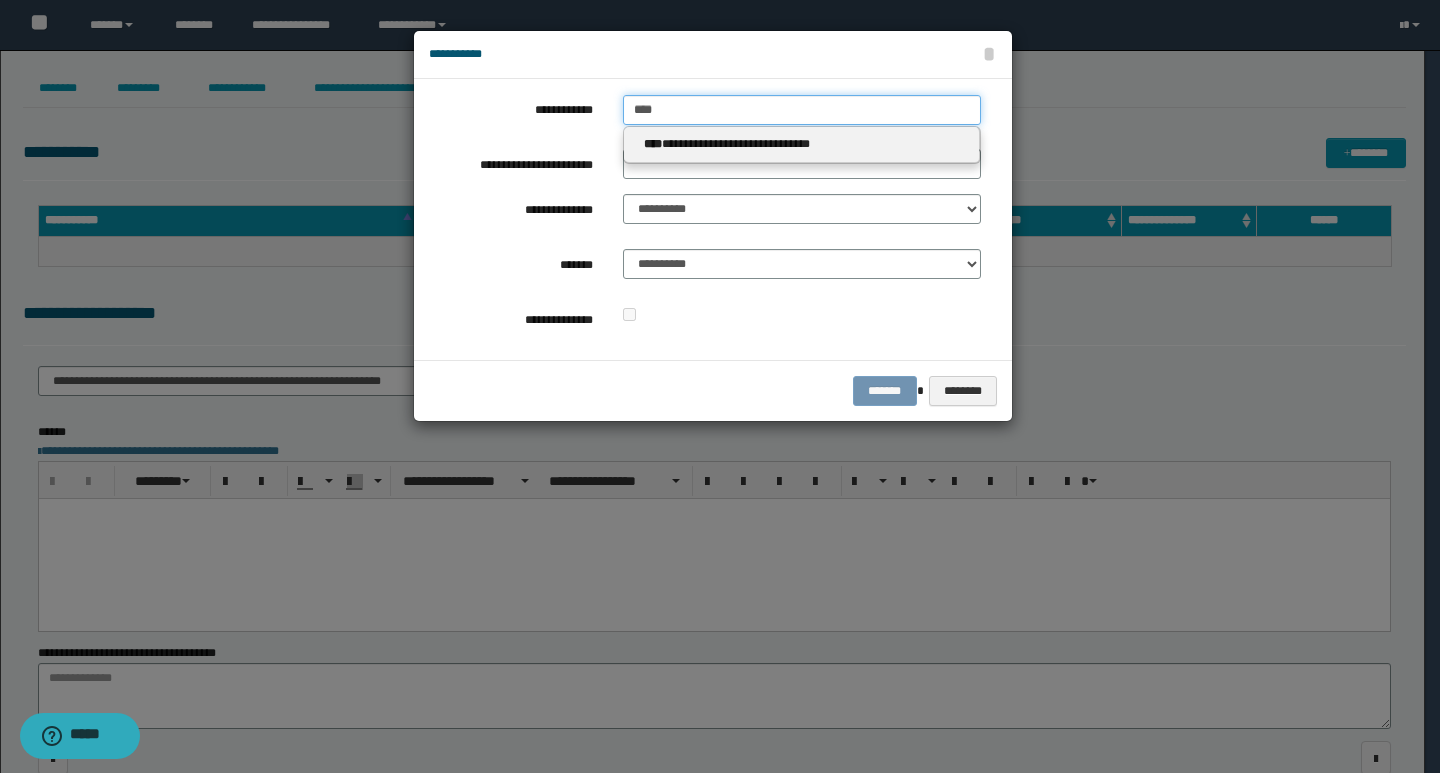type on "****" 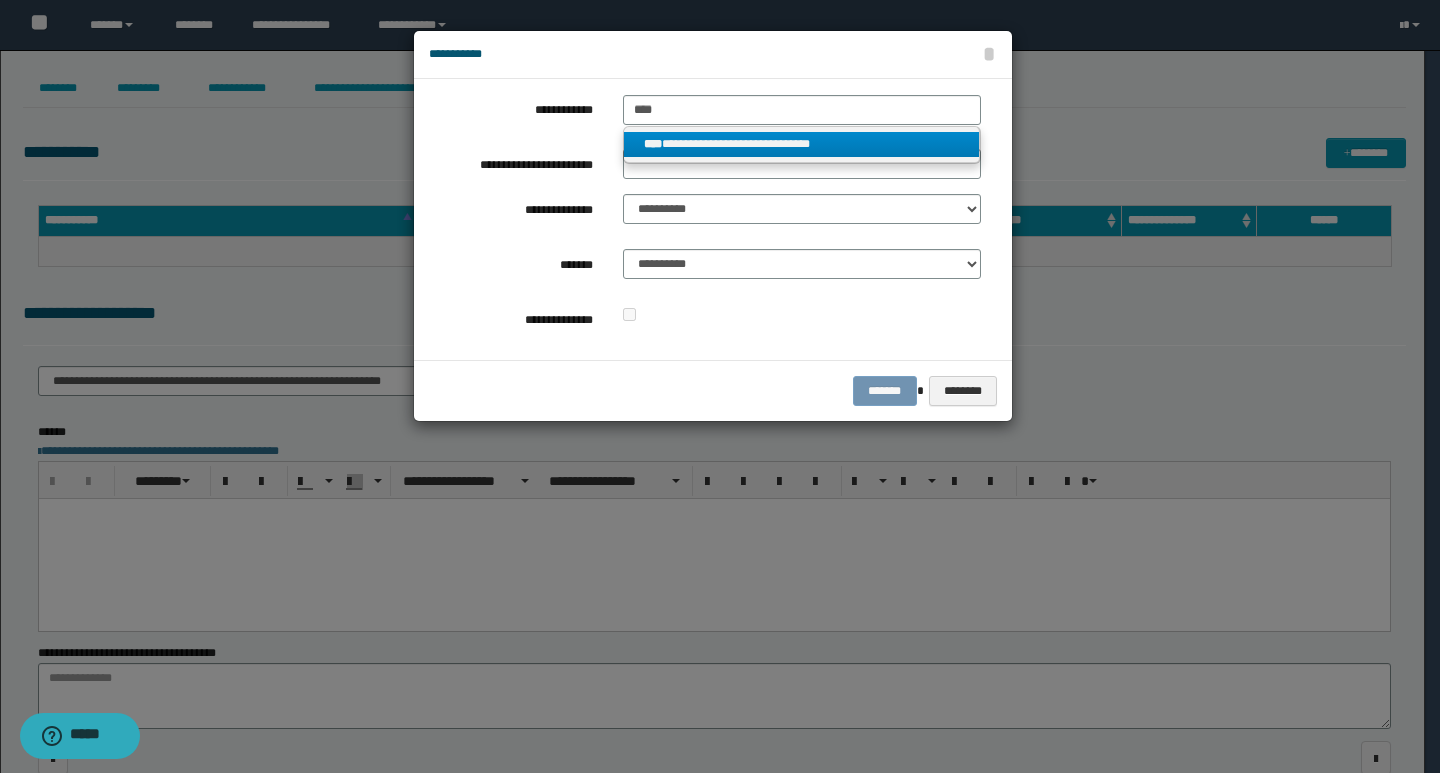 click on "**********" at bounding box center (802, 144) 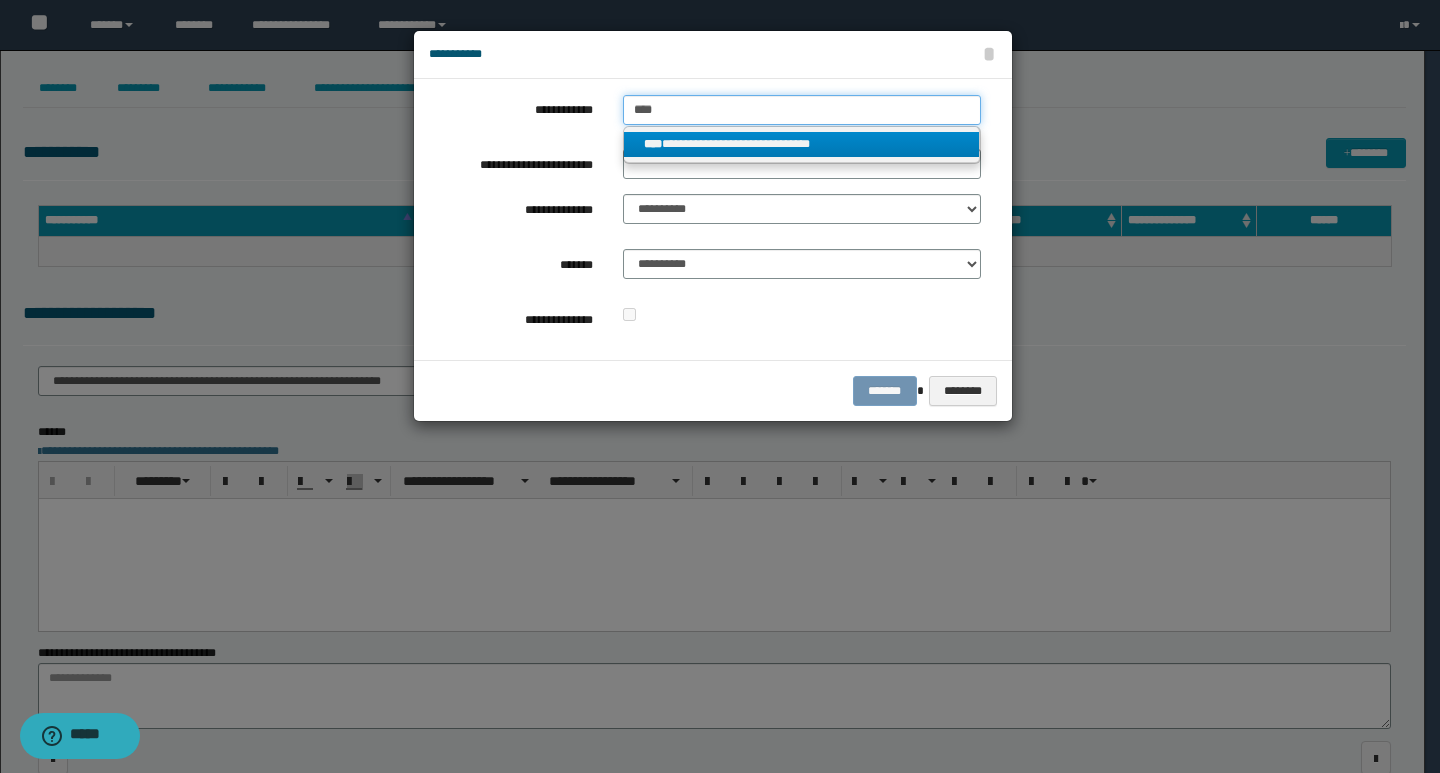 type 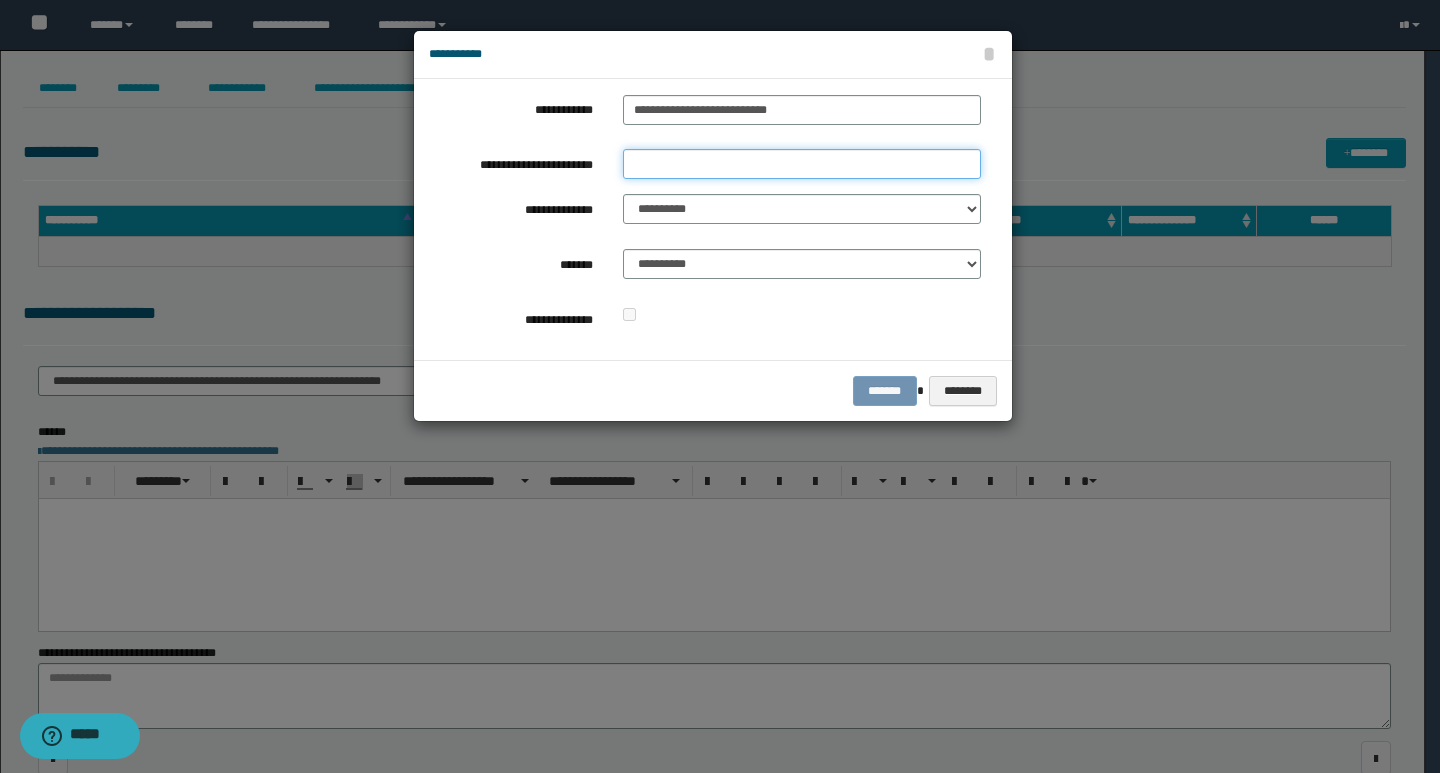 click on "**********" at bounding box center (802, 164) 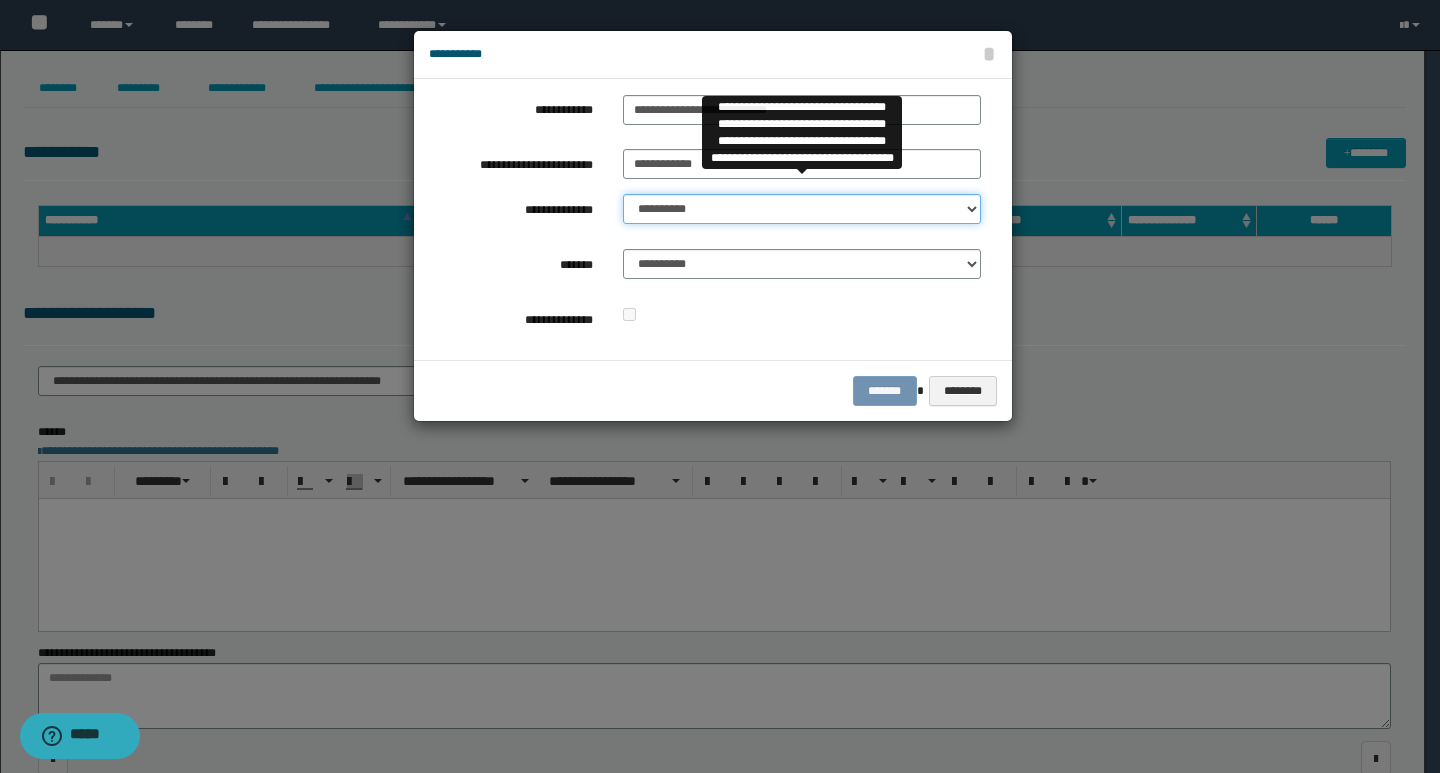 drag, startPoint x: 689, startPoint y: 202, endPoint x: 681, endPoint y: 218, distance: 17.888544 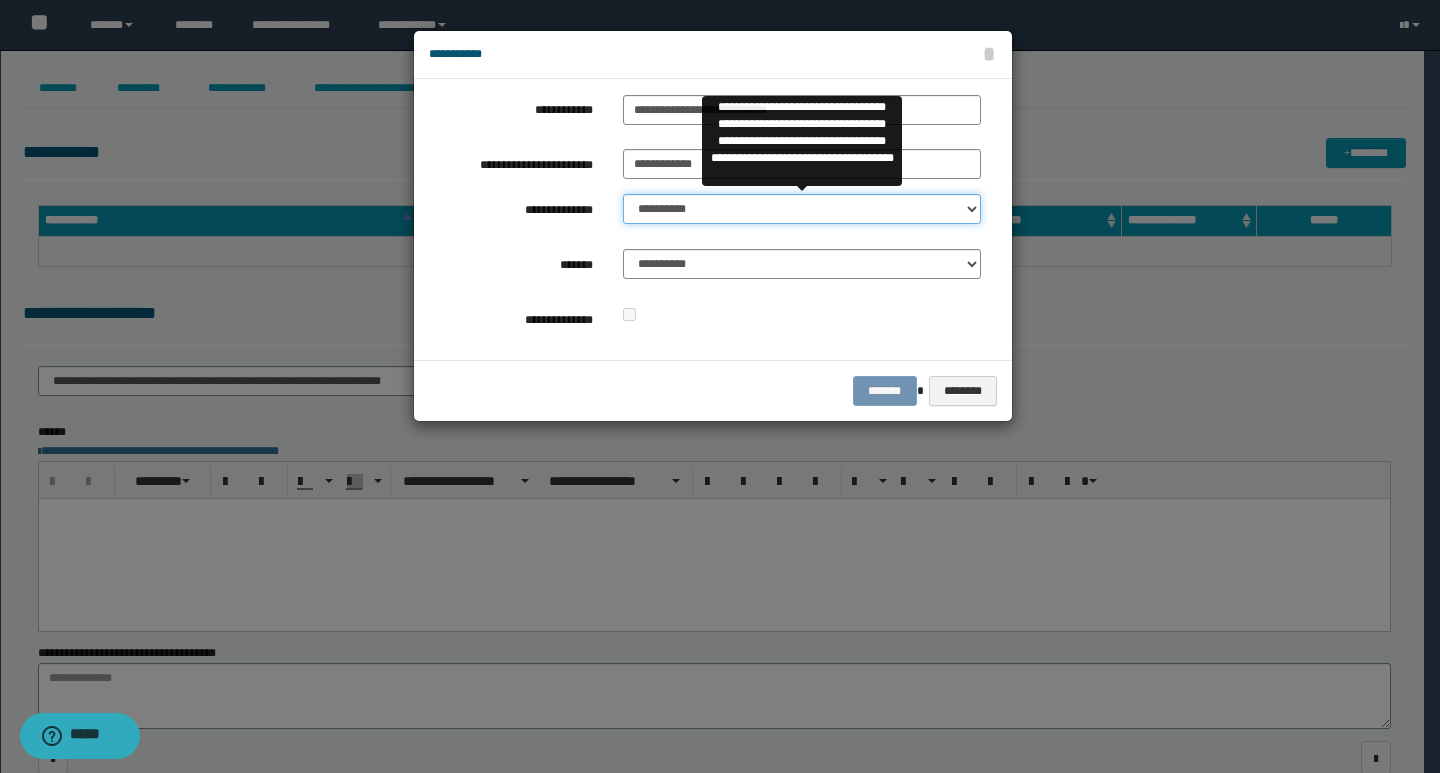 select on "**" 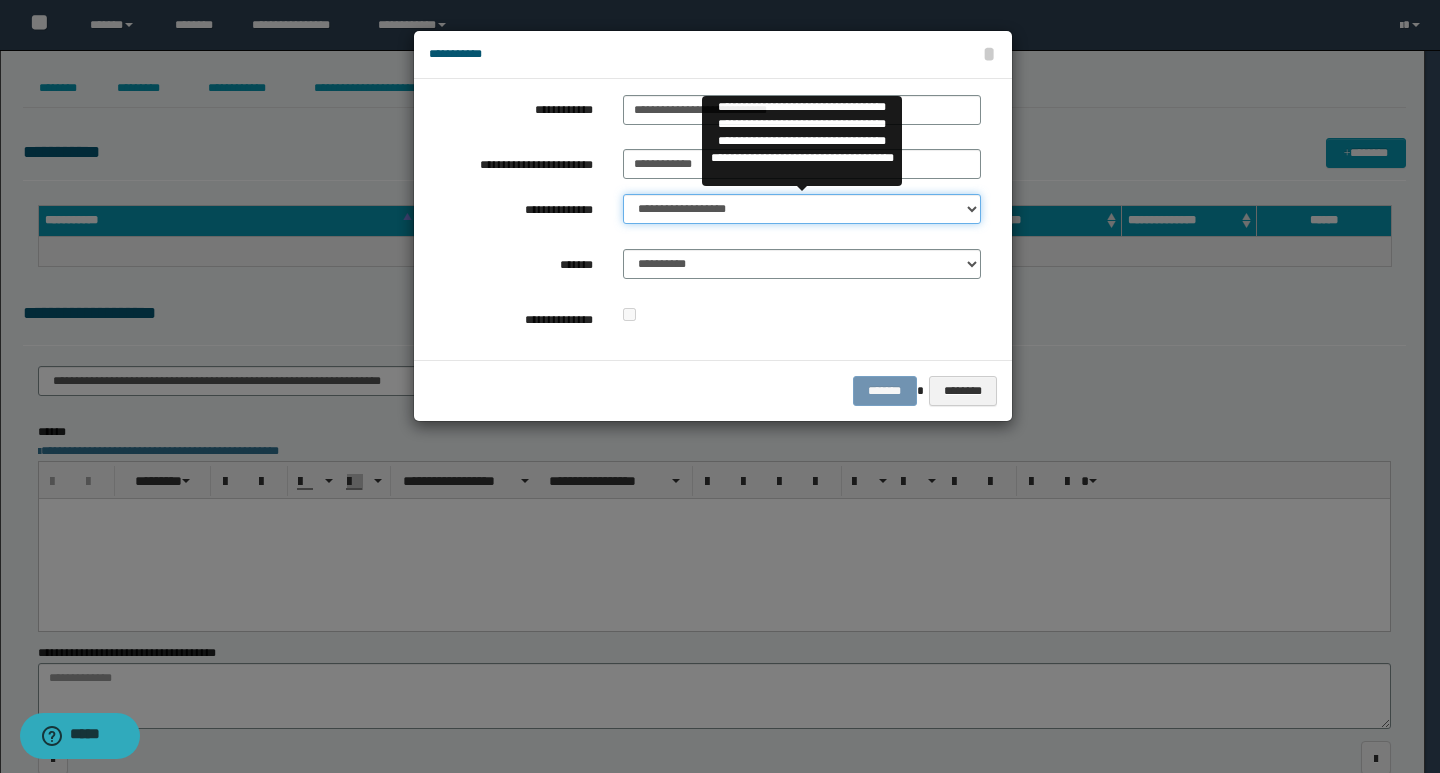 click on "**********" at bounding box center [802, 209] 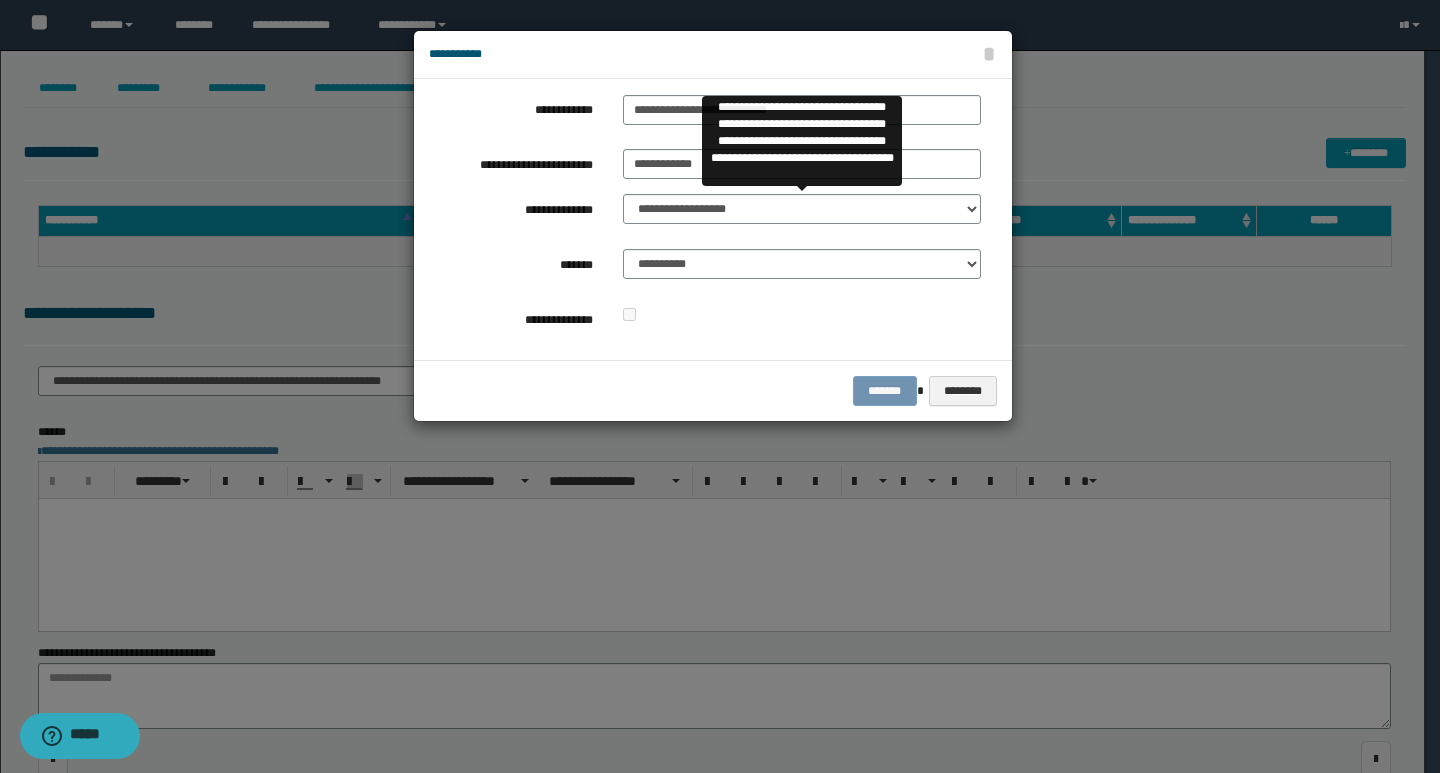 click on "**********" at bounding box center [705, 219] 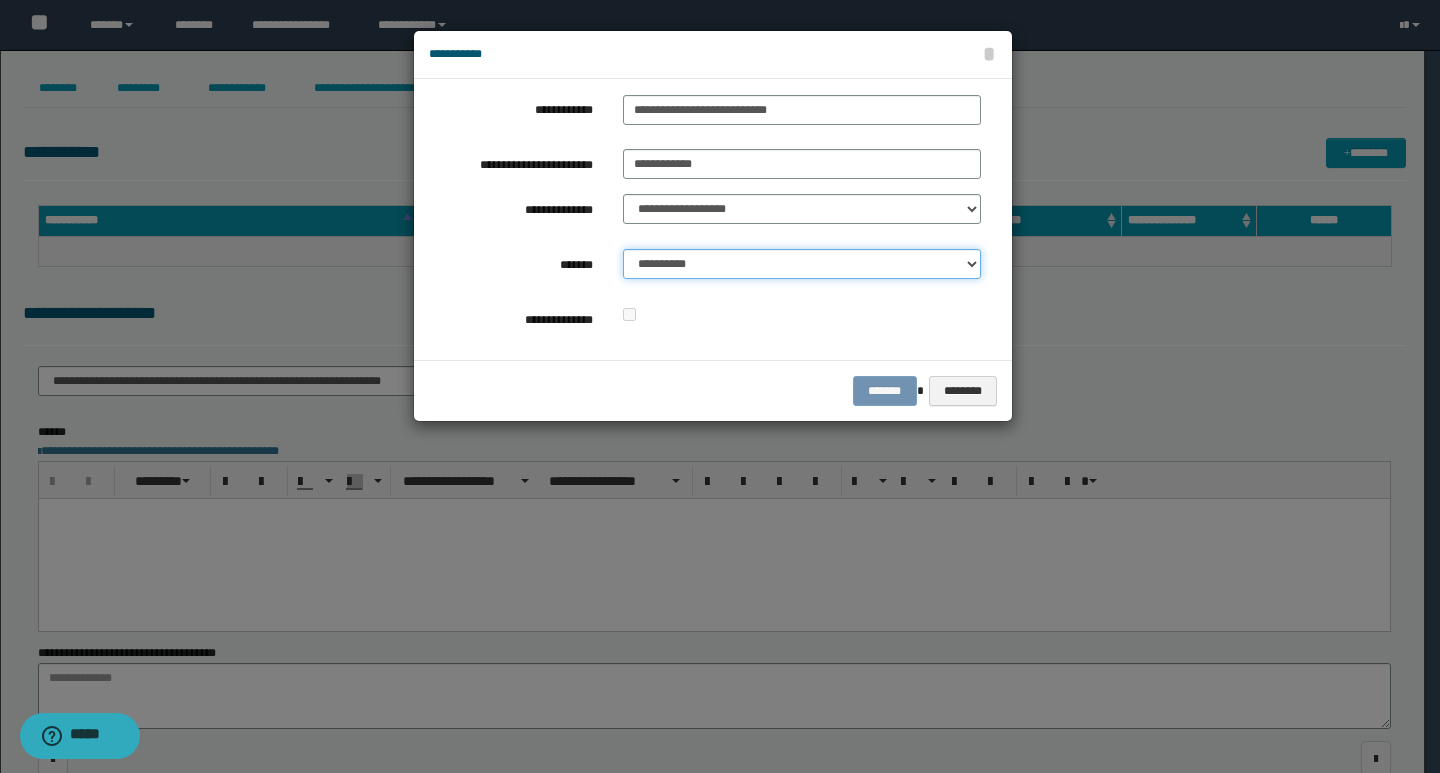 click on "**********" at bounding box center [802, 264] 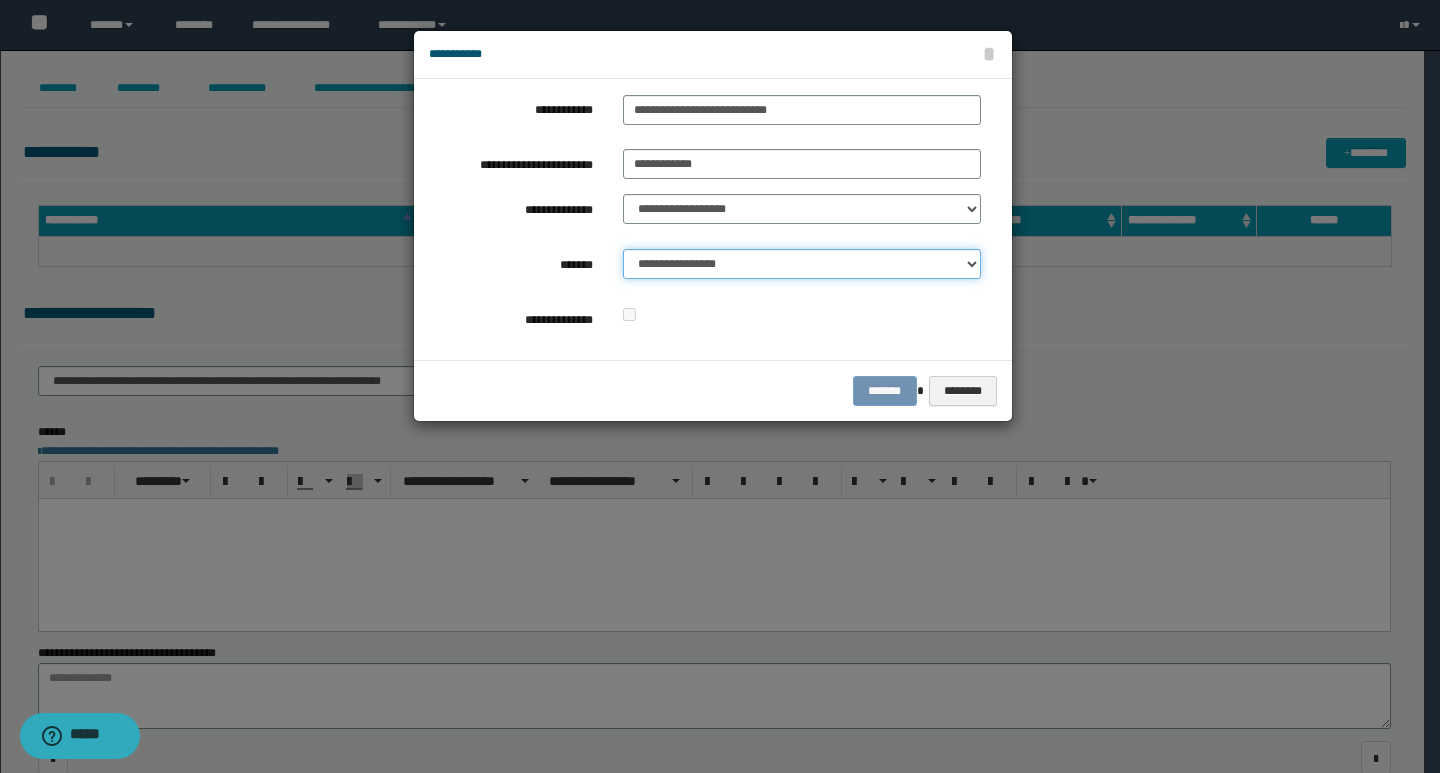 click on "**********" at bounding box center [802, 264] 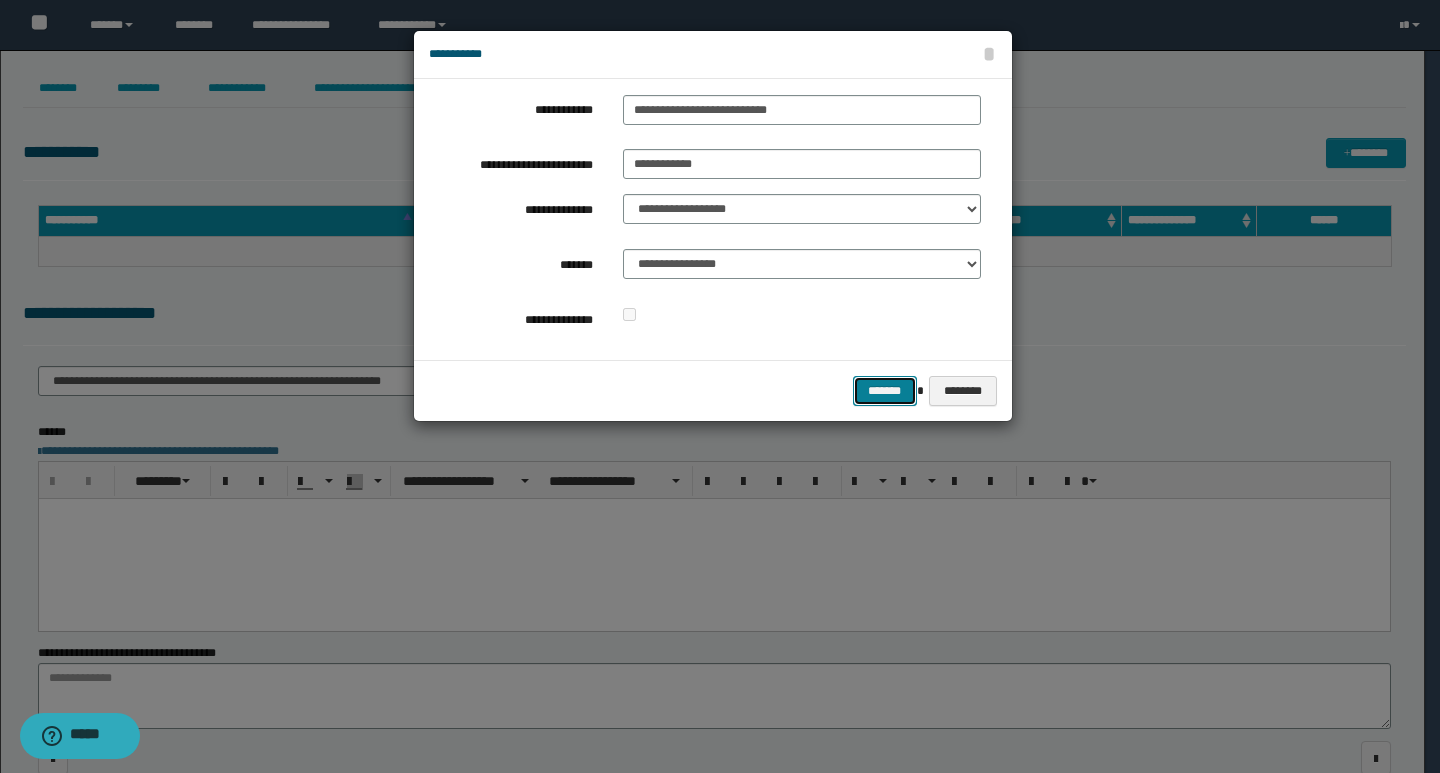 click on "*******" at bounding box center [885, 391] 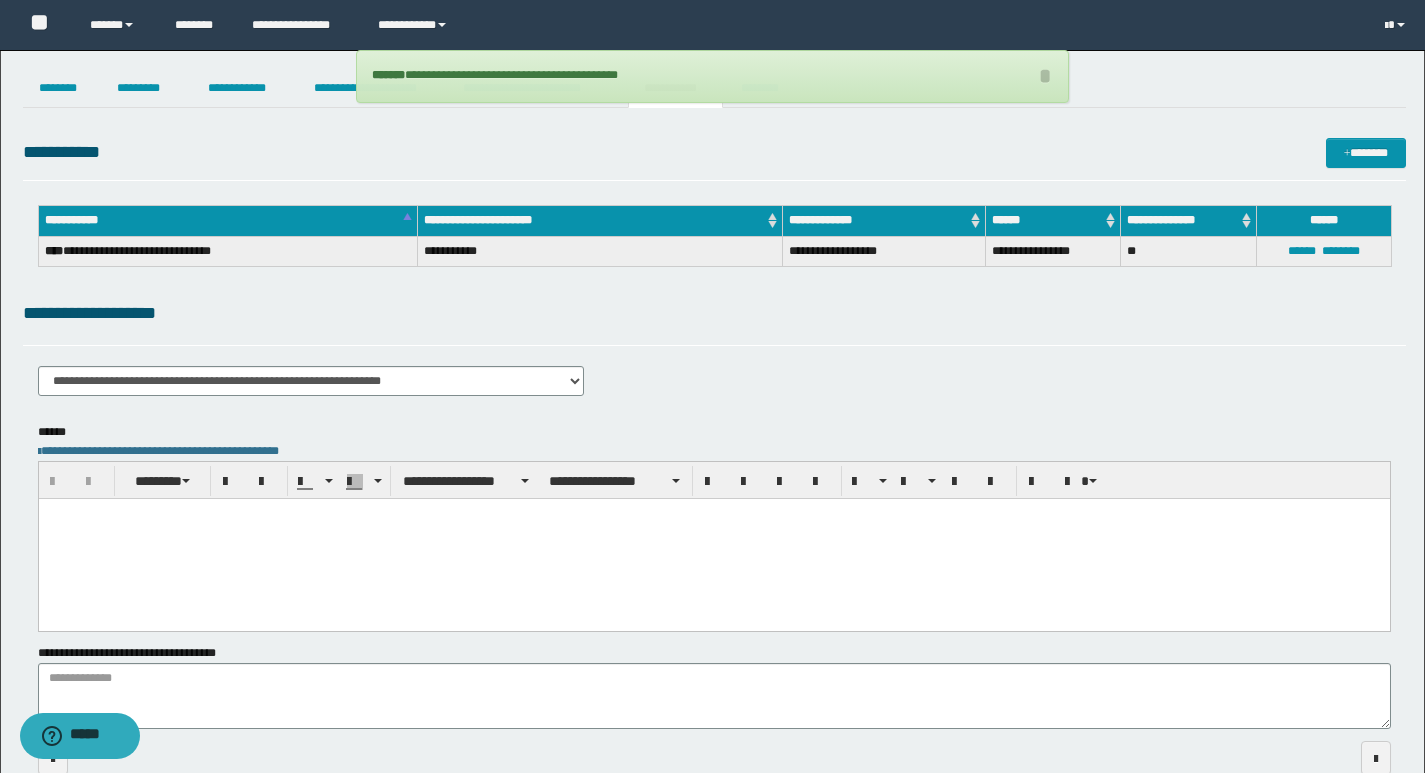 click on "**********" at bounding box center (714, 388) 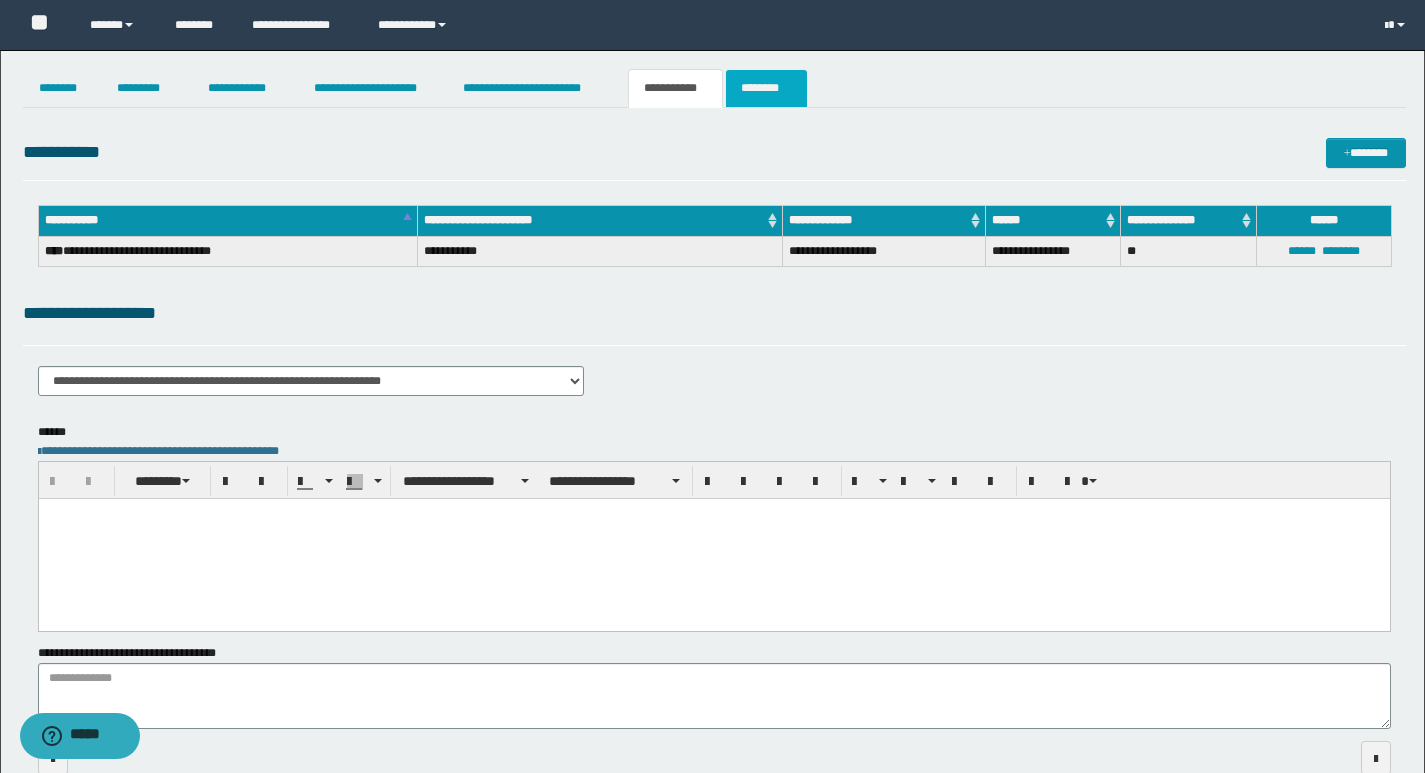 click on "********" at bounding box center [766, 88] 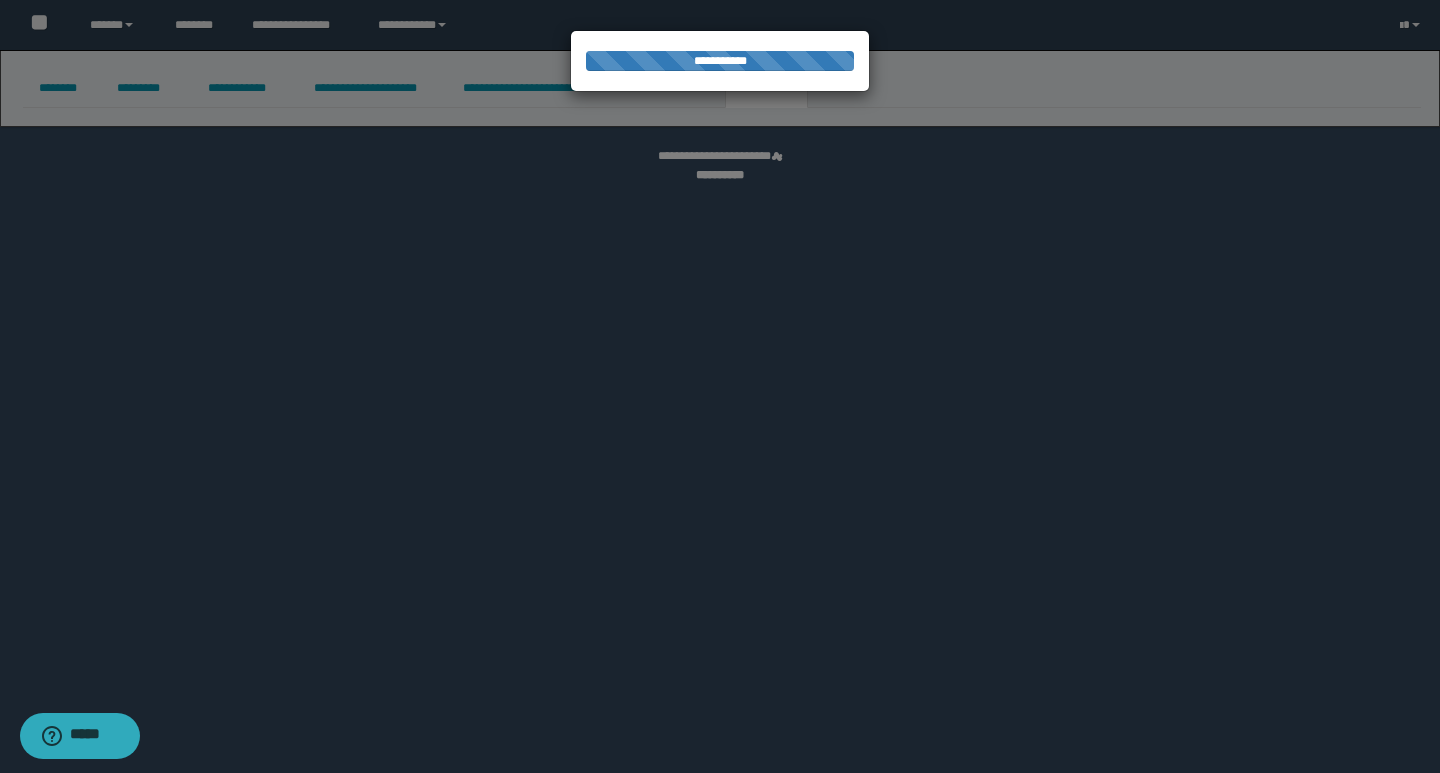 select 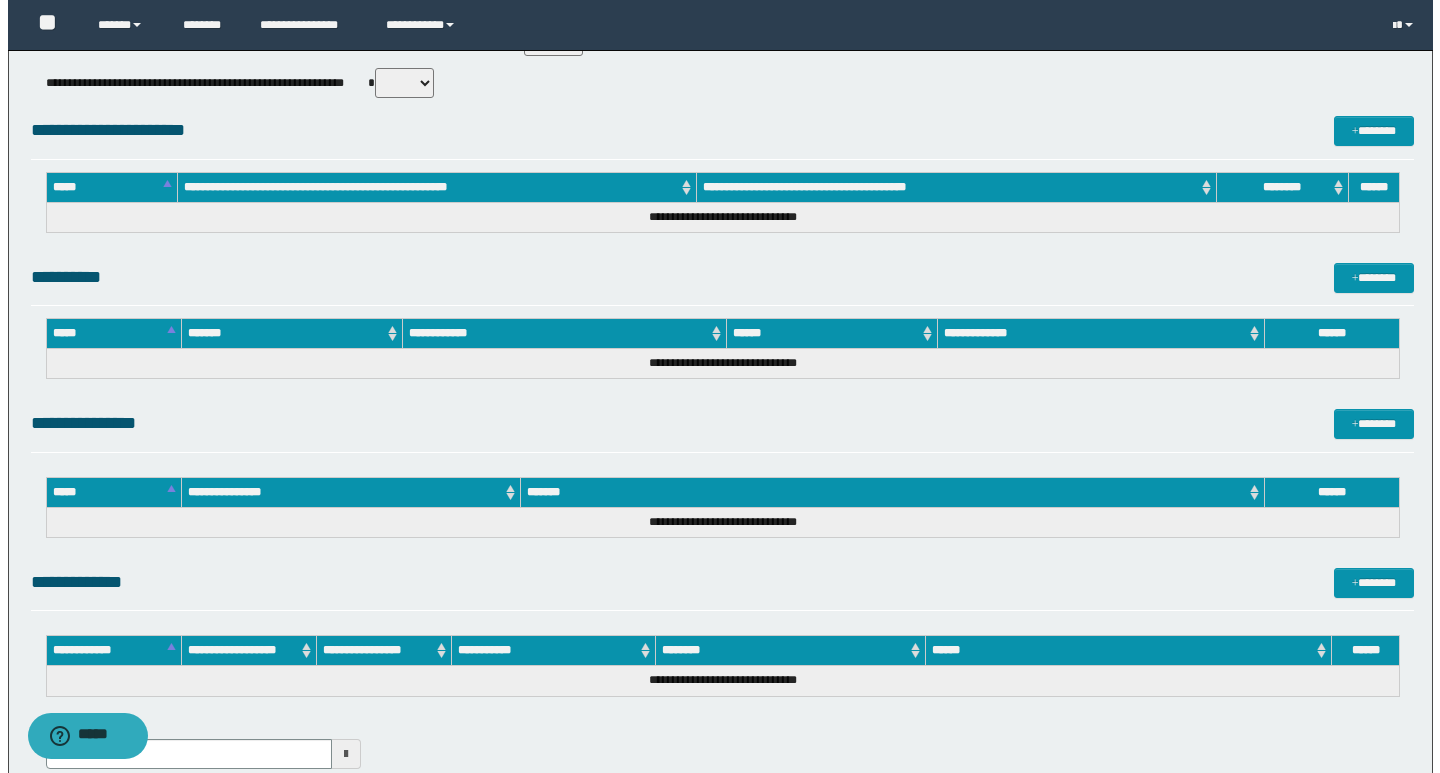 scroll, scrollTop: 893, scrollLeft: 0, axis: vertical 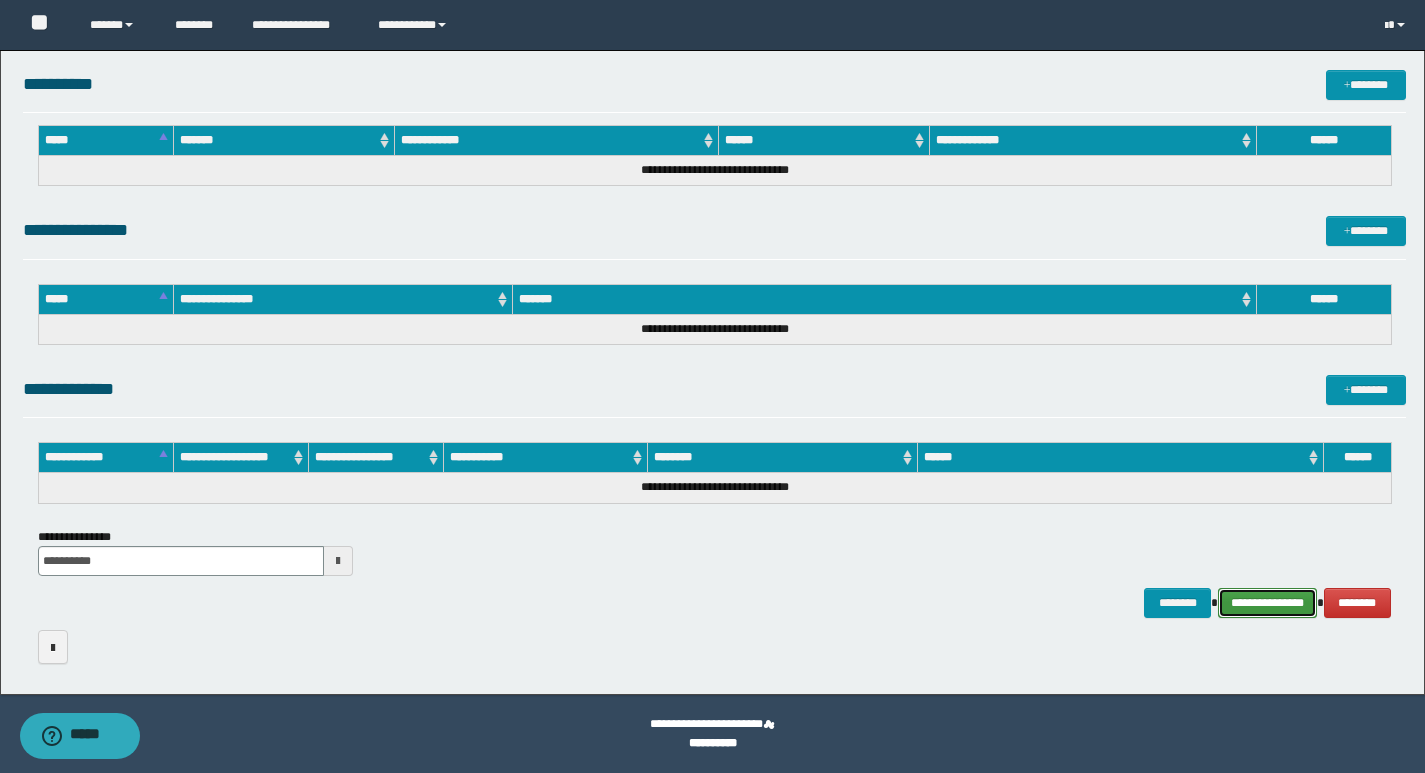 click on "**********" at bounding box center [1267, 603] 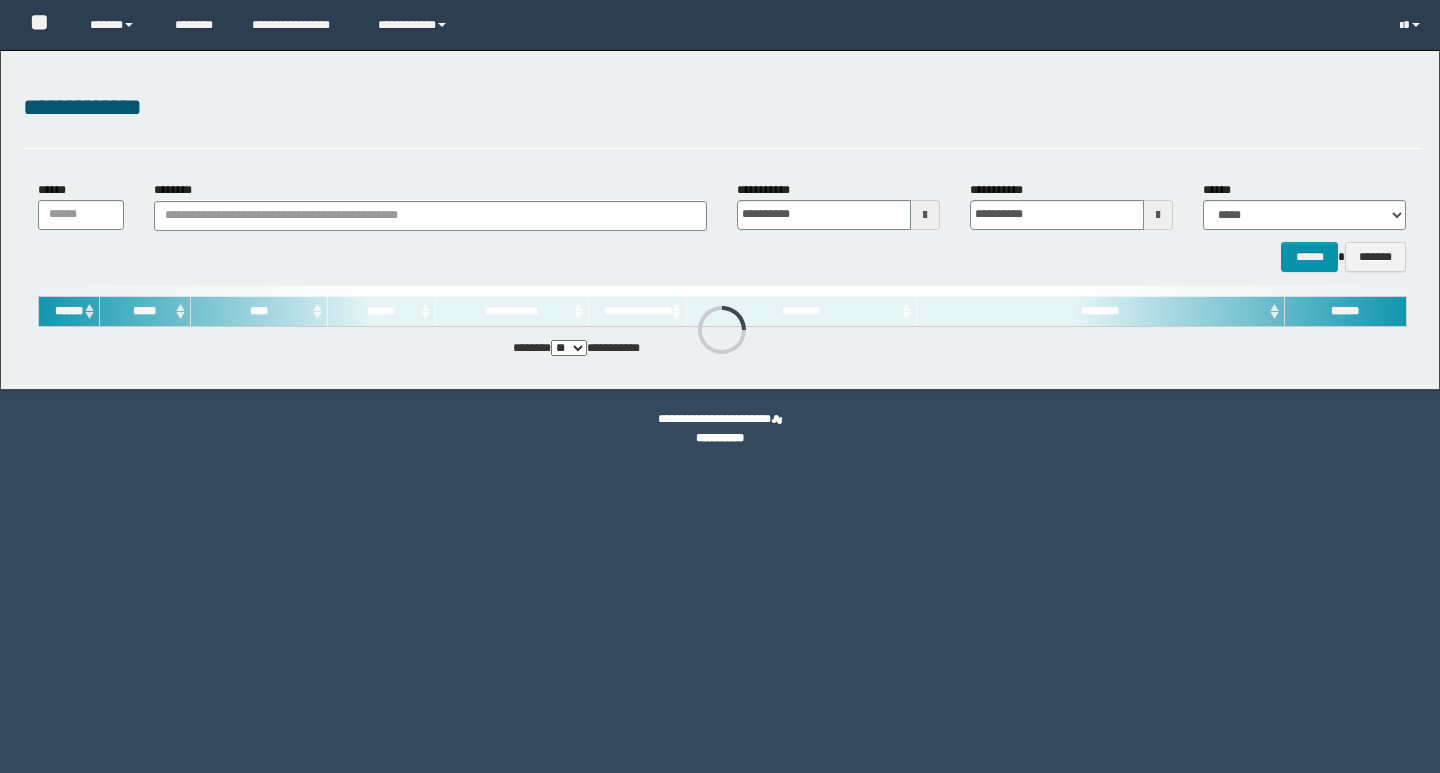 scroll, scrollTop: 0, scrollLeft: 0, axis: both 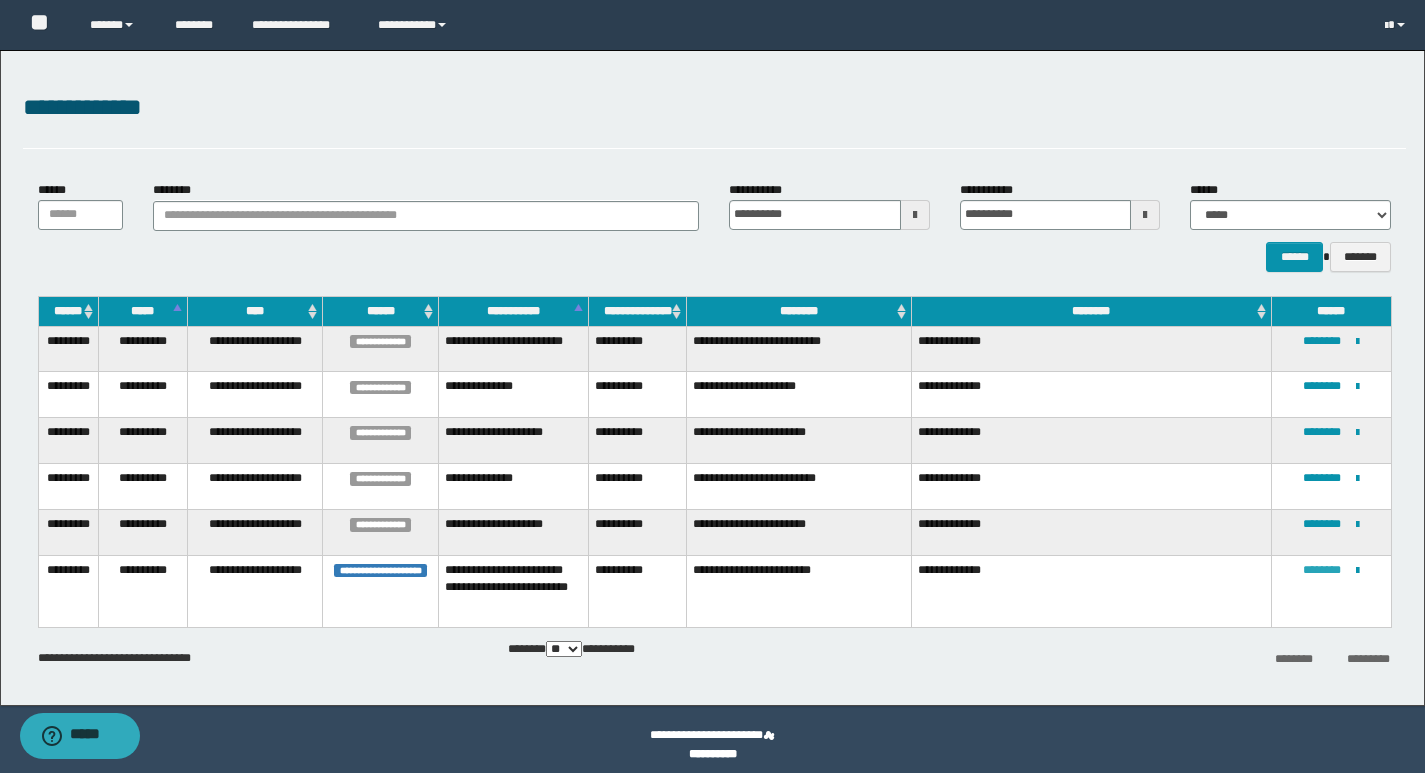 click on "********" at bounding box center [1322, 570] 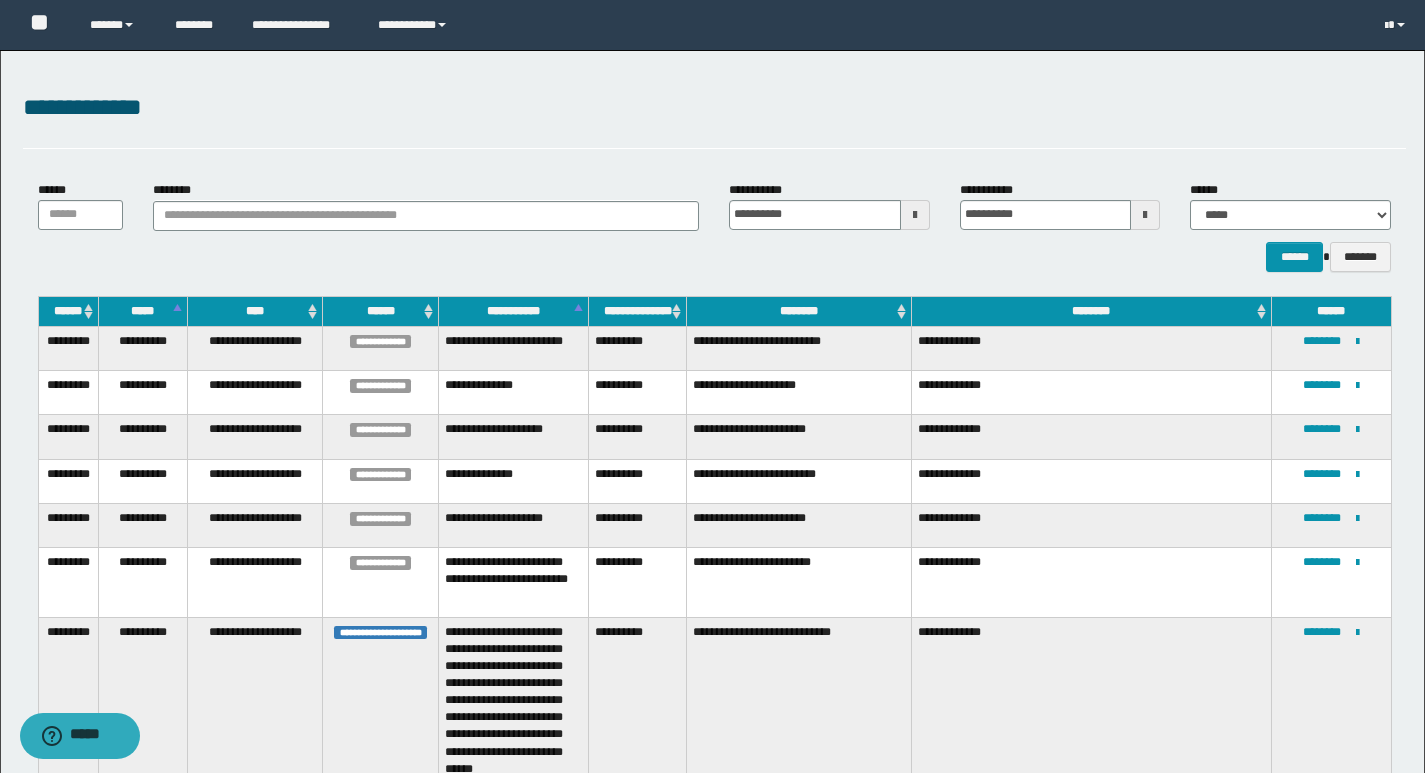scroll, scrollTop: 247, scrollLeft: 0, axis: vertical 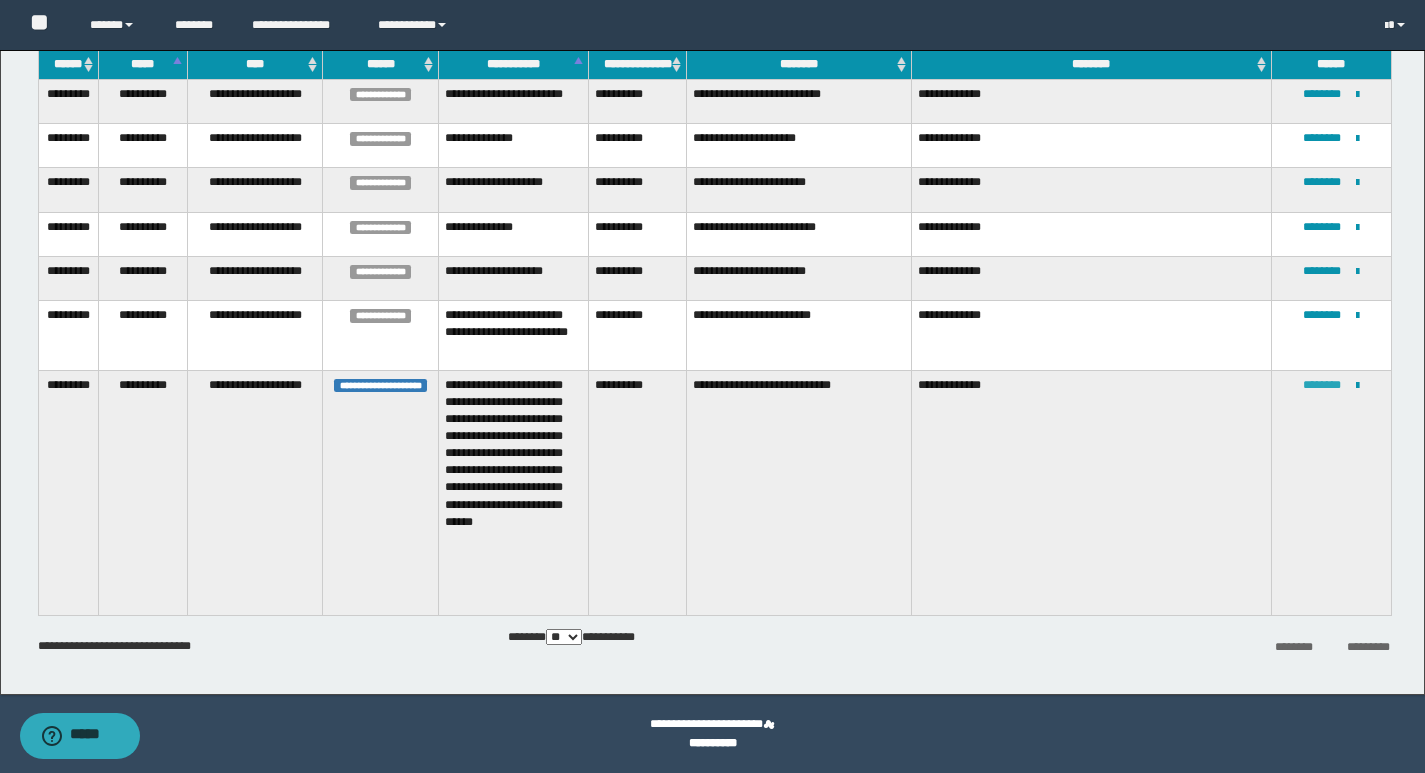 click on "********" at bounding box center (1322, 385) 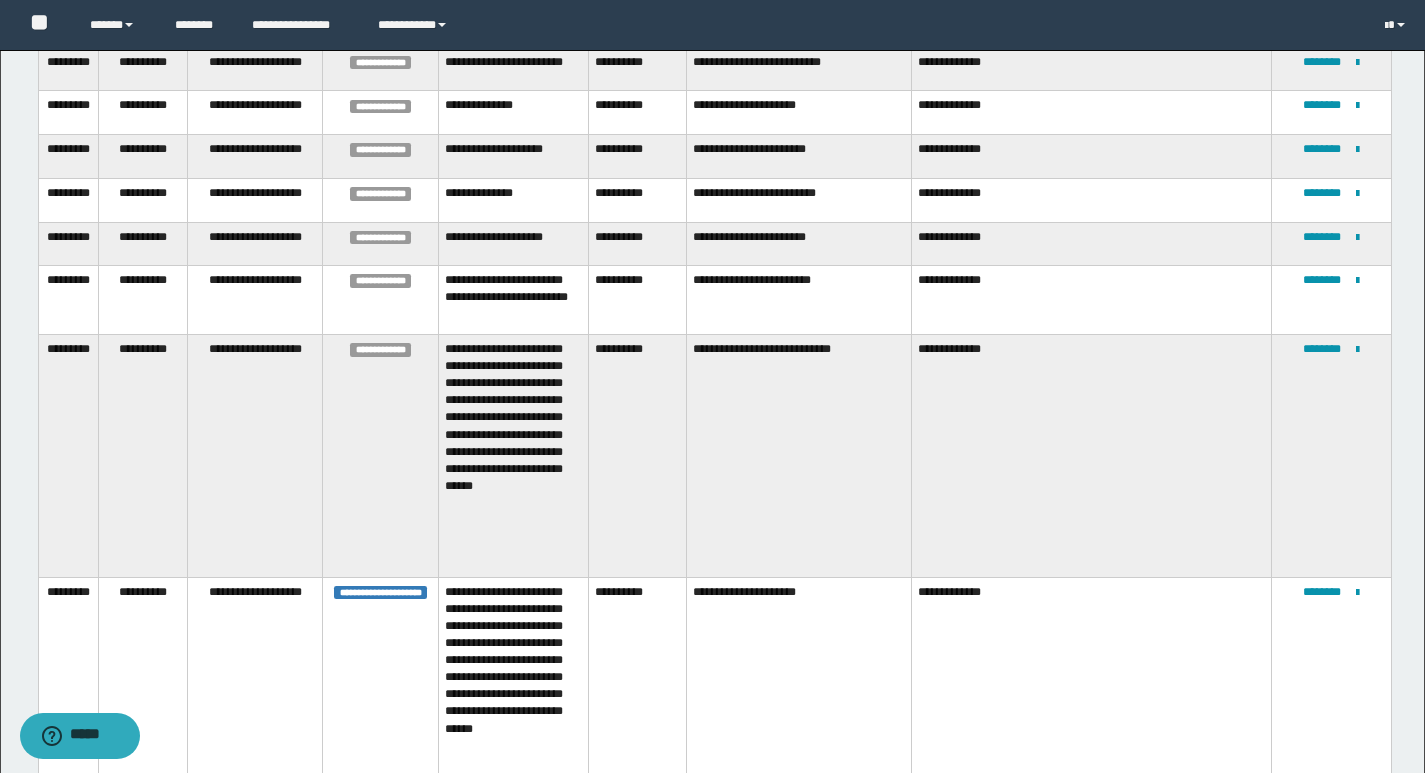 scroll, scrollTop: 483, scrollLeft: 0, axis: vertical 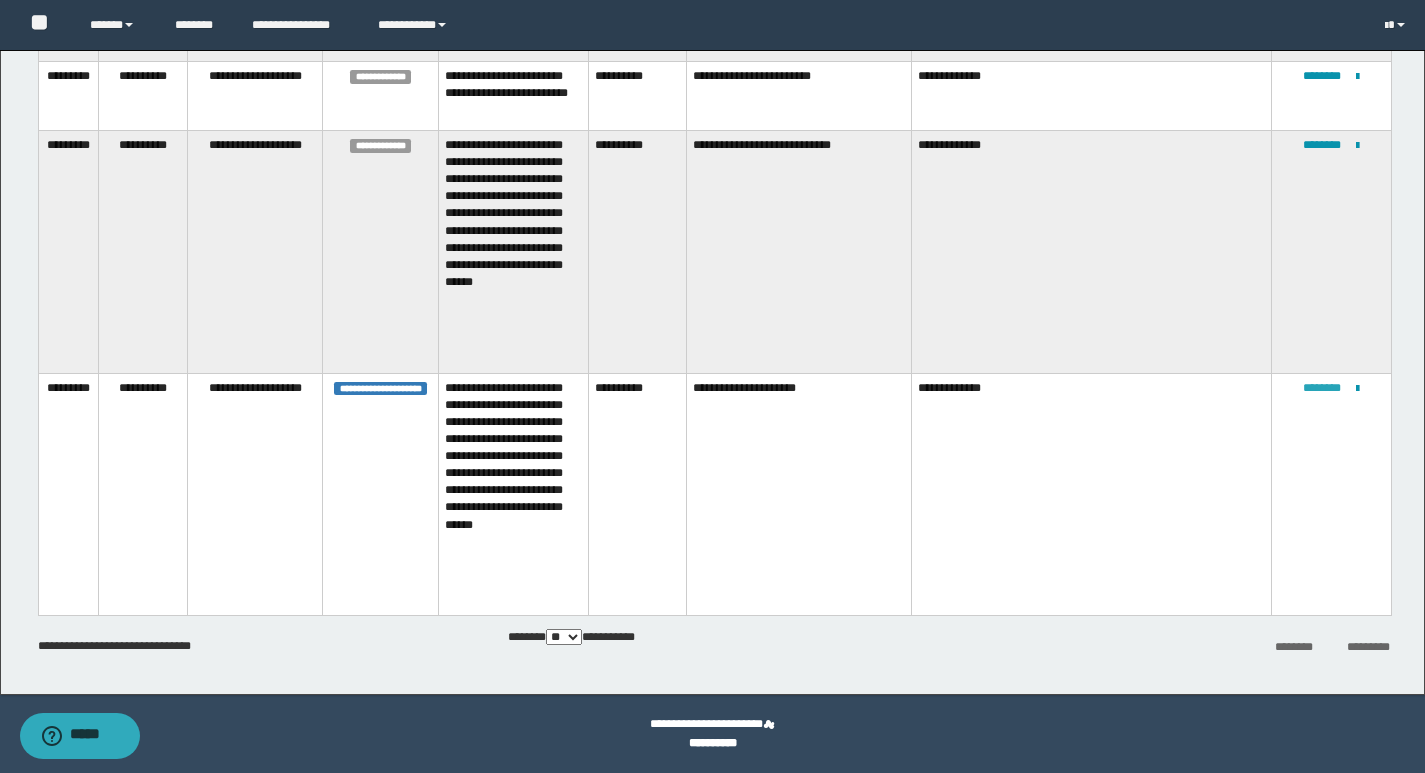 click on "********" at bounding box center (1322, 388) 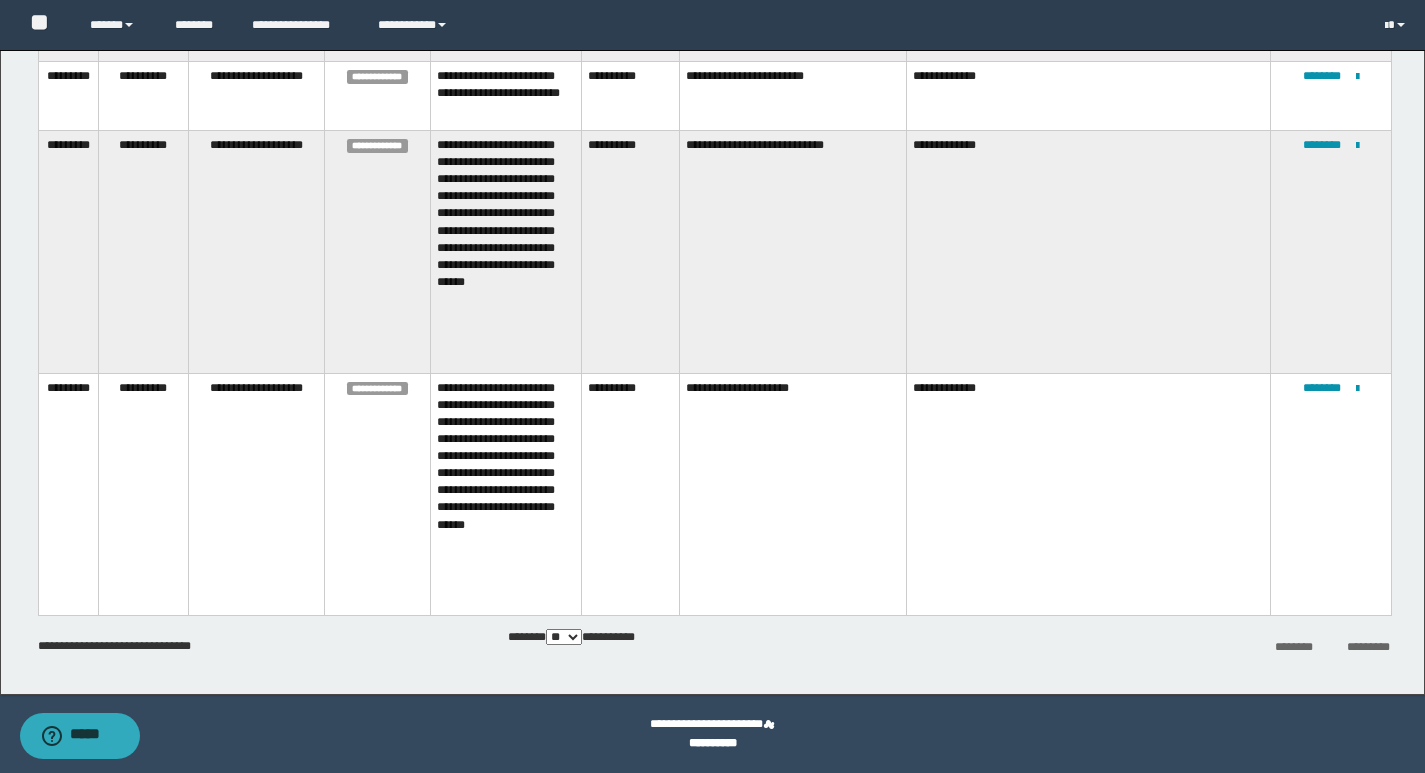 scroll, scrollTop: 0, scrollLeft: 0, axis: both 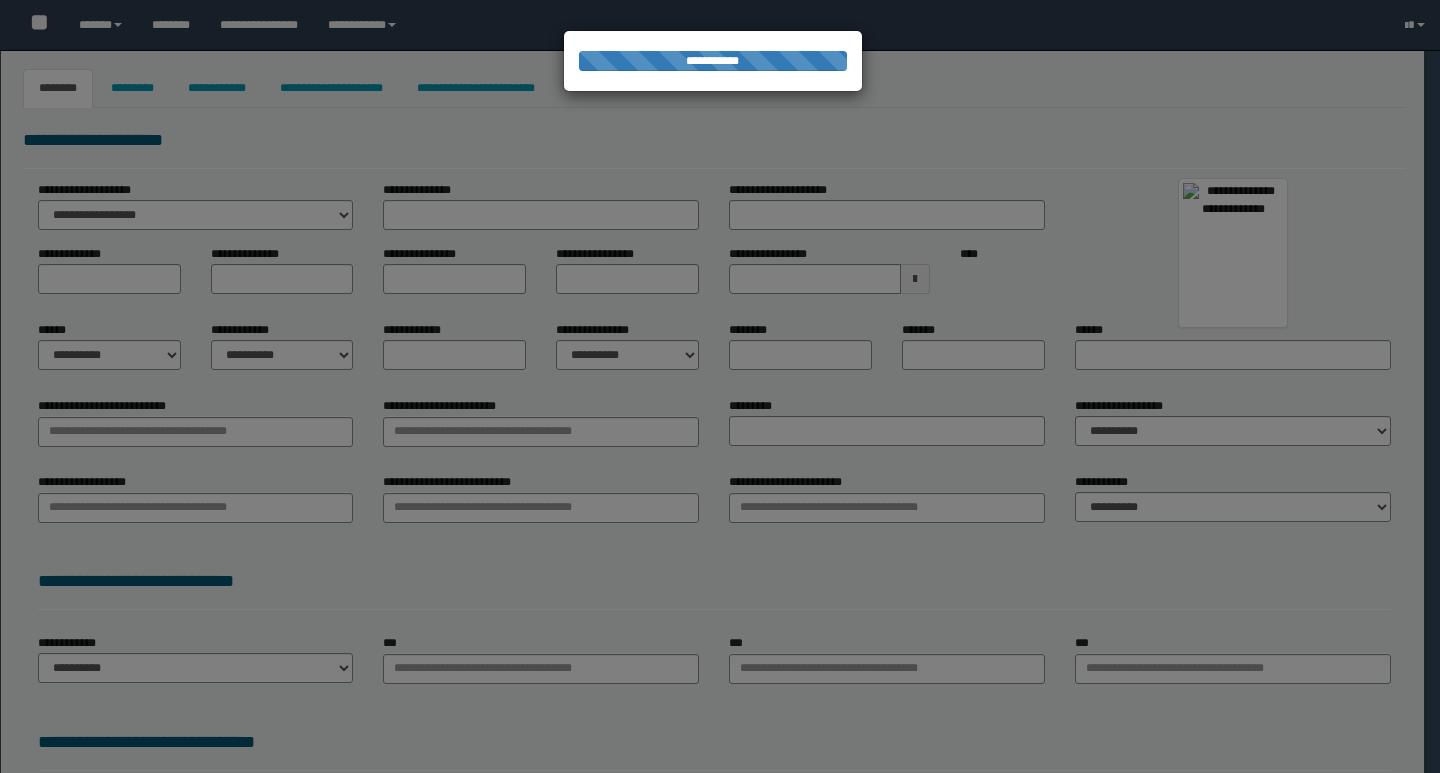 select on "***" 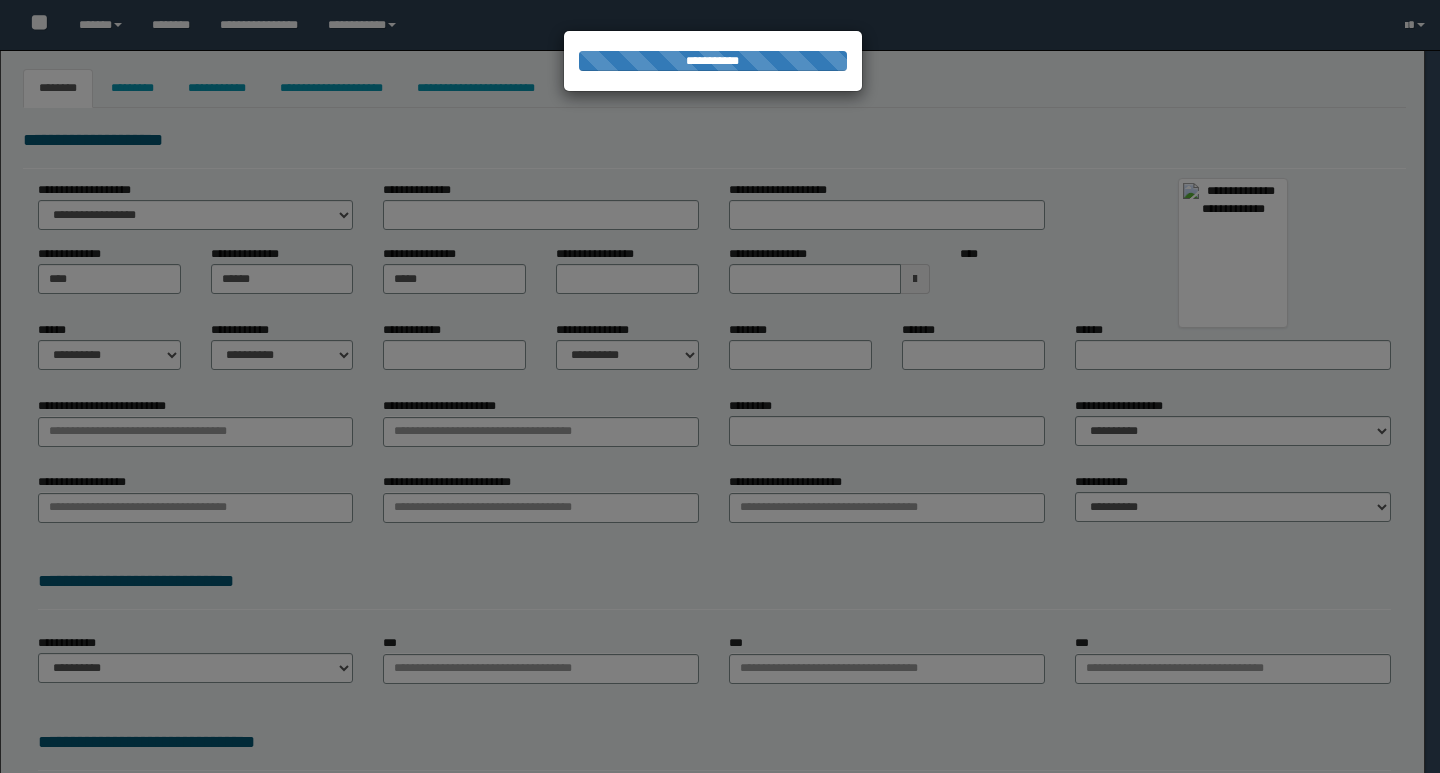 type on "******" 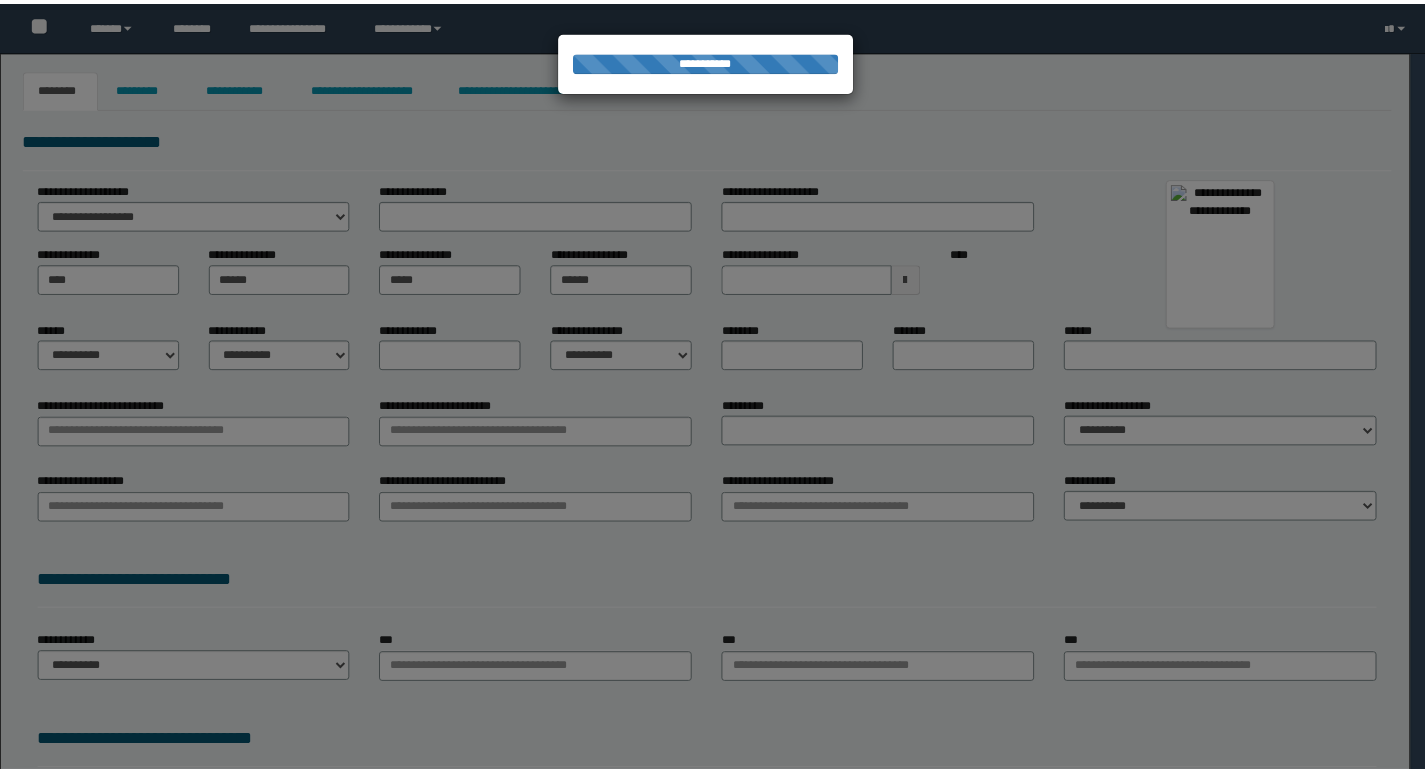 scroll, scrollTop: 0, scrollLeft: 0, axis: both 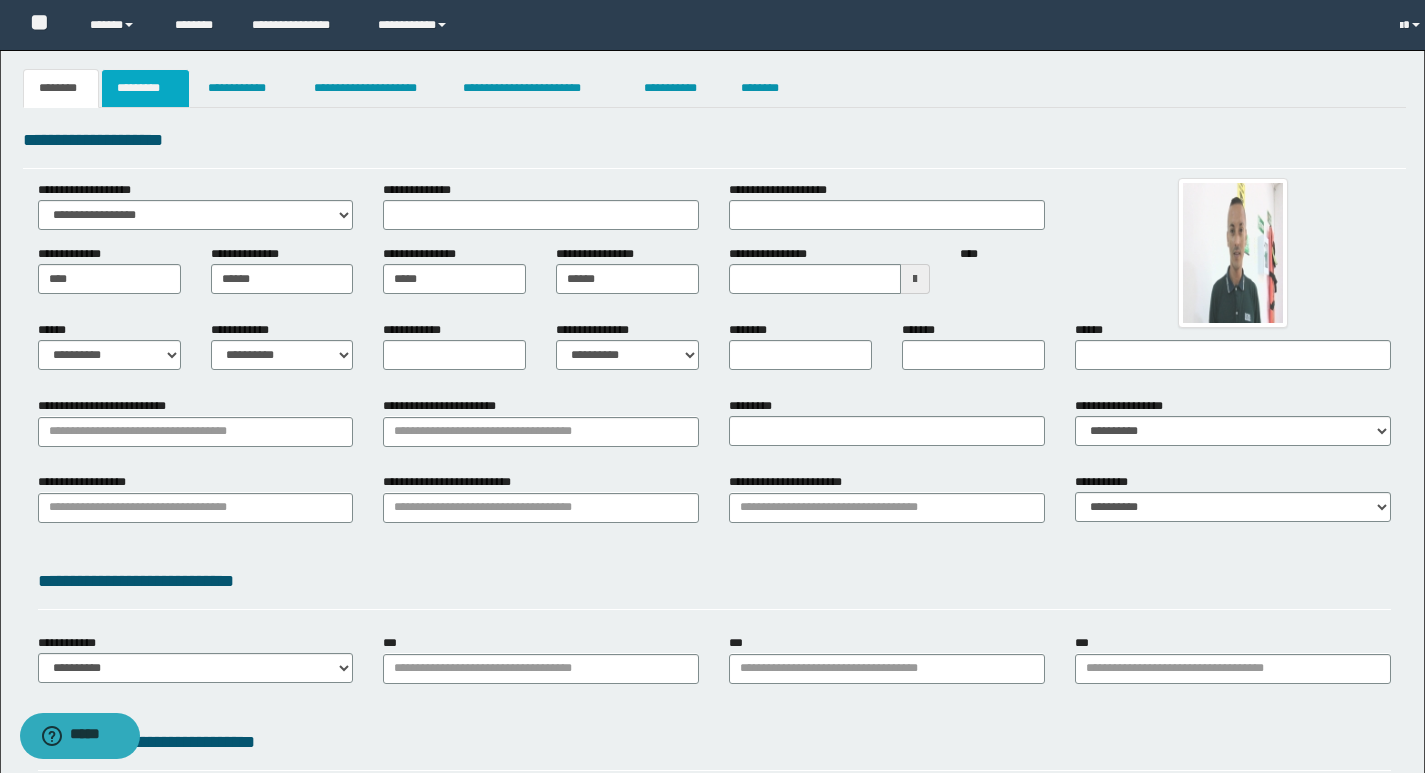 click on "*********" at bounding box center (145, 88) 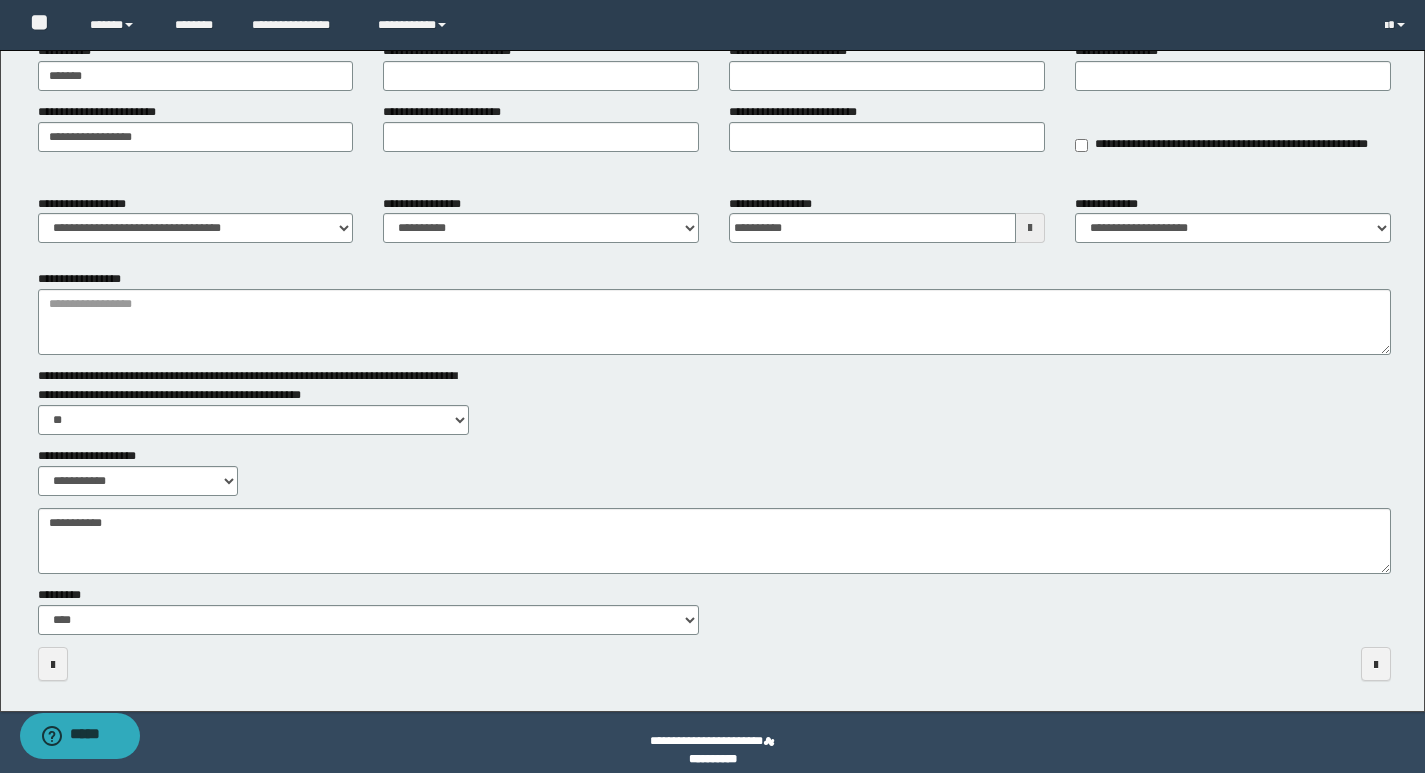 scroll, scrollTop: 155, scrollLeft: 0, axis: vertical 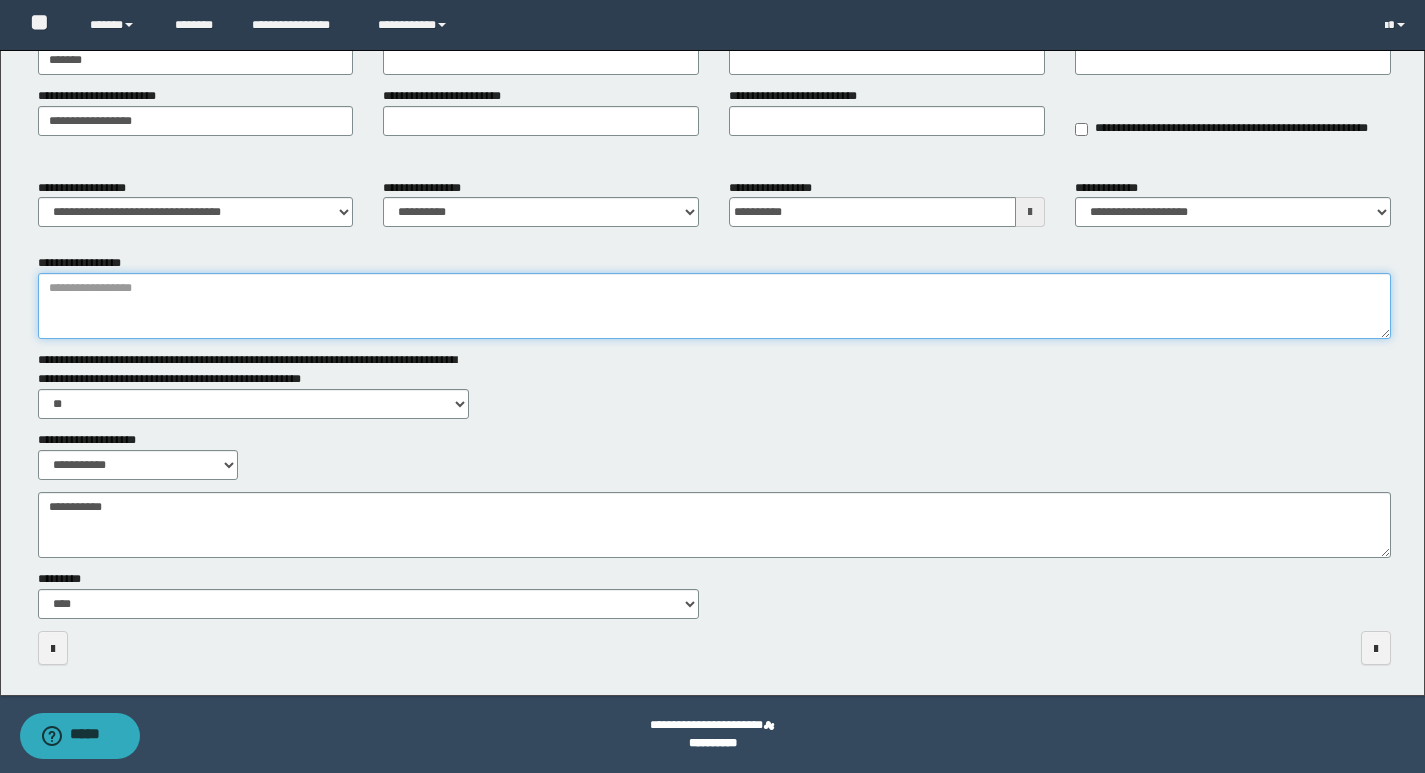 click on "**********" at bounding box center [714, 306] 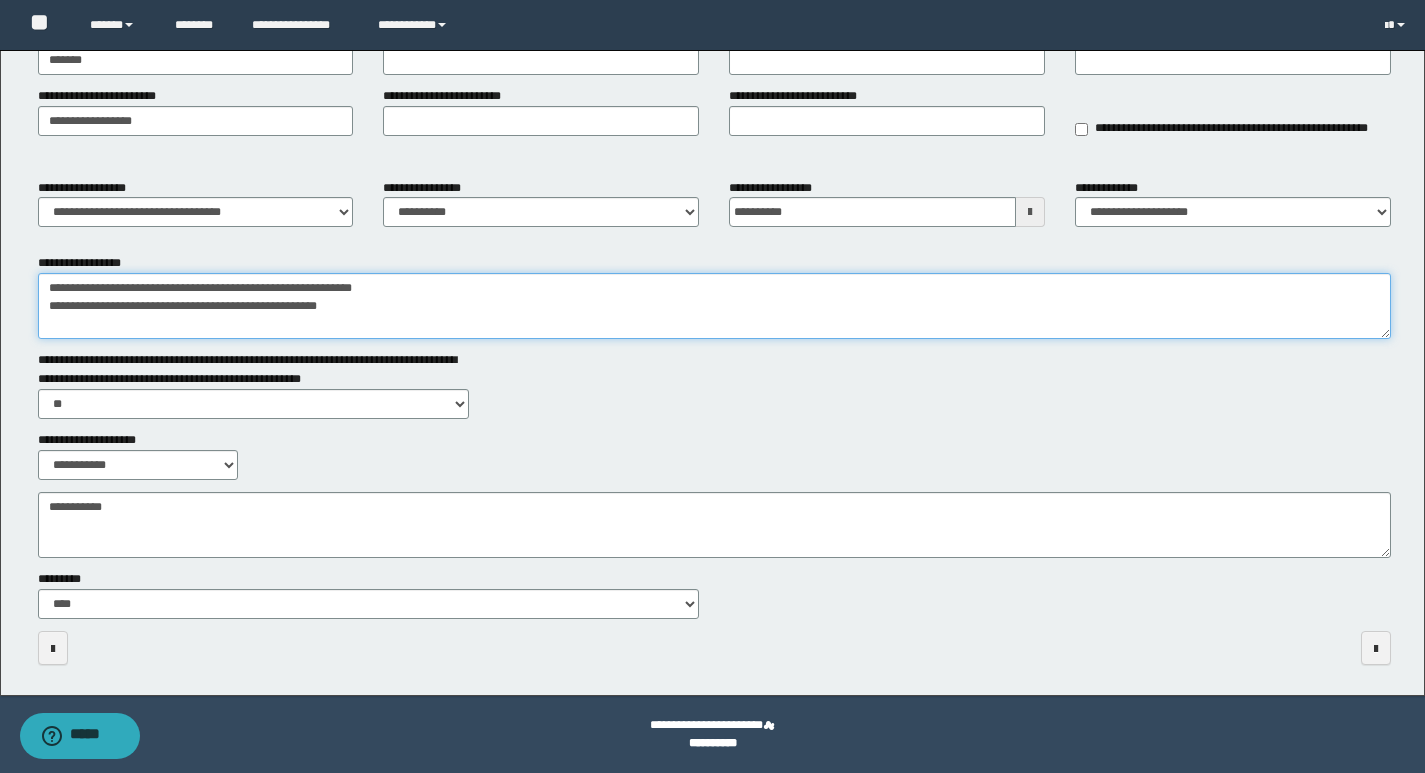 drag, startPoint x: 351, startPoint y: 308, endPoint x: 50, endPoint y: 306, distance: 301.00665 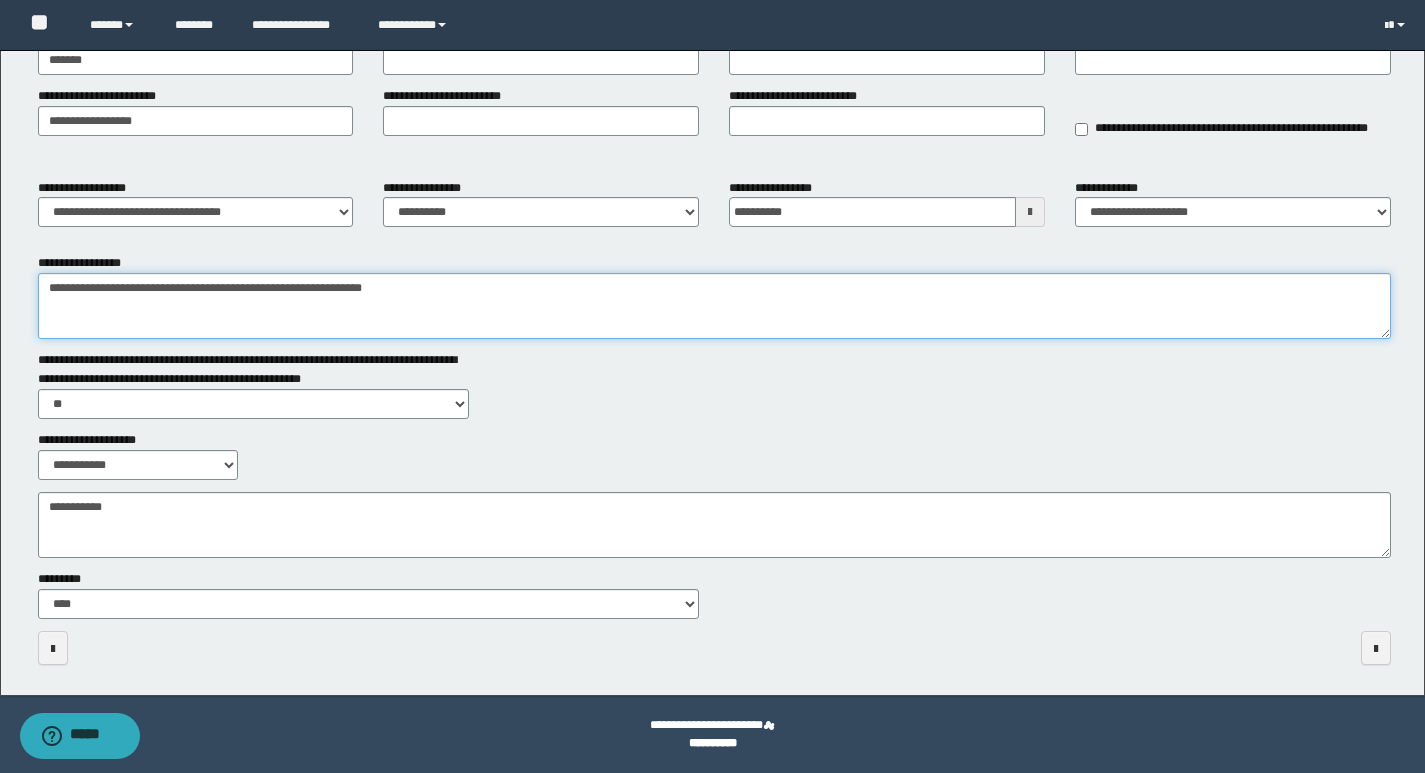 type on "**********" 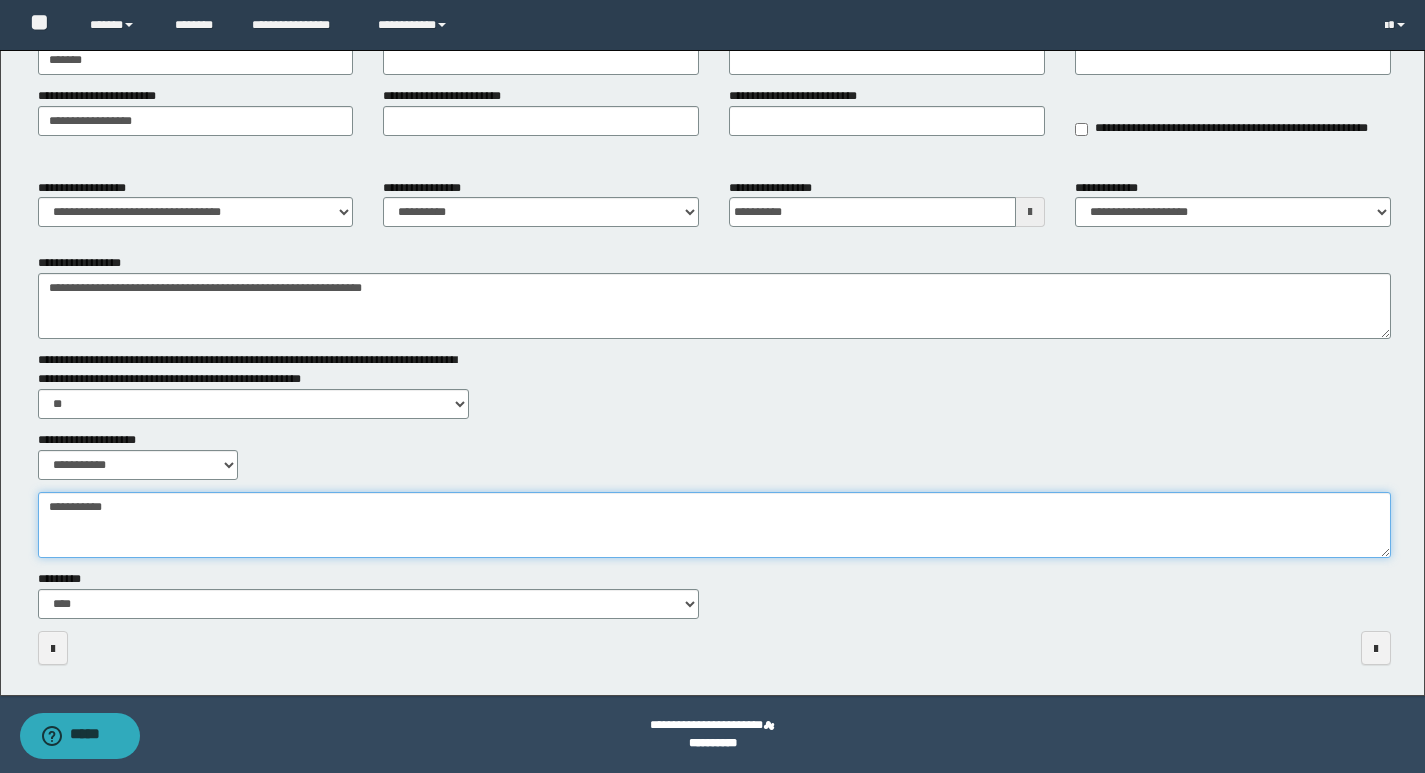 click on "**********" at bounding box center [714, 525] 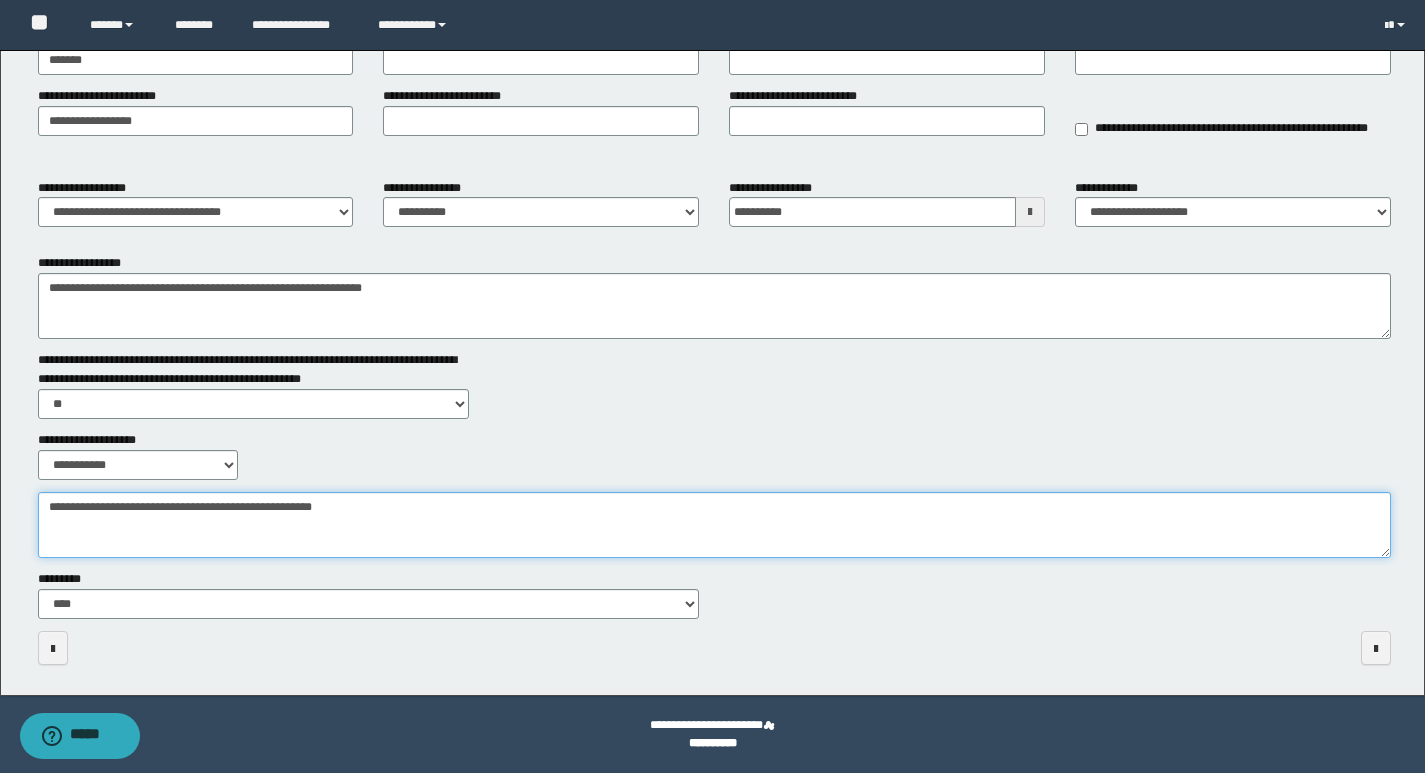 type on "**********" 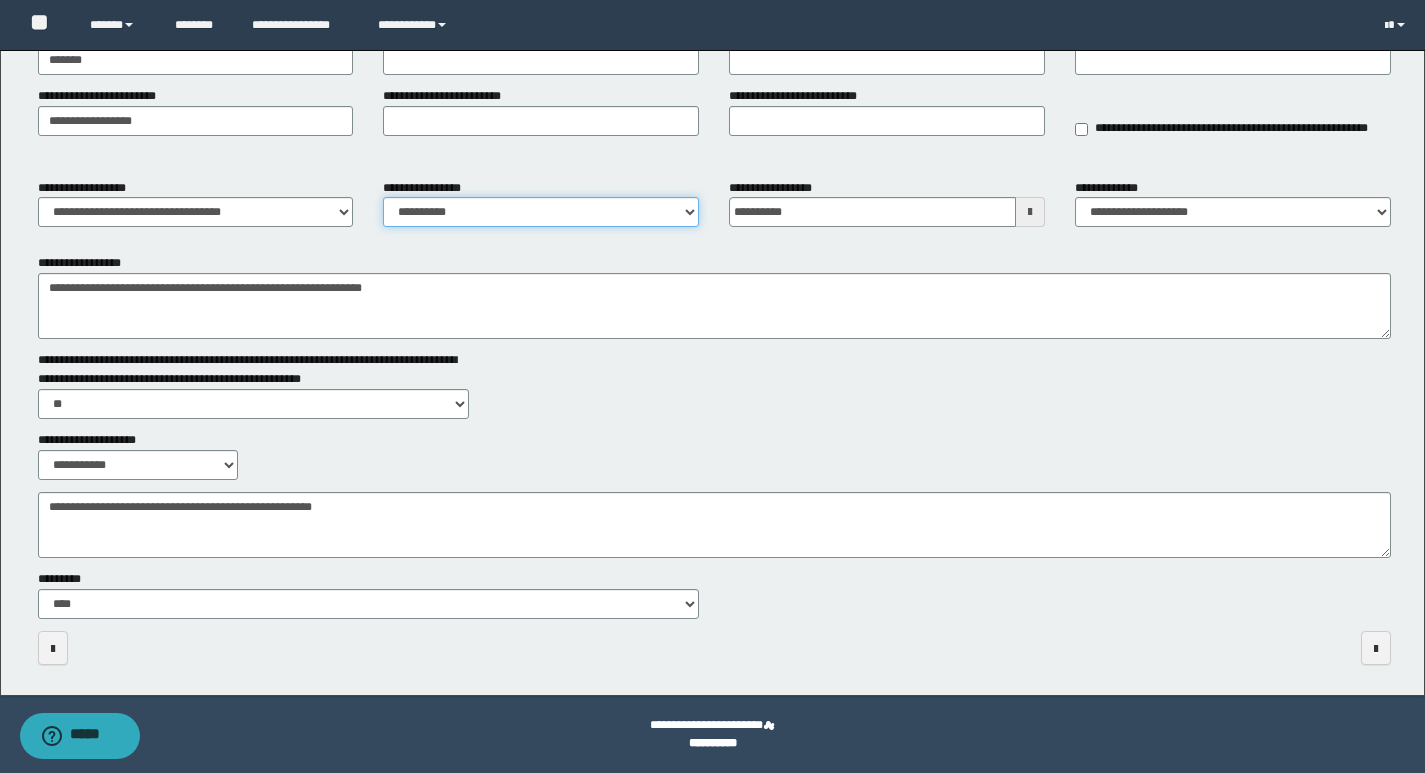 click on "**********" at bounding box center [541, 212] 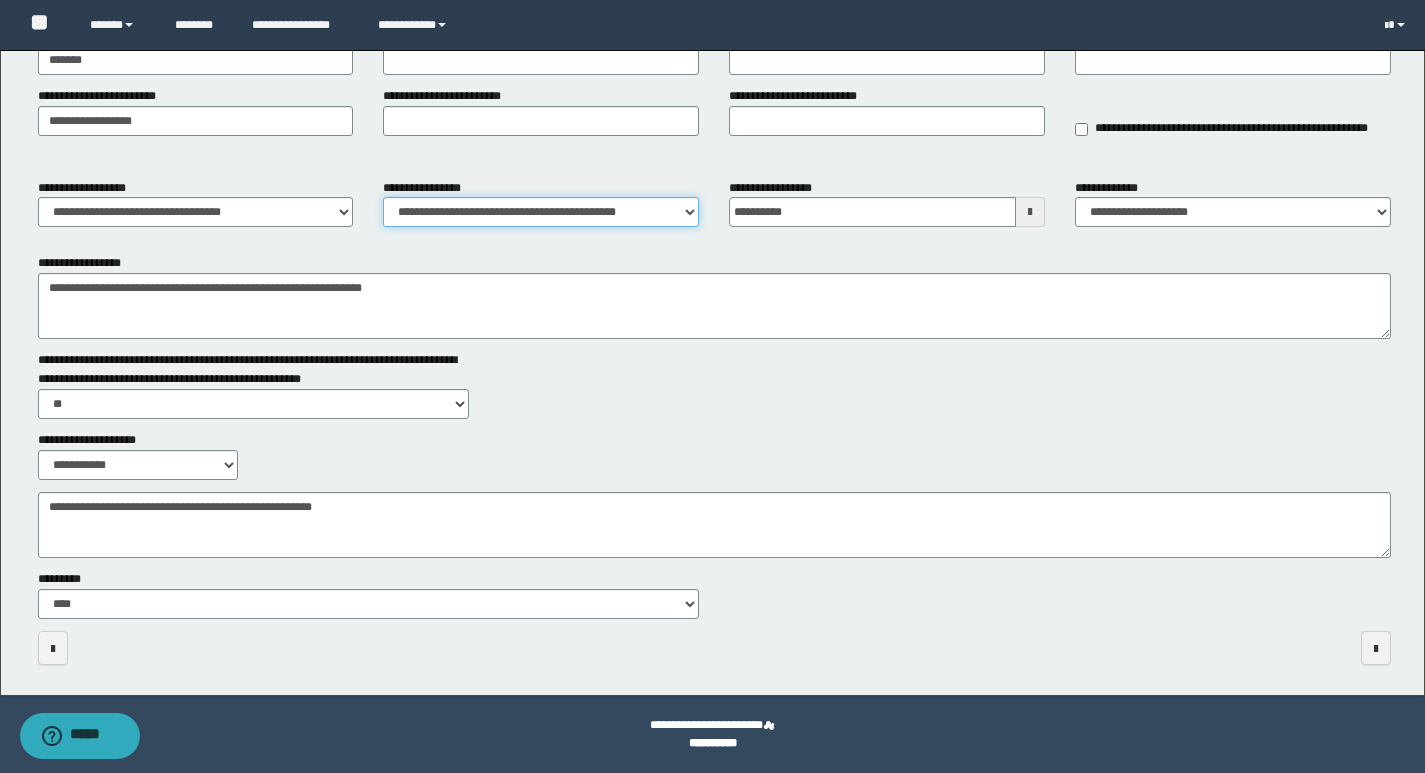 click on "**********" at bounding box center [541, 212] 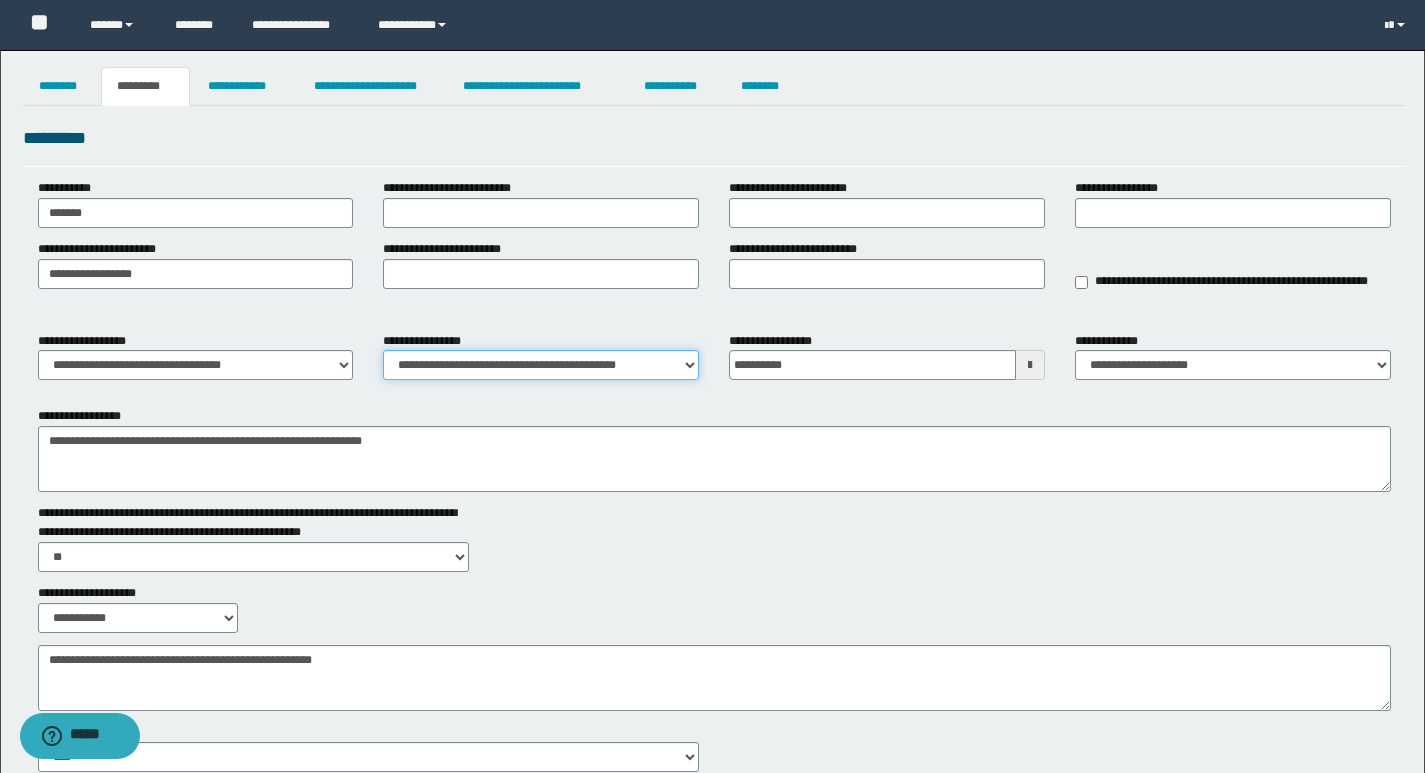scroll, scrollTop: 0, scrollLeft: 0, axis: both 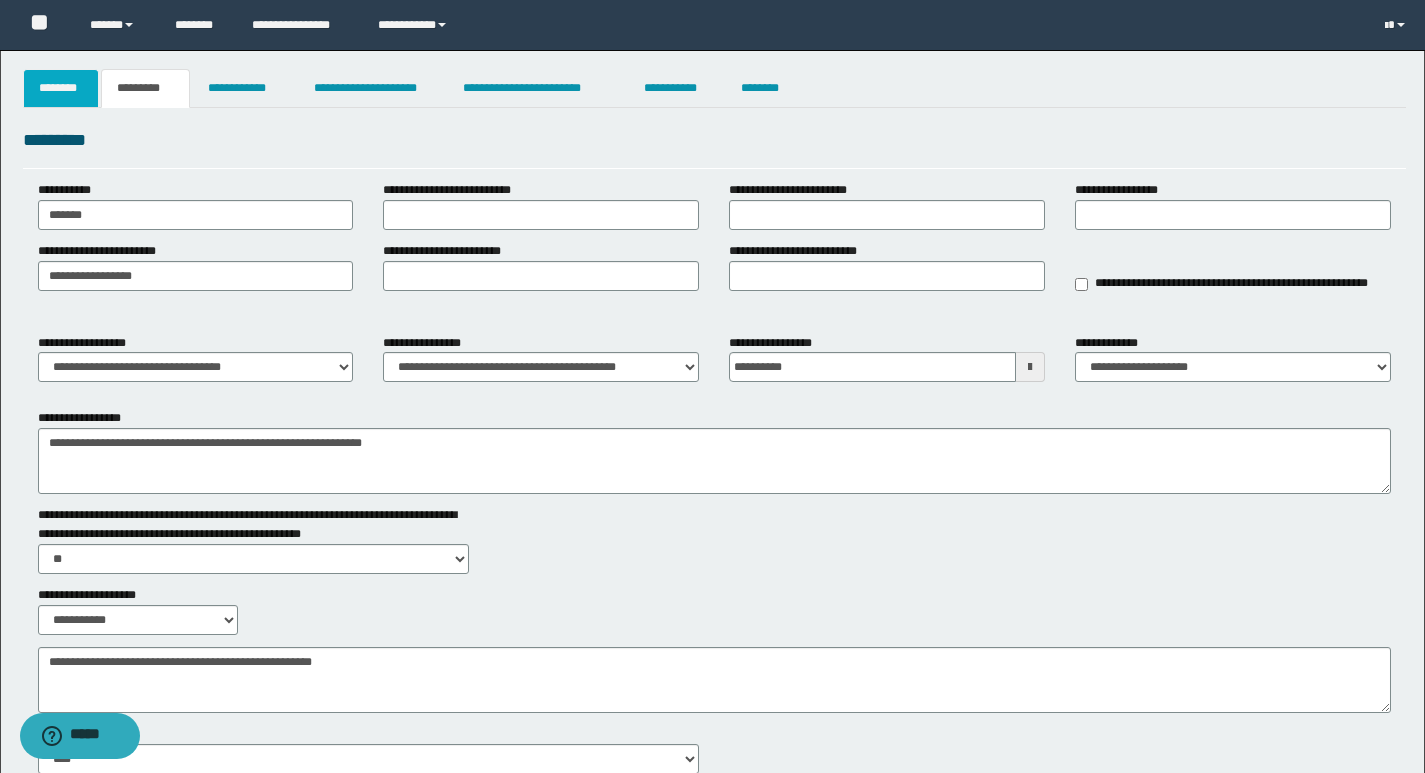 click on "********" at bounding box center [61, 88] 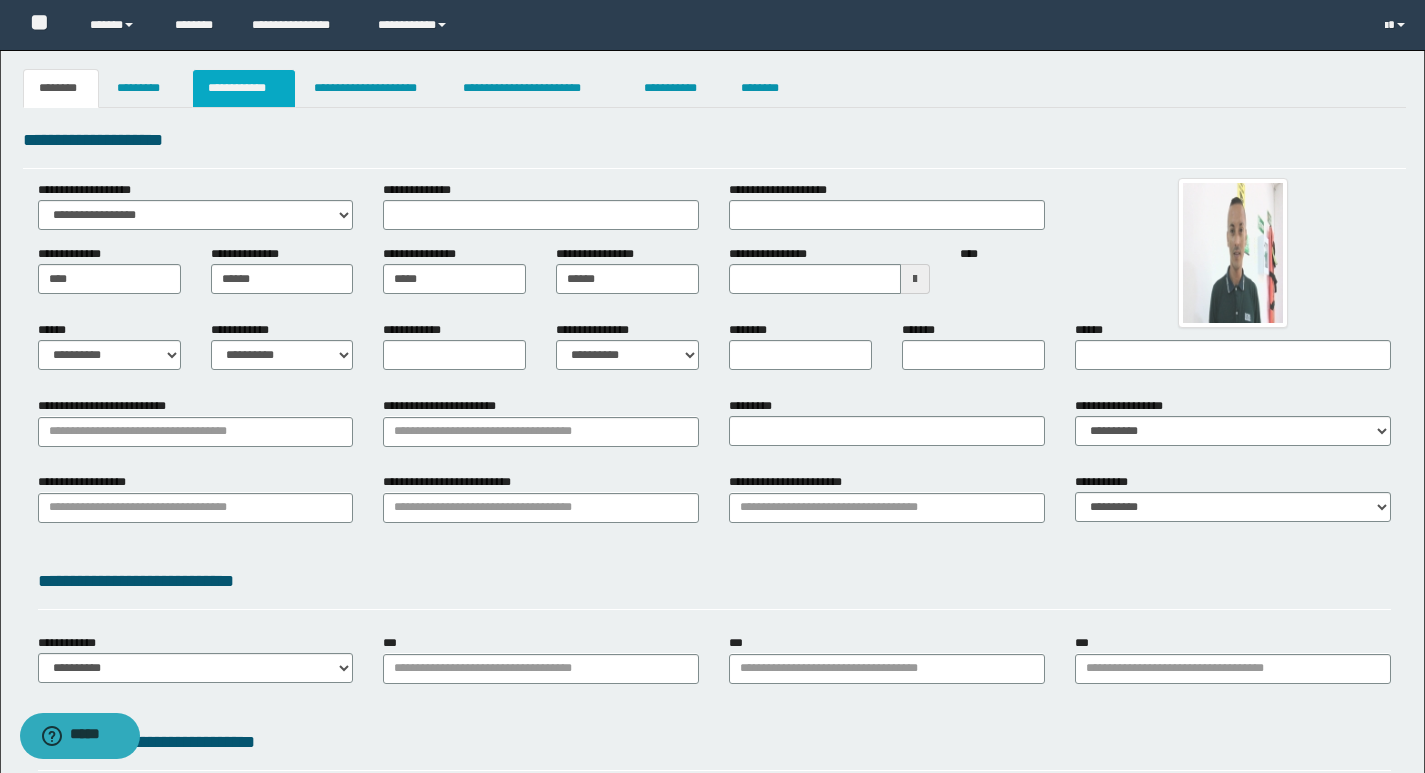 click on "**********" at bounding box center (244, 88) 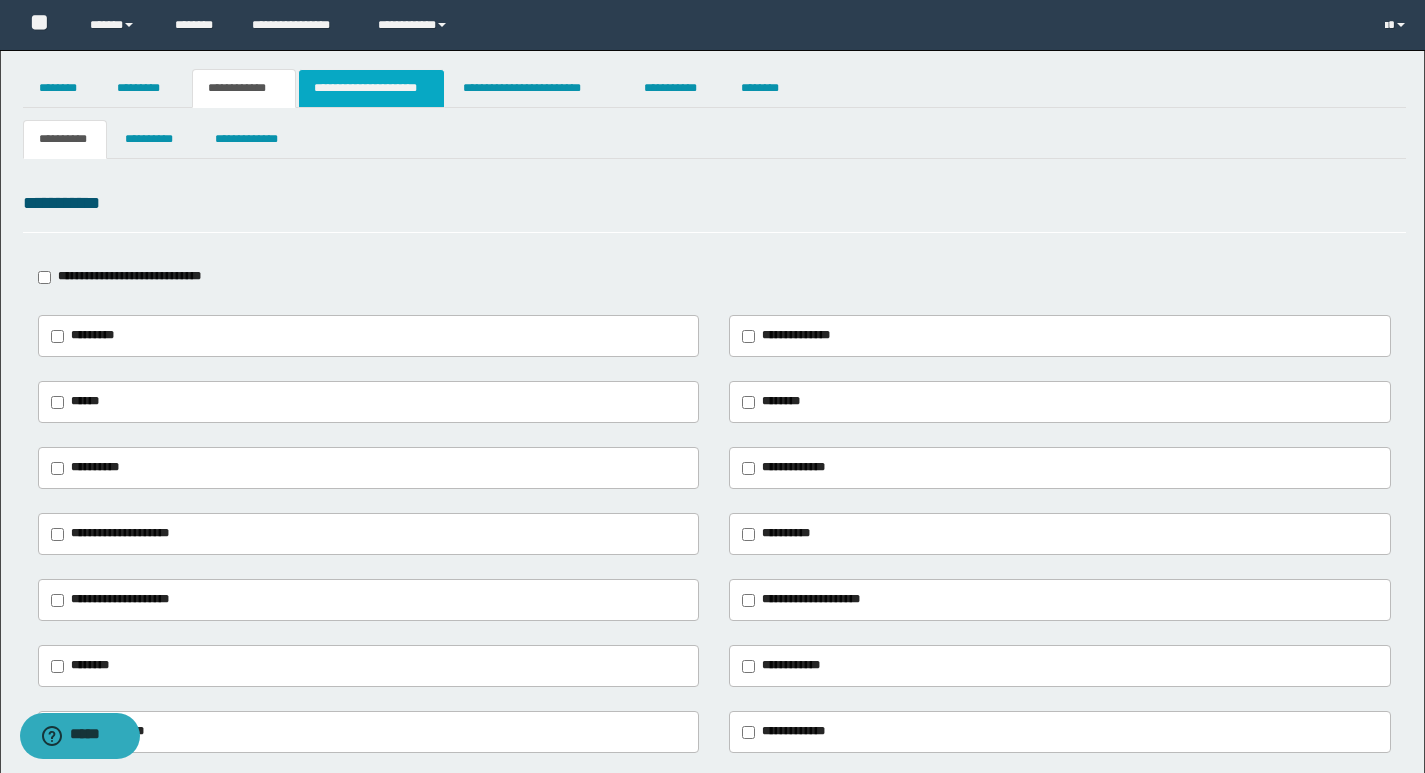 click on "**********" at bounding box center (371, 88) 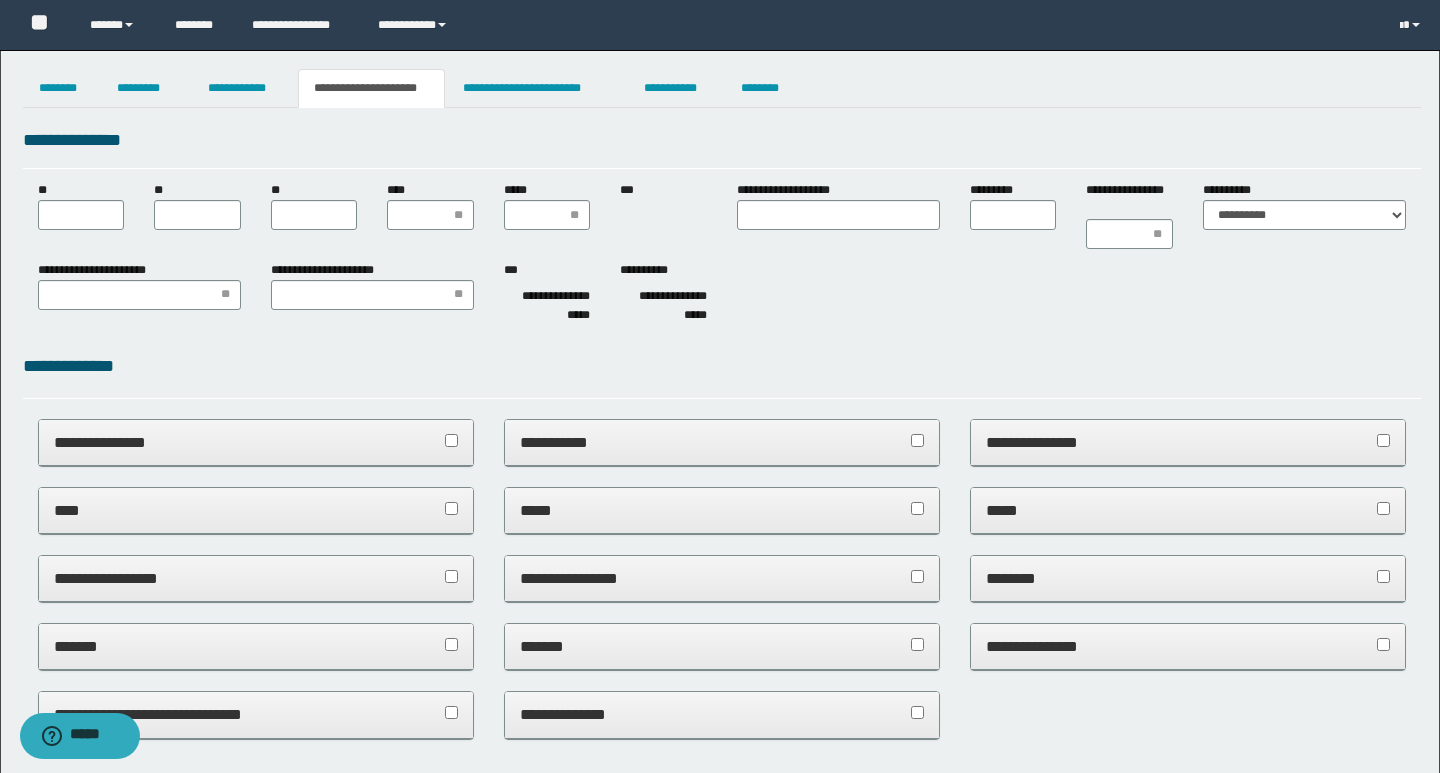type 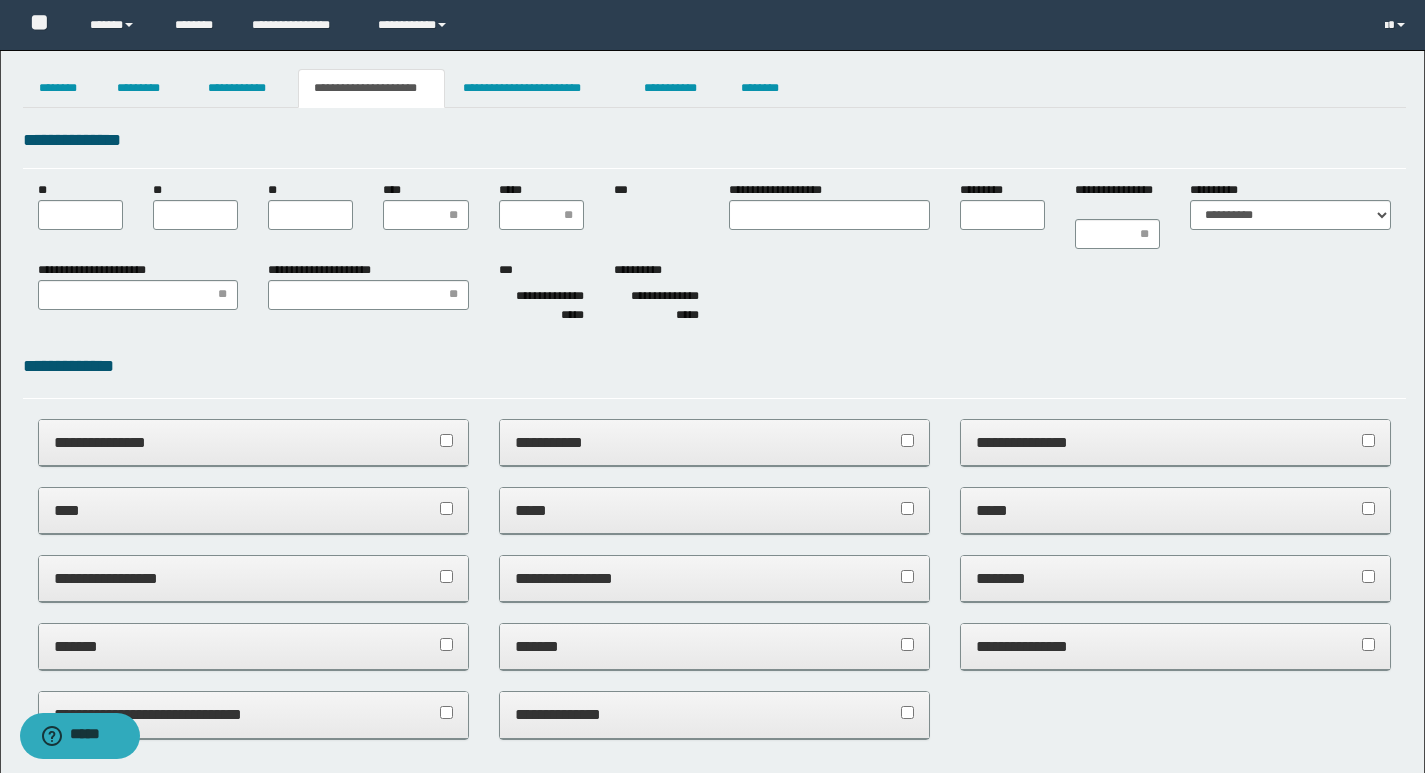 scroll, scrollTop: 0, scrollLeft: 0, axis: both 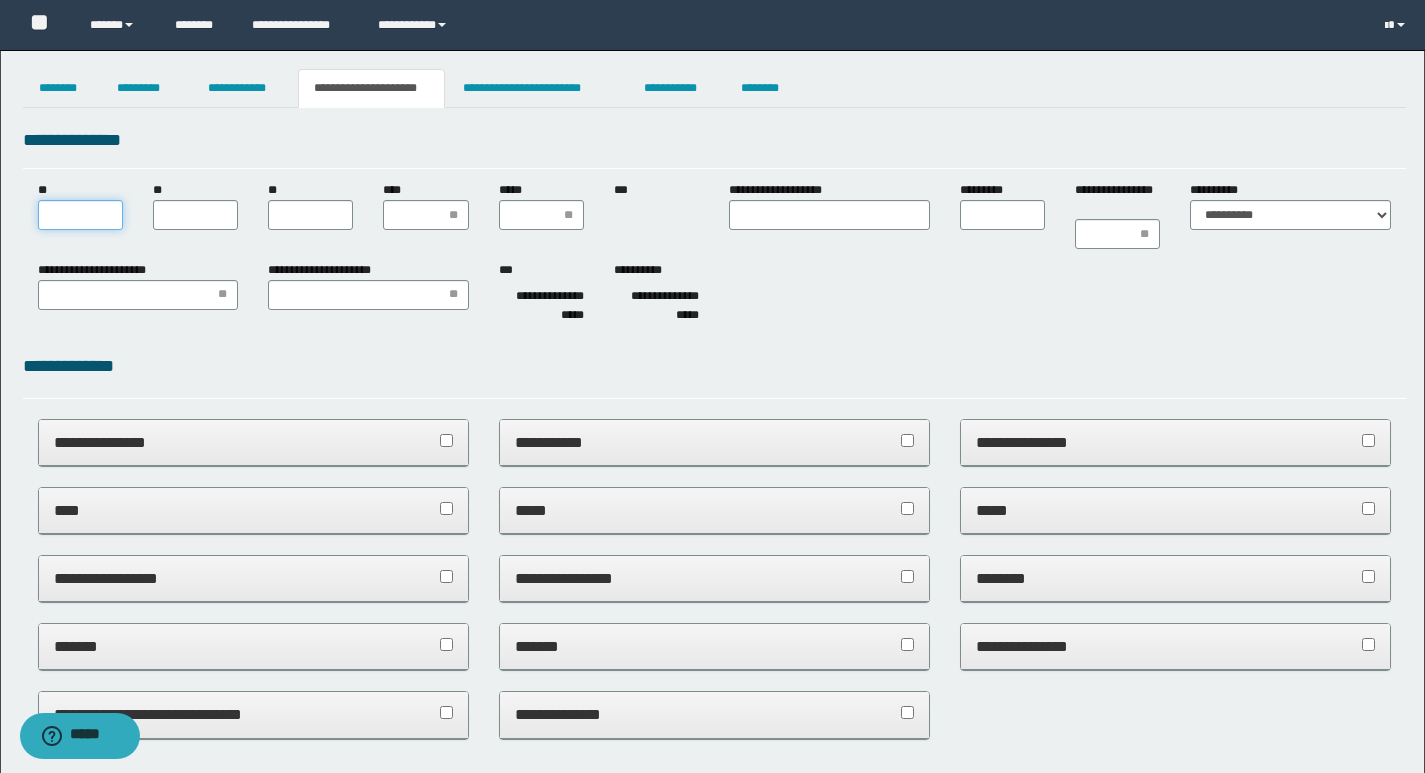 click on "**" at bounding box center [80, 215] 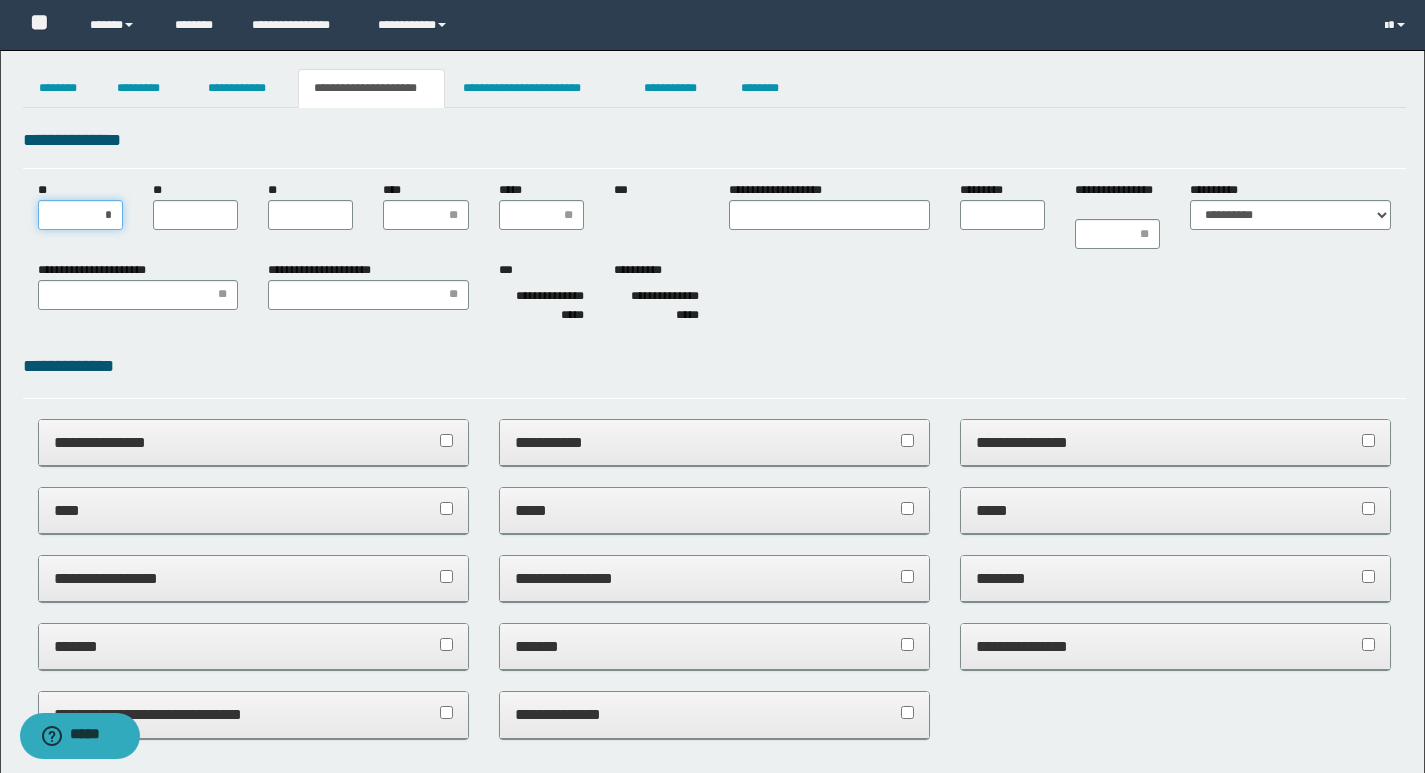 type on "**" 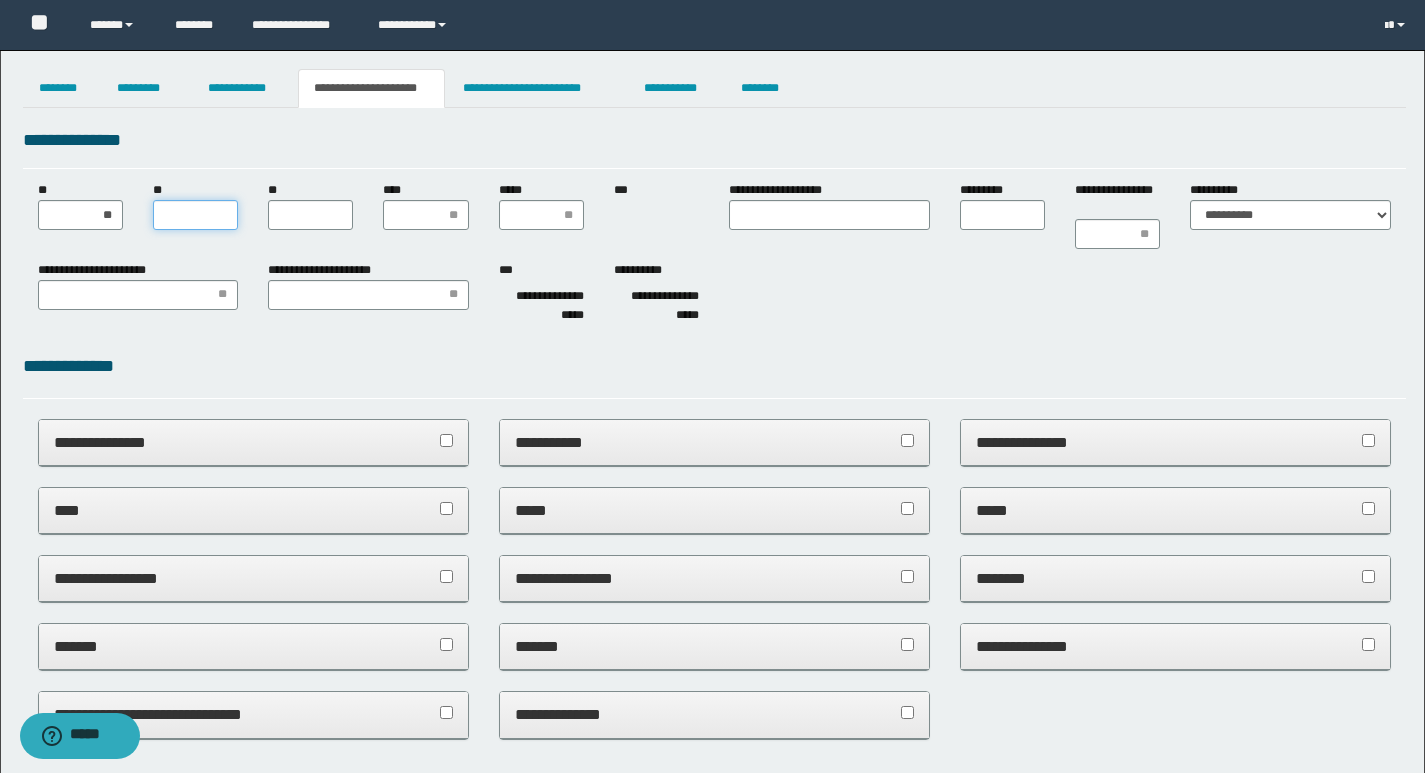 click on "**" at bounding box center [195, 215] 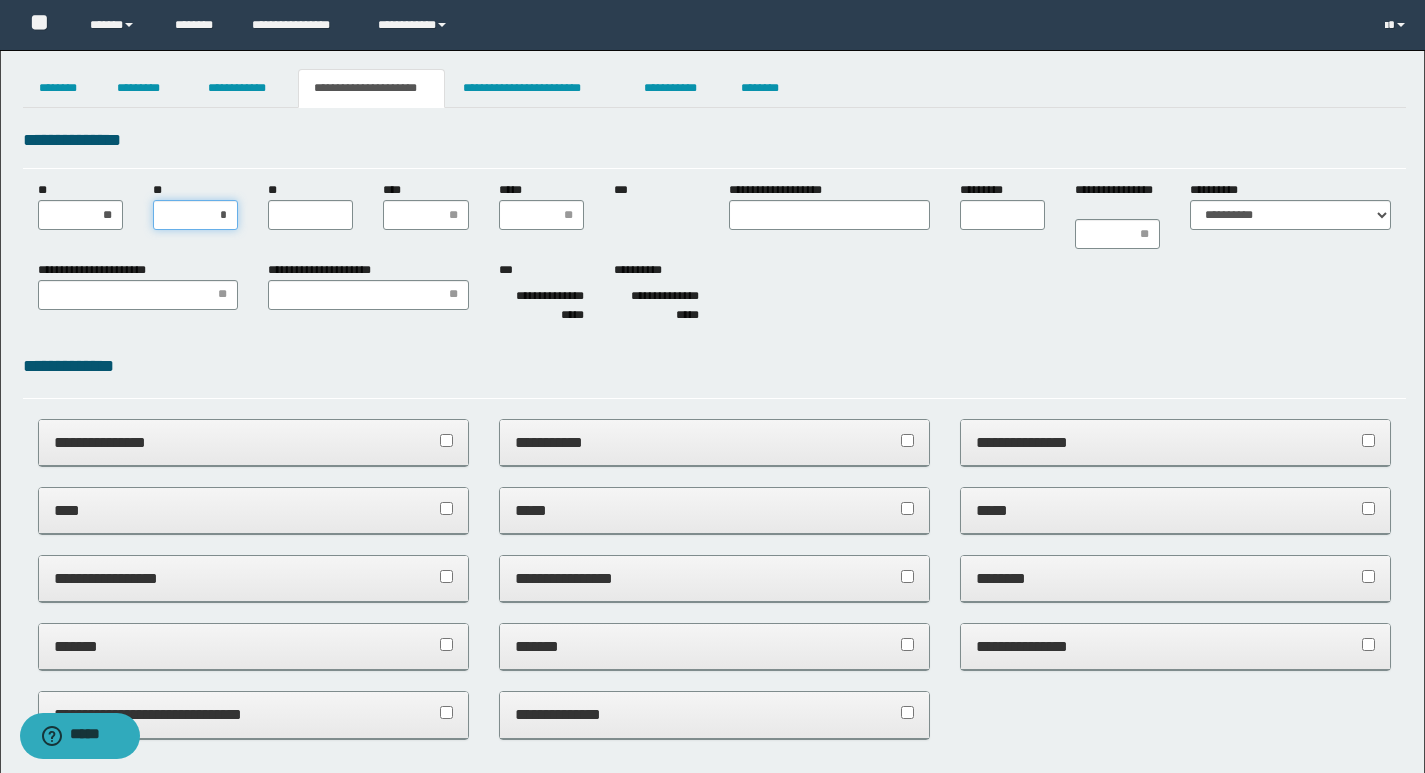 type on "**" 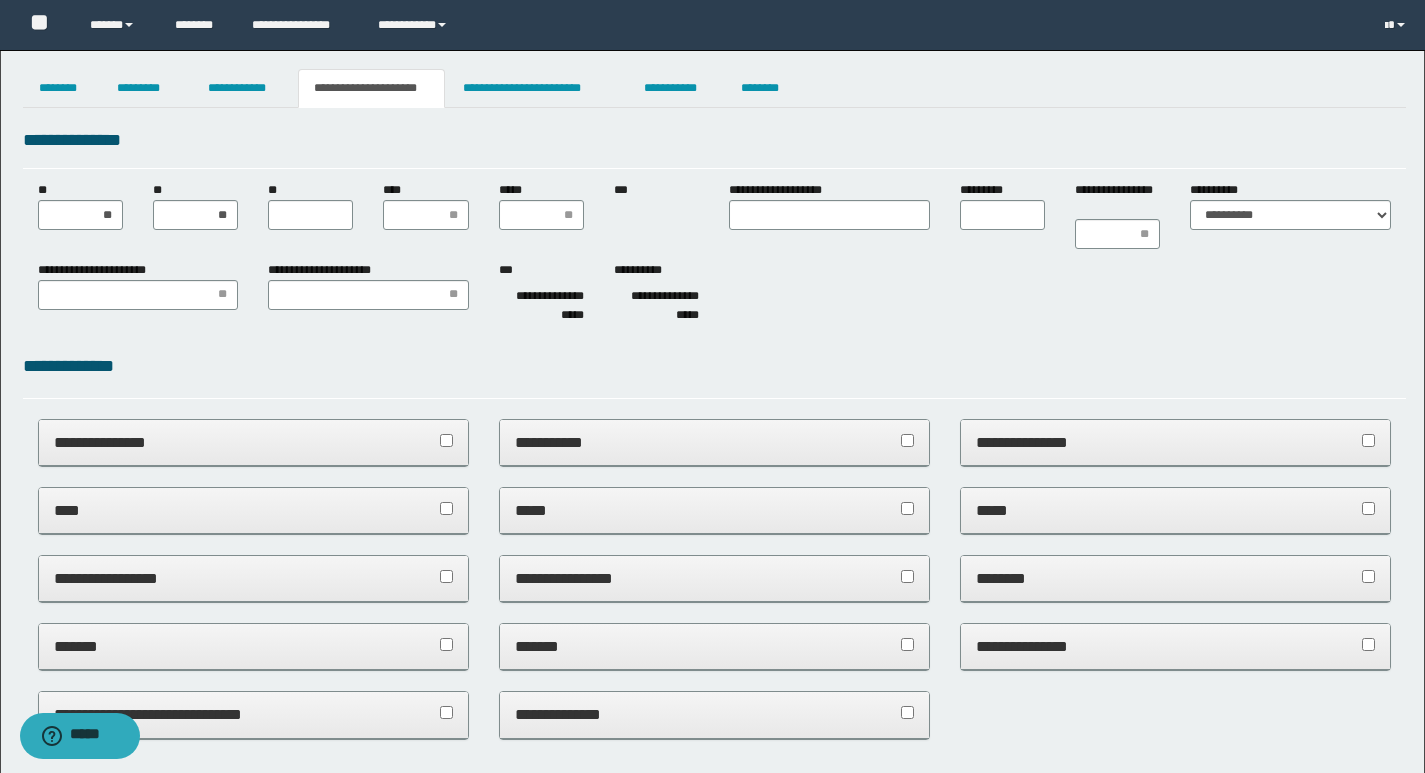 click on "**" at bounding box center [310, 205] 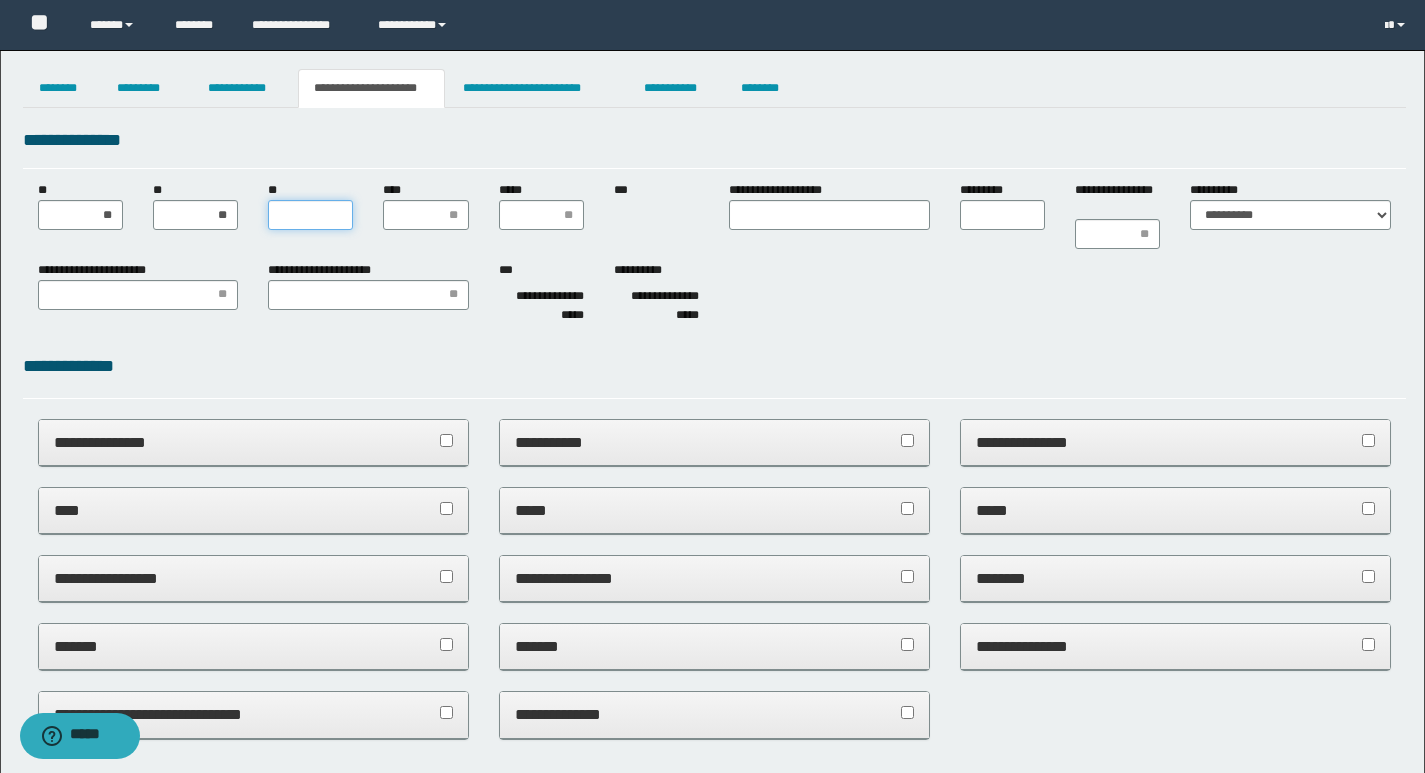 click on "**" at bounding box center (310, 215) 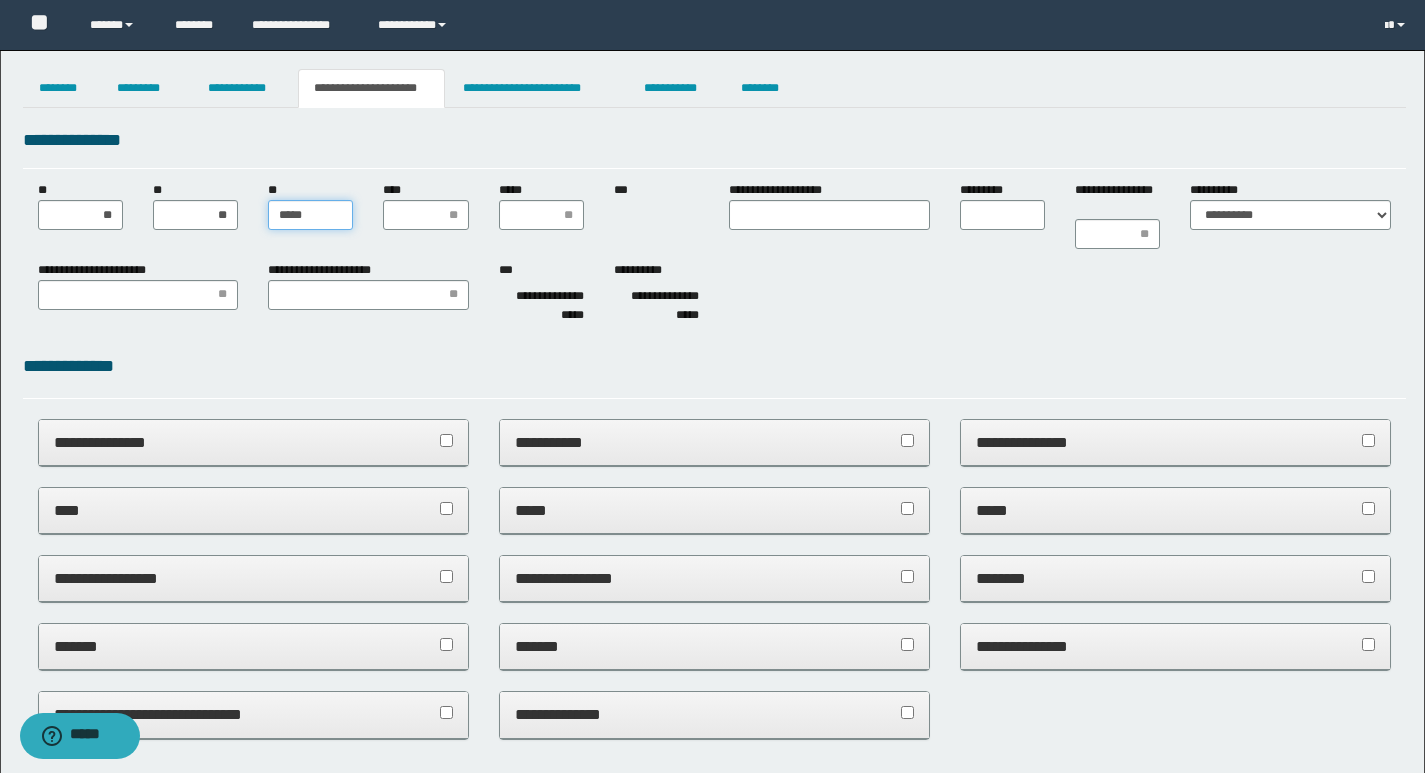 type on "******" 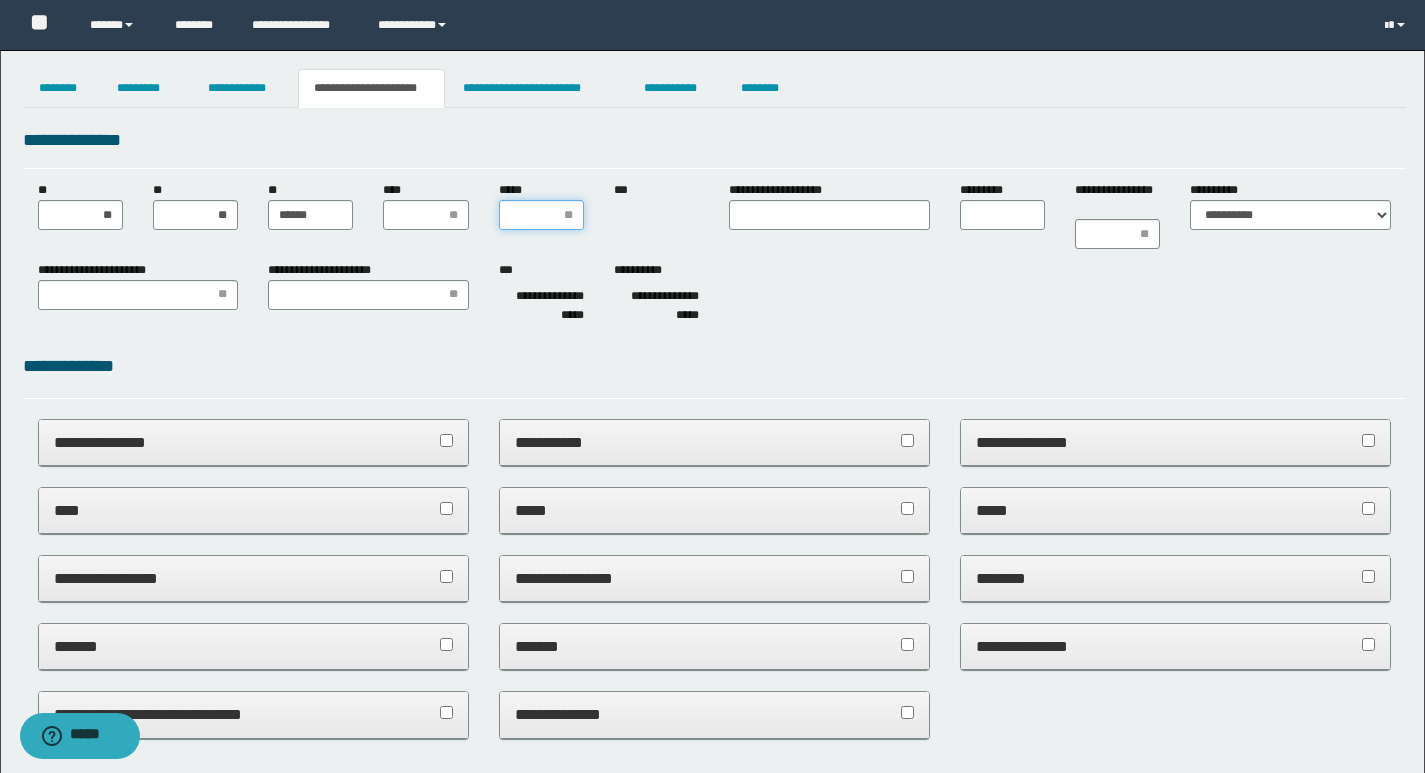 click on "*****" at bounding box center (541, 215) 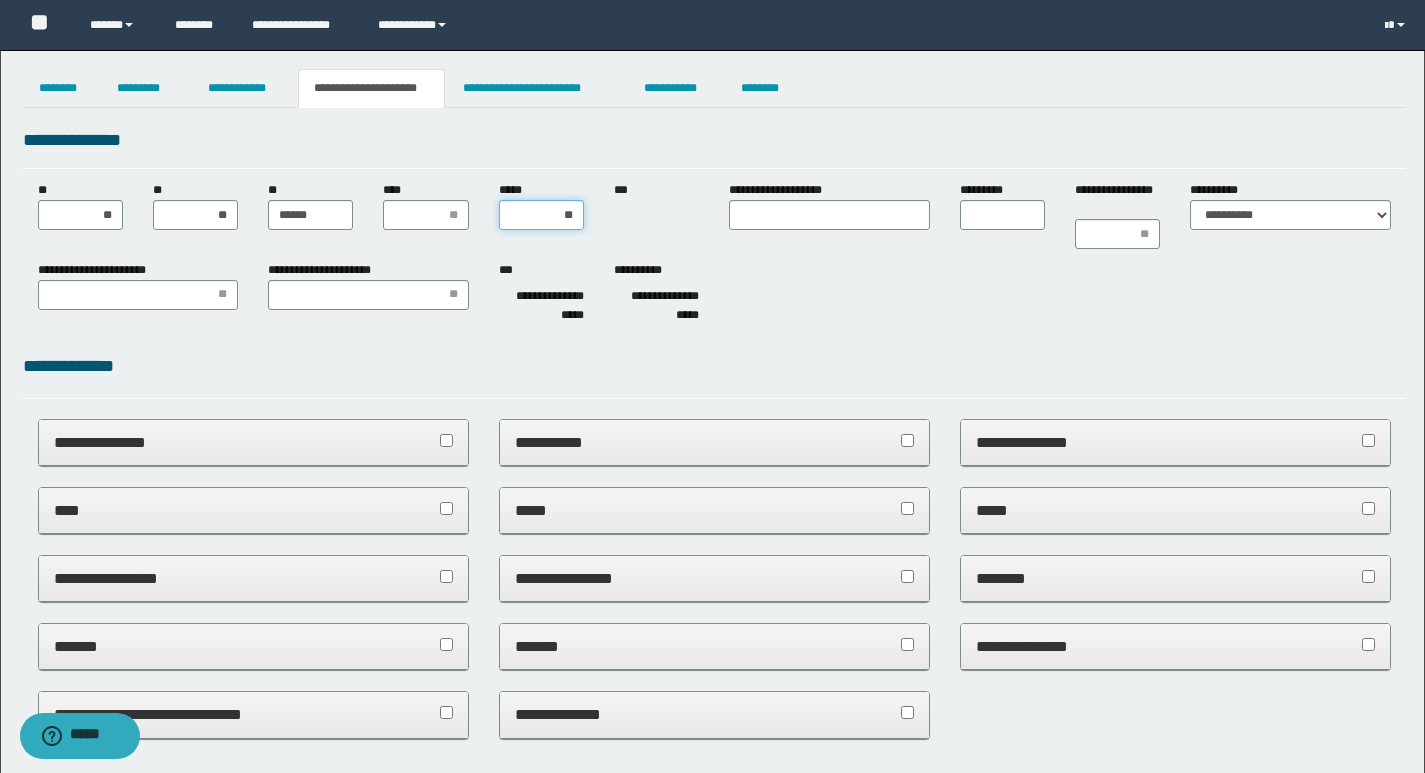type on "***" 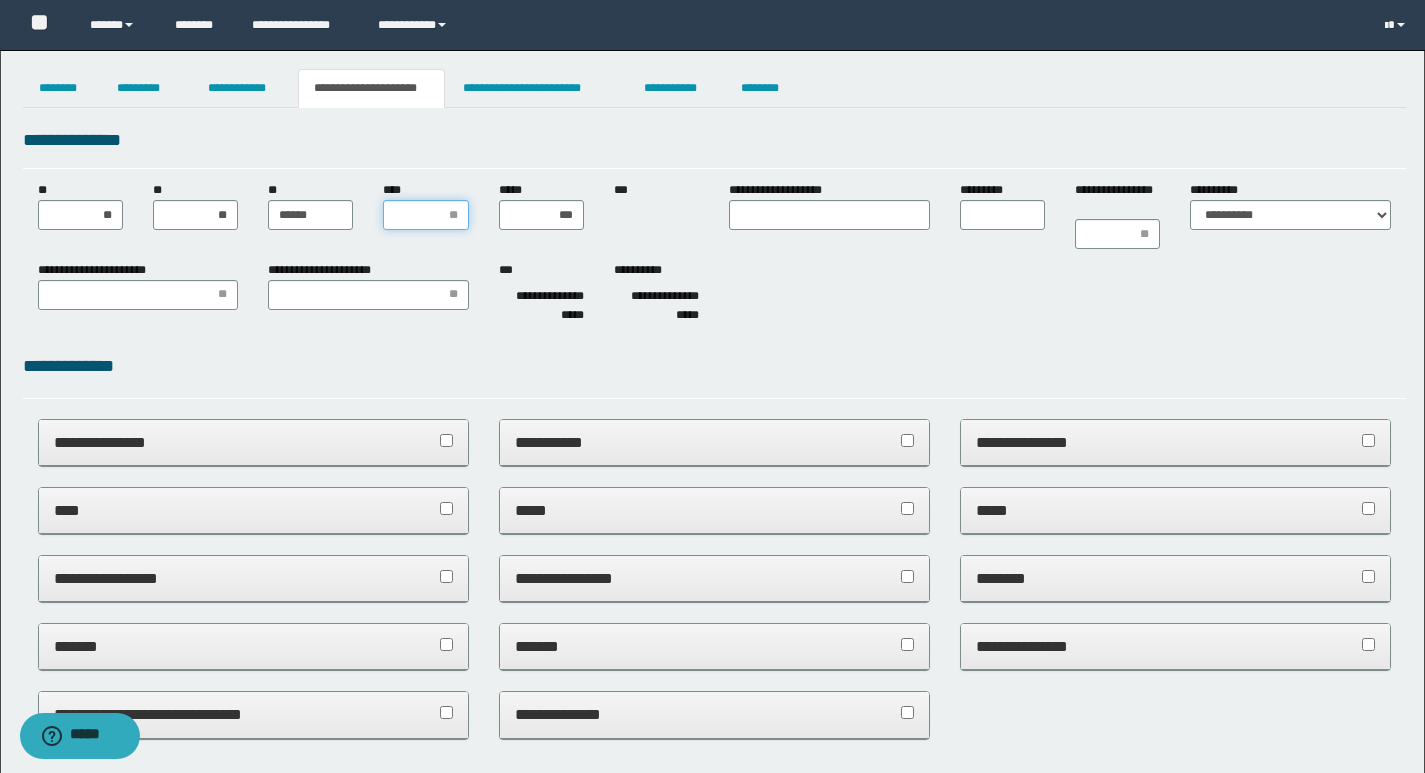 click on "****" at bounding box center [425, 215] 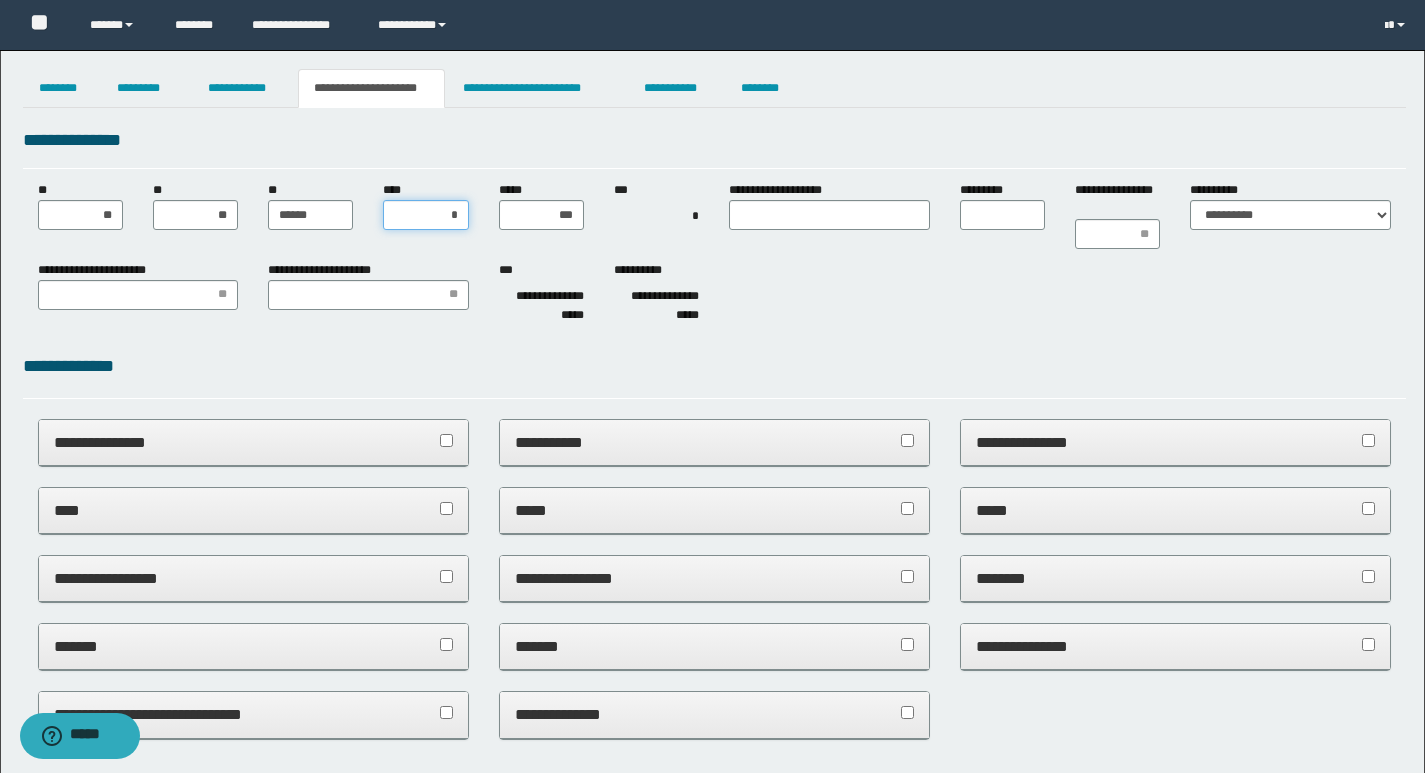 type on "**" 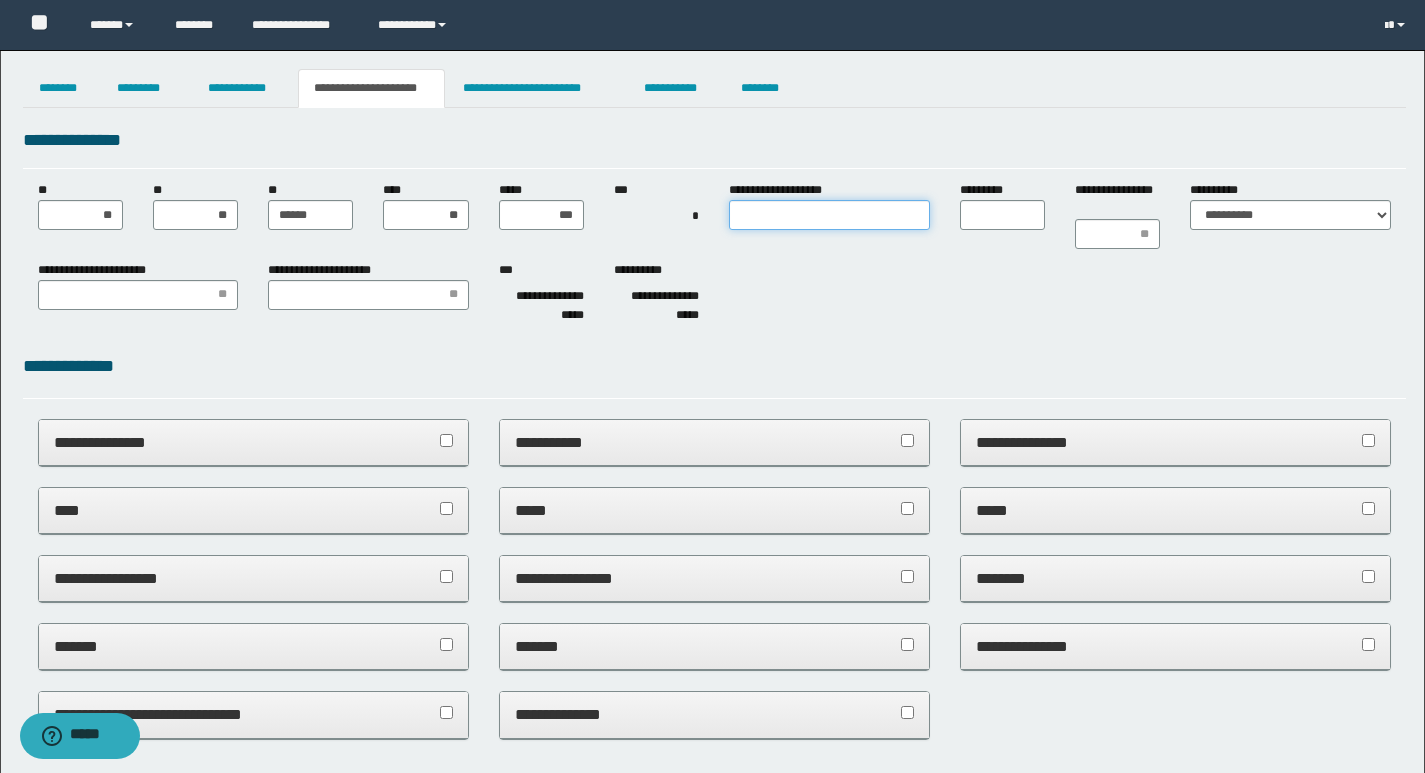 click on "**********" at bounding box center [829, 215] 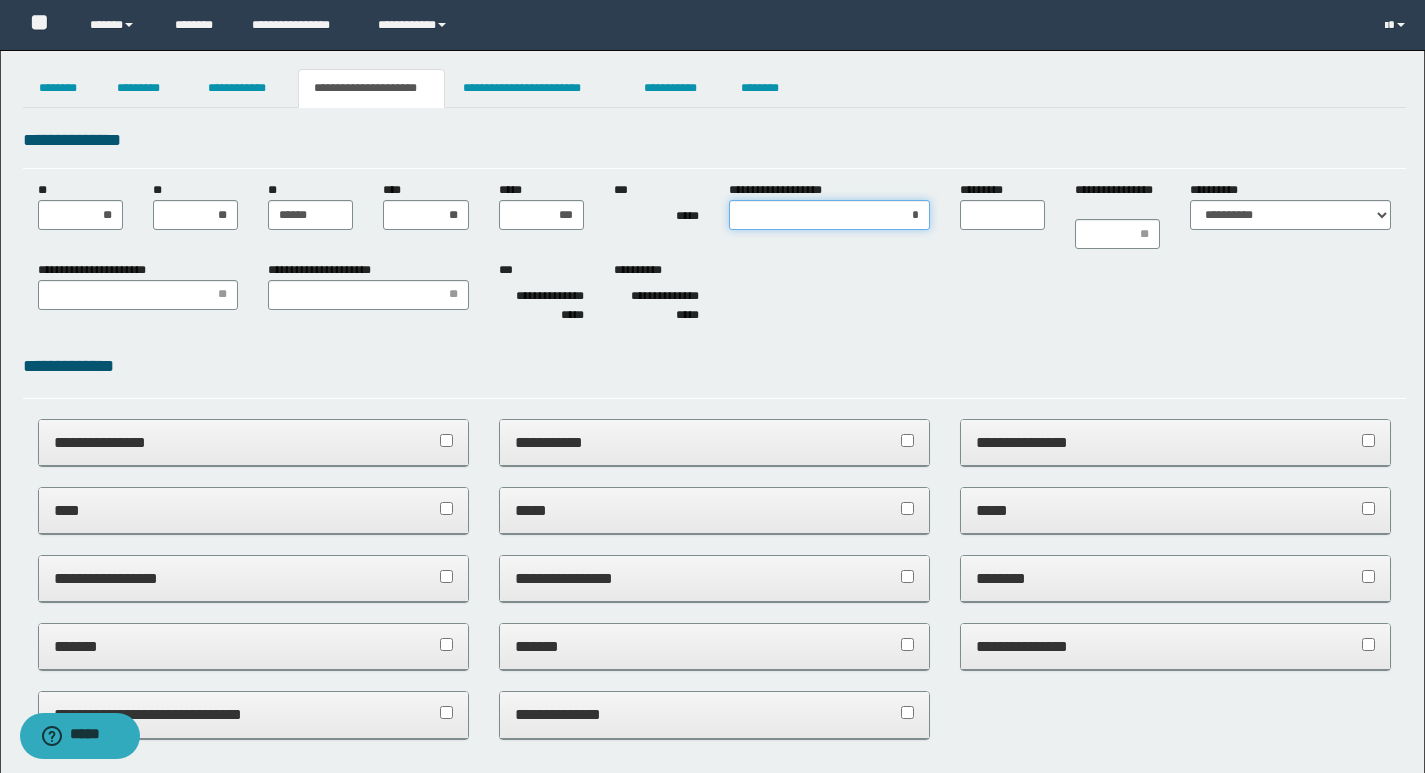 type on "**" 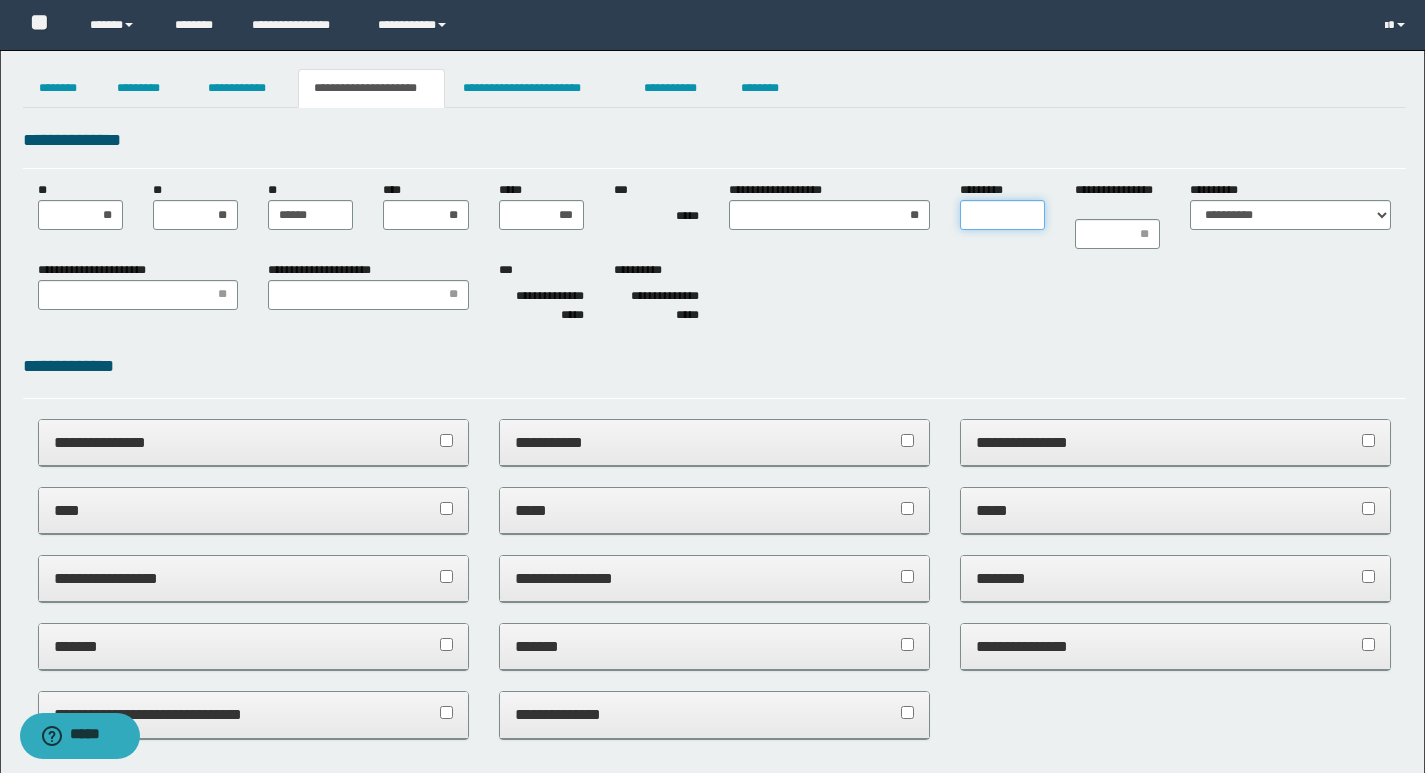 click on "*********" at bounding box center [1002, 215] 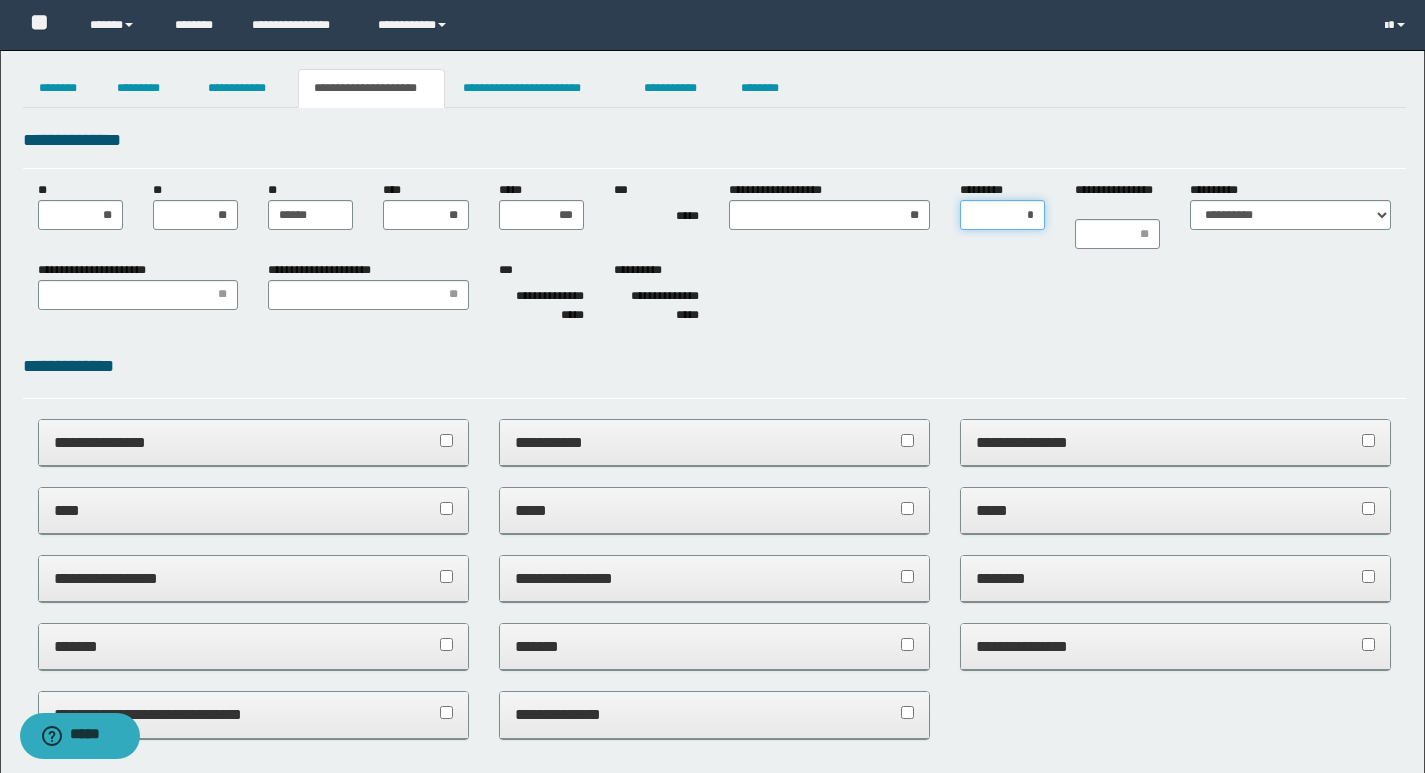 type on "**" 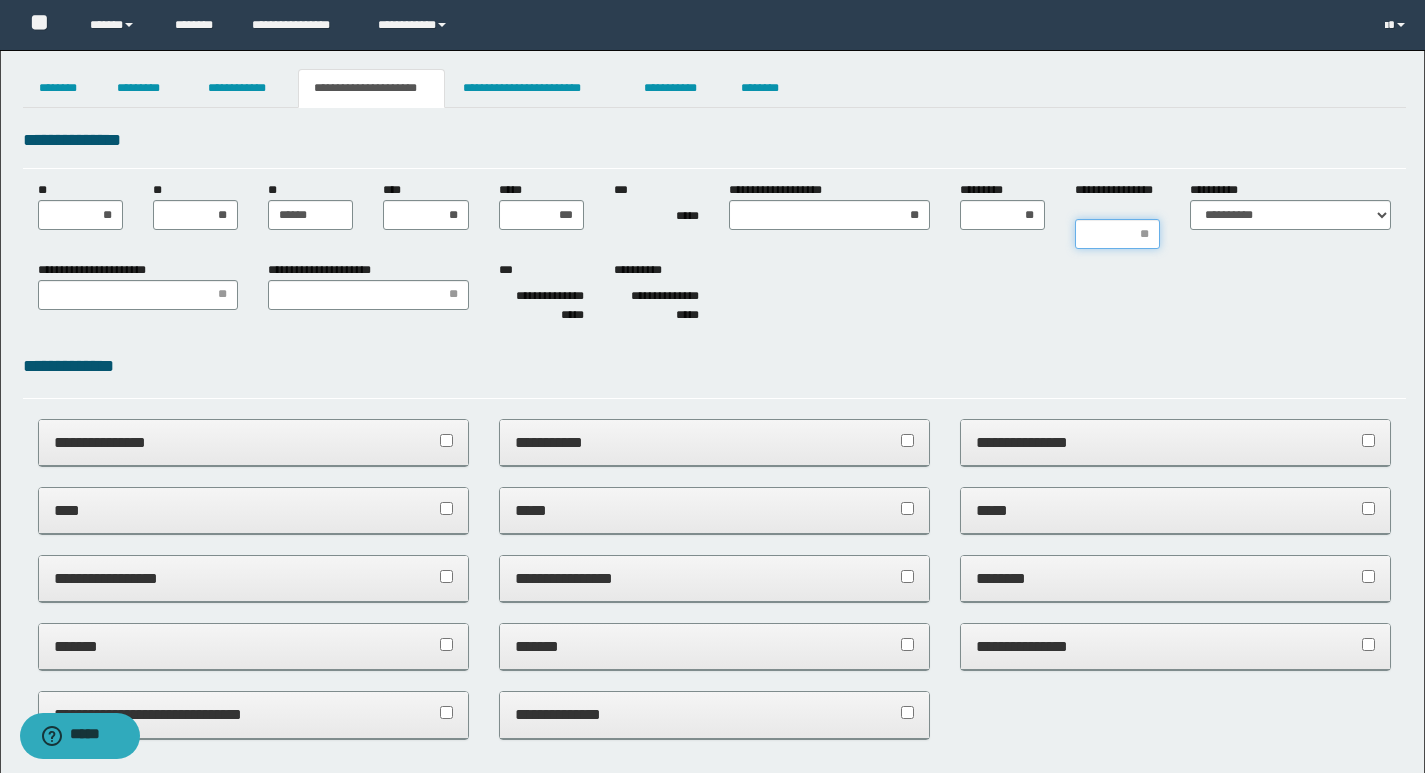 click on "**********" at bounding box center [1117, 234] 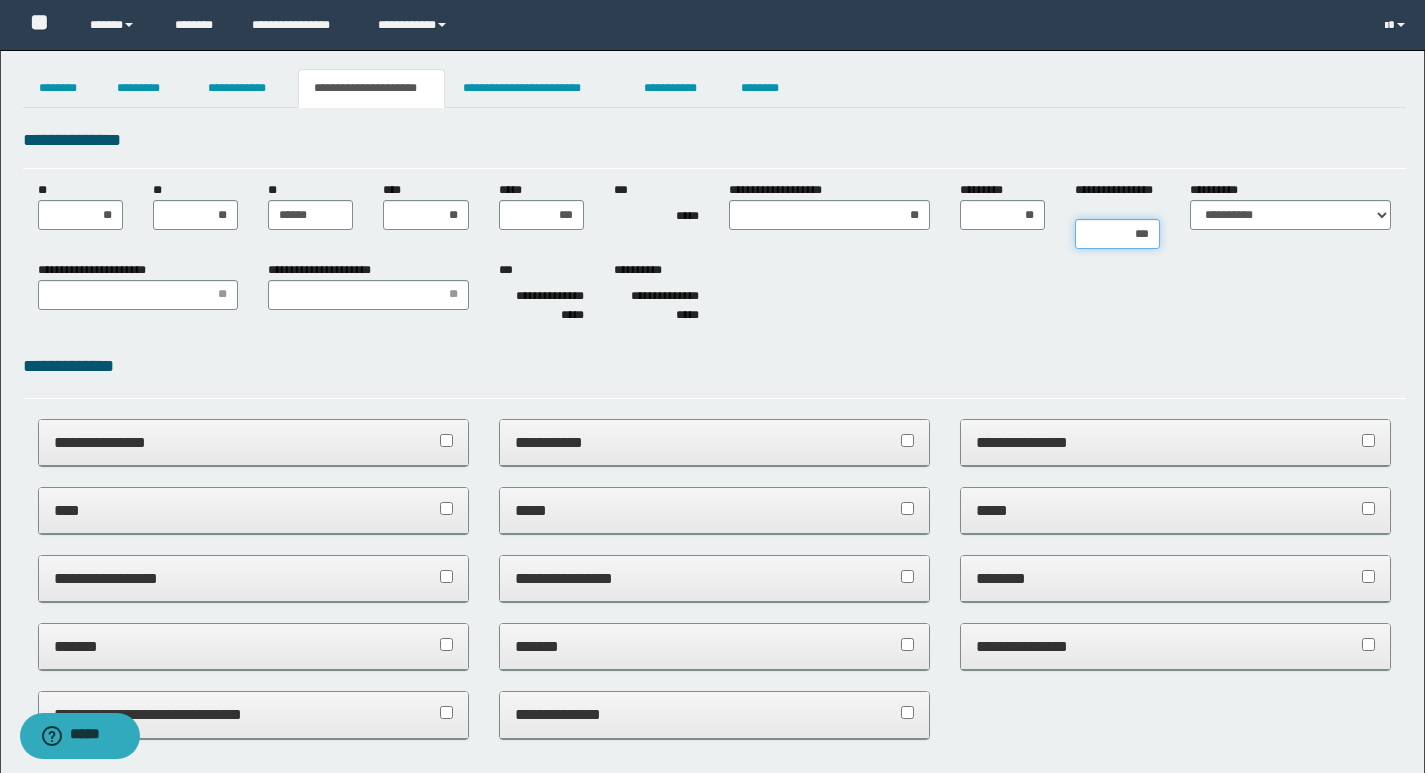 type on "****" 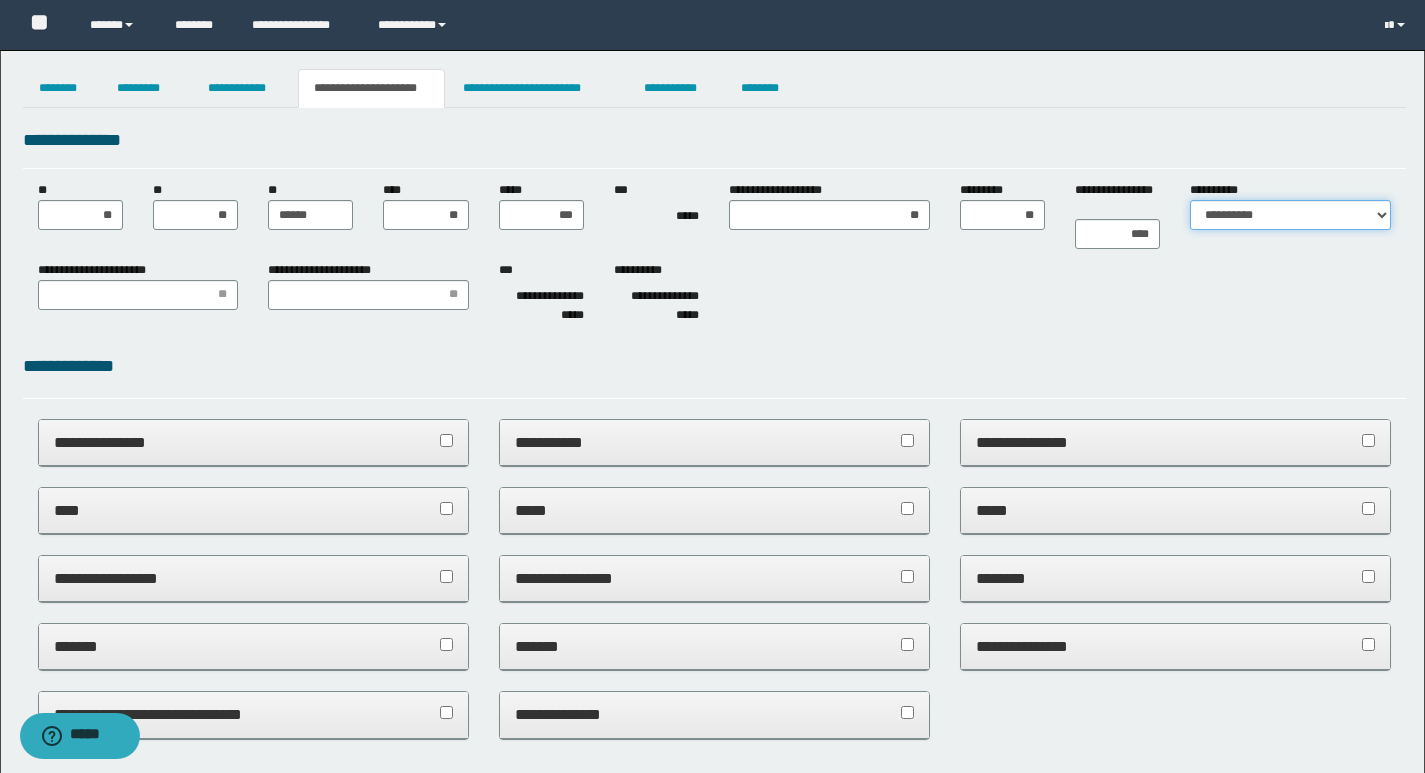 drag, startPoint x: 1305, startPoint y: 223, endPoint x: 1283, endPoint y: 226, distance: 22.203604 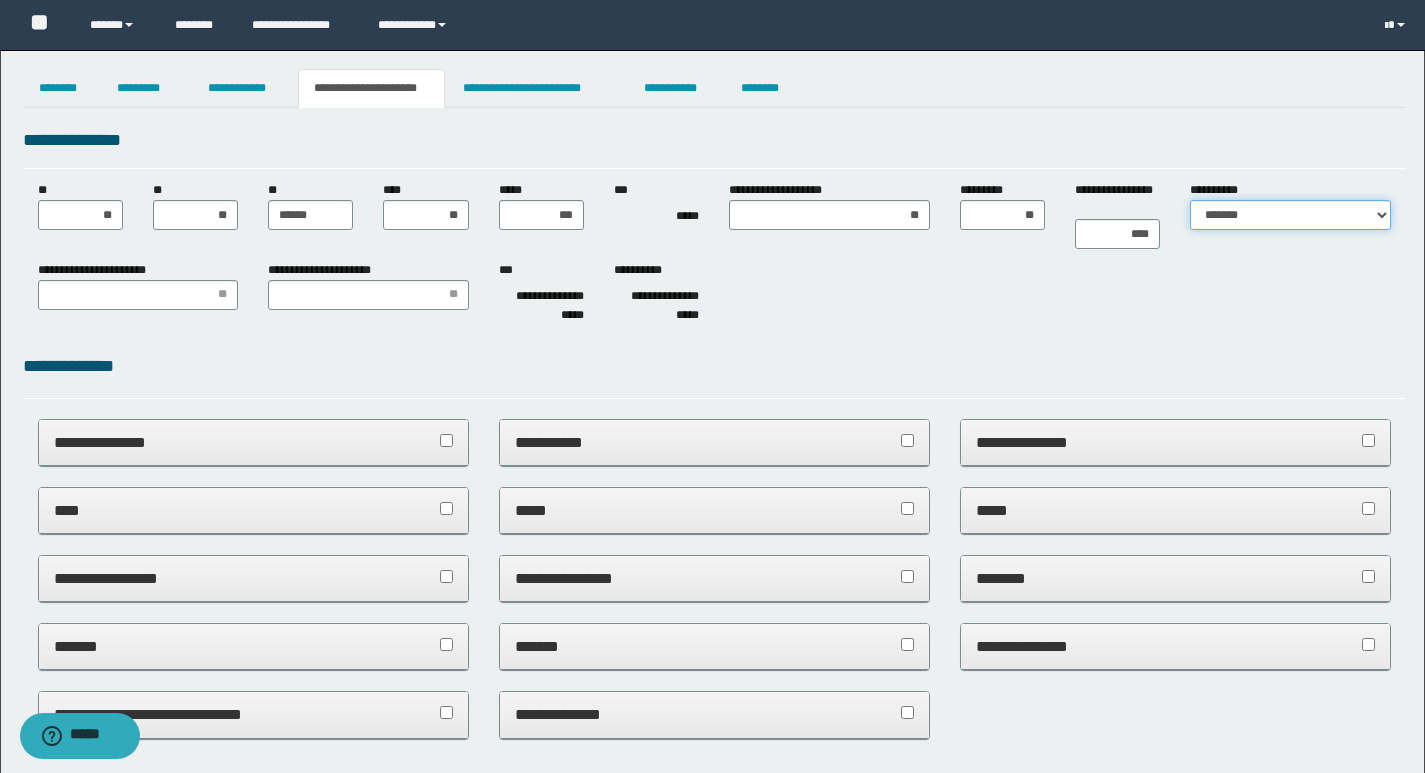 click on "**********" at bounding box center [1290, 215] 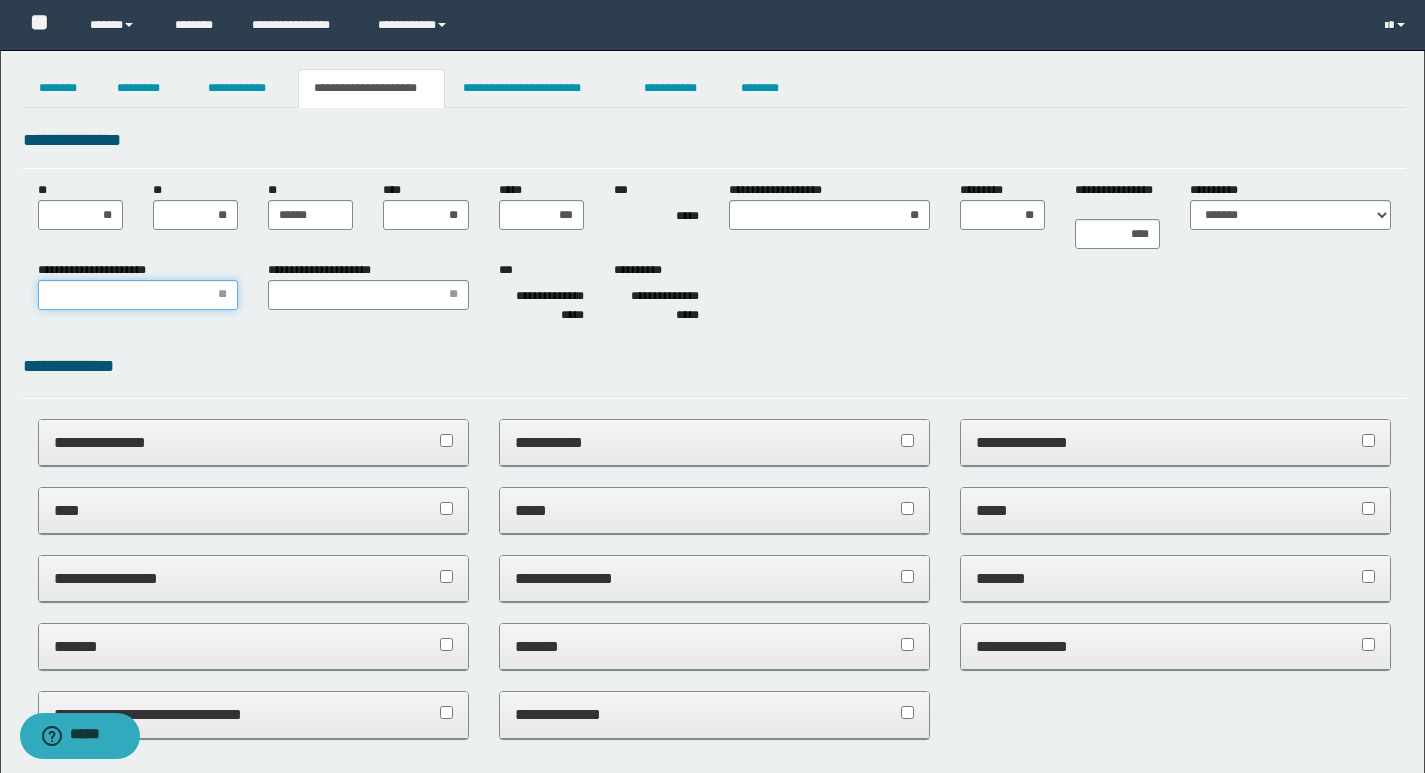 click on "**********" at bounding box center (138, 295) 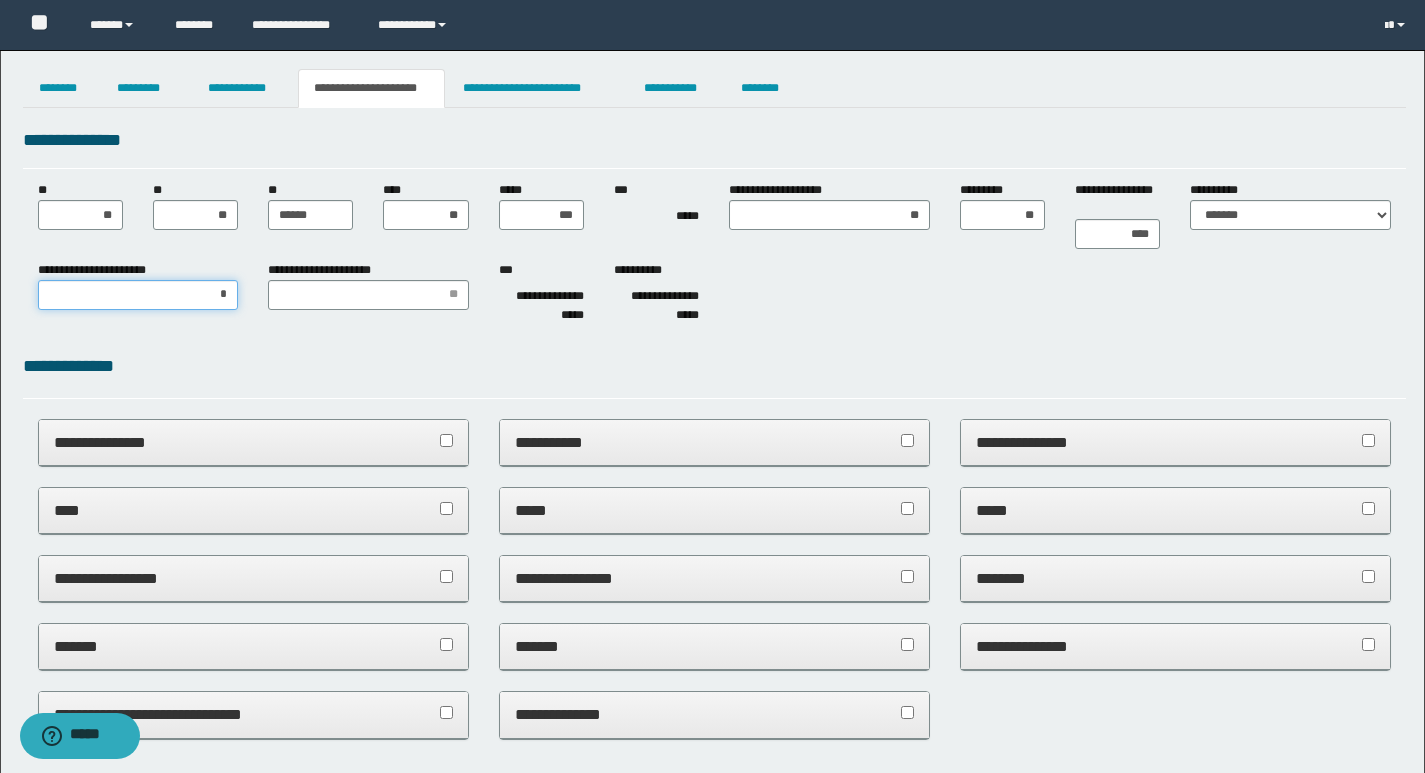 type on "**" 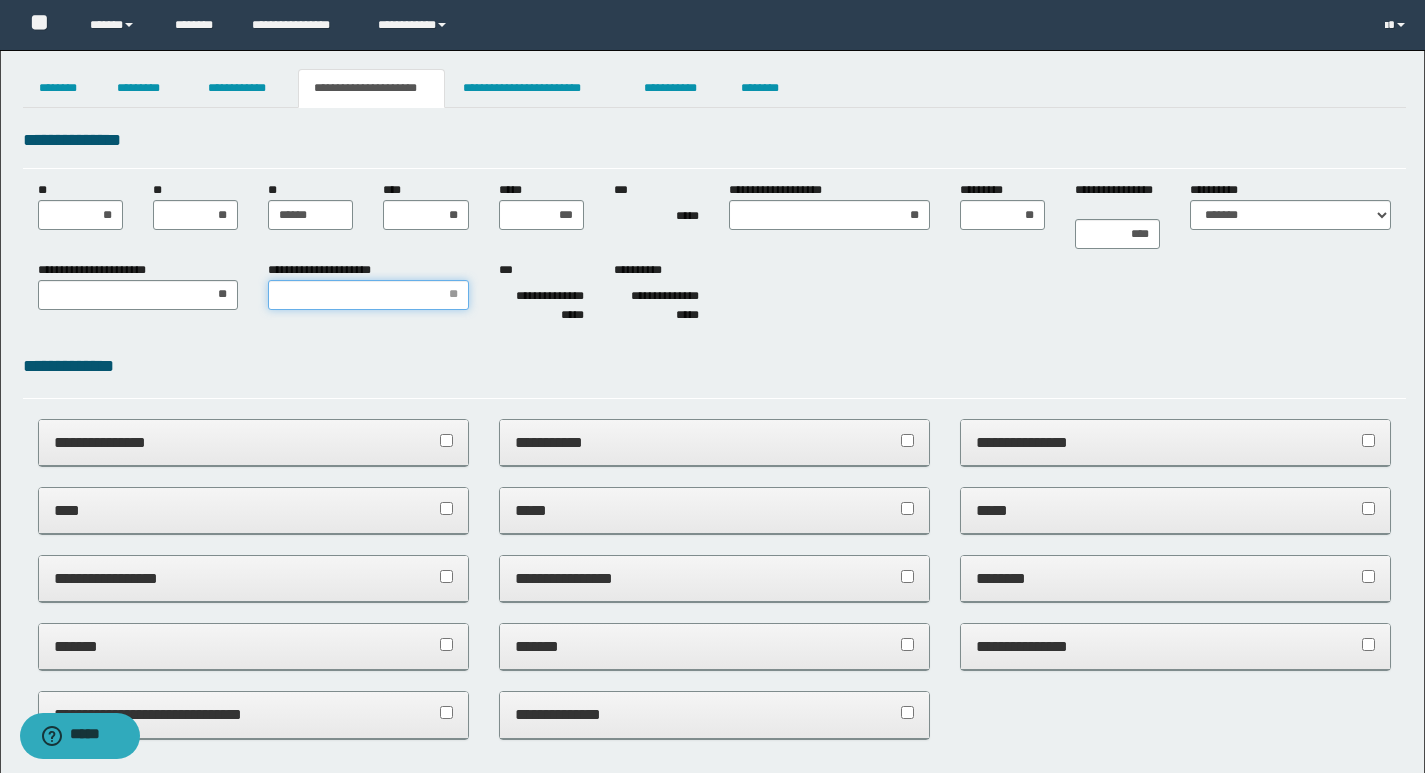 click on "**********" at bounding box center [368, 295] 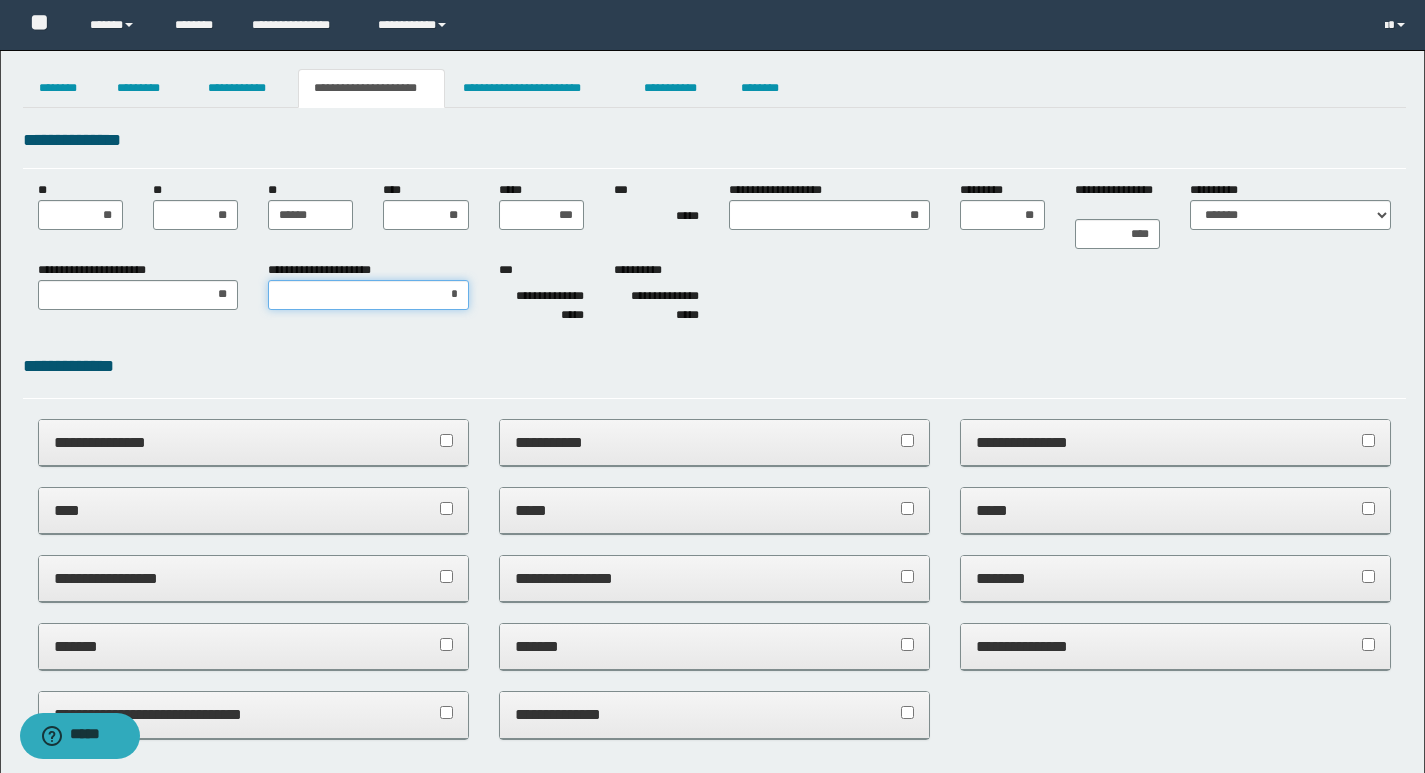 type on "**" 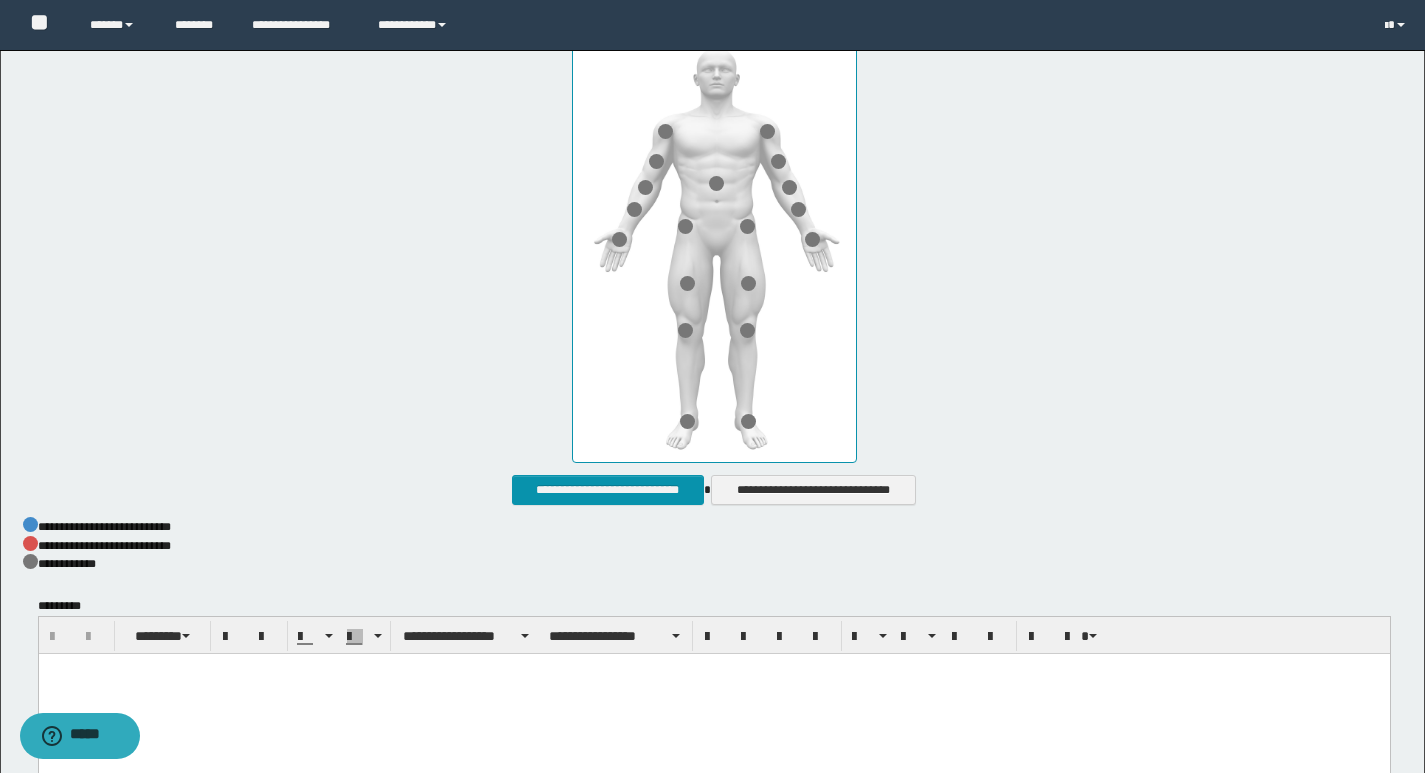scroll, scrollTop: 1005, scrollLeft: 0, axis: vertical 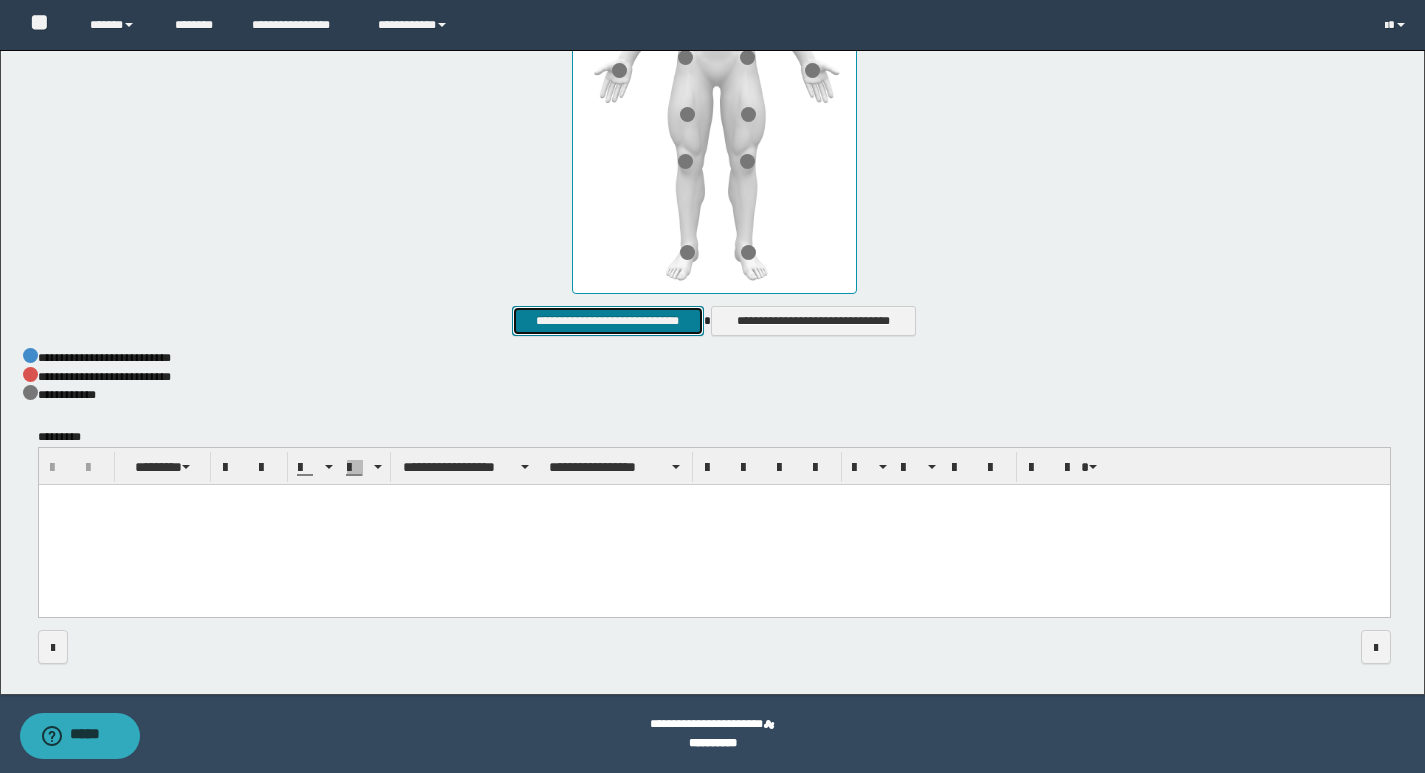 click on "**********" at bounding box center [607, 321] 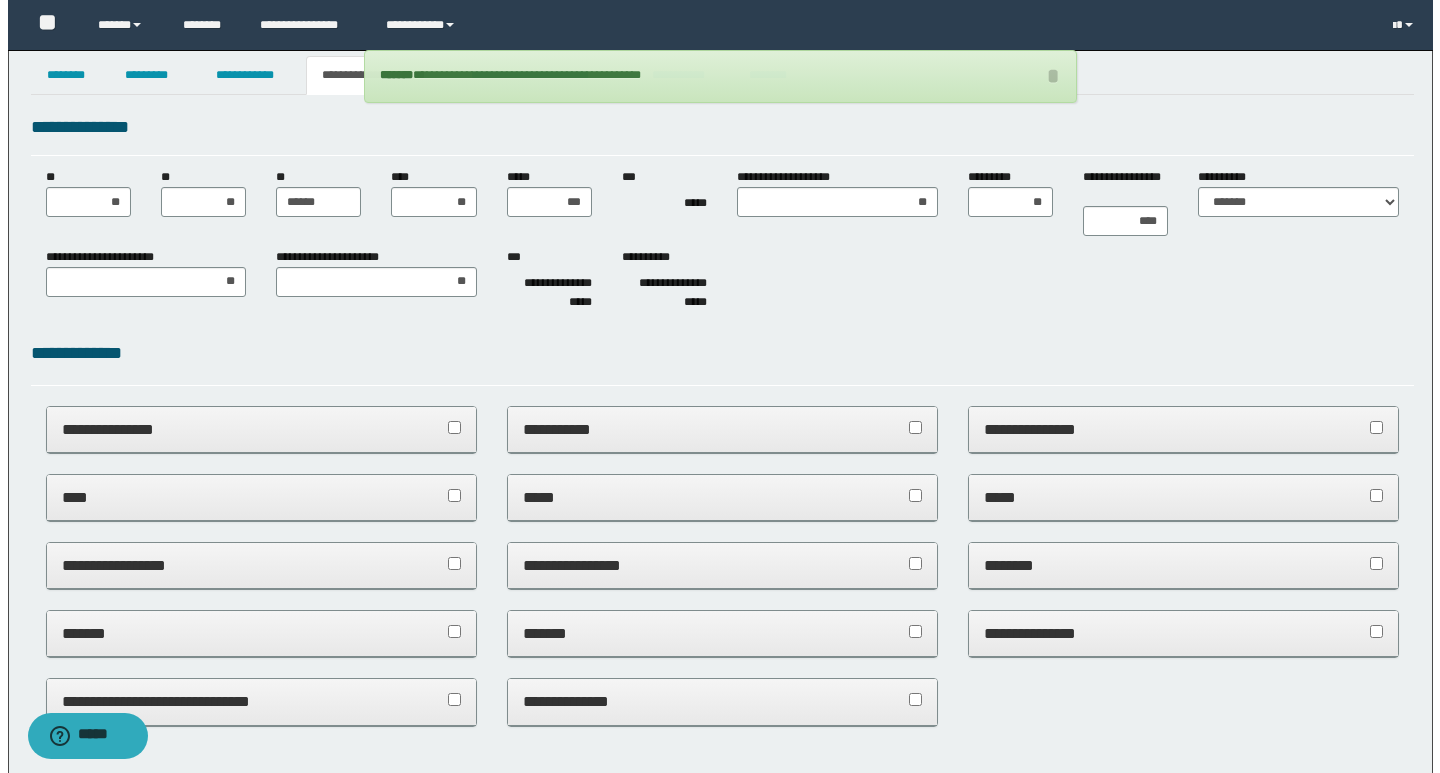 scroll, scrollTop: 0, scrollLeft: 0, axis: both 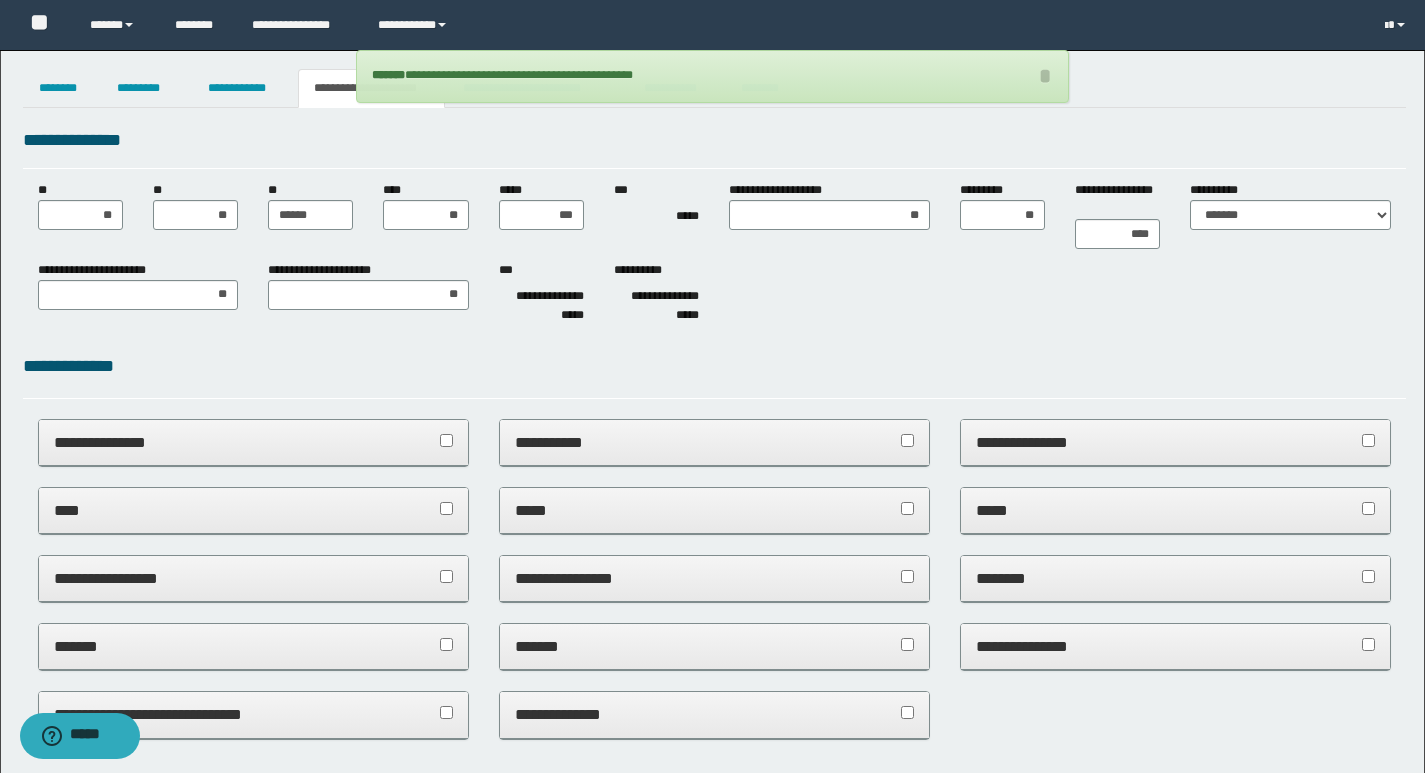 click on "*********" at bounding box center (146, 88) 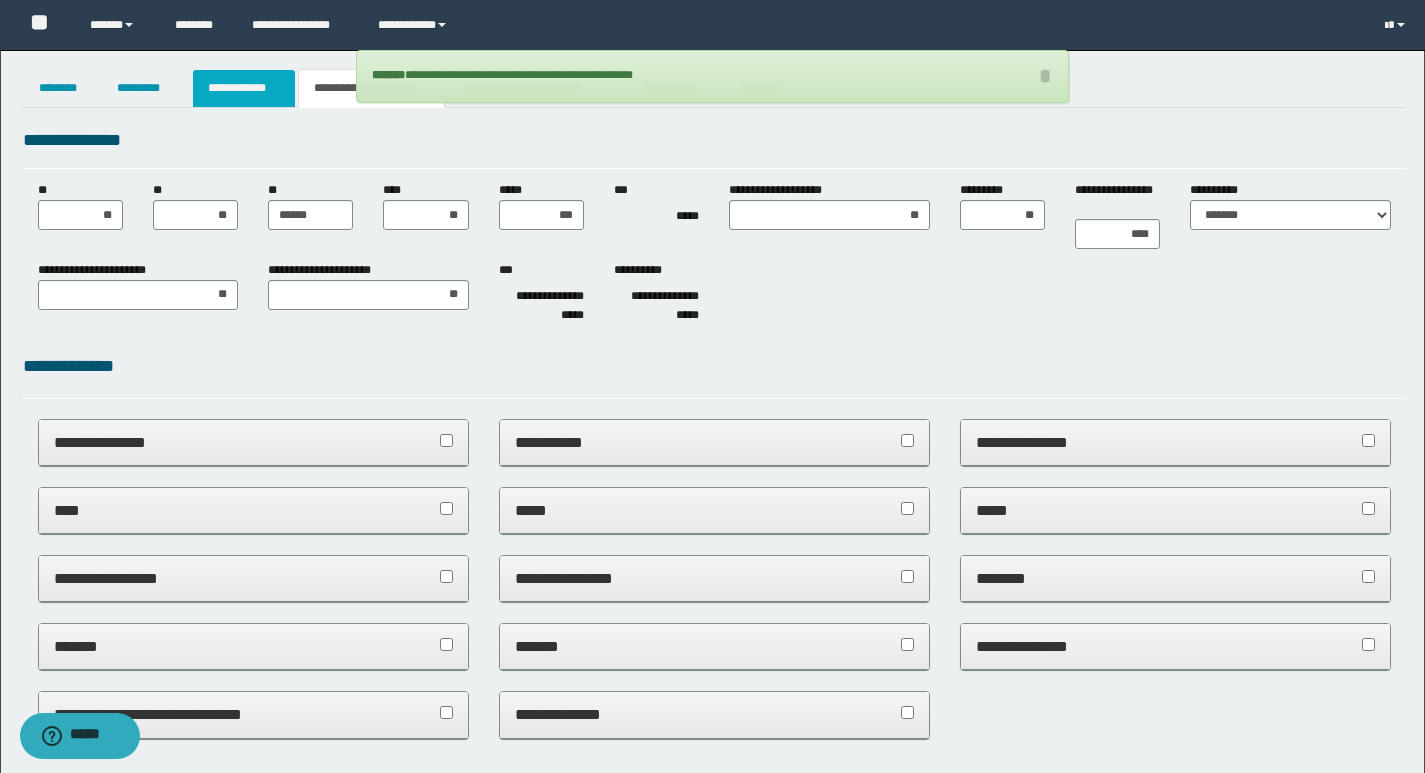 click on "**********" at bounding box center (244, 88) 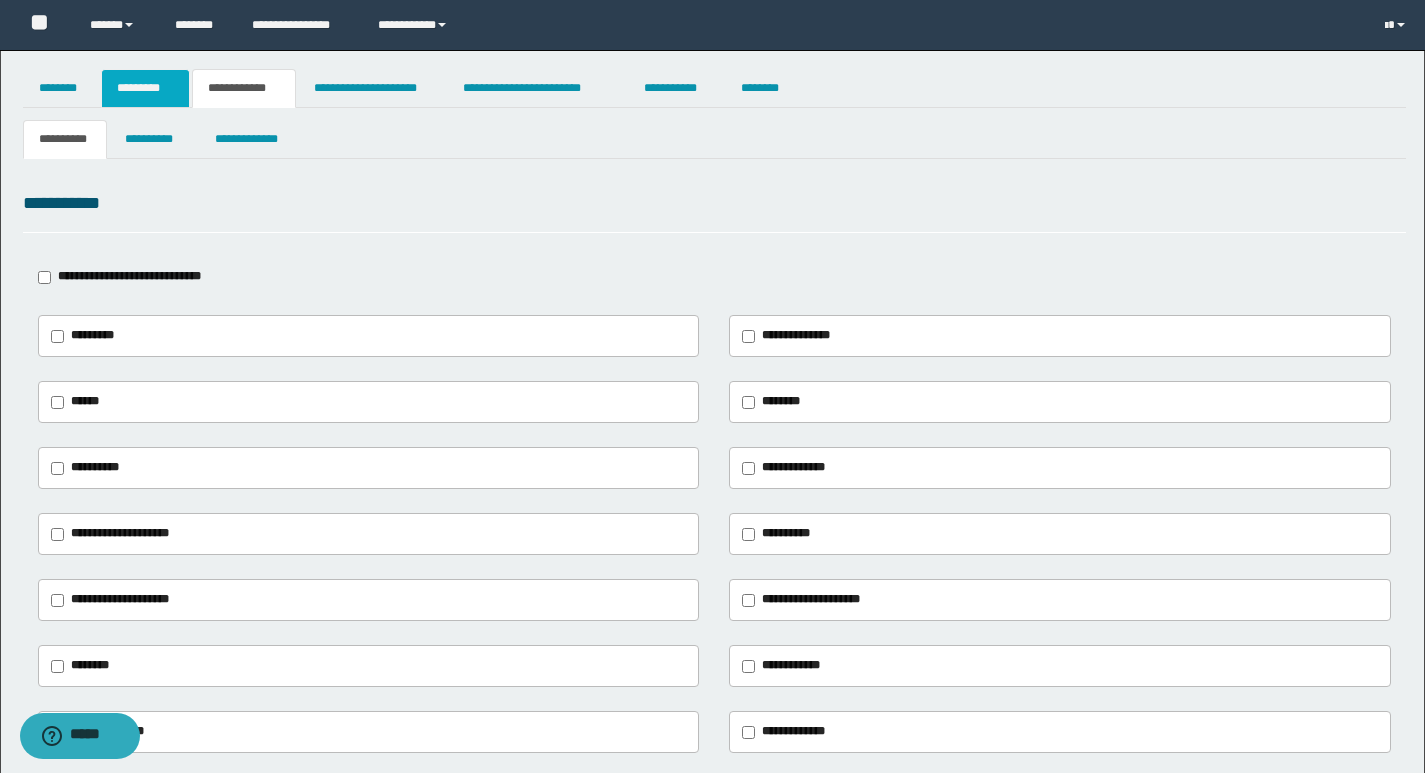 click on "*********" at bounding box center [145, 88] 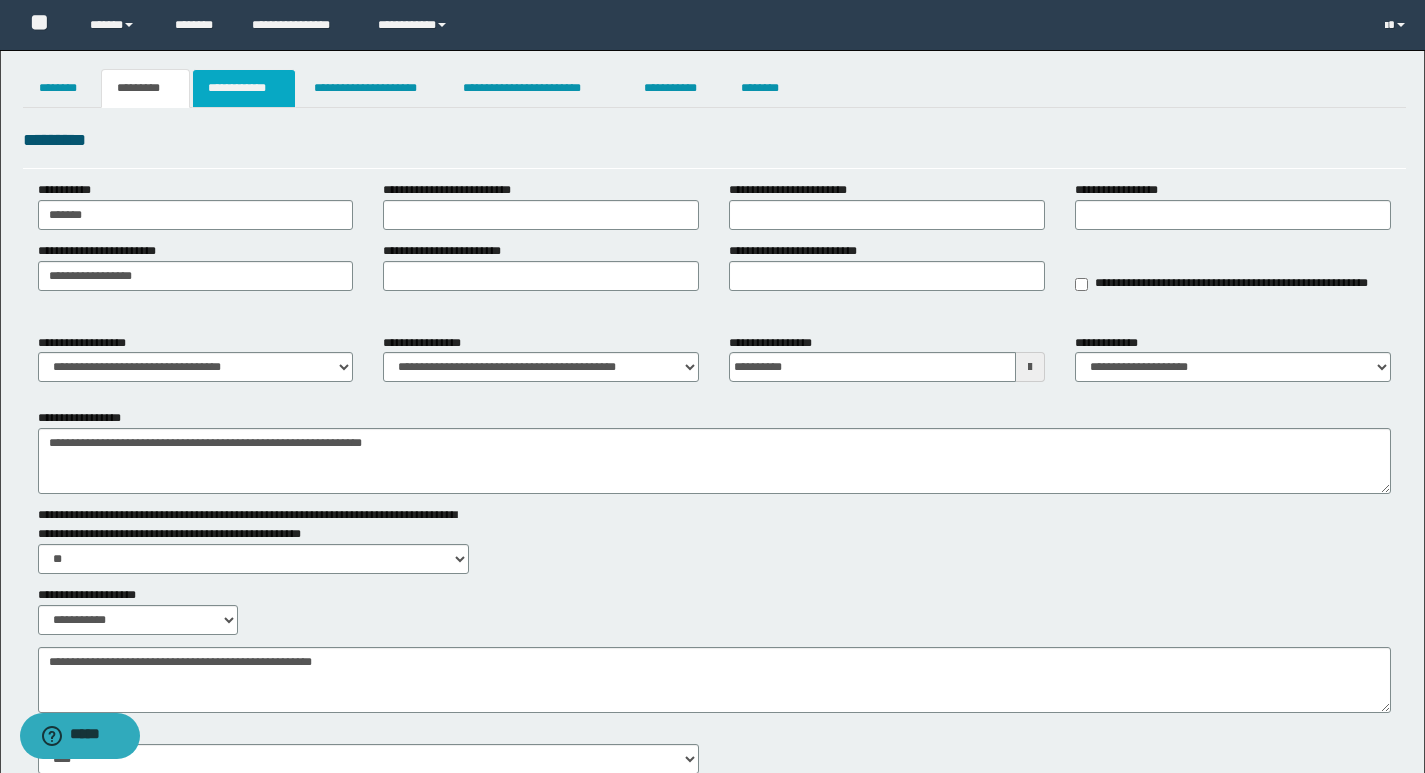 click on "**********" at bounding box center [244, 88] 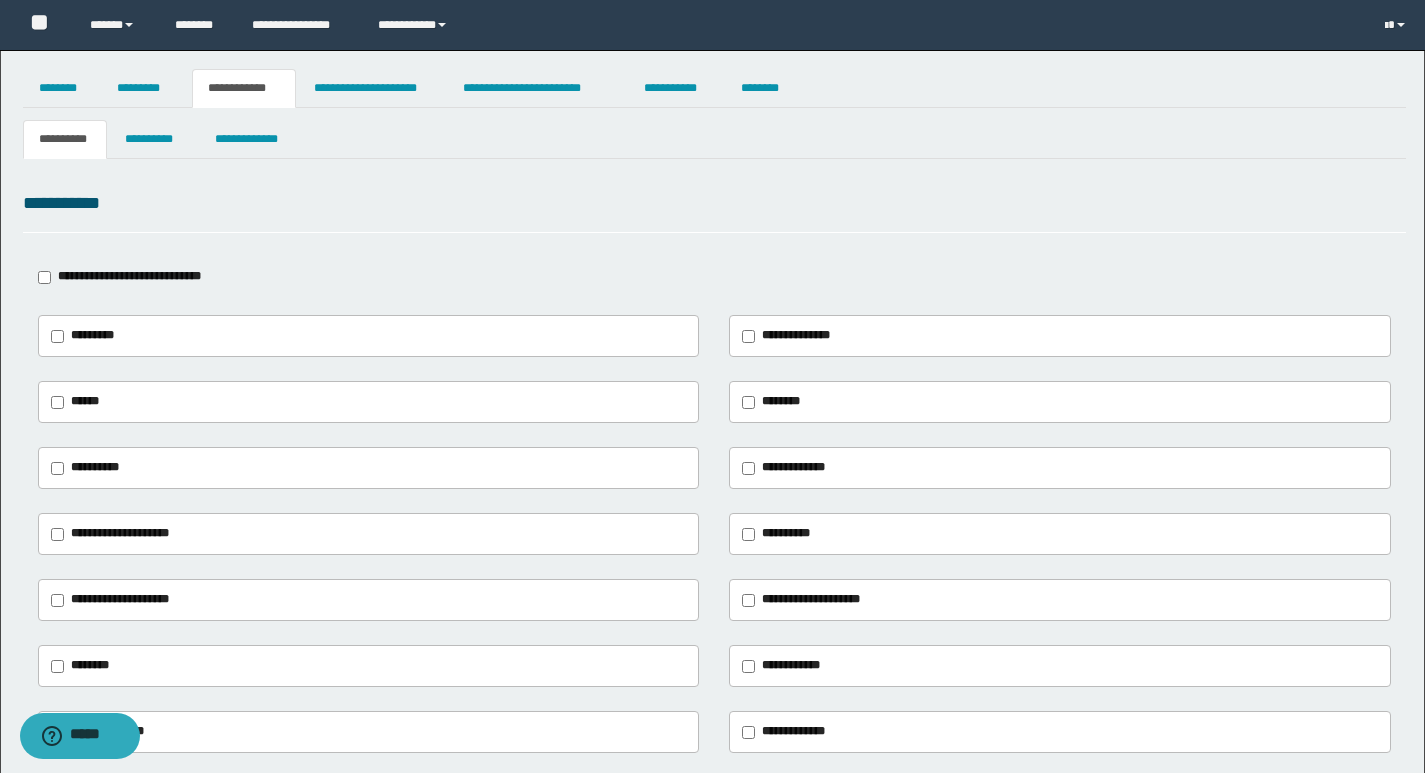 click on "**********" at bounding box center [714, 501] 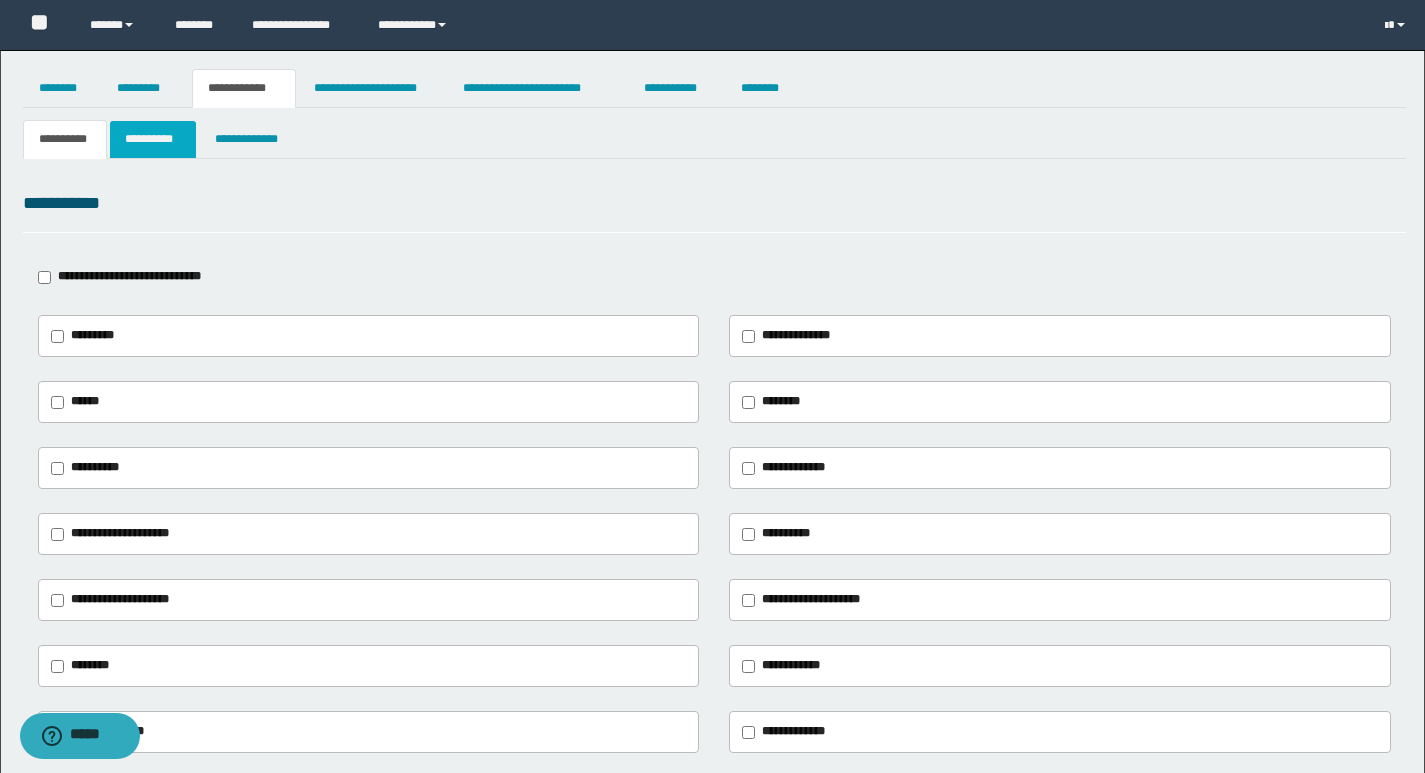 click on "**********" at bounding box center (153, 139) 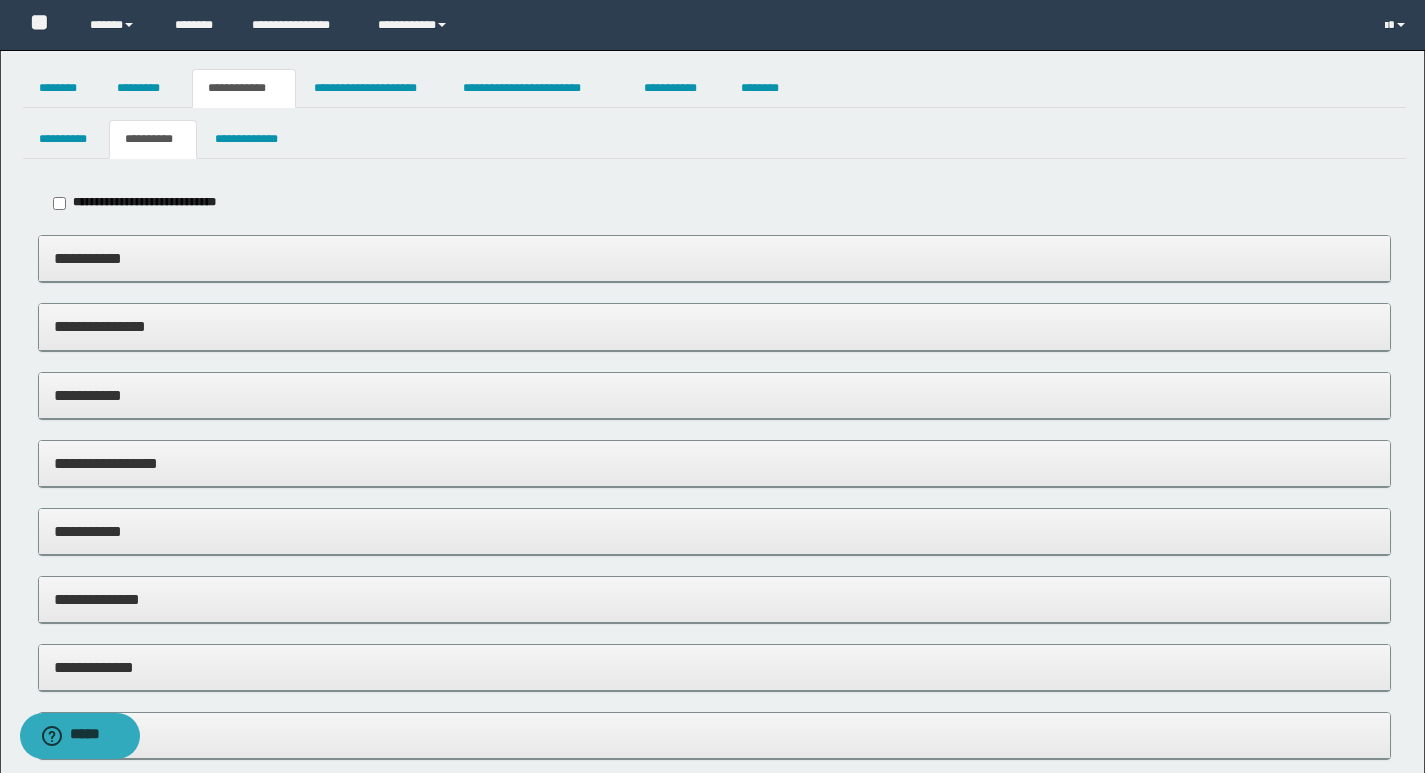 click on "**********" at bounding box center (714, 395) 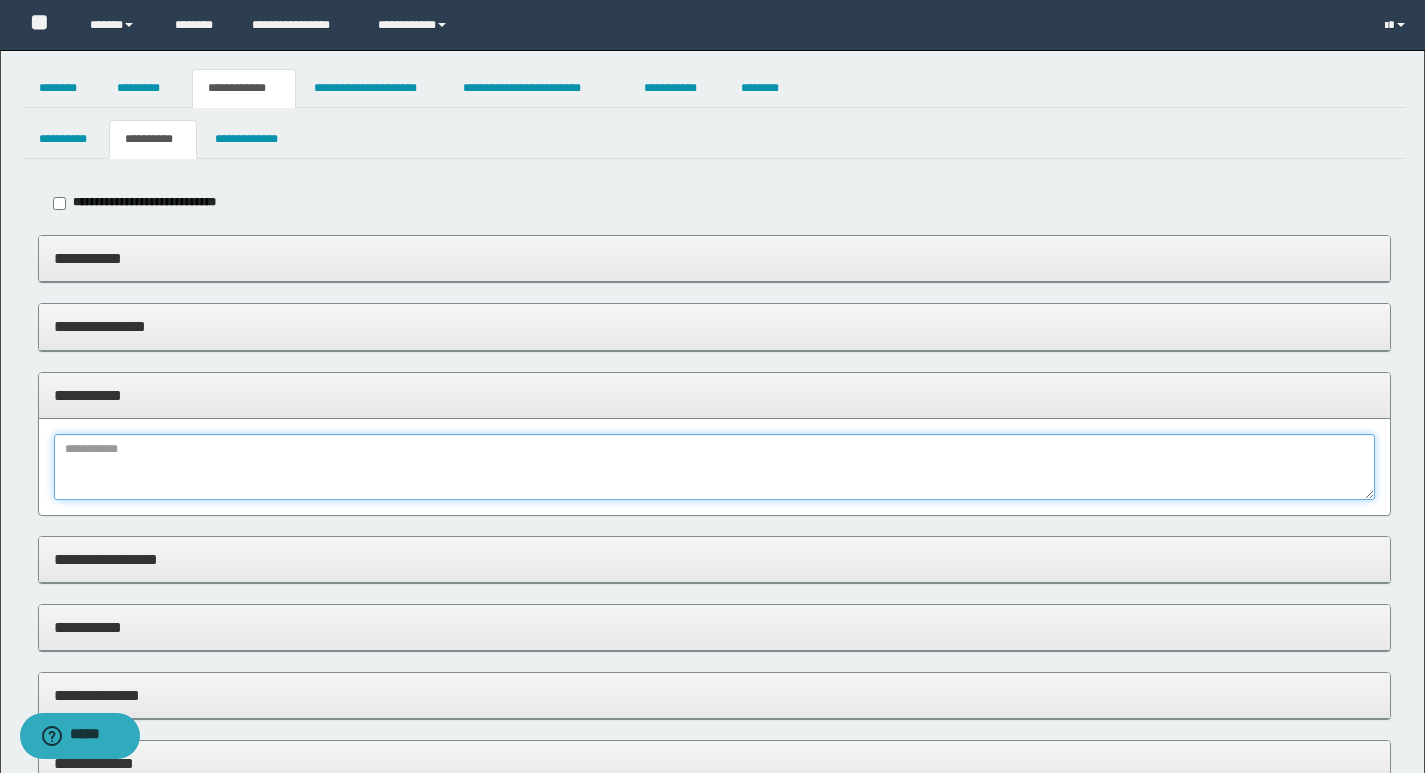 click at bounding box center [714, 467] 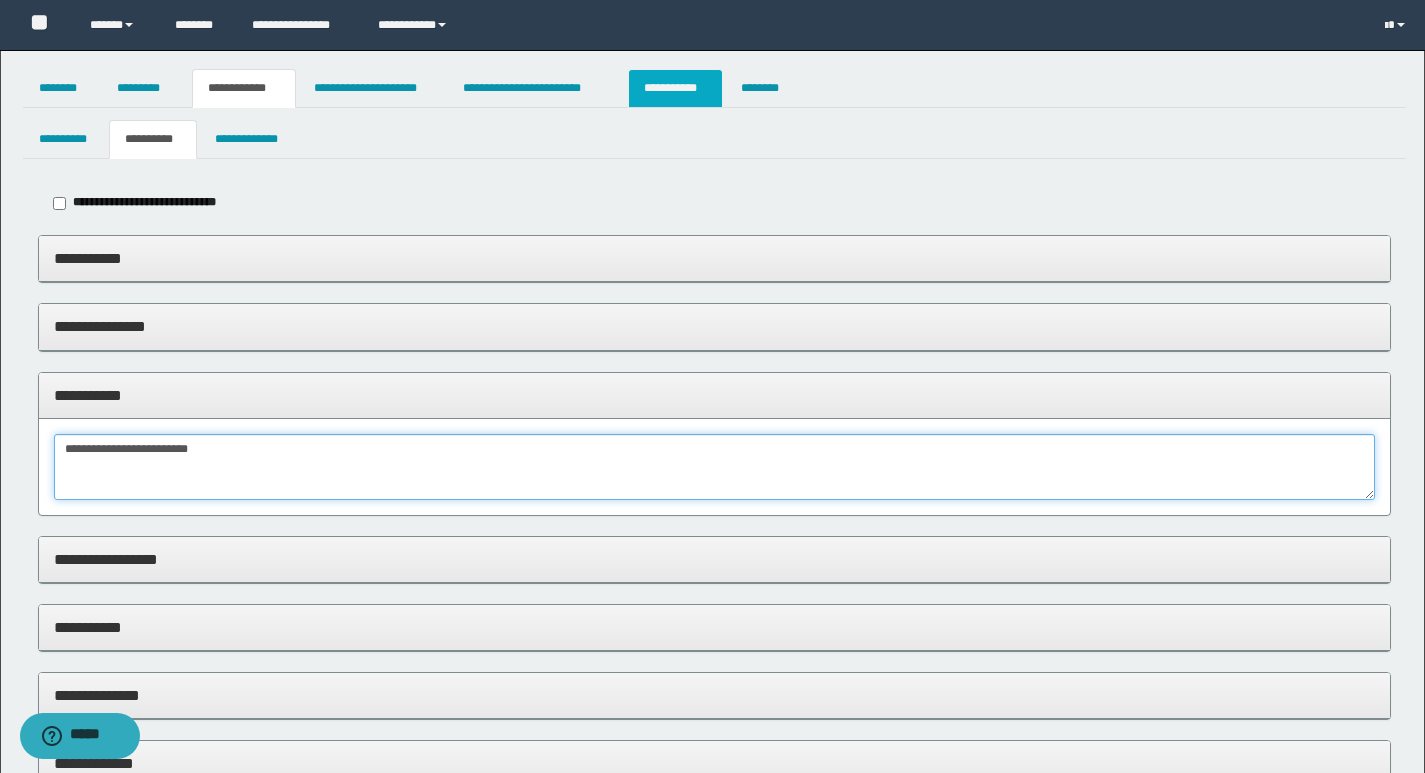 type on "**********" 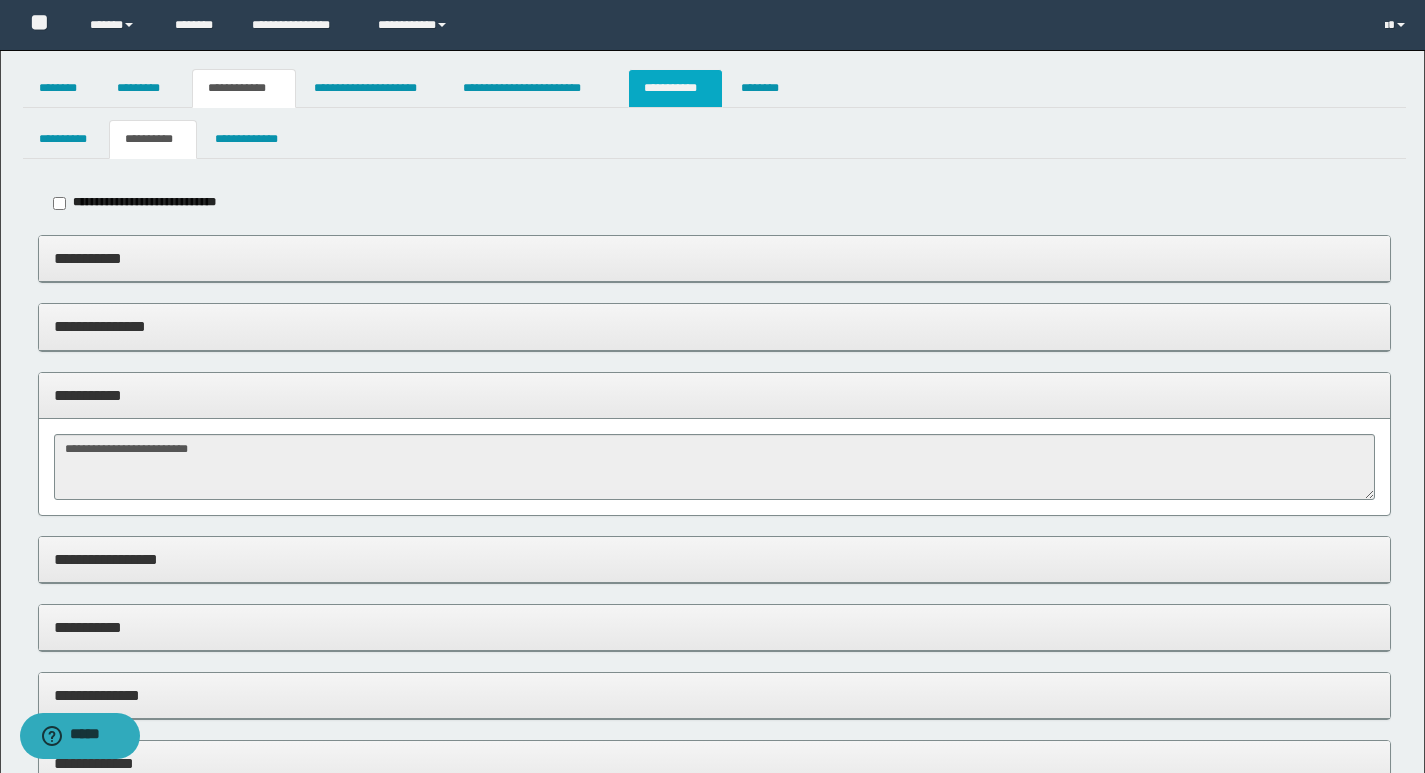 click on "**********" at bounding box center (675, 88) 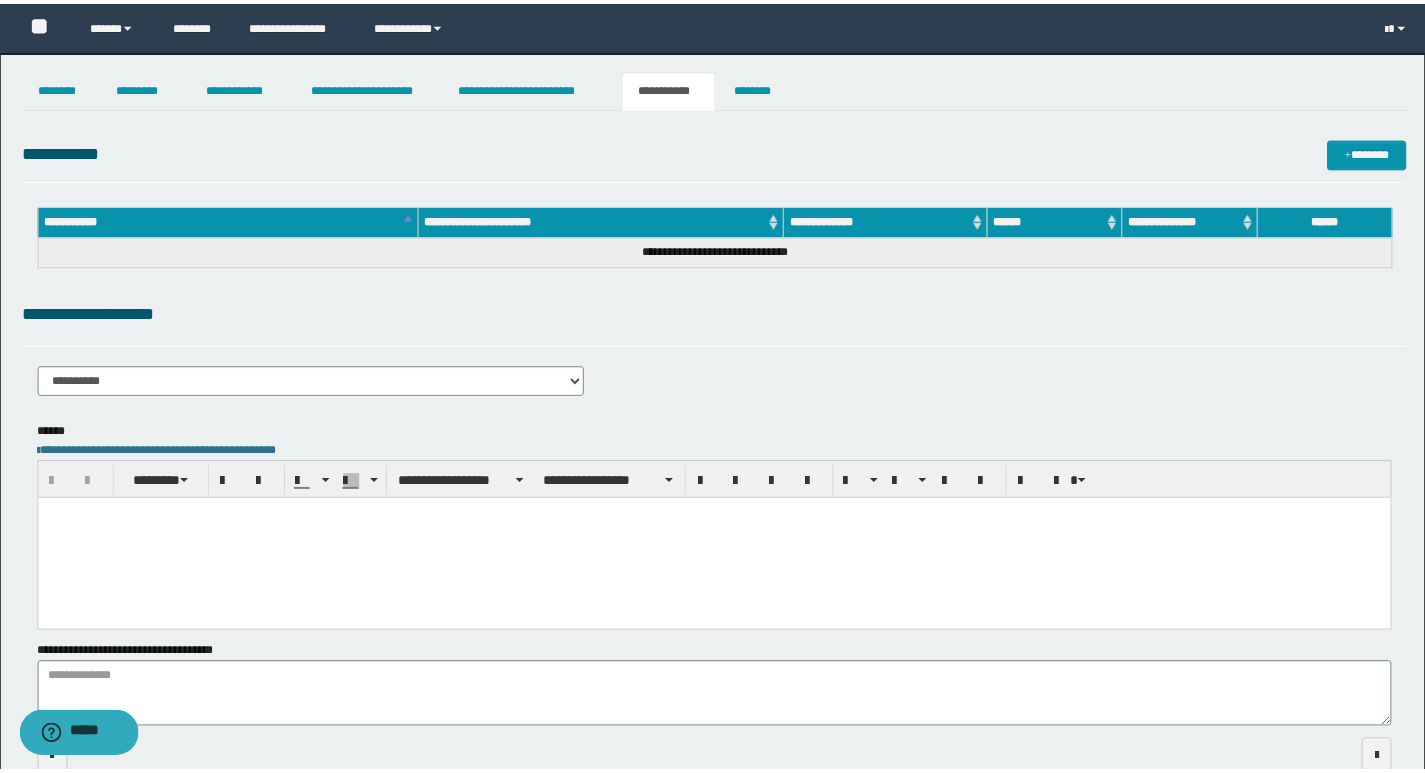 scroll, scrollTop: 0, scrollLeft: 0, axis: both 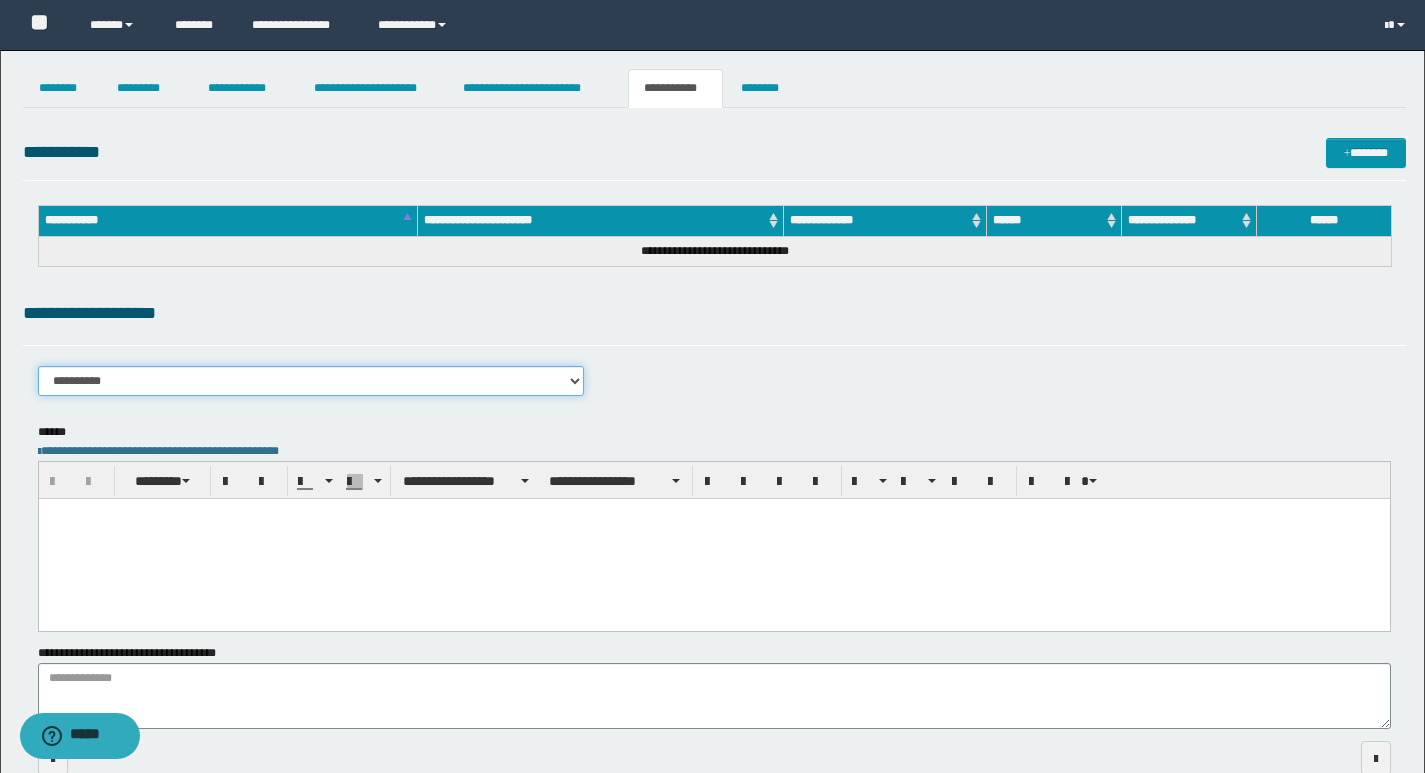 click on "**********" at bounding box center (311, 381) 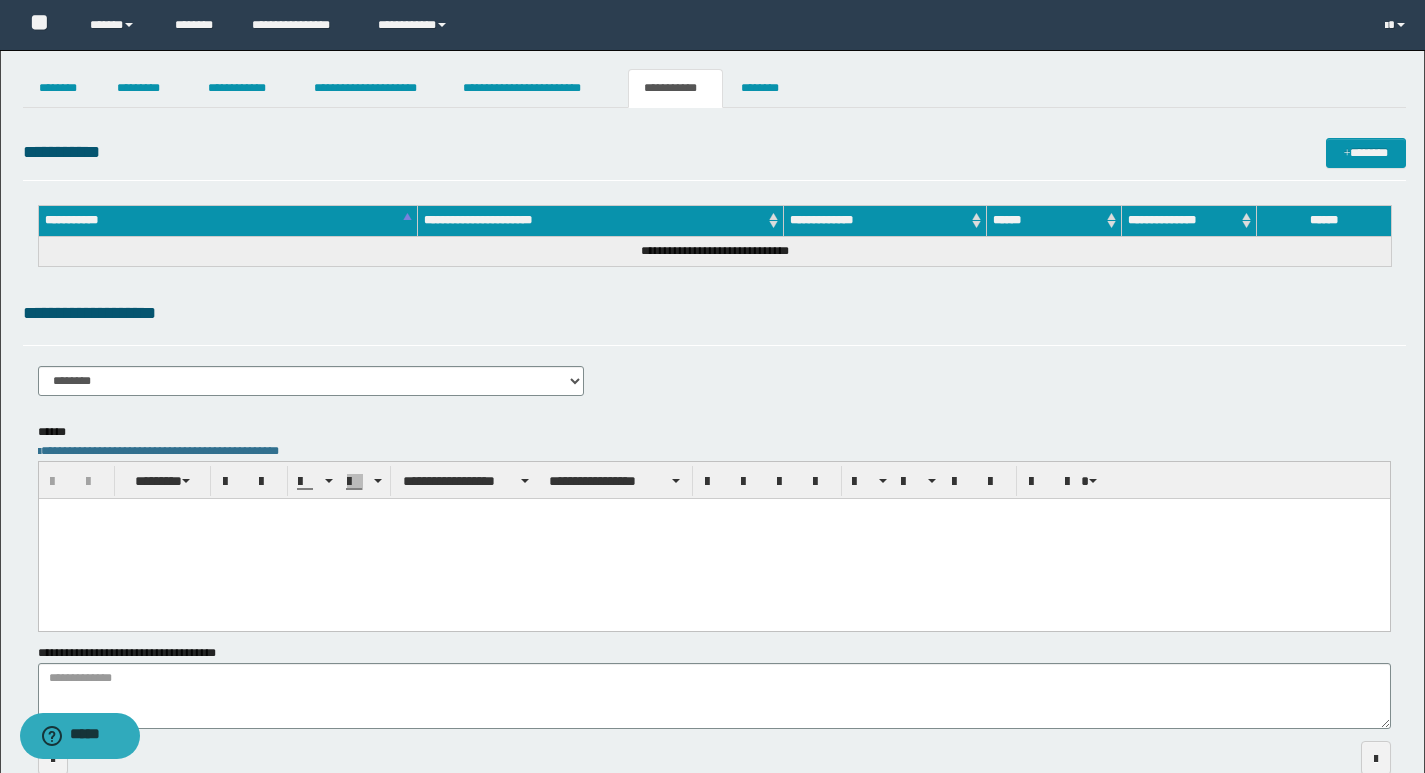 click on "**********" at bounding box center (714, 322) 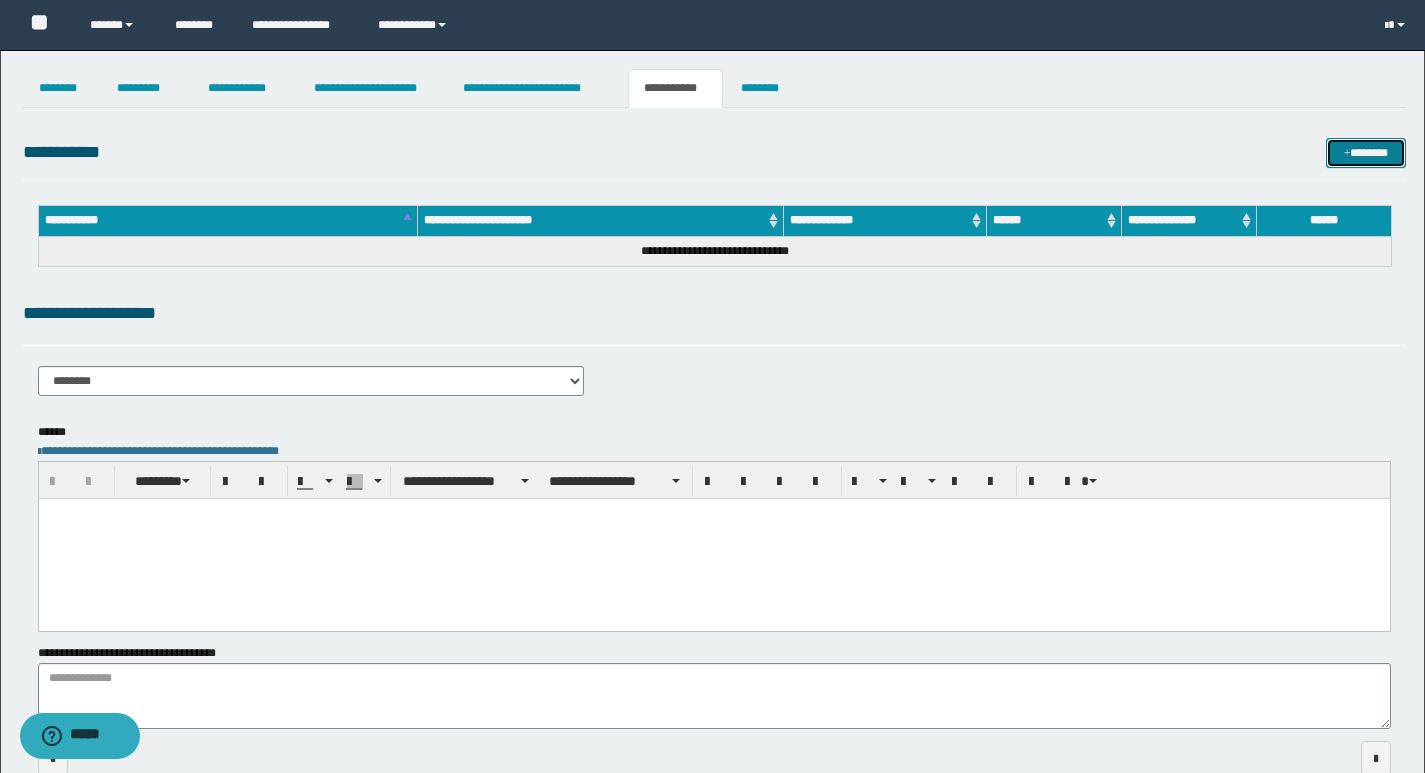 click on "*******" at bounding box center (1366, 153) 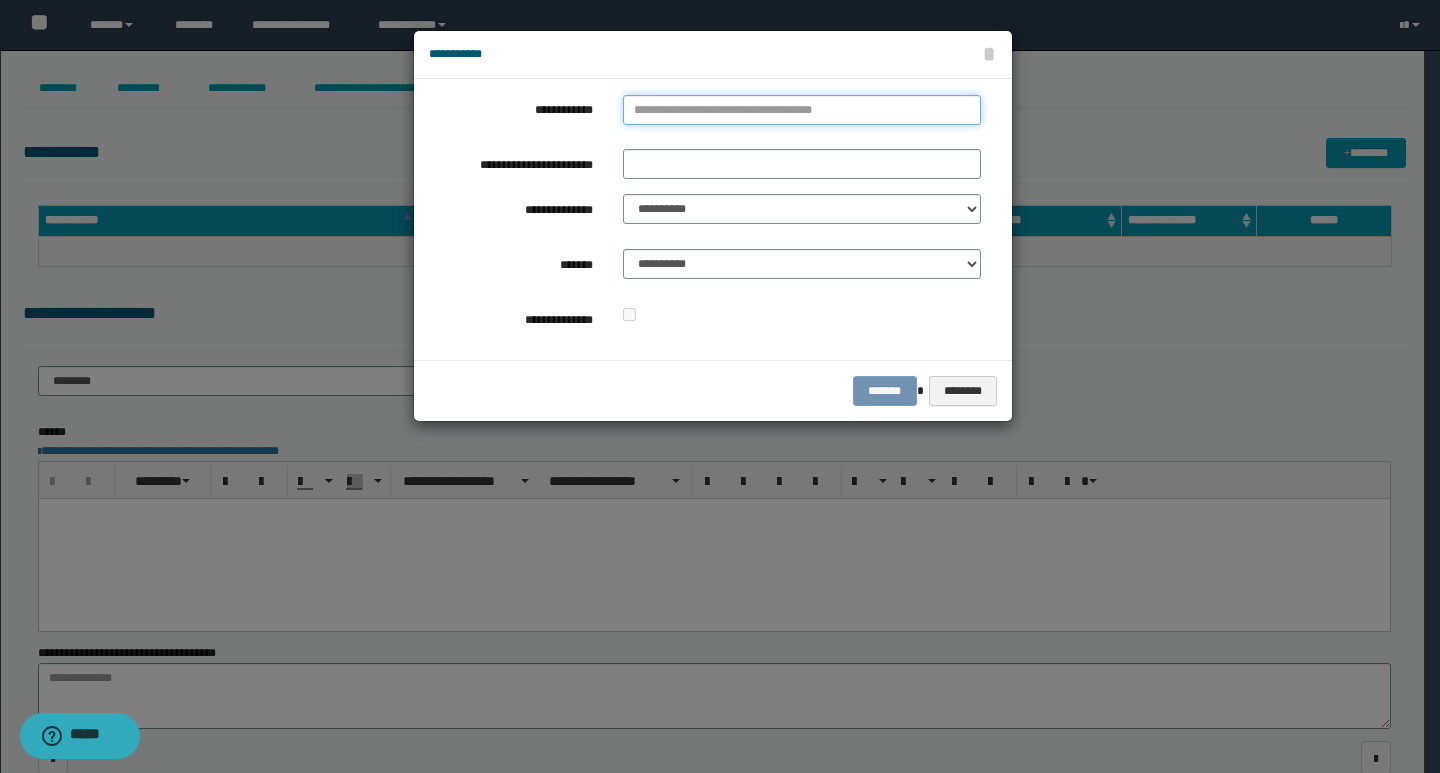 click on "**********" at bounding box center (802, 110) 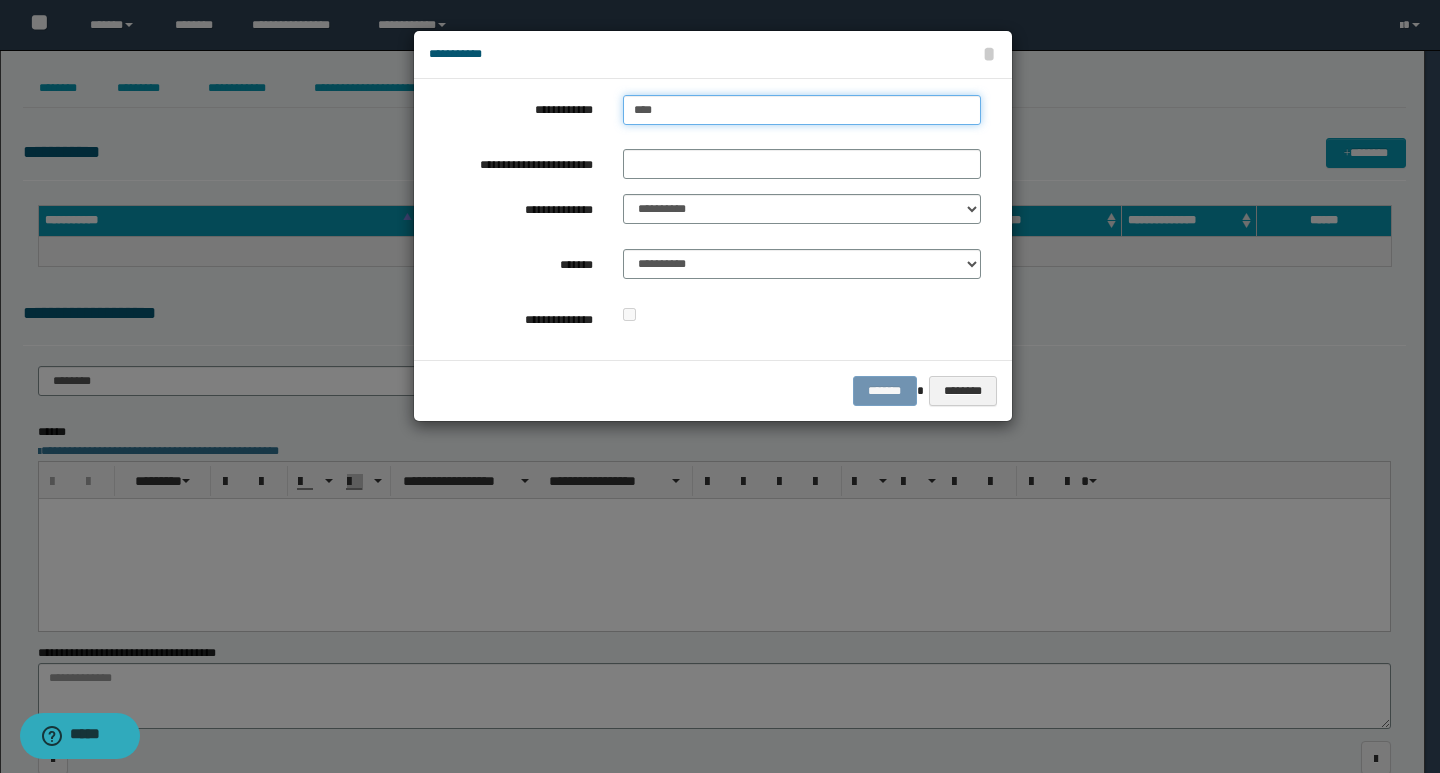 type on "****" 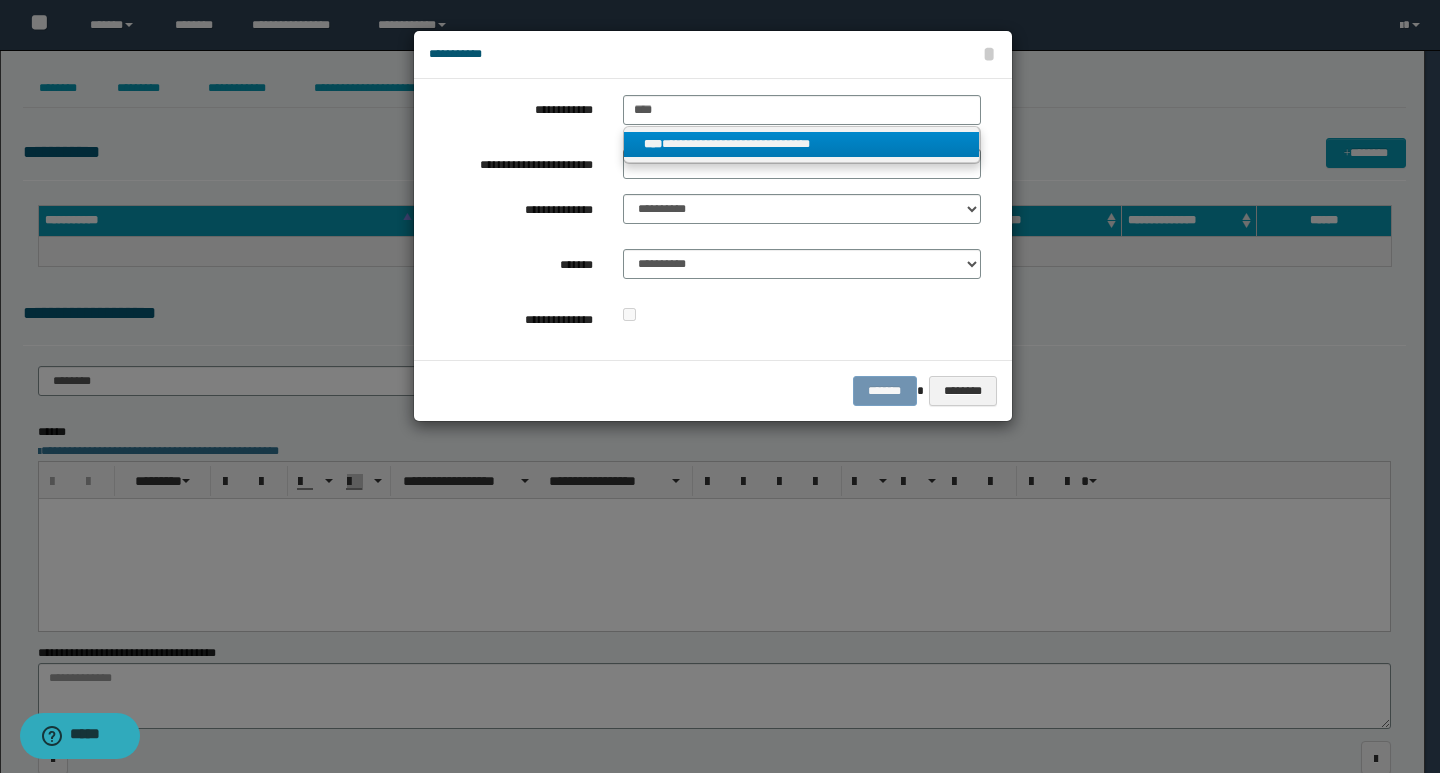 click on "**********" at bounding box center [802, 144] 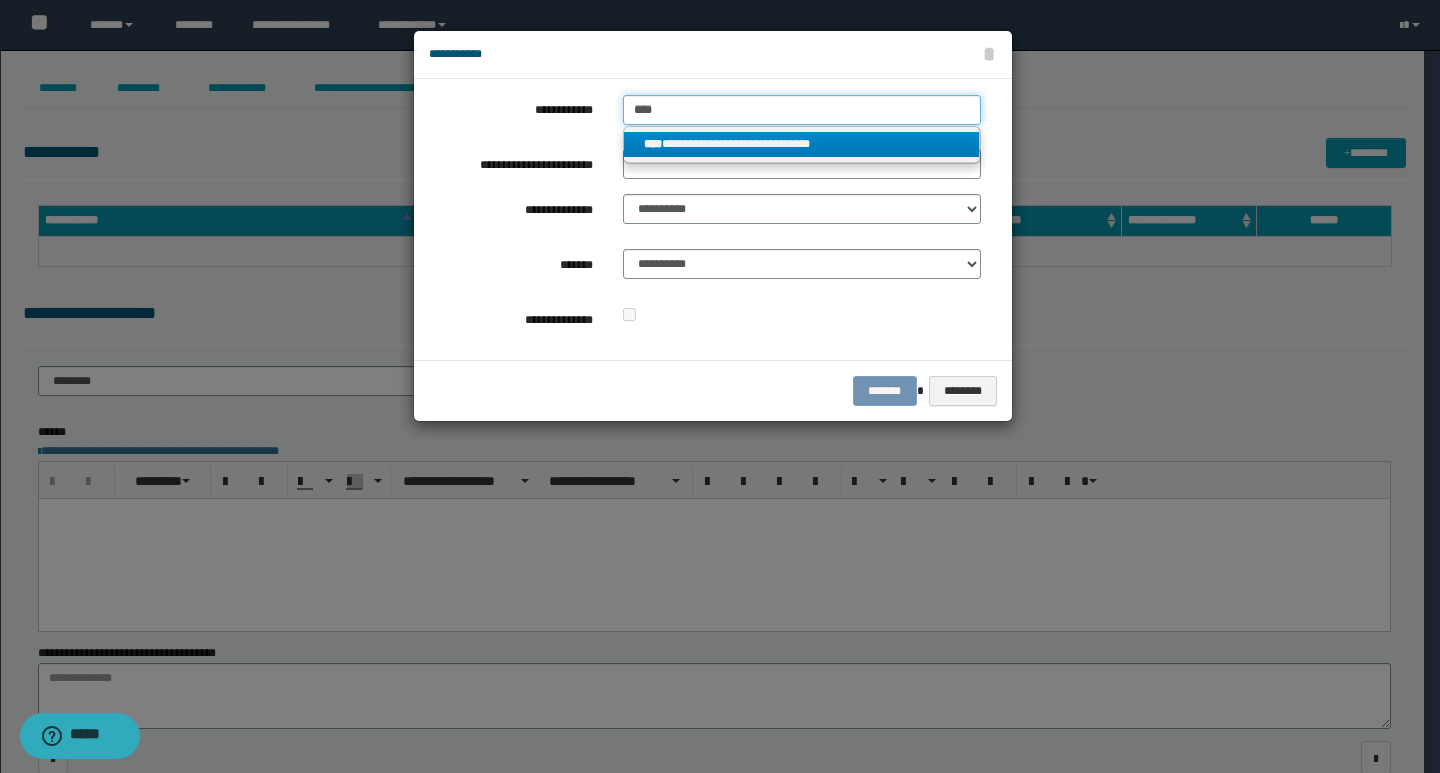 type 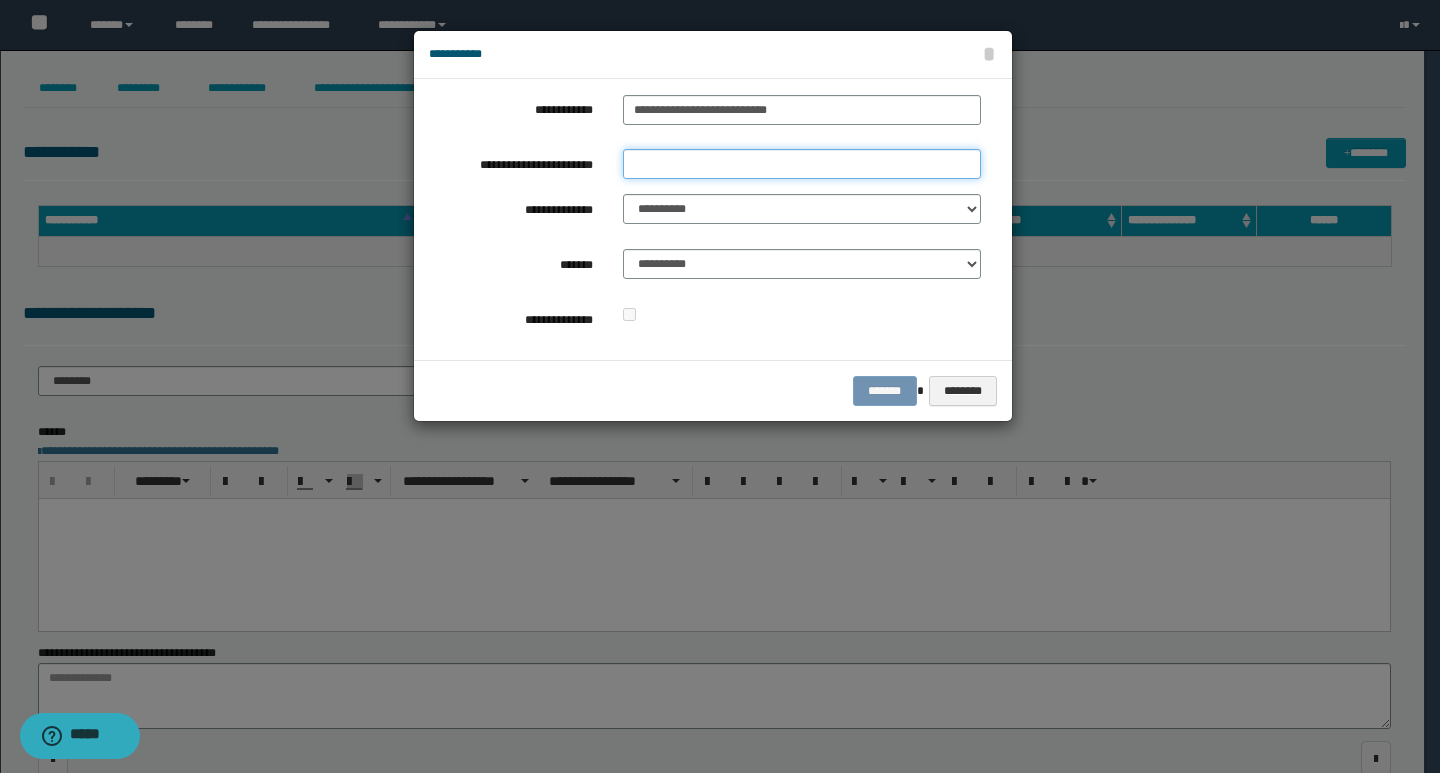 click on "**********" at bounding box center [802, 164] 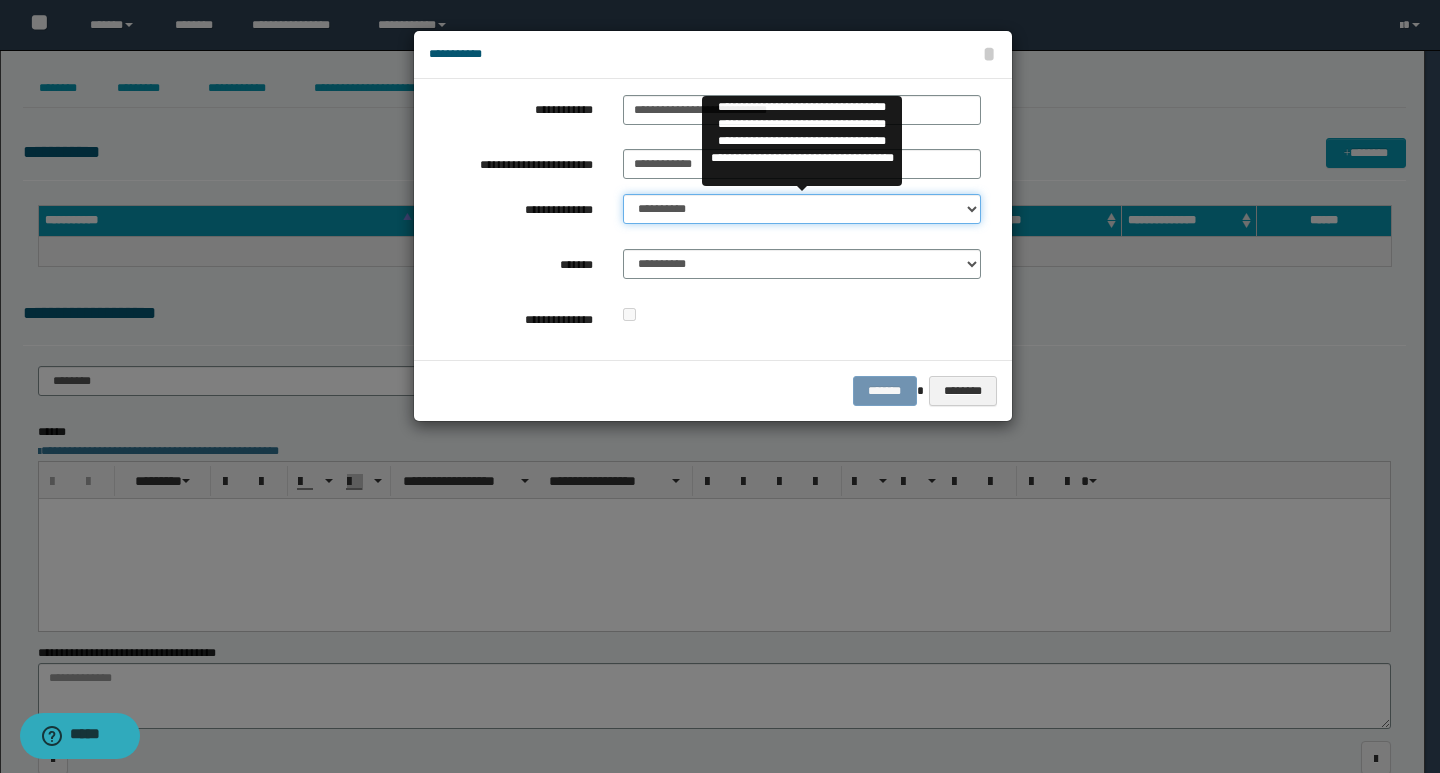 click on "**********" at bounding box center (802, 209) 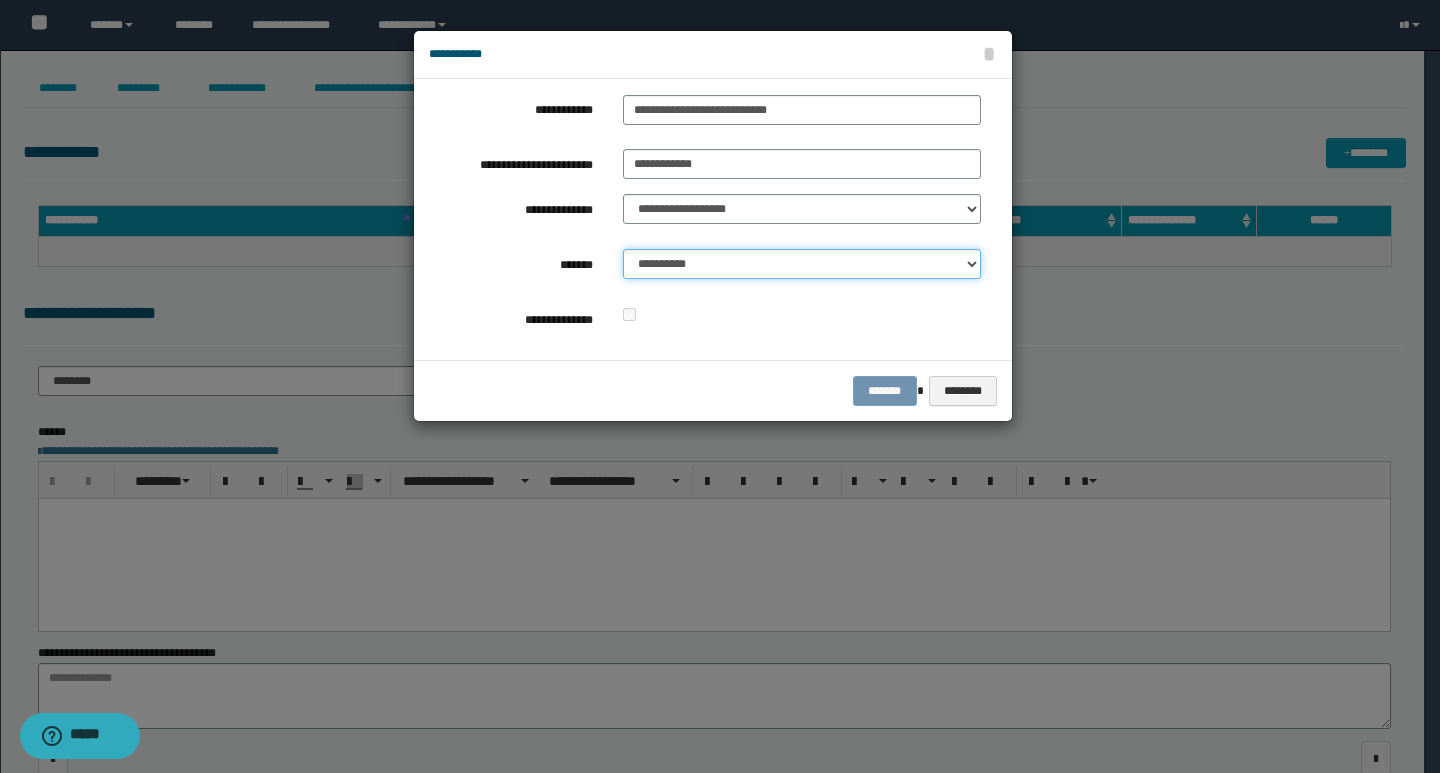 click on "**********" at bounding box center (802, 264) 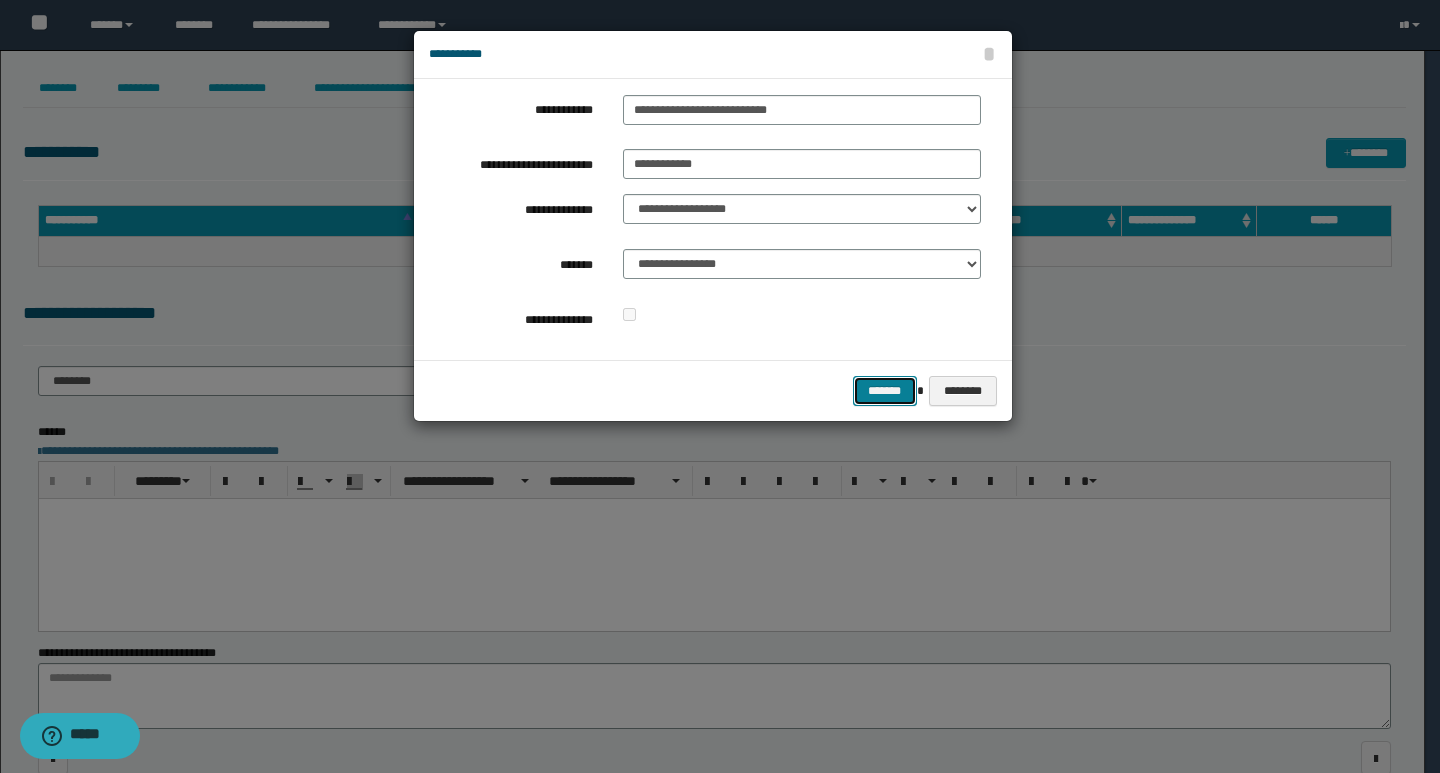 click on "*******" at bounding box center (885, 391) 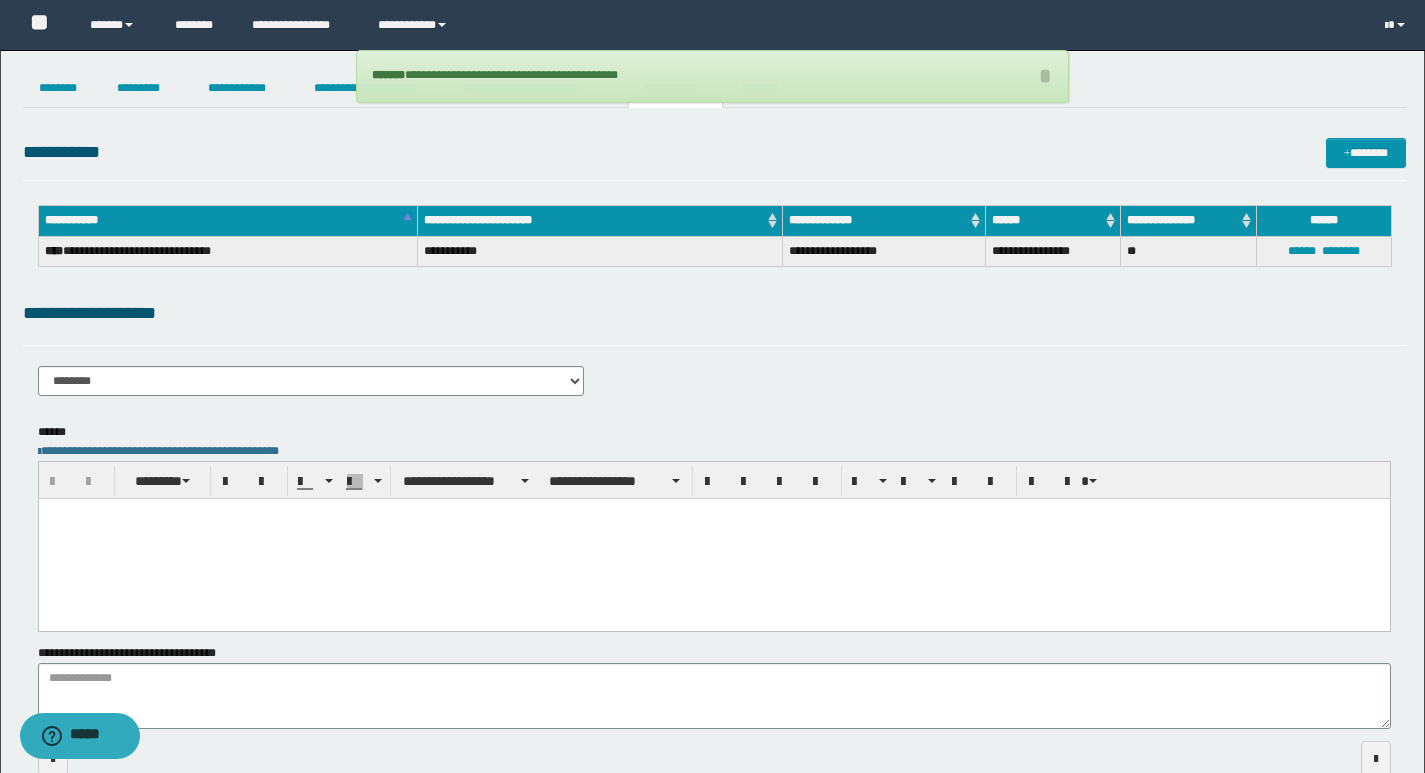 click on "**********" at bounding box center [714, 313] 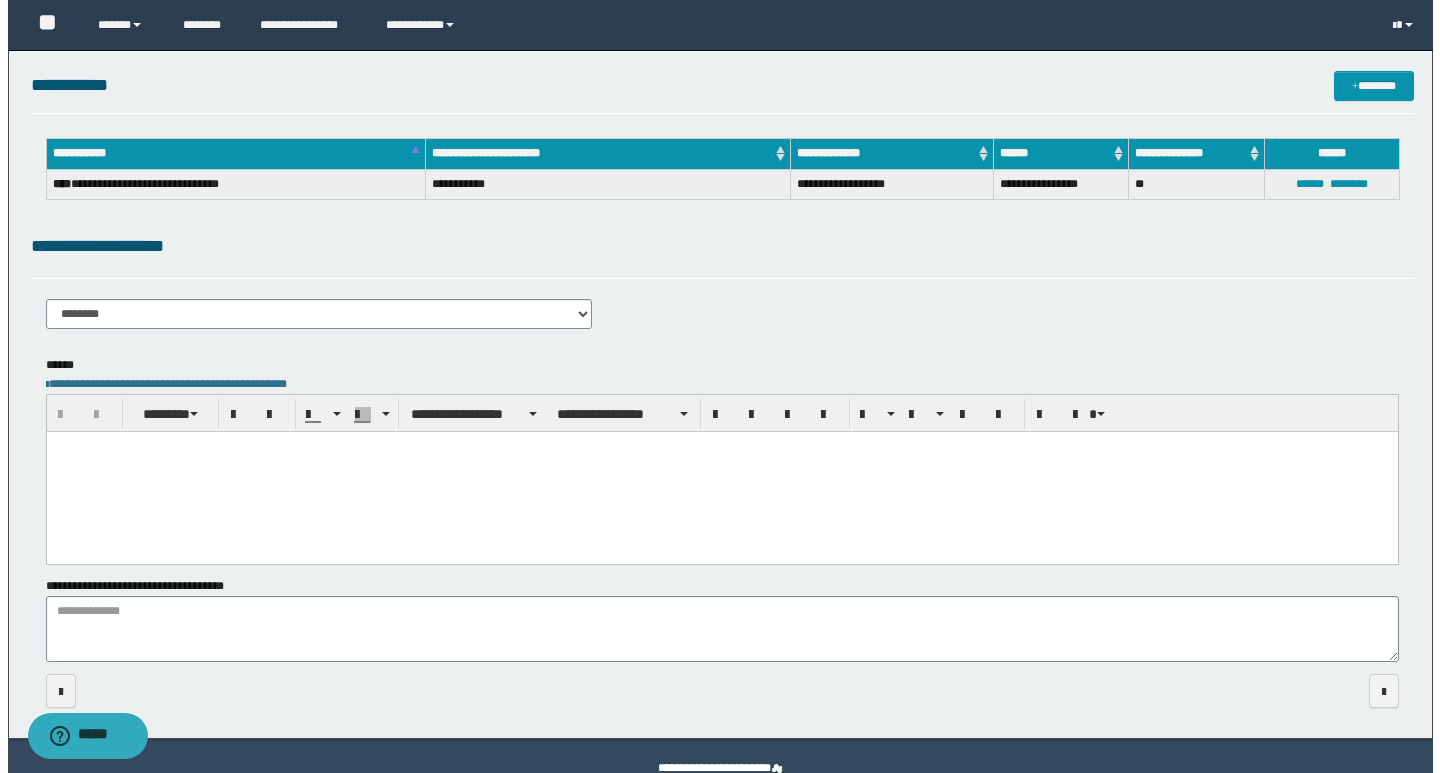 scroll, scrollTop: 0, scrollLeft: 0, axis: both 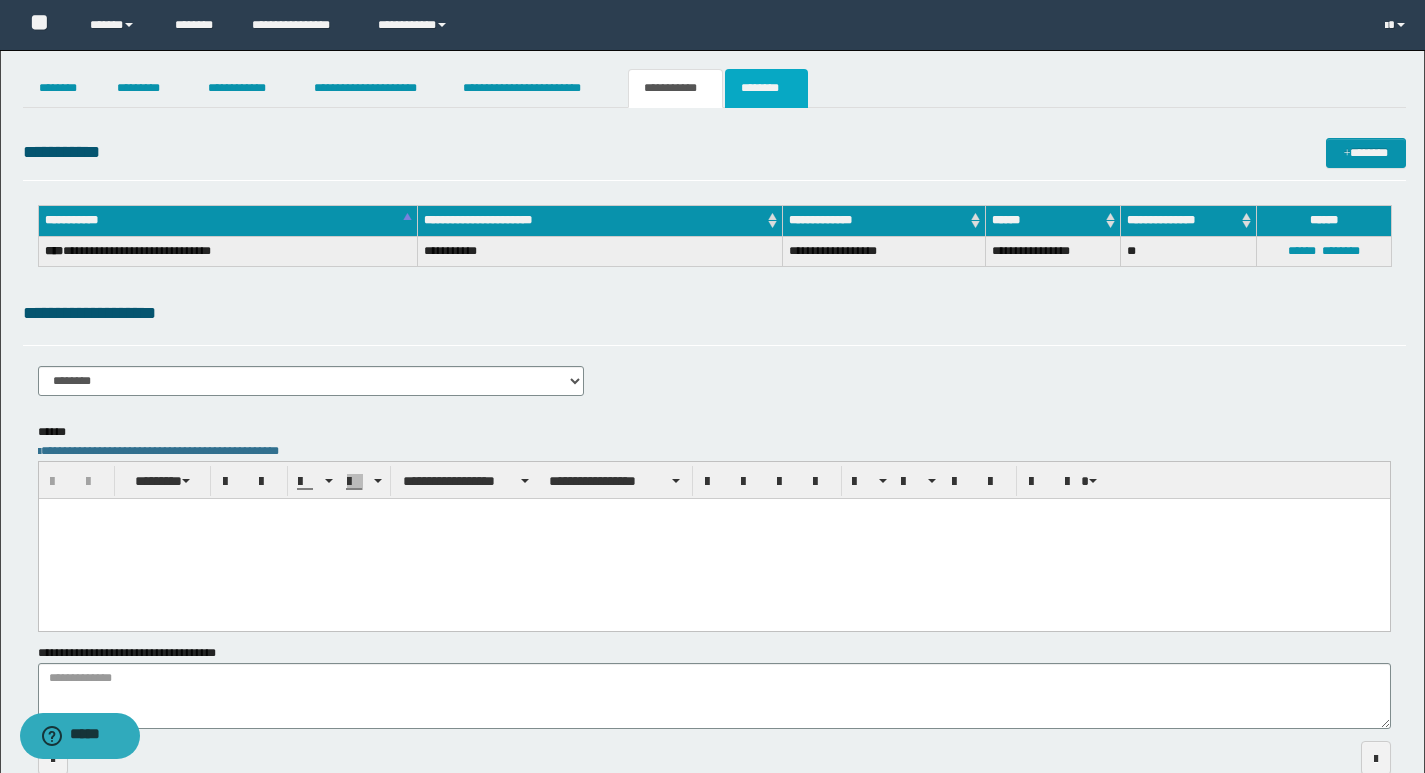 drag, startPoint x: 759, startPoint y: 84, endPoint x: 836, endPoint y: 128, distance: 88.68484 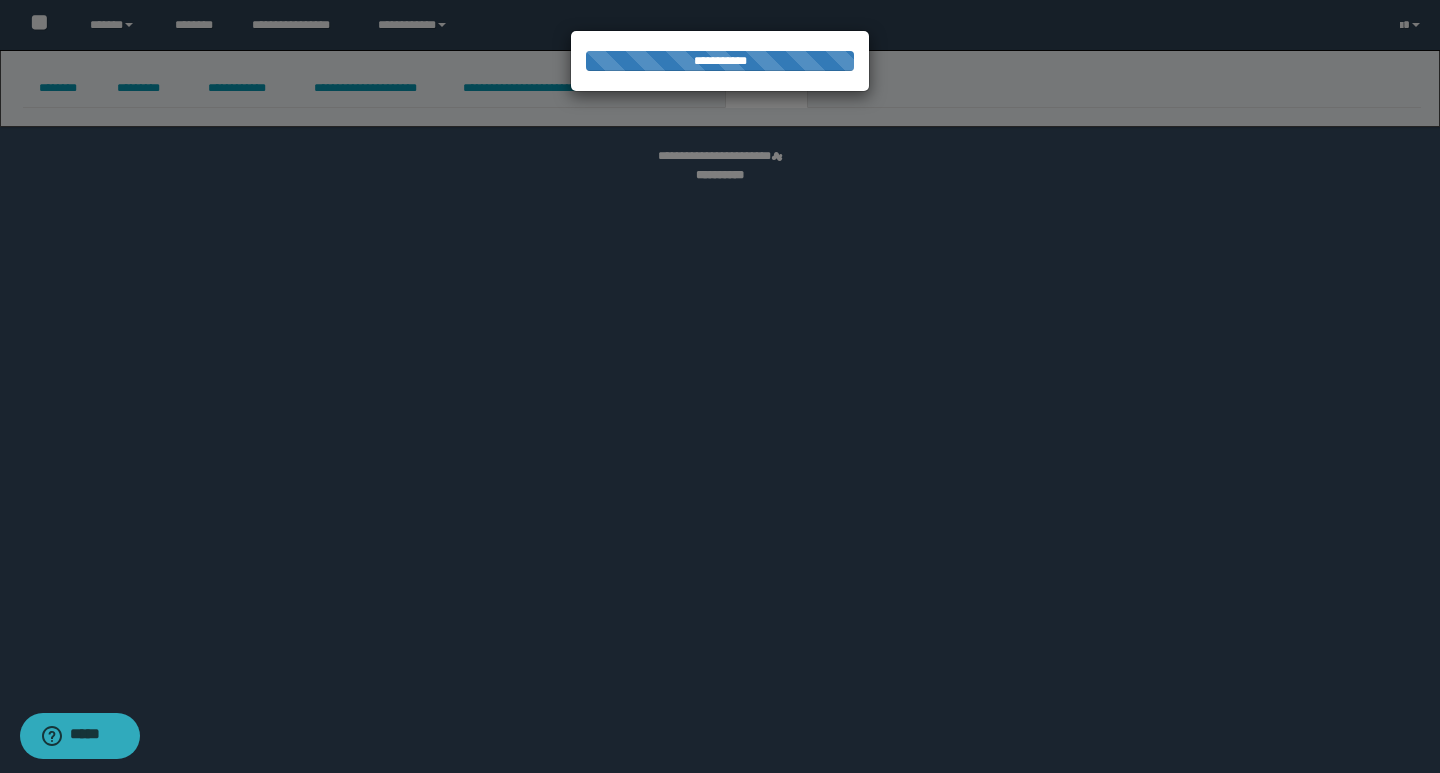 select 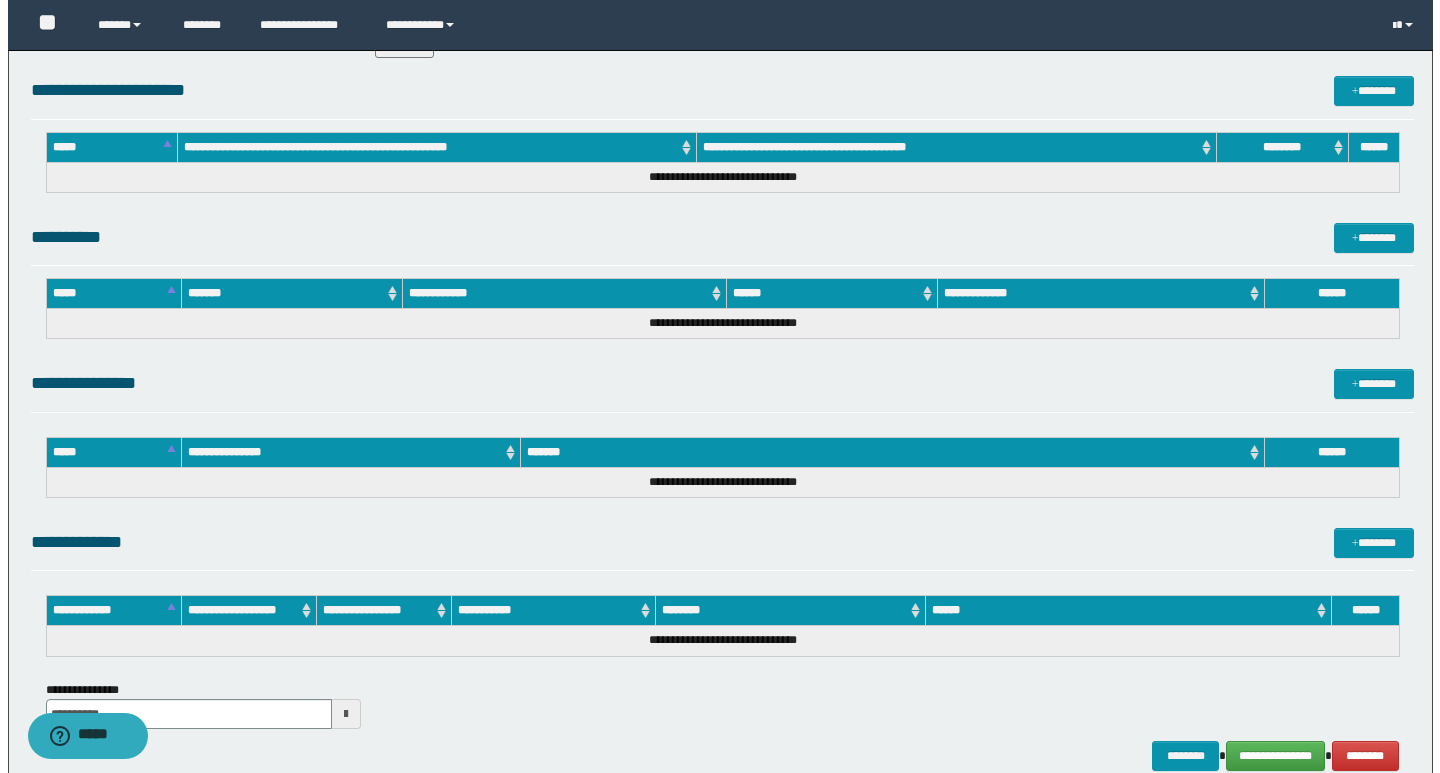 scroll, scrollTop: 874, scrollLeft: 0, axis: vertical 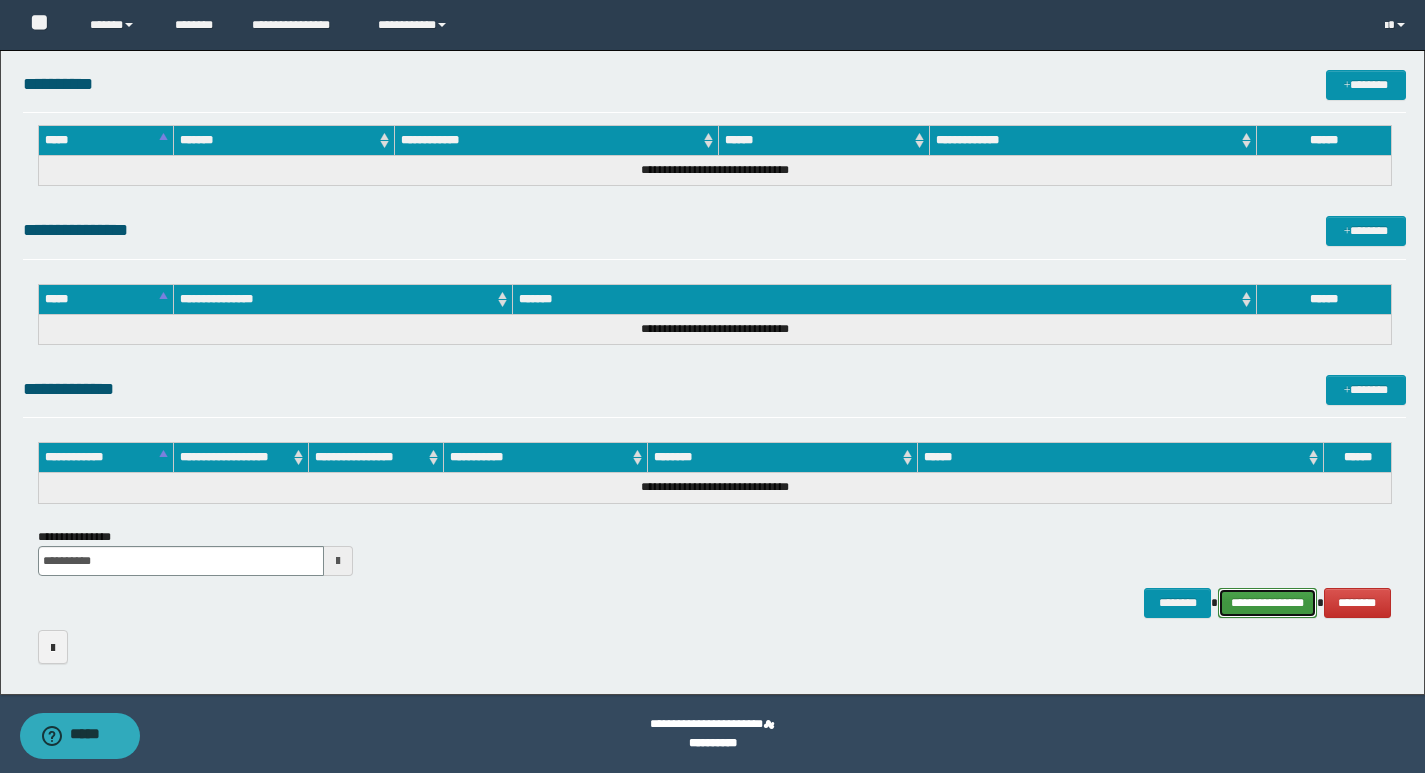 click on "**********" at bounding box center (1267, 603) 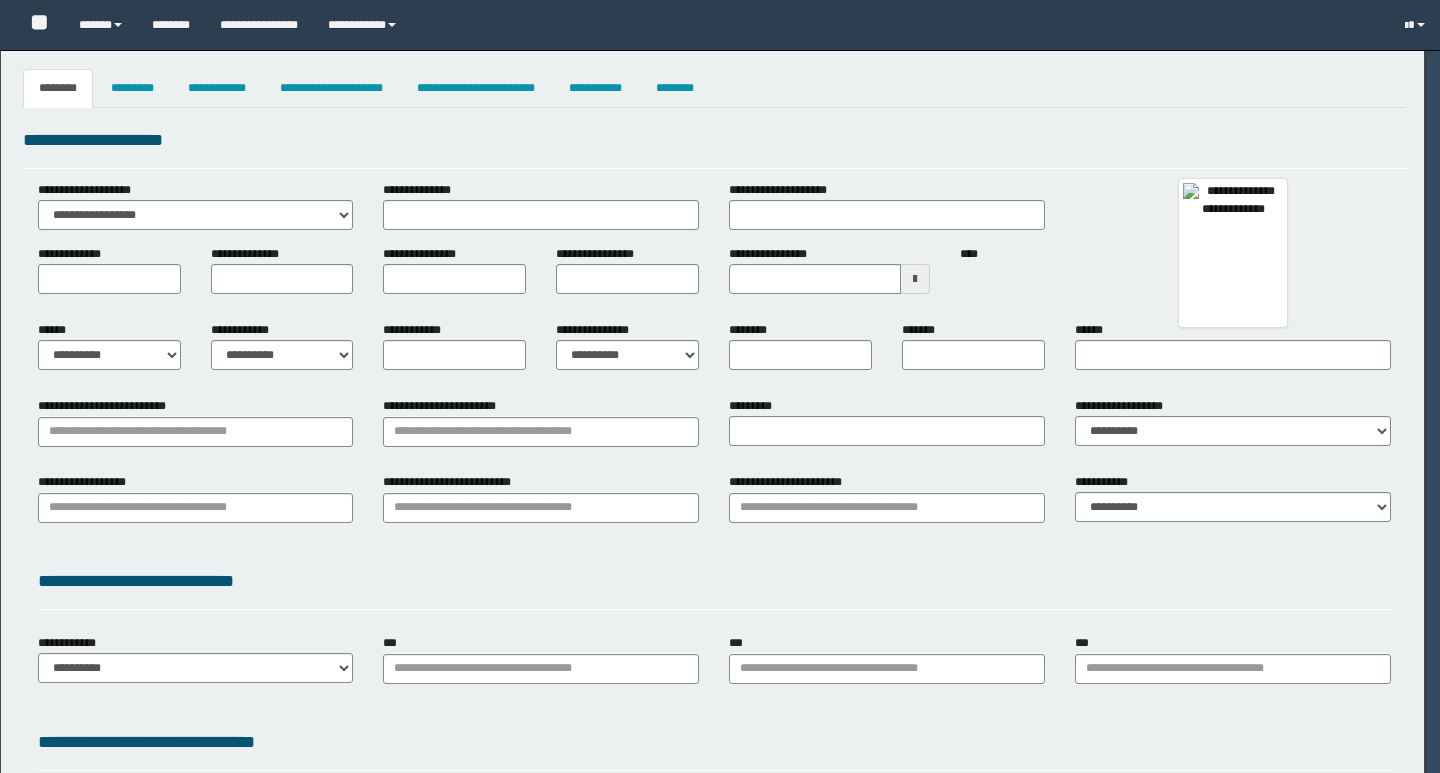 select on "***" 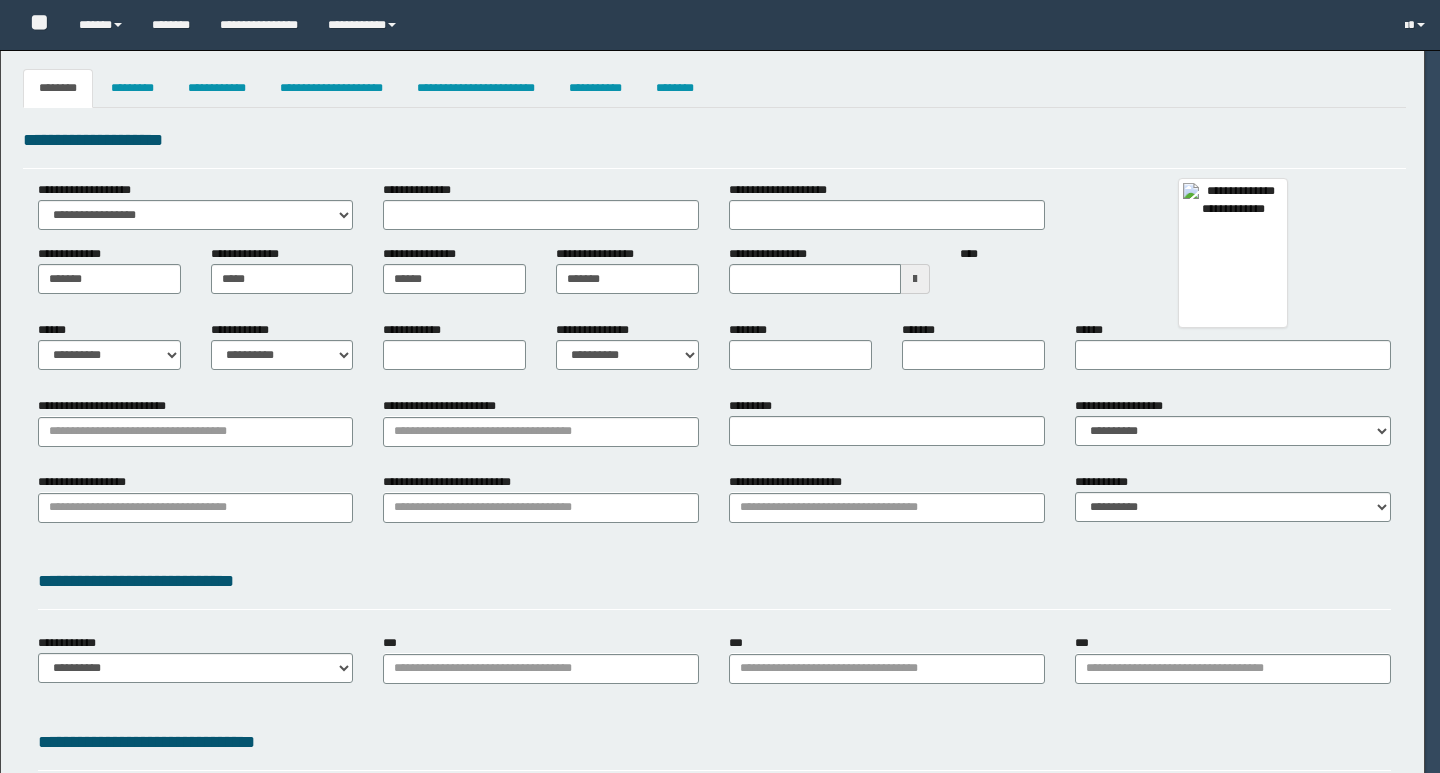 select 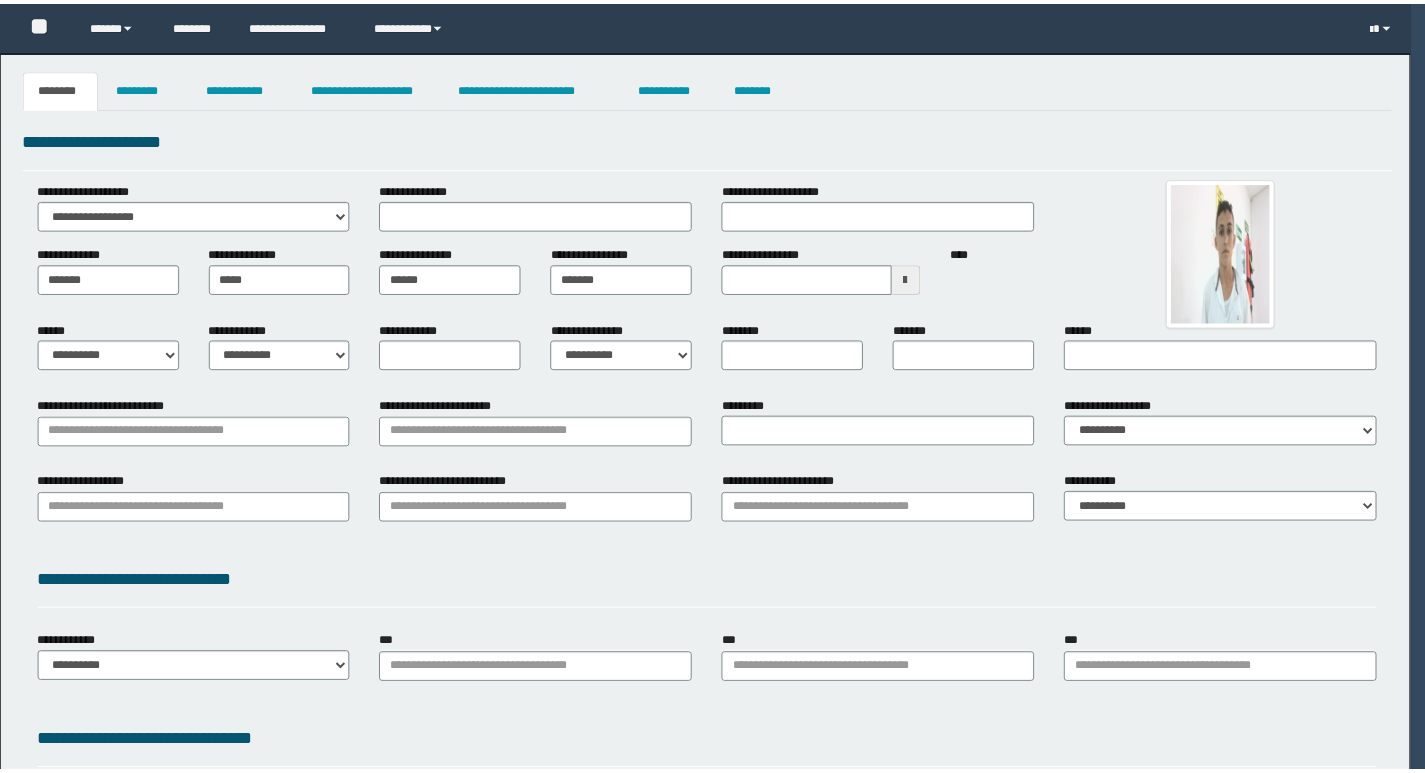 scroll, scrollTop: 0, scrollLeft: 0, axis: both 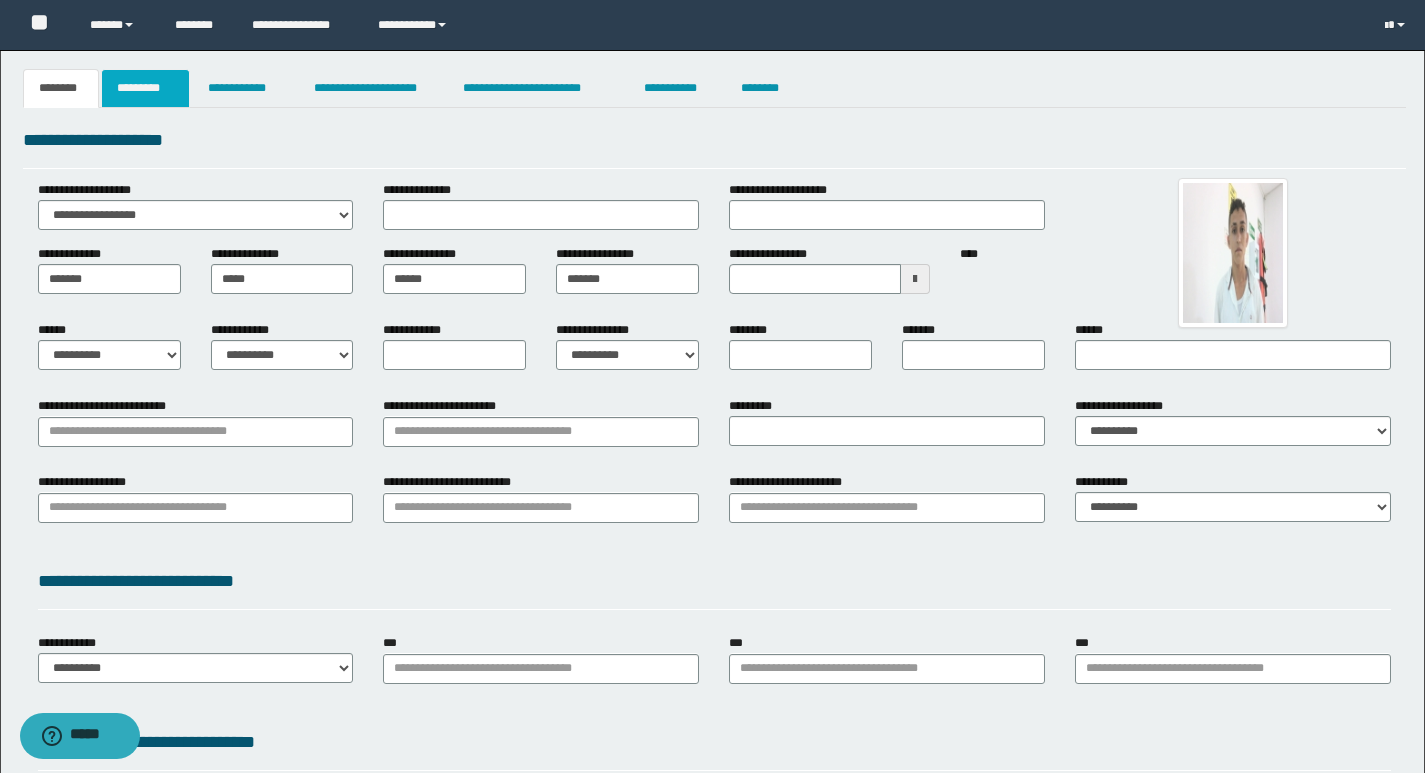 click on "*********" at bounding box center [145, 88] 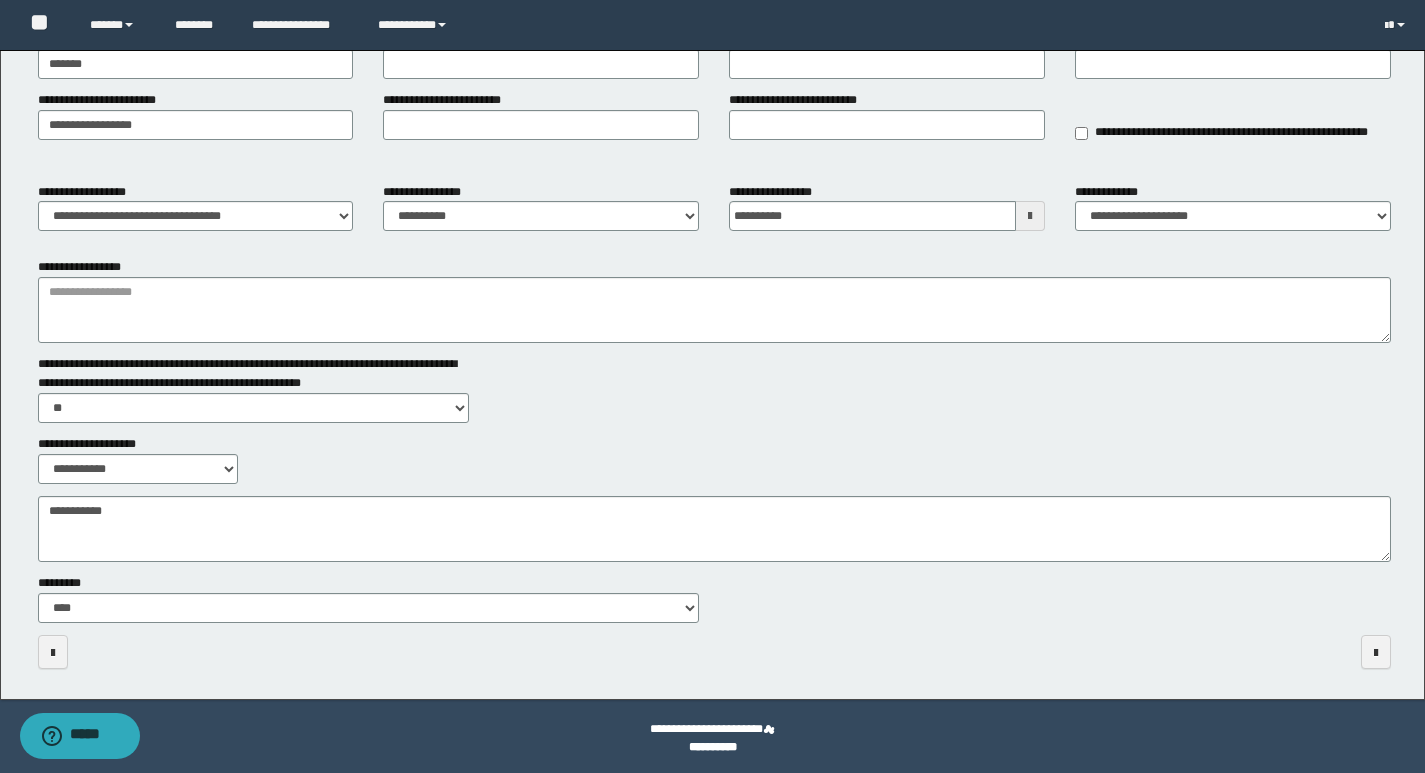 scroll, scrollTop: 155, scrollLeft: 0, axis: vertical 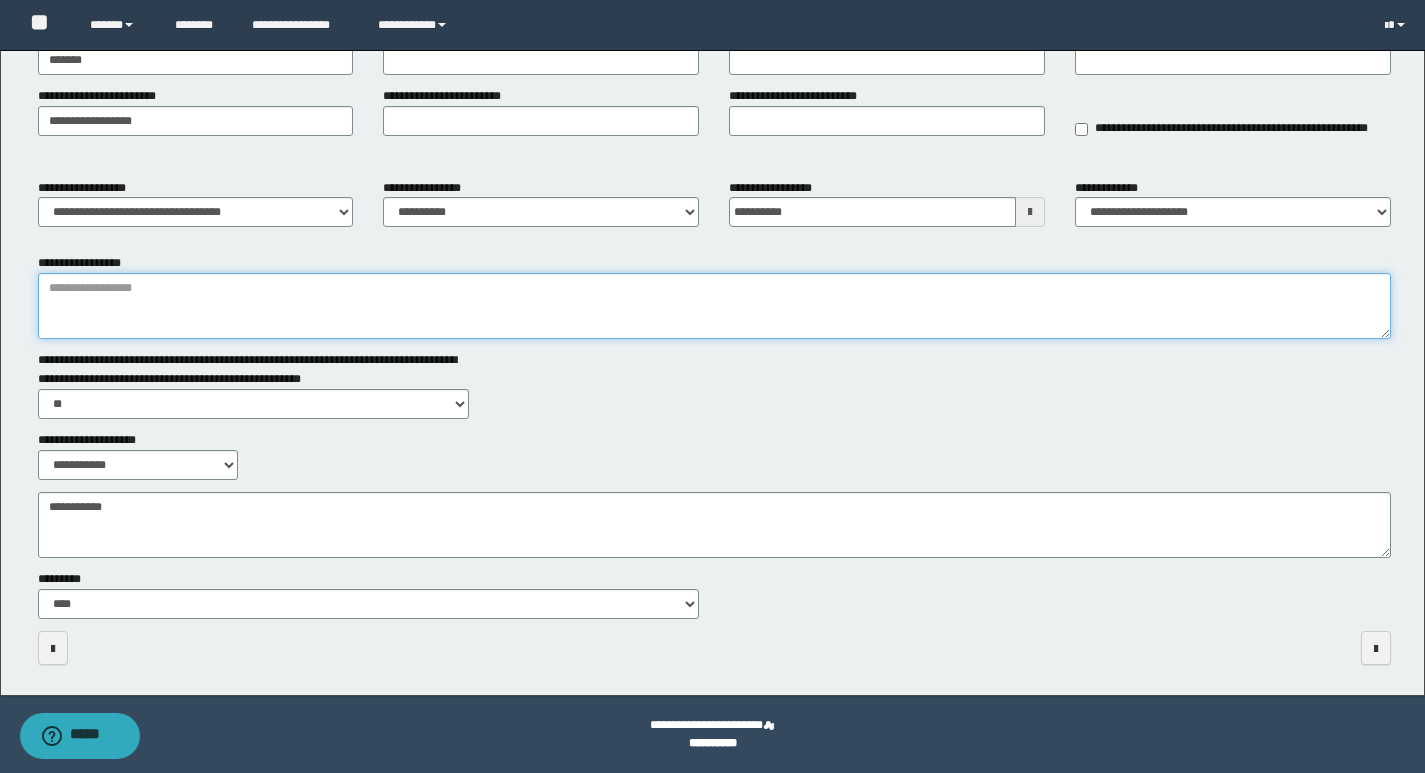 click on "**********" at bounding box center (714, 306) 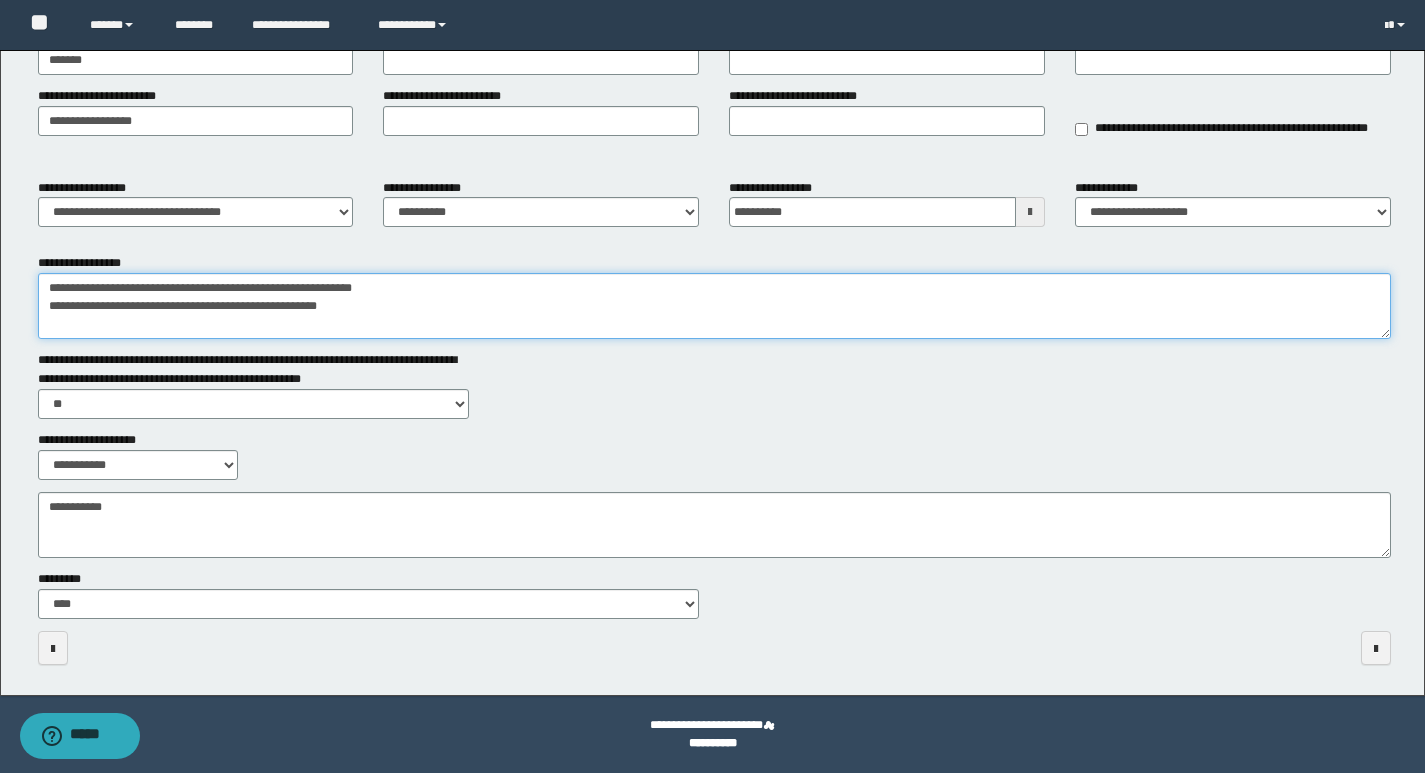 drag, startPoint x: 353, startPoint y: 313, endPoint x: 37, endPoint y: 309, distance: 316.02533 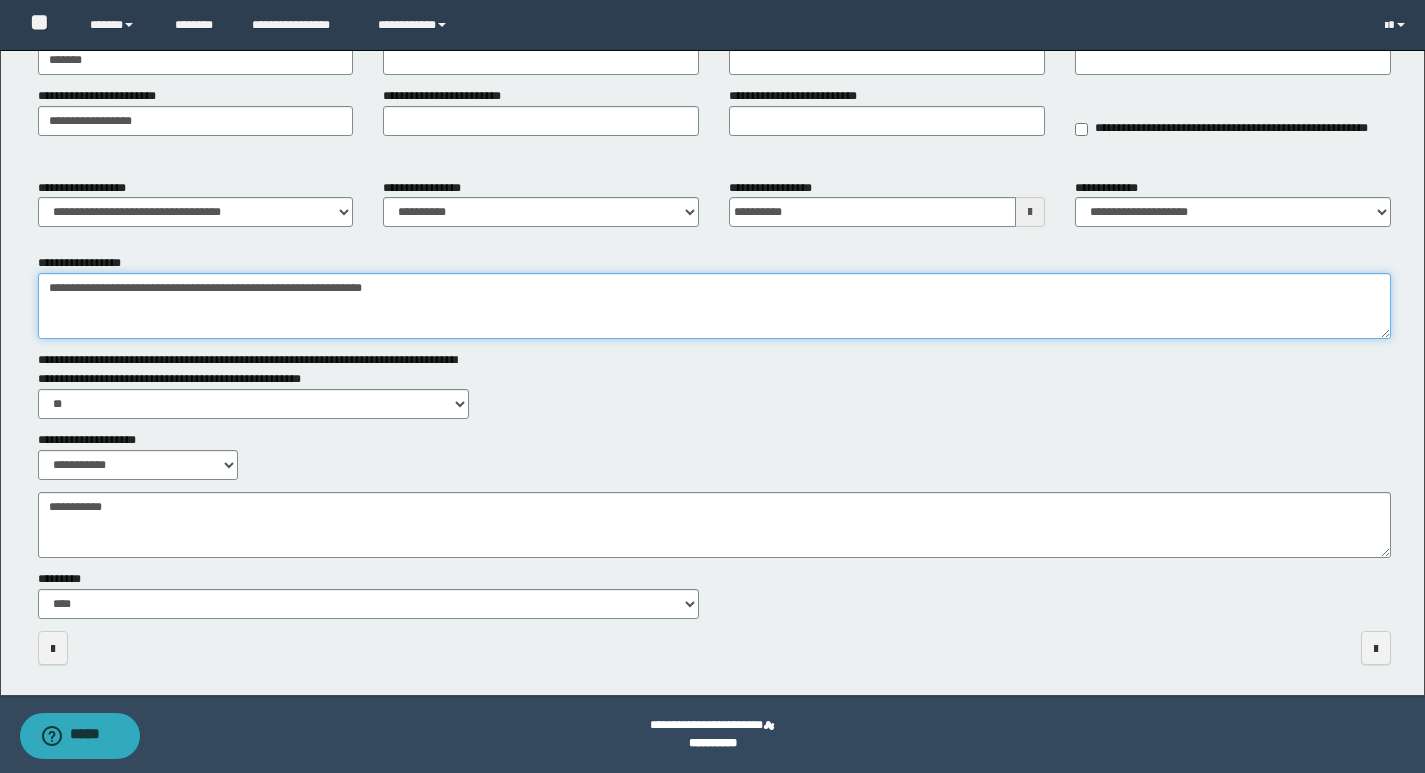 type on "**********" 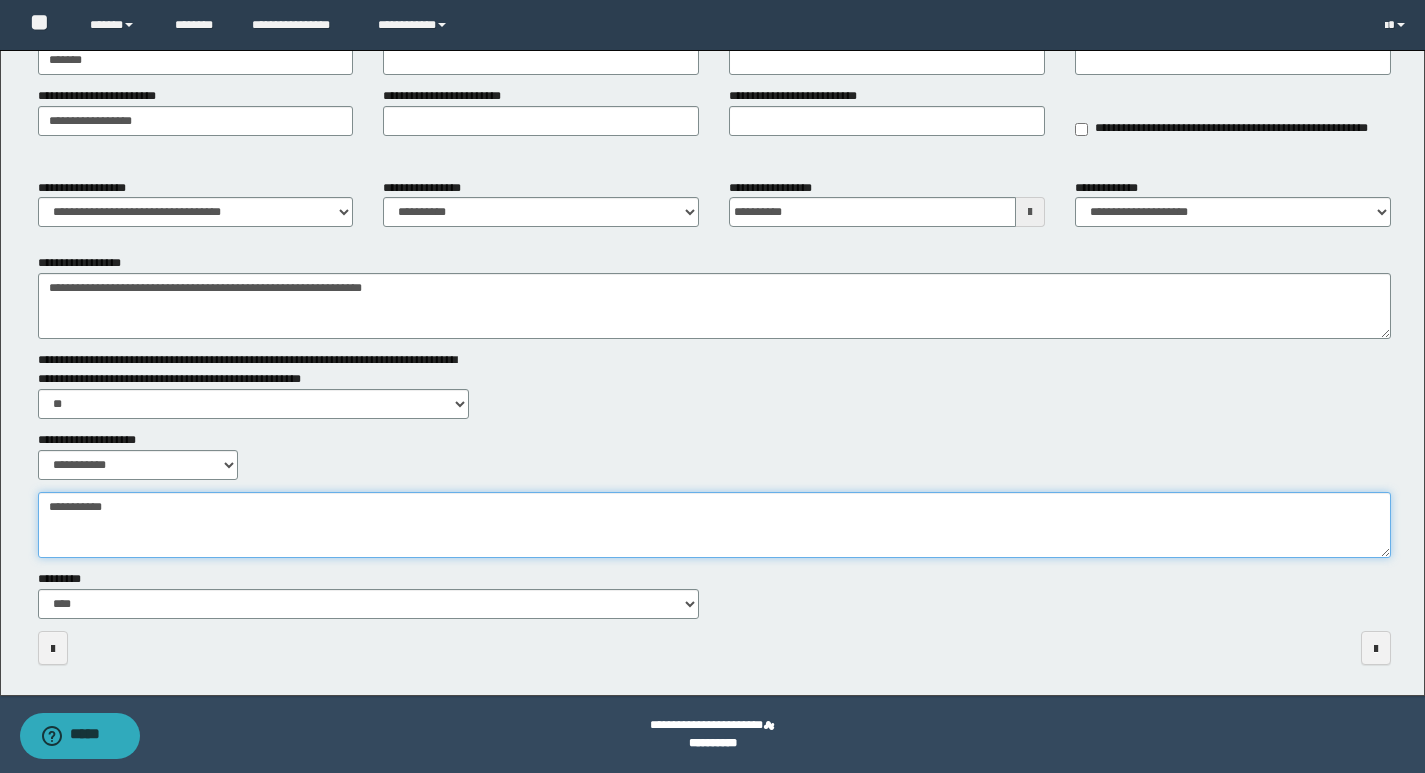 click on "**********" at bounding box center [714, 525] 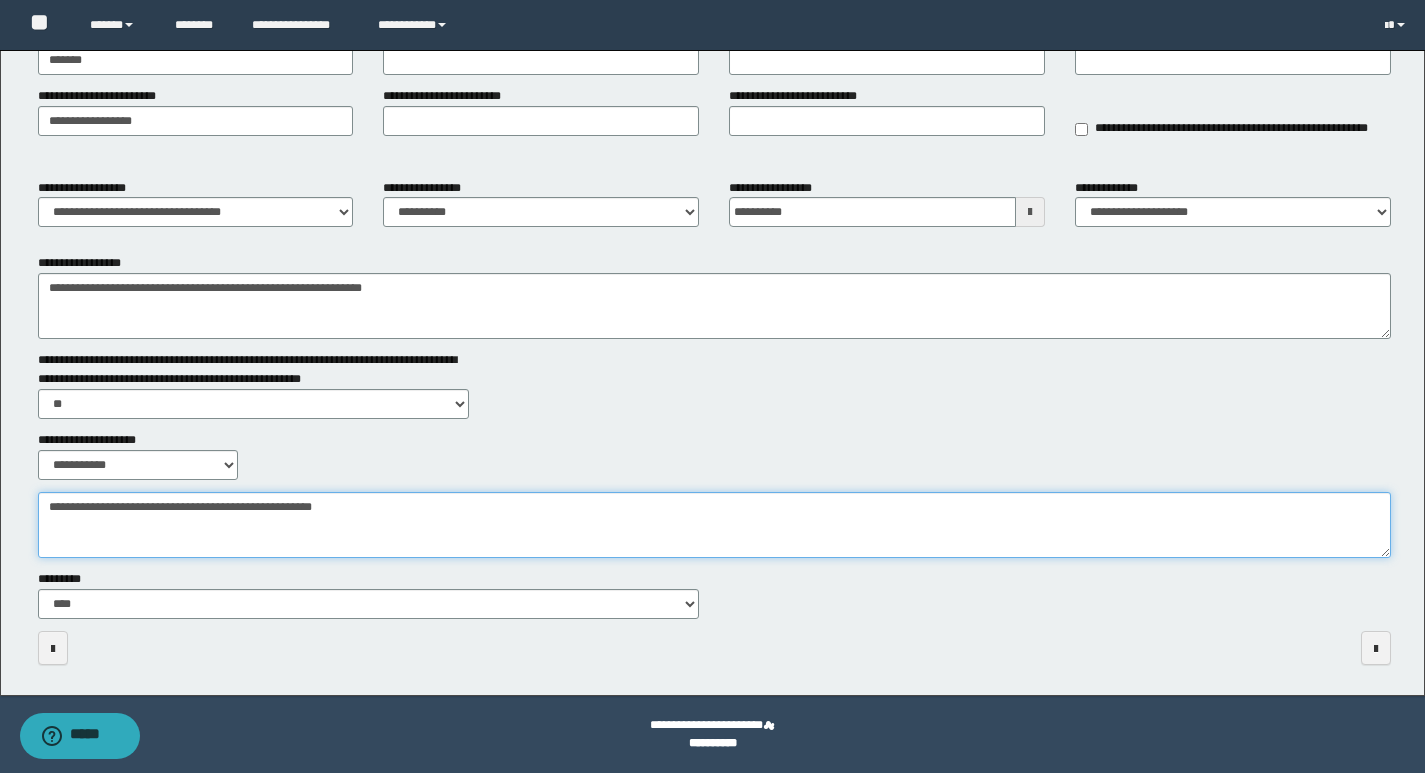 type on "**********" 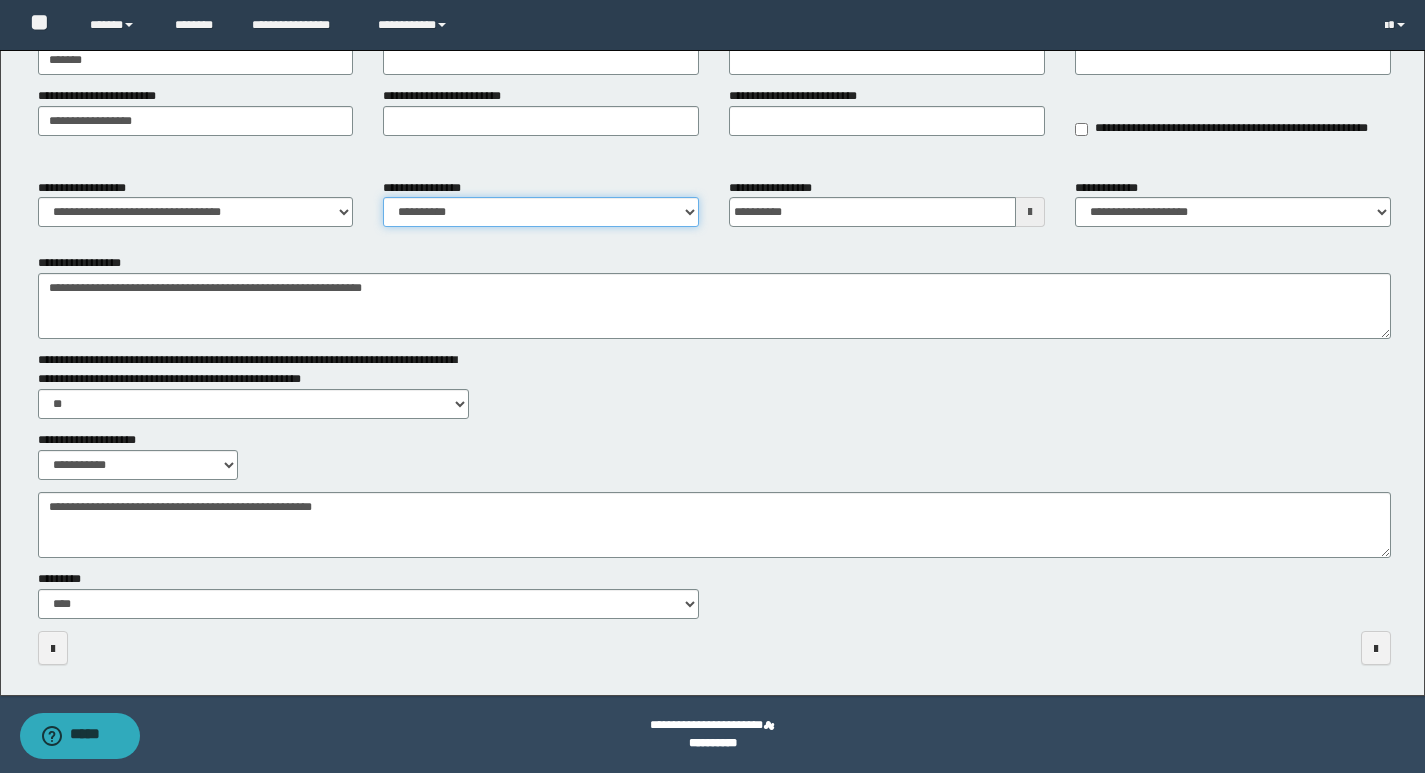 click on "**********" at bounding box center [541, 212] 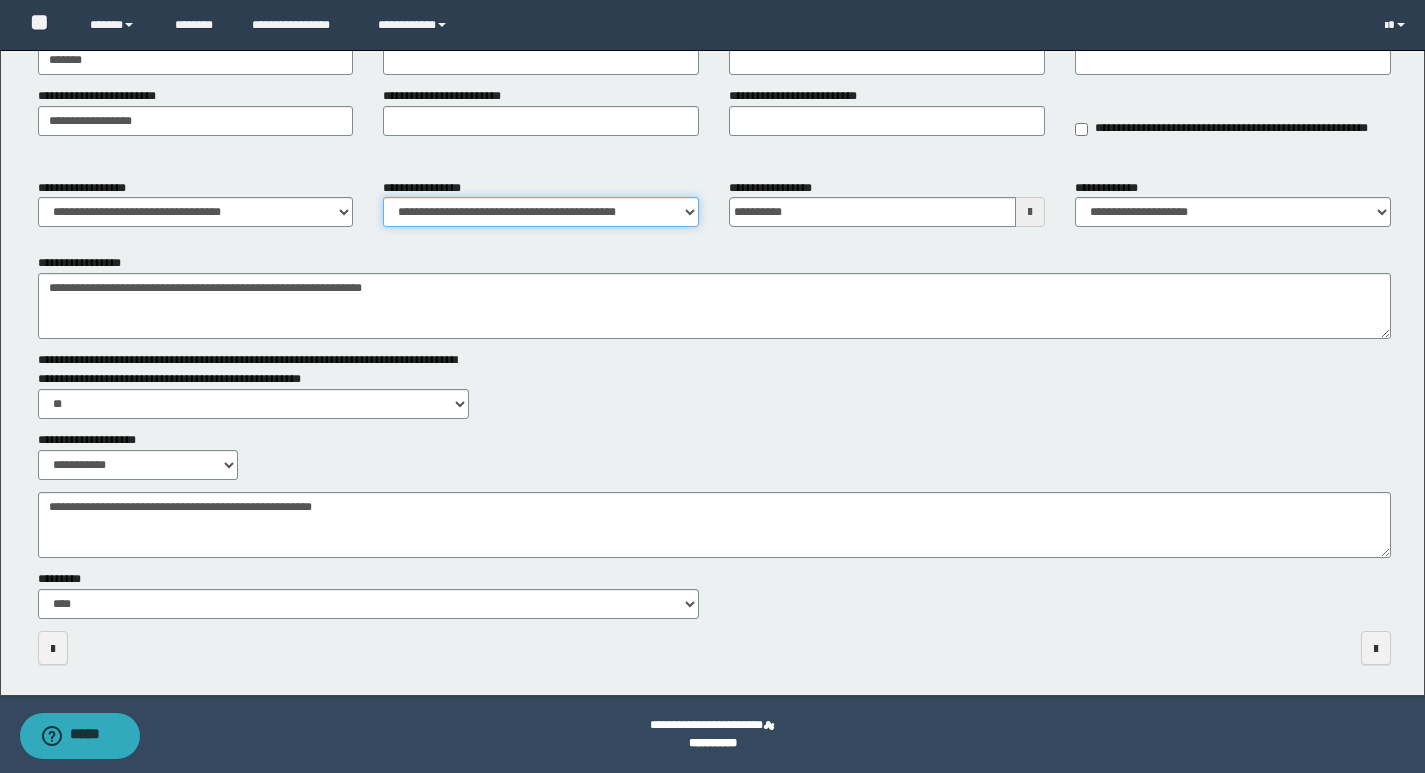 click on "**********" at bounding box center [541, 212] 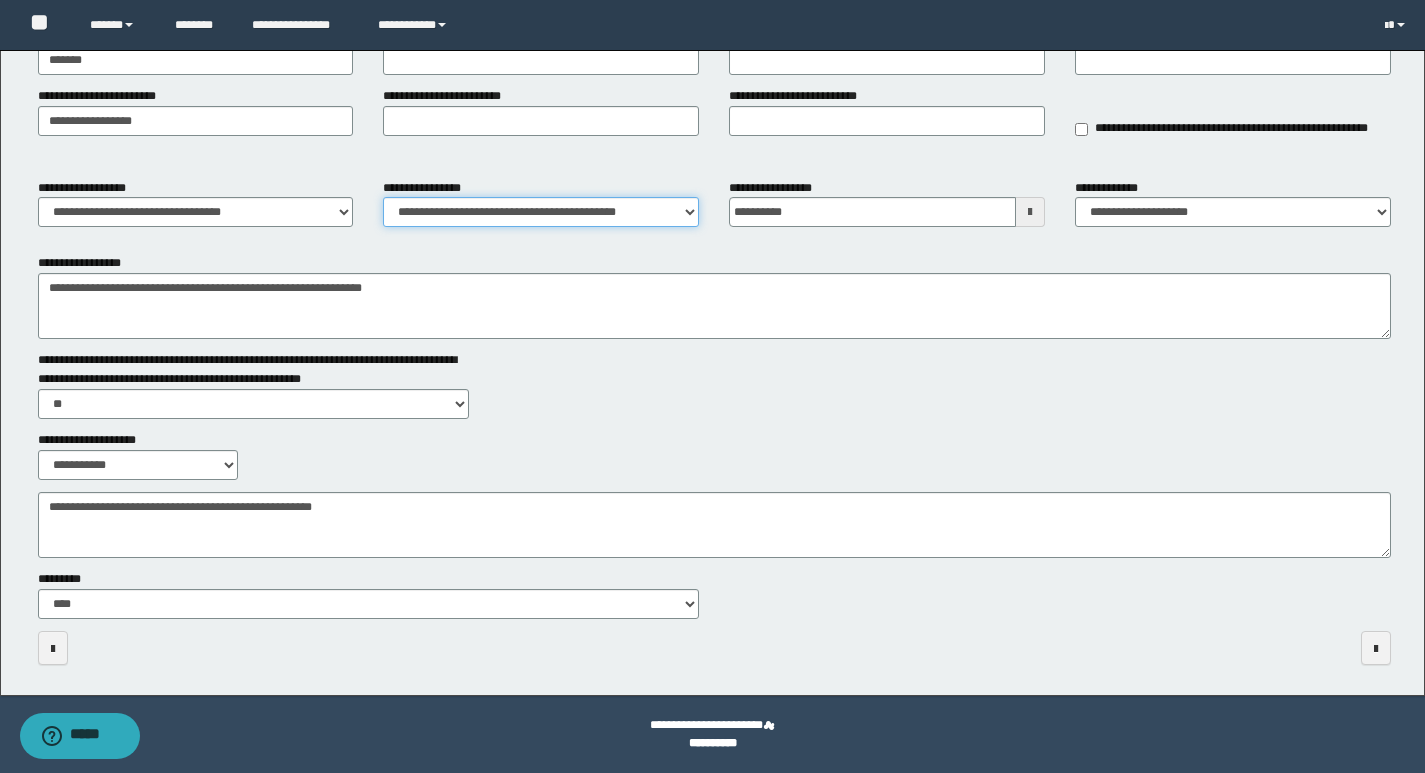 scroll, scrollTop: 0, scrollLeft: 0, axis: both 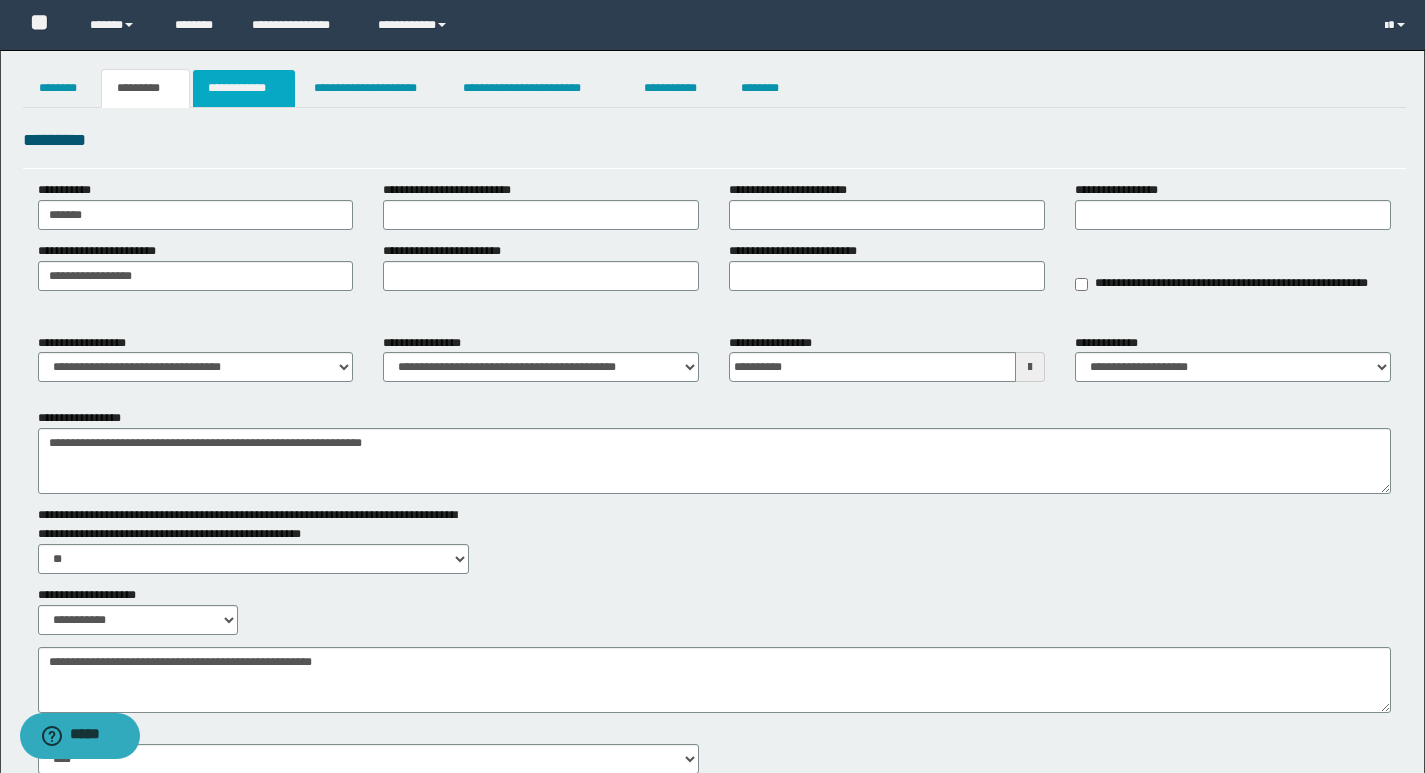 click on "**********" at bounding box center [244, 88] 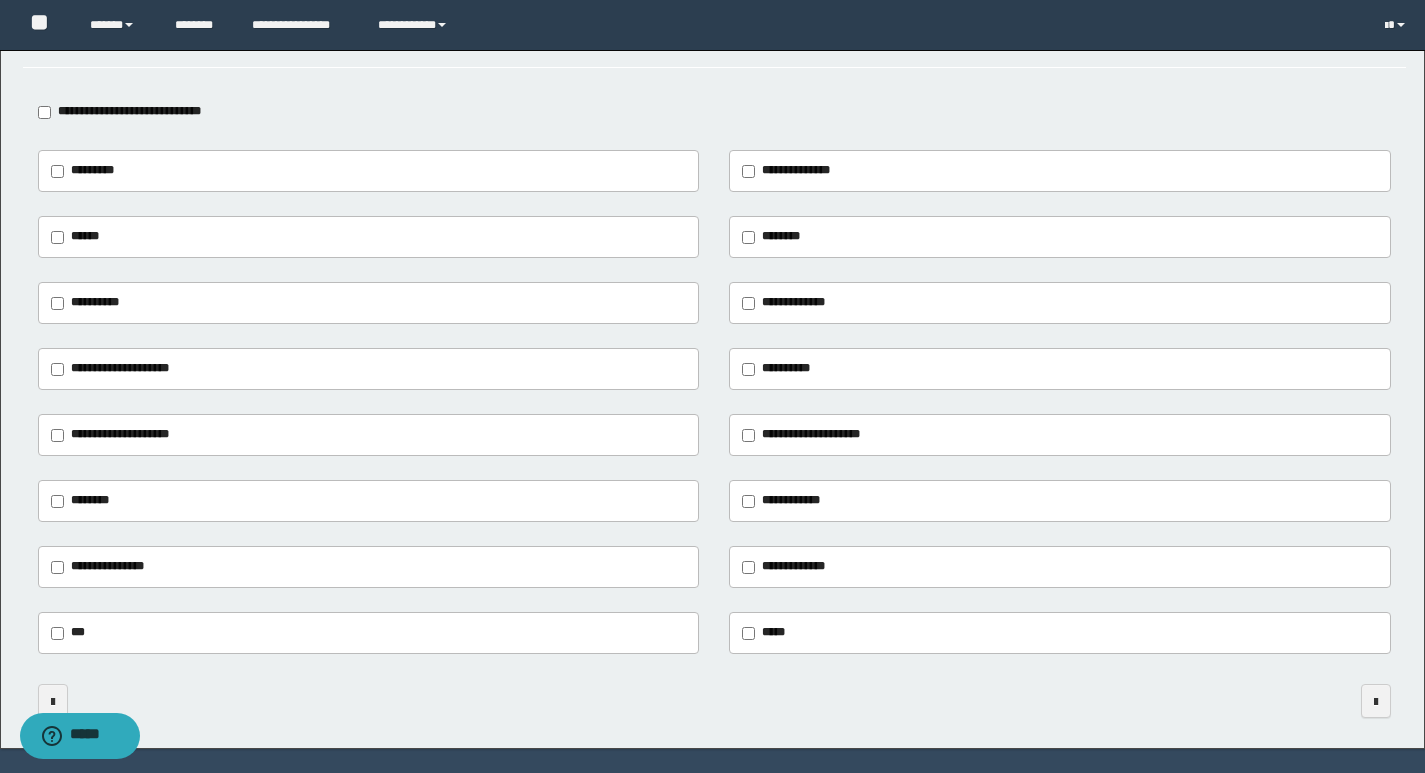 scroll, scrollTop: 0, scrollLeft: 0, axis: both 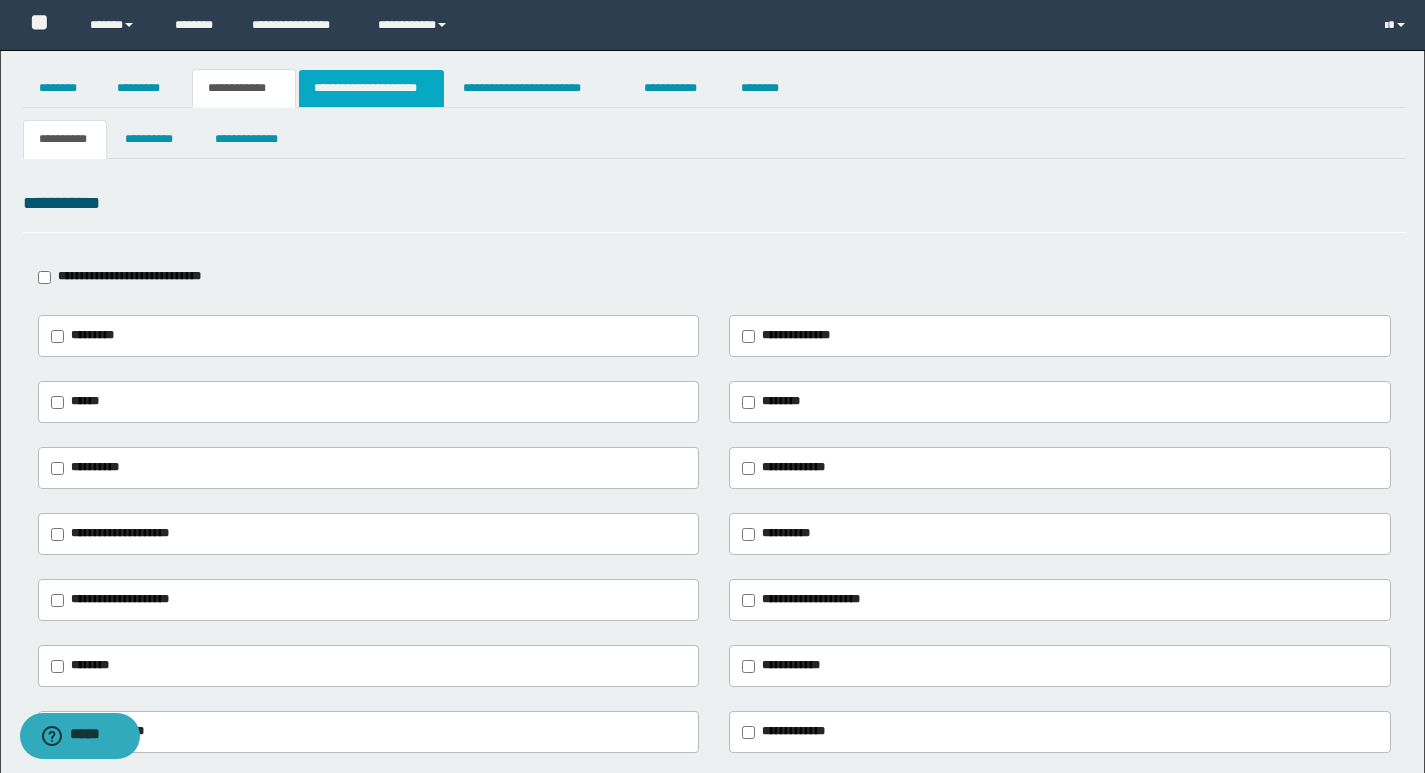 click on "**********" at bounding box center (371, 88) 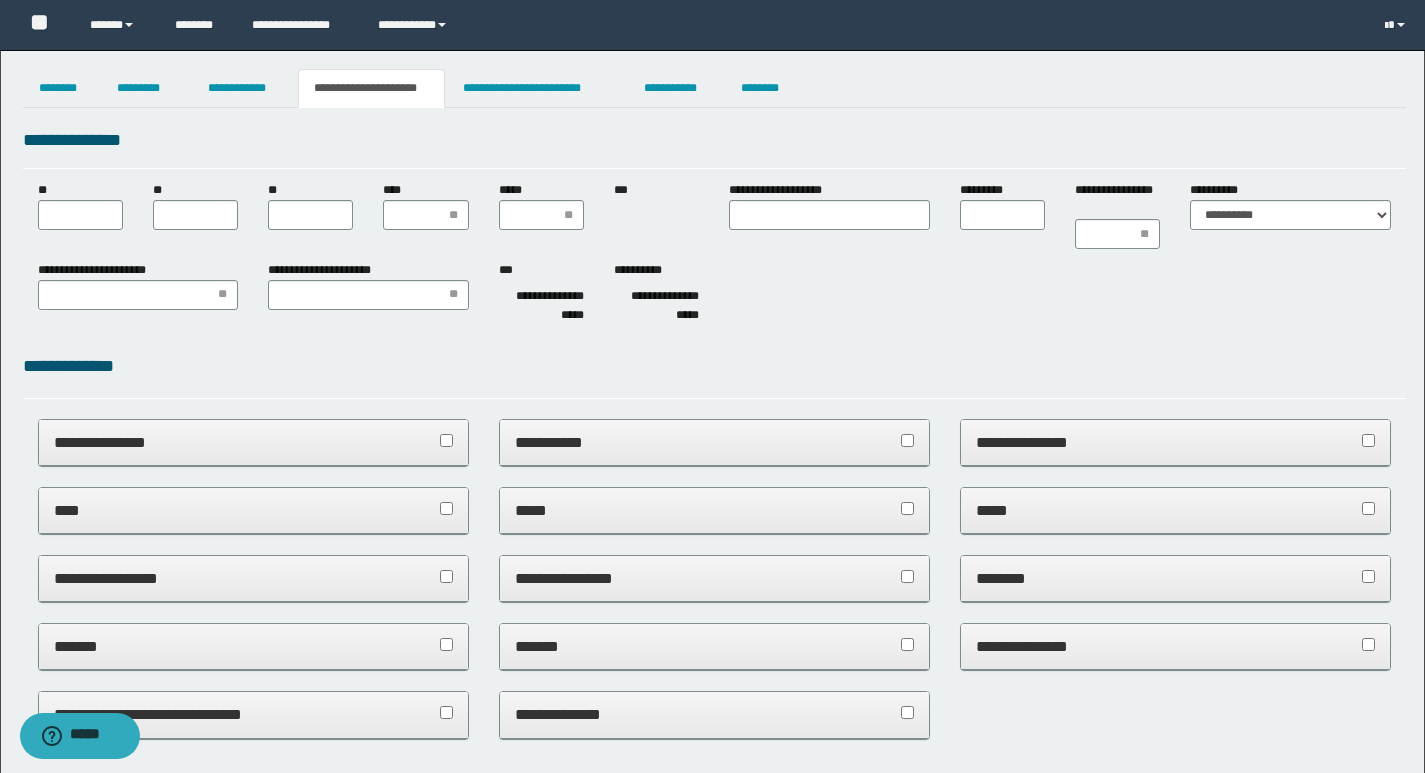 scroll, scrollTop: 0, scrollLeft: 0, axis: both 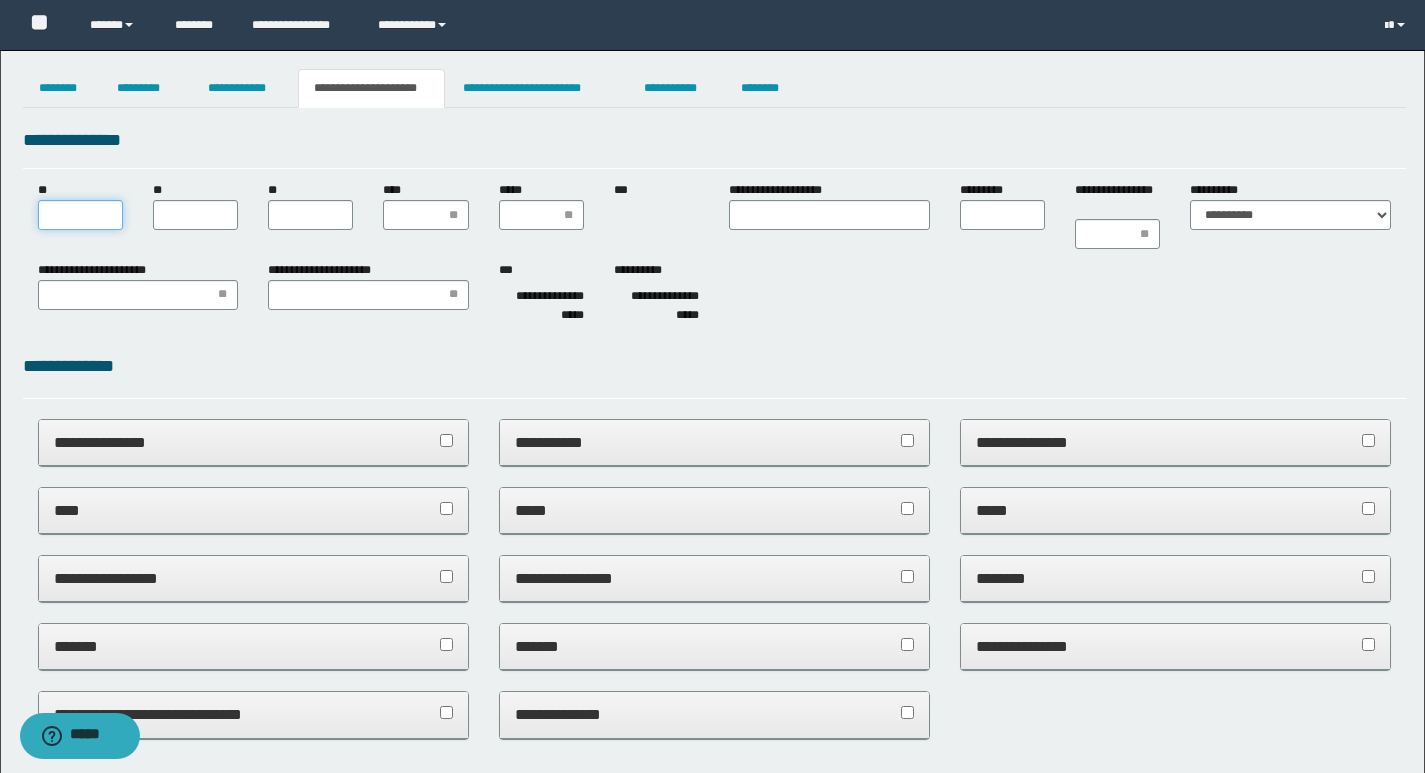 click on "**" at bounding box center (80, 215) 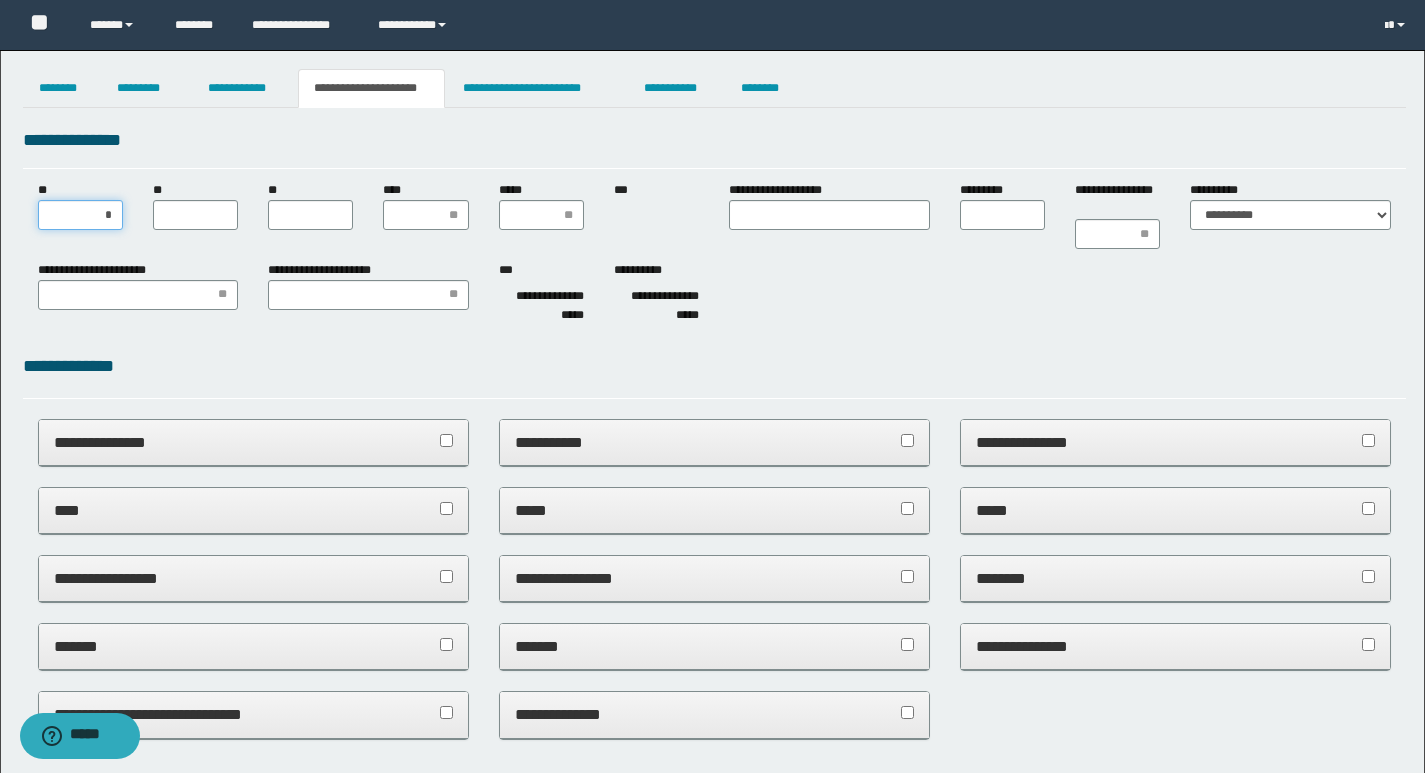 type on "**" 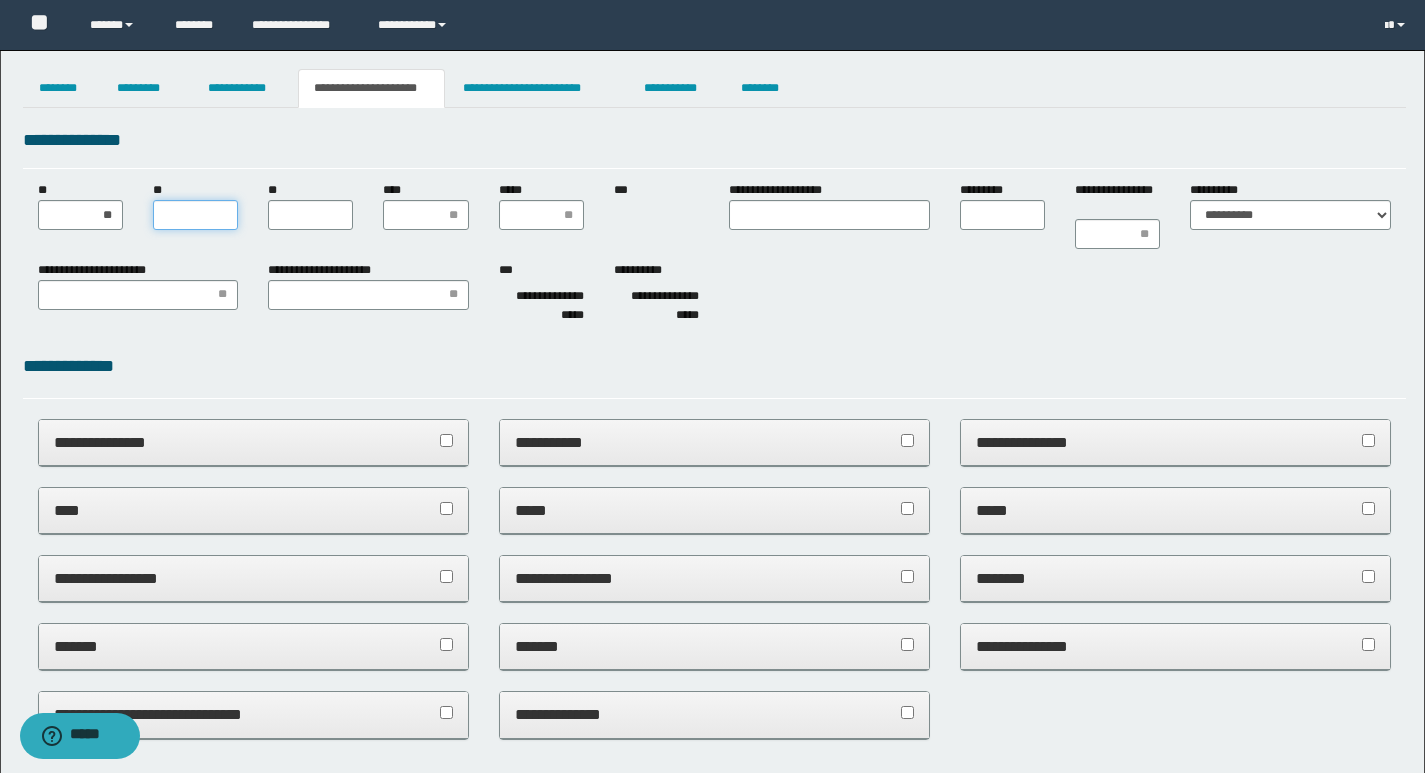 click on "**" at bounding box center (195, 215) 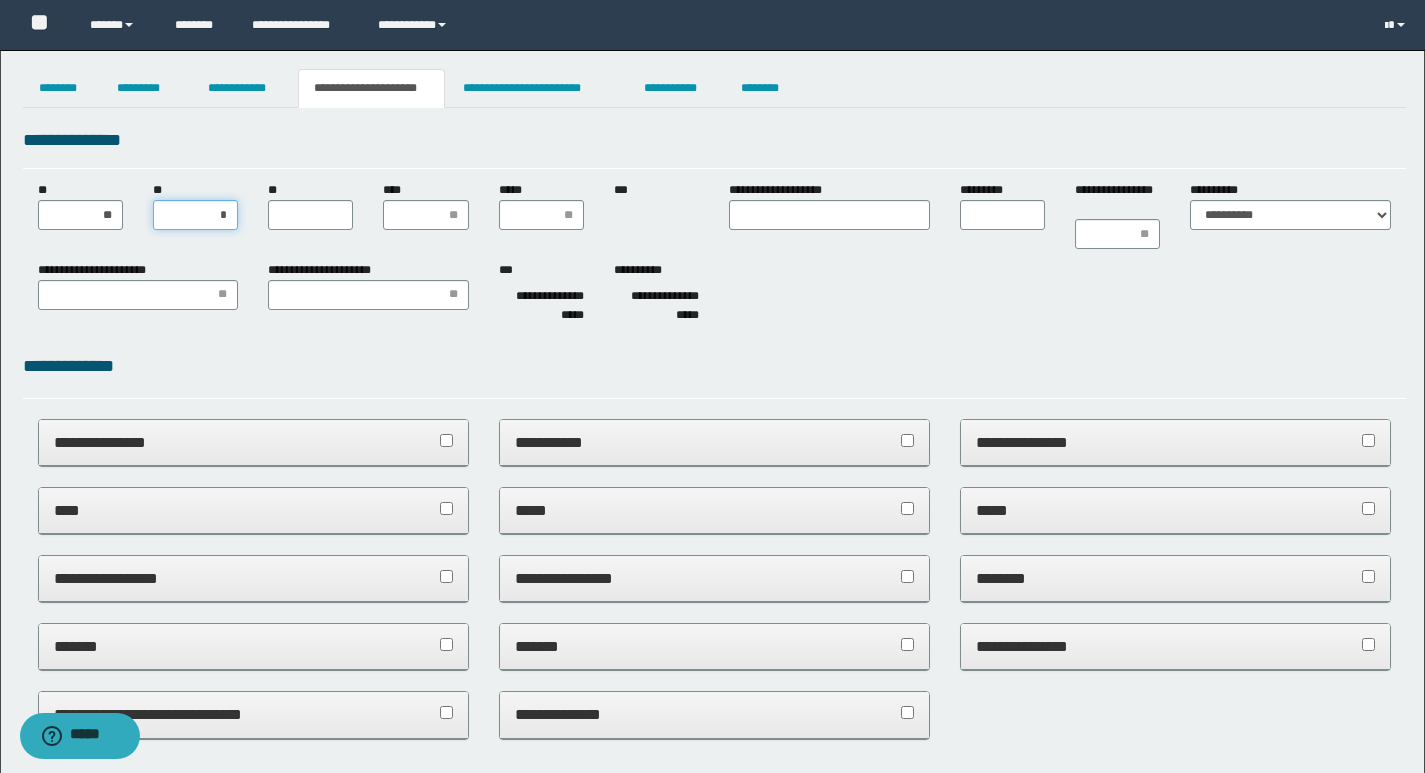 type on "**" 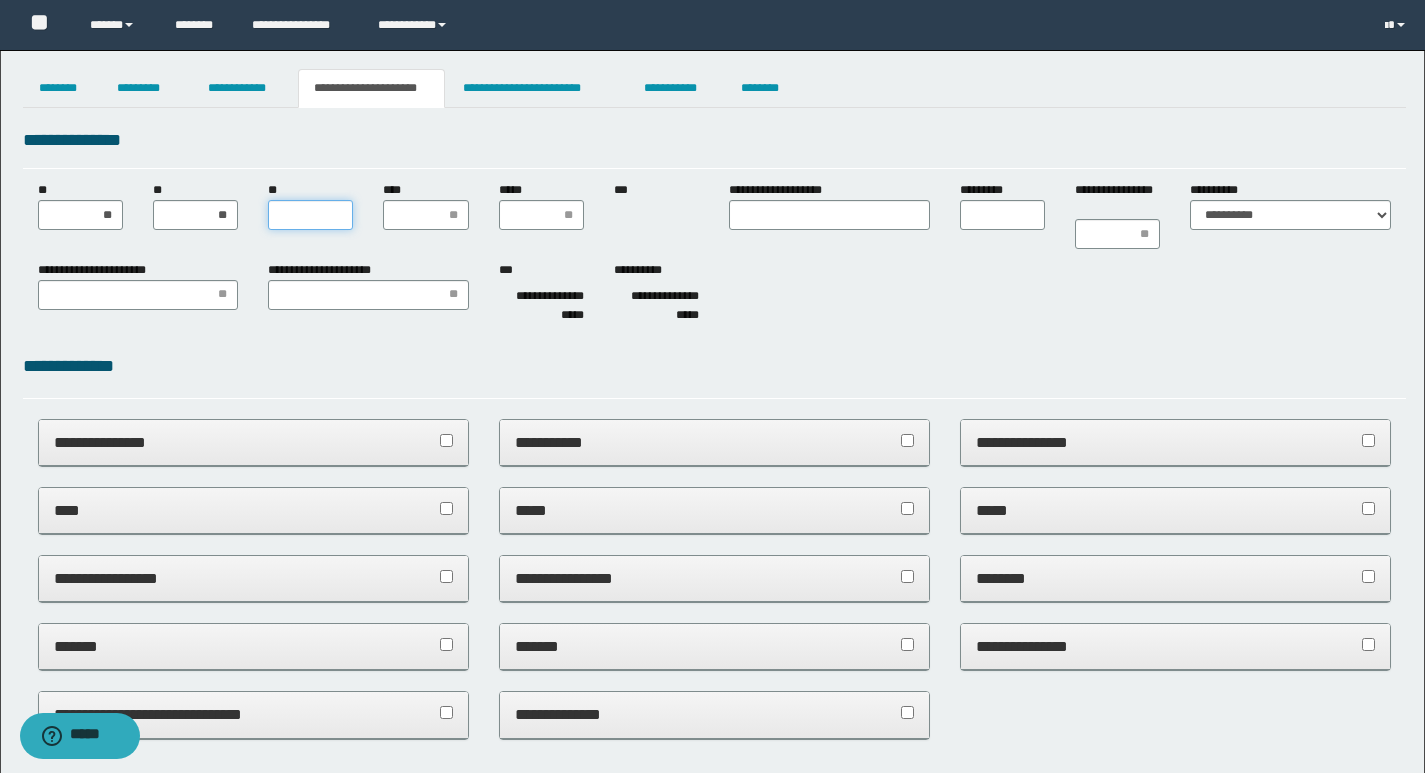 click on "**" at bounding box center [310, 215] 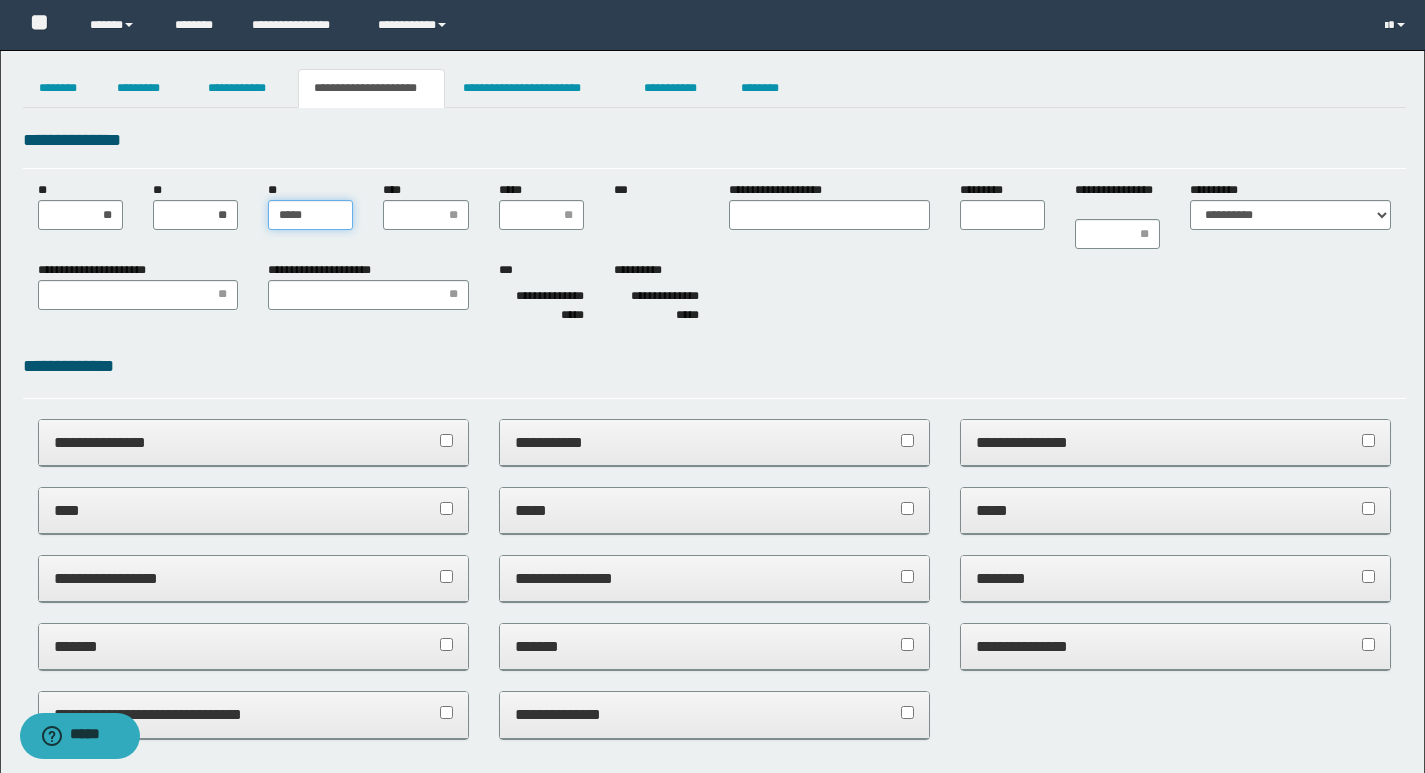 type on "******" 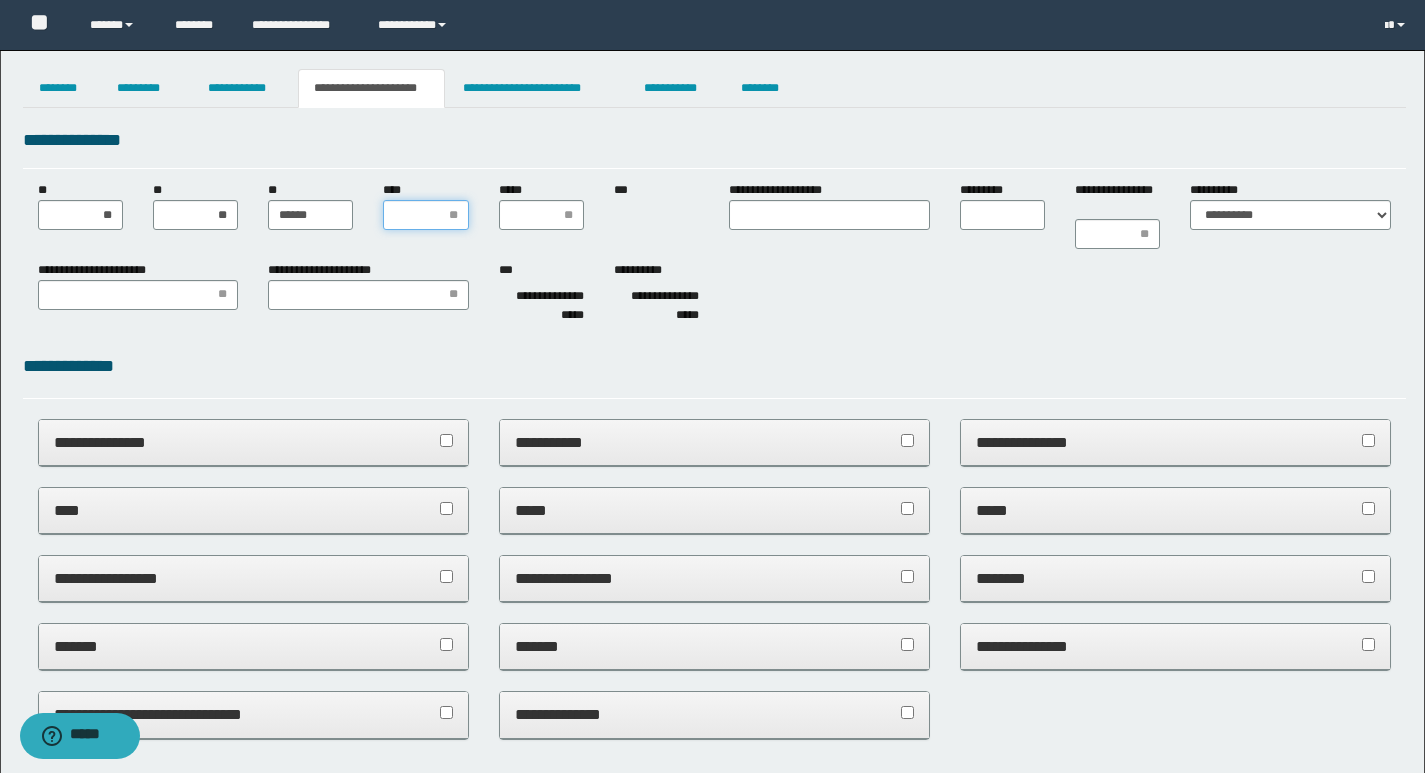 click on "****" at bounding box center (425, 215) 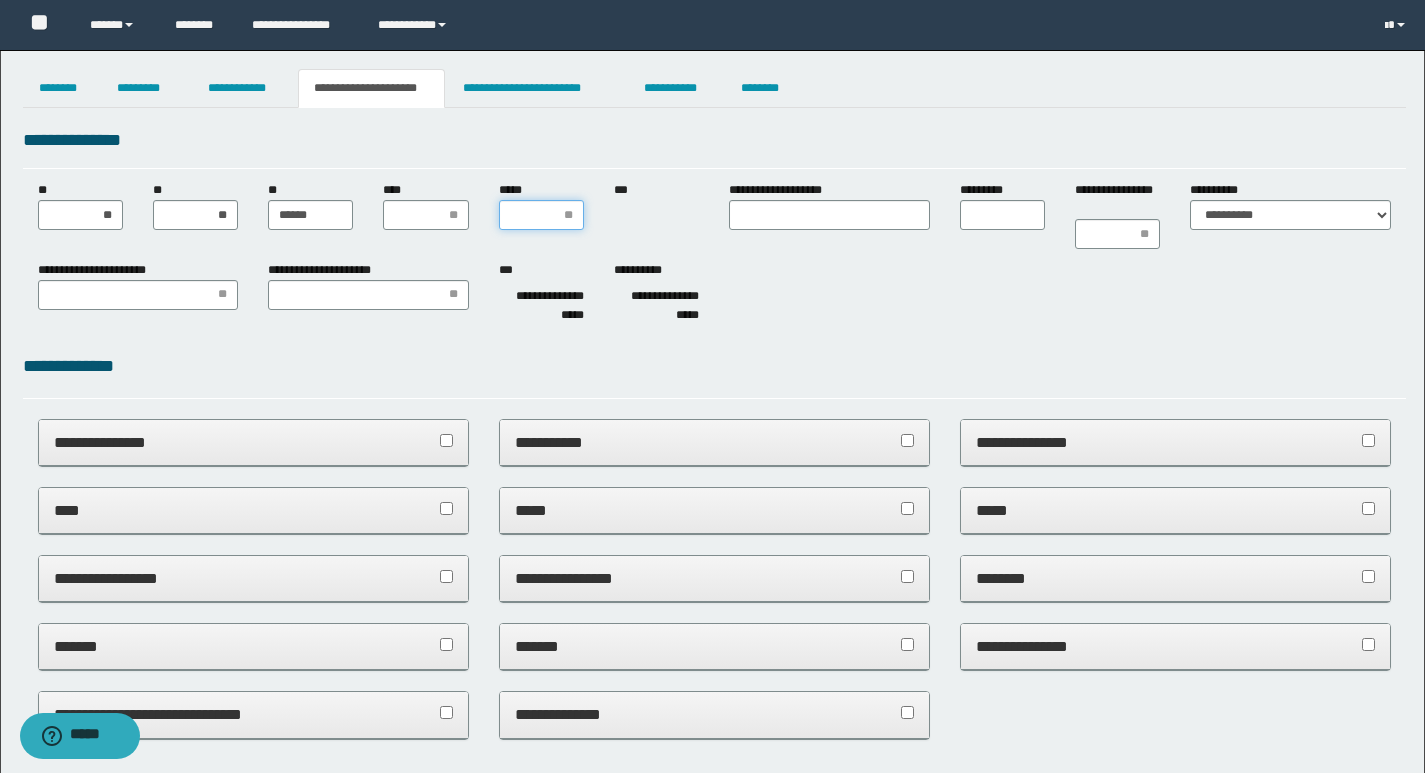 click on "*****" at bounding box center [541, 215] 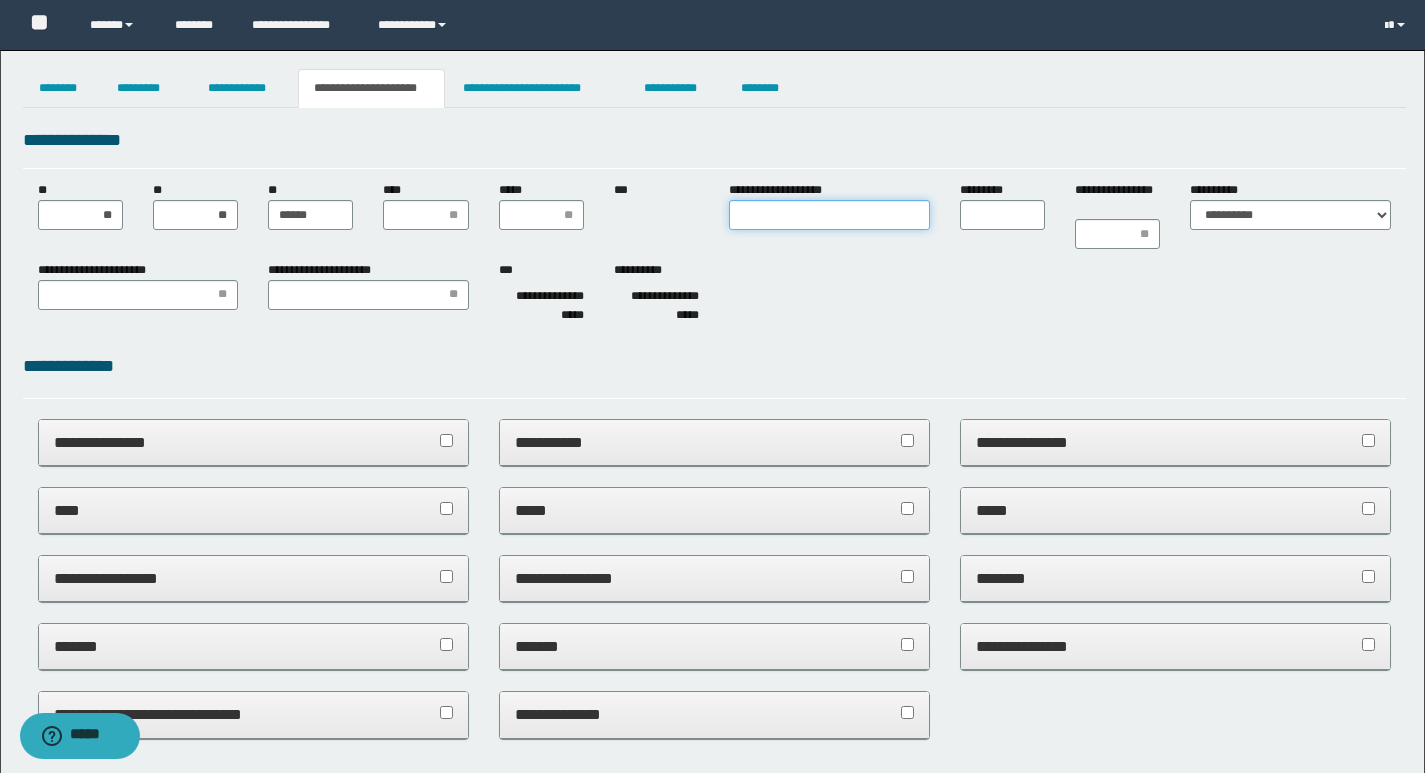 click on "**********" at bounding box center (829, 215) 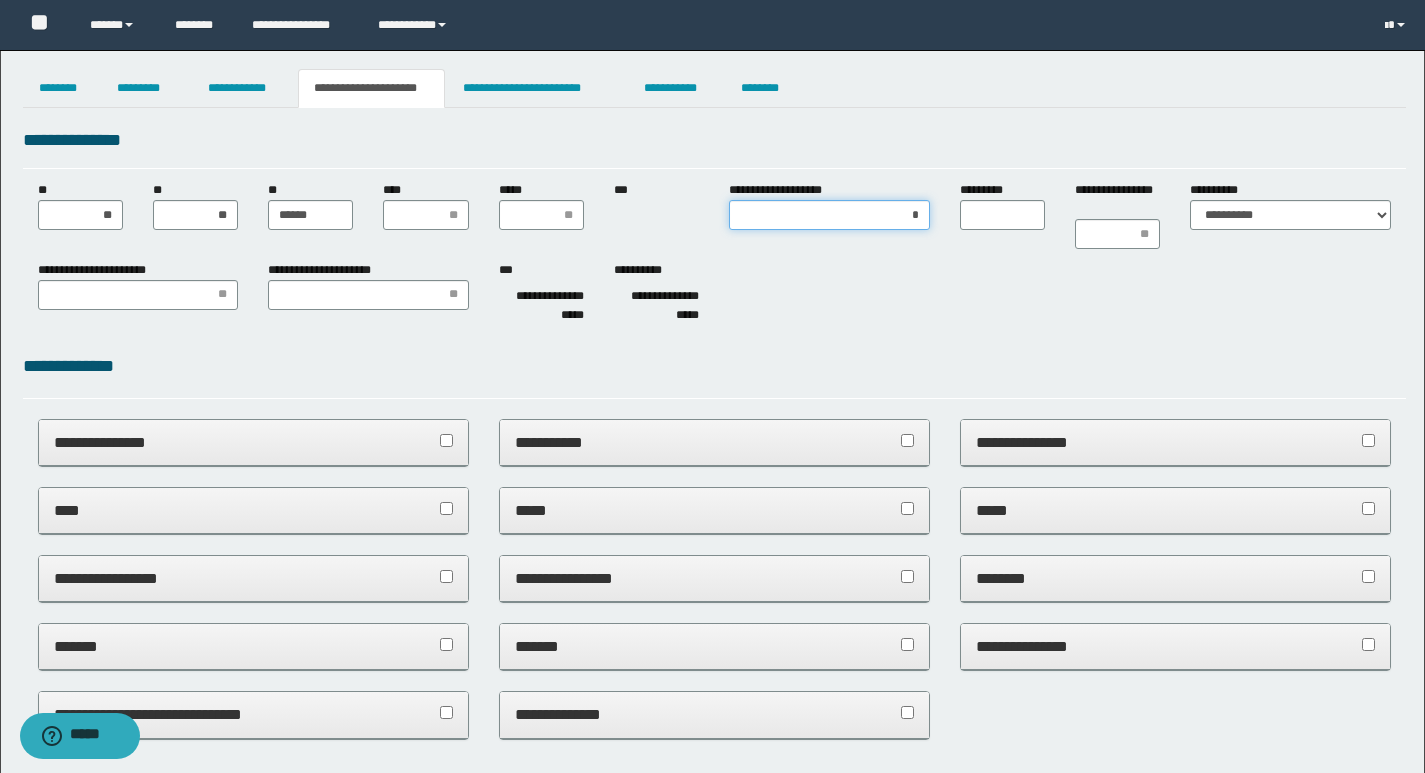type on "**" 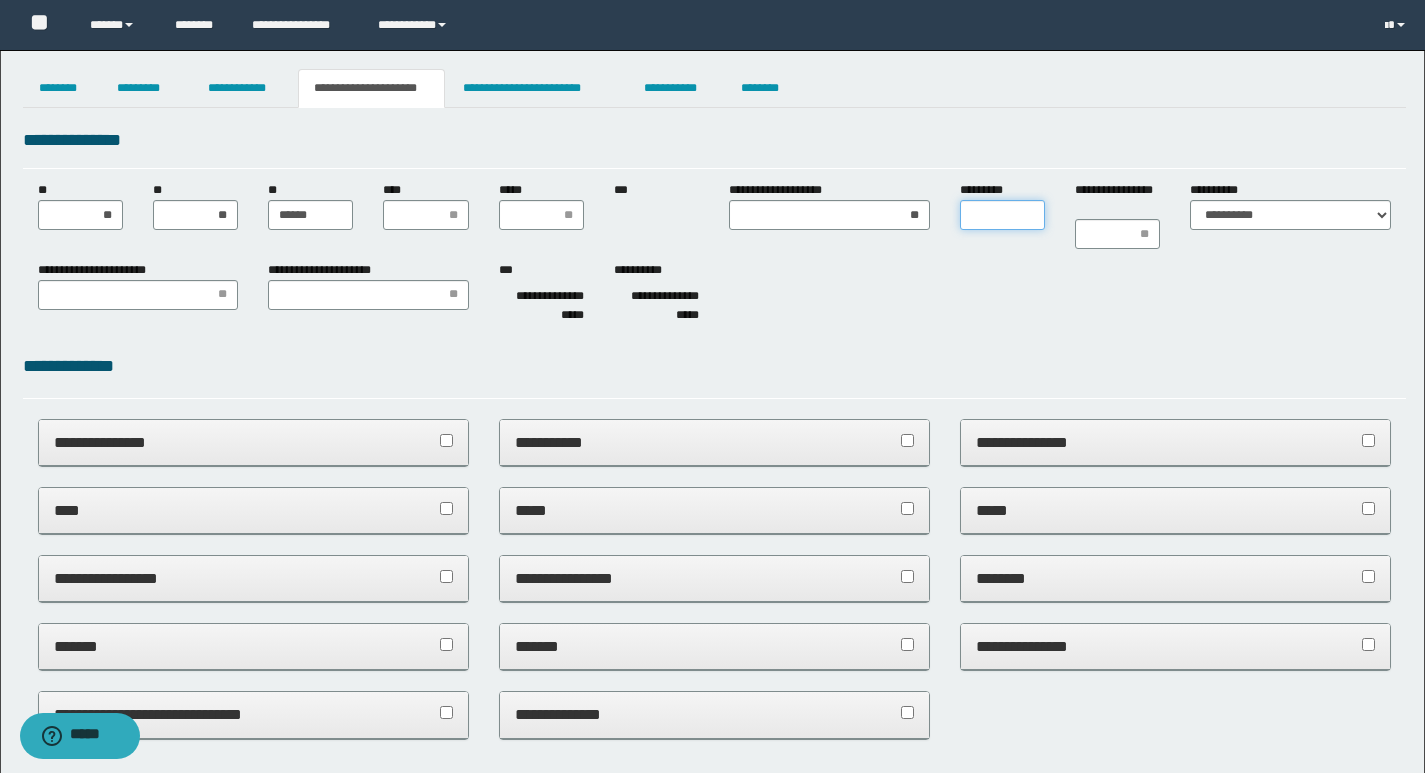 click on "*********" at bounding box center (1002, 215) 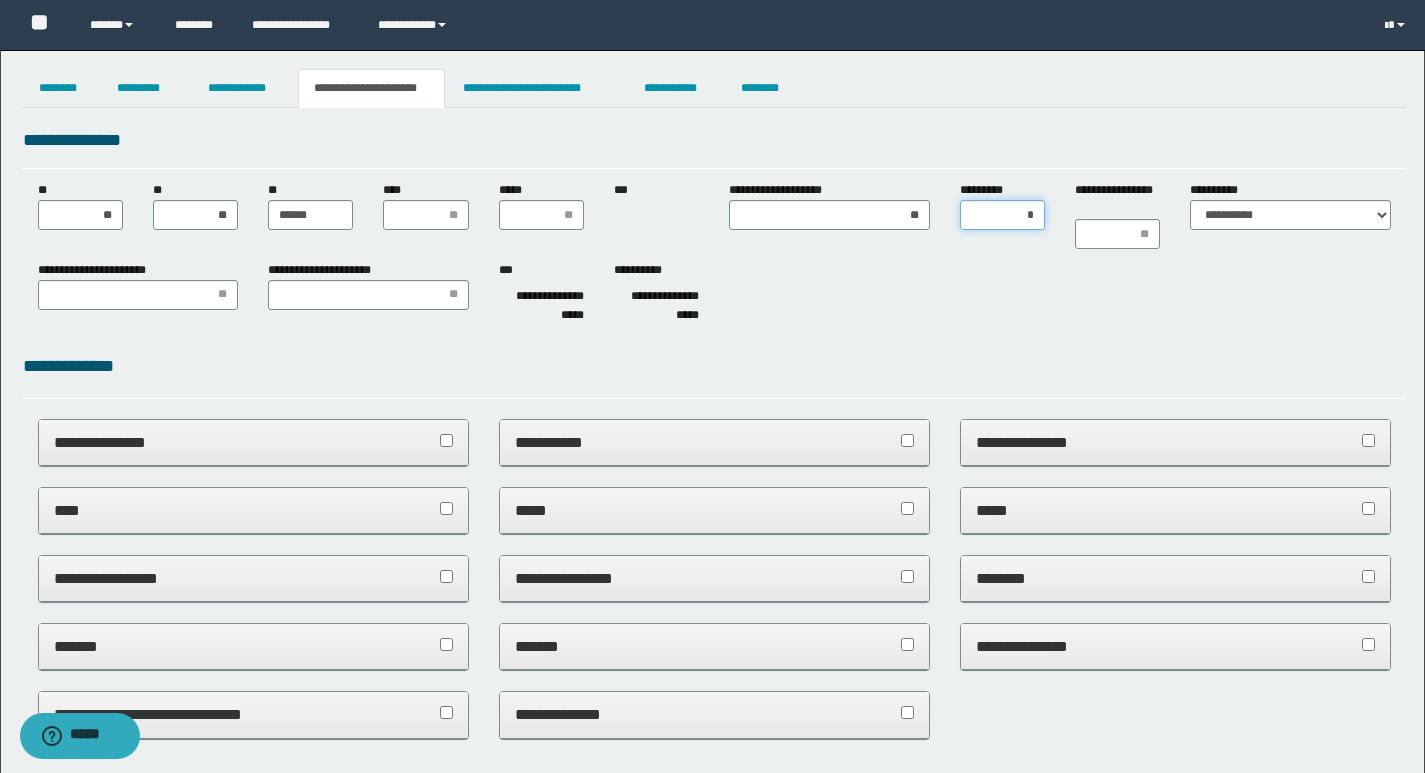 type on "**" 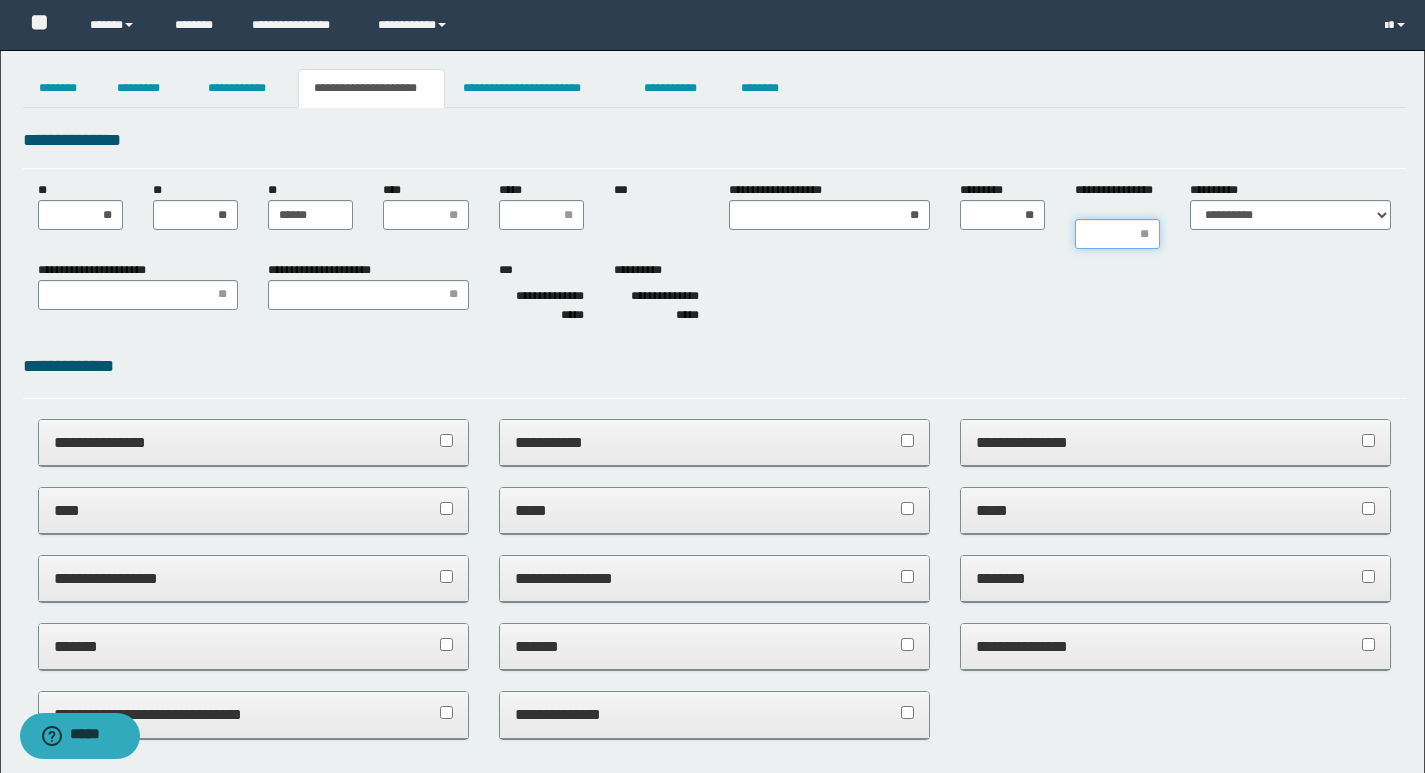 click on "**********" at bounding box center [1117, 234] 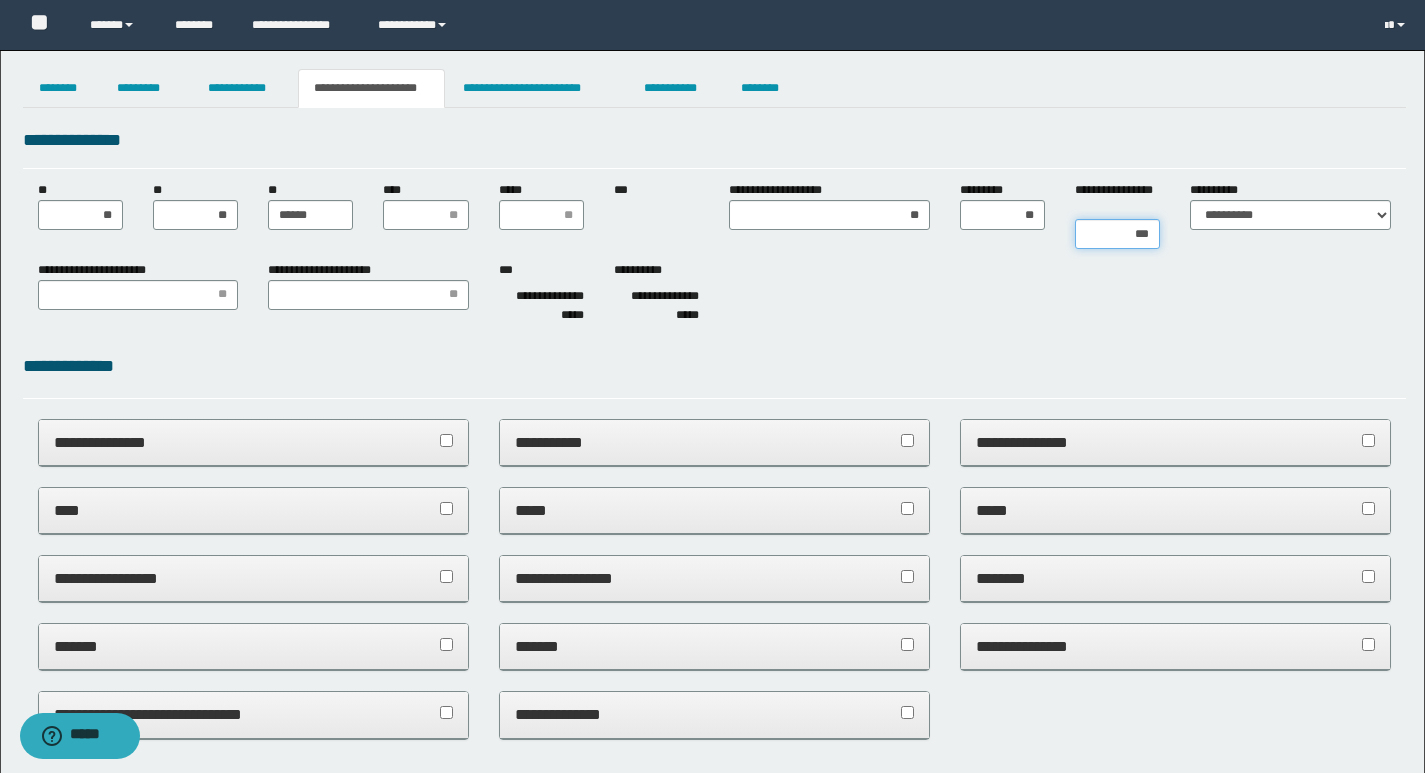 type on "****" 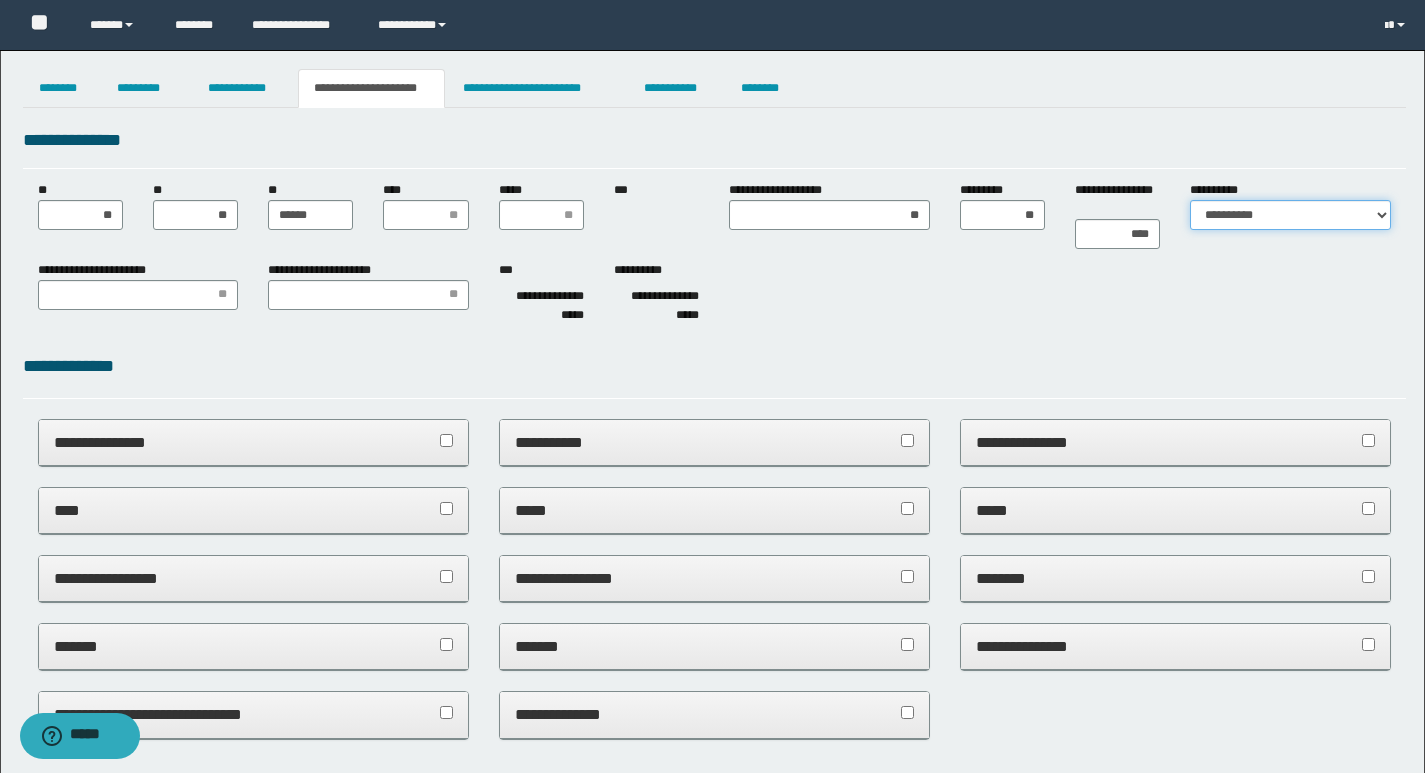 click on "**********" at bounding box center (1290, 215) 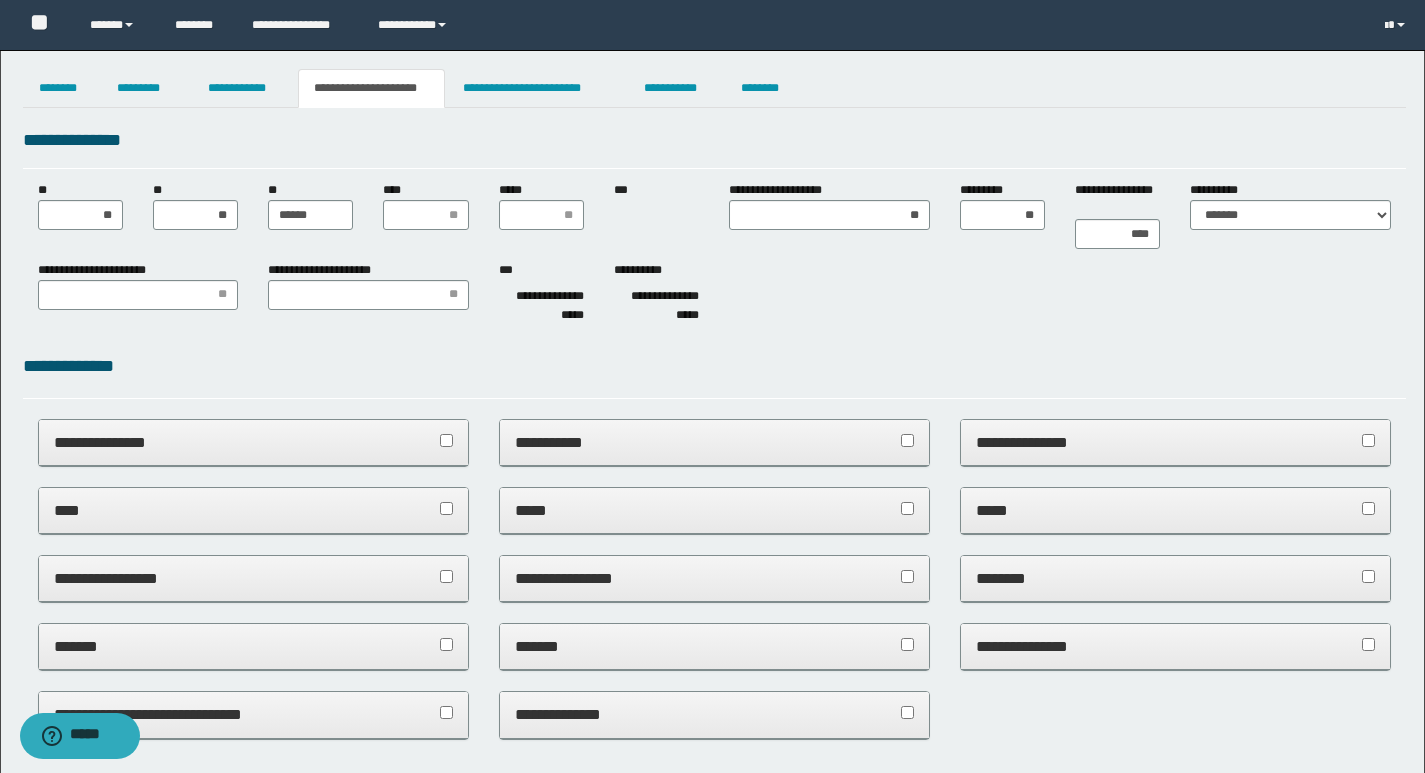 click on "**********" at bounding box center (714, 296) 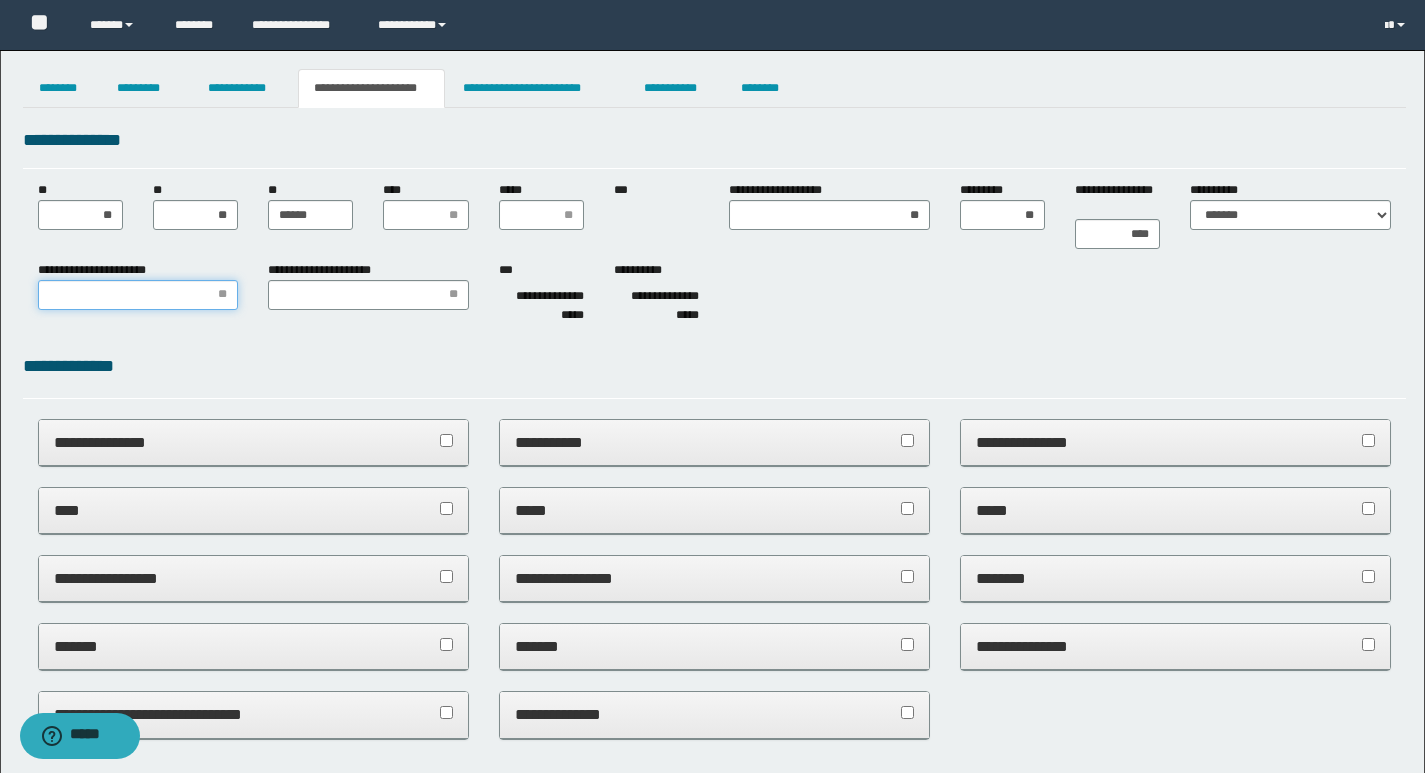click on "**********" at bounding box center [138, 295] 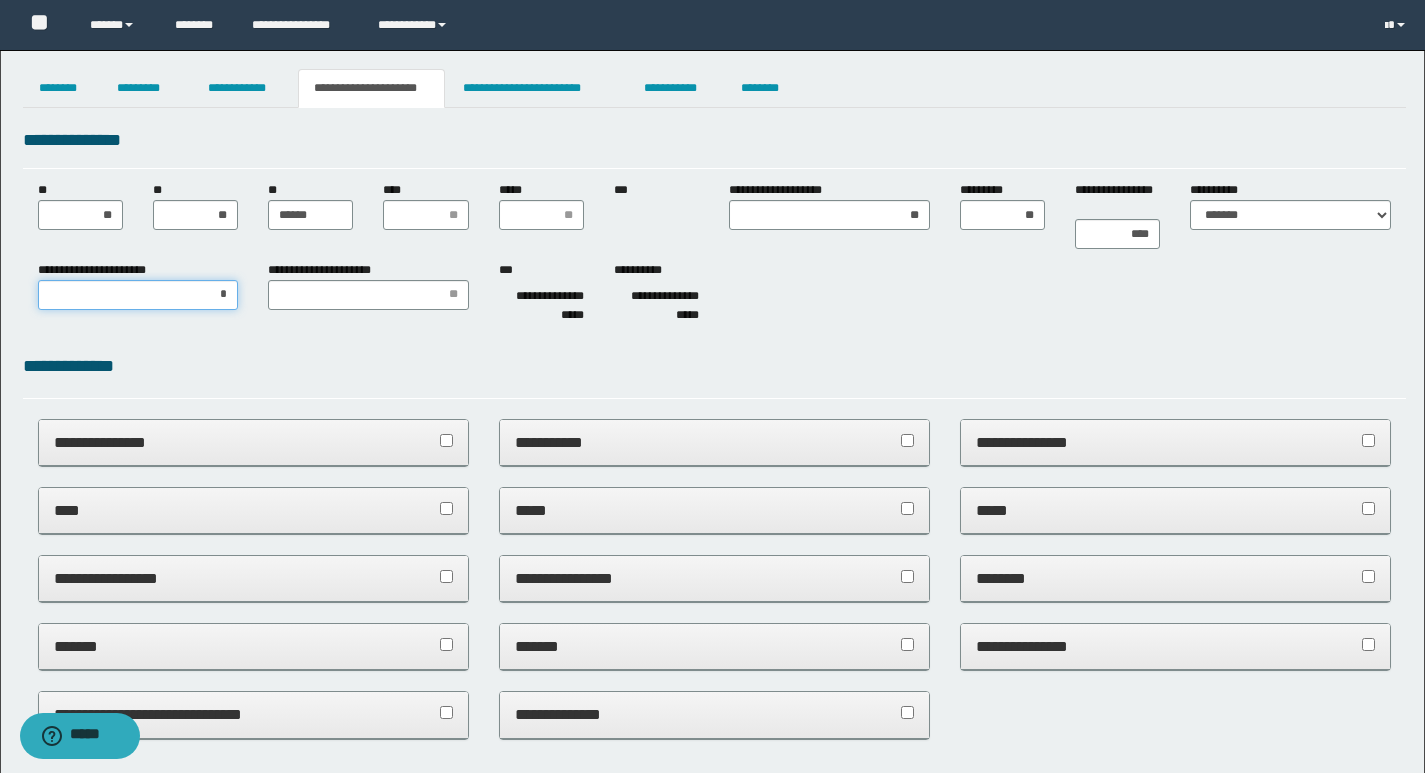type on "**" 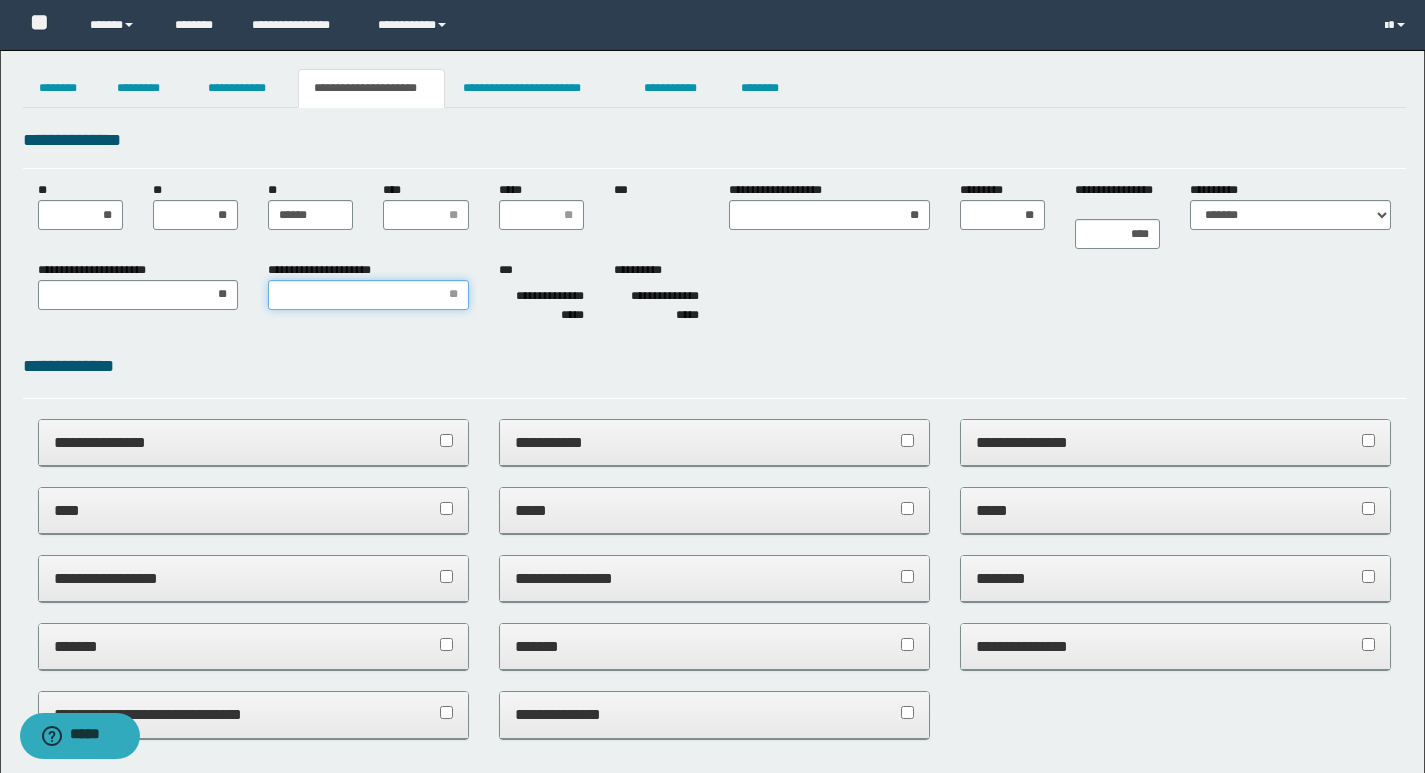 click on "**********" at bounding box center [368, 295] 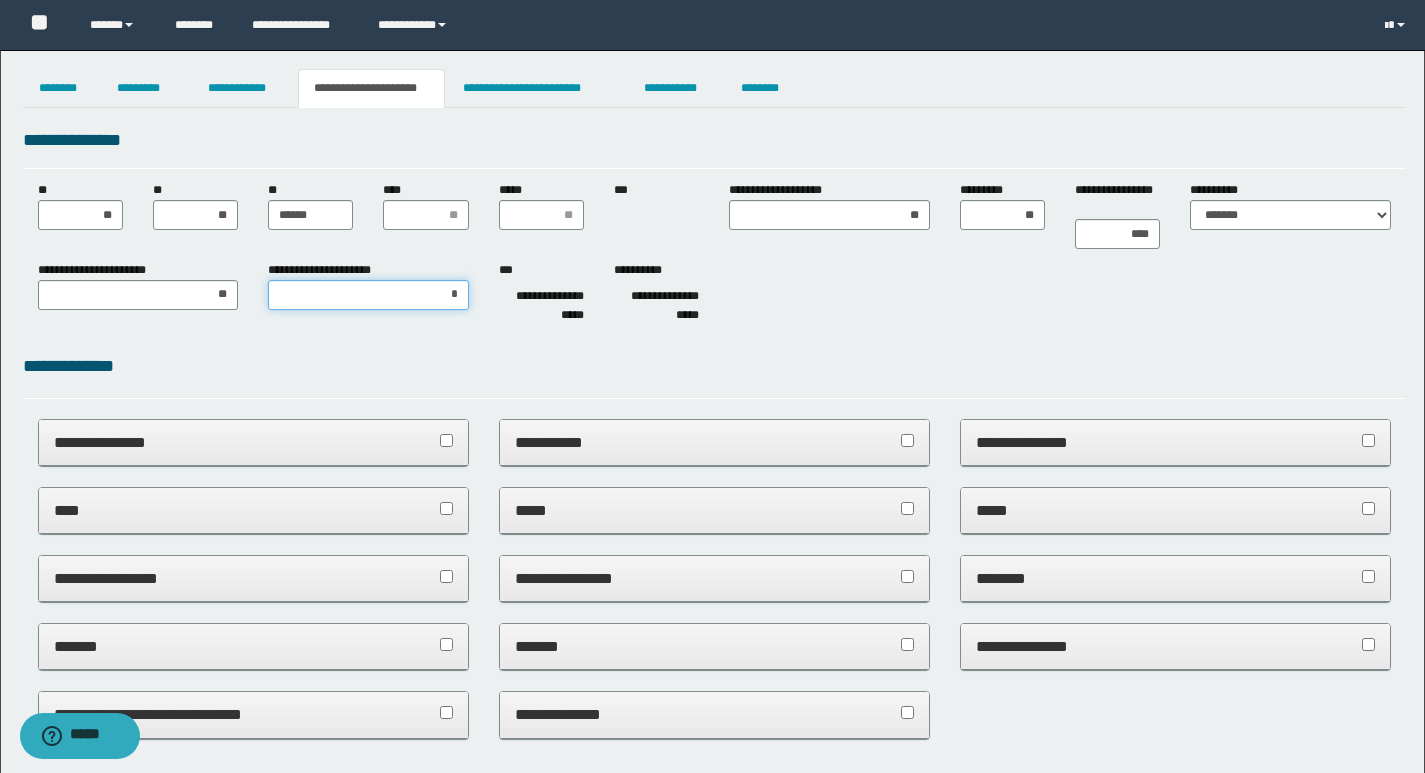 type on "**" 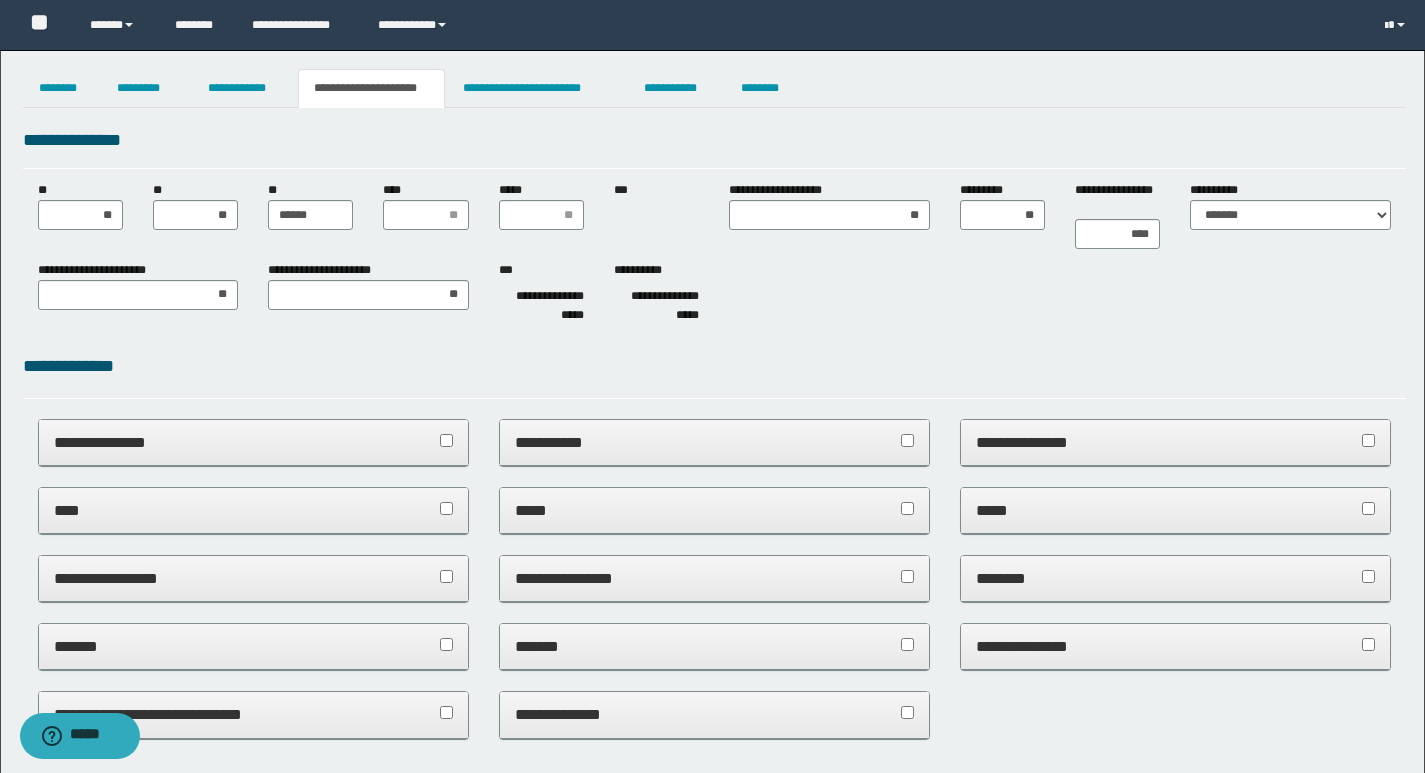 click on "**********" at bounding box center [656, 296] 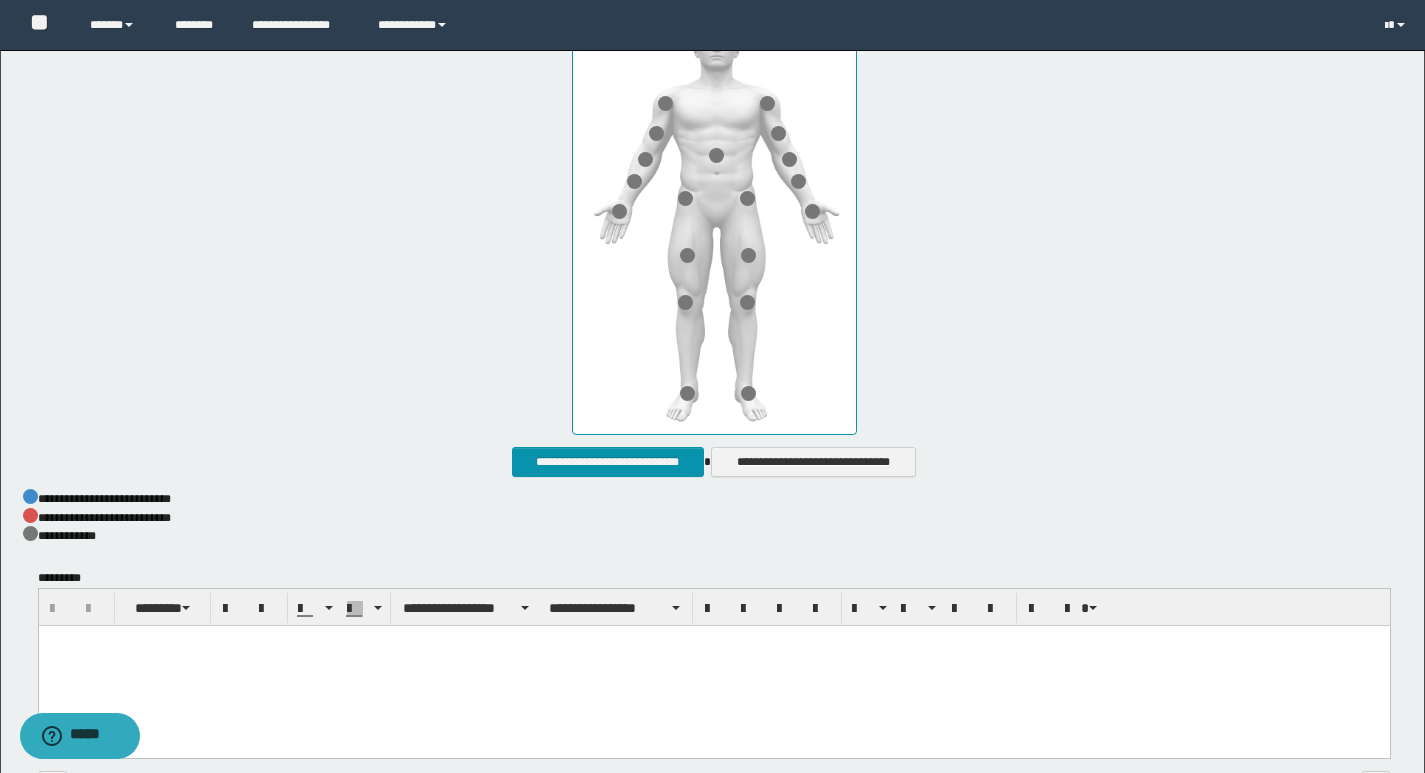 scroll, scrollTop: 1005, scrollLeft: 0, axis: vertical 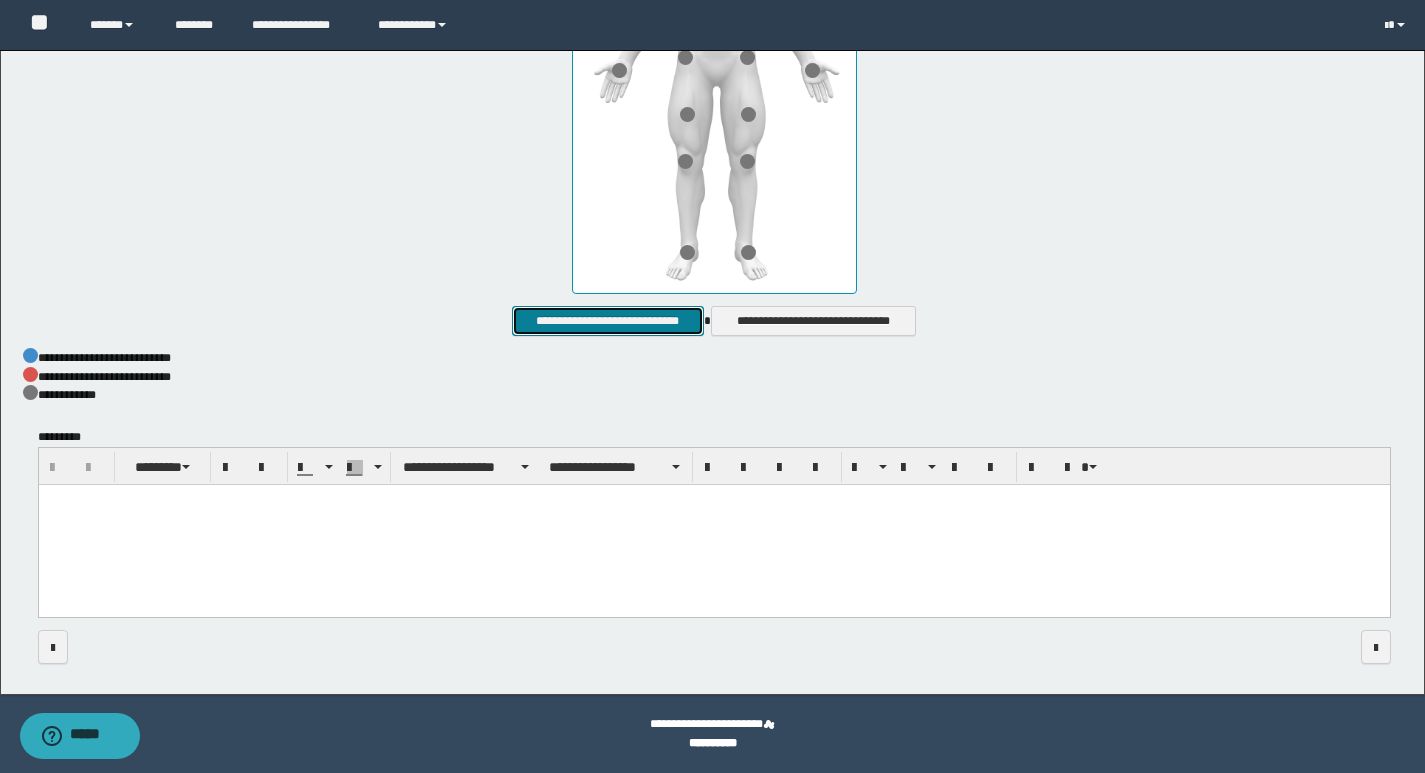 click on "**********" at bounding box center [607, 321] 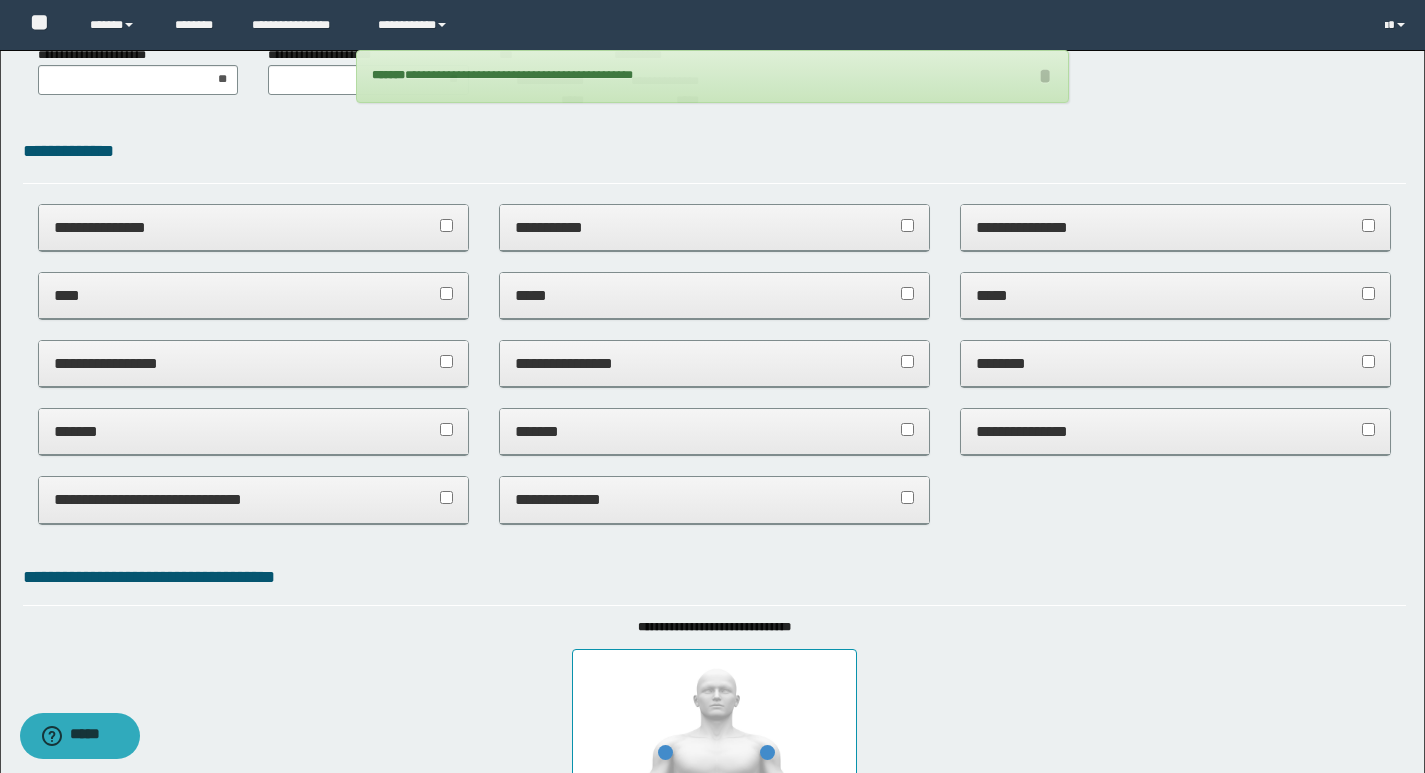 scroll, scrollTop: 0, scrollLeft: 0, axis: both 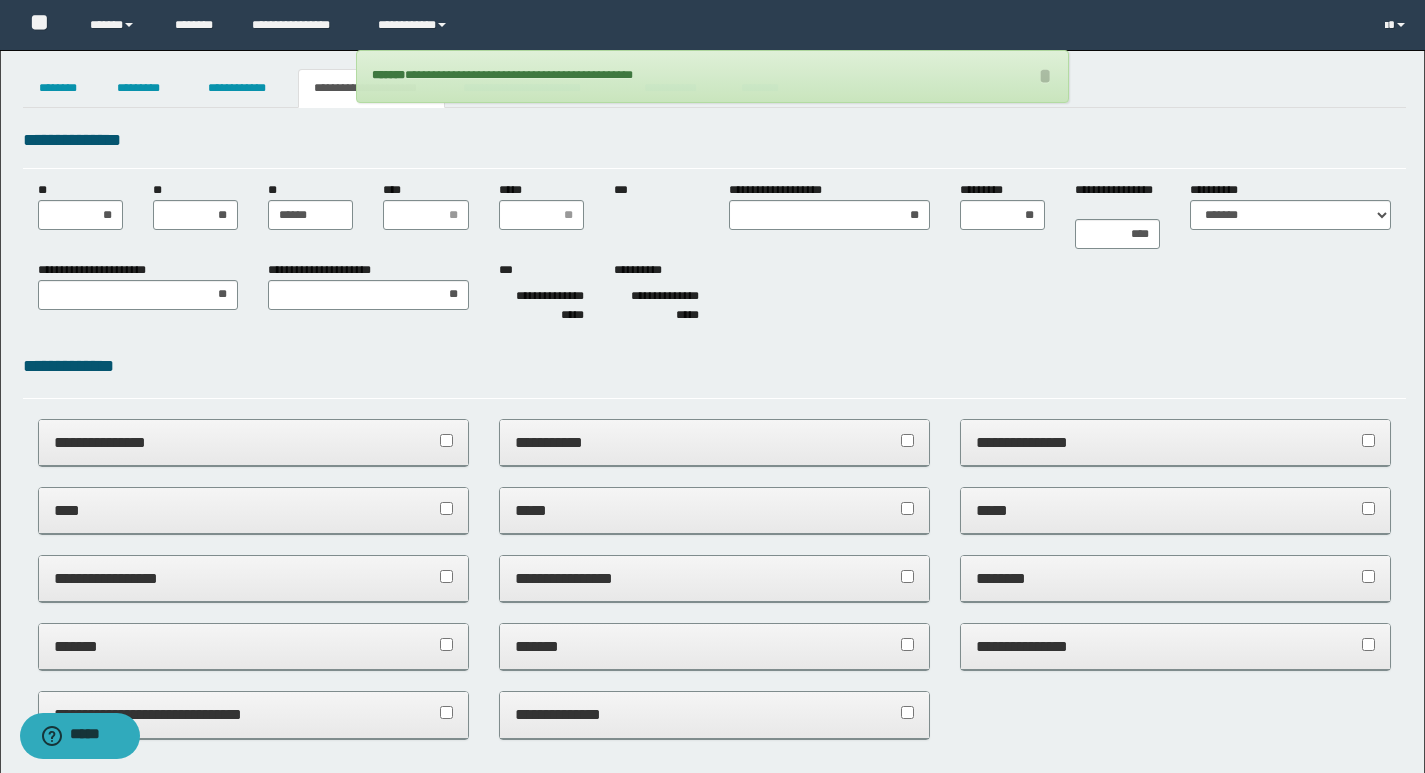 click on "**********" at bounding box center [714, 140] 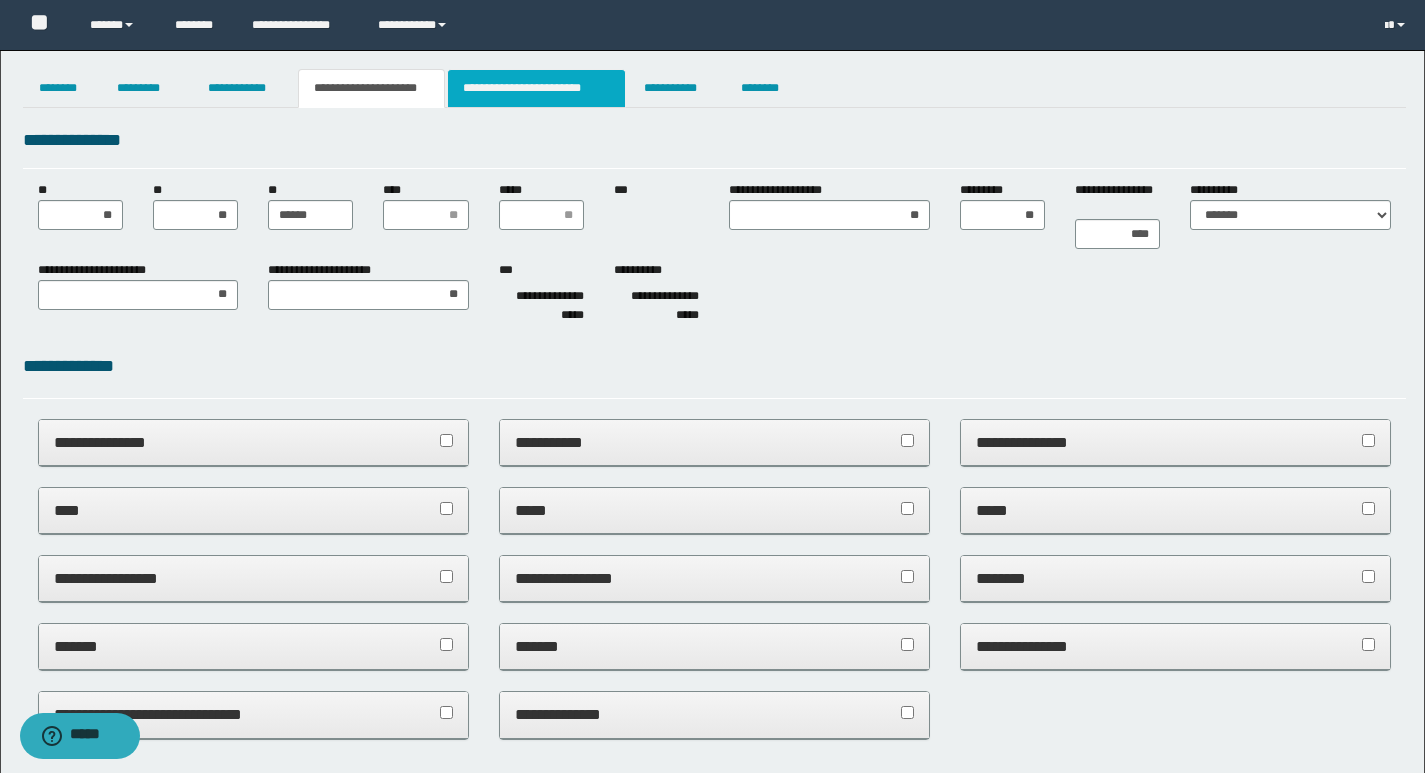 click on "**********" at bounding box center [537, 88] 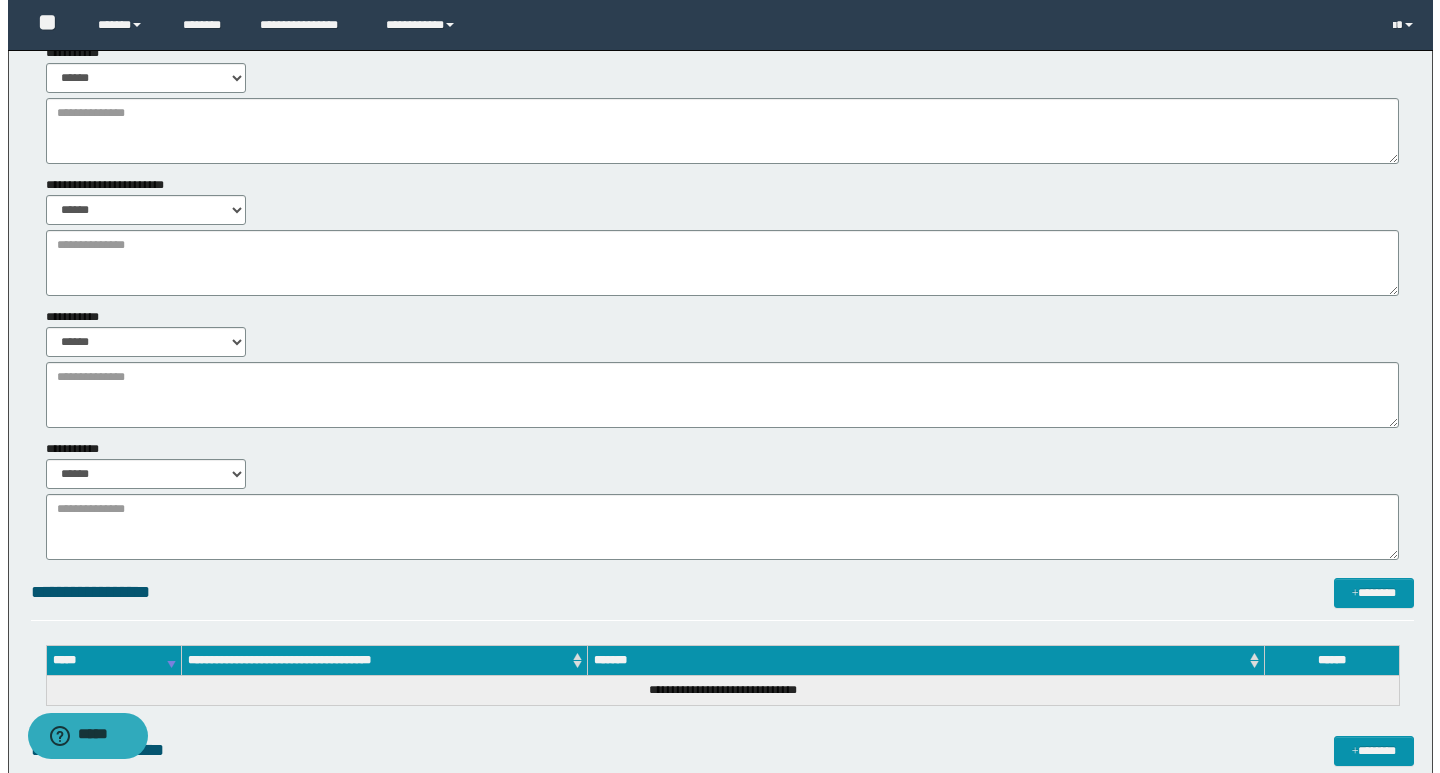 scroll, scrollTop: 0, scrollLeft: 0, axis: both 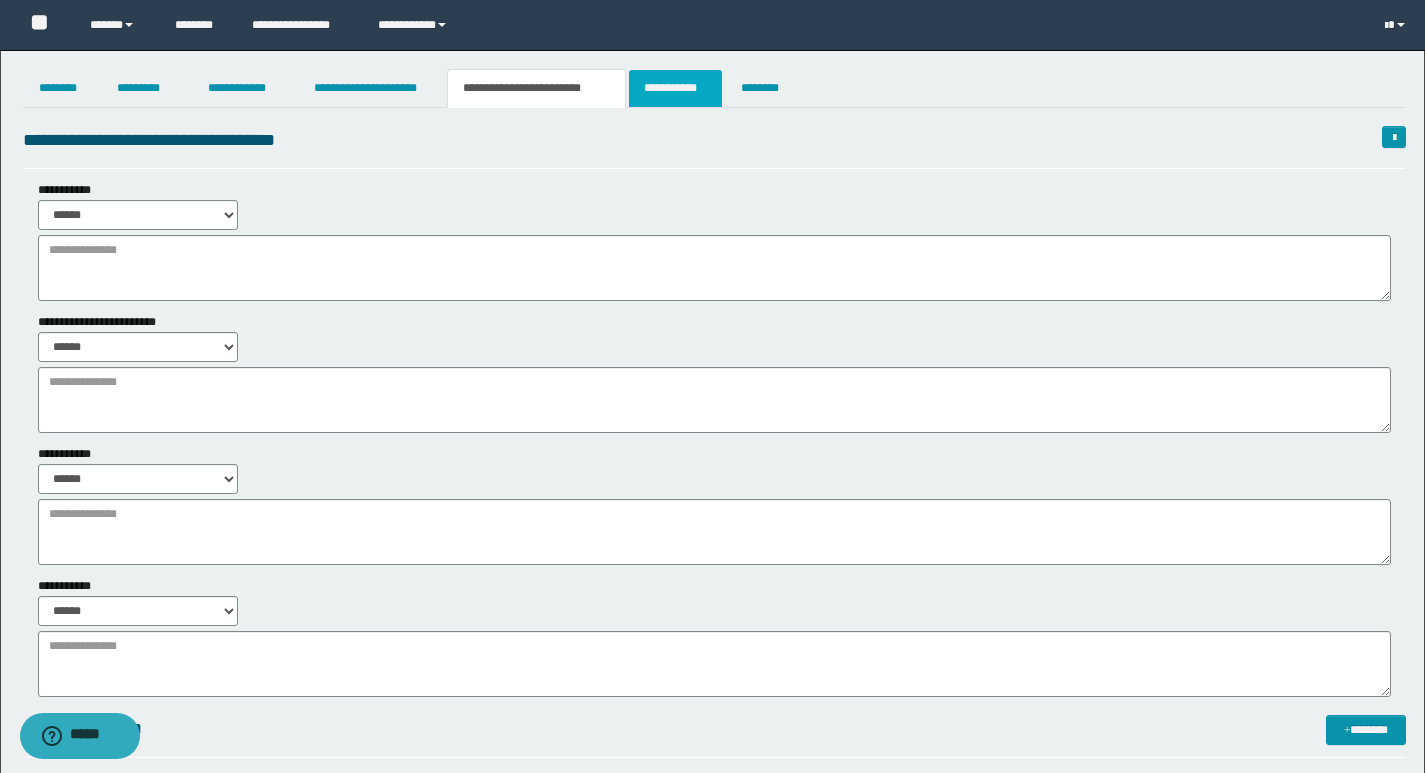 click on "**********" at bounding box center [675, 88] 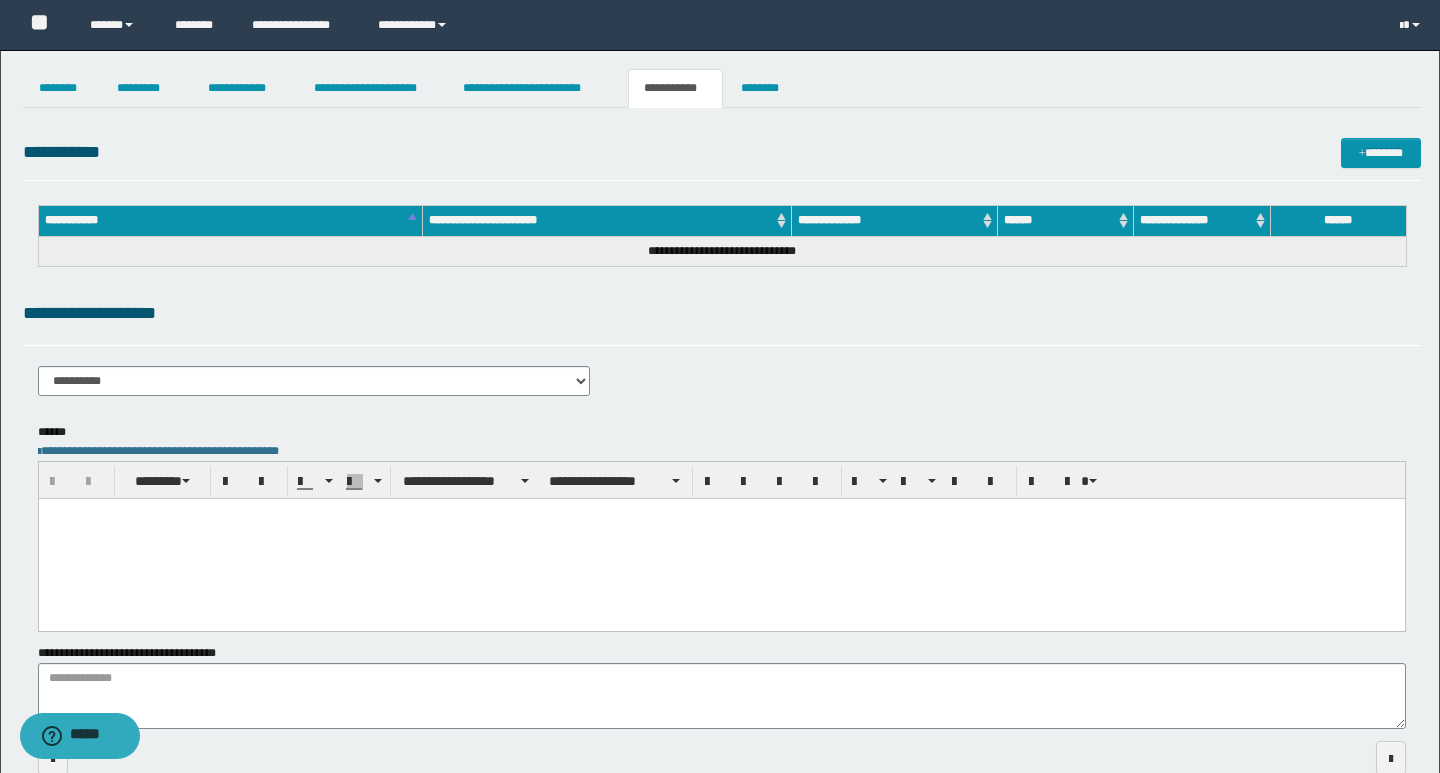 scroll, scrollTop: 0, scrollLeft: 0, axis: both 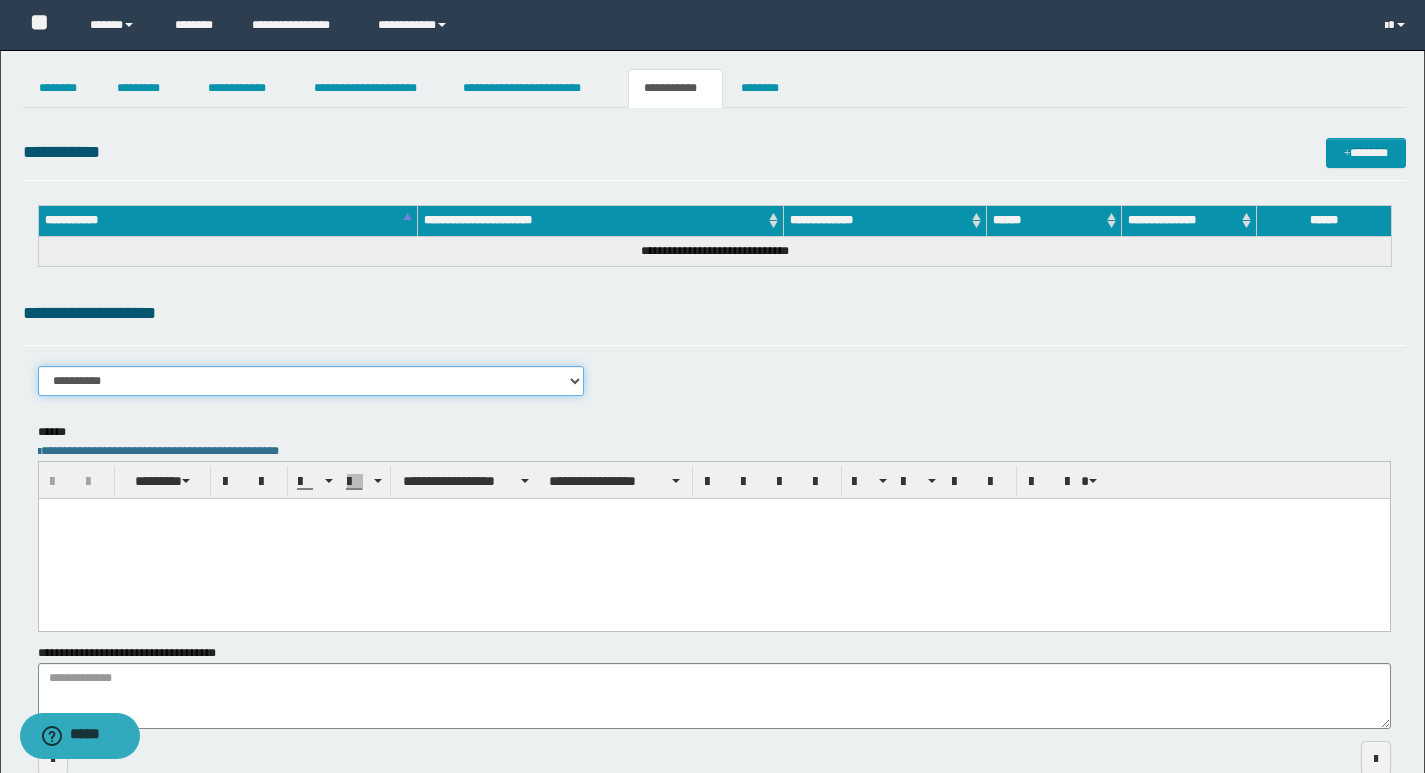 click on "**********" at bounding box center [311, 381] 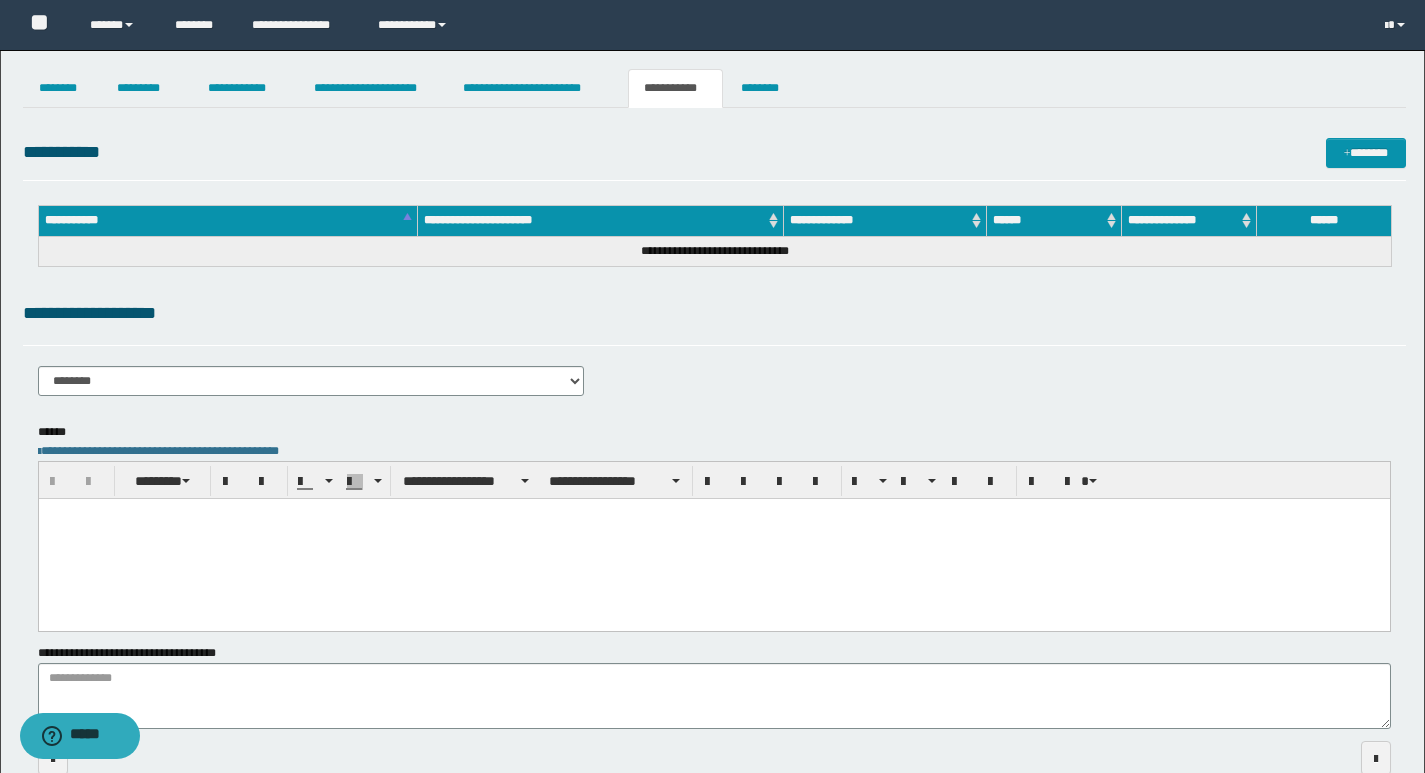 drag, startPoint x: 715, startPoint y: 365, endPoint x: 898, endPoint y: 288, distance: 198.53967 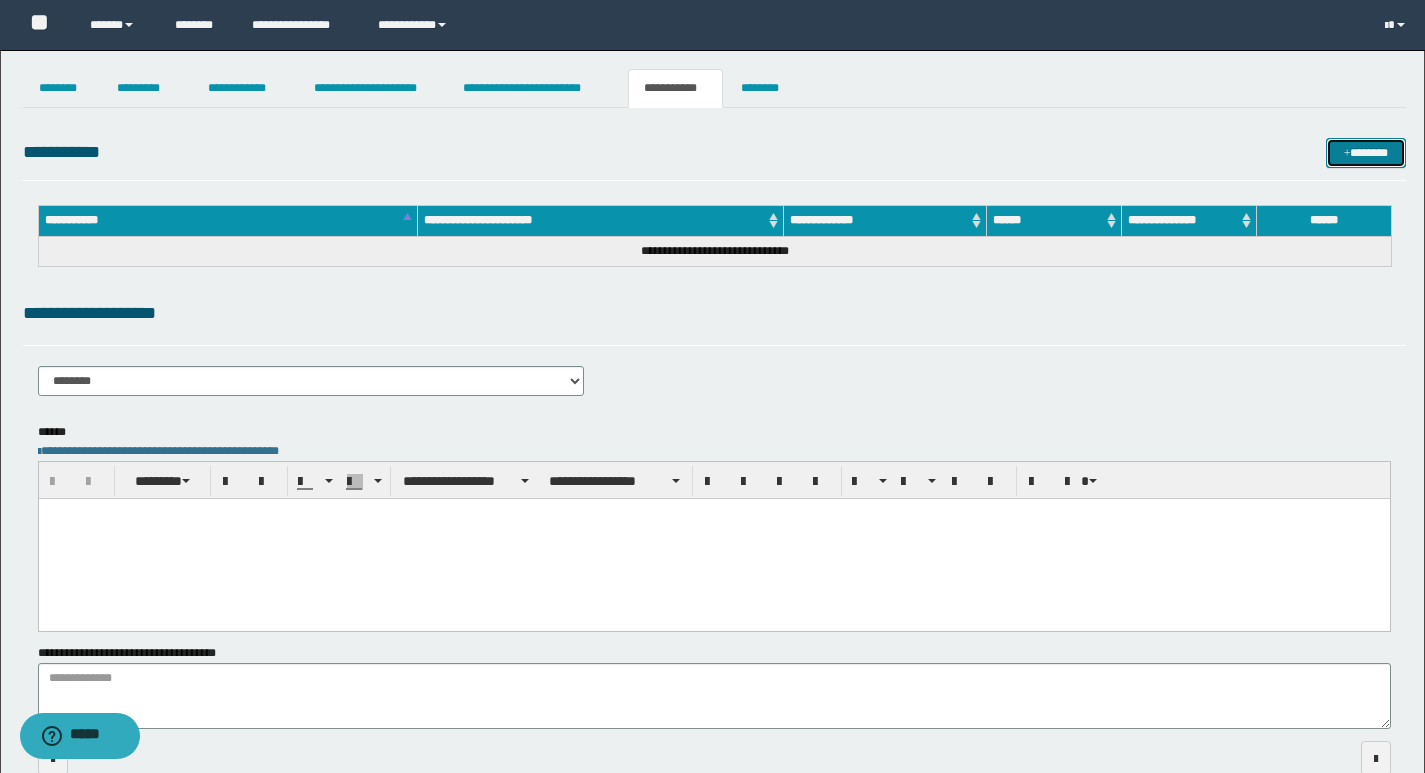 click on "*******" at bounding box center (1366, 153) 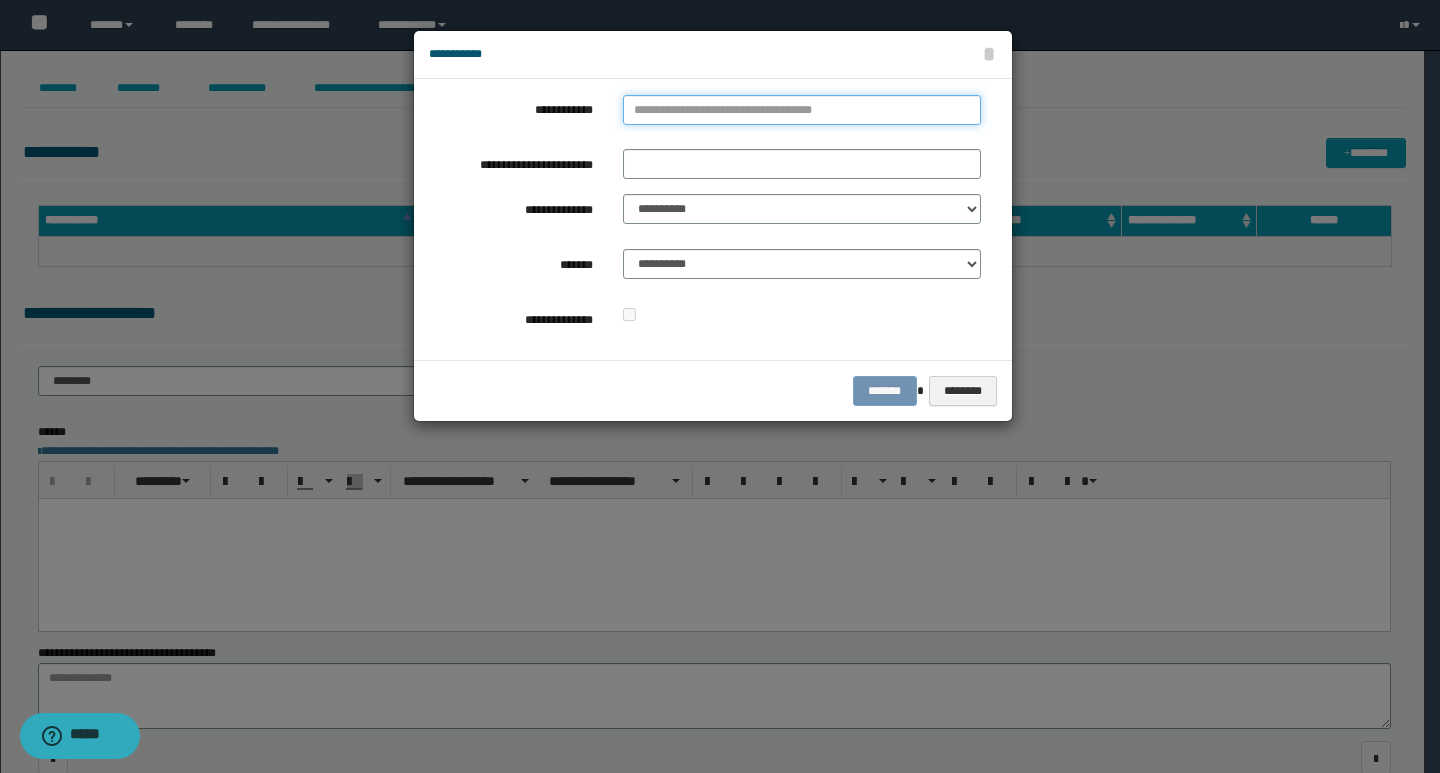 click on "**********" at bounding box center (802, 110) 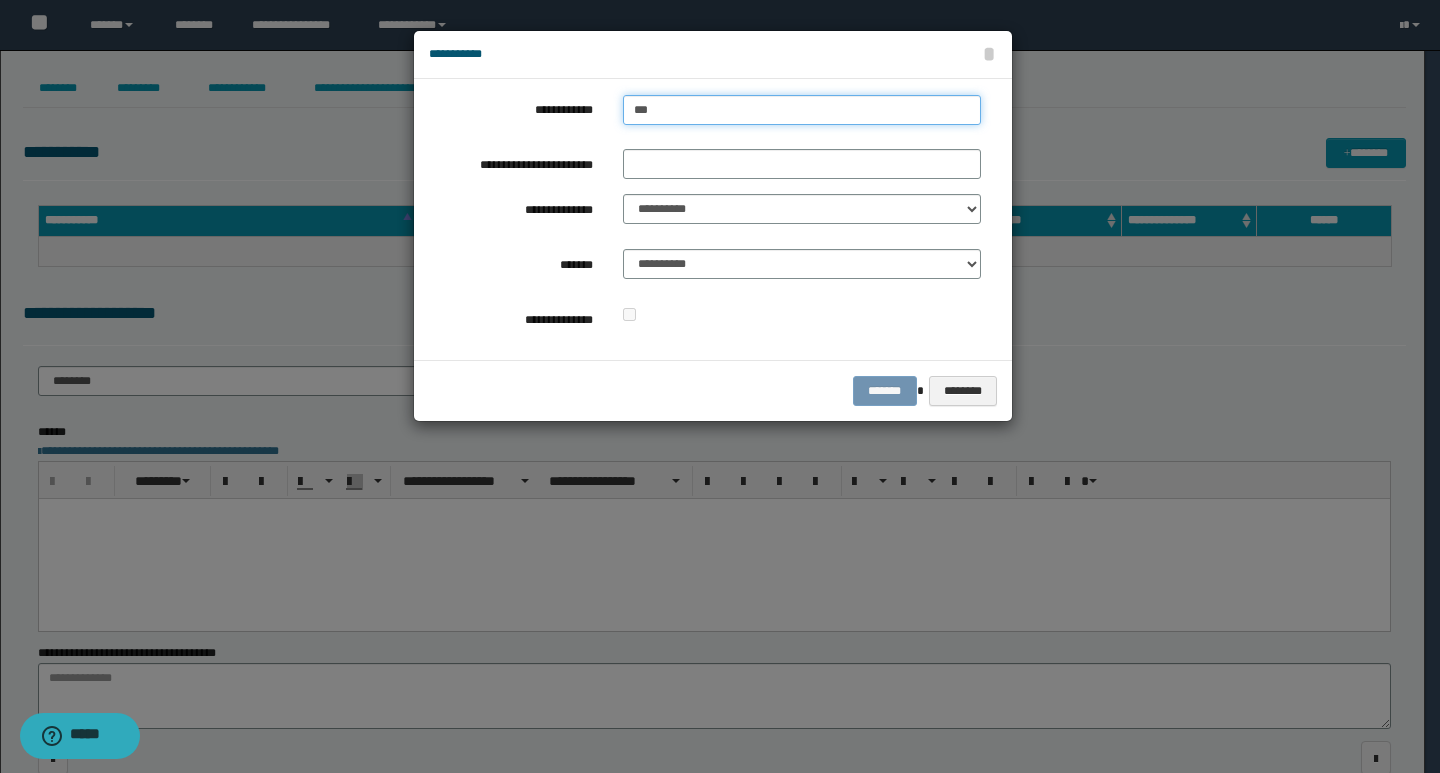 type on "****" 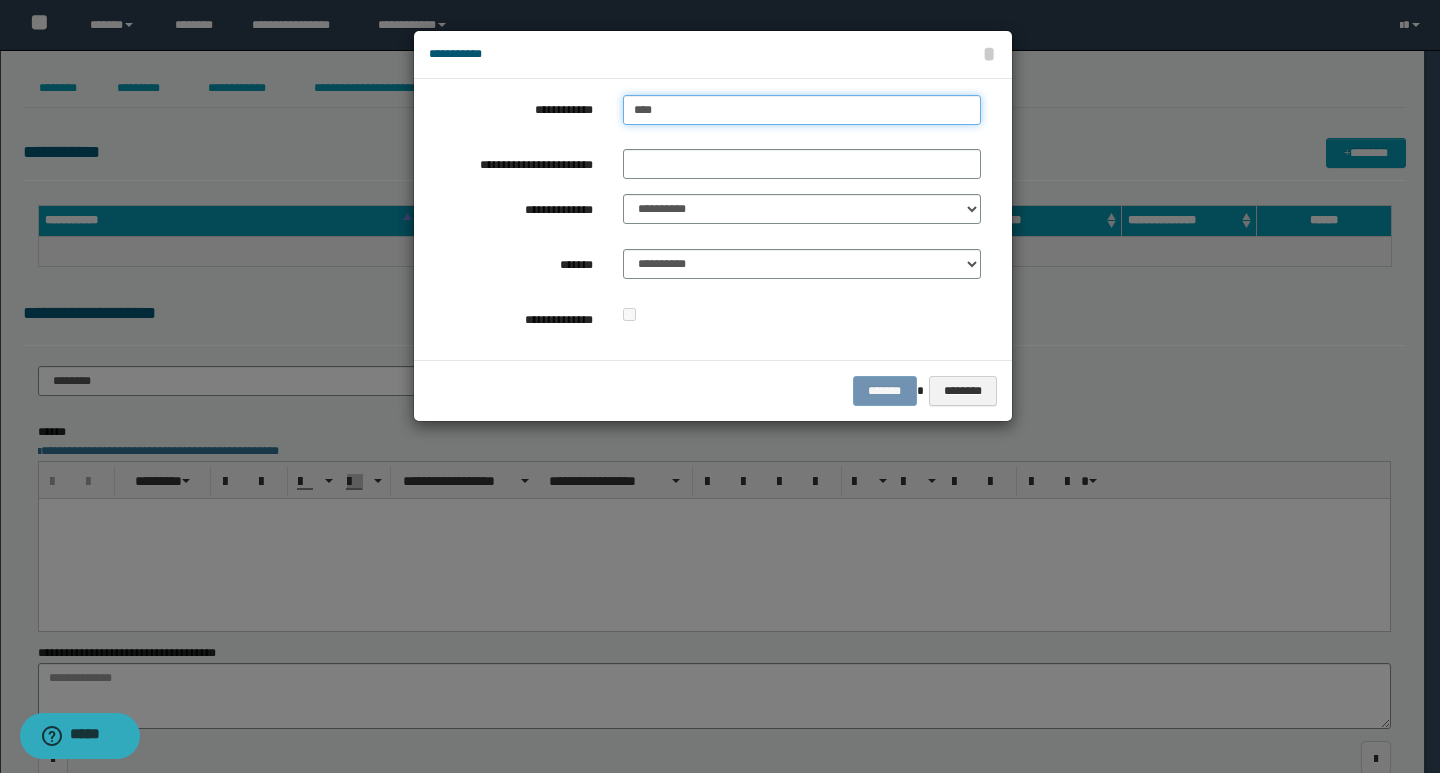 type on "****" 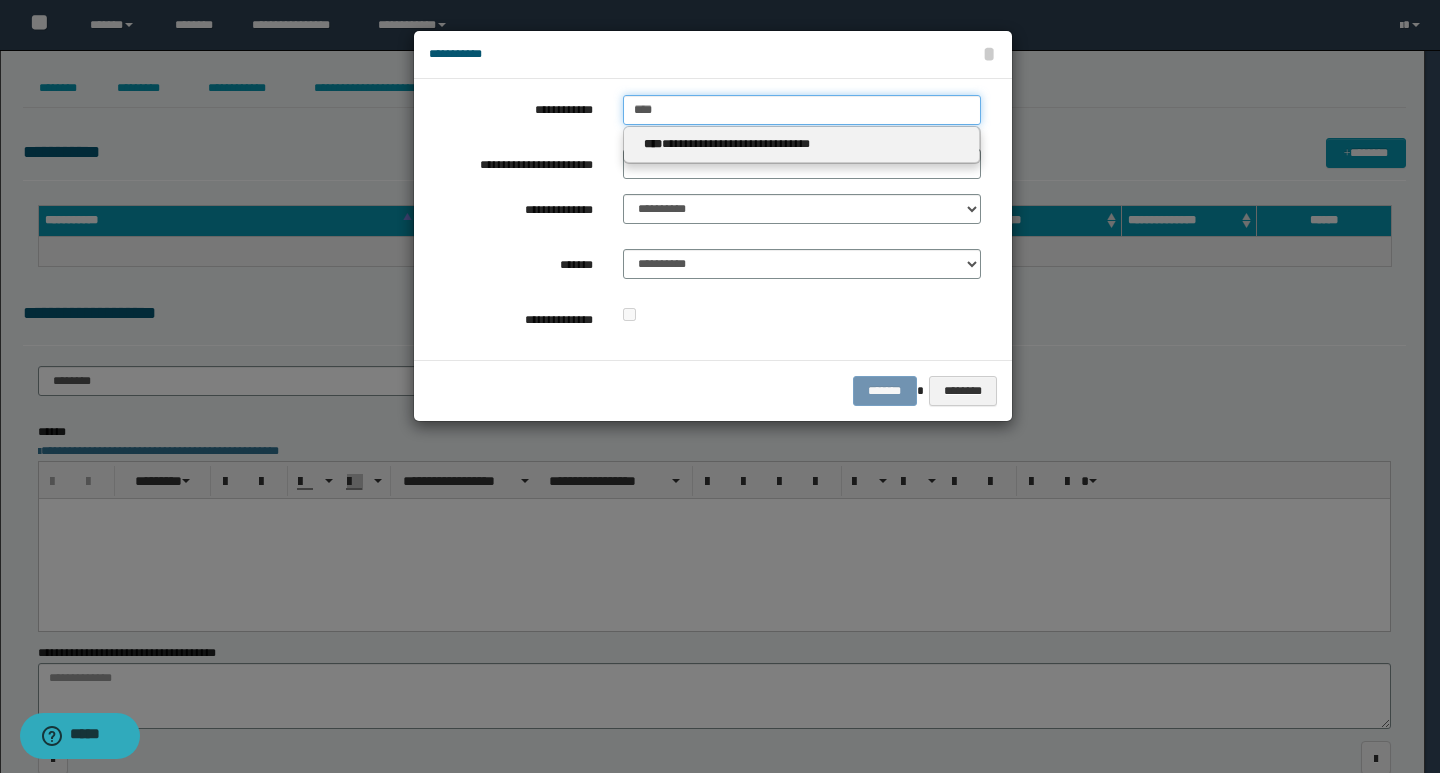 type on "****" 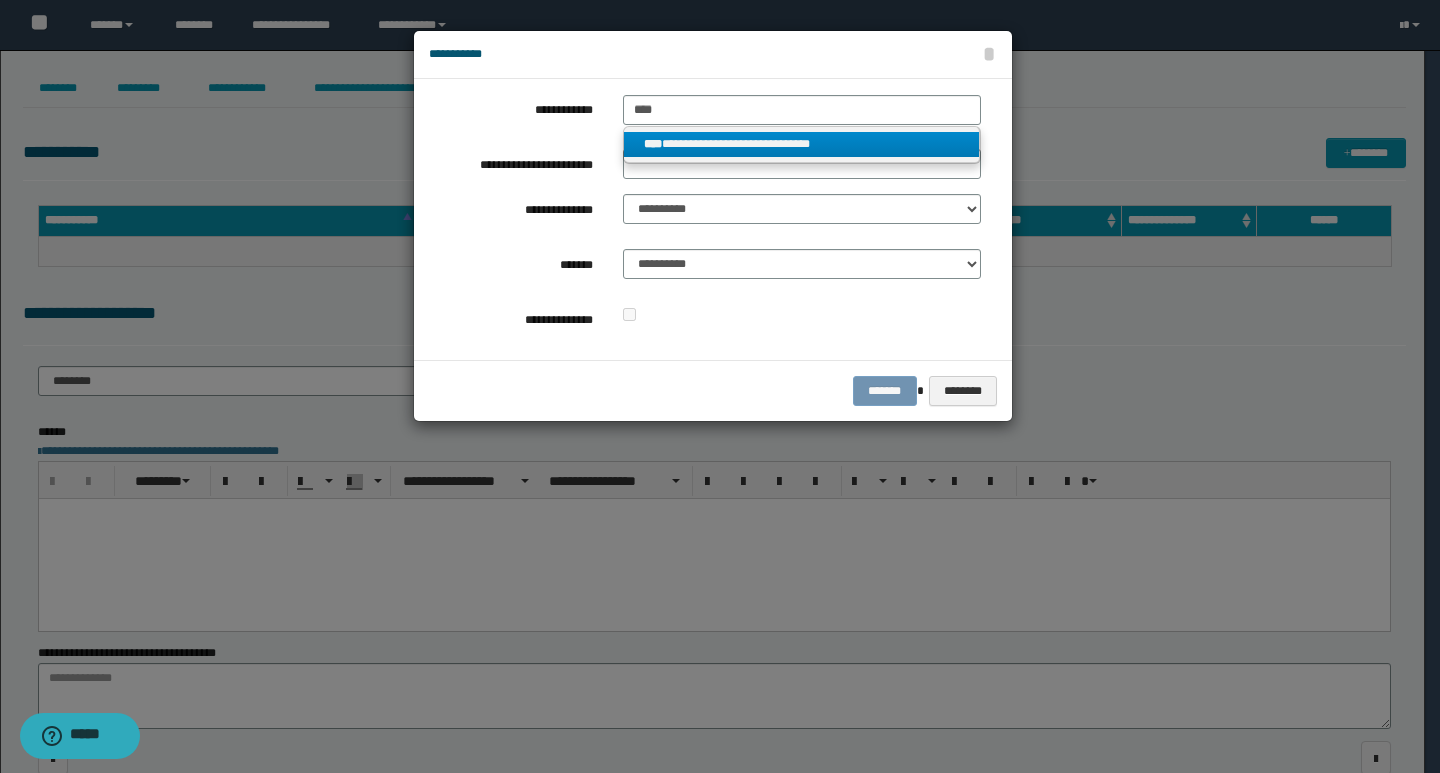 click on "**********" at bounding box center (802, 144) 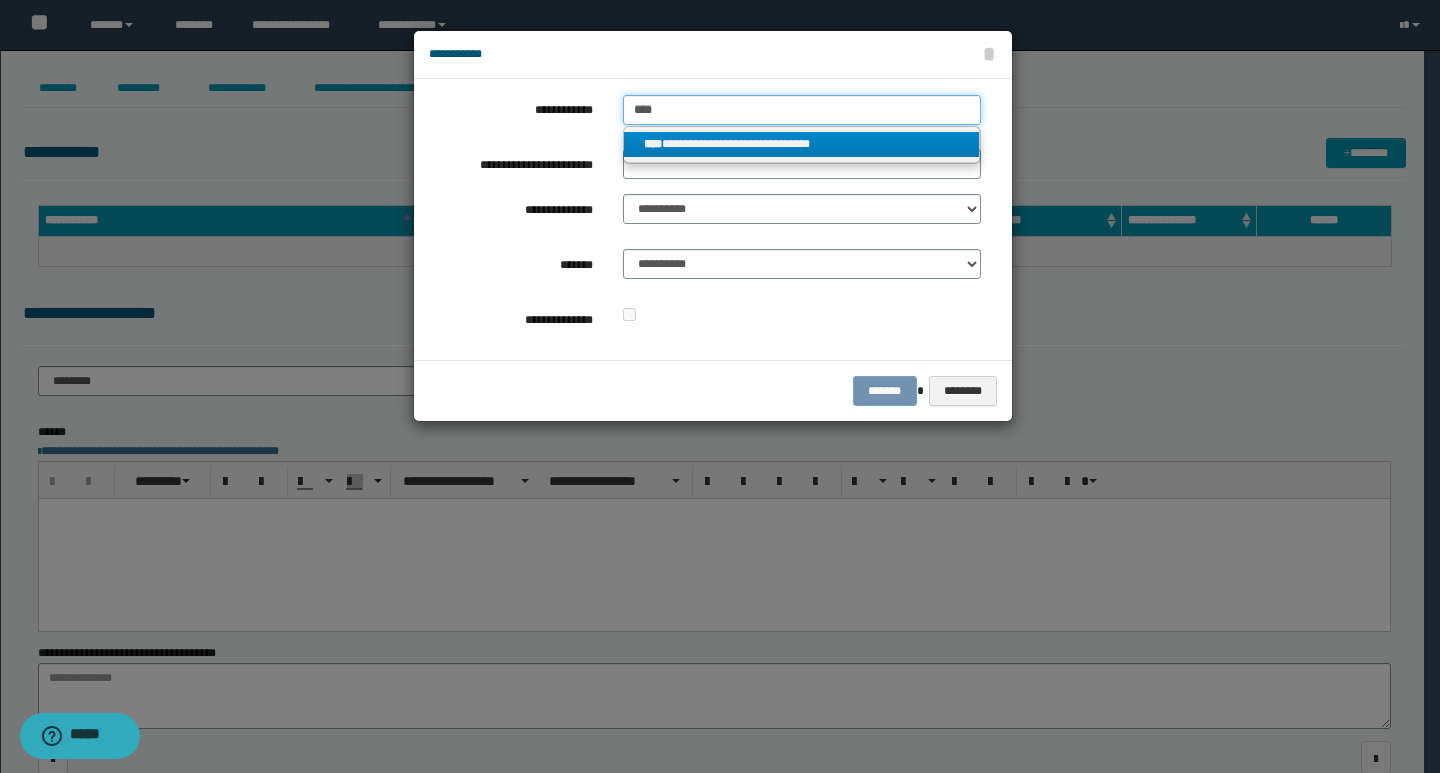 type 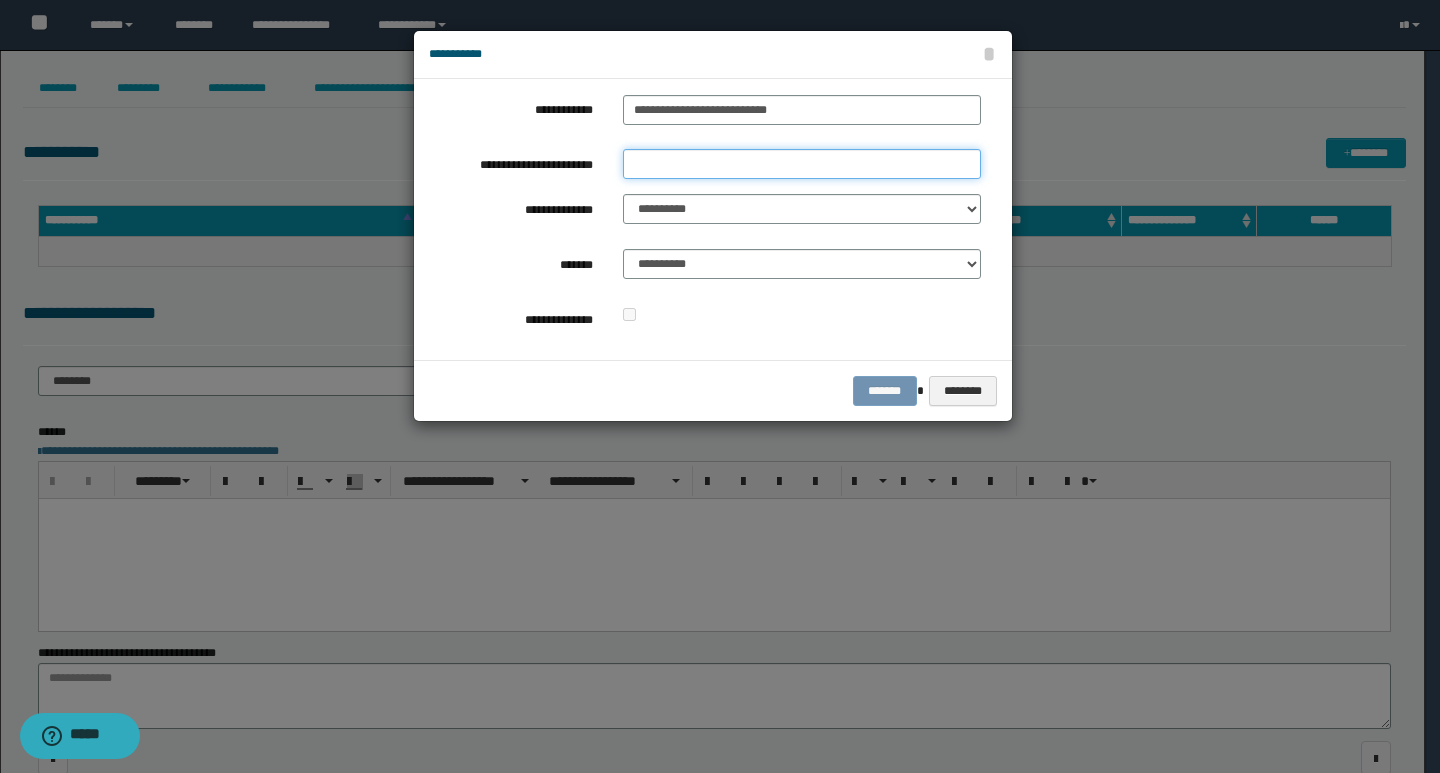 click on "**********" at bounding box center (802, 164) 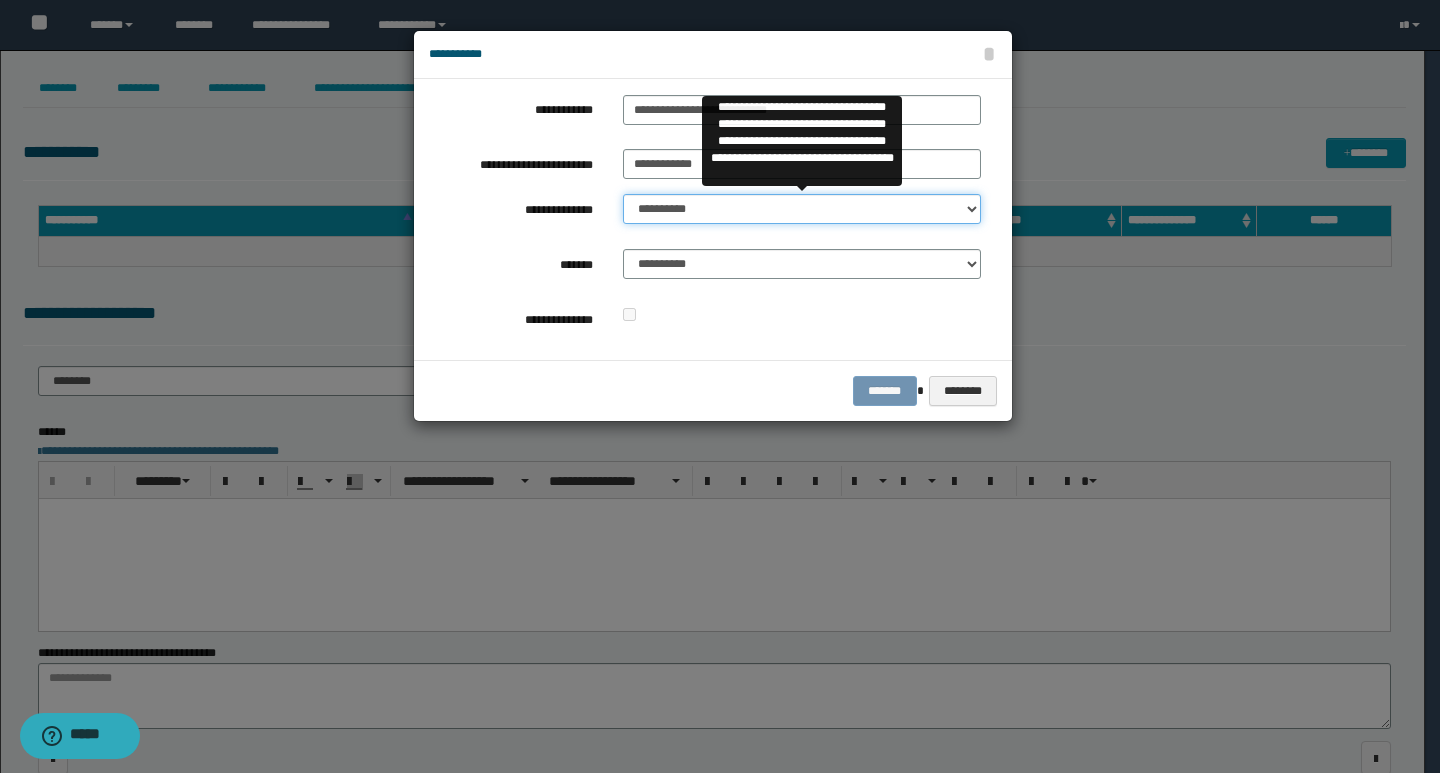 click on "**********" at bounding box center (802, 209) 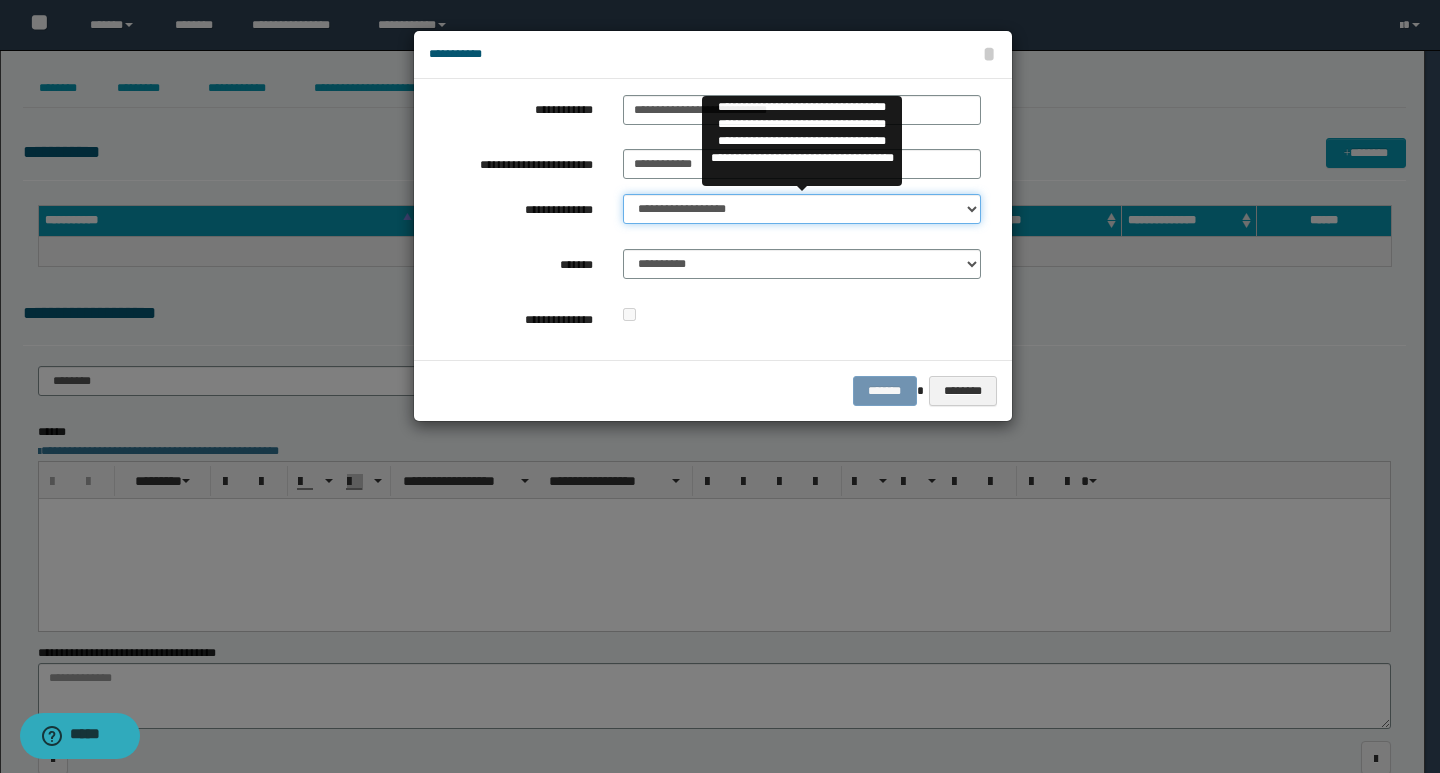click on "**********" at bounding box center [802, 209] 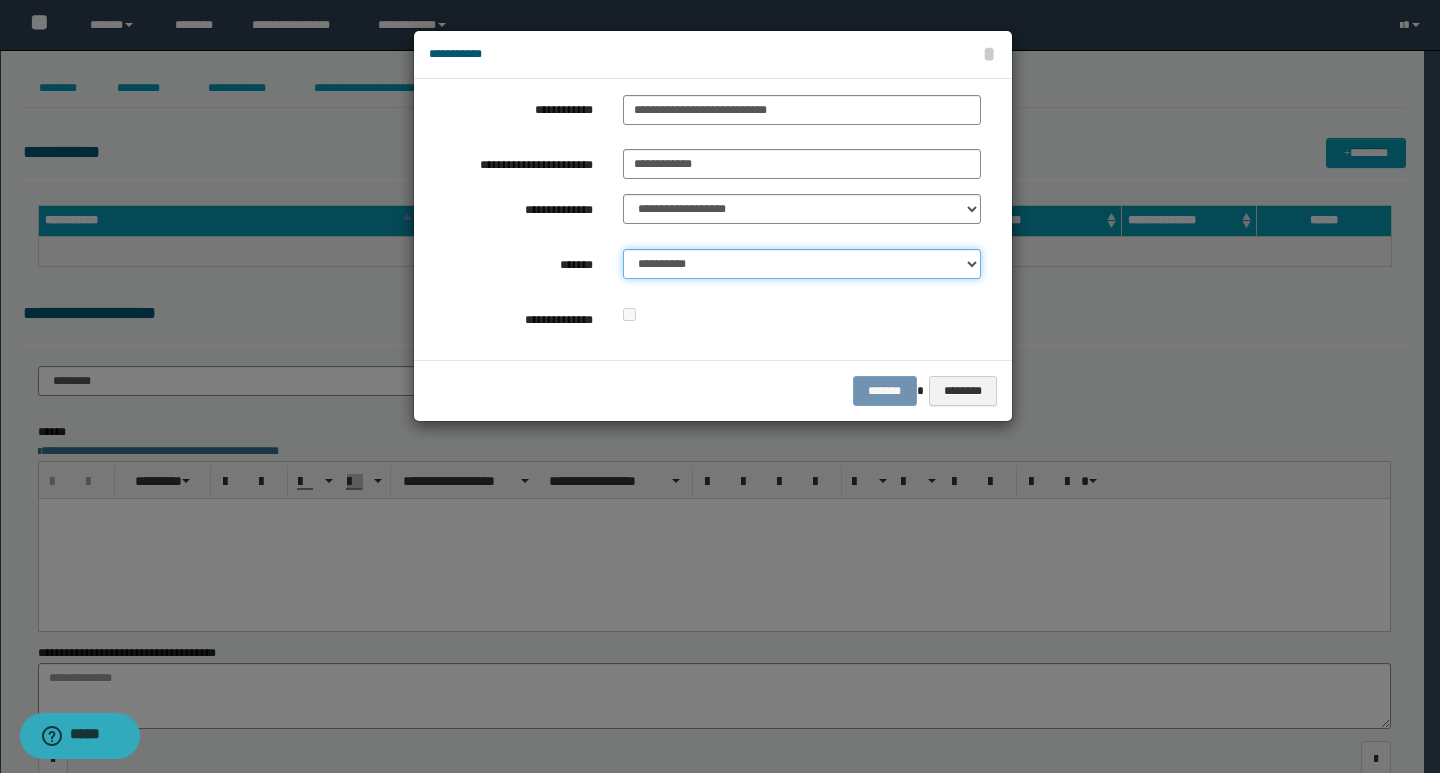 click on "**********" at bounding box center [802, 264] 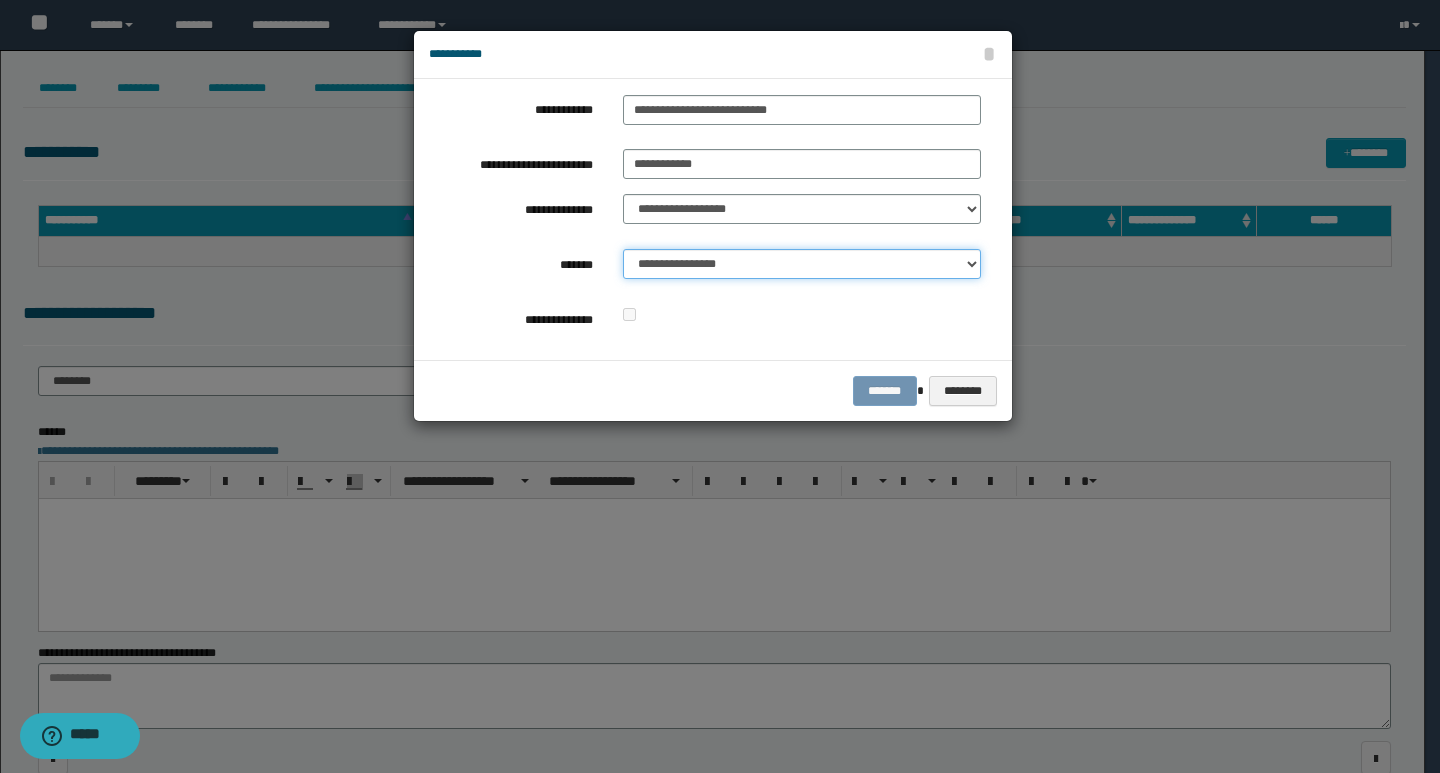 click on "**********" at bounding box center [802, 264] 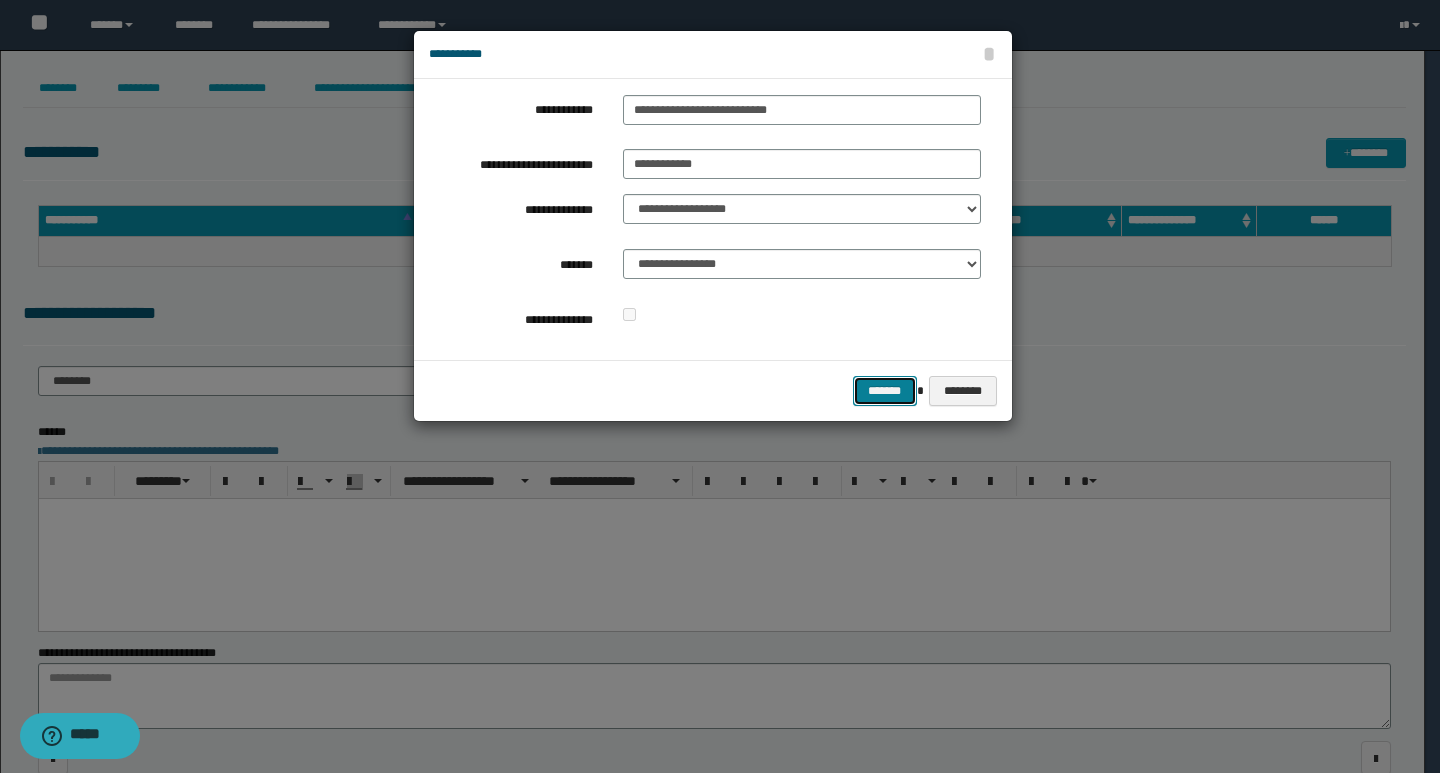 click on "*******" at bounding box center [885, 391] 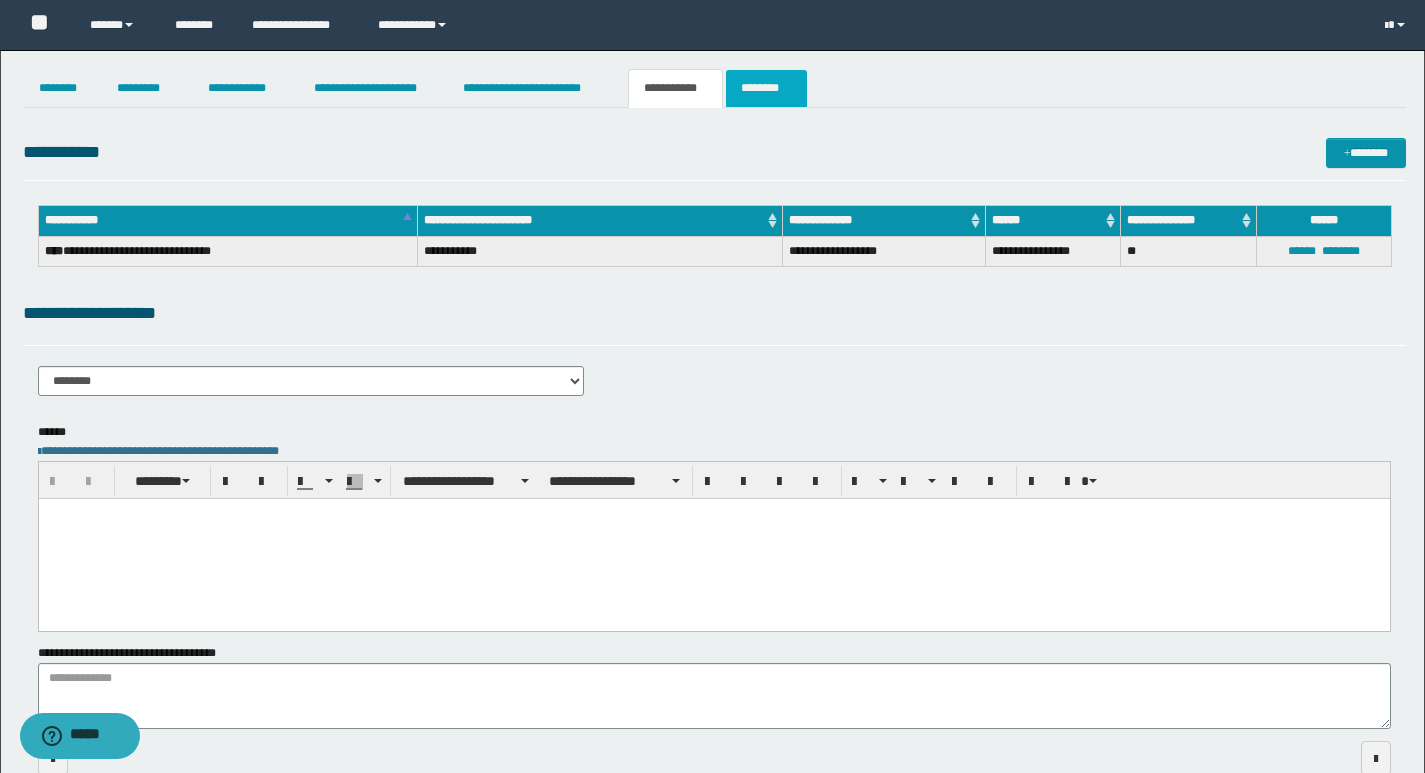 click on "********" at bounding box center [766, 88] 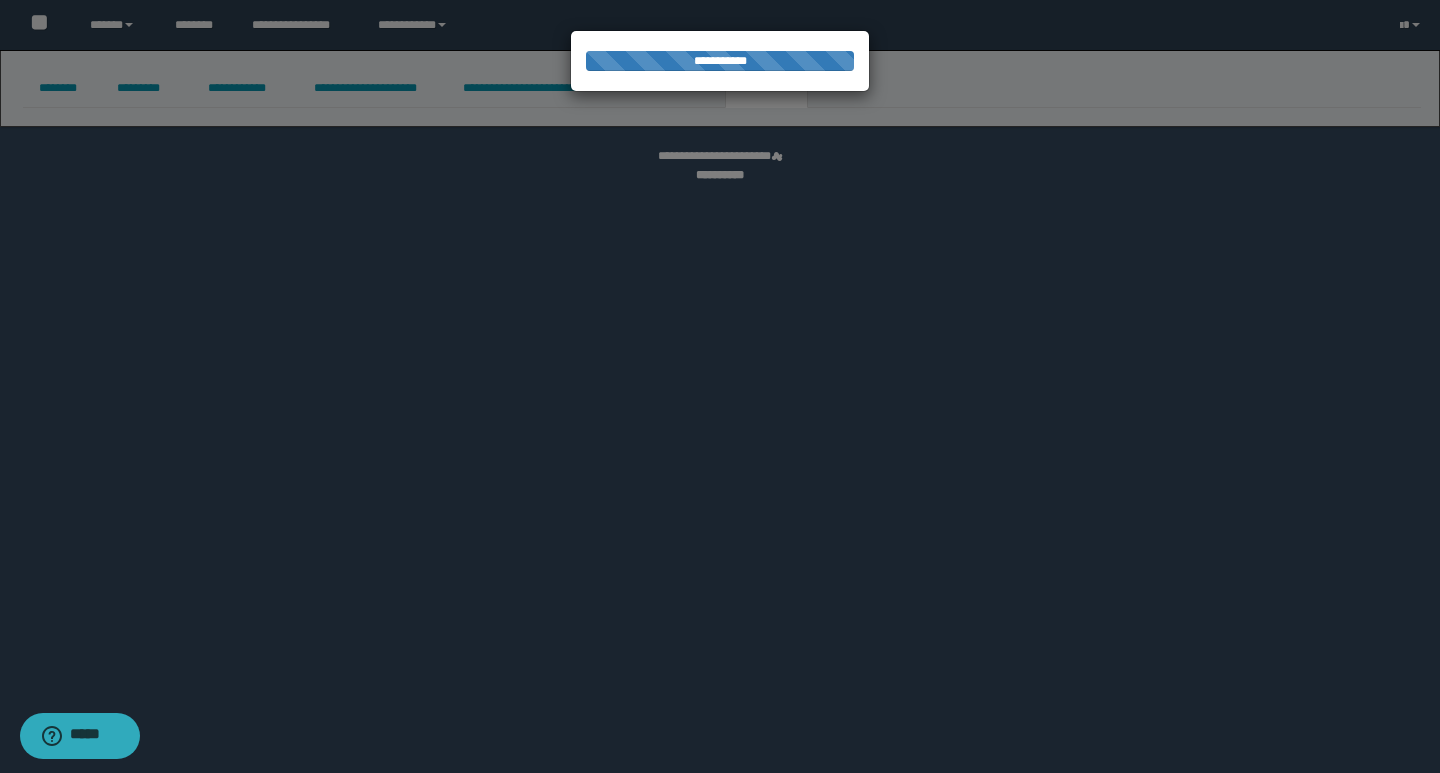 select 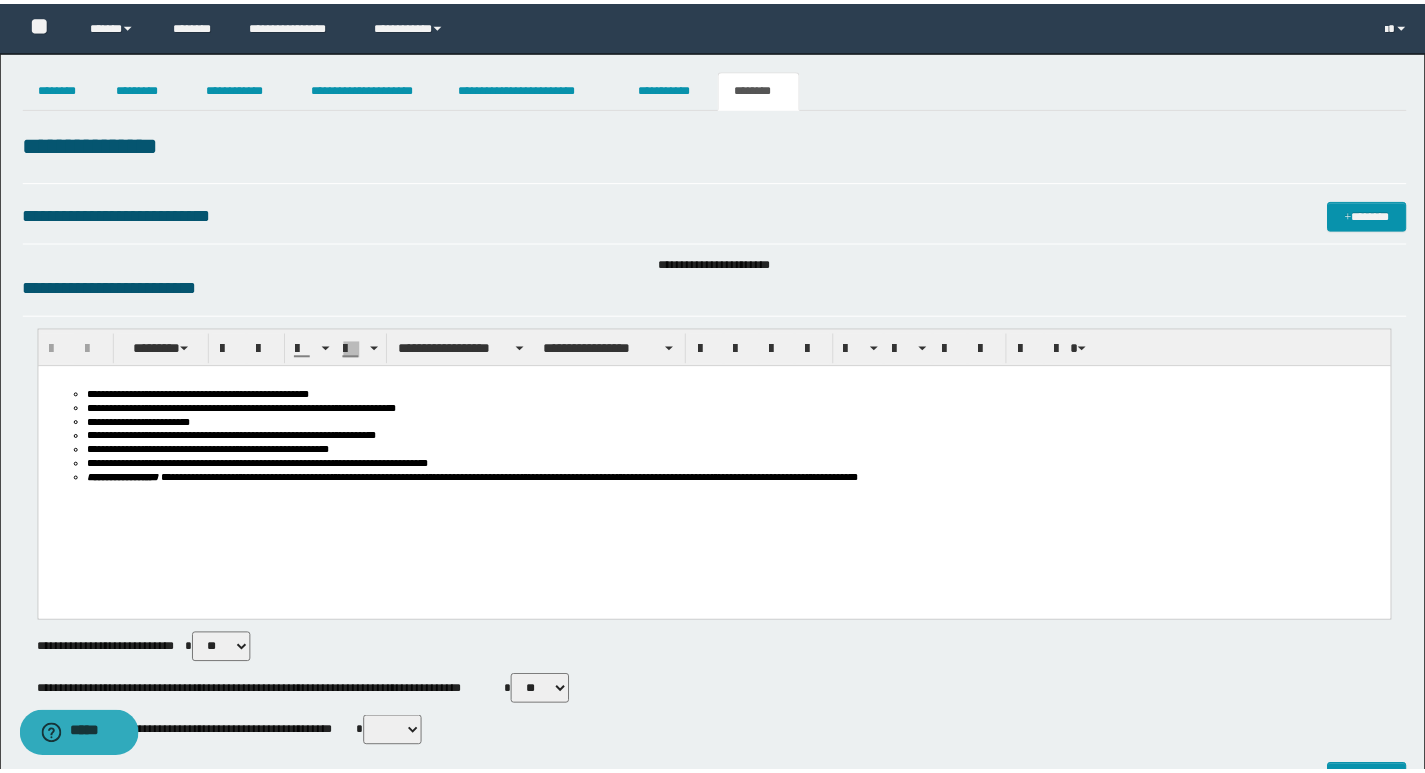 scroll, scrollTop: 0, scrollLeft: 0, axis: both 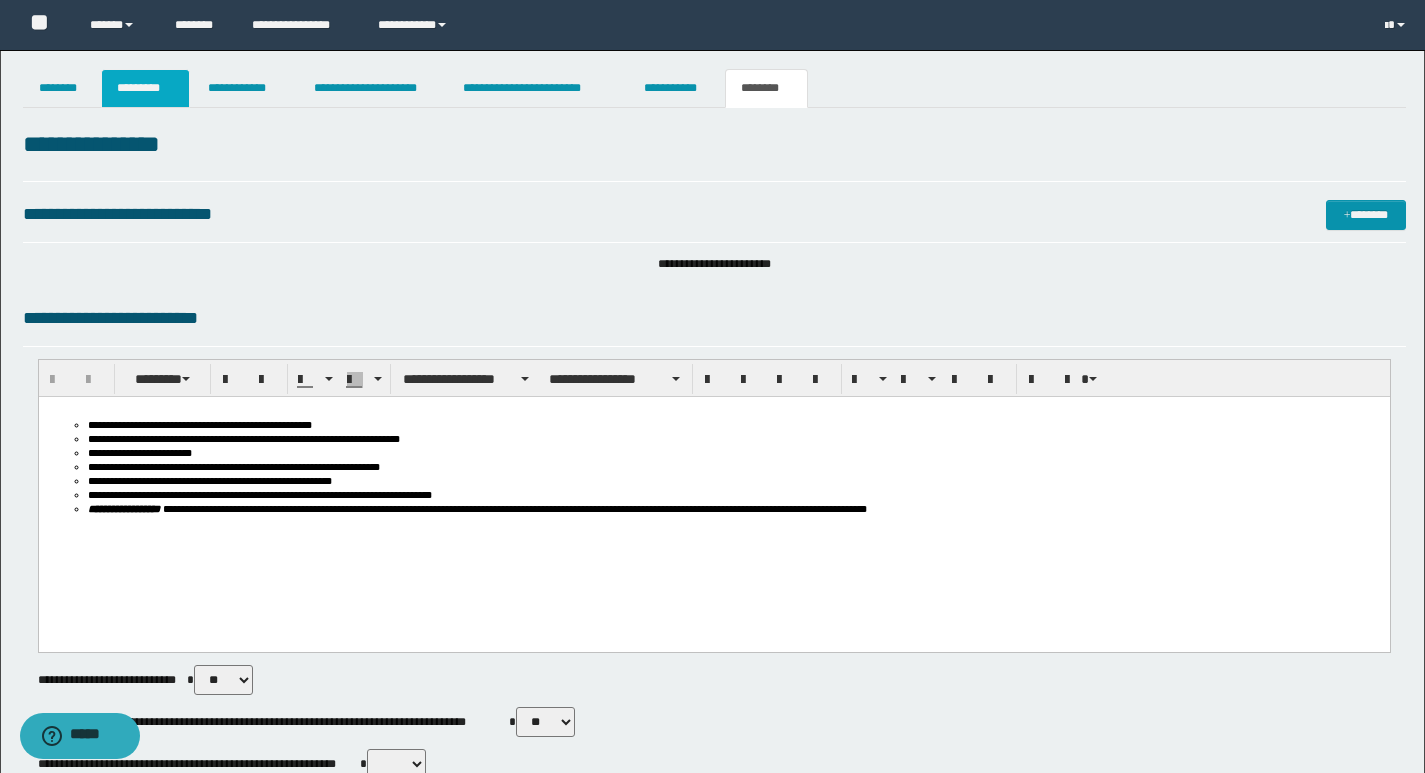 click on "*********" at bounding box center [145, 88] 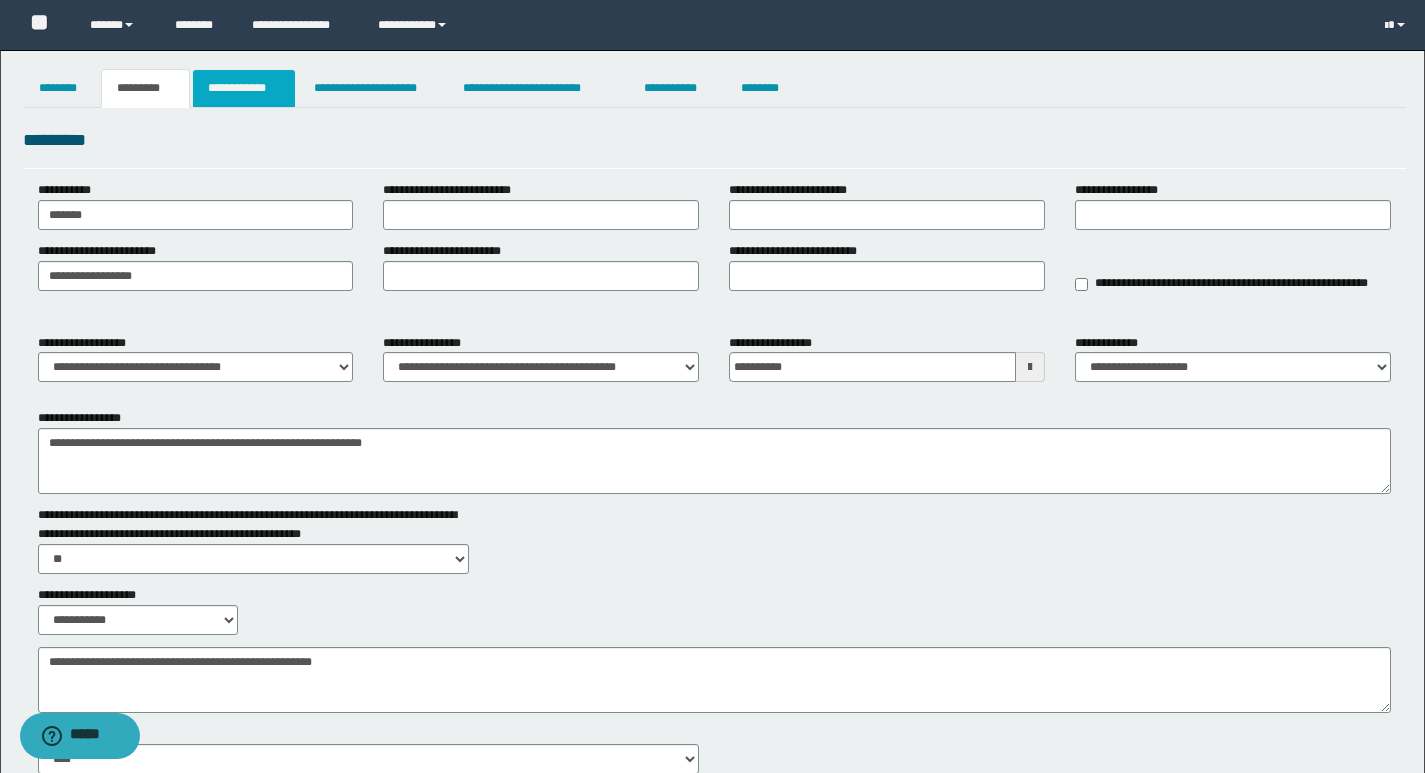 click on "**********" at bounding box center (244, 88) 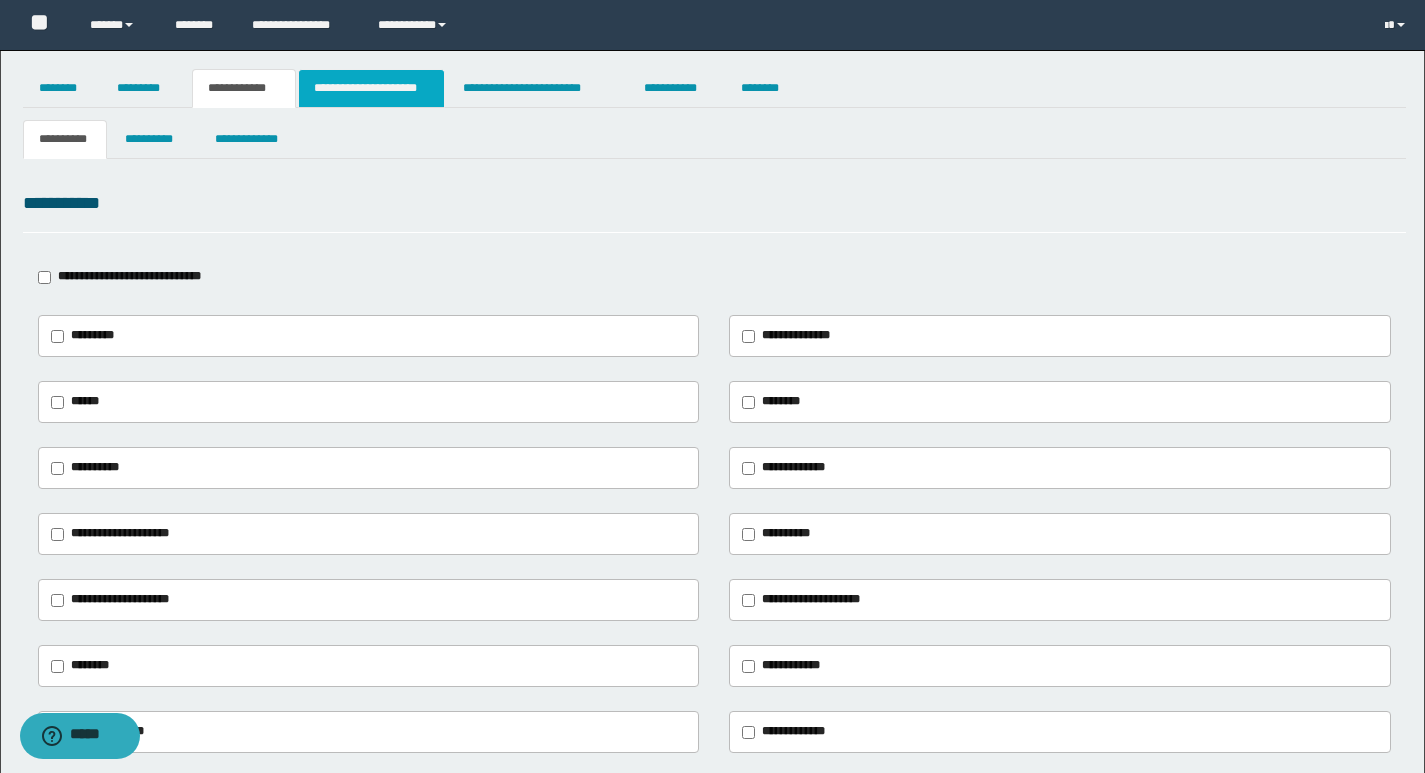 click on "**********" at bounding box center (371, 88) 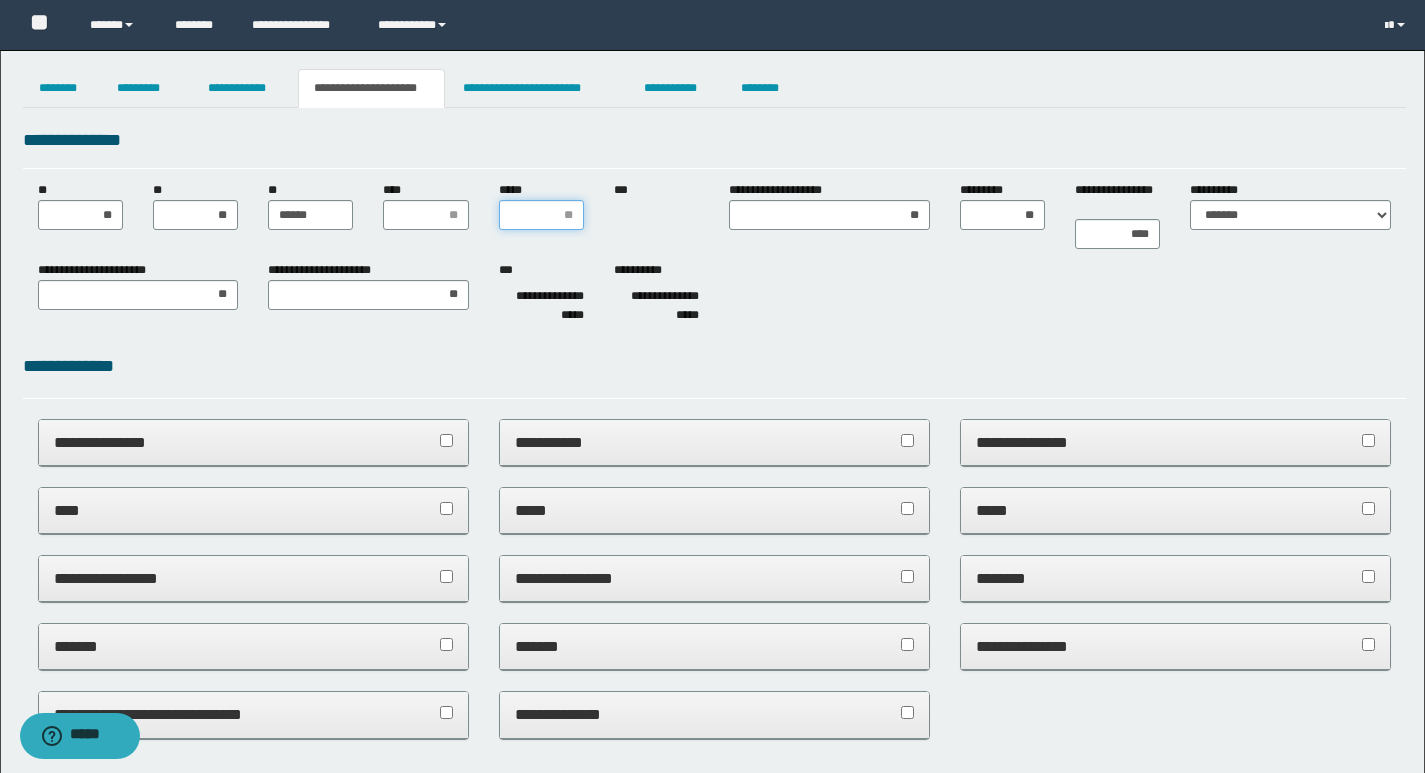 click on "*****" at bounding box center [541, 215] 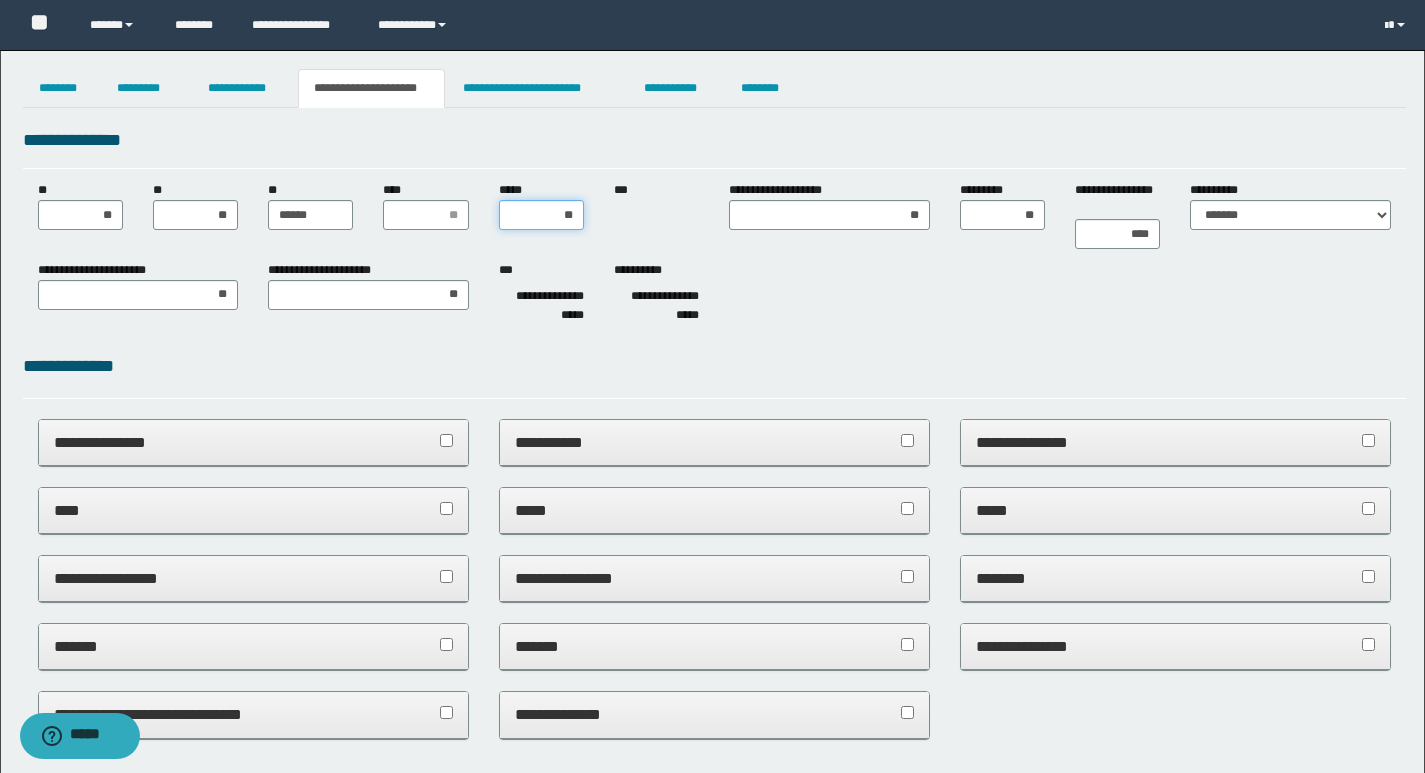 type on "***" 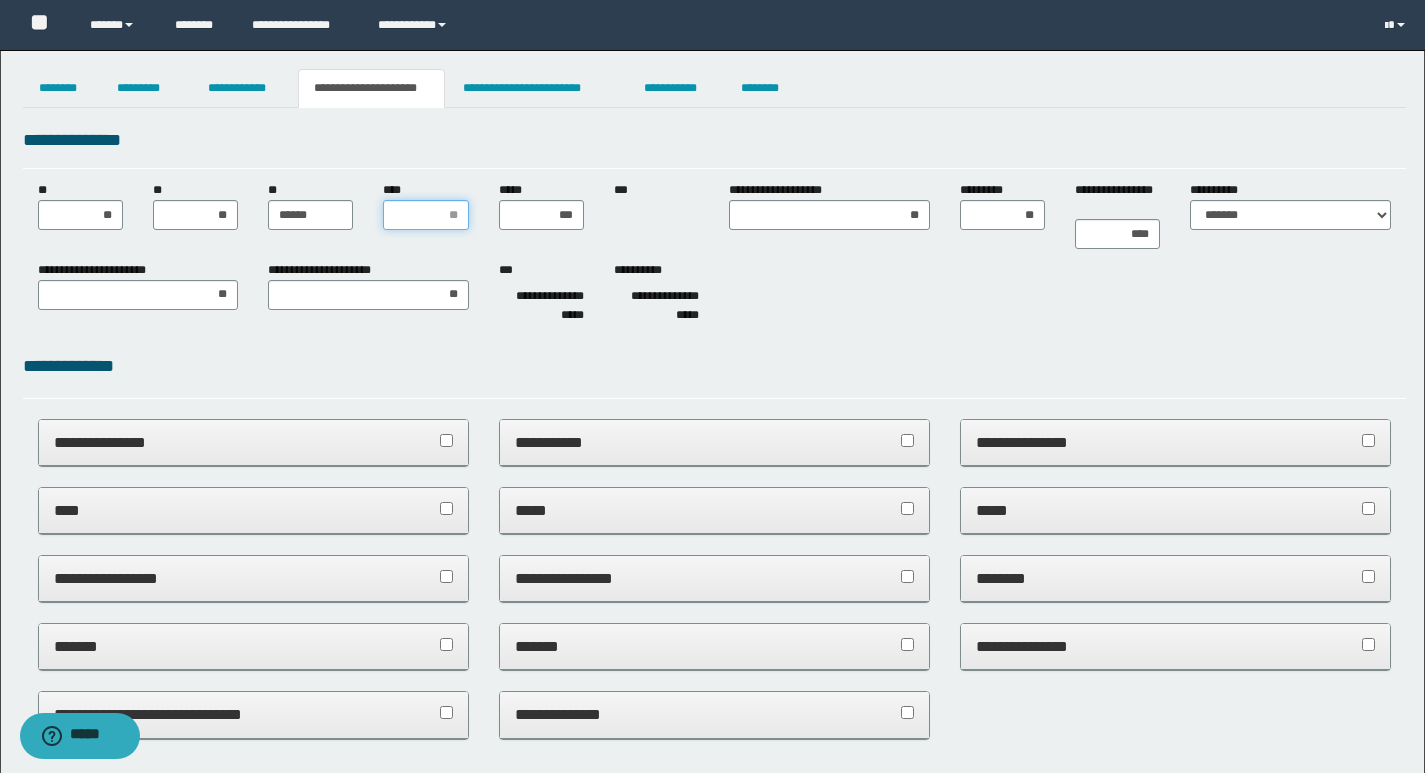click on "****" at bounding box center [425, 215] 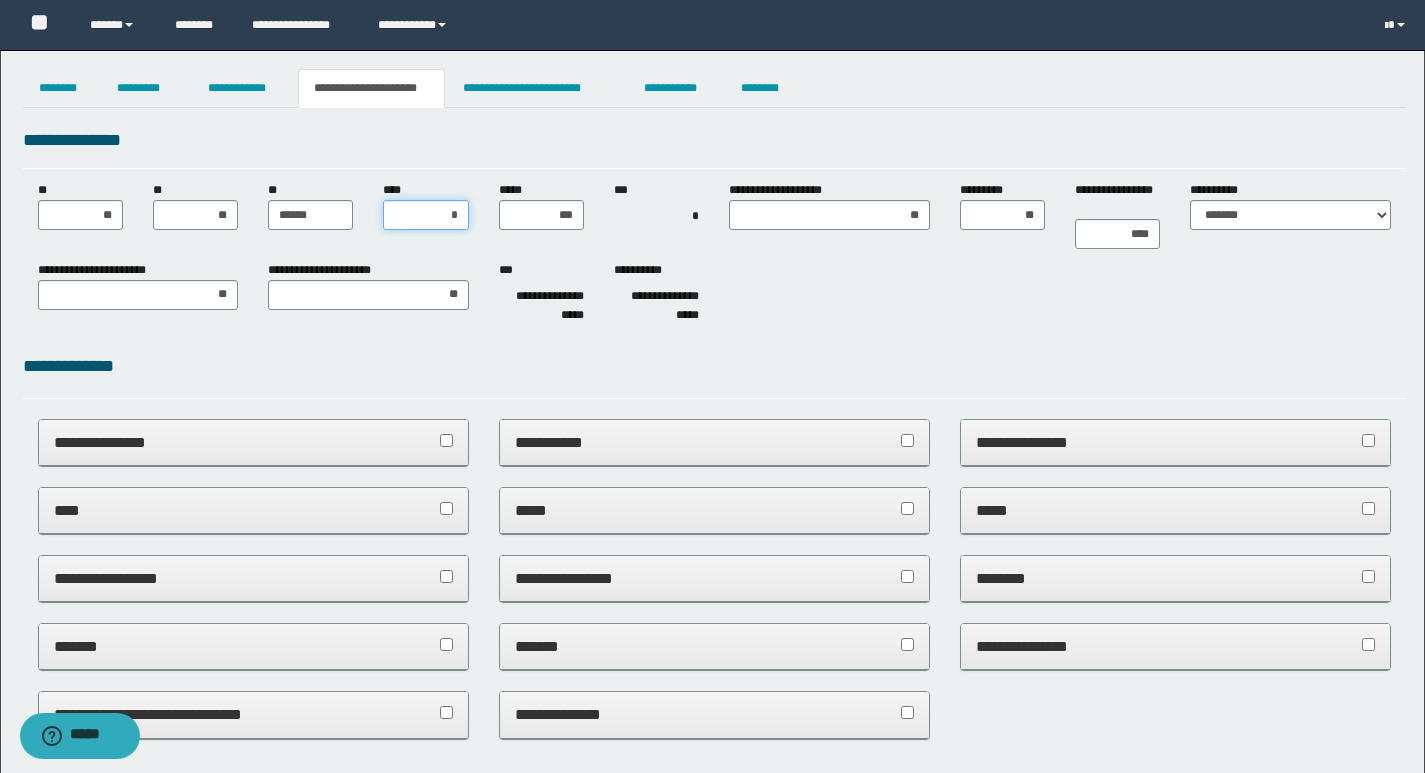 type on "**" 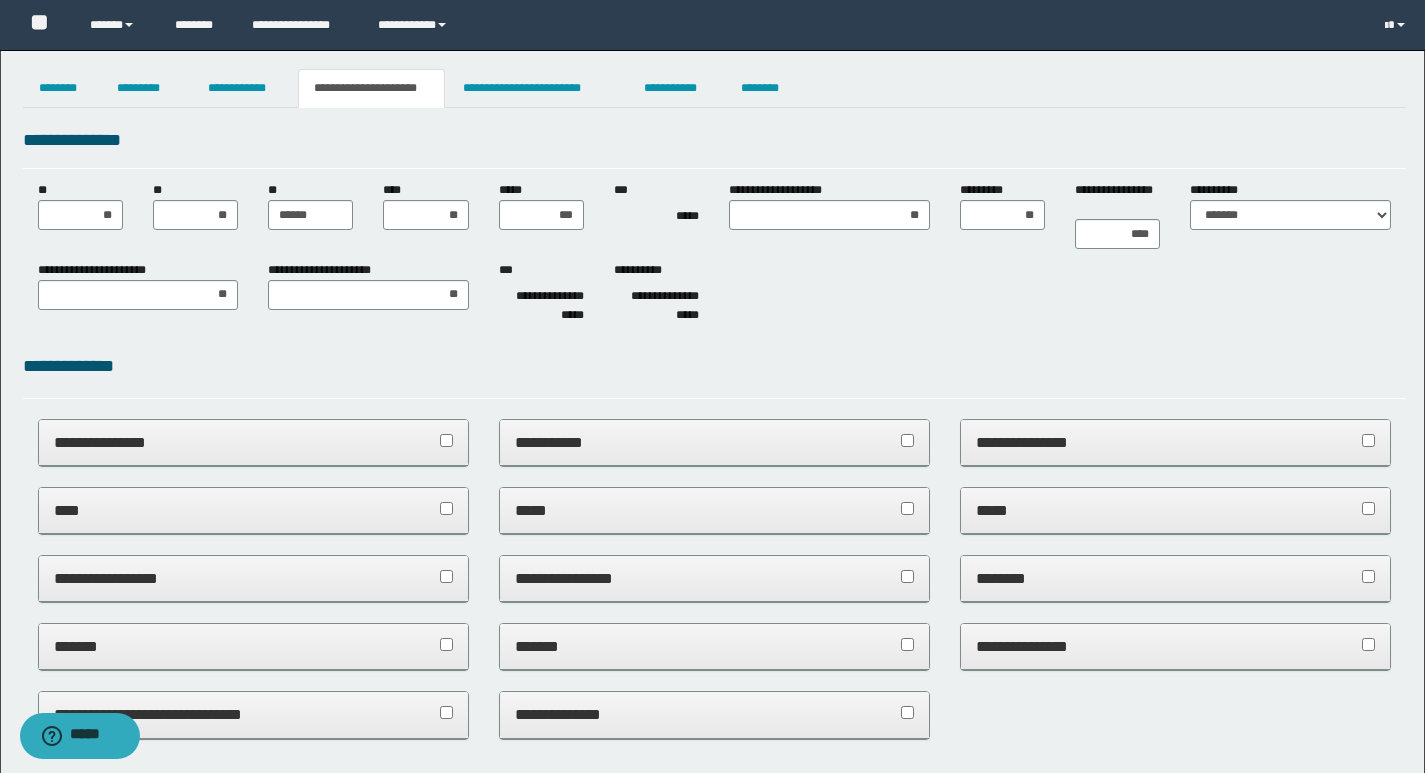click on "**********" at bounding box center (714, 897) 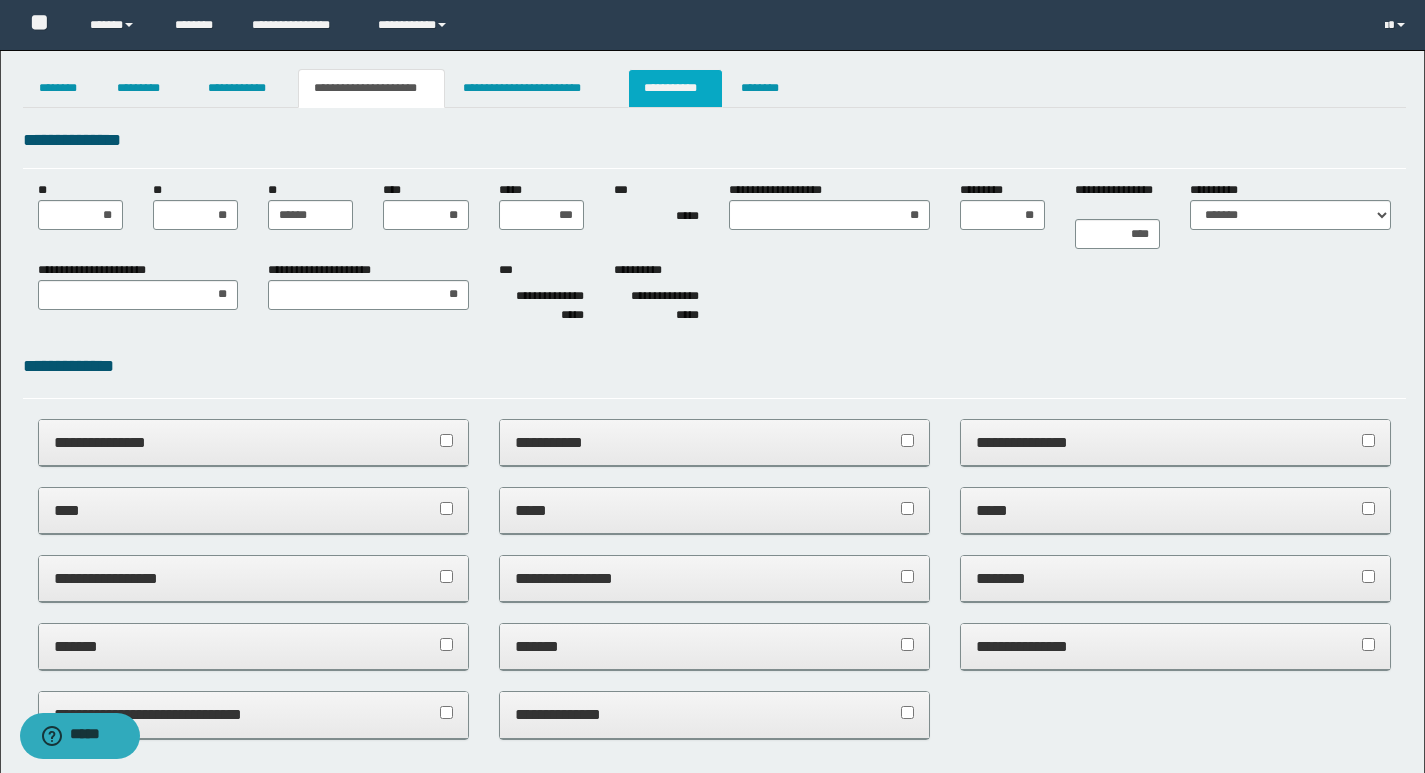 click on "**********" at bounding box center (675, 88) 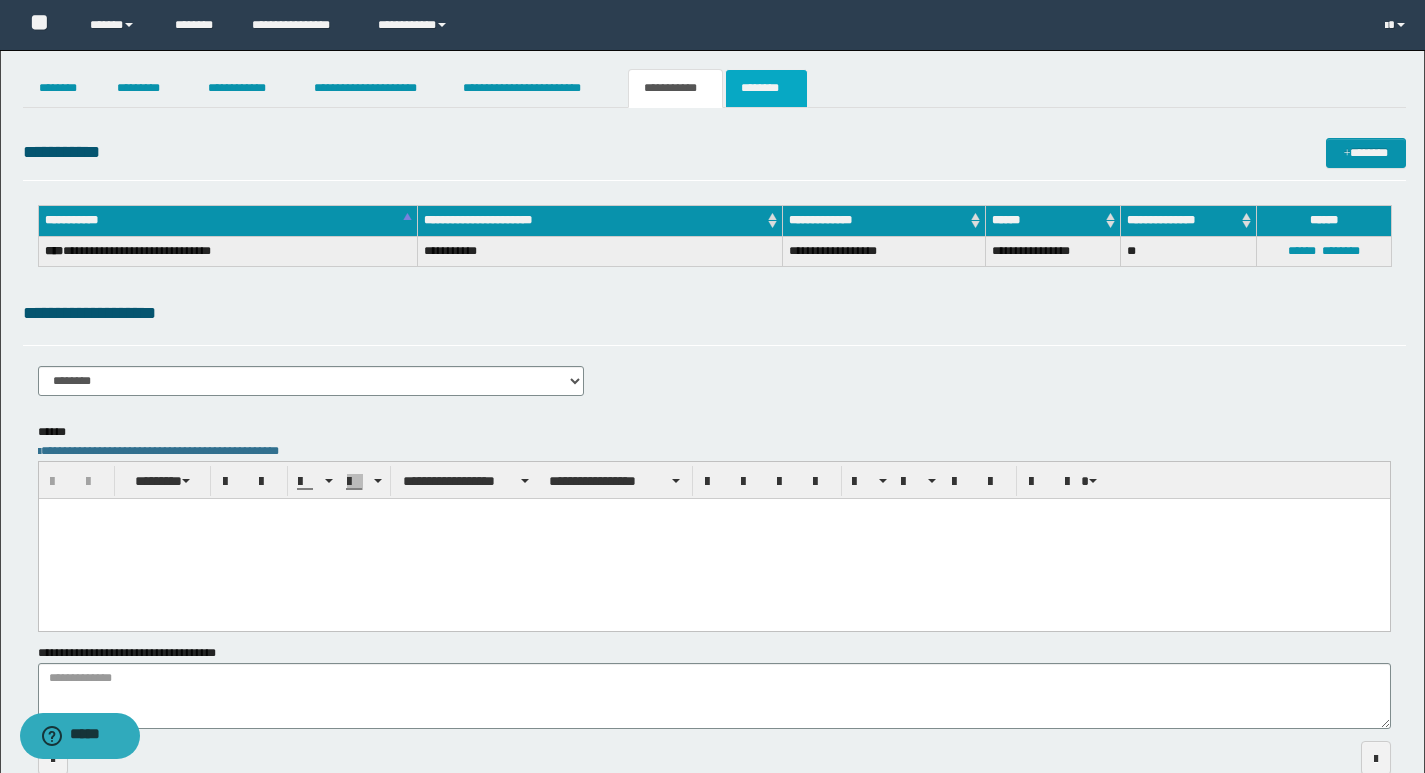 click on "********" at bounding box center [766, 88] 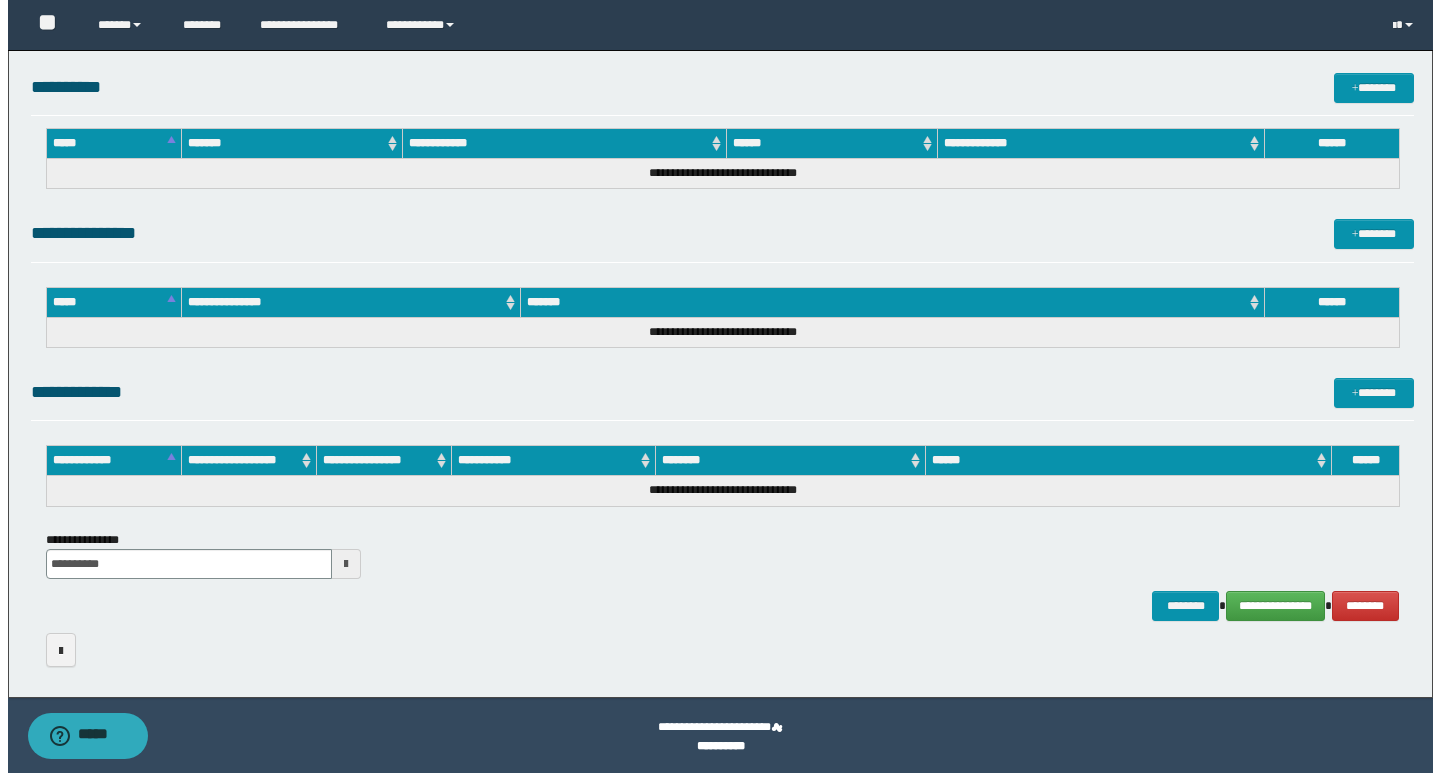 scroll, scrollTop: 703, scrollLeft: 0, axis: vertical 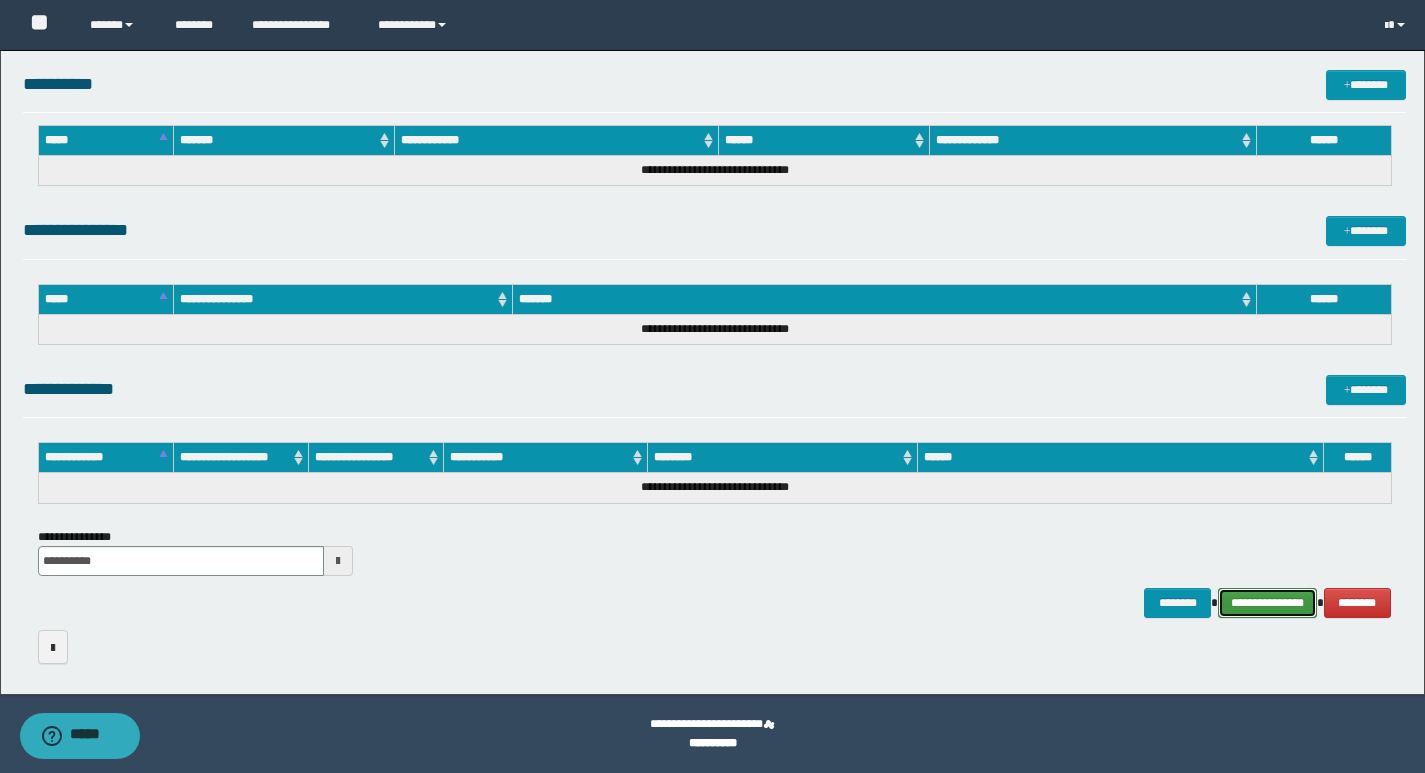 click on "**********" at bounding box center (1267, 603) 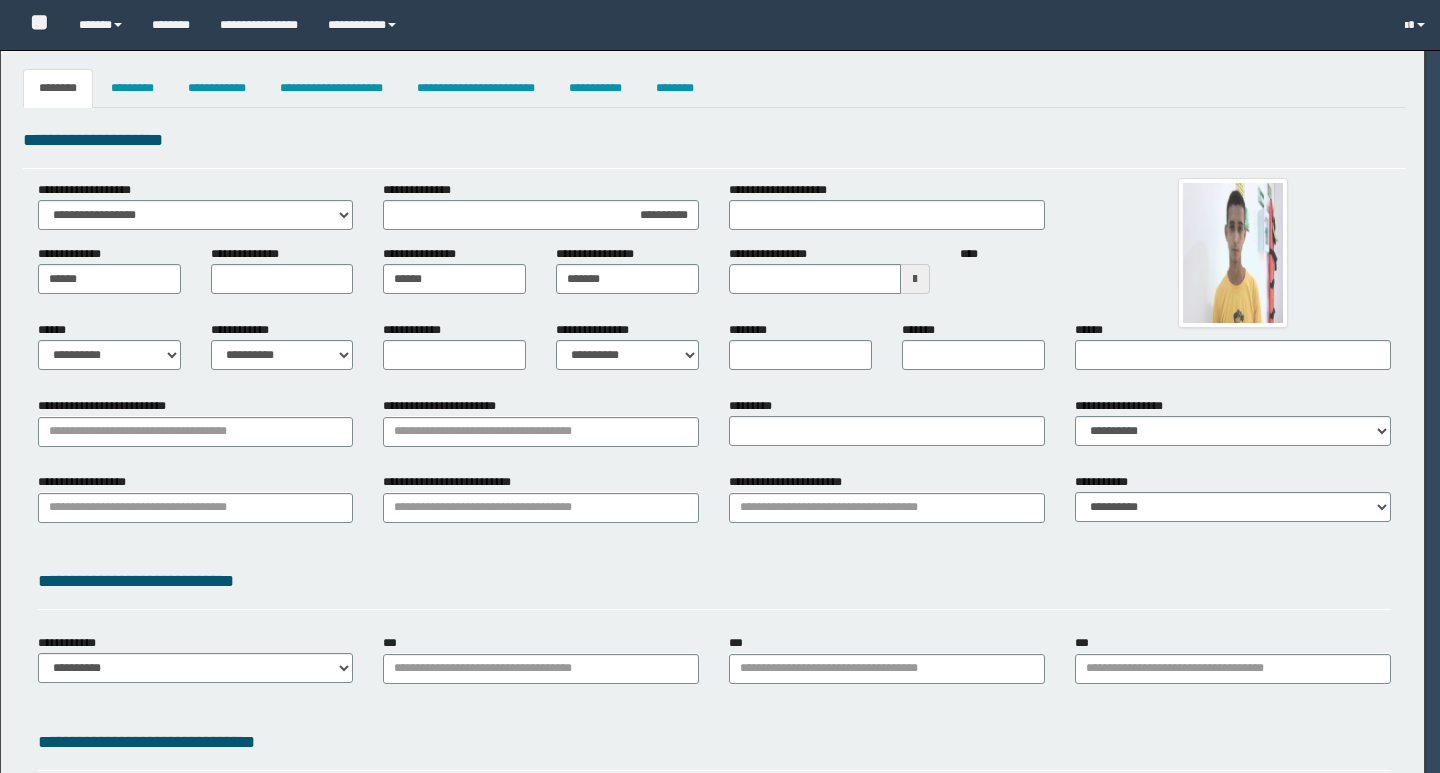 select on "***" 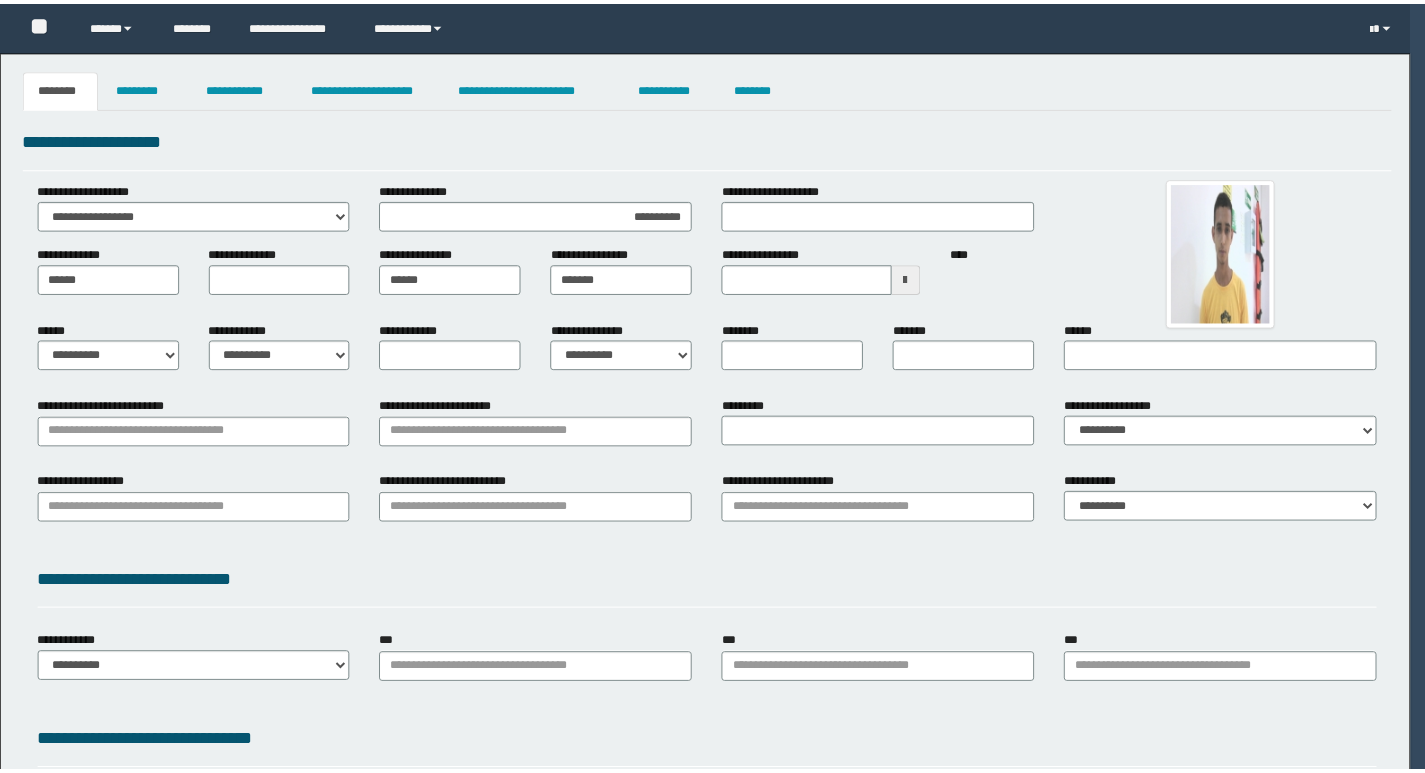 scroll, scrollTop: 0, scrollLeft: 0, axis: both 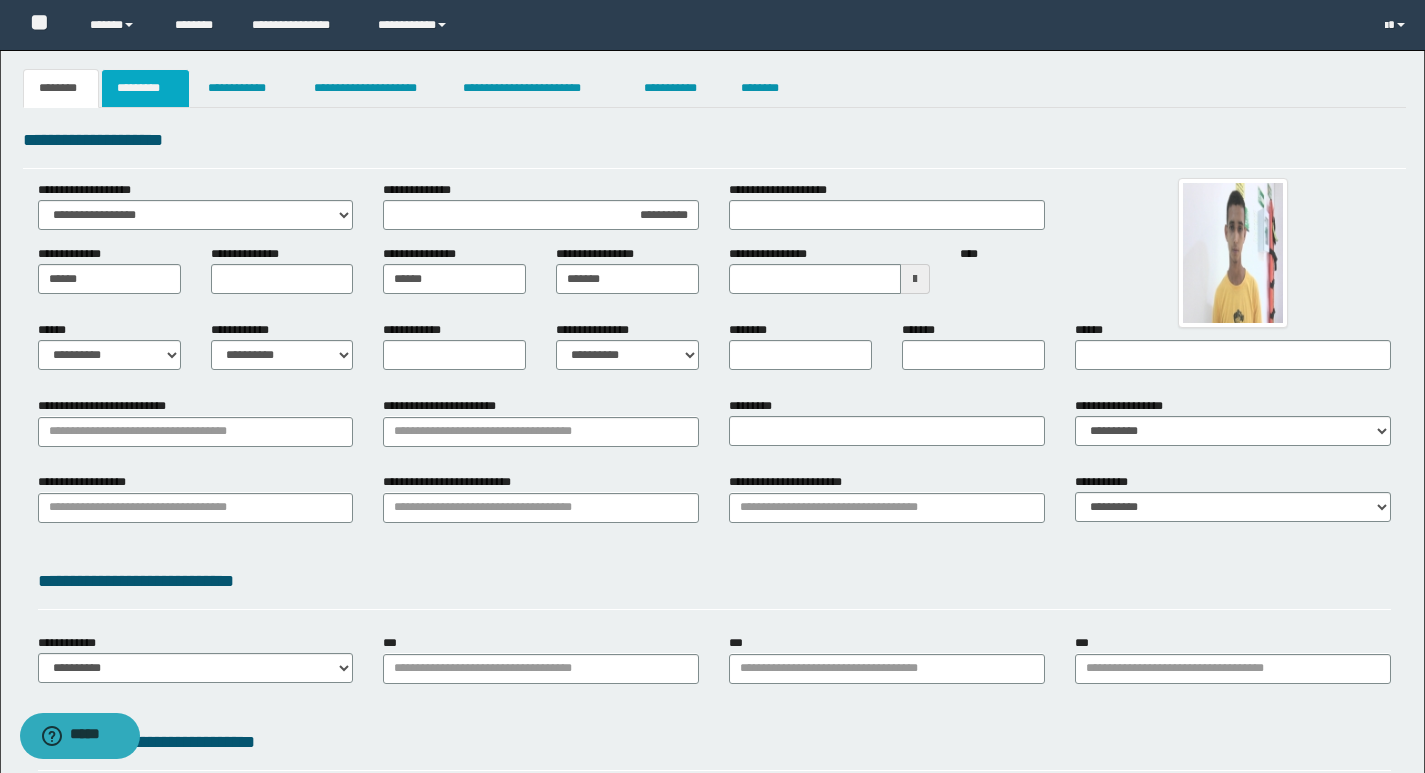 click on "*********" at bounding box center (145, 88) 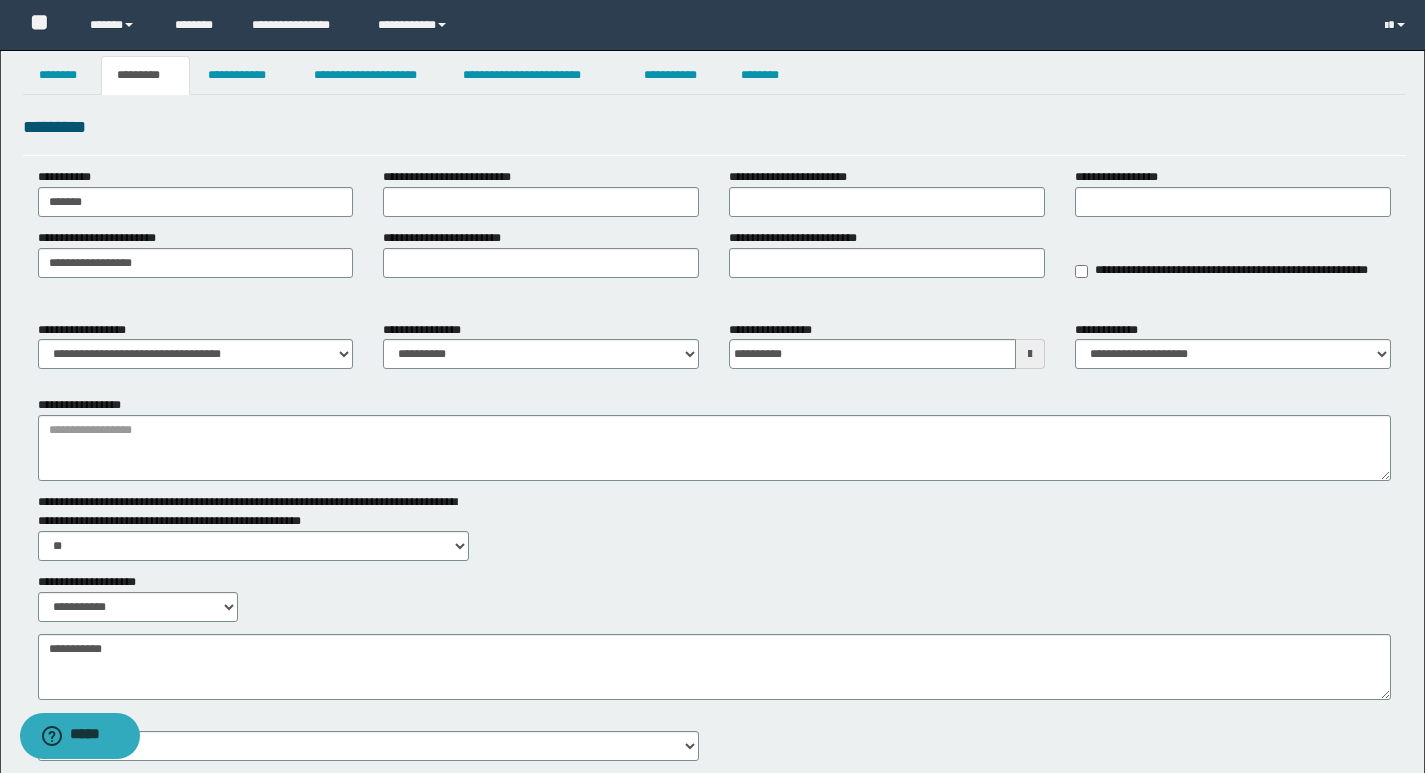 scroll, scrollTop: 100, scrollLeft: 0, axis: vertical 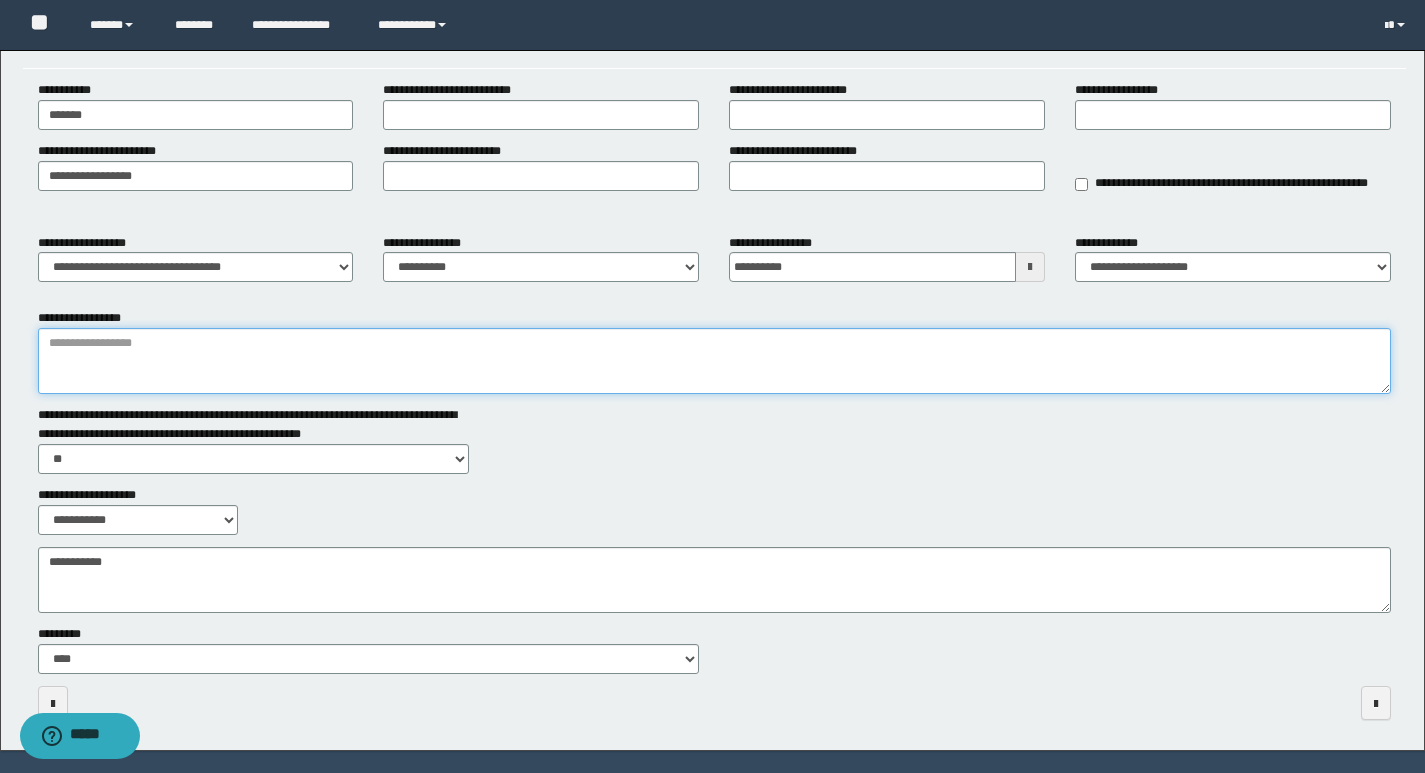 click on "**********" at bounding box center [714, 361] 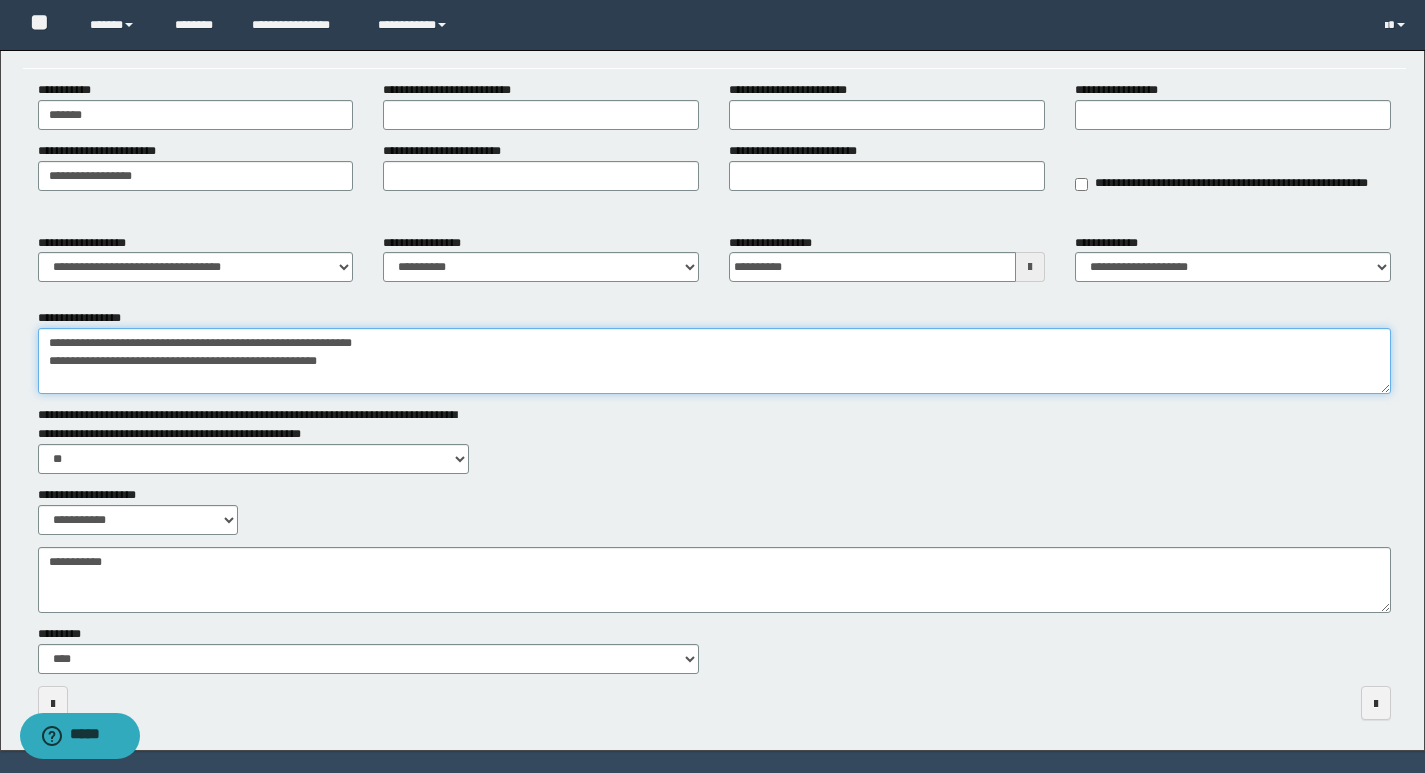 drag, startPoint x: 343, startPoint y: 363, endPoint x: 0, endPoint y: 354, distance: 343.11804 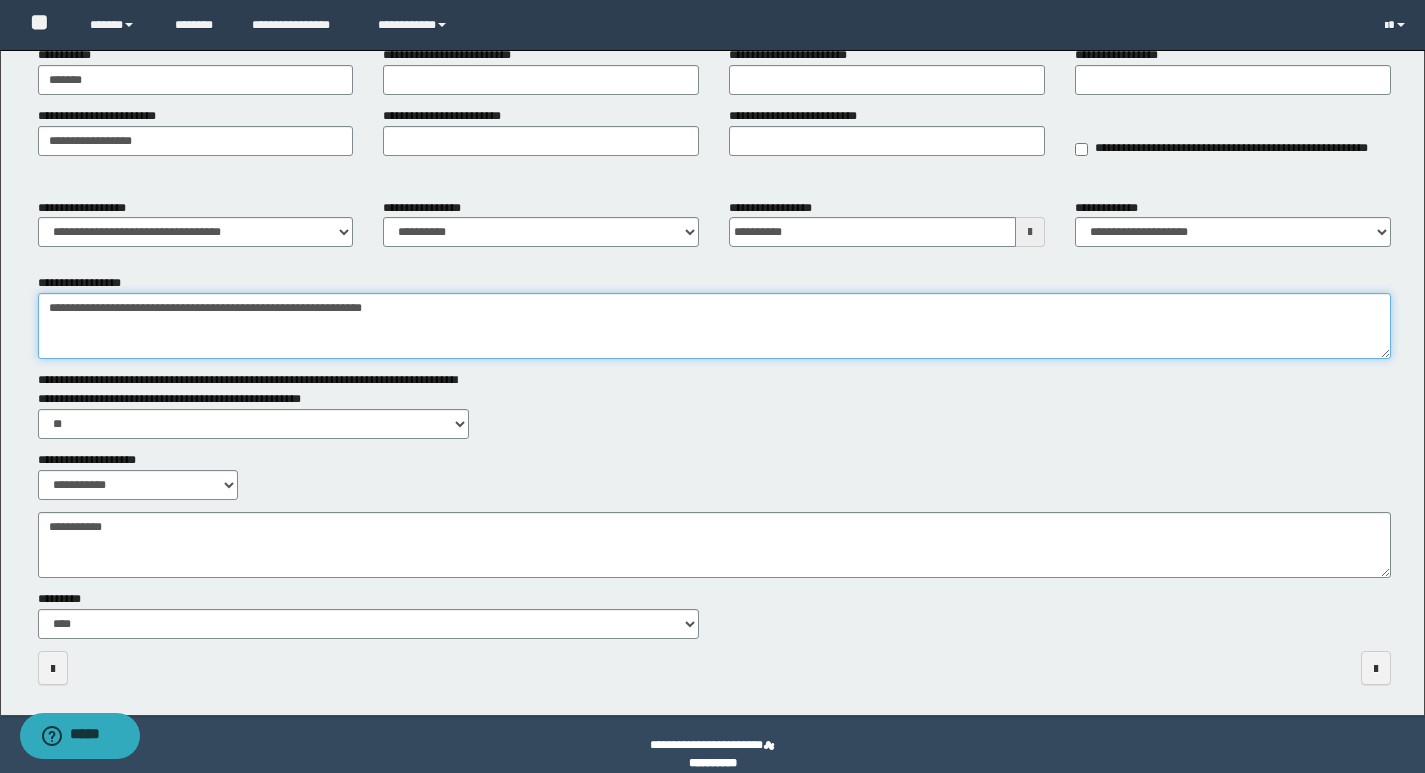 scroll, scrollTop: 155, scrollLeft: 0, axis: vertical 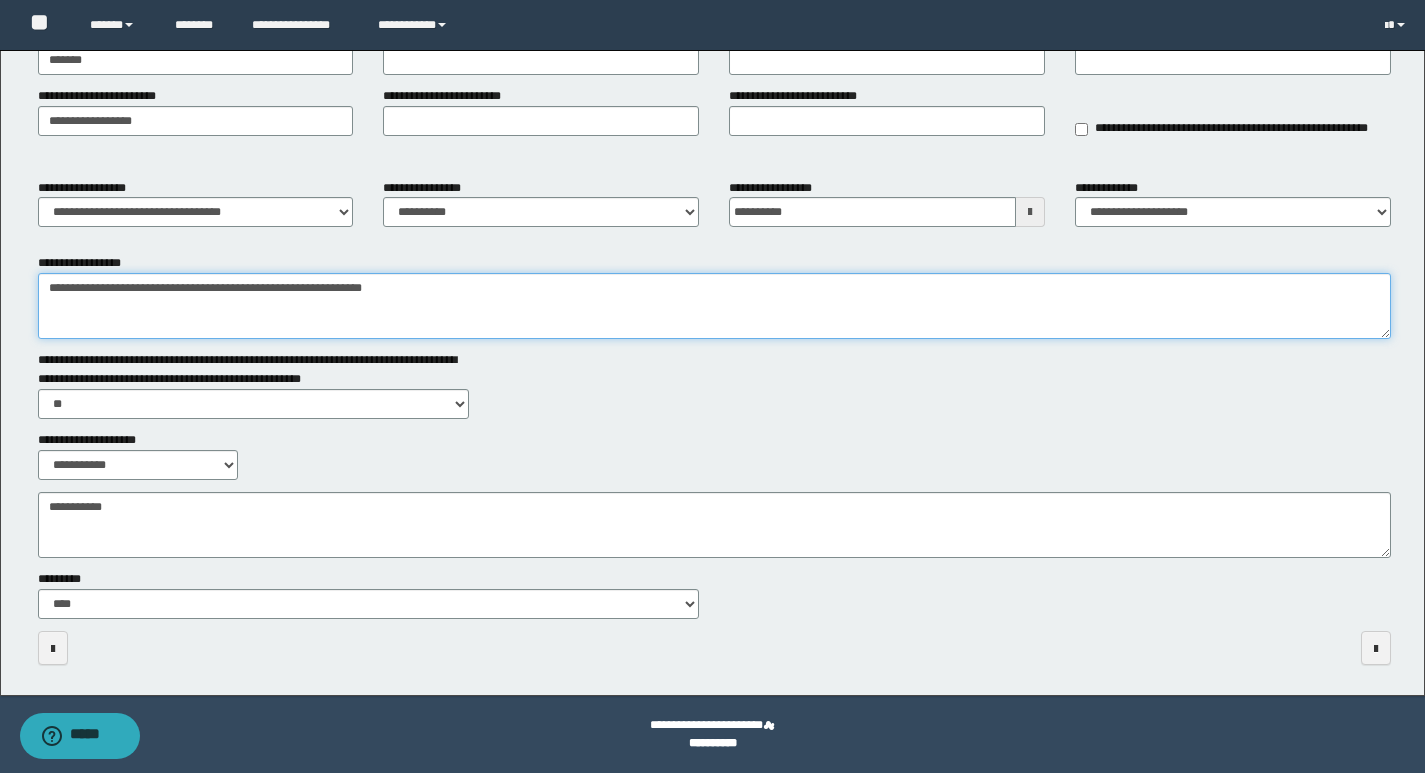 type on "**********" 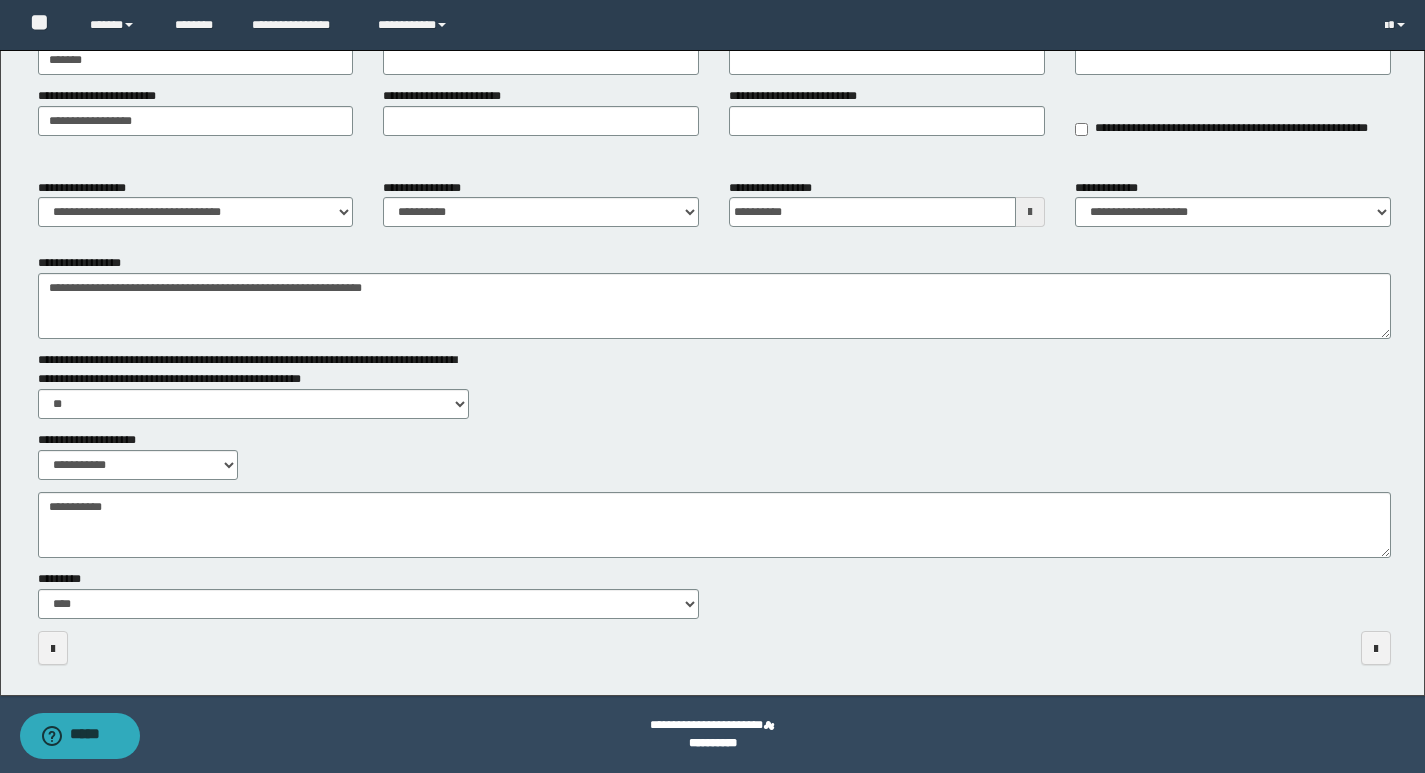 click on "**********" at bounding box center [369, 594] 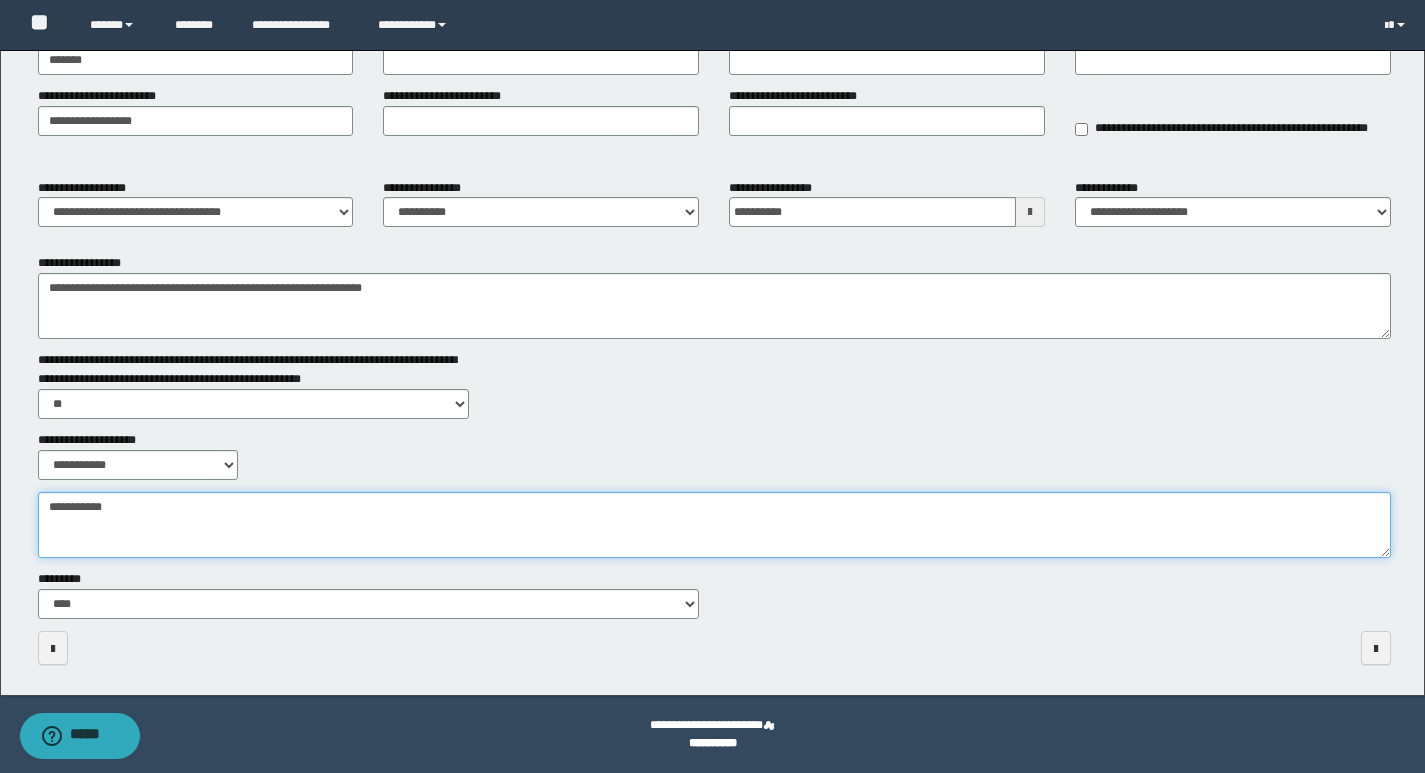 click on "**********" at bounding box center (714, 525) 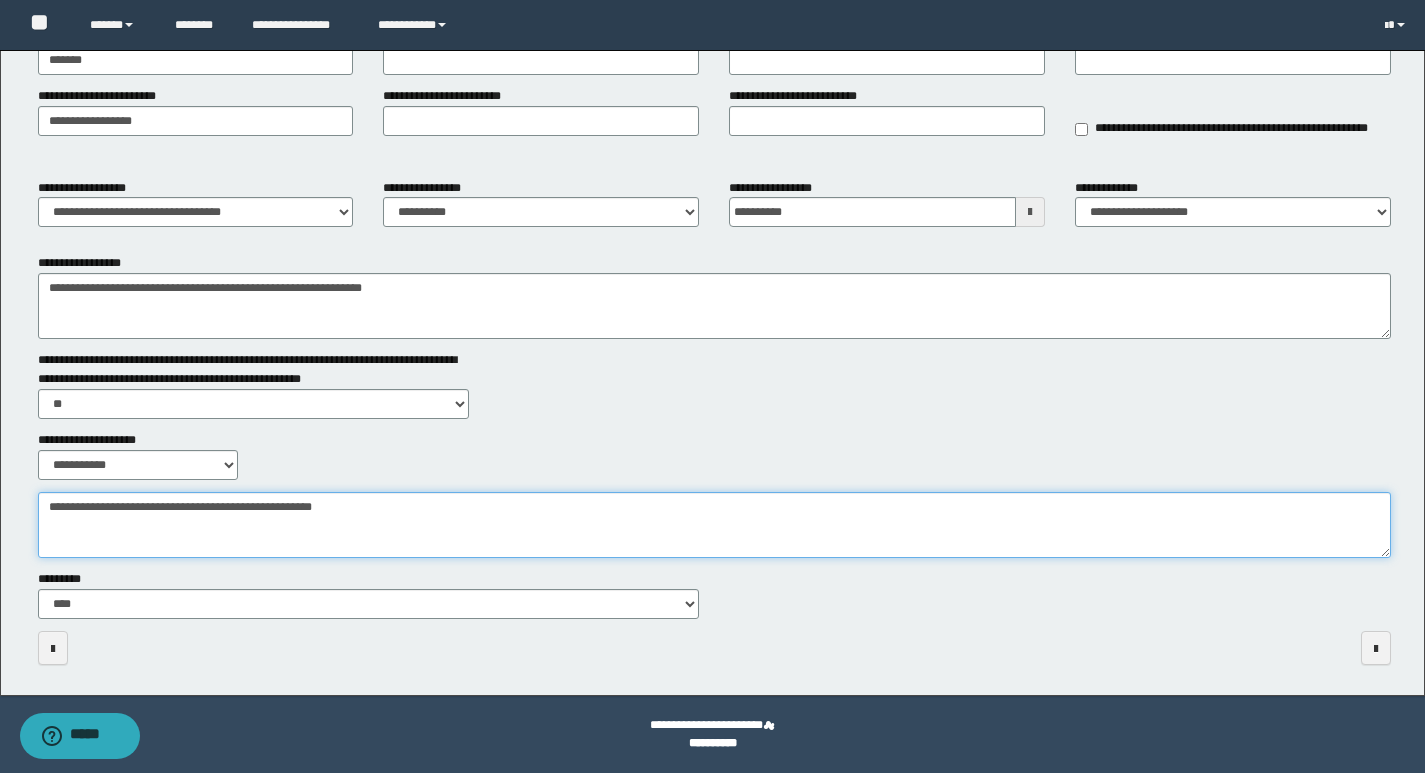 type on "**********" 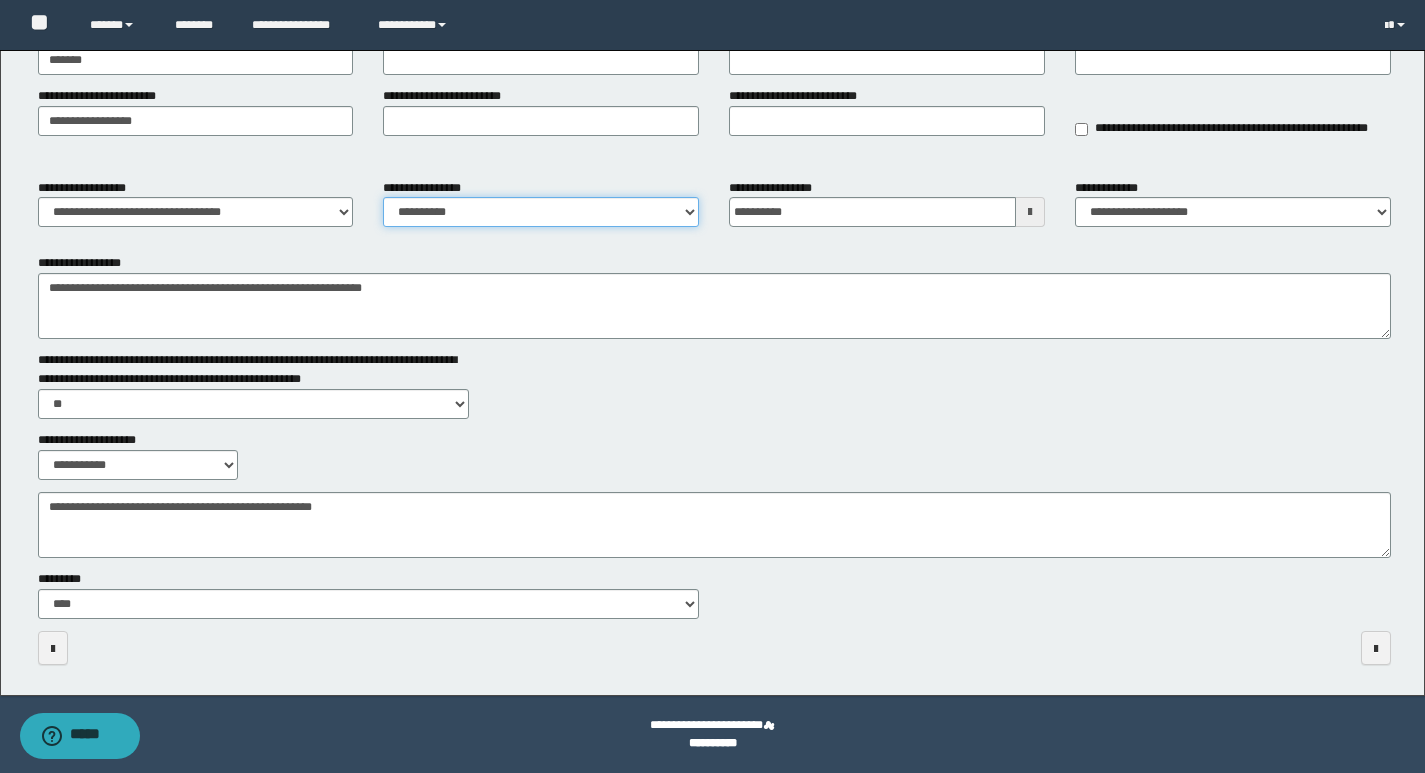 click on "**********" at bounding box center (541, 212) 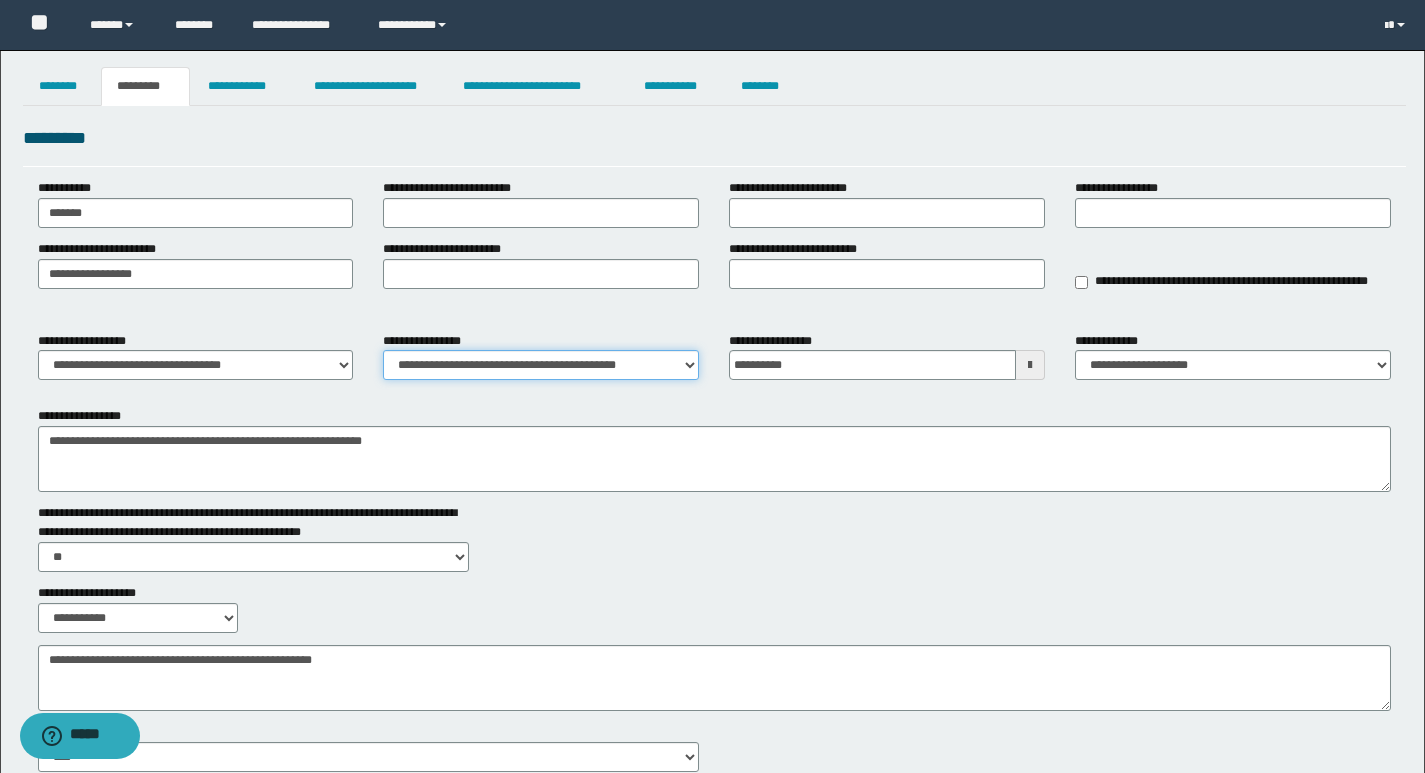 scroll, scrollTop: 0, scrollLeft: 0, axis: both 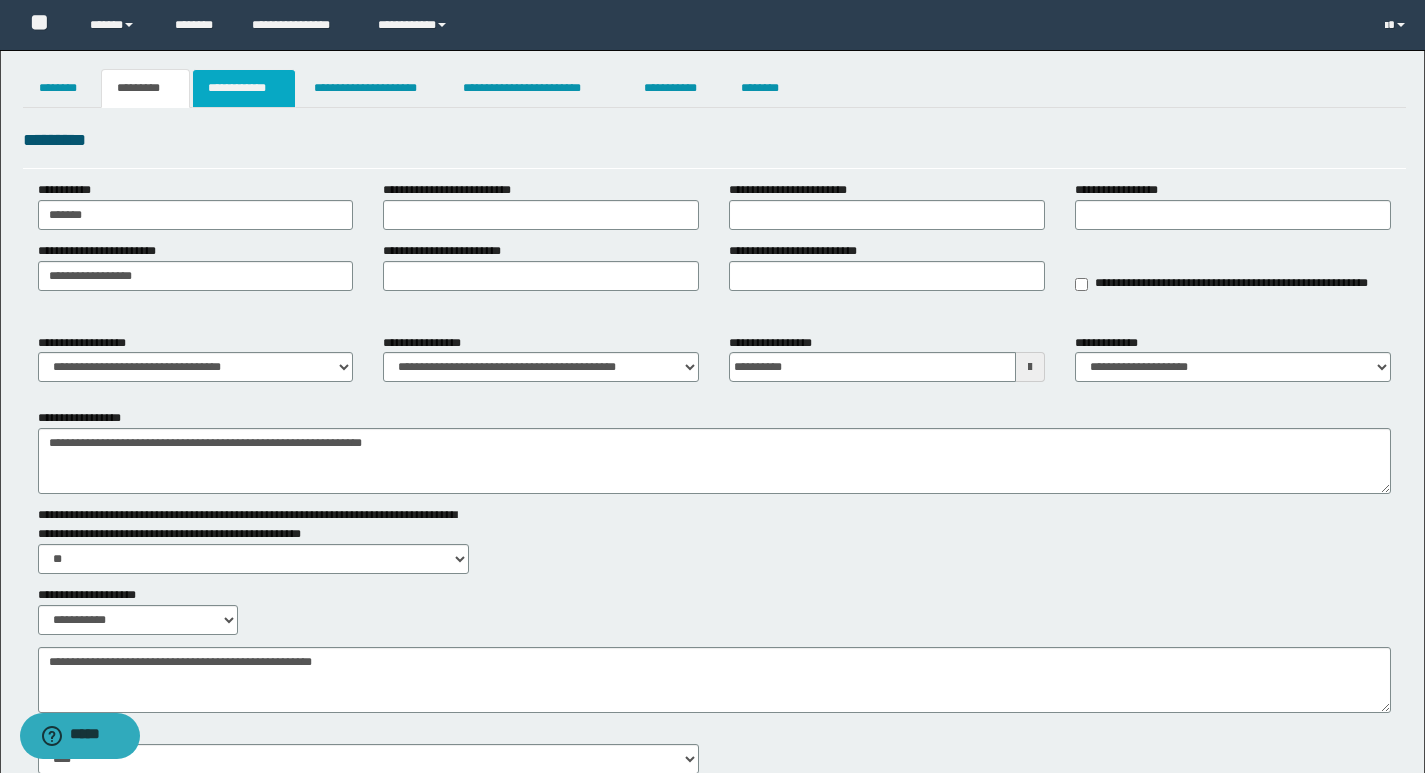 click on "**********" at bounding box center (244, 88) 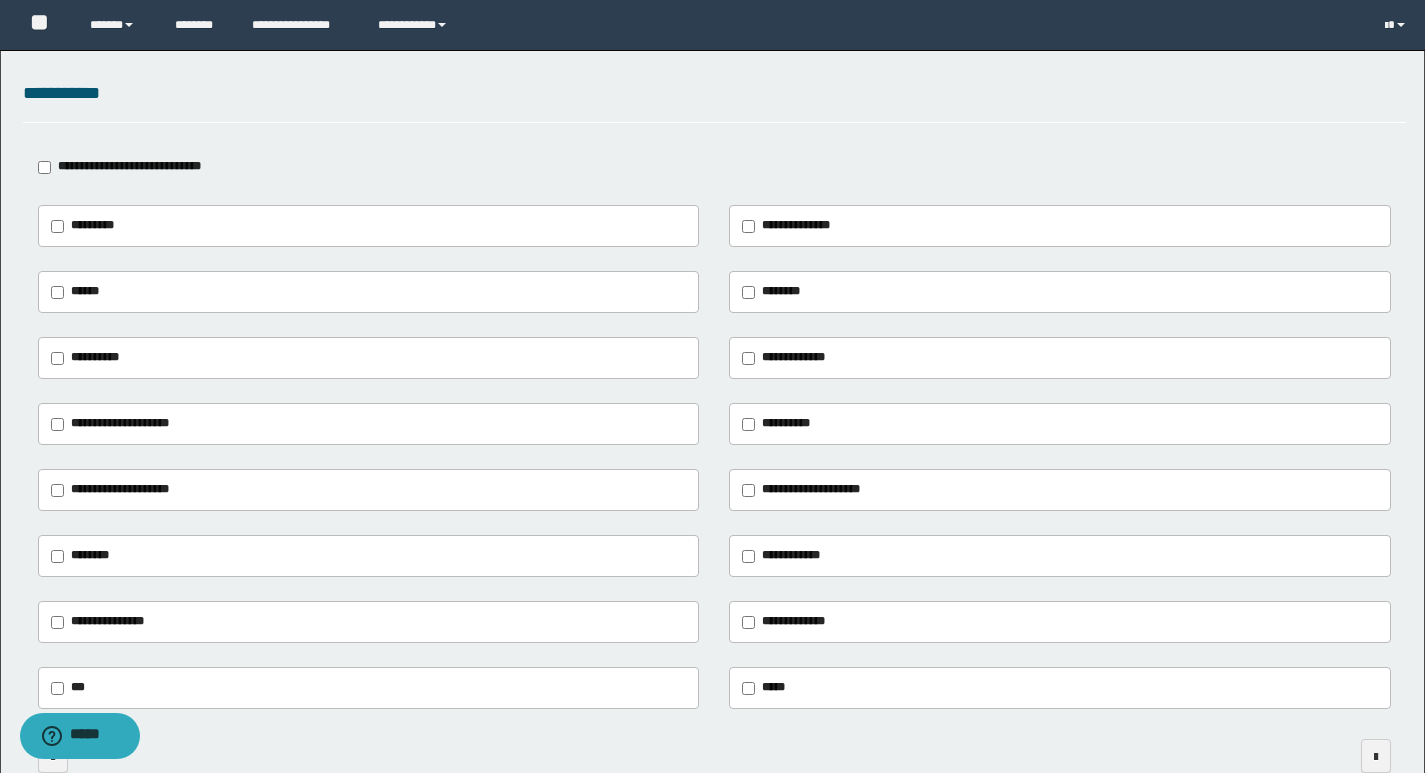 scroll, scrollTop: 0, scrollLeft: 0, axis: both 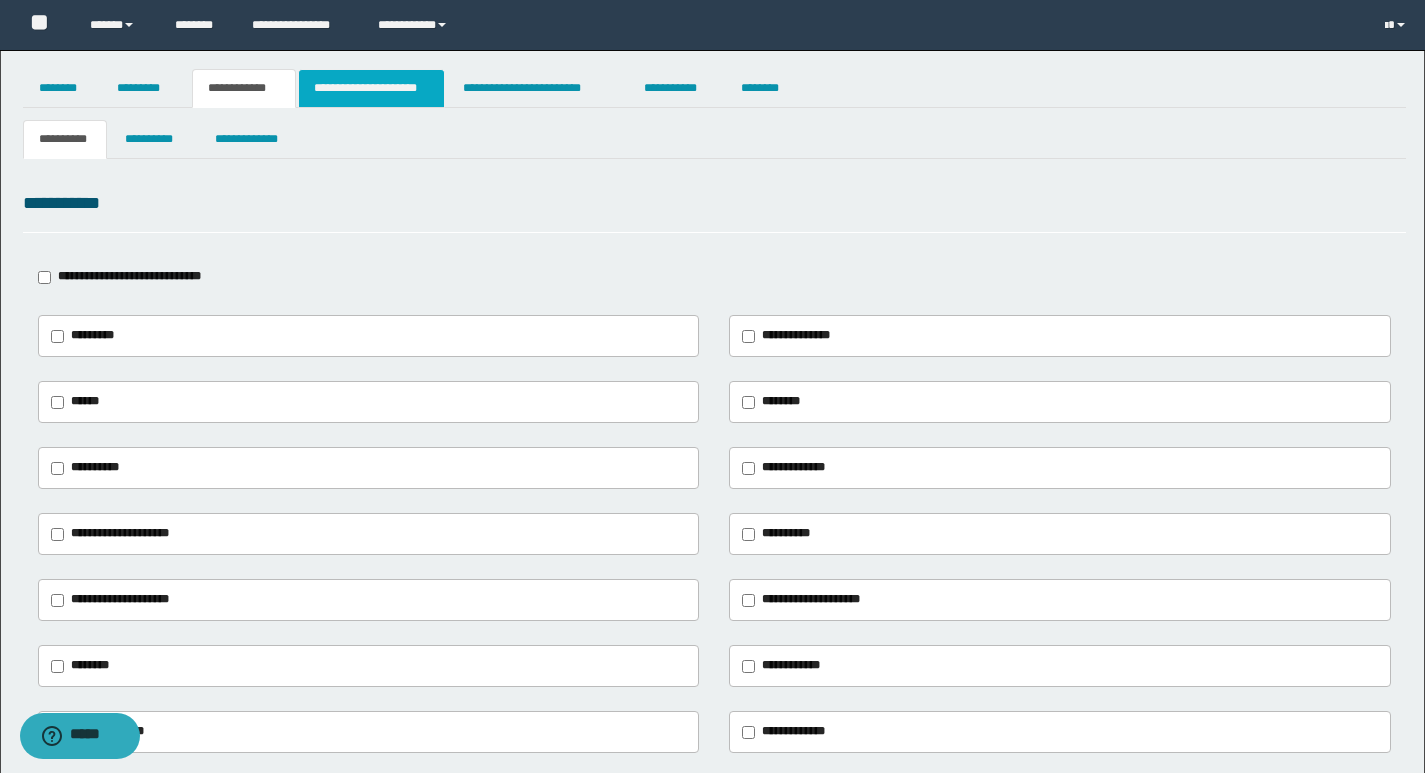 click on "**********" at bounding box center (371, 88) 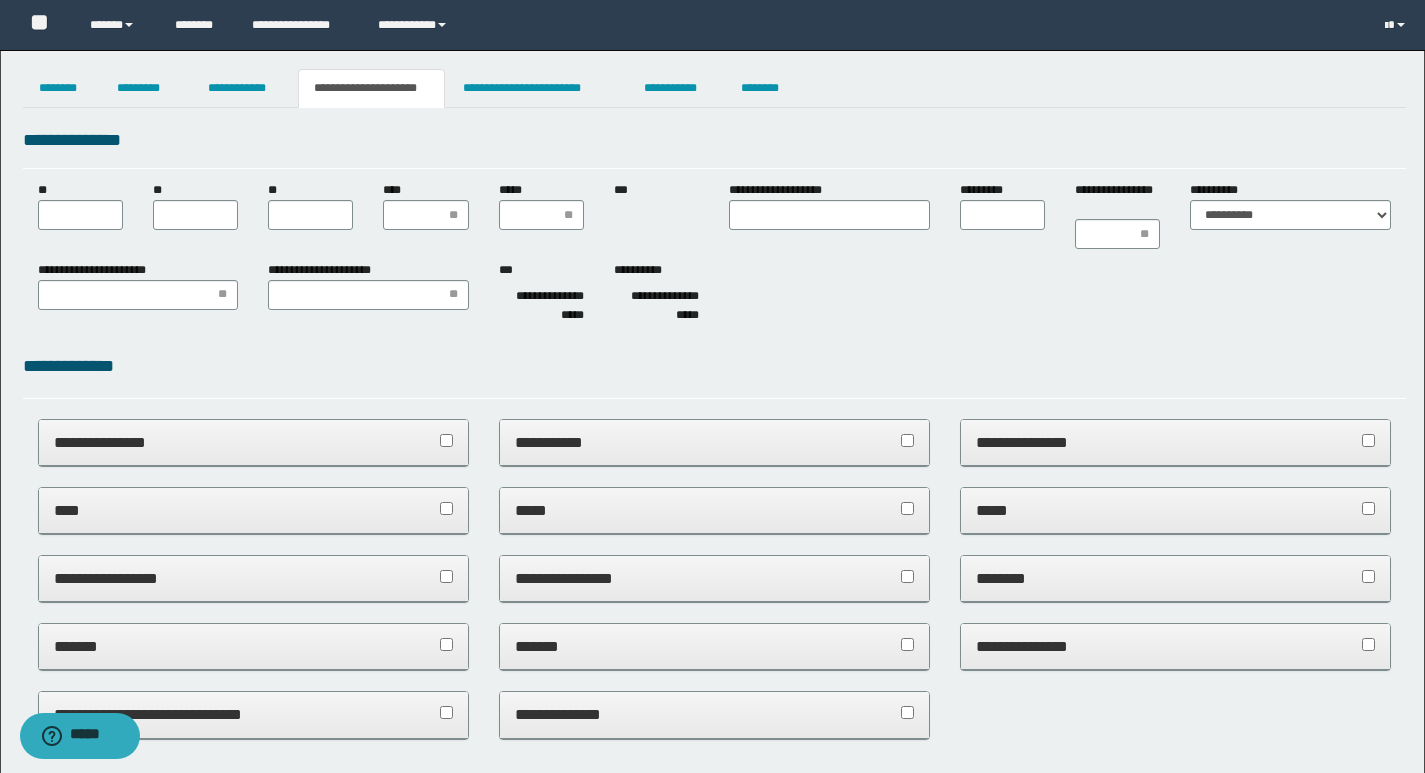 scroll, scrollTop: 0, scrollLeft: 0, axis: both 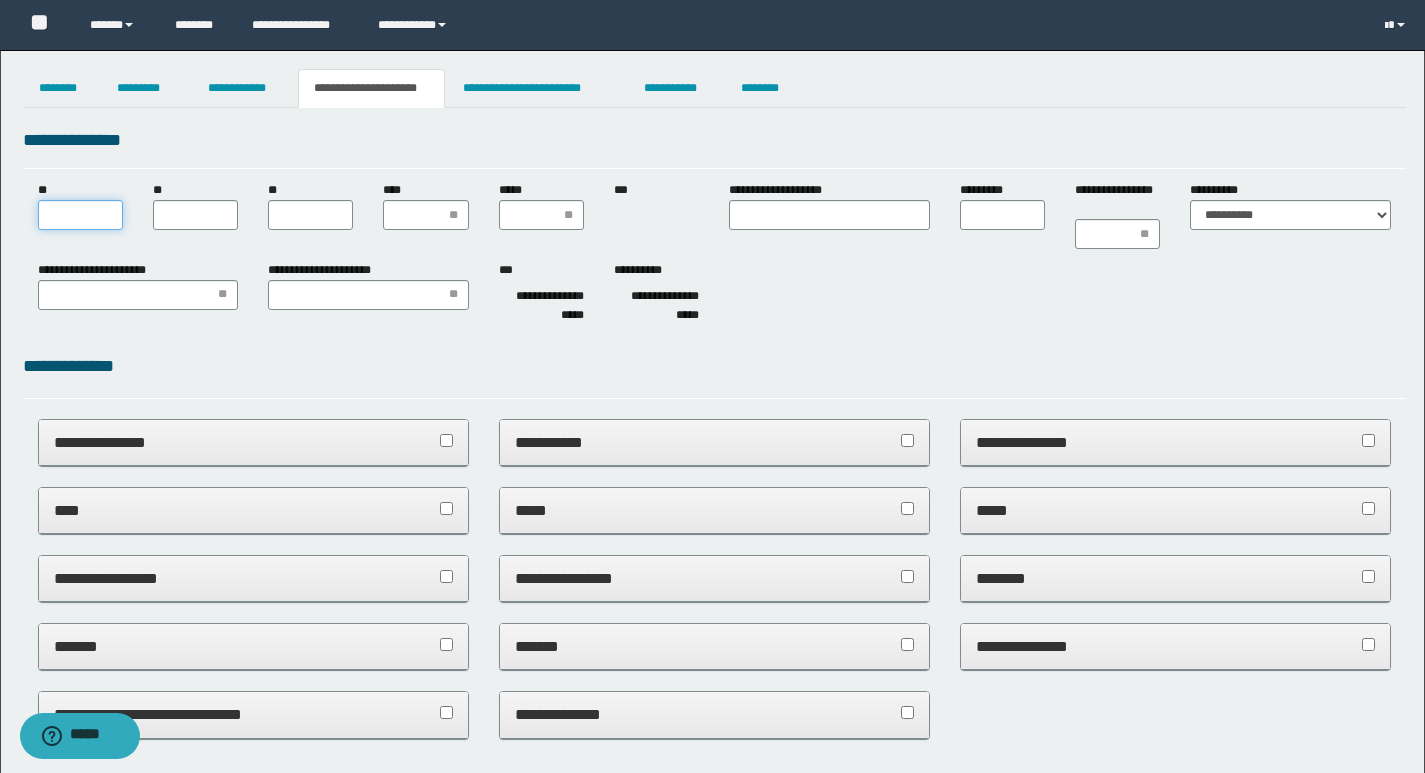 click on "**" at bounding box center [80, 215] 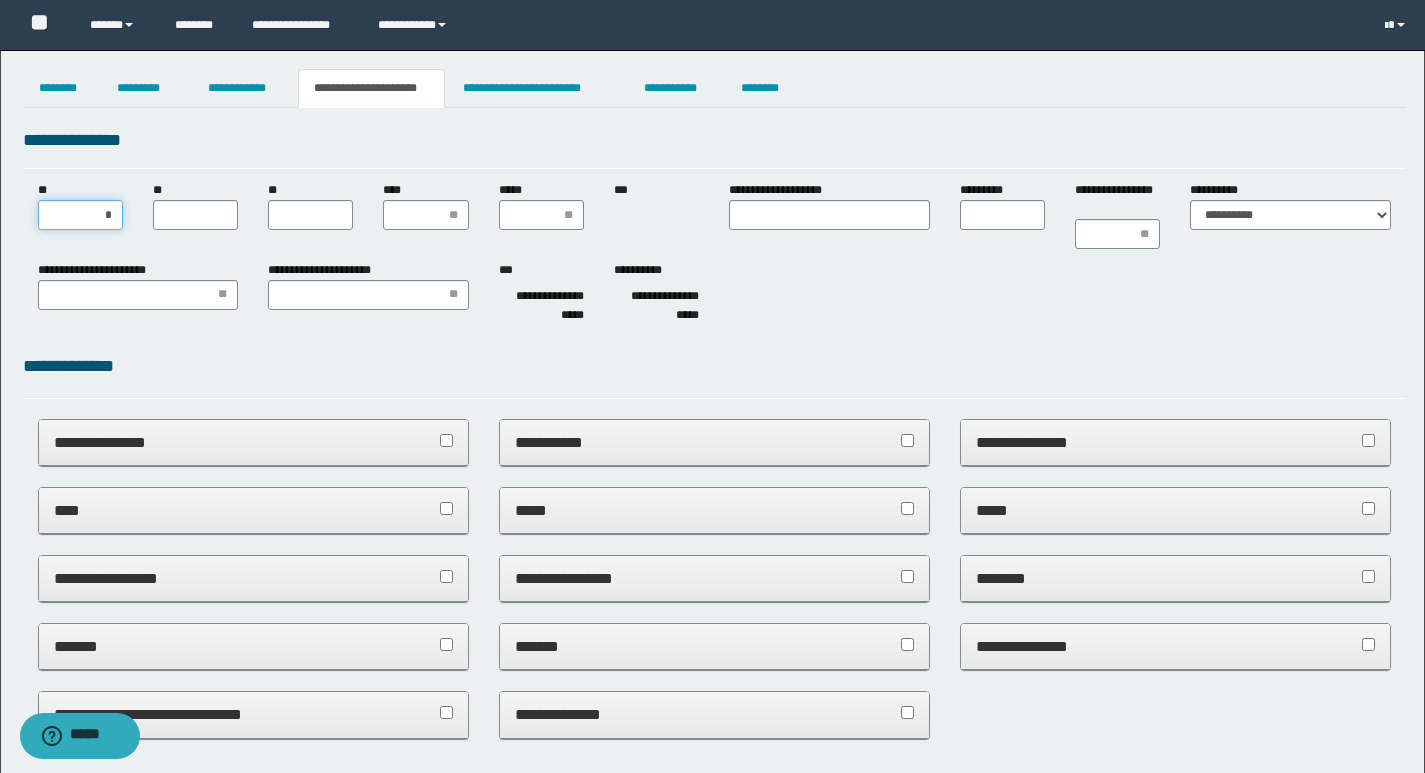type on "**" 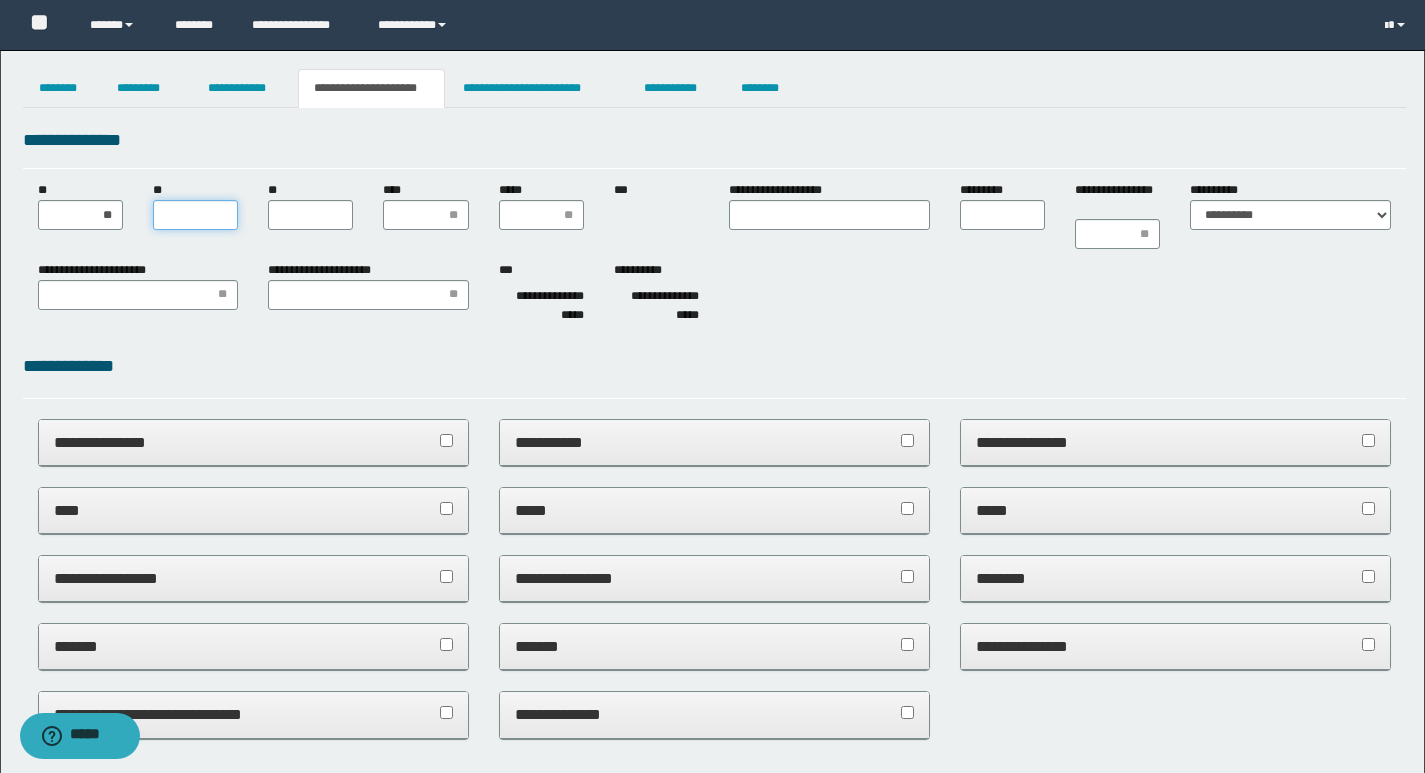 click on "**" at bounding box center (195, 215) 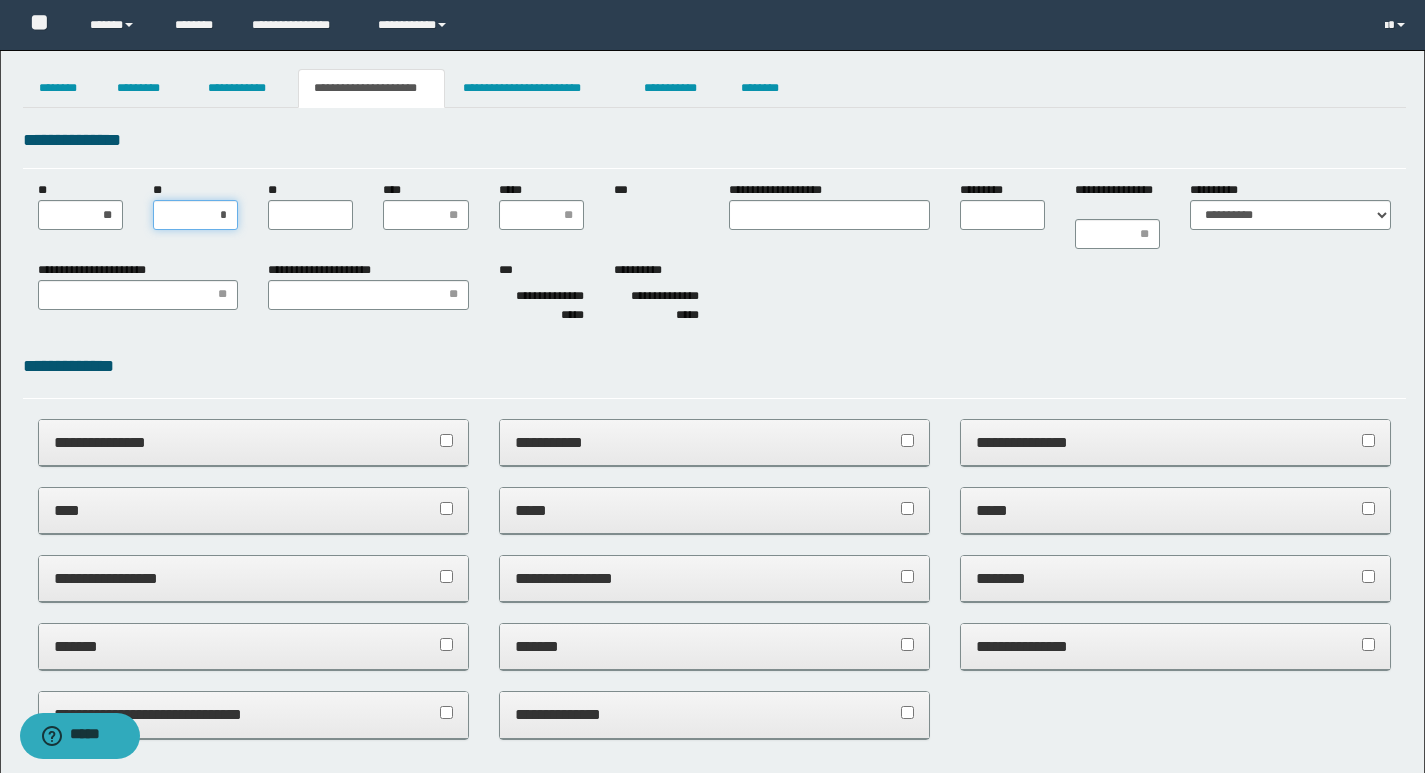 type on "**" 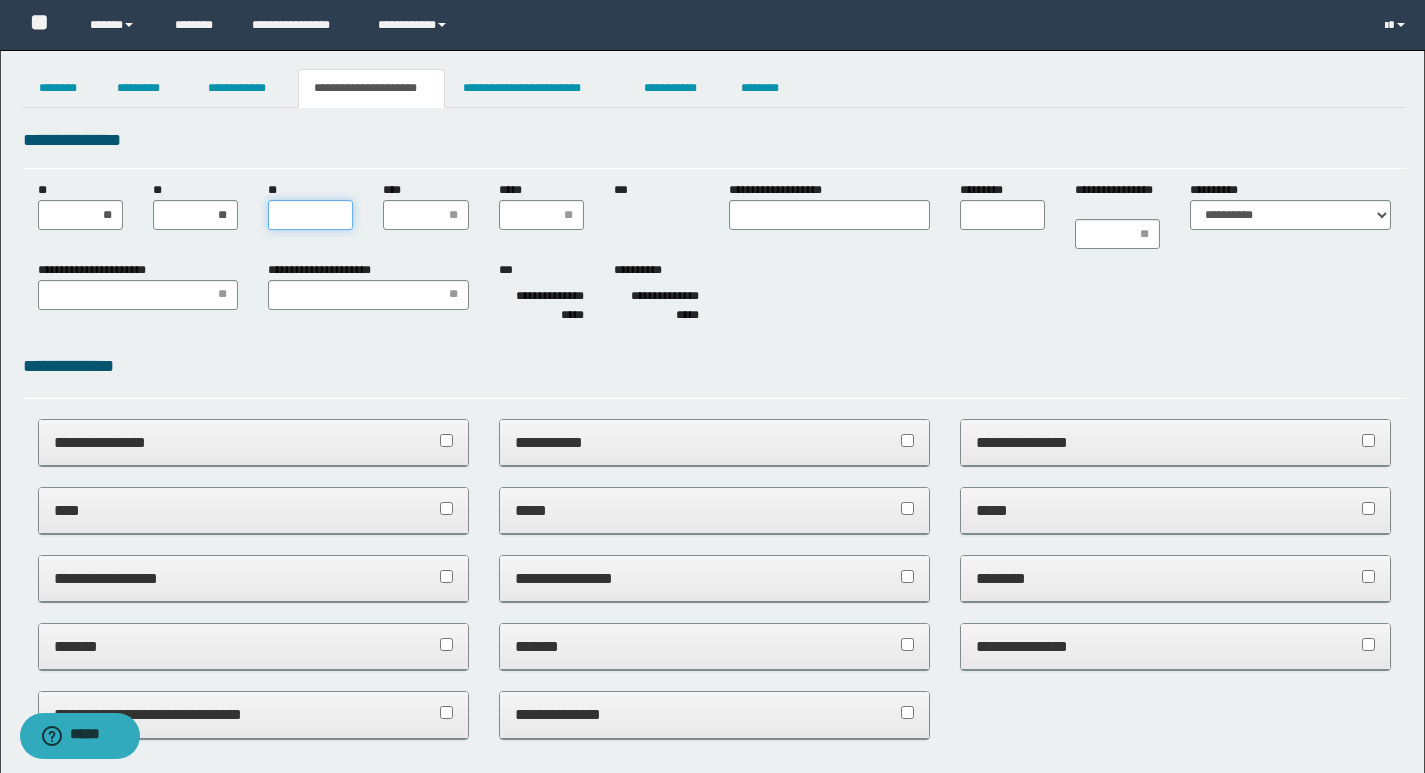 click on "**" at bounding box center (310, 215) 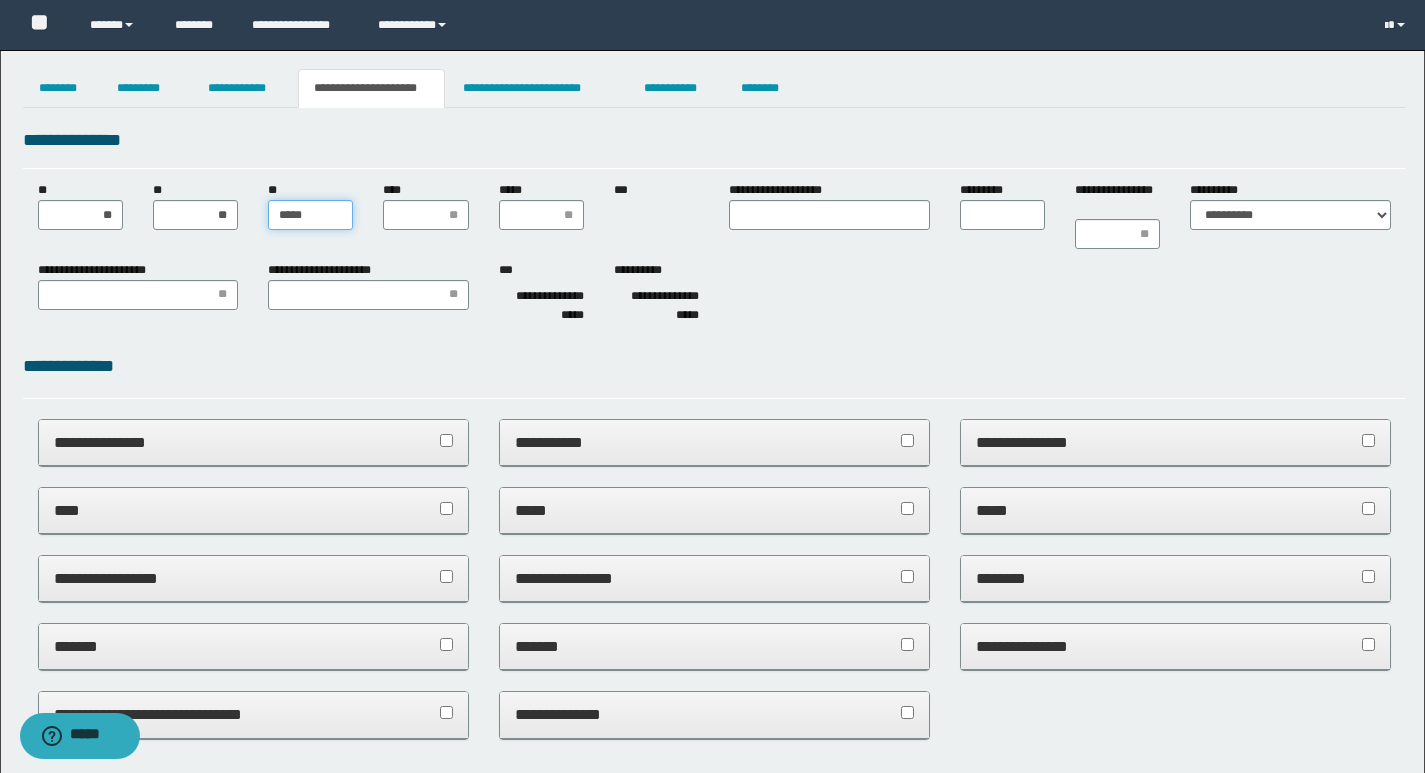 type on "******" 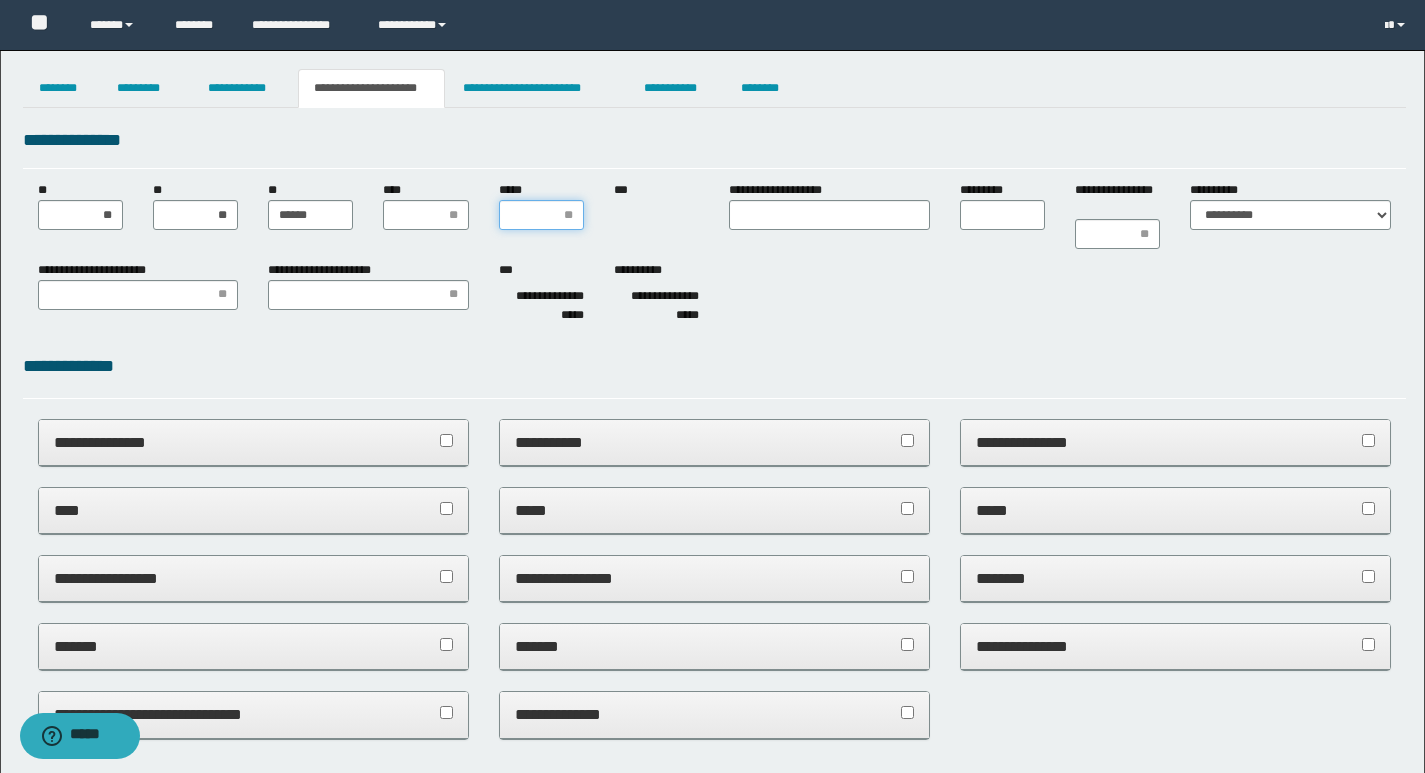 click on "*****" at bounding box center [541, 215] 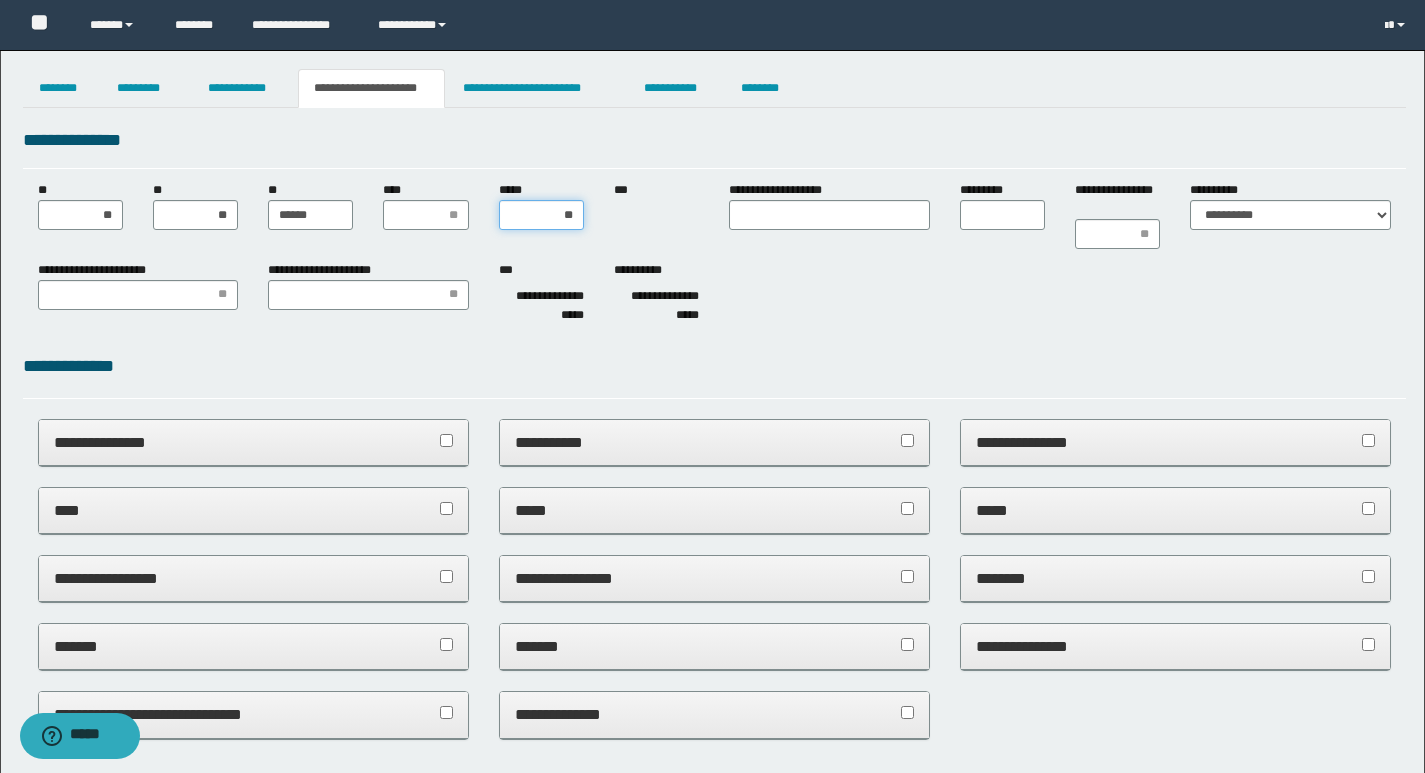 type on "***" 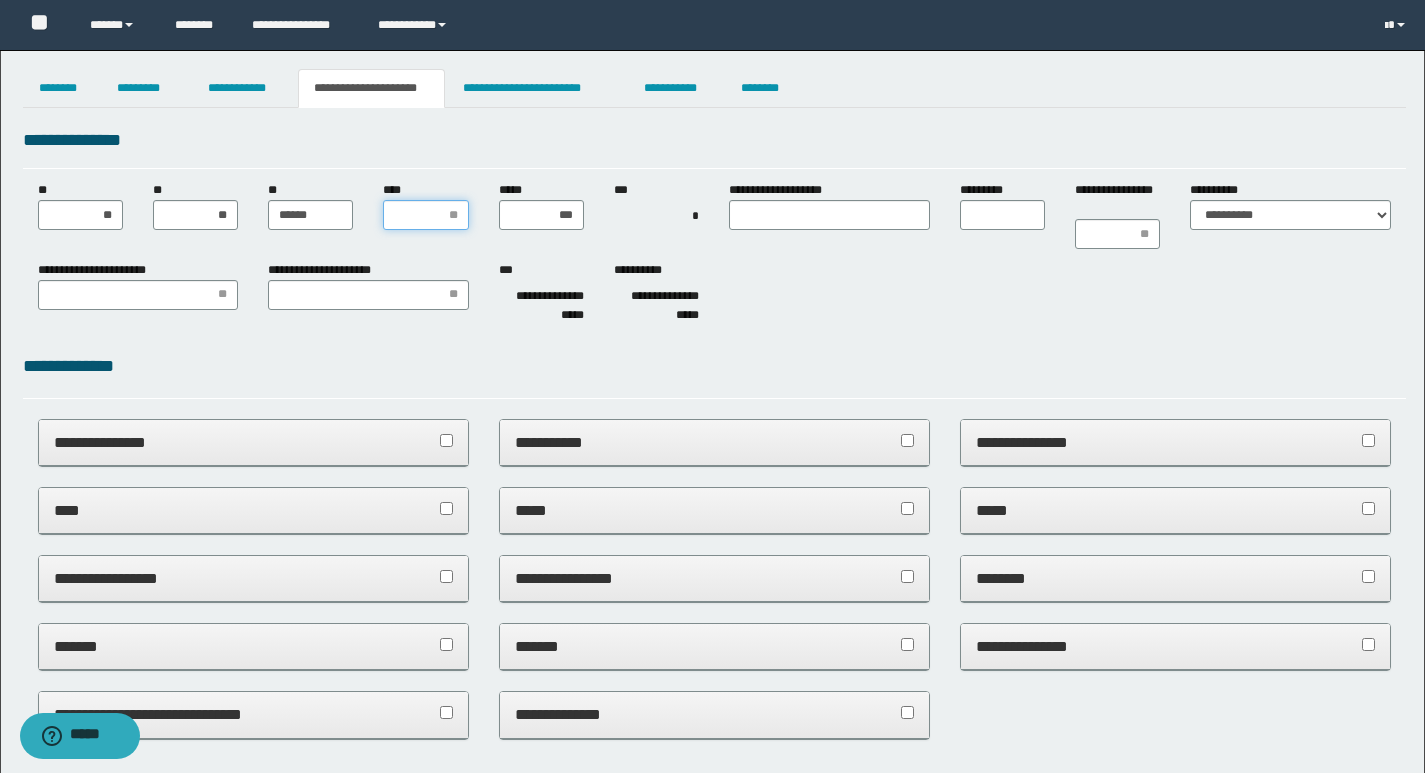 click on "****" at bounding box center [425, 215] 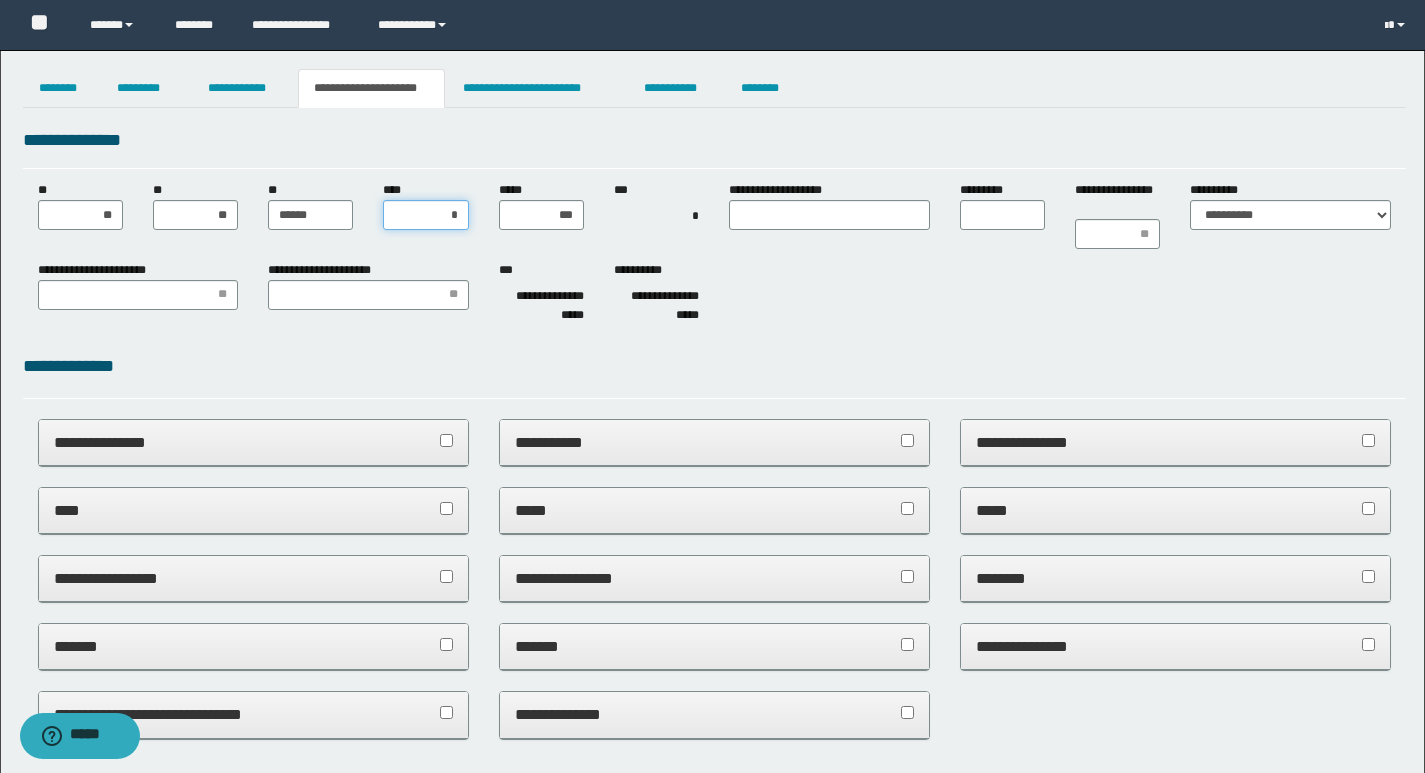 type on "**" 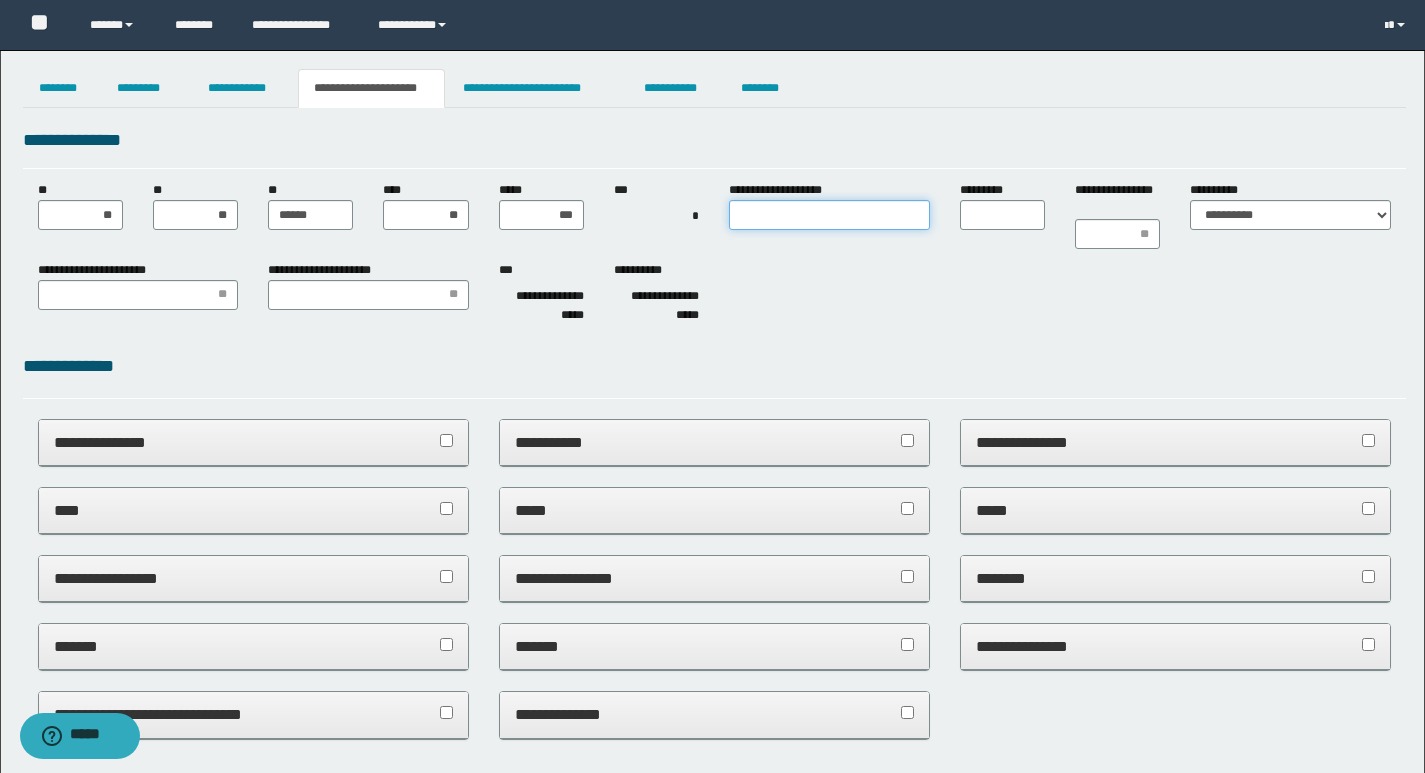 click on "**********" at bounding box center (829, 215) 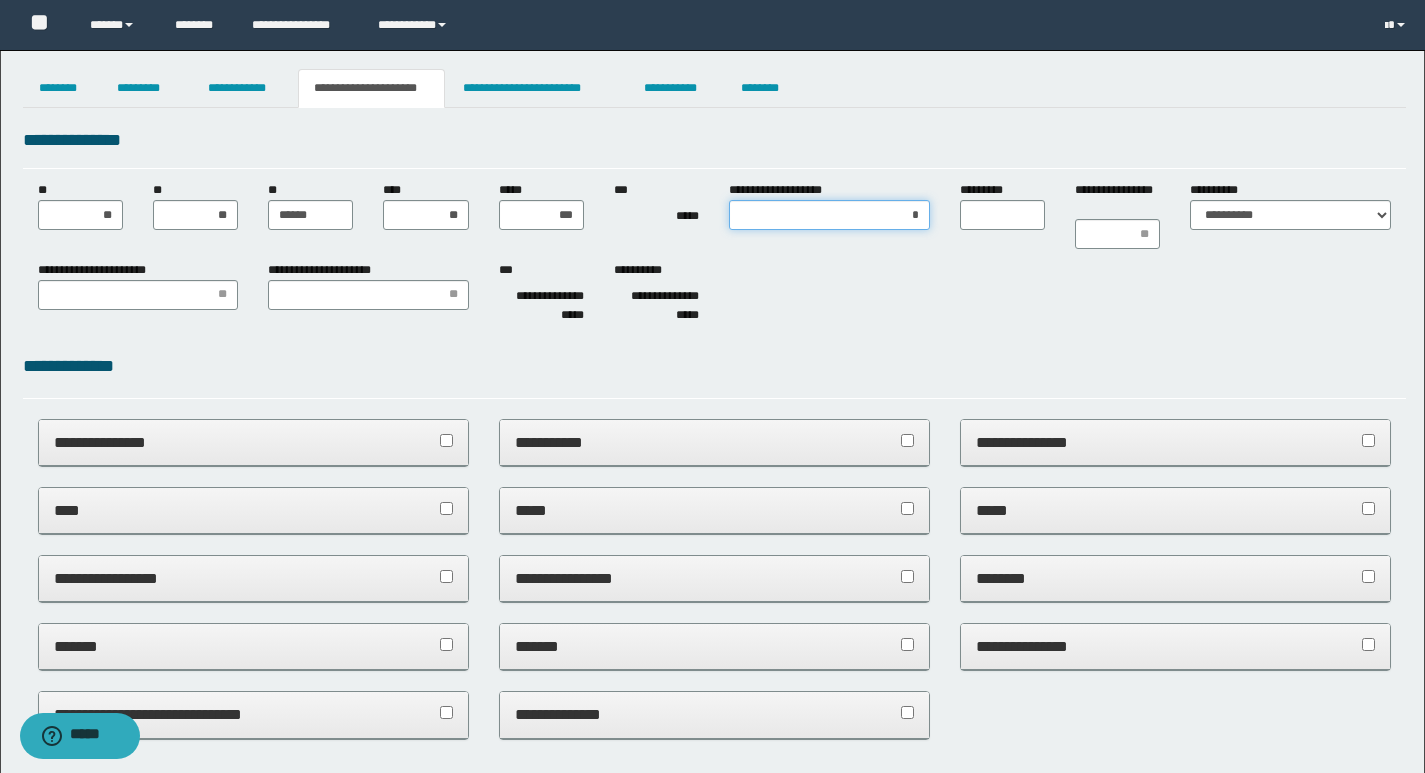 type on "**" 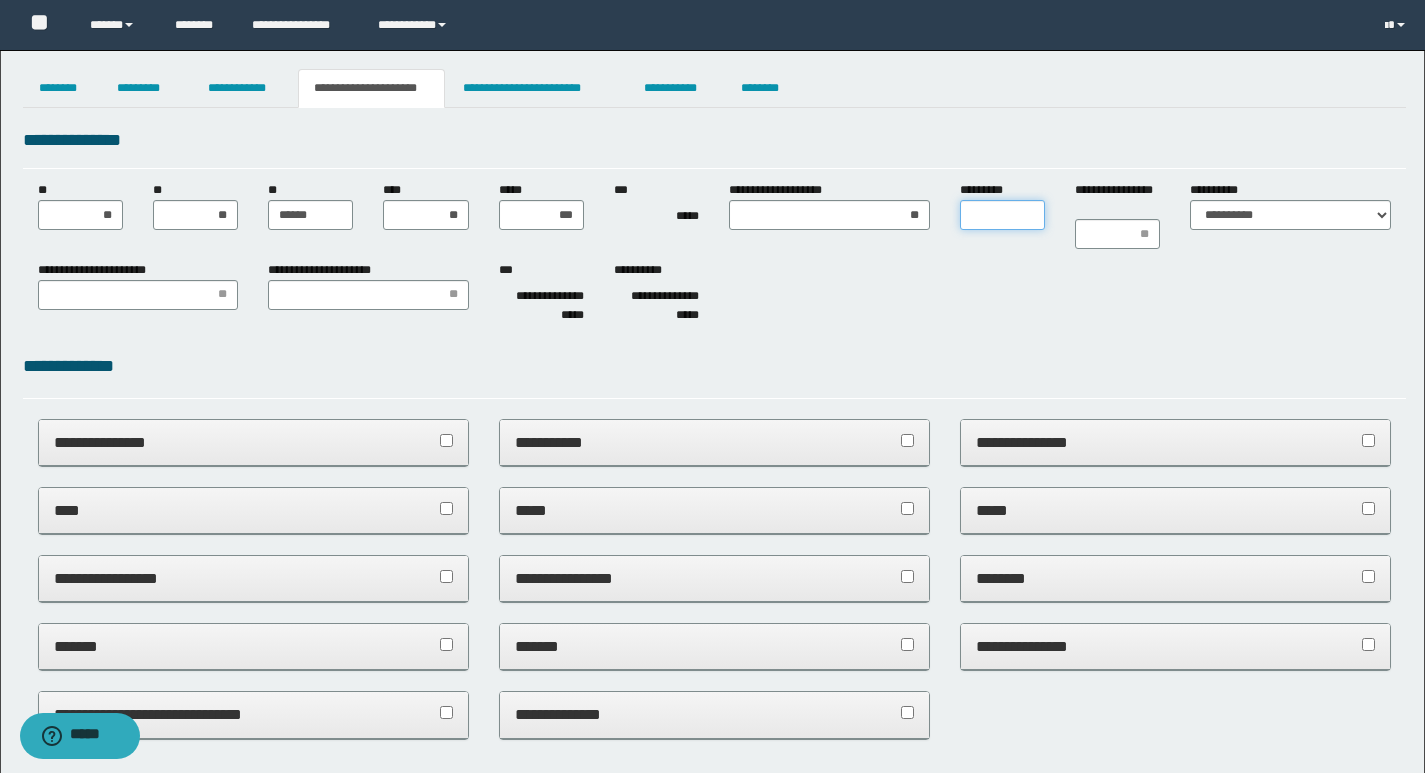 click on "*********" at bounding box center (1002, 215) 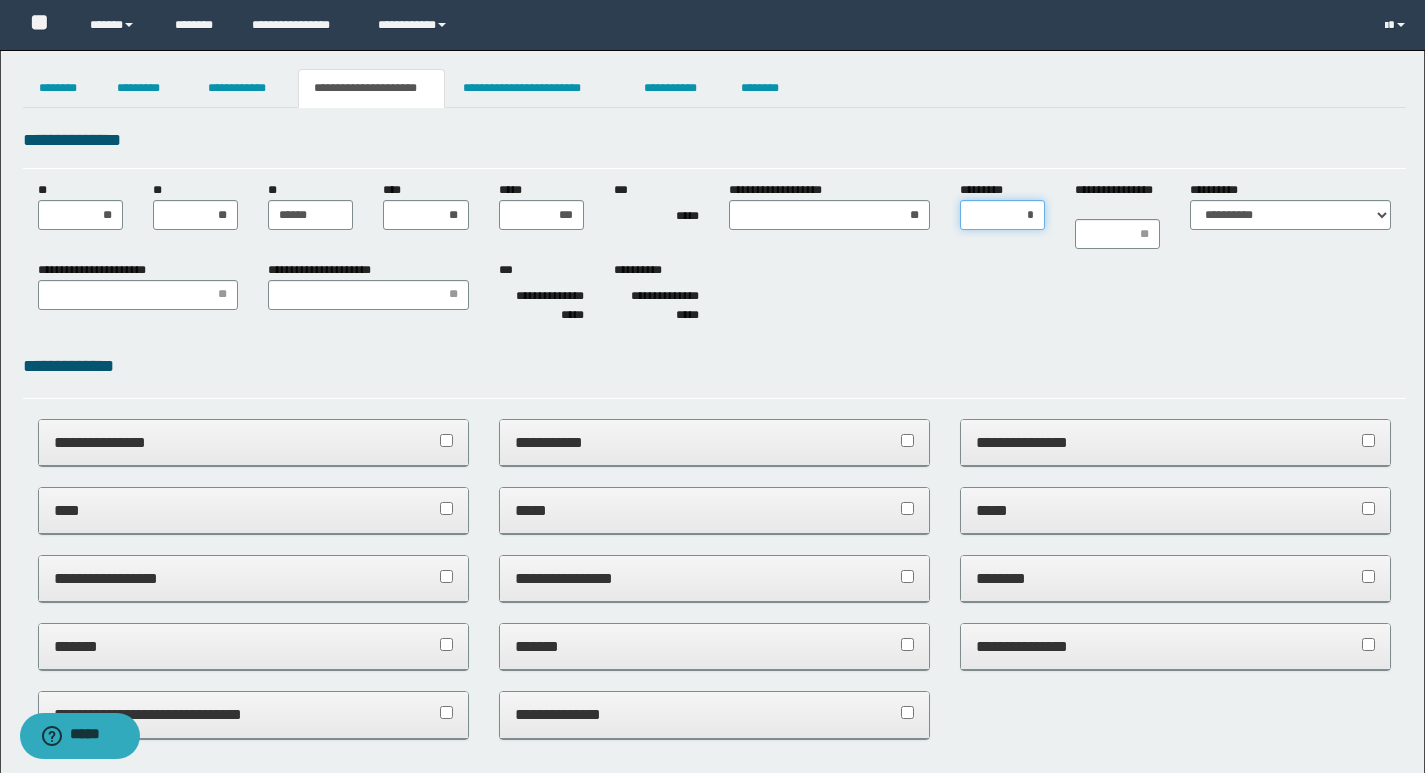 type on "**" 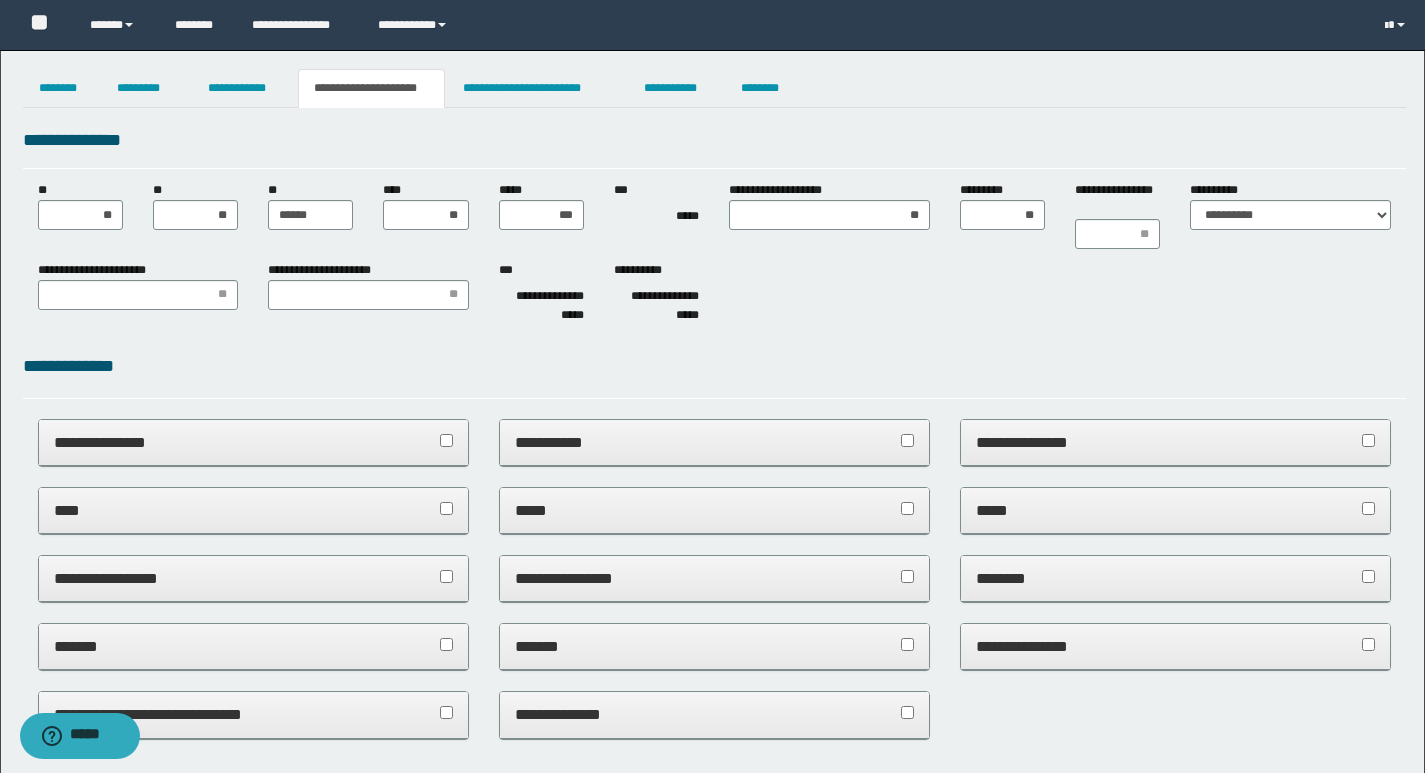 click on "**********" at bounding box center [714, 256] 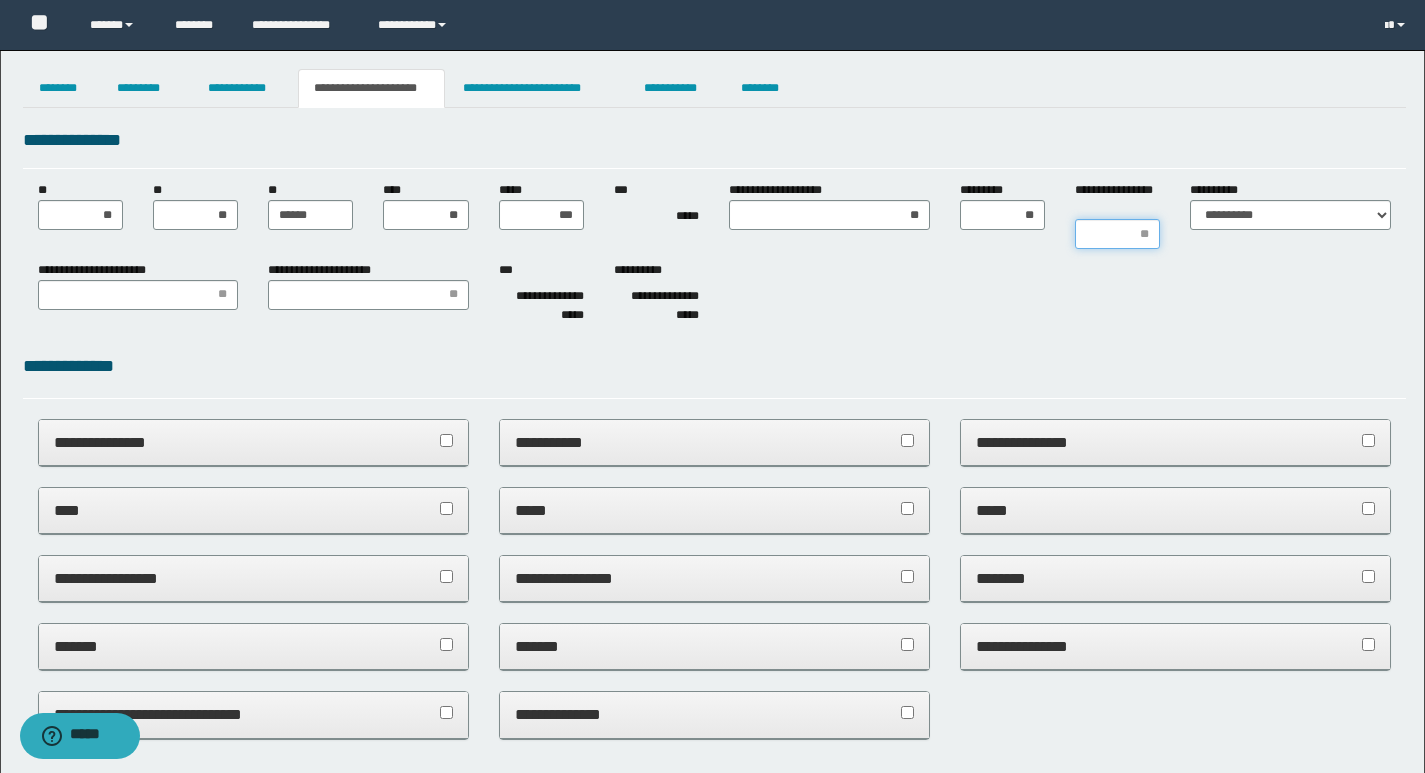 click on "**********" at bounding box center [1117, 234] 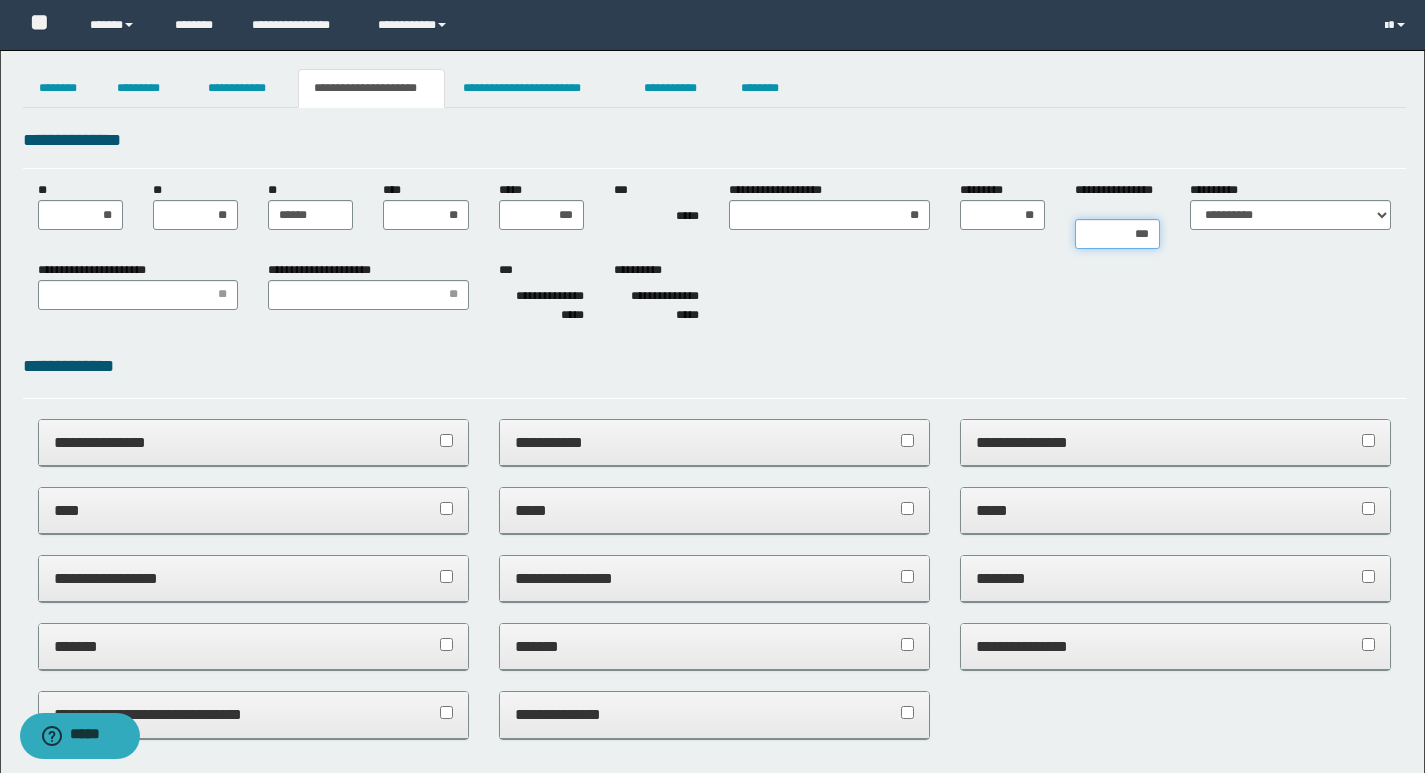type on "****" 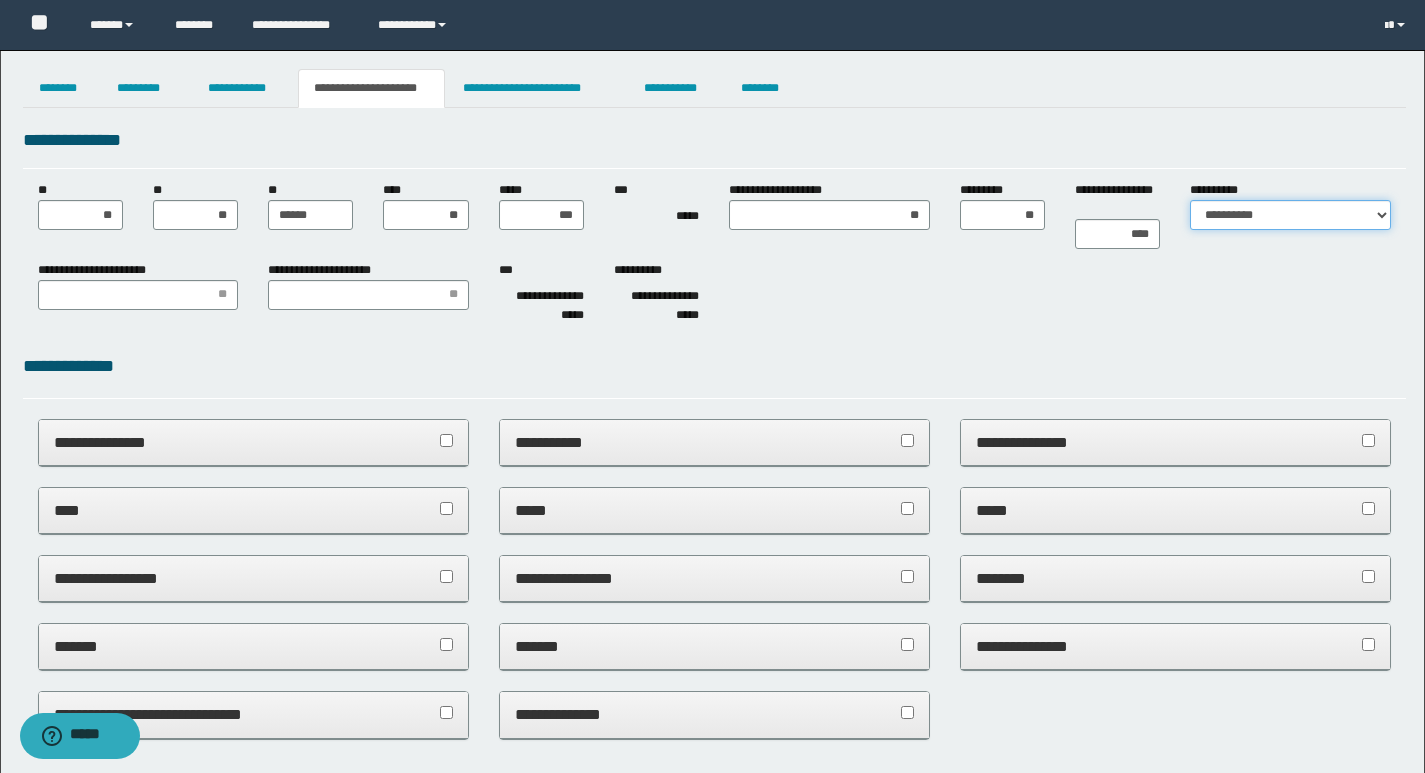 drag, startPoint x: 1238, startPoint y: 205, endPoint x: 1235, endPoint y: 219, distance: 14.3178215 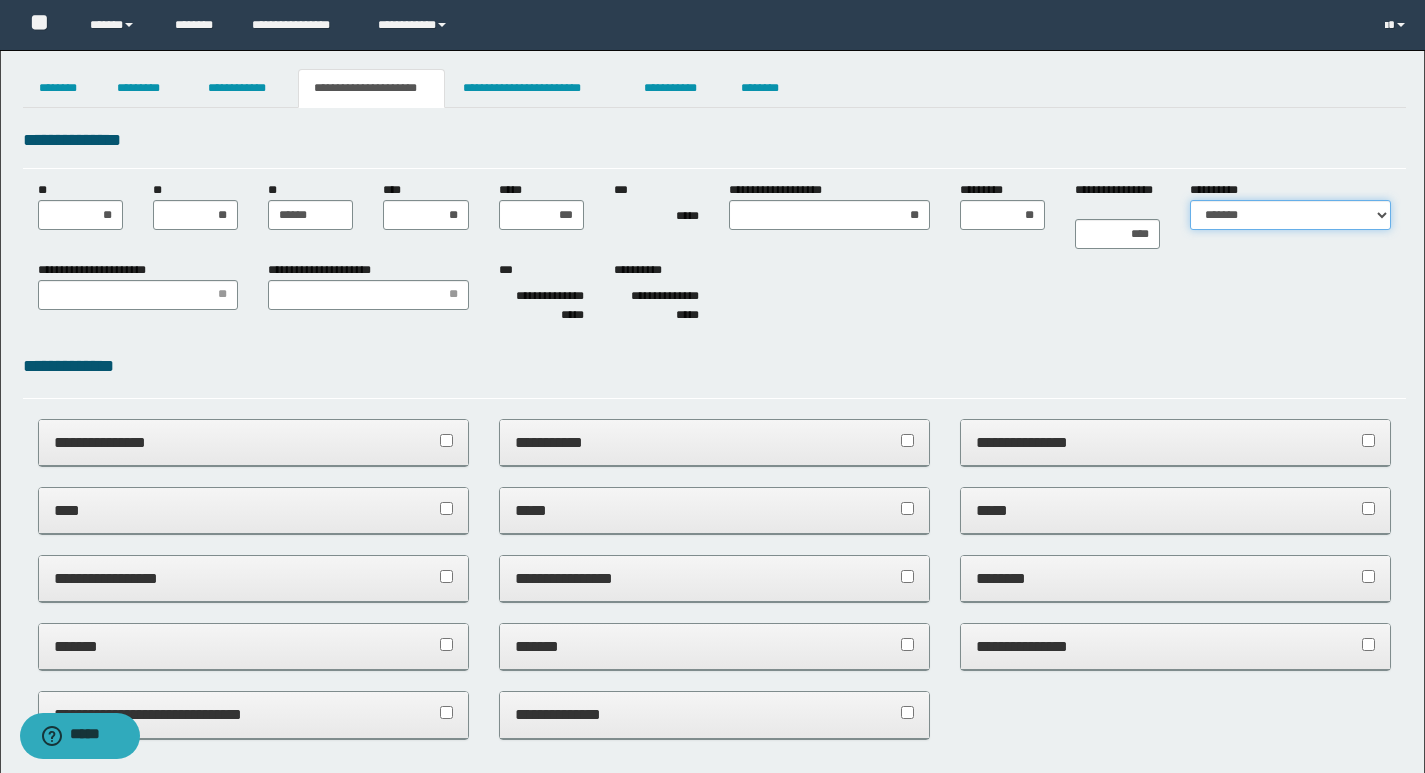click on "**********" at bounding box center (1290, 215) 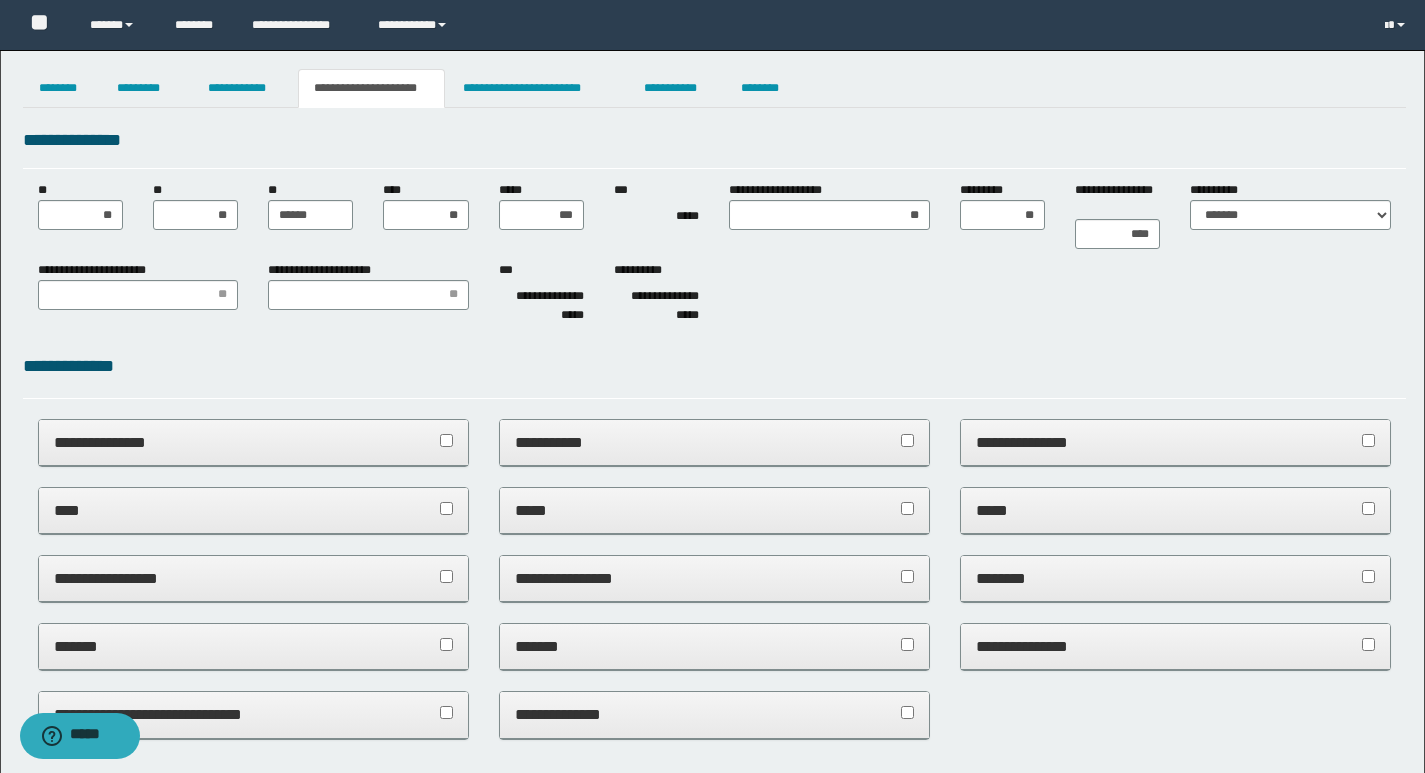 click on "**********" at bounding box center [714, 296] 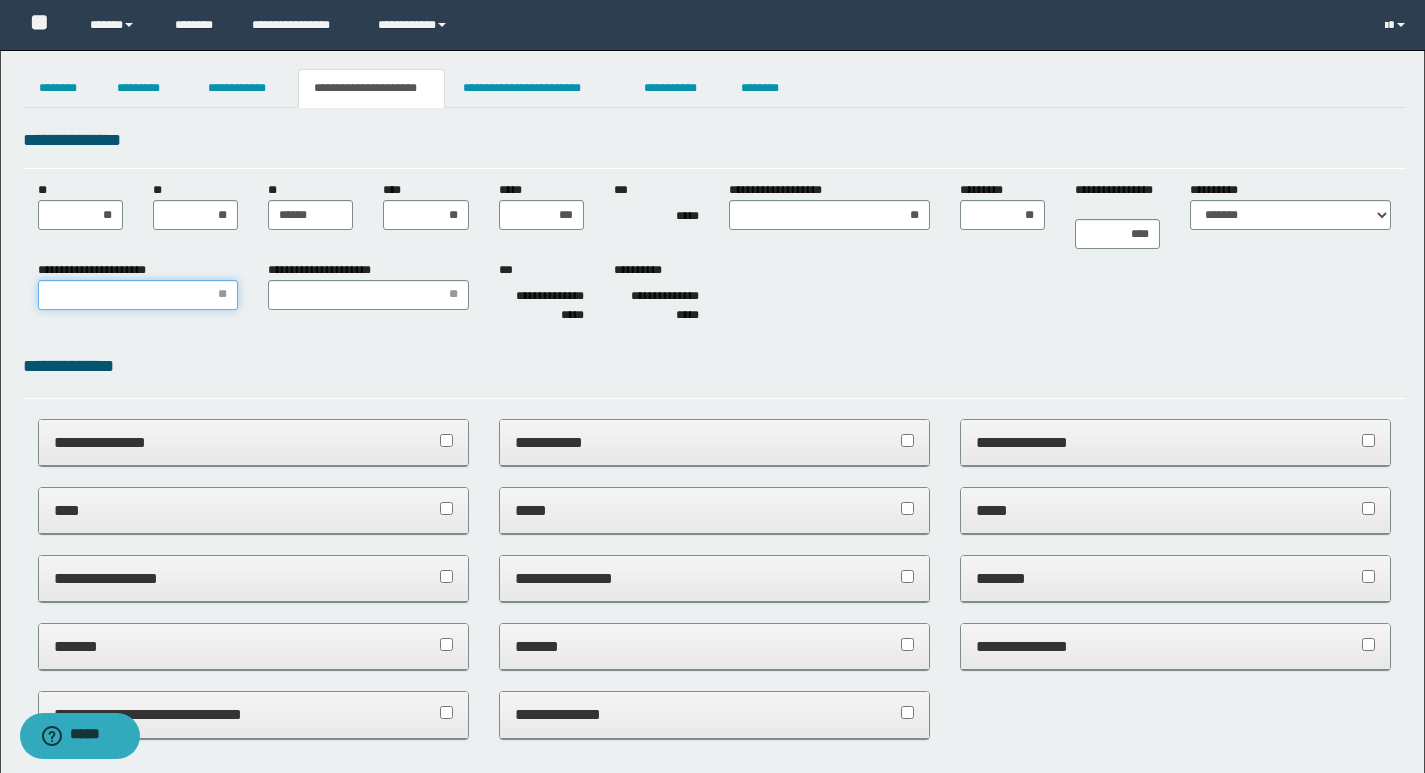 click on "**********" at bounding box center [138, 295] 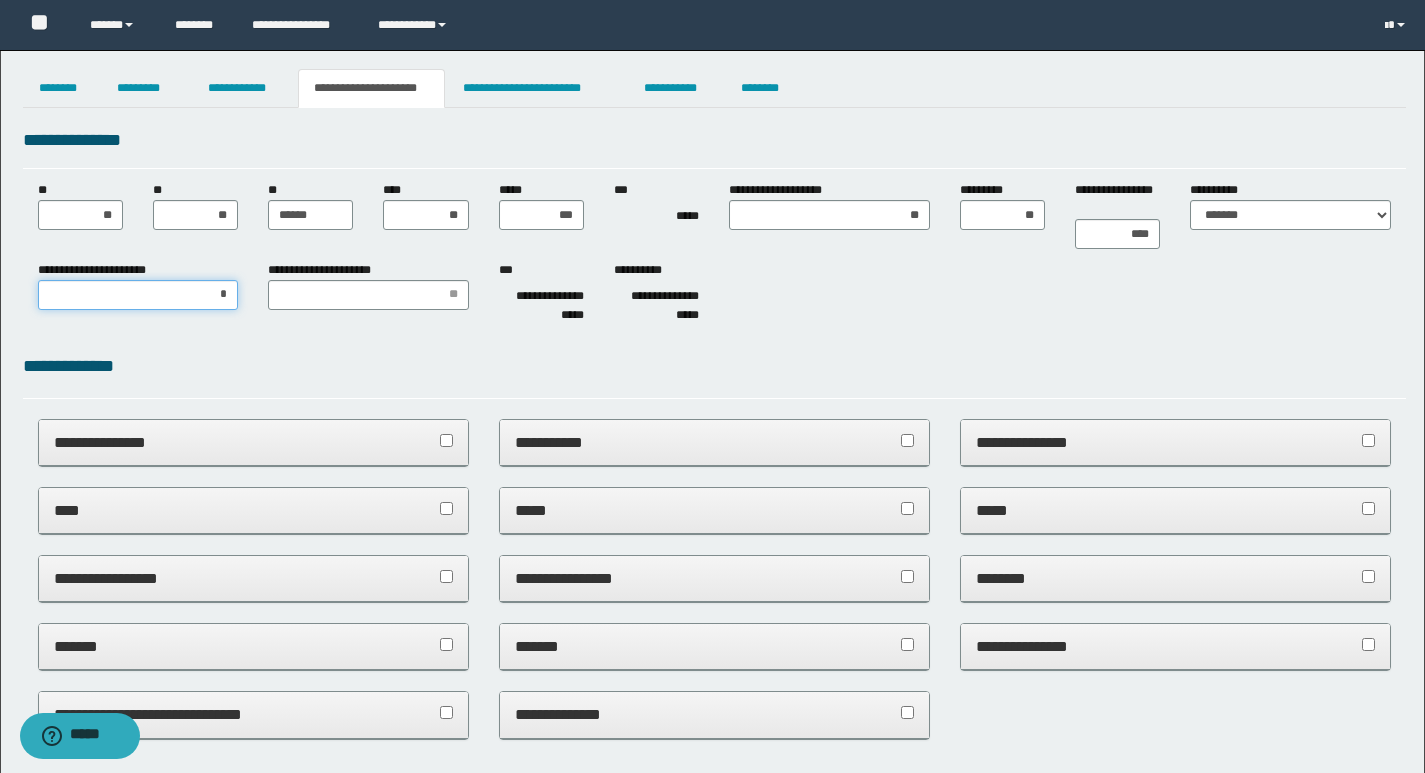 type on "**" 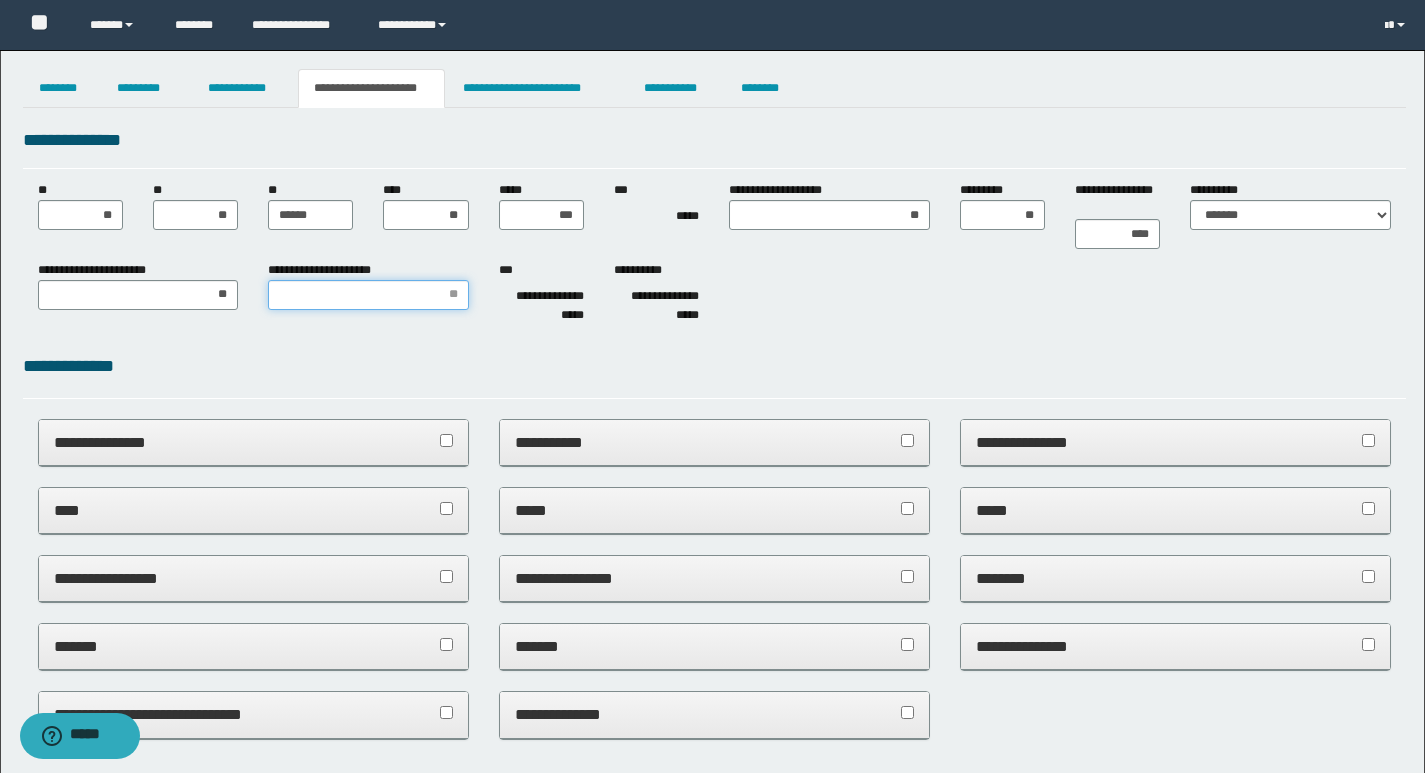 click on "**********" at bounding box center (368, 295) 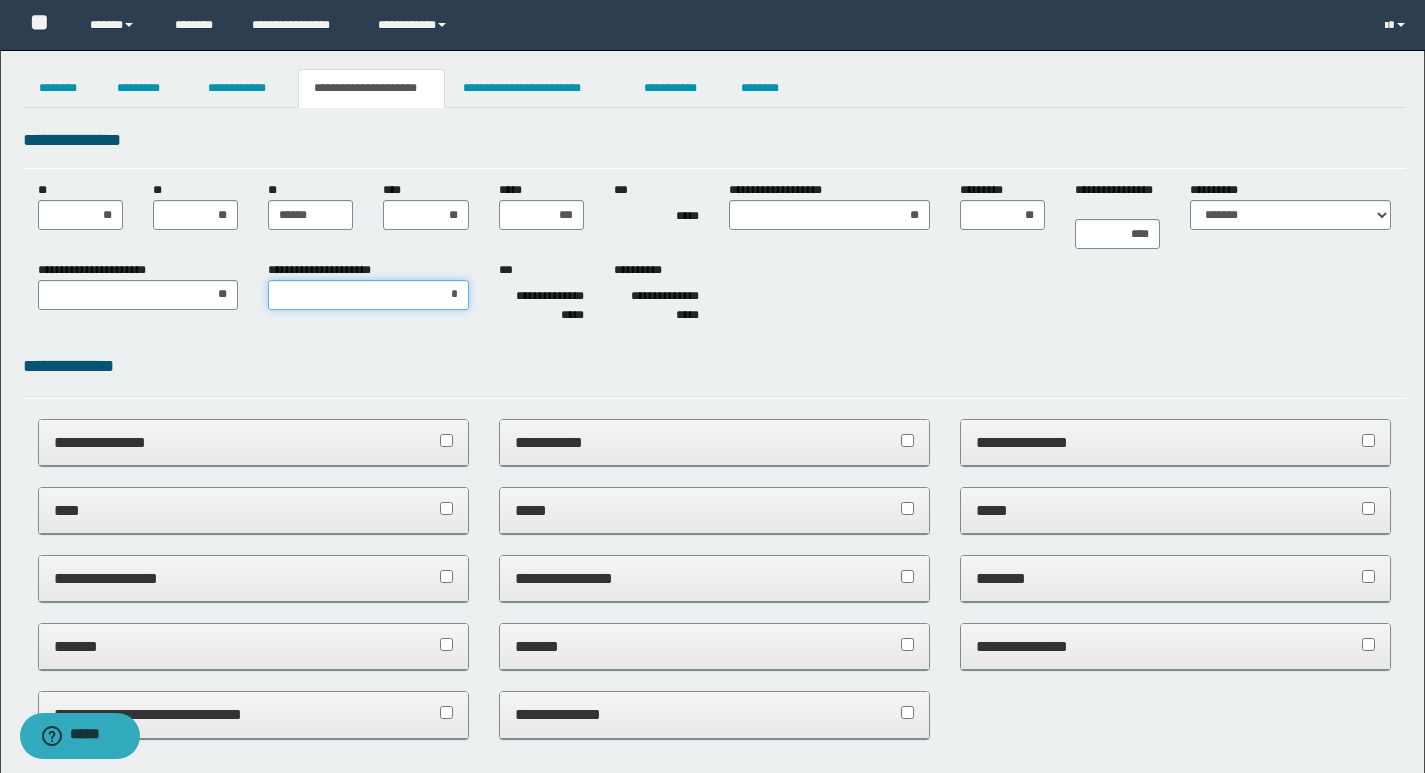 type on "**" 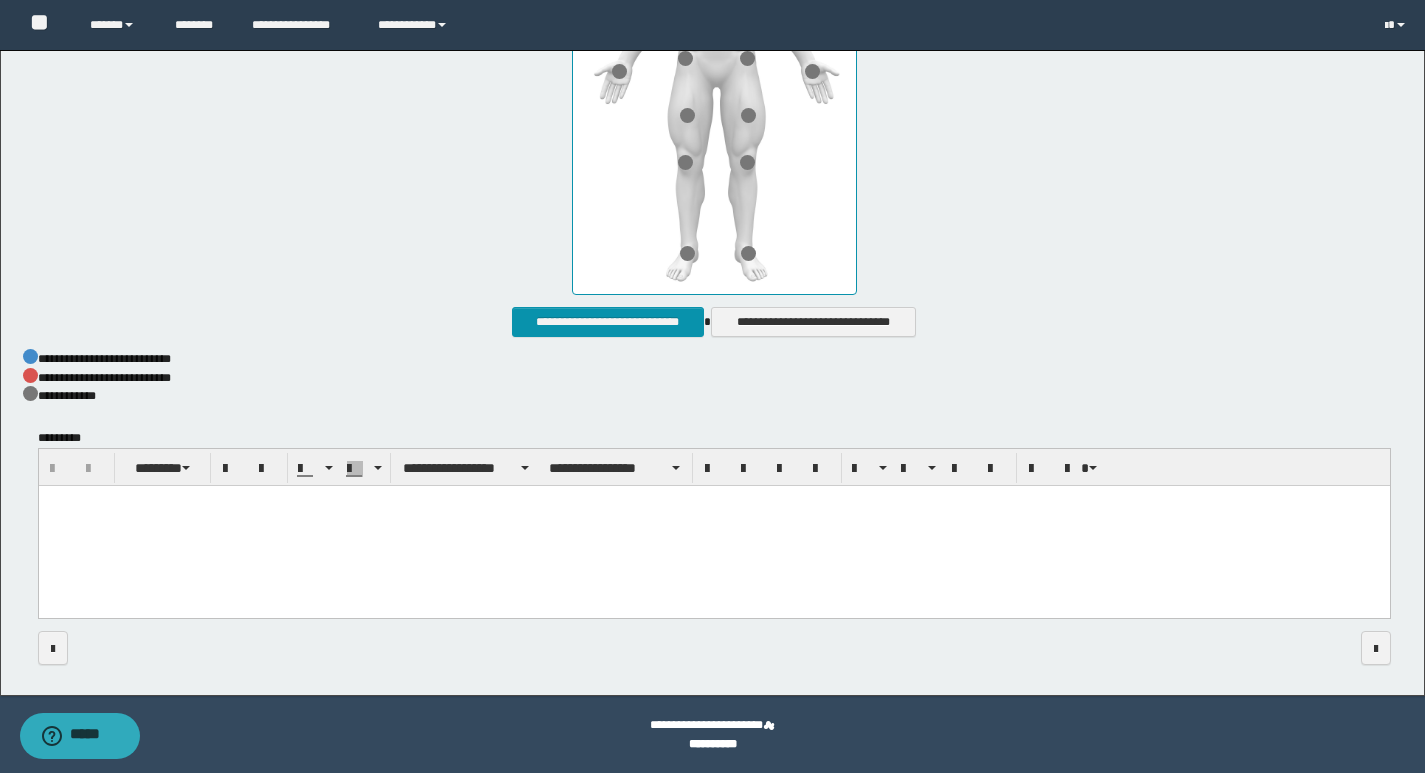 scroll, scrollTop: 1005, scrollLeft: 0, axis: vertical 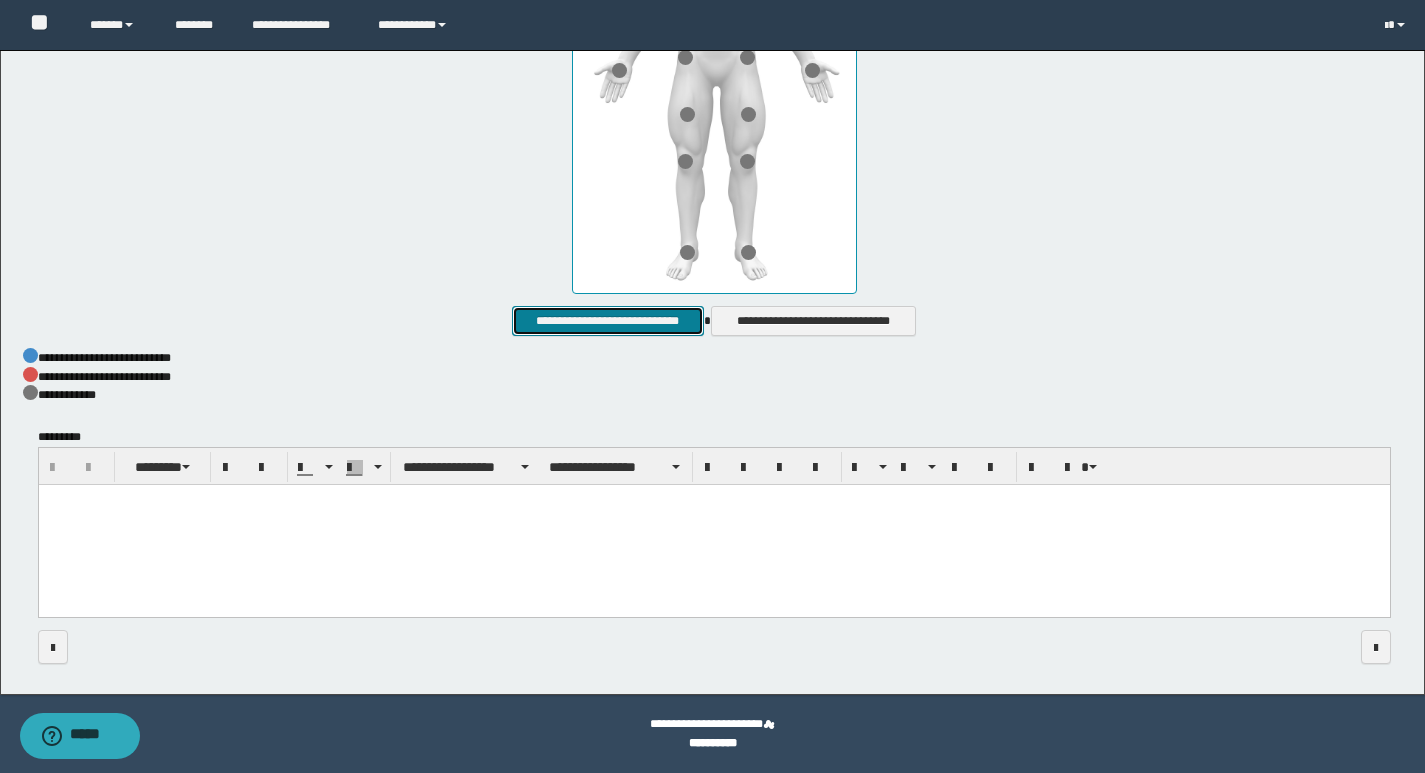 click on "**********" at bounding box center [607, 321] 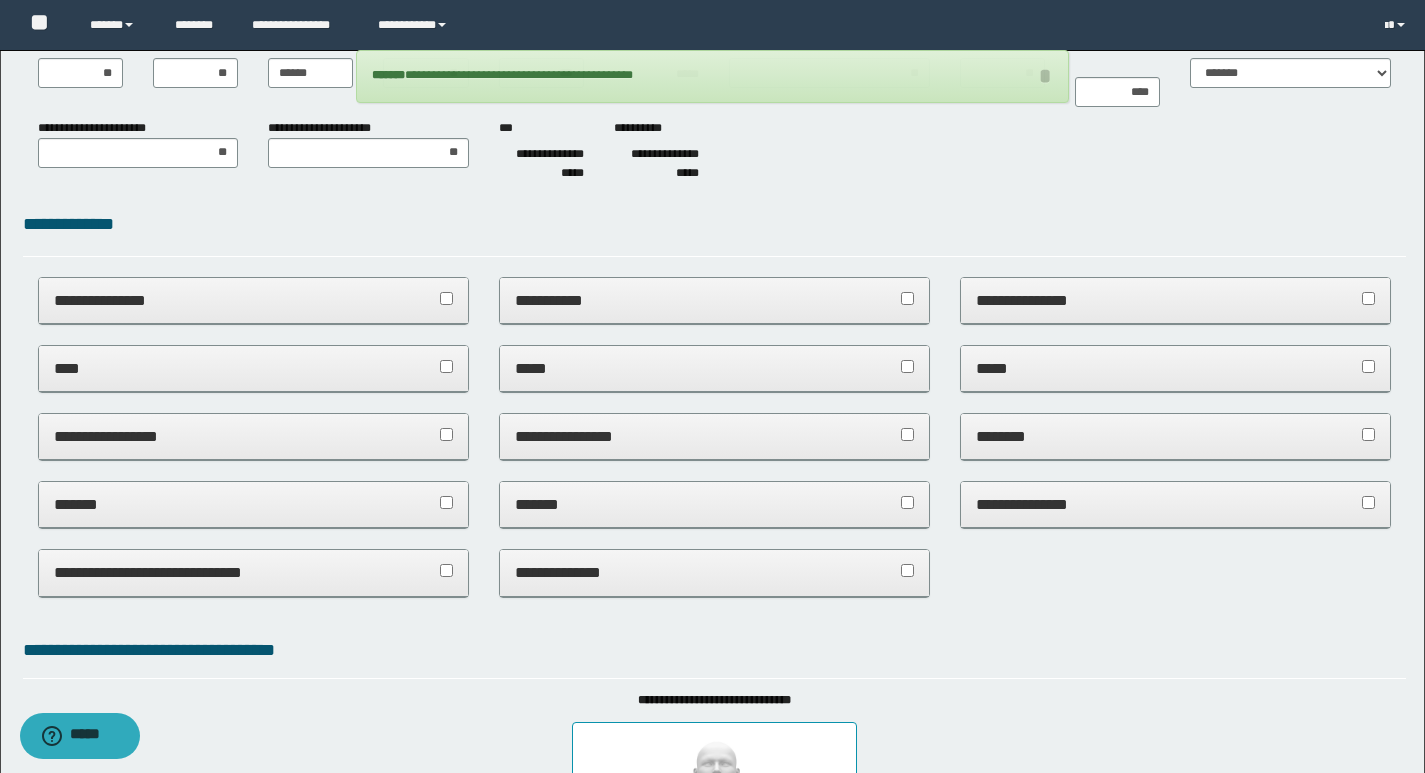 scroll, scrollTop: 0, scrollLeft: 0, axis: both 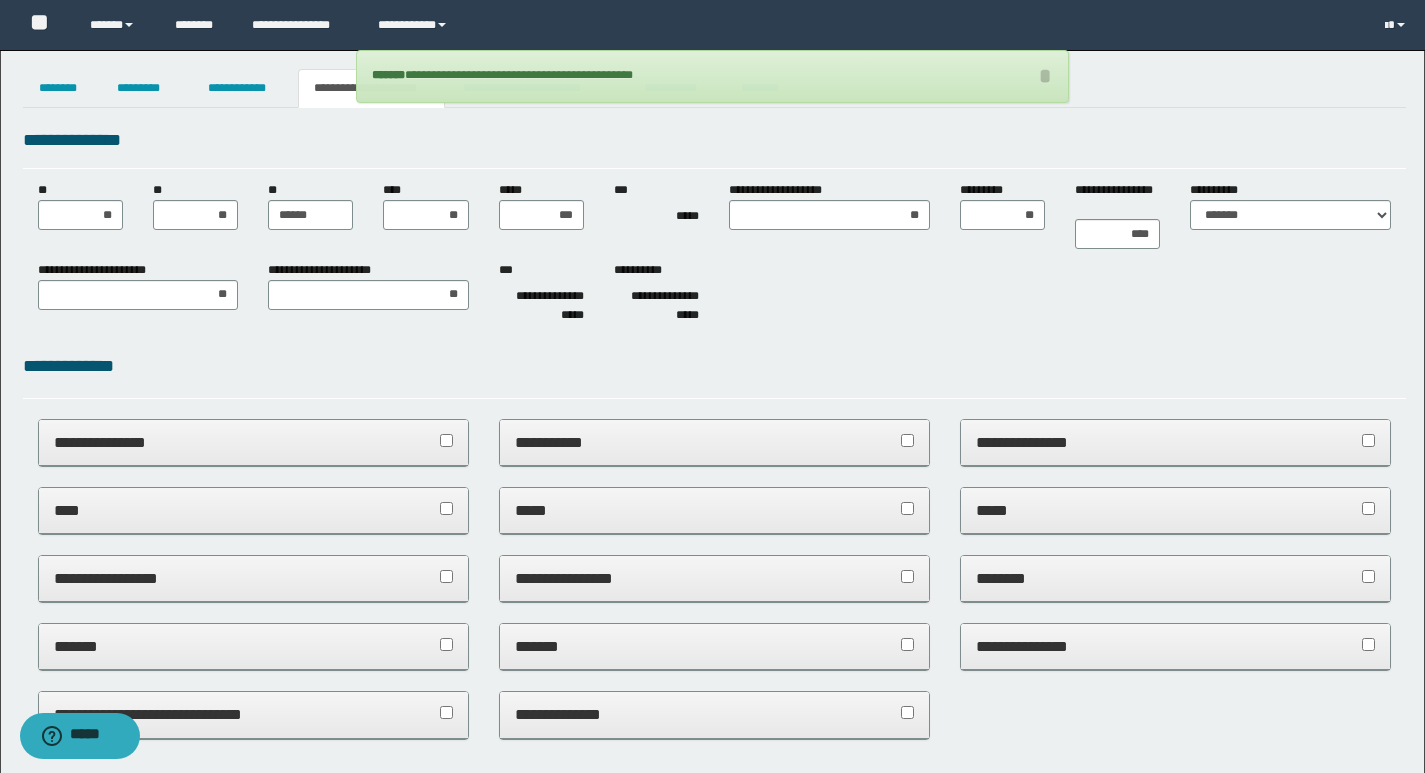 click on "**********" at bounding box center (714, 140) 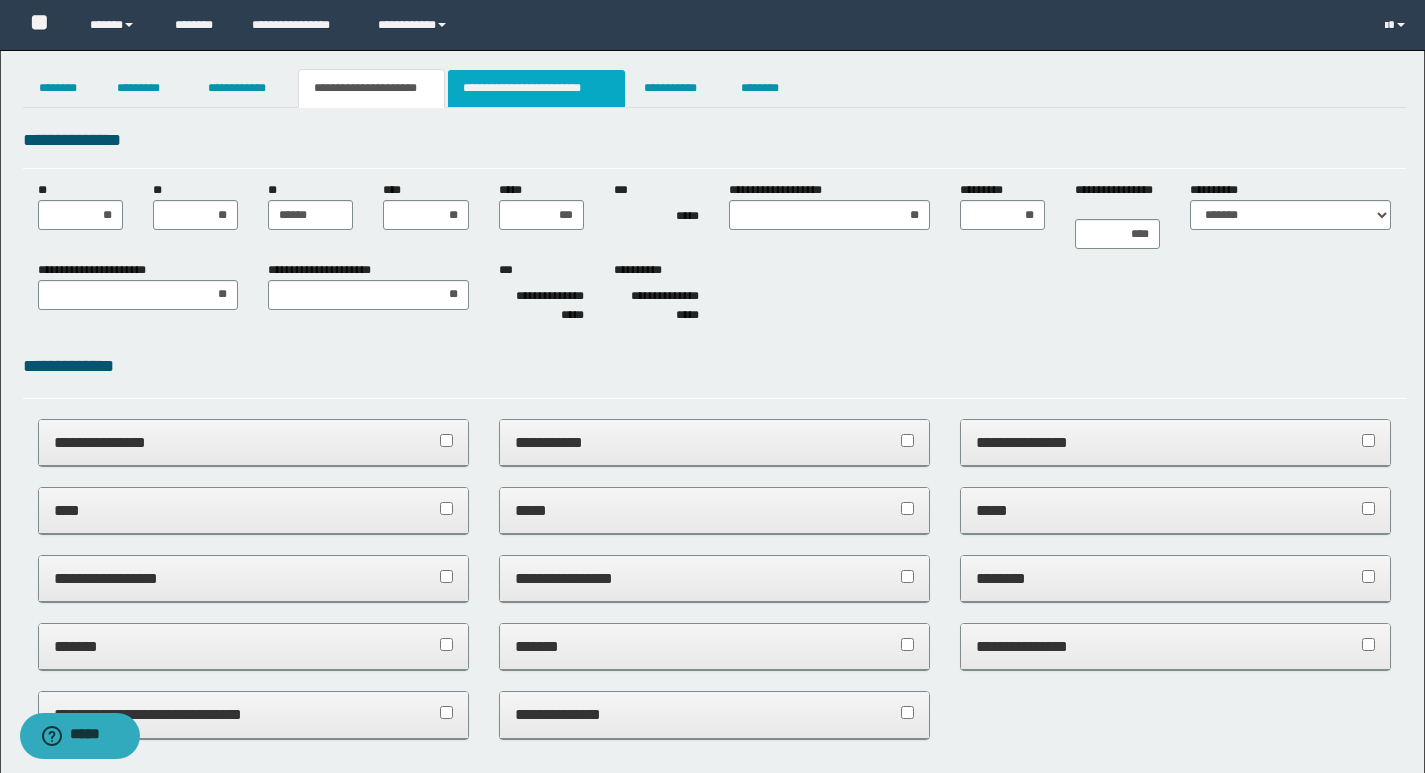 click on "**********" at bounding box center [537, 88] 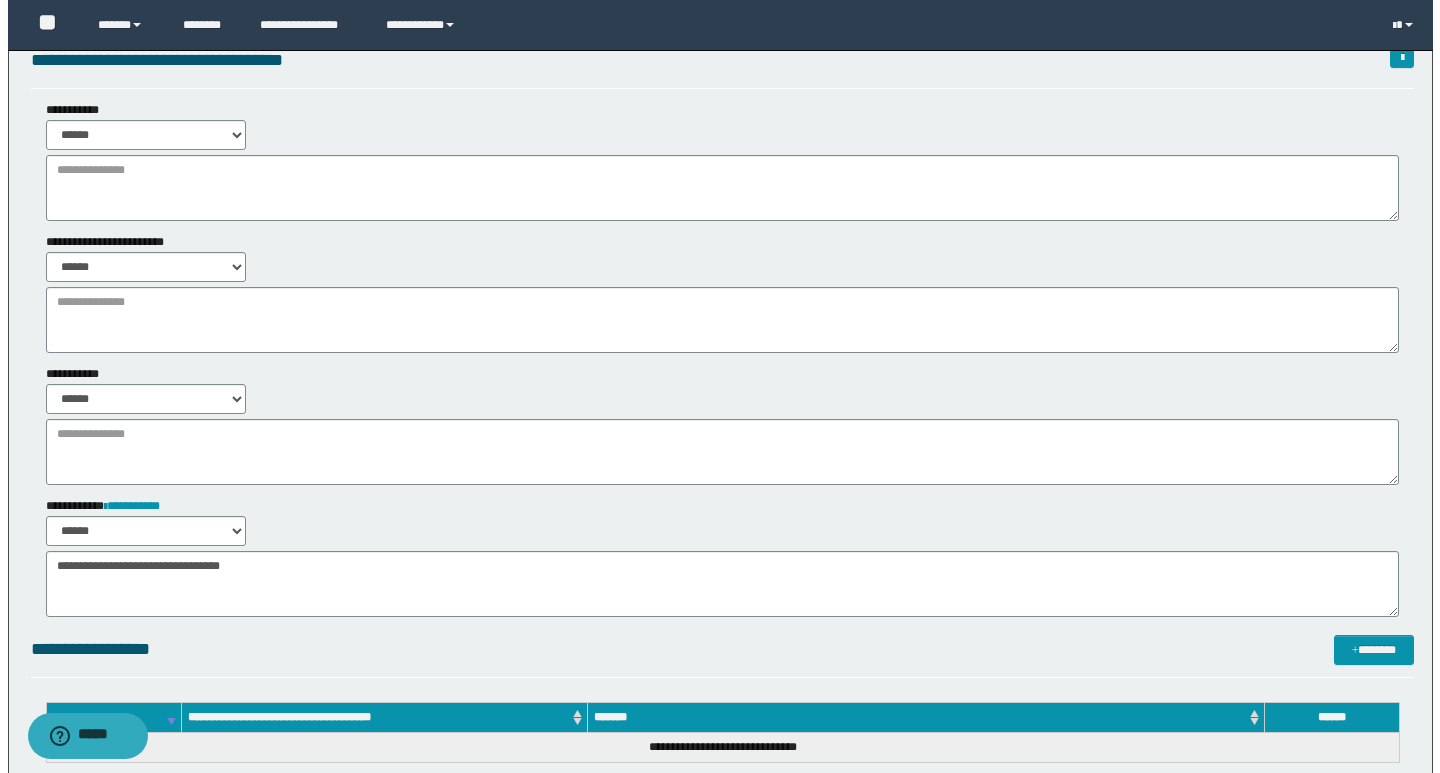 scroll, scrollTop: 0, scrollLeft: 0, axis: both 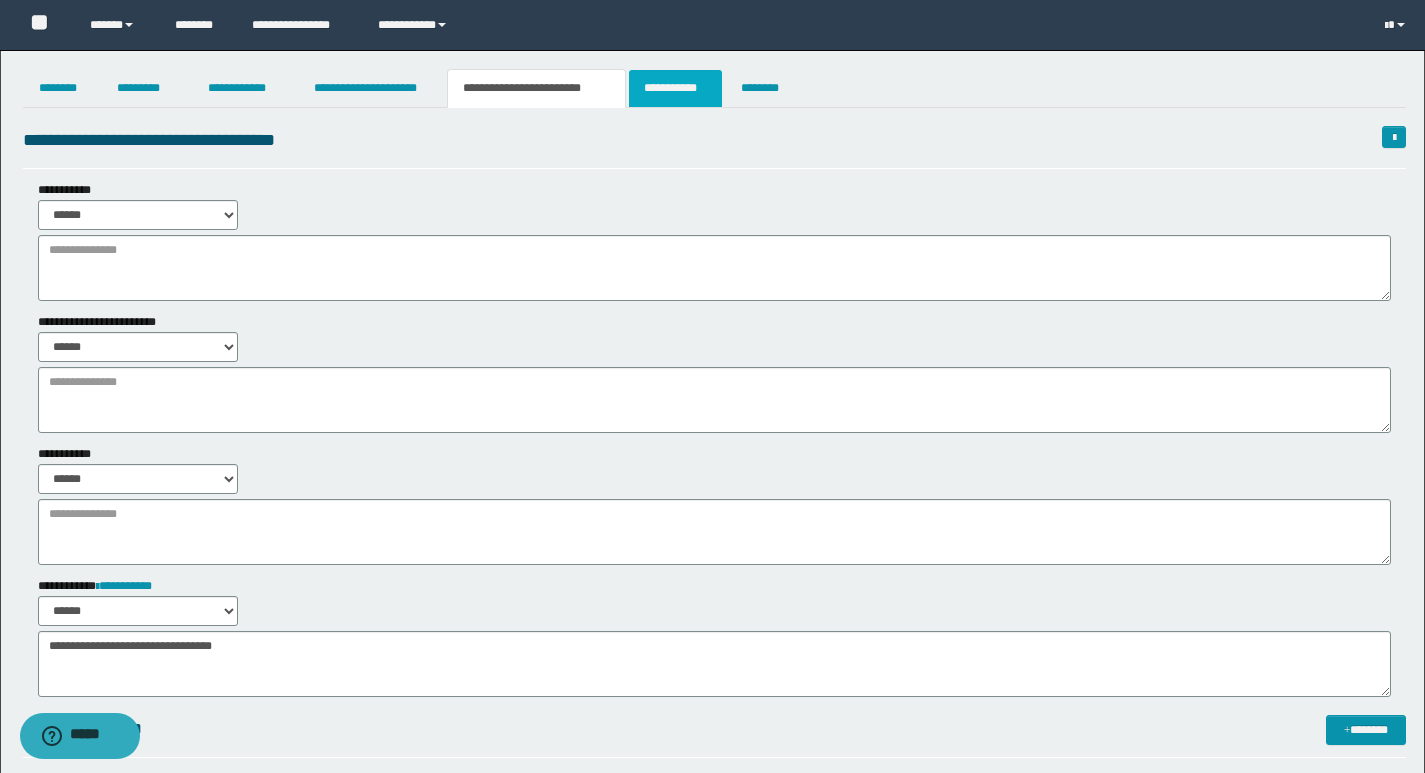 click on "**********" at bounding box center [675, 88] 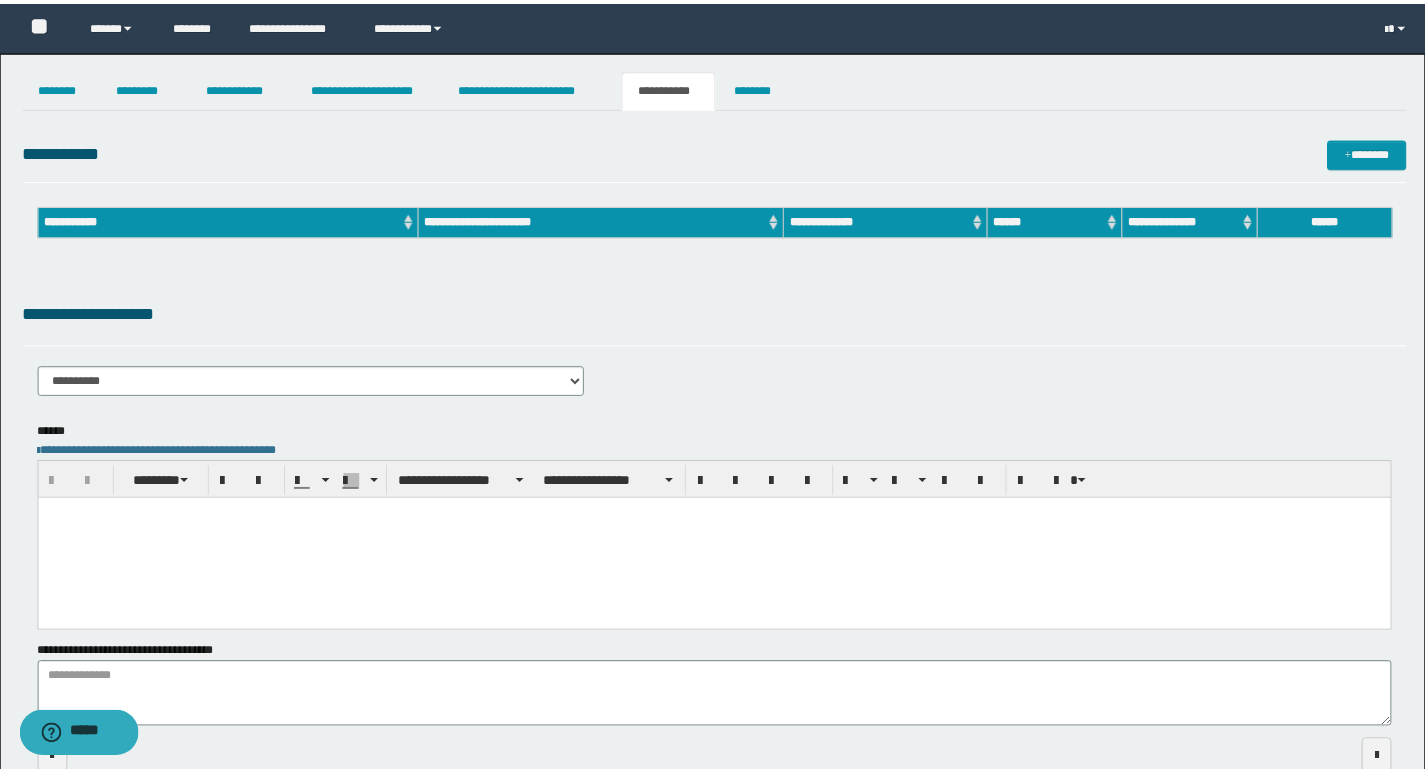 scroll, scrollTop: 0, scrollLeft: 0, axis: both 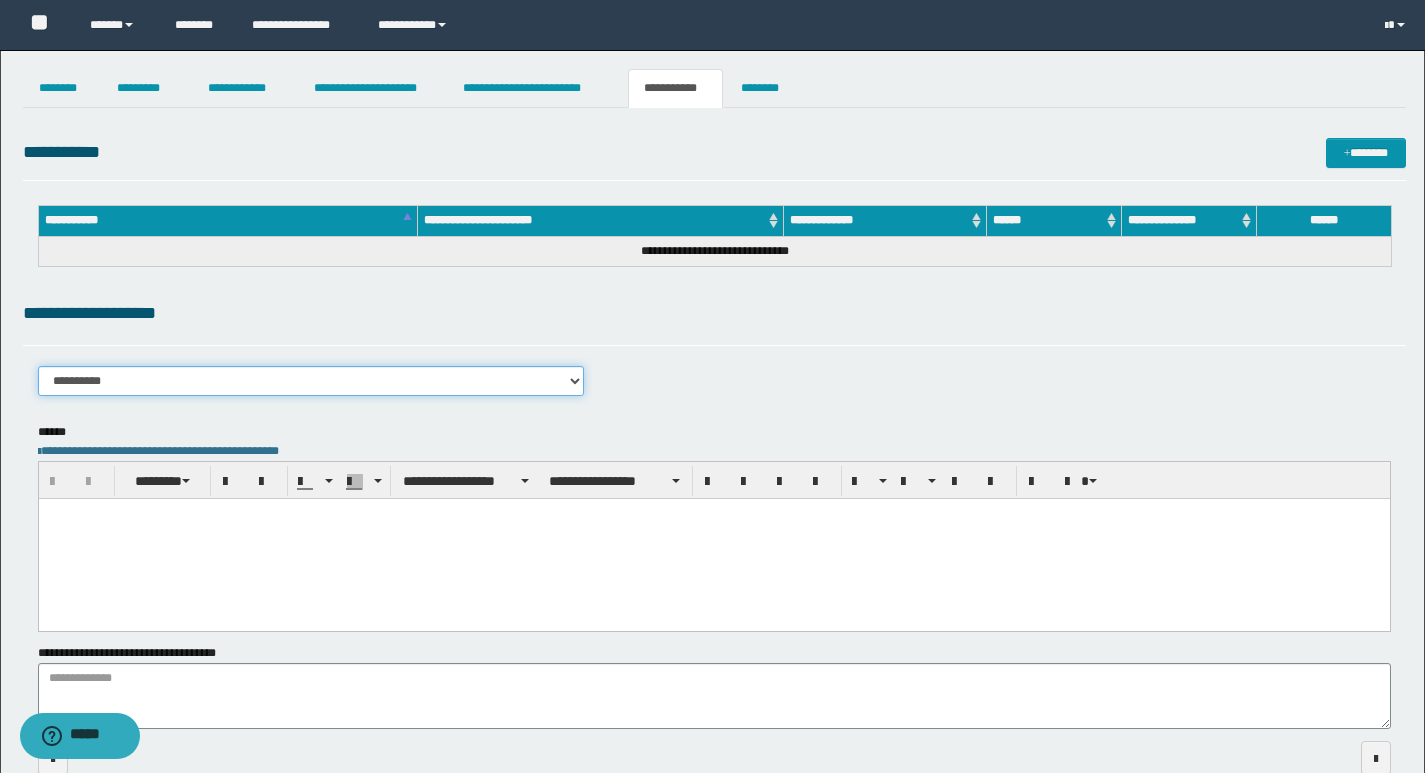 click on "**********" at bounding box center [311, 381] 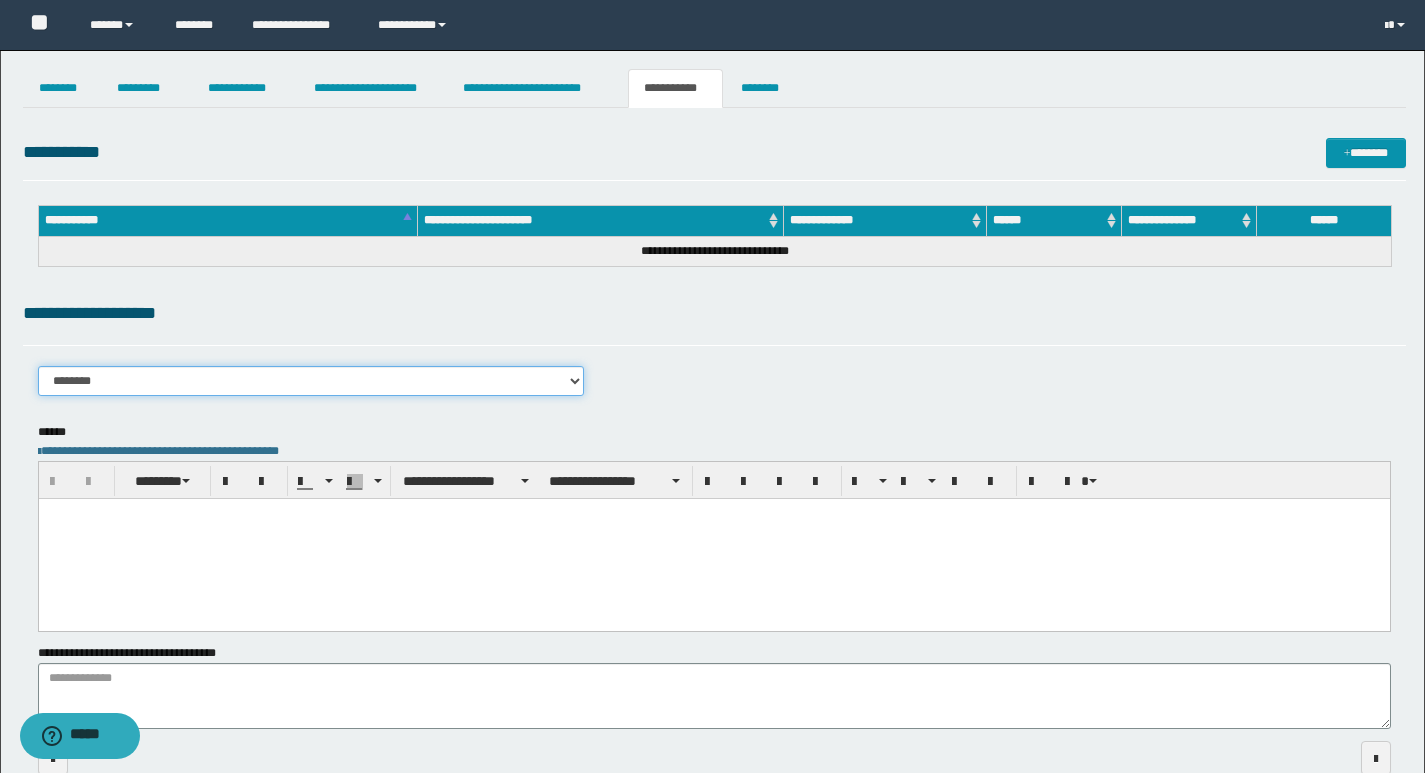 click on "**********" at bounding box center (311, 381) 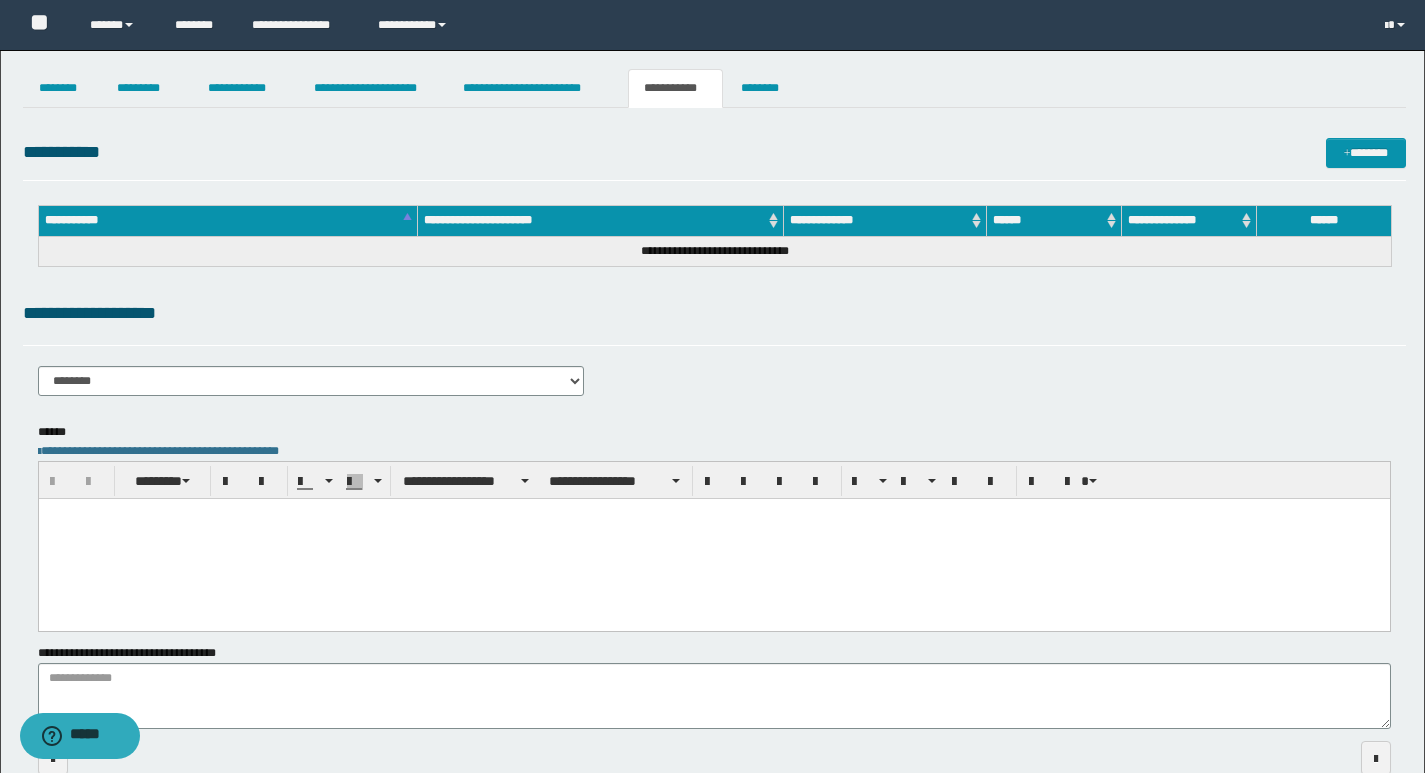 click on "**********" at bounding box center [714, 355] 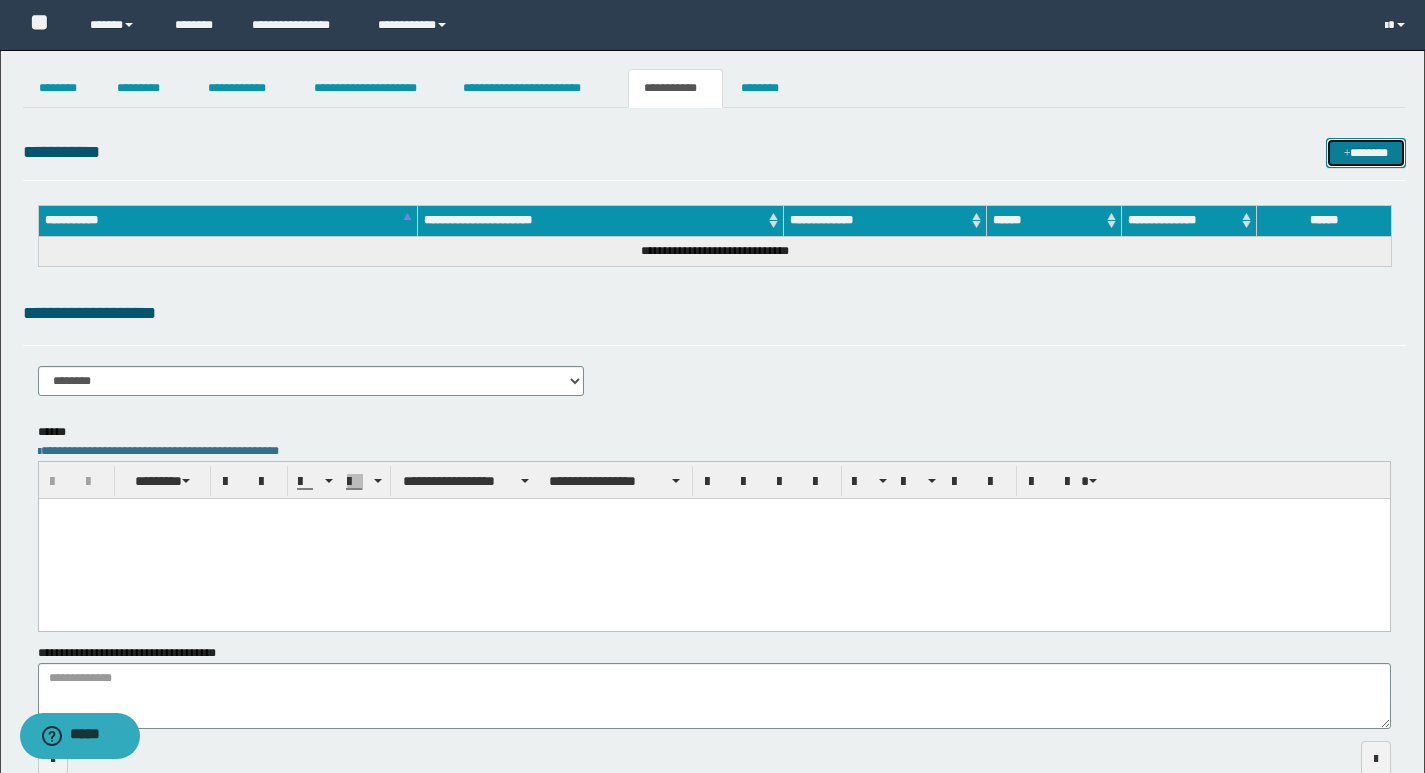 click on "*******" at bounding box center [1366, 153] 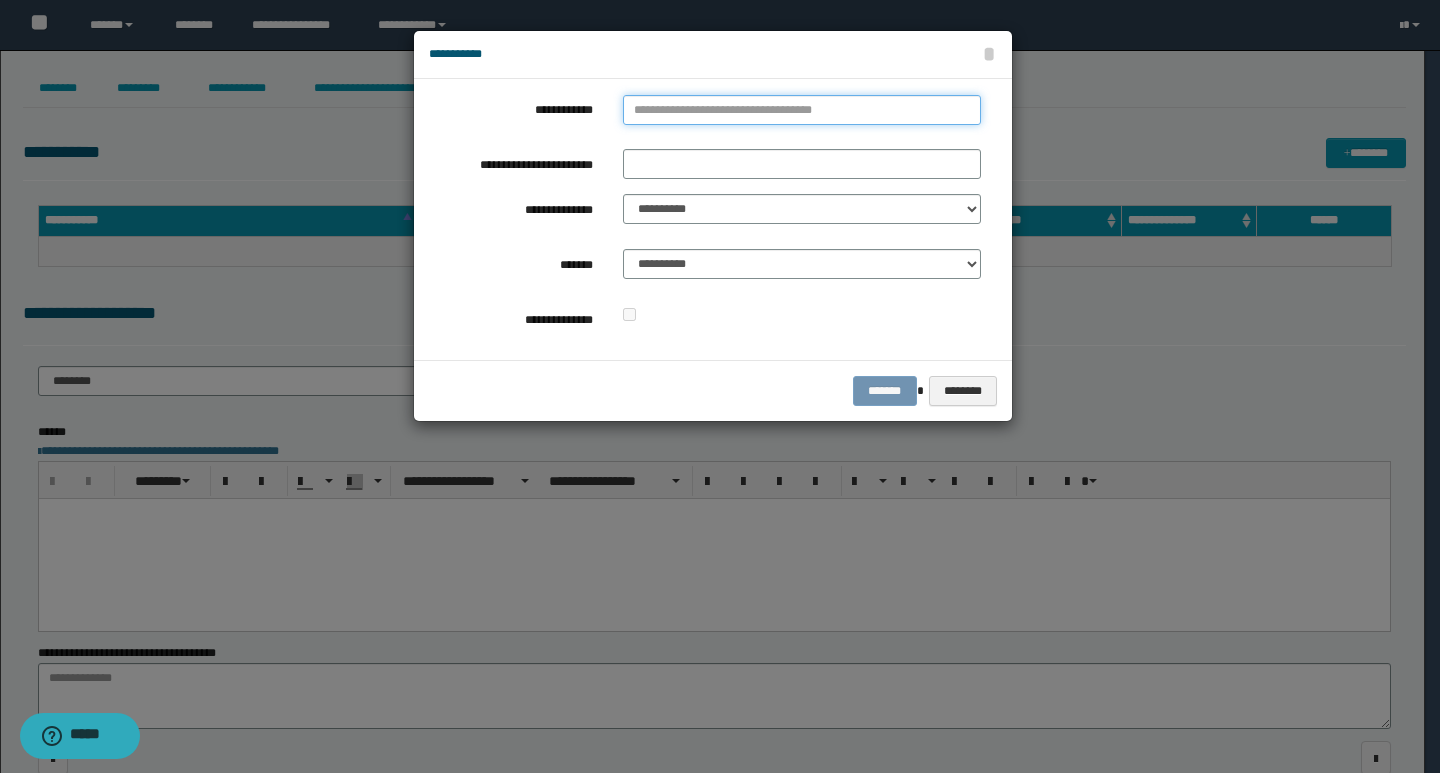 click on "**********" at bounding box center (802, 110) 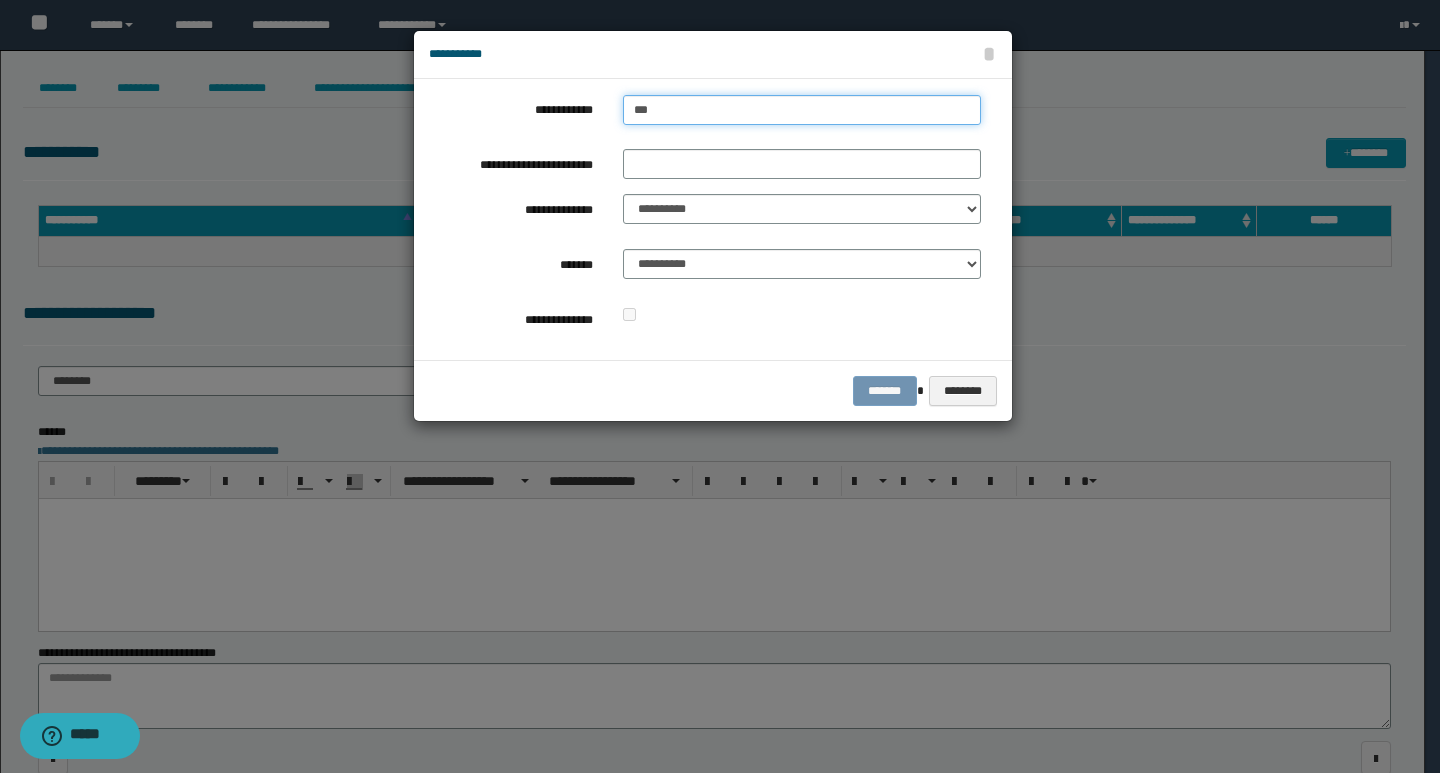 type on "****" 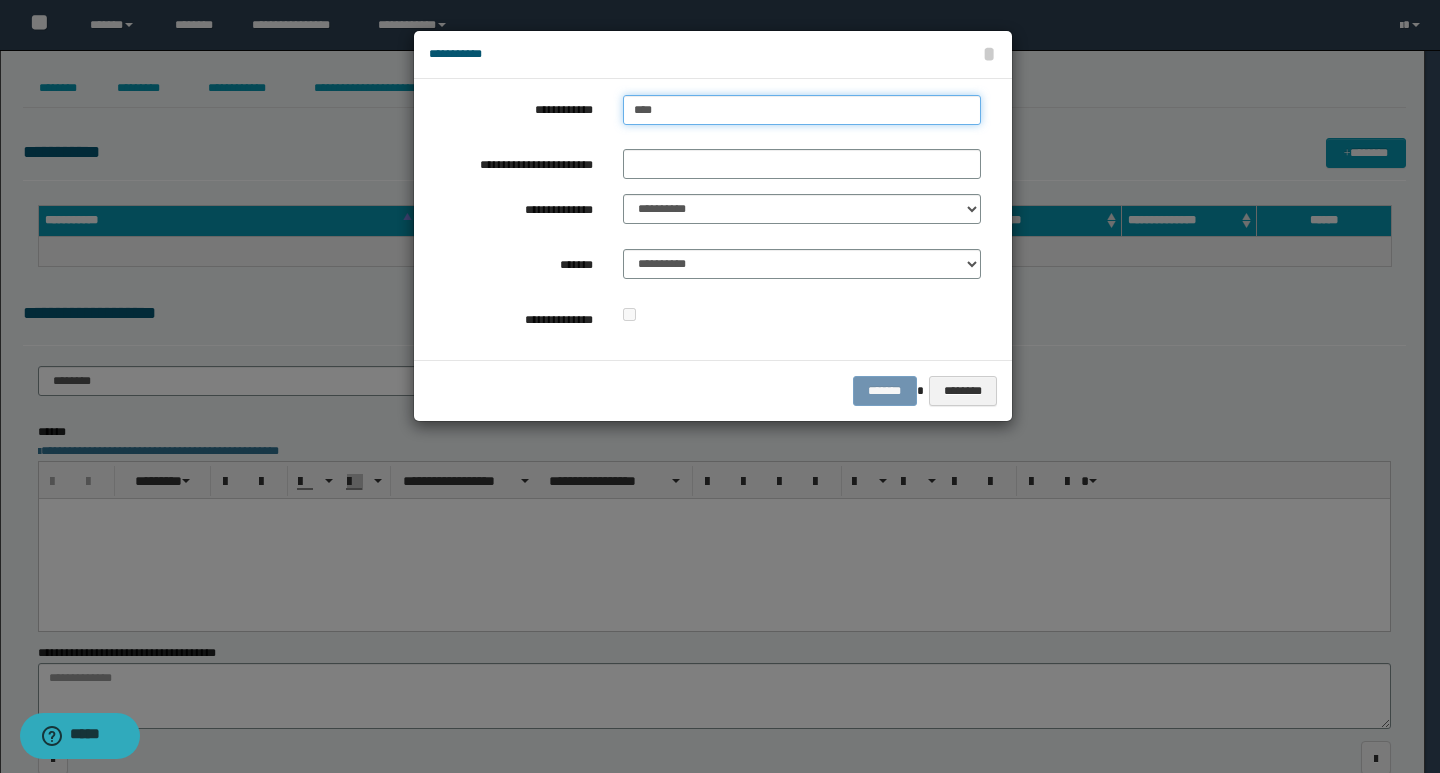 type on "****" 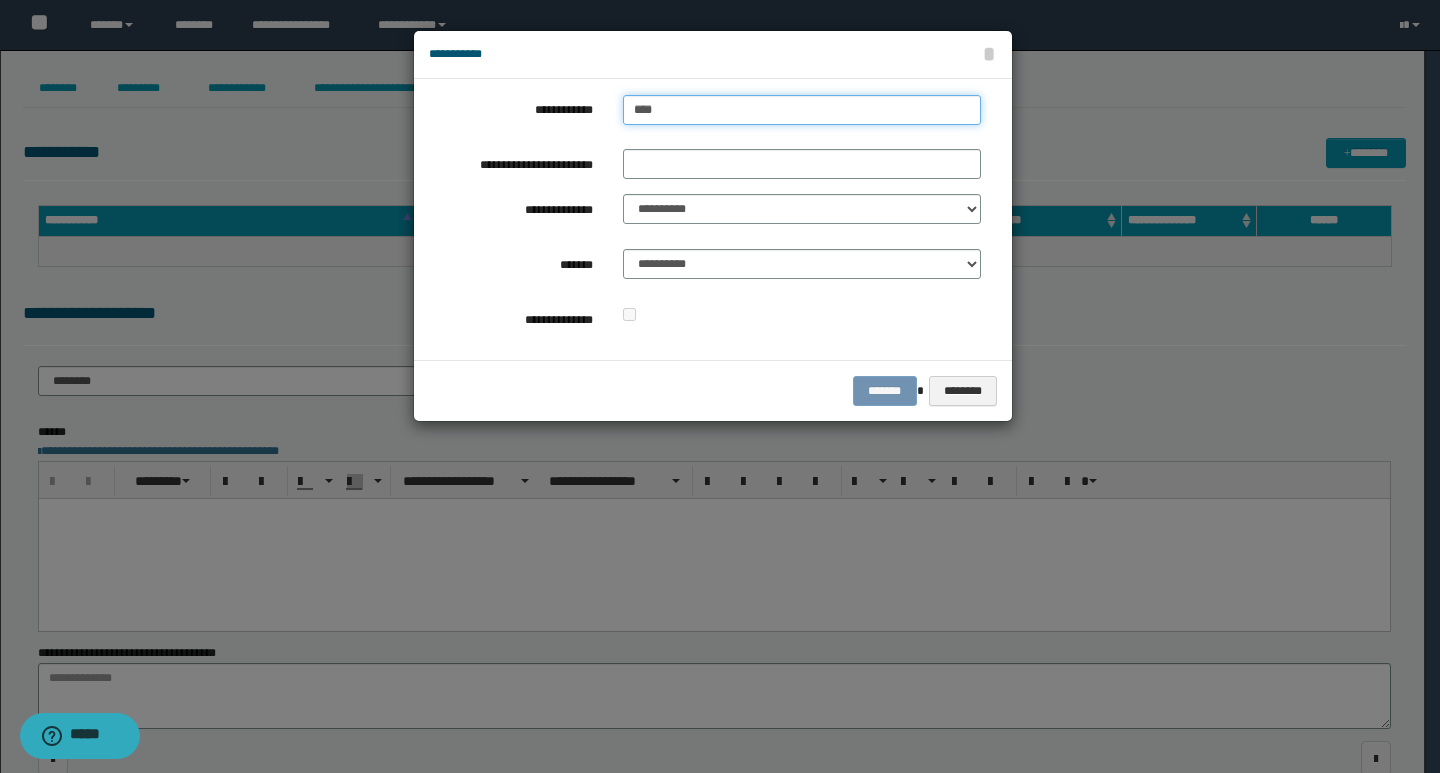 type on "****" 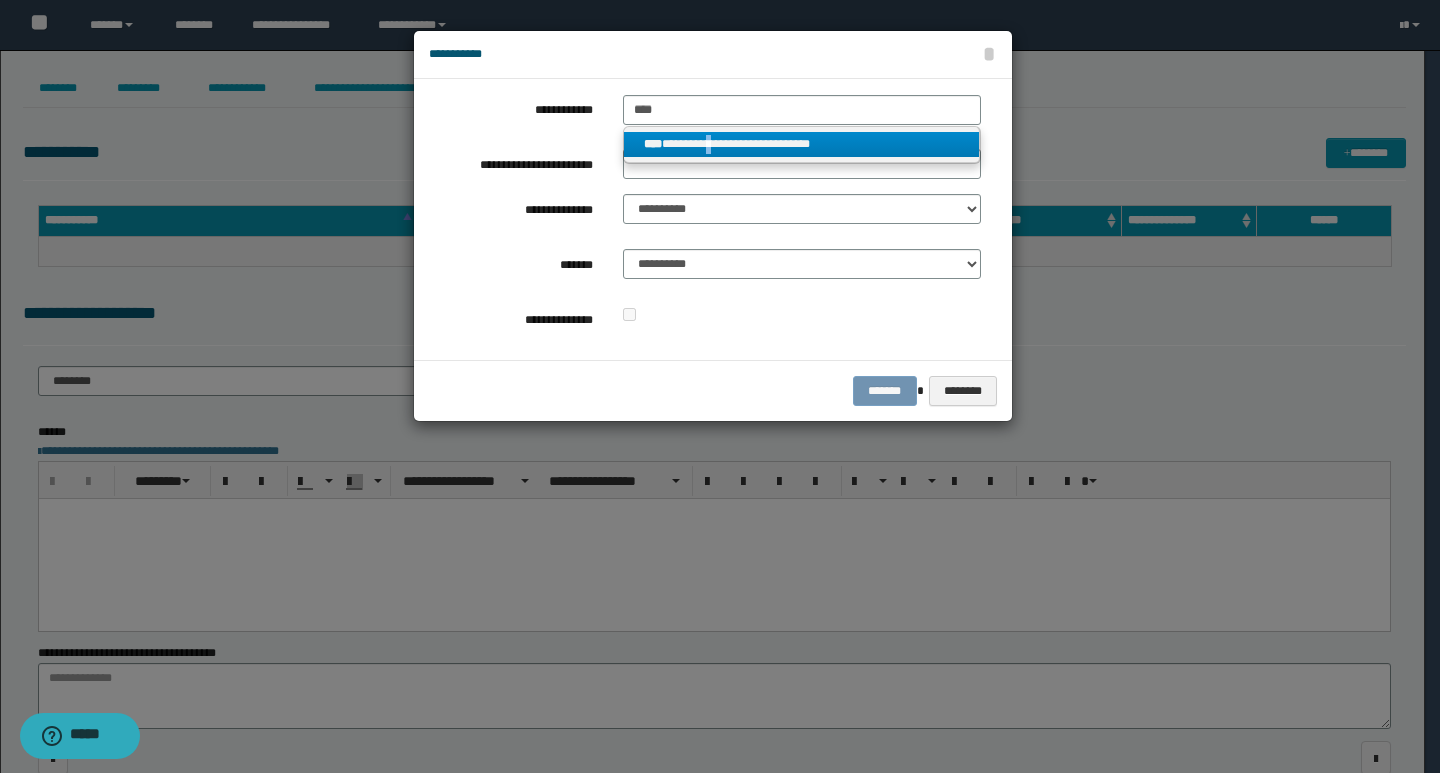 click on "**********" at bounding box center [802, 145] 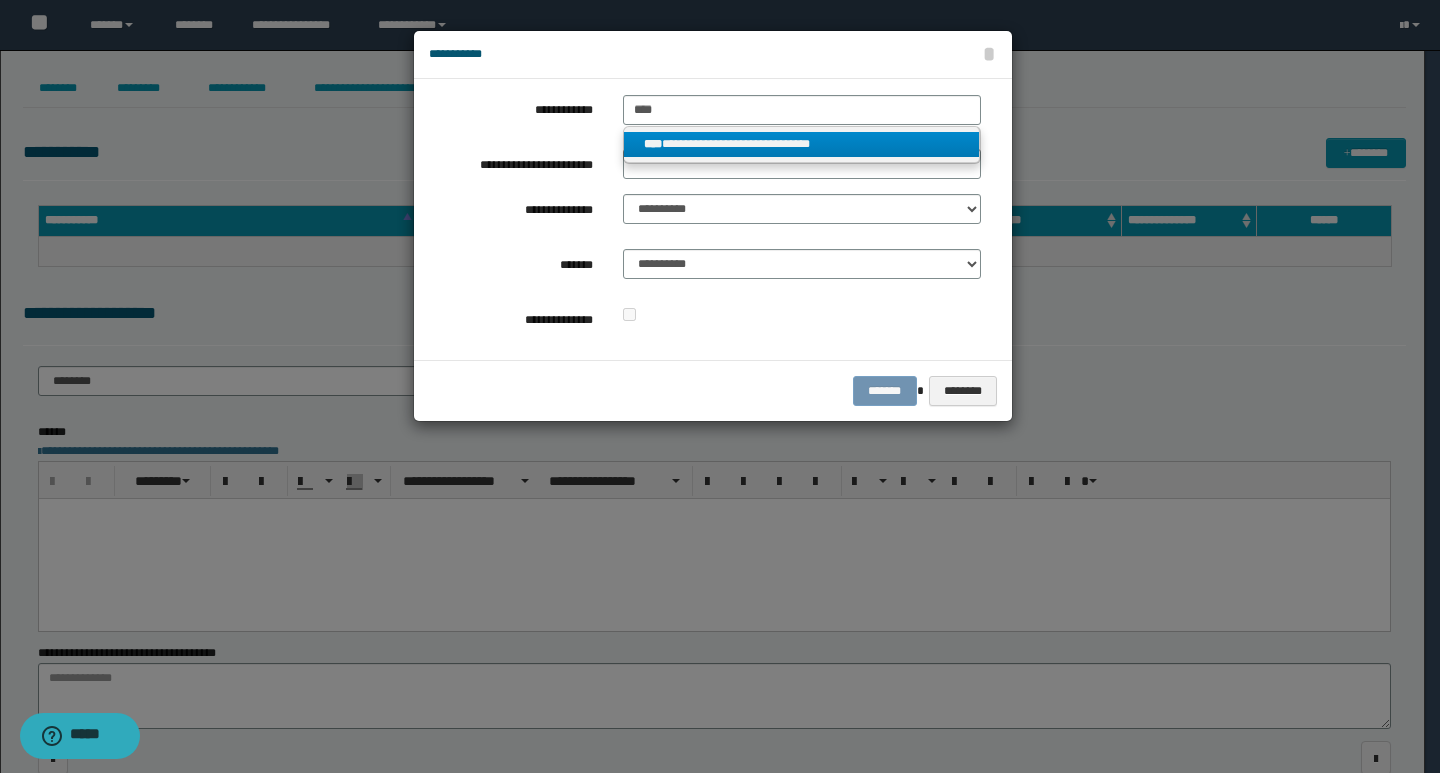 click on "**********" at bounding box center (802, 144) 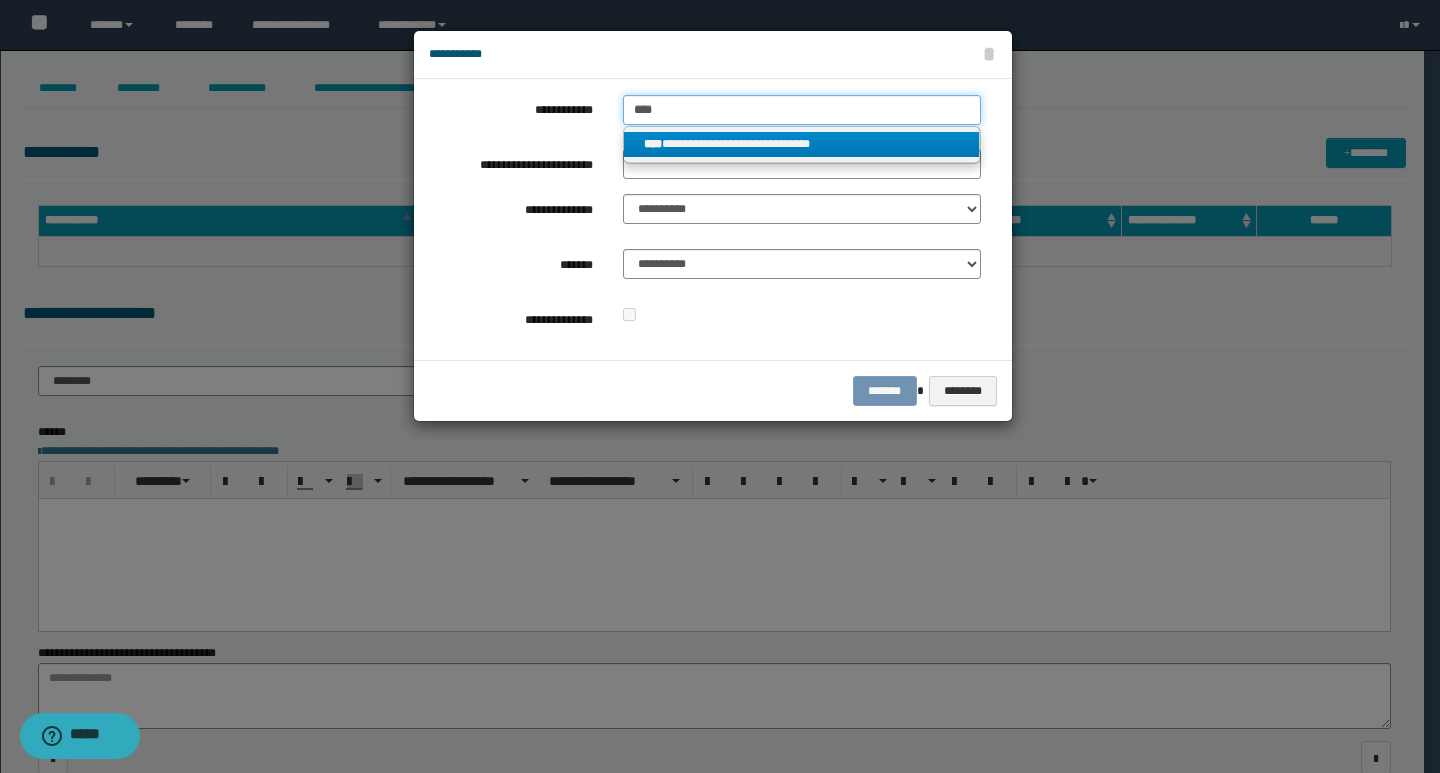 type 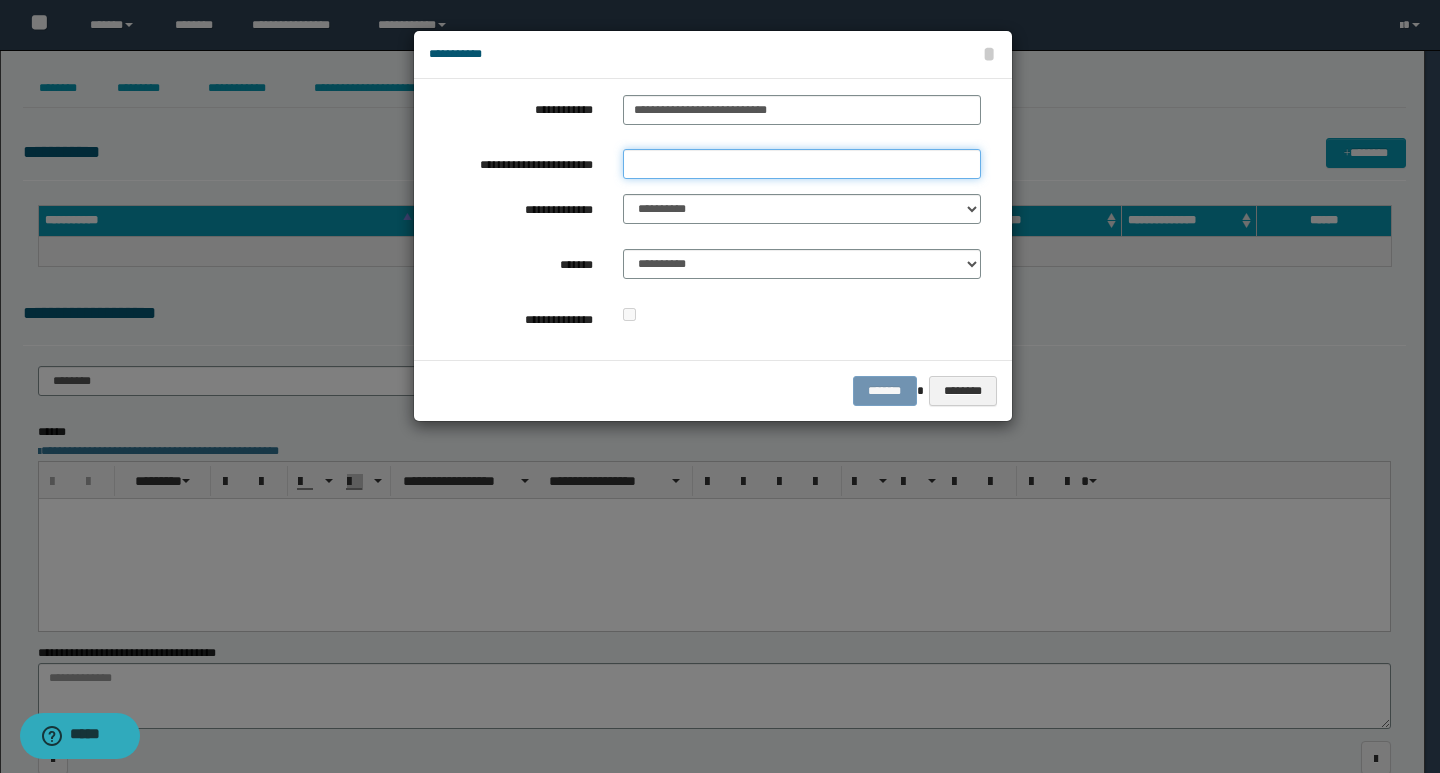 click on "**********" at bounding box center [802, 164] 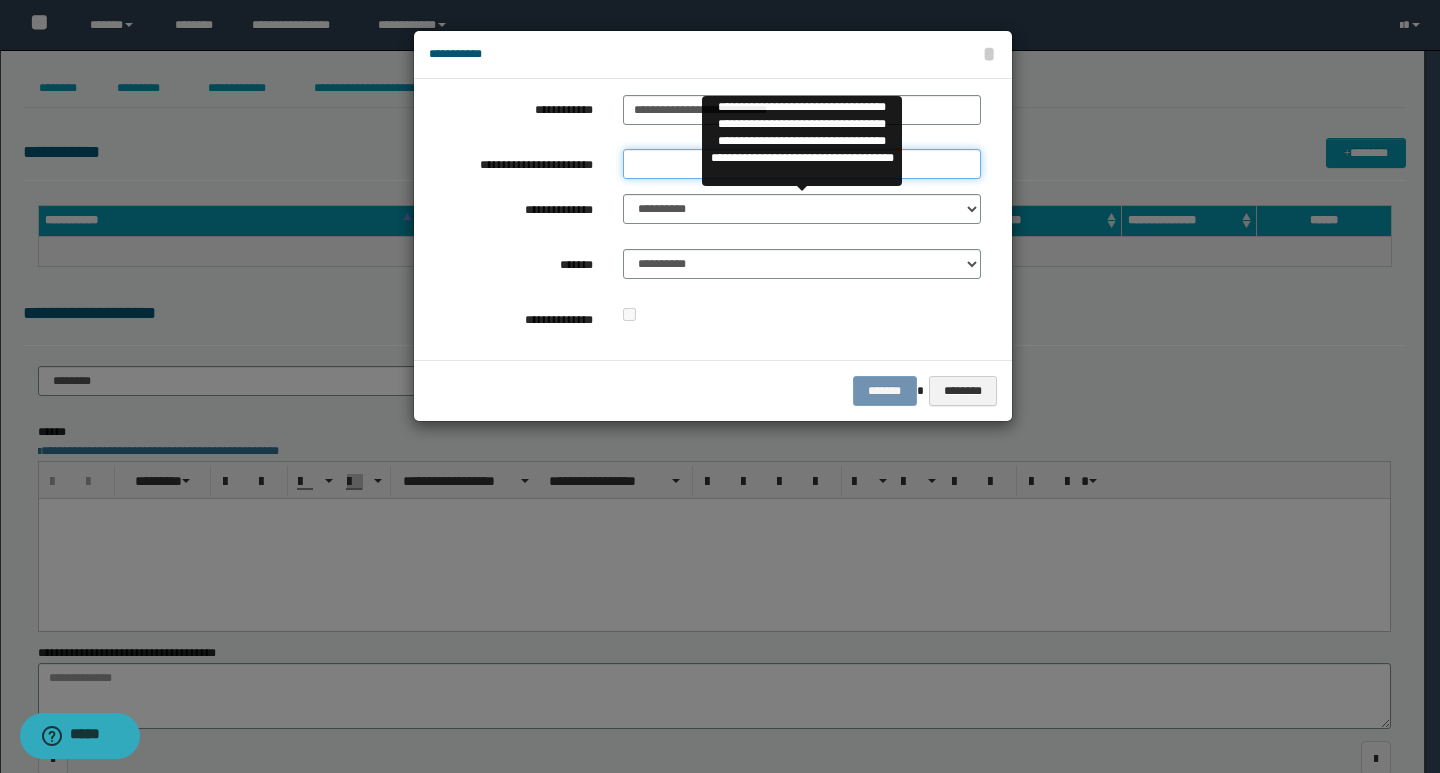type on "**********" 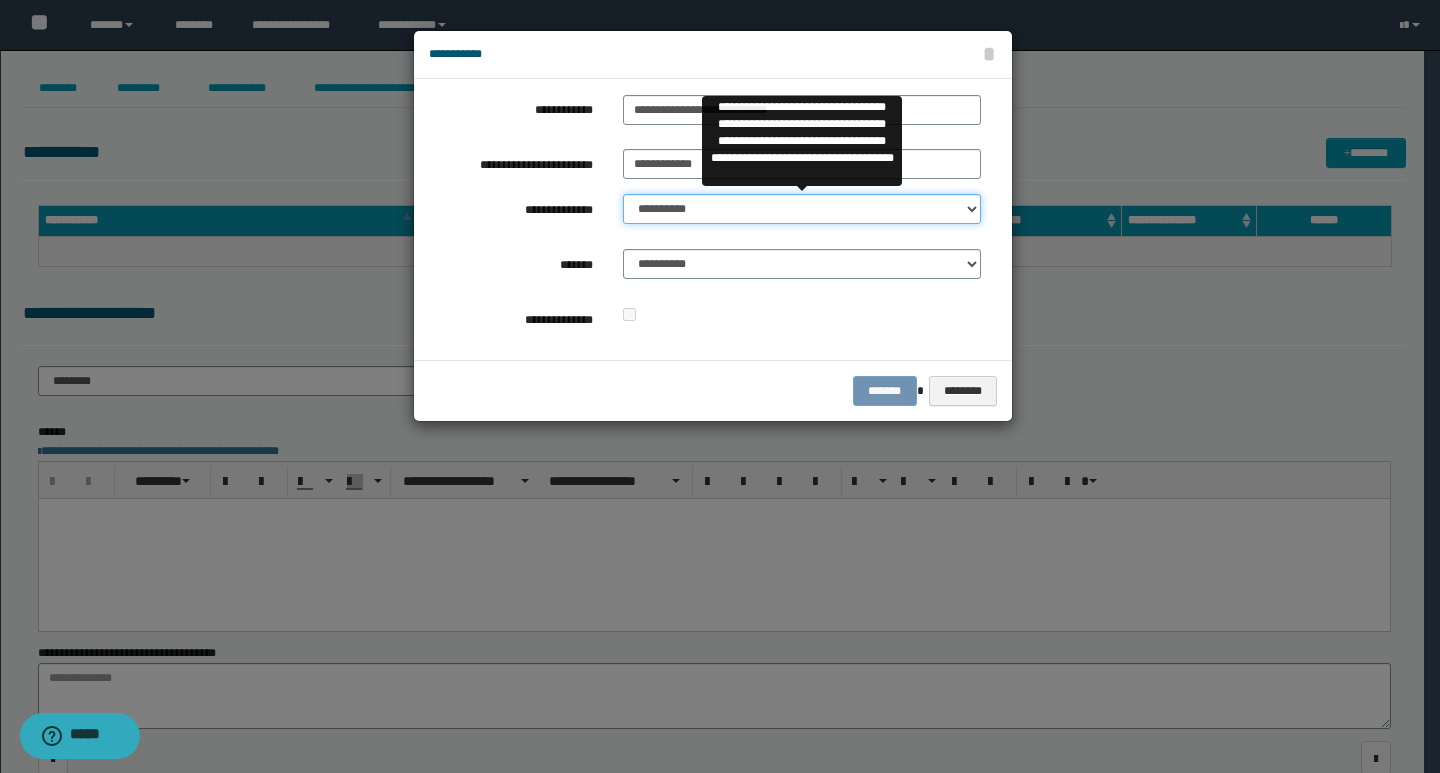 click on "**********" at bounding box center (802, 209) 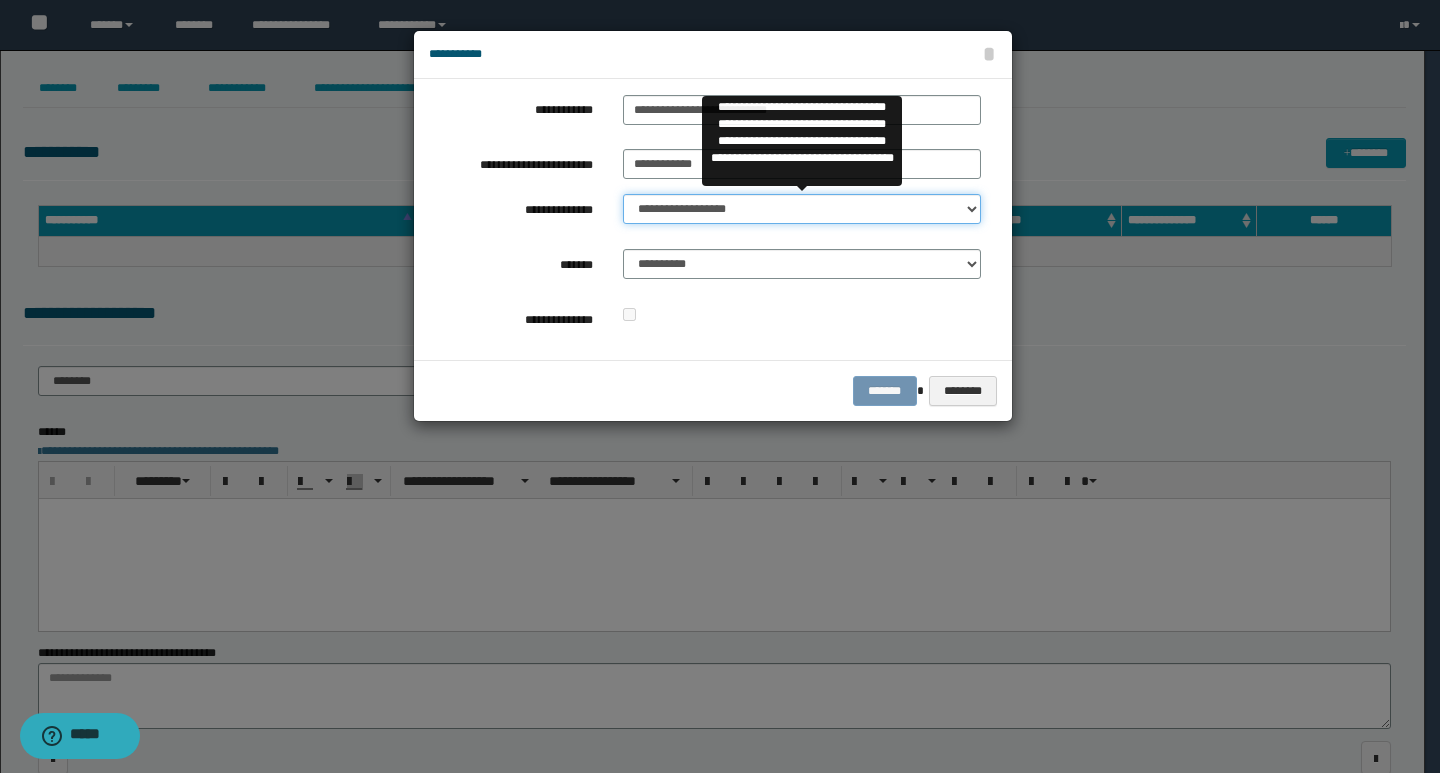 click on "**********" at bounding box center (802, 209) 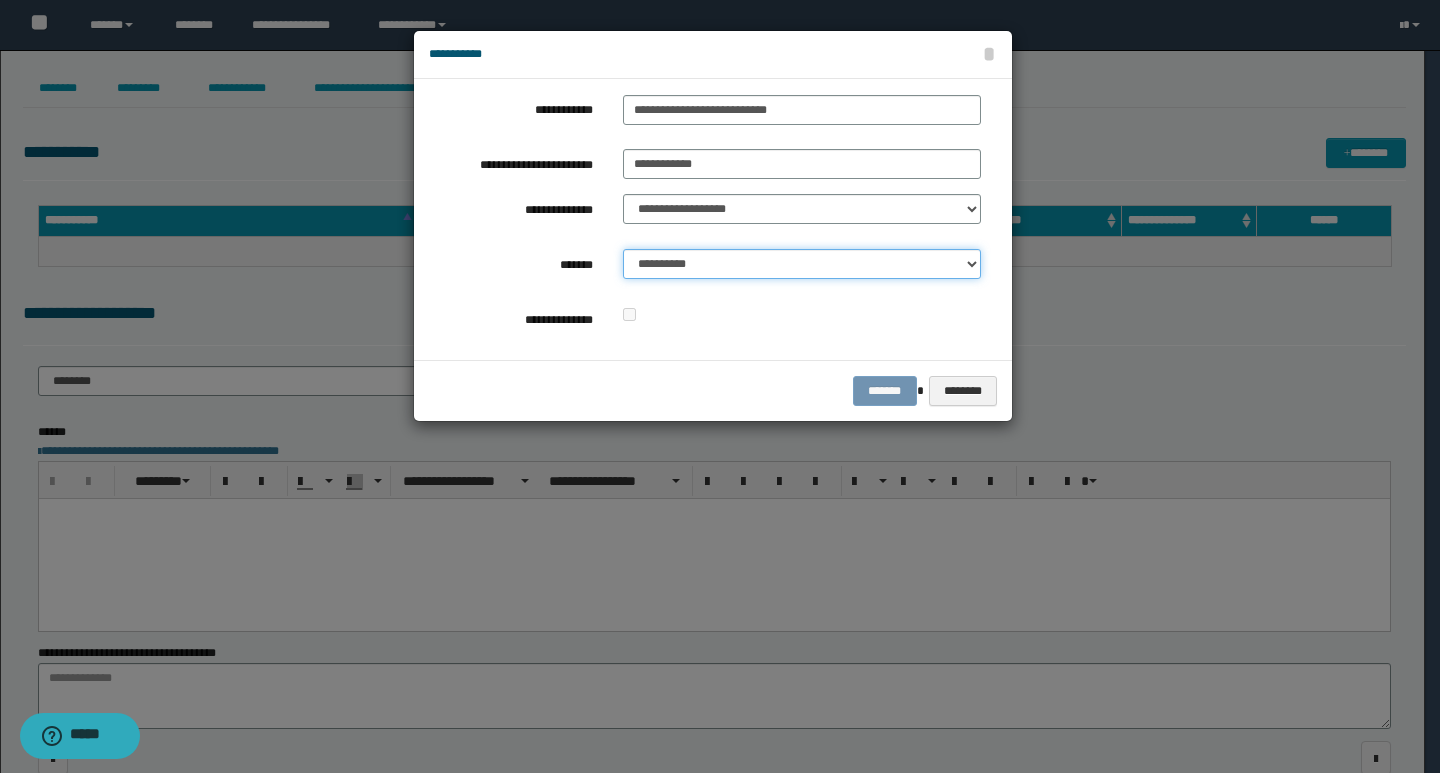click on "**********" at bounding box center (802, 264) 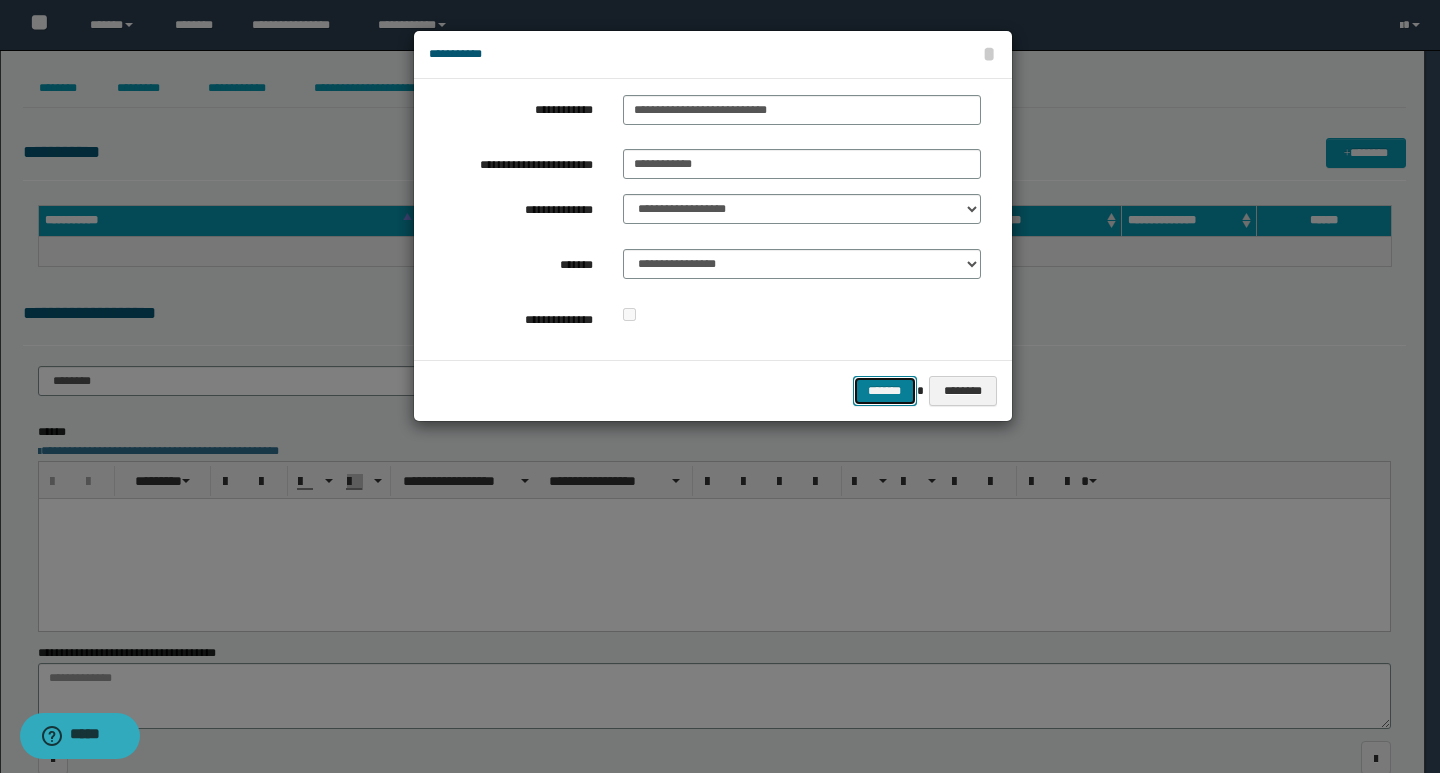 click on "*******" at bounding box center (885, 391) 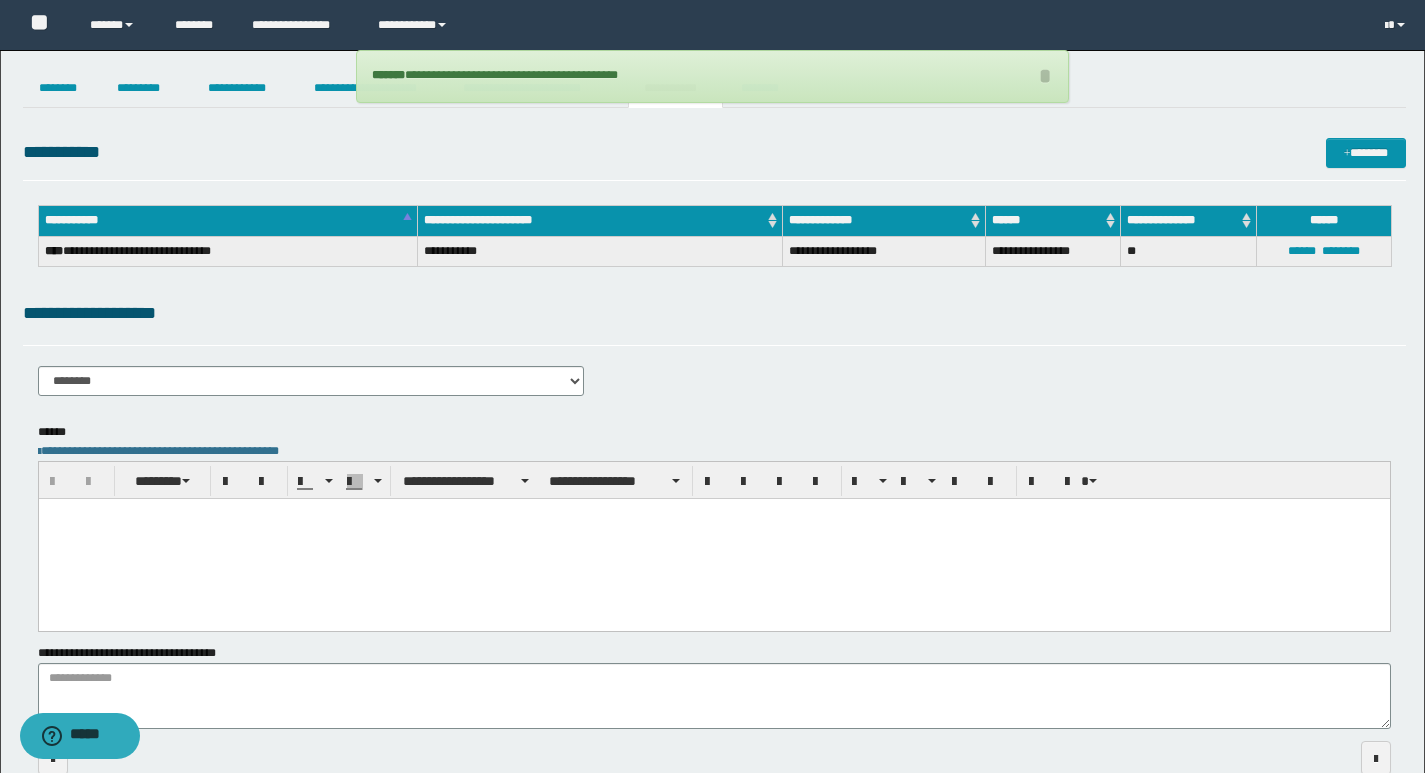 click on "**********" at bounding box center [714, 388] 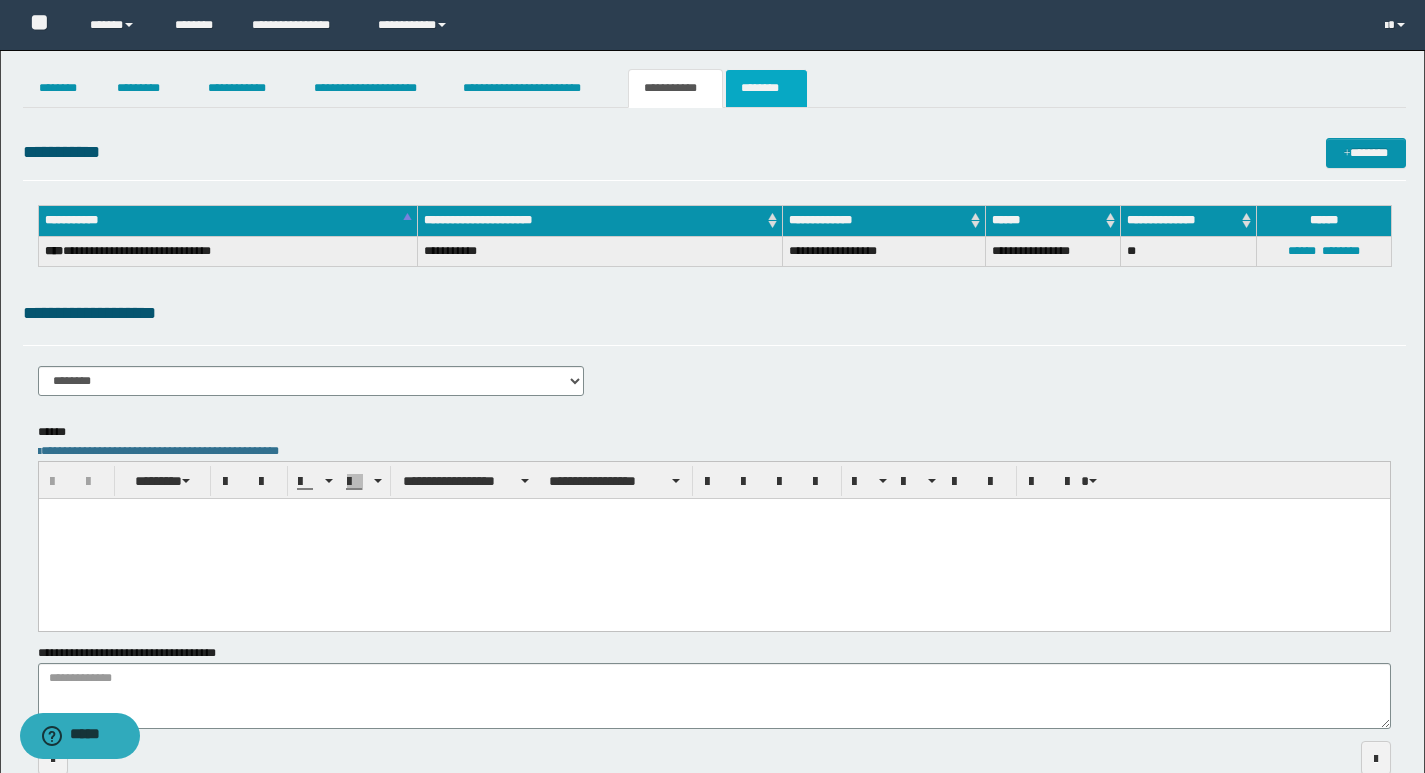 click on "********" at bounding box center [766, 88] 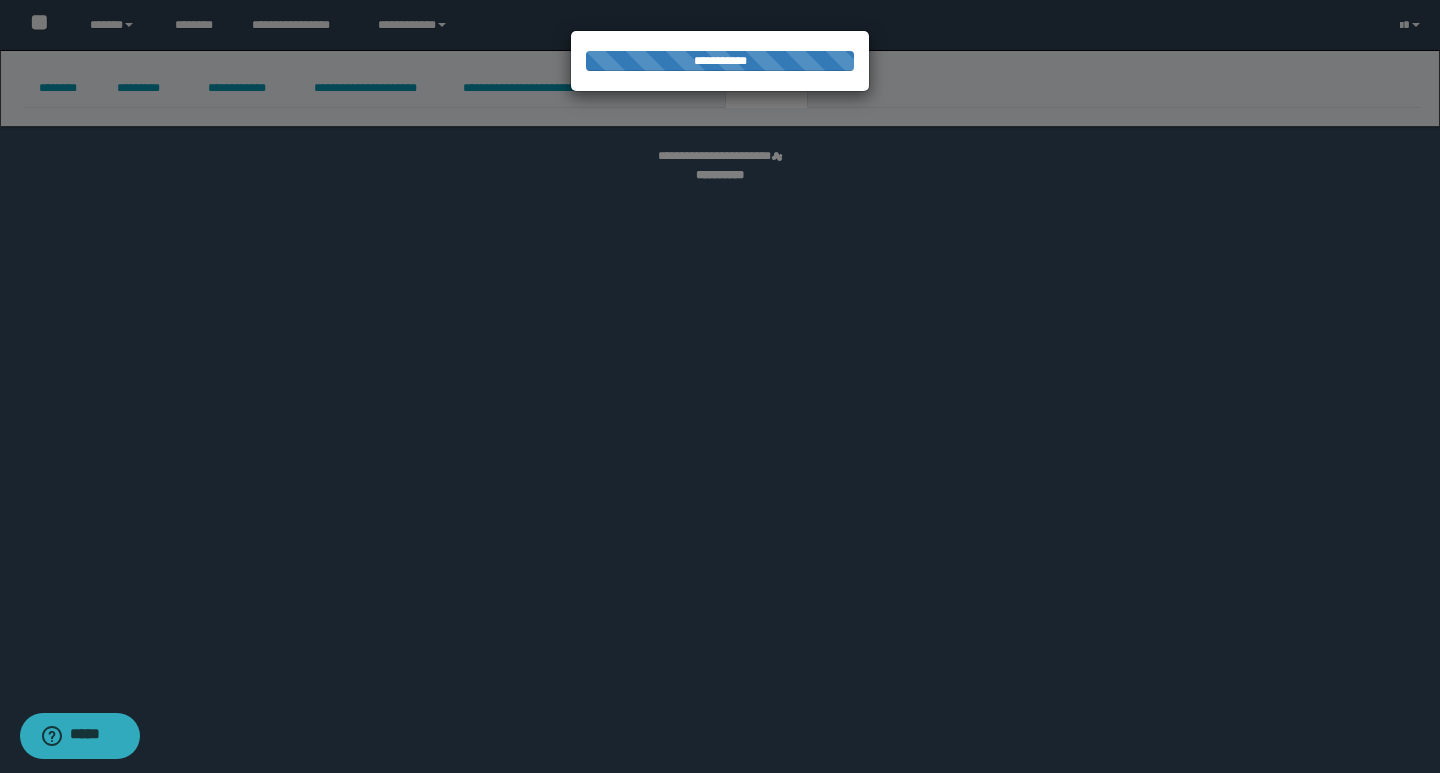 select 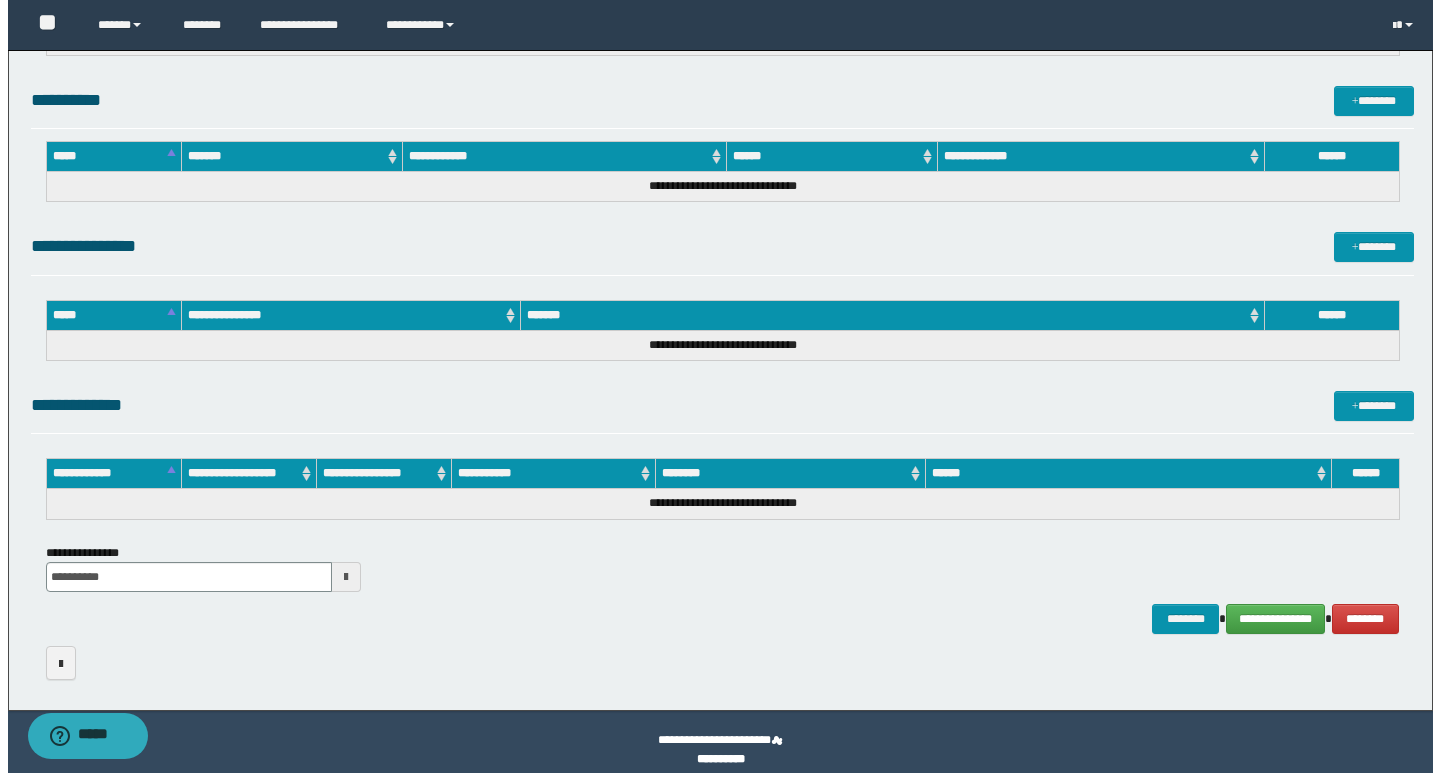 scroll, scrollTop: 874, scrollLeft: 0, axis: vertical 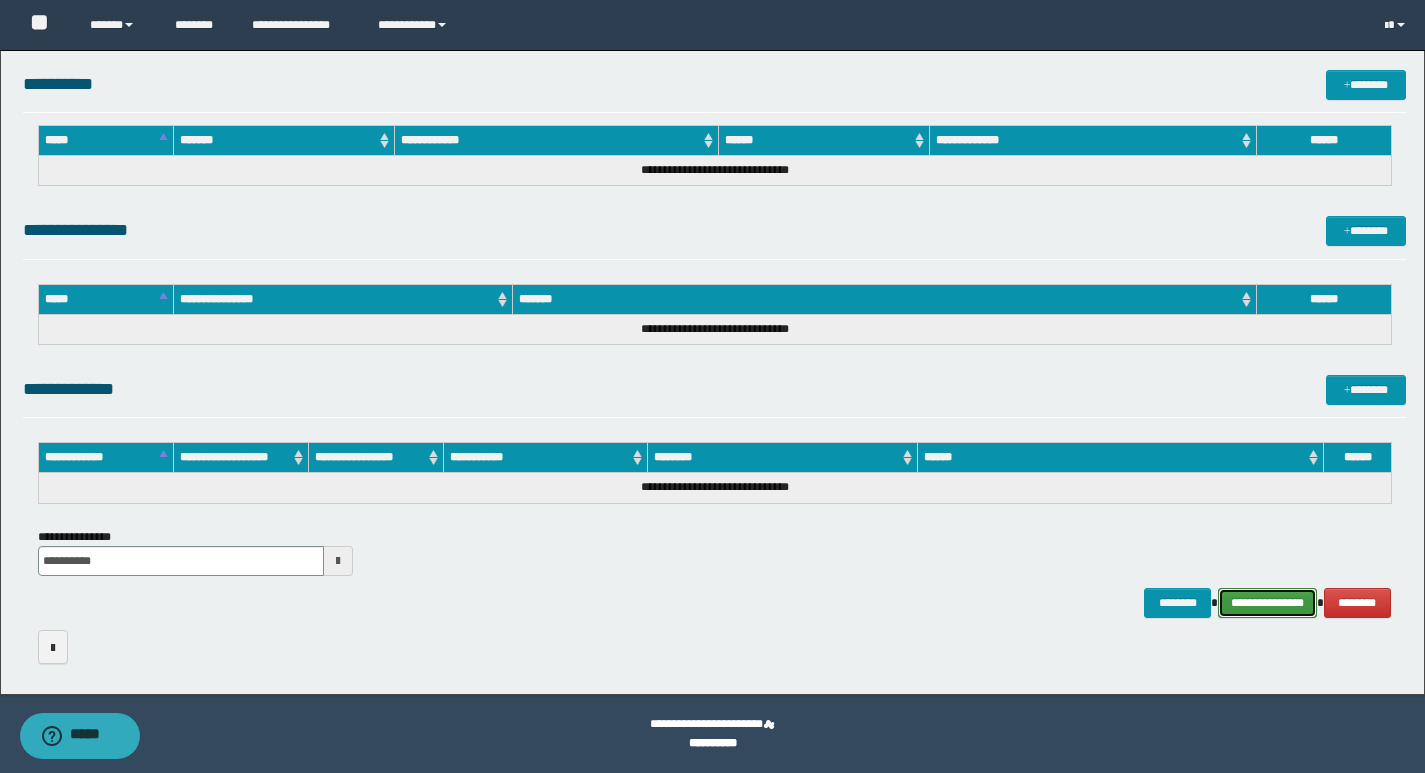 click on "**********" at bounding box center (1267, 603) 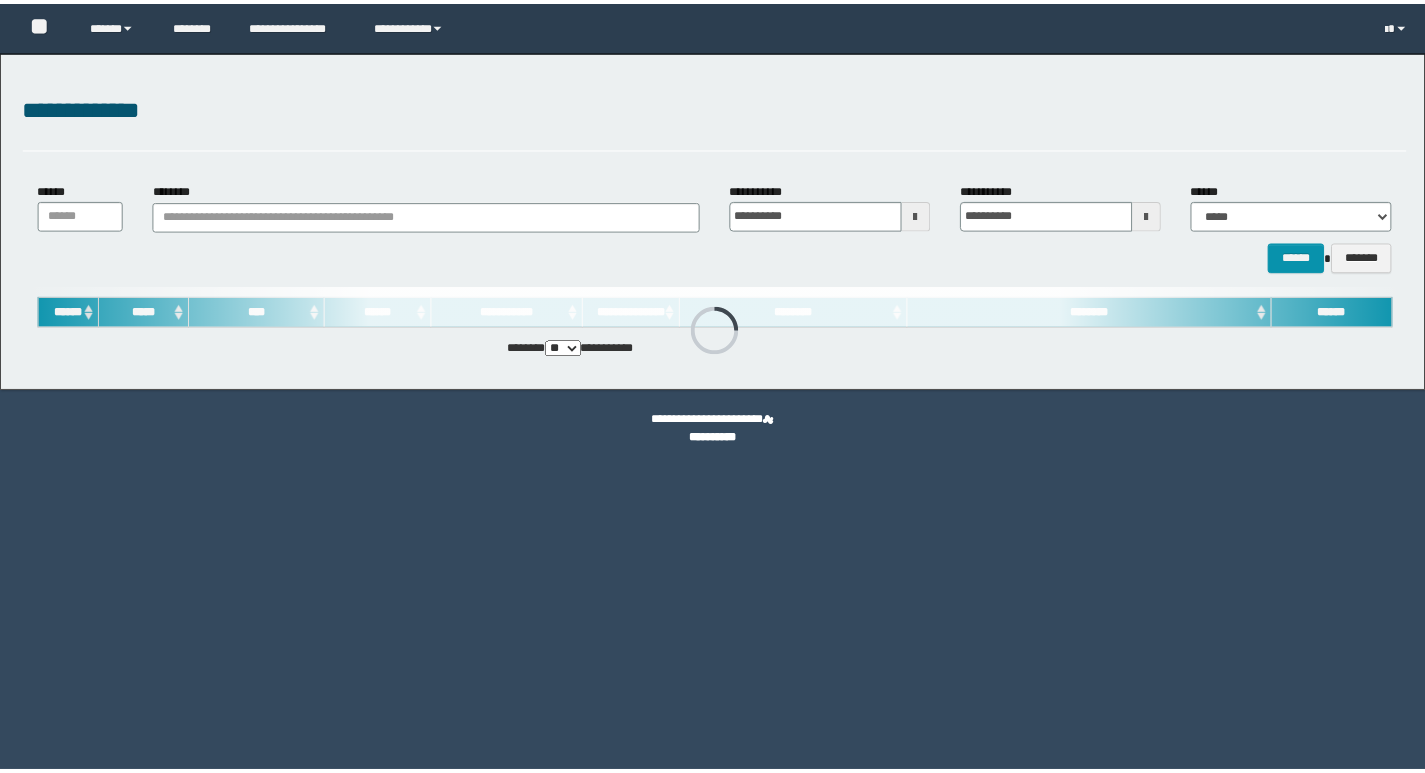 scroll, scrollTop: 0, scrollLeft: 0, axis: both 